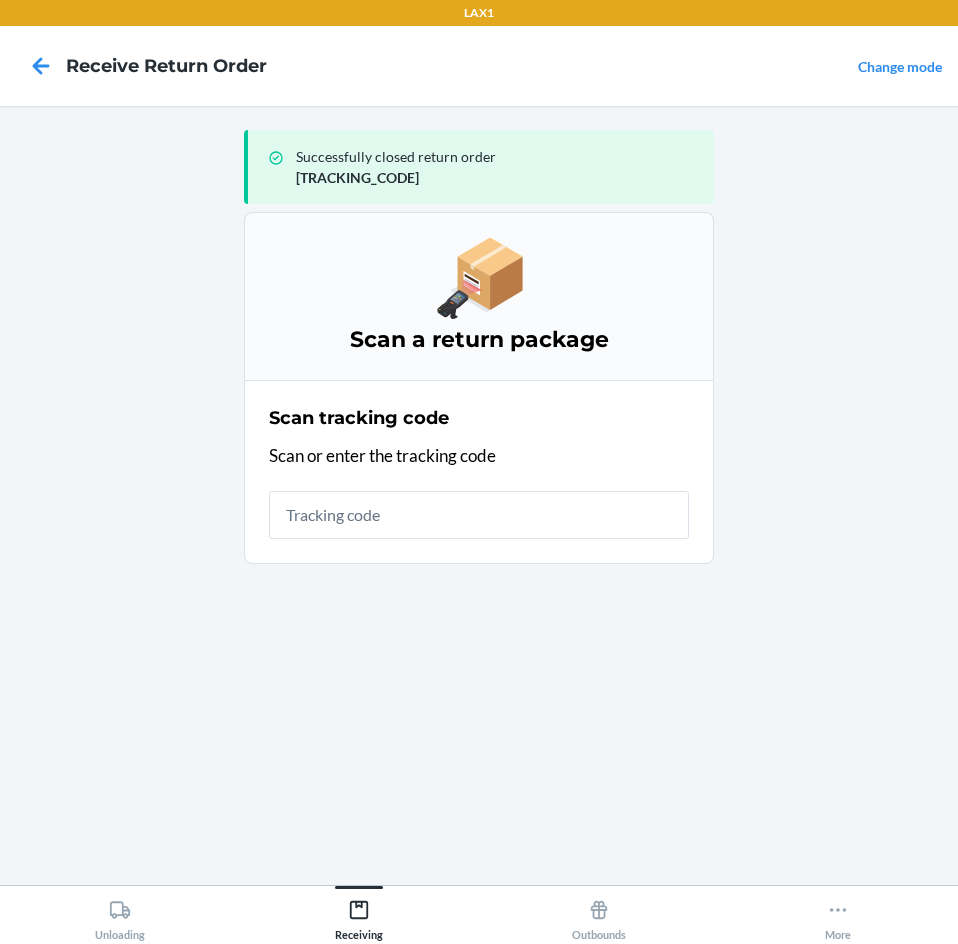 scroll, scrollTop: 0, scrollLeft: 0, axis: both 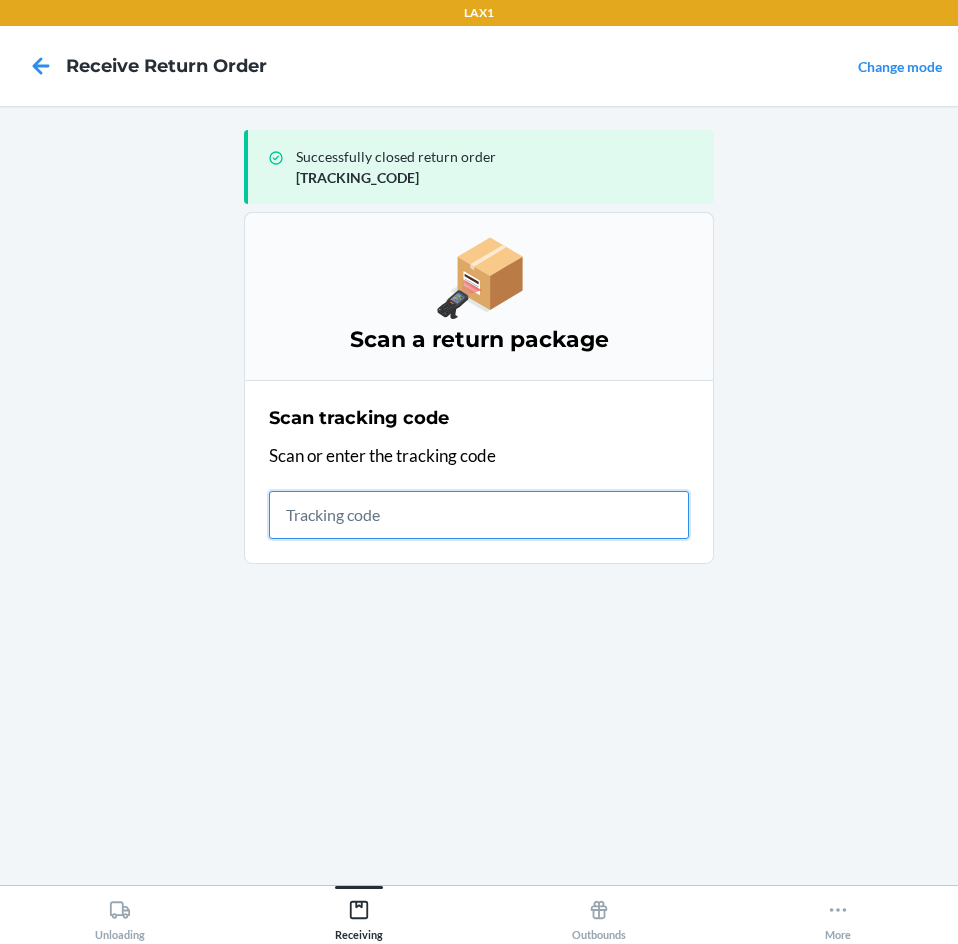 click at bounding box center (479, 515) 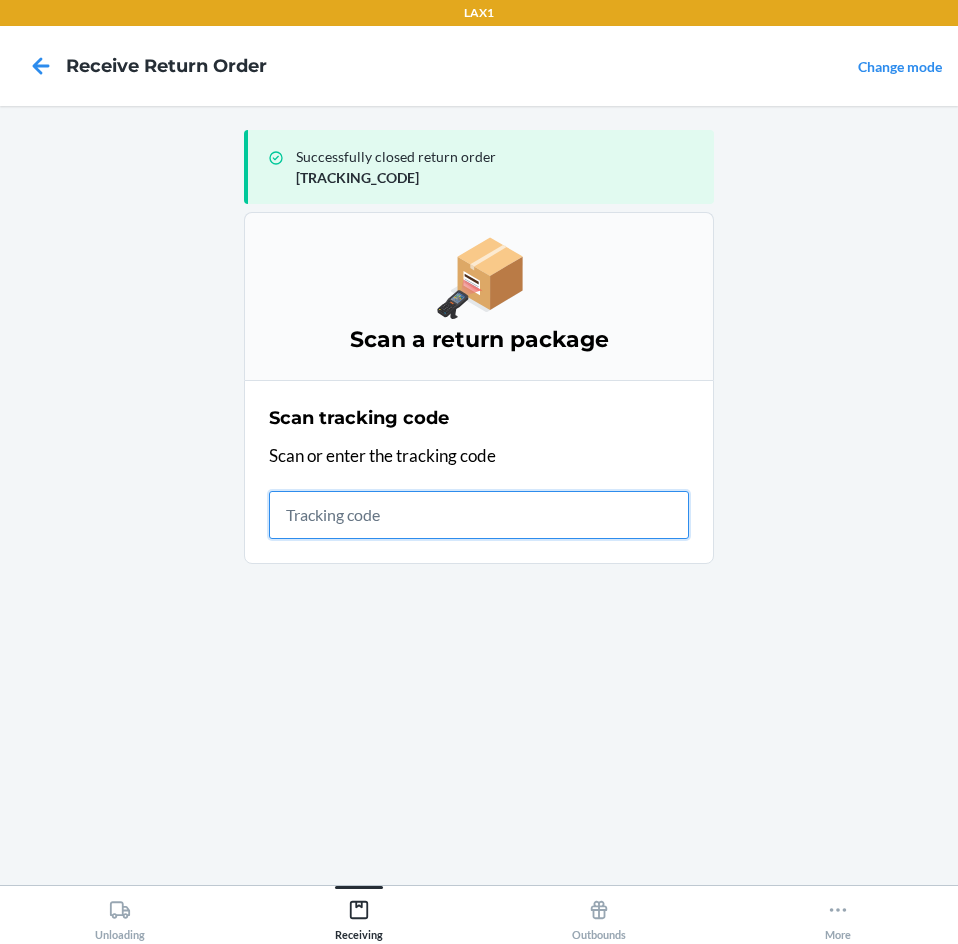 click at bounding box center (479, 515) 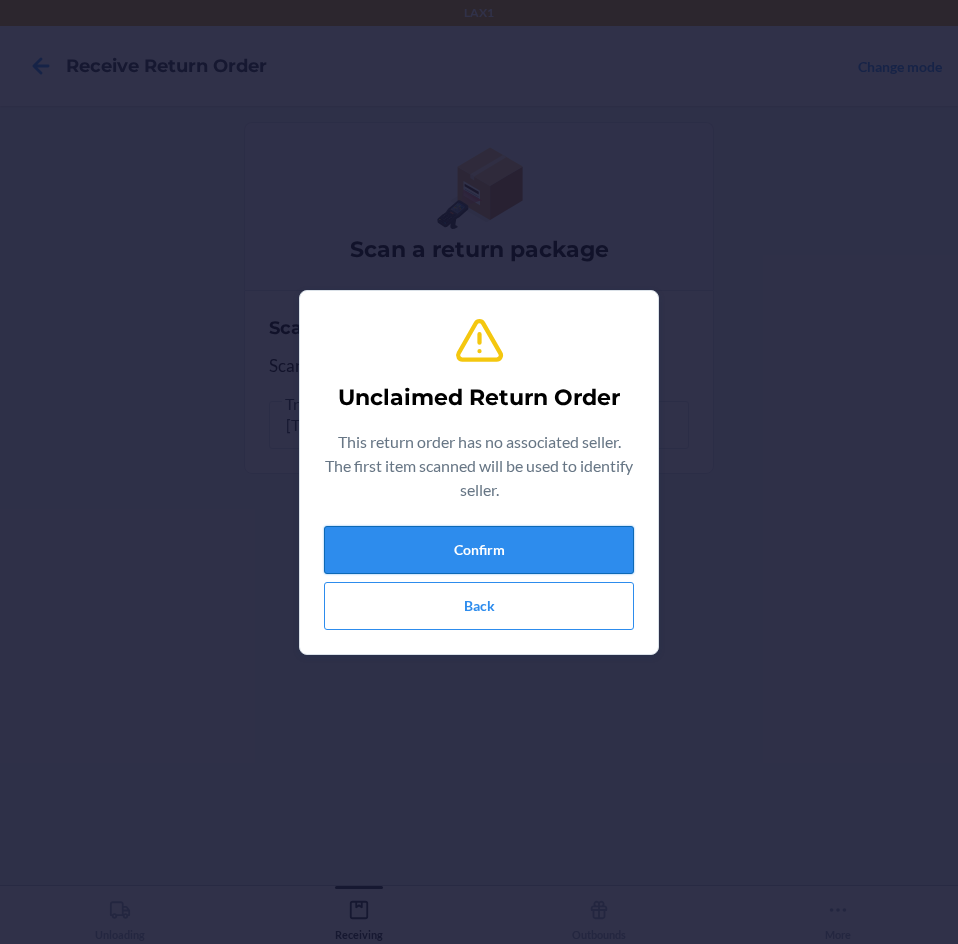click on "Confirm" at bounding box center [479, 550] 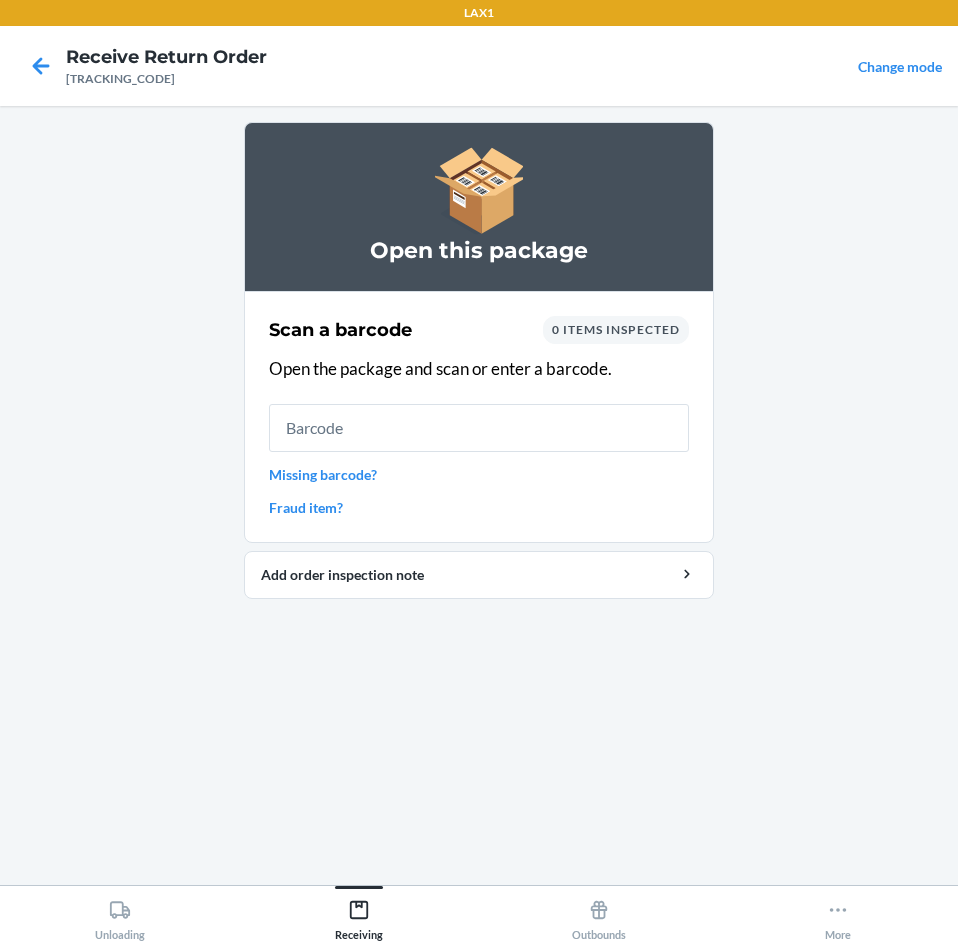 click on "Missing barcode?" at bounding box center (479, 474) 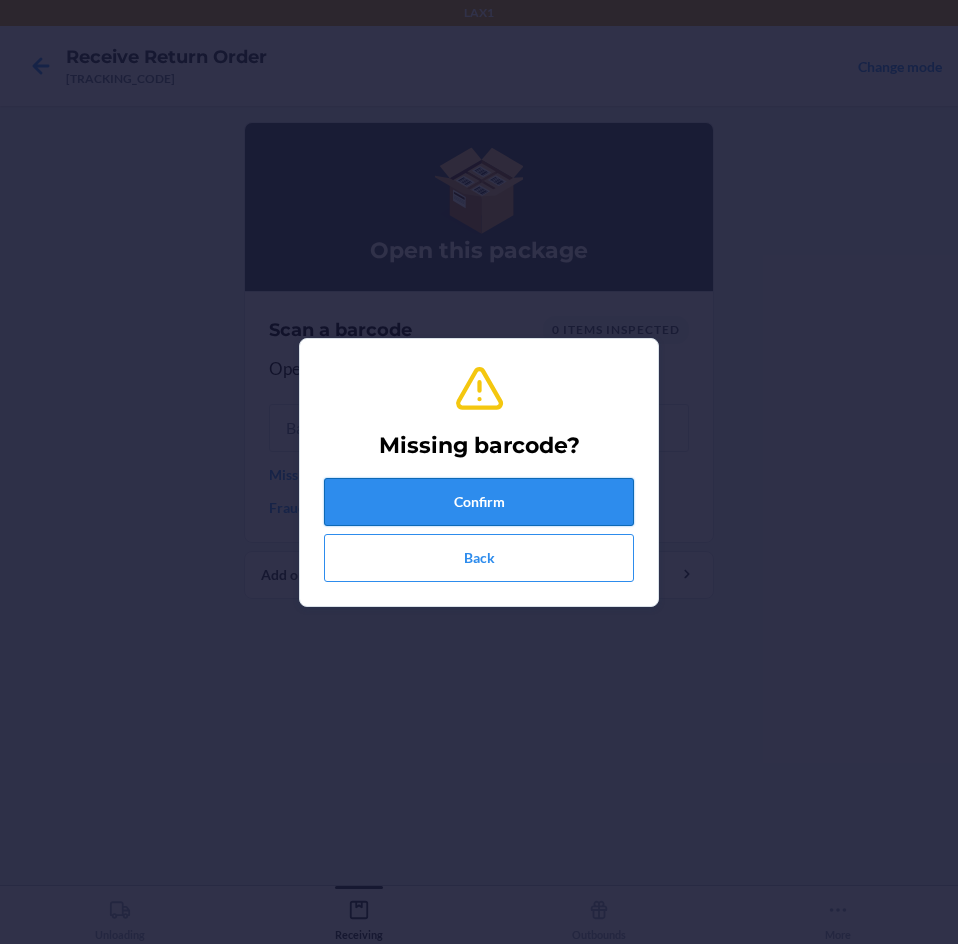 click on "Confirm" at bounding box center (479, 502) 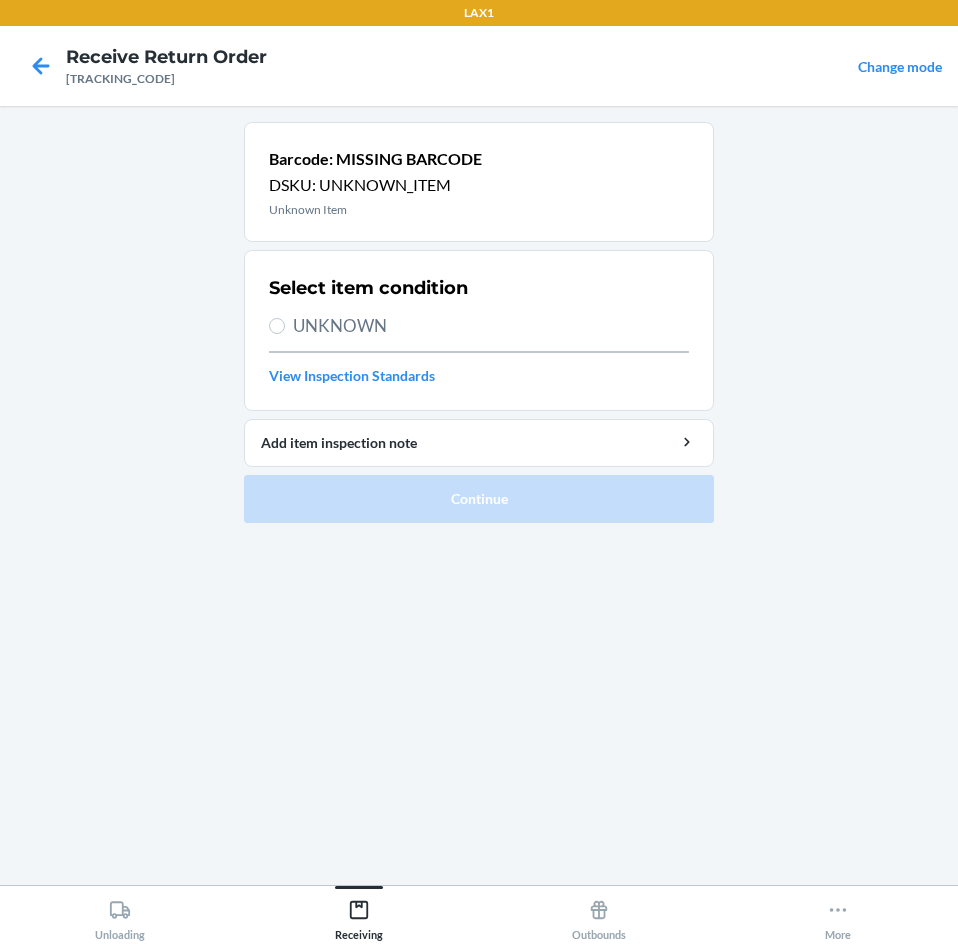 click on "UNKNOWN" at bounding box center [491, 326] 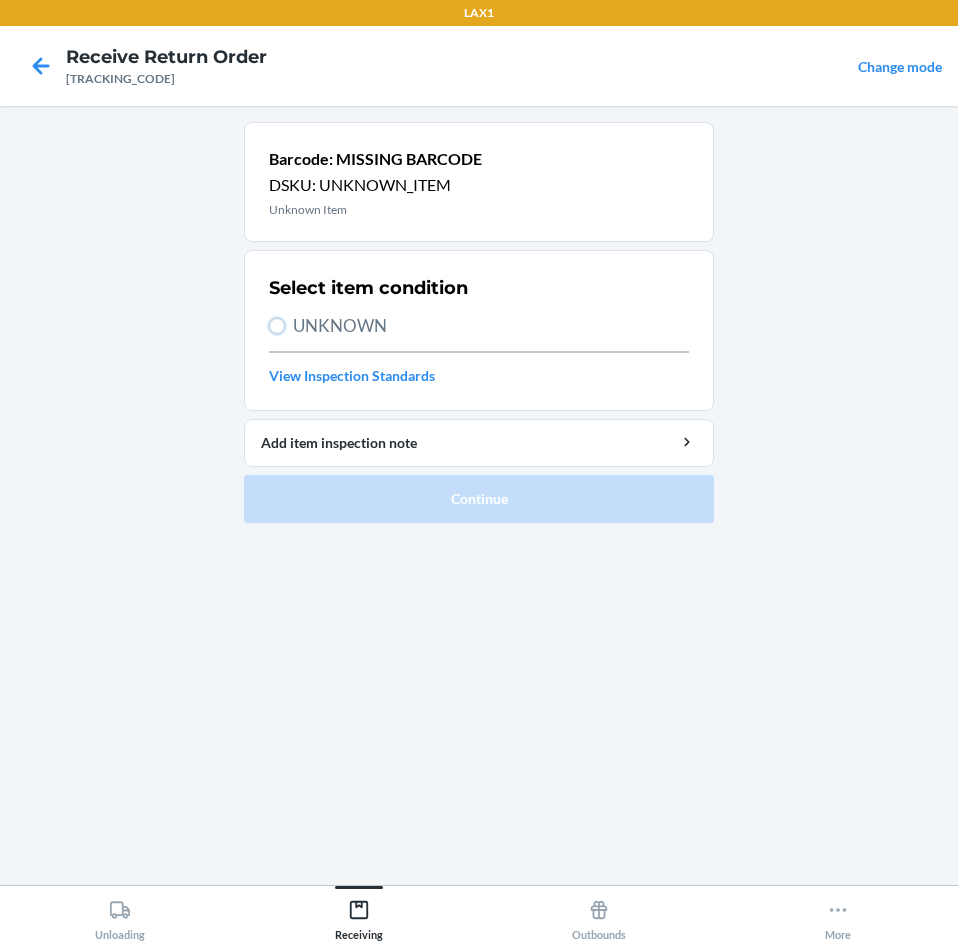 click on "UNKNOWN" at bounding box center (277, 326) 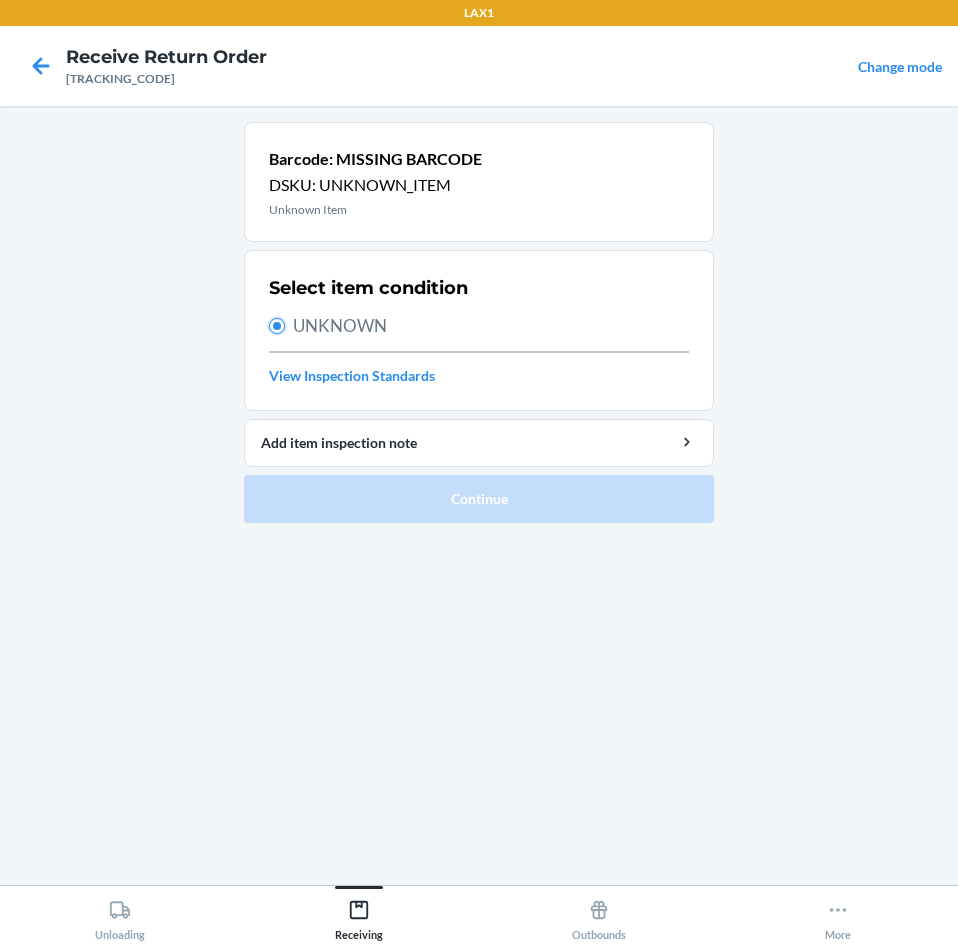 radio on "true" 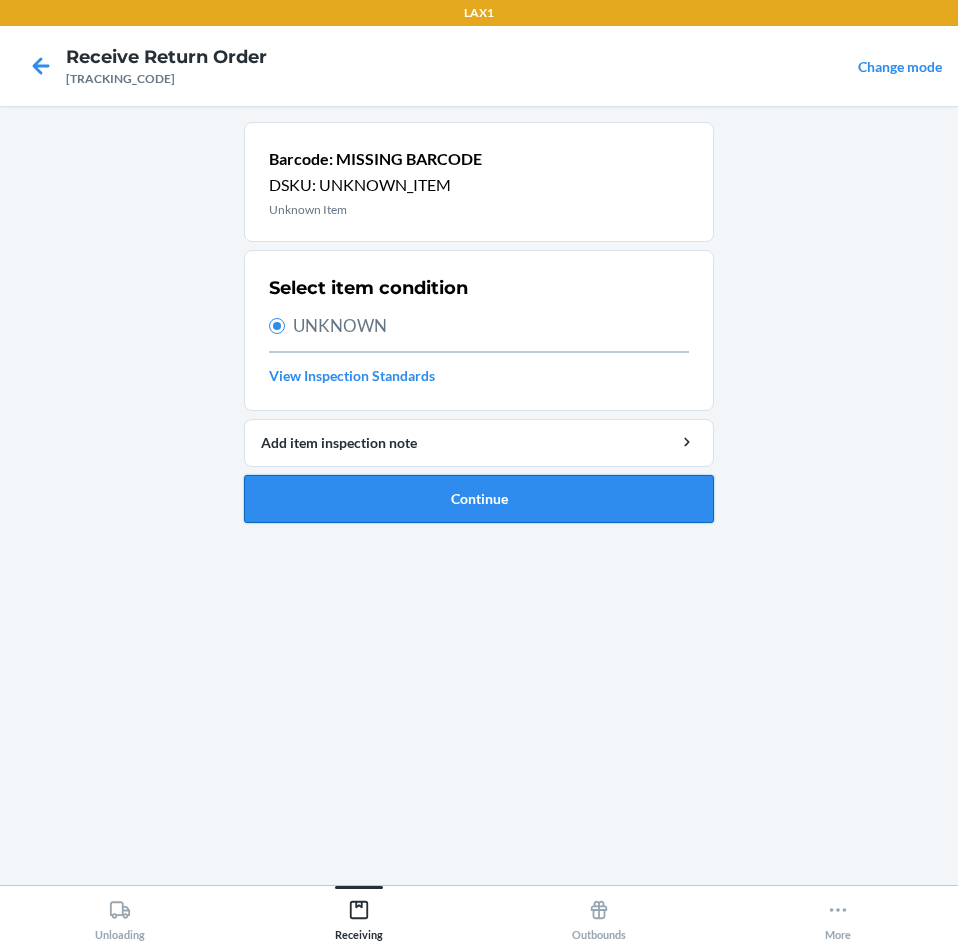 click on "Continue" at bounding box center [479, 499] 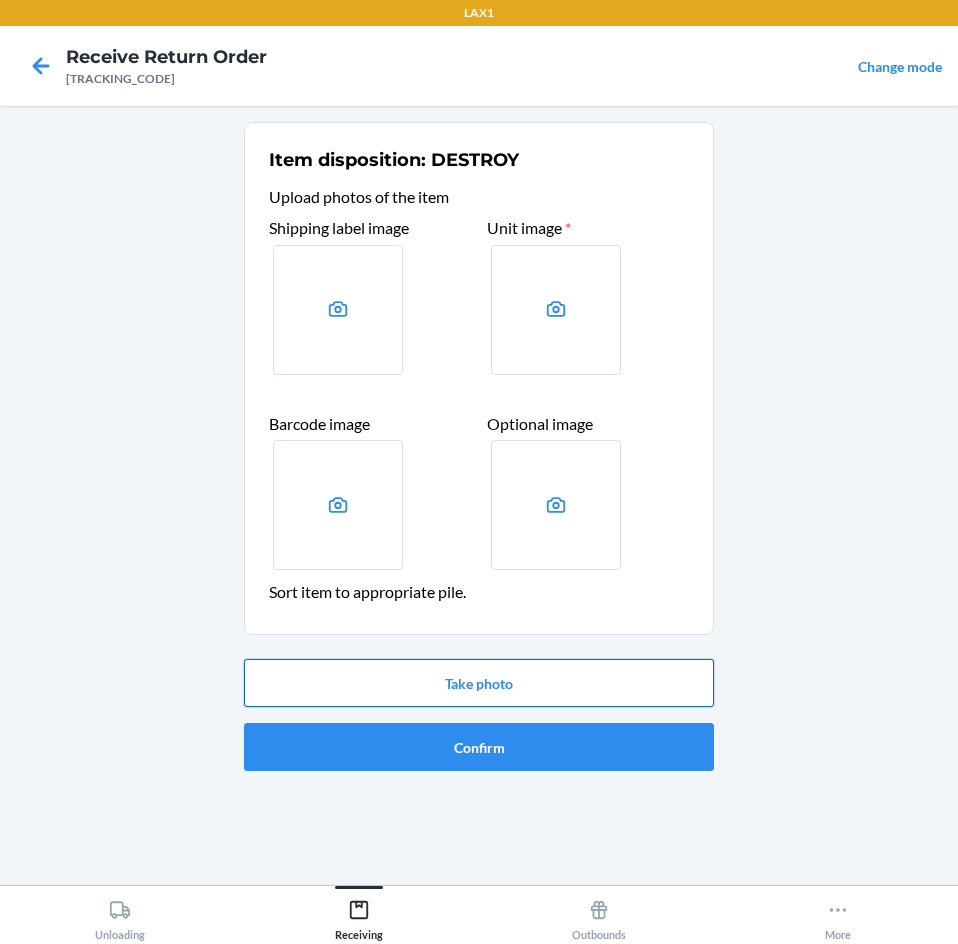 click on "Take photo" at bounding box center [479, 683] 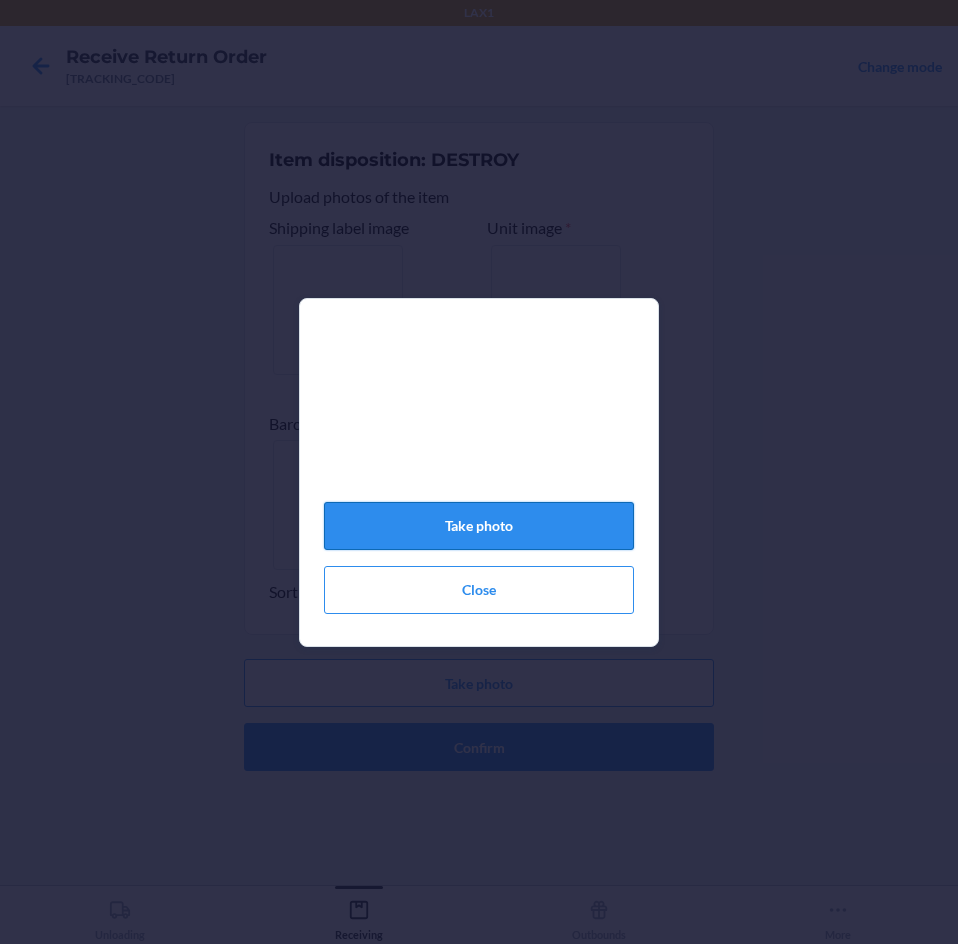 click on "Take photo" 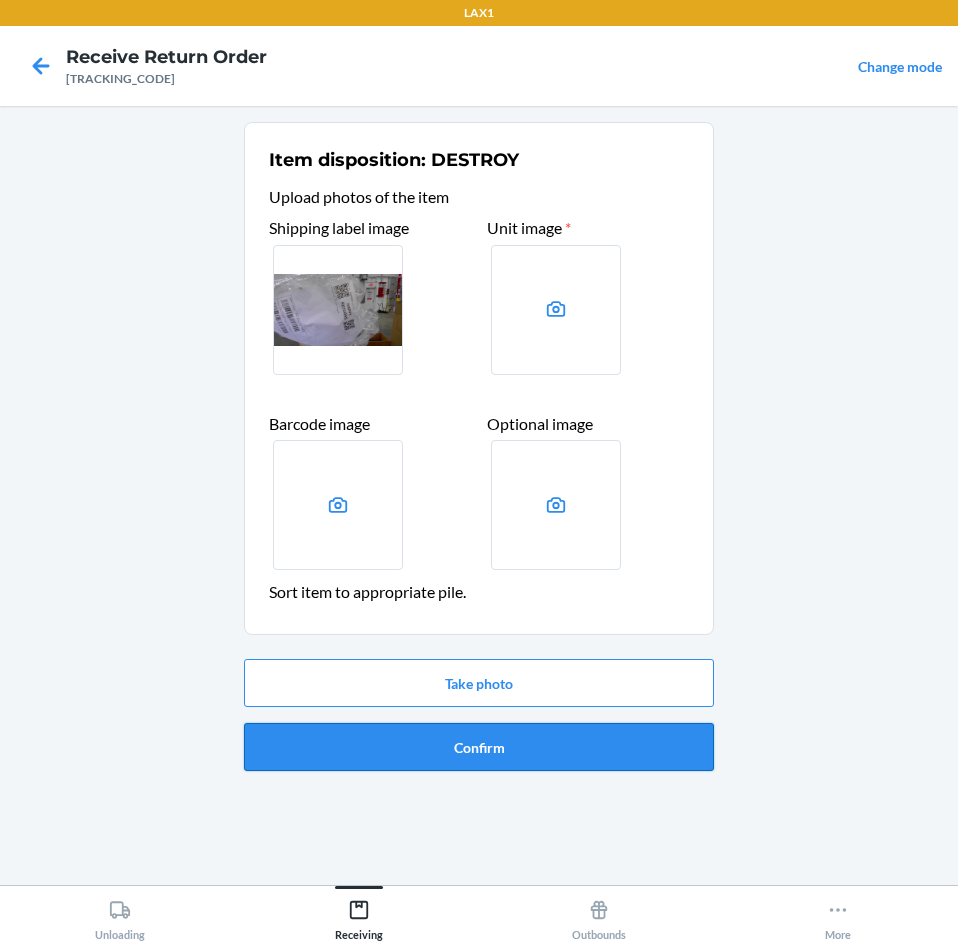 click on "Confirm" at bounding box center [479, 747] 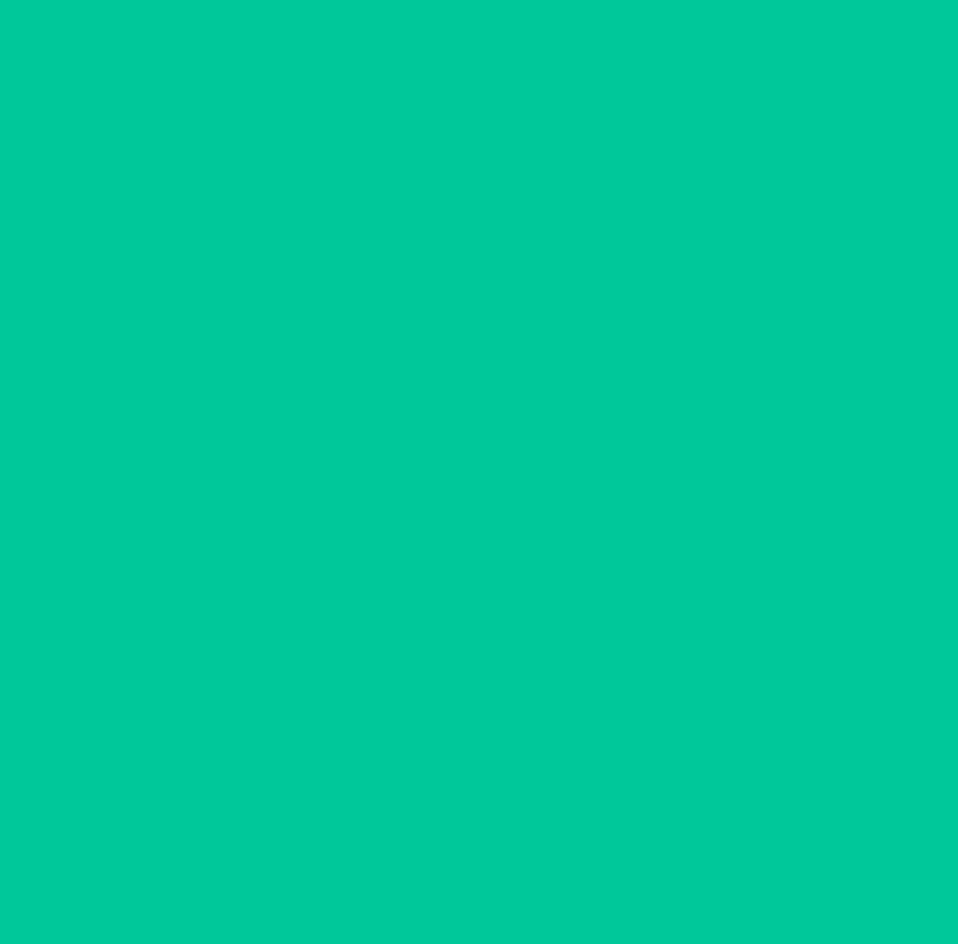 click on "Barcode: MISSING BARCODE DSKU: UNKNOWN_ITEM Unknown Item Scan Disposal box Add item to Disposal box and scan the box barcode Create a new Disposal box?" at bounding box center (479, 495) 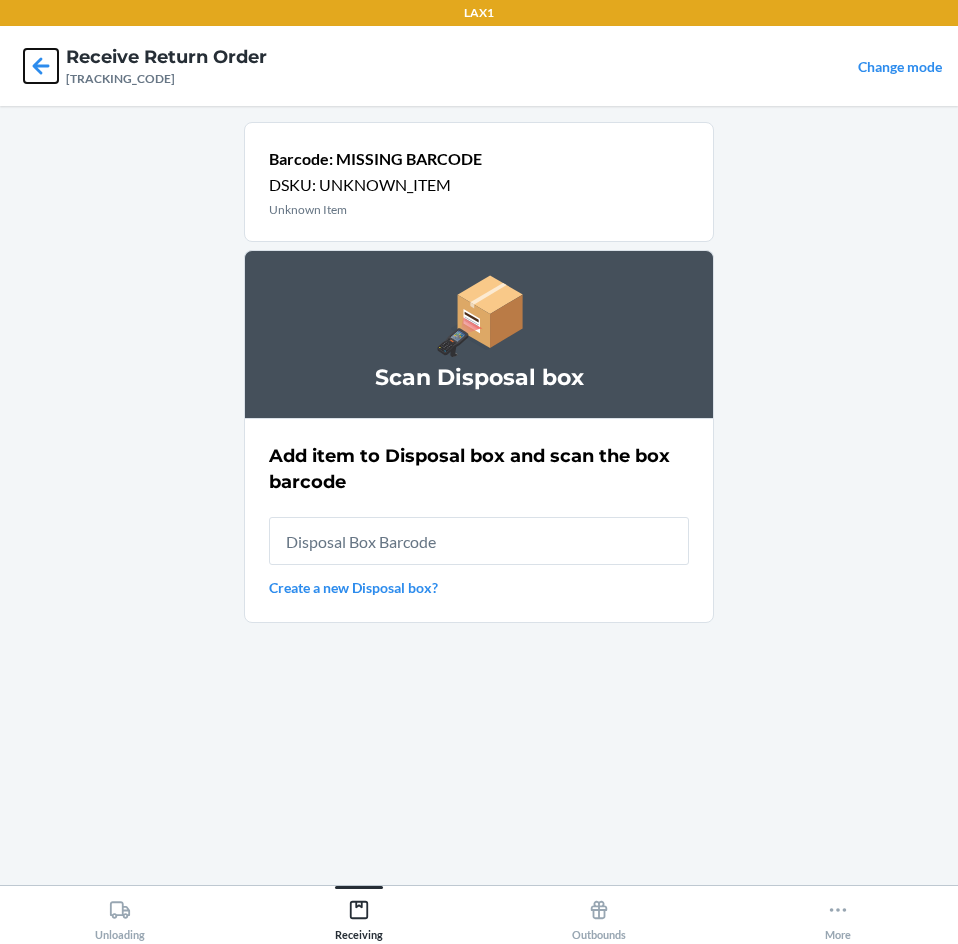 click 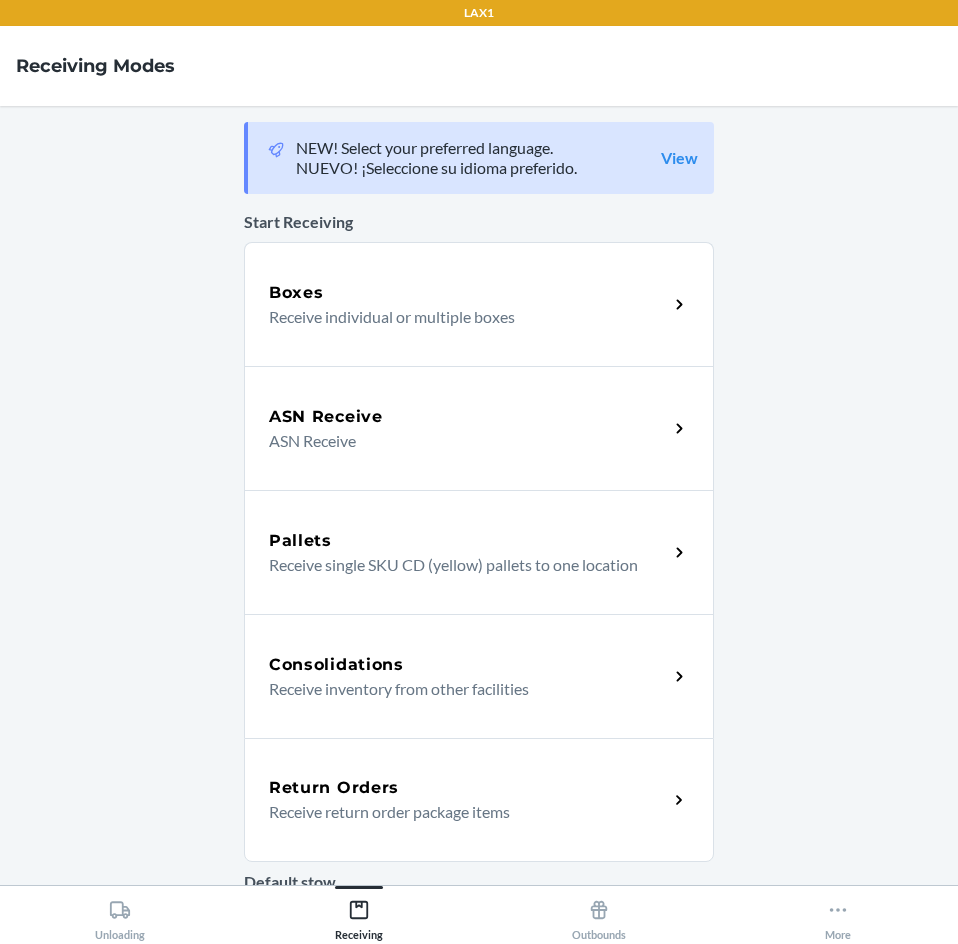 click on "Receive return order package items" at bounding box center (460, 812) 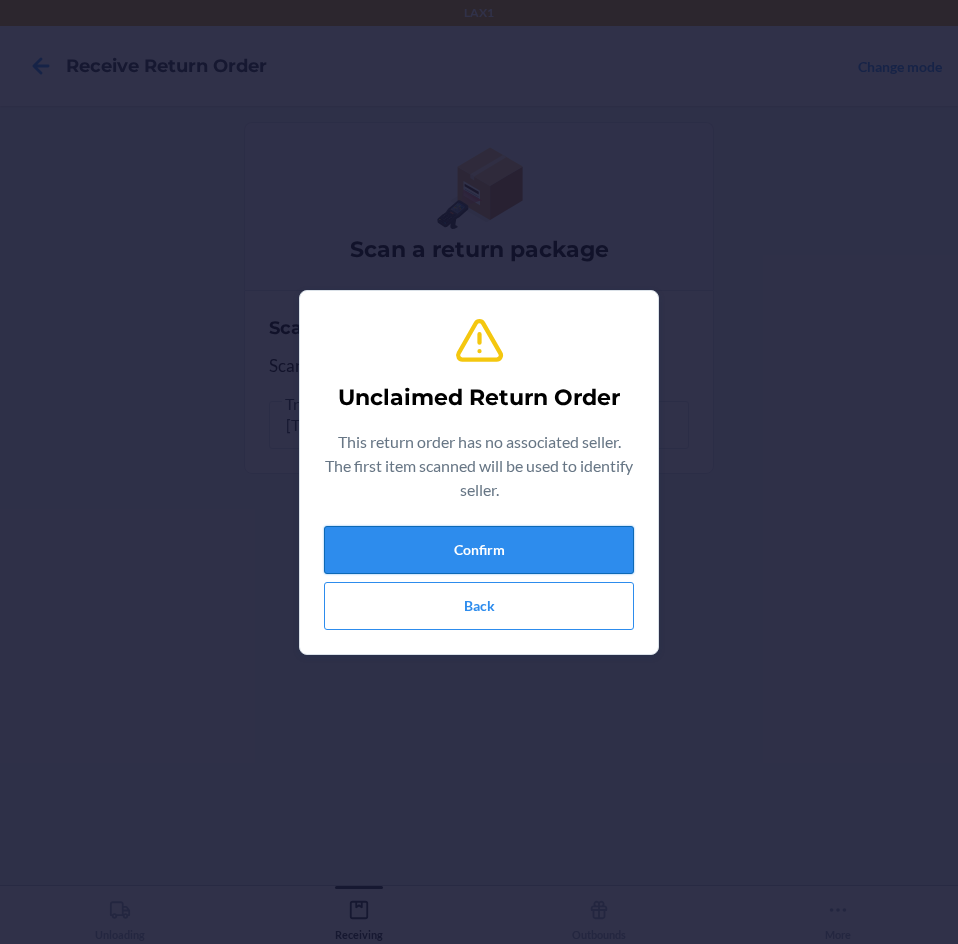 click on "Confirm" at bounding box center [479, 550] 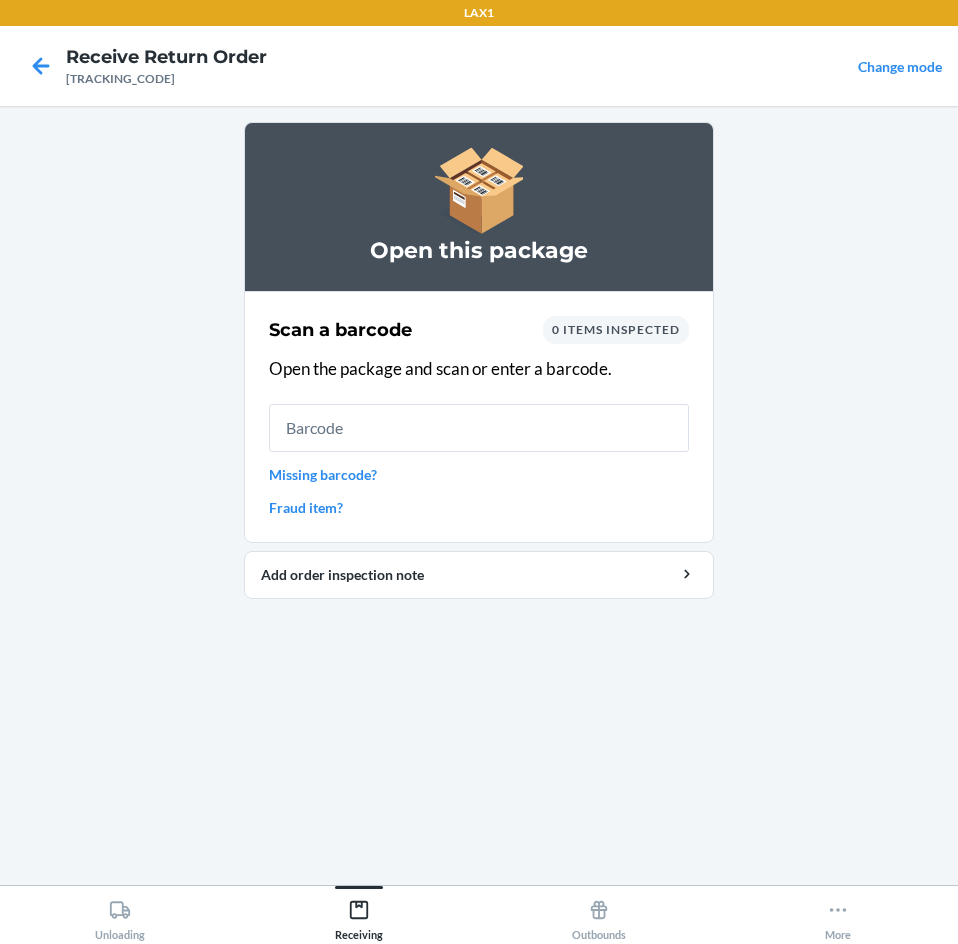 click on "Missing barcode?" at bounding box center (479, 474) 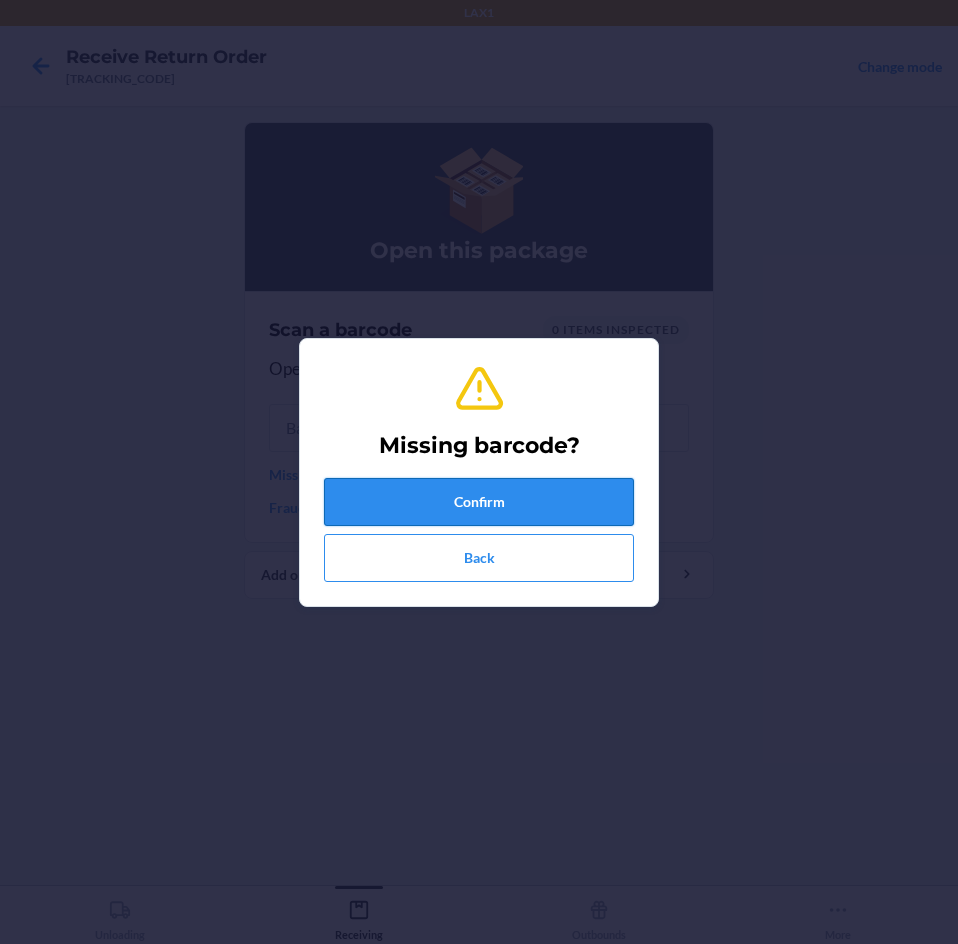 click on "Confirm" at bounding box center [479, 502] 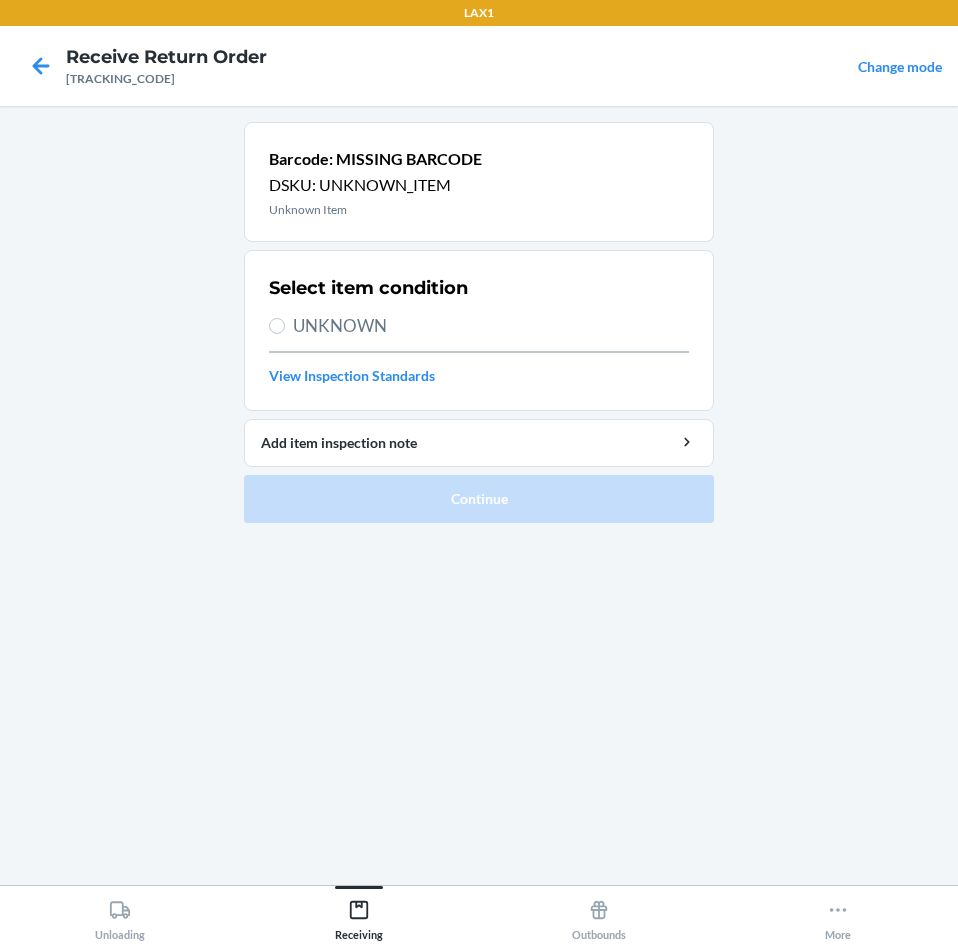 click on "UNKNOWN" at bounding box center [491, 326] 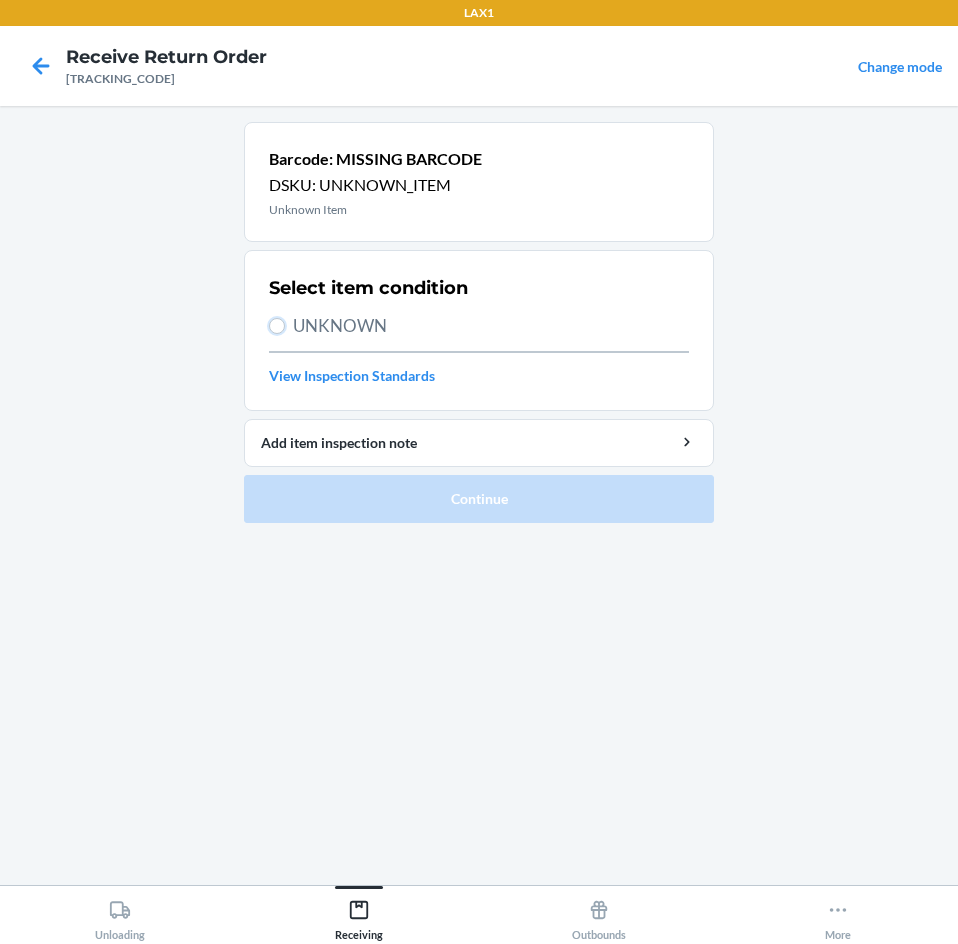 click on "UNKNOWN" at bounding box center (277, 326) 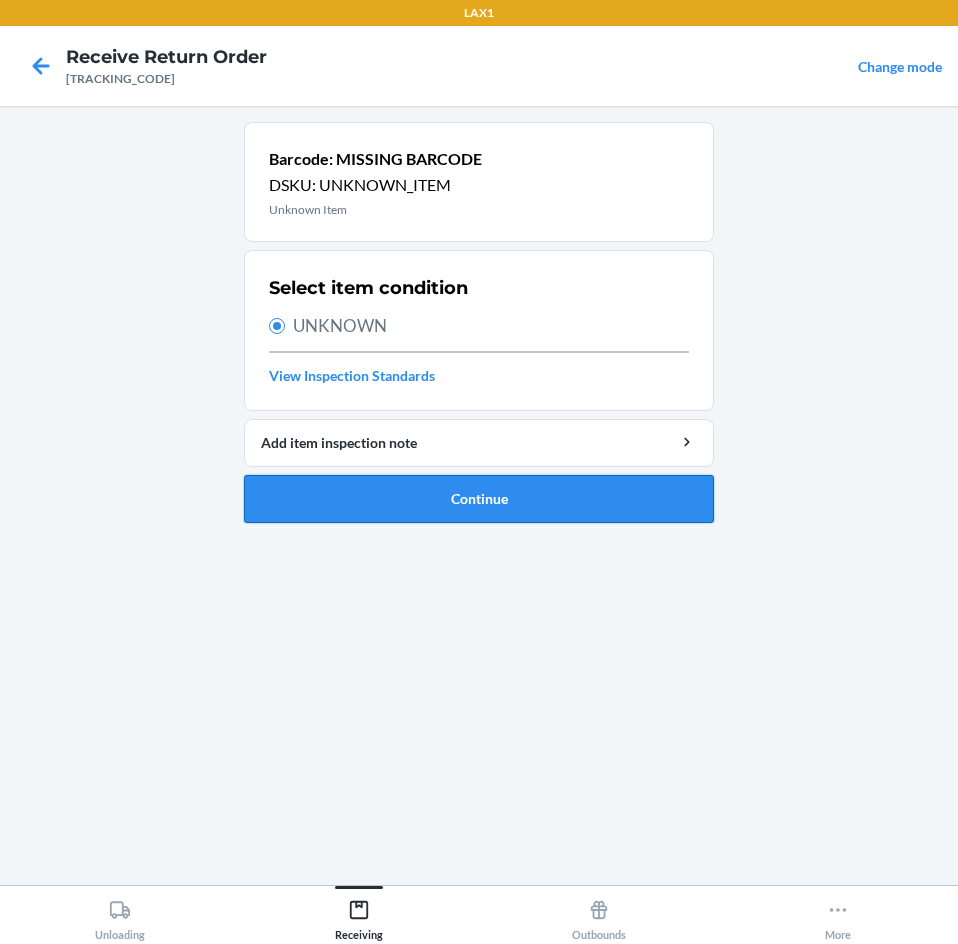 click on "Continue" at bounding box center [479, 499] 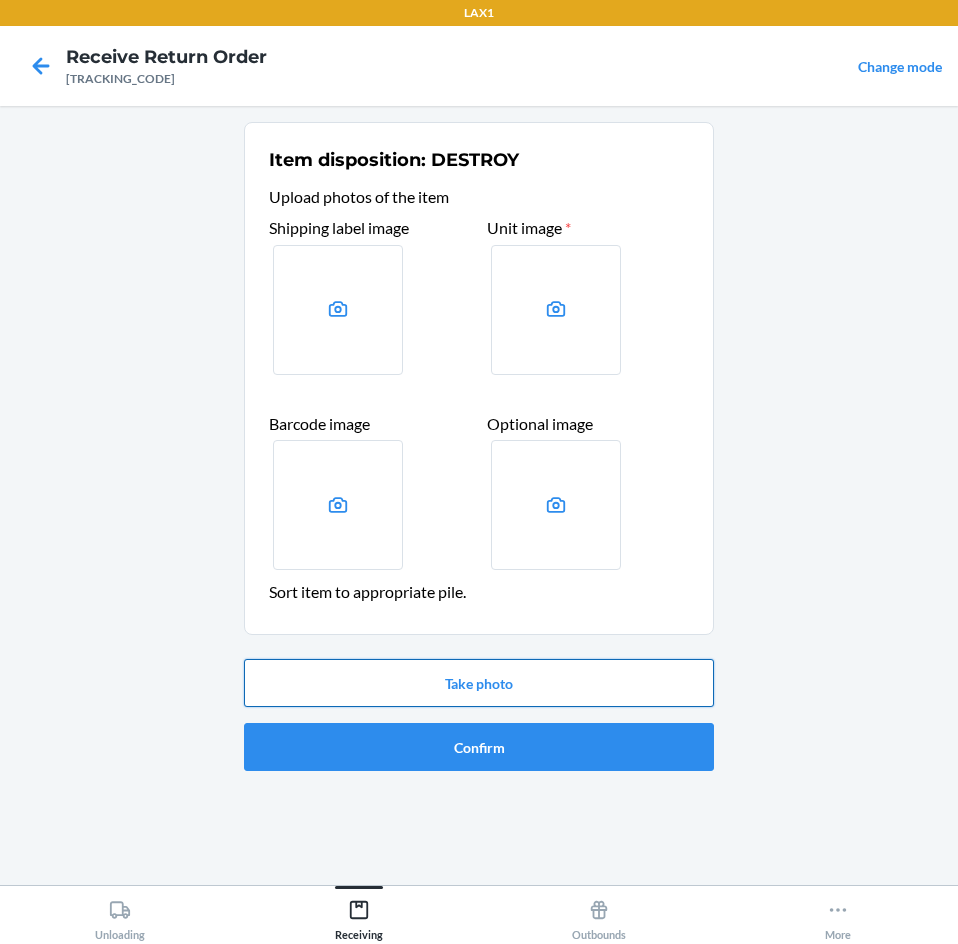click on "Take photo" at bounding box center [479, 683] 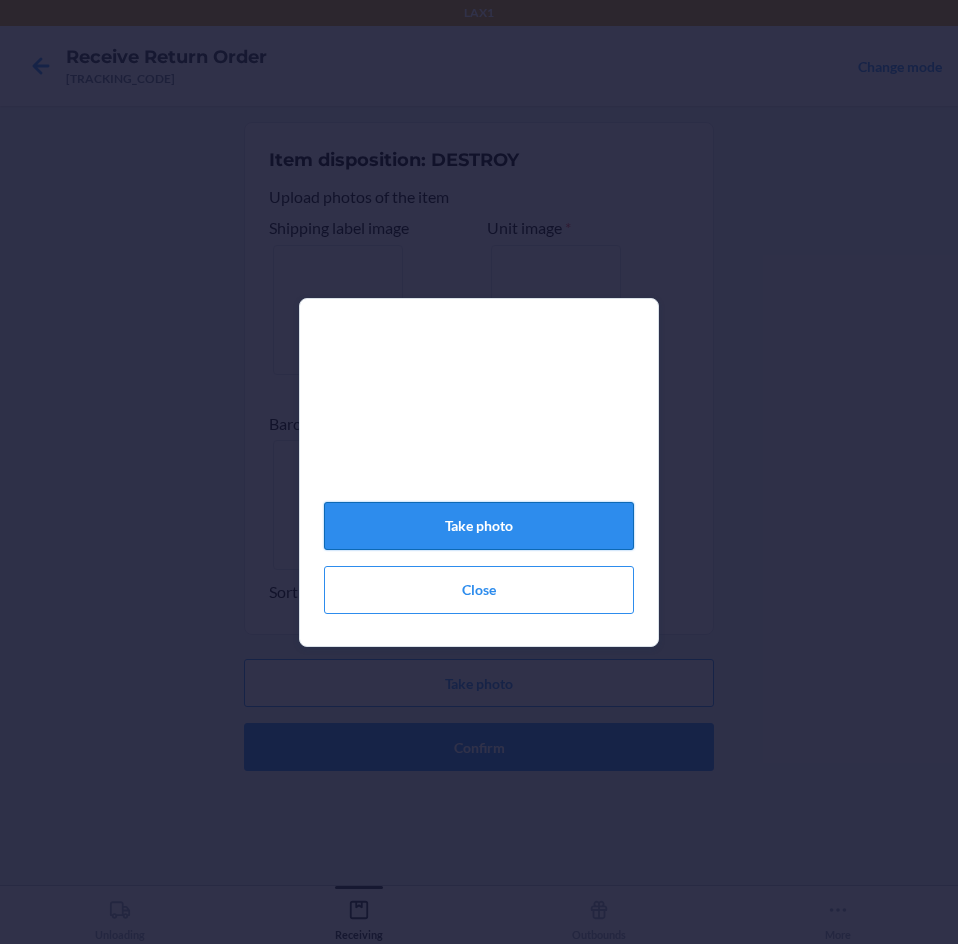 click on "Take photo" 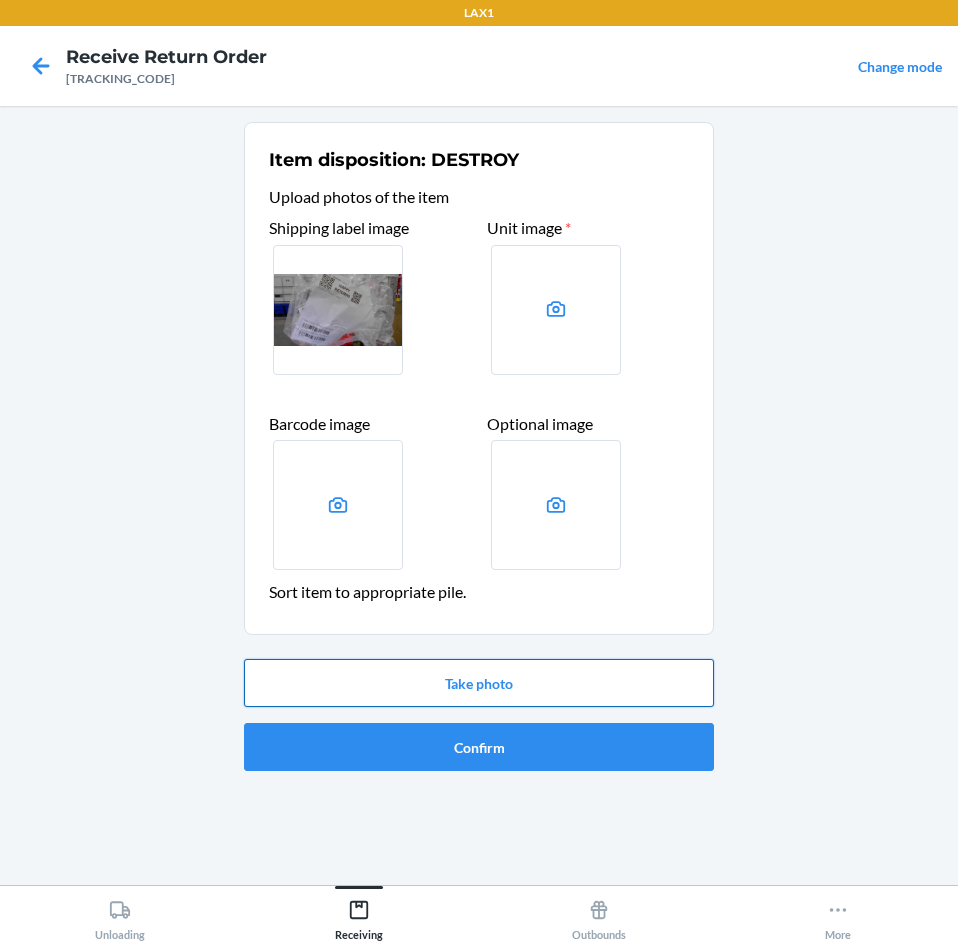 click on "Take photo" at bounding box center (479, 683) 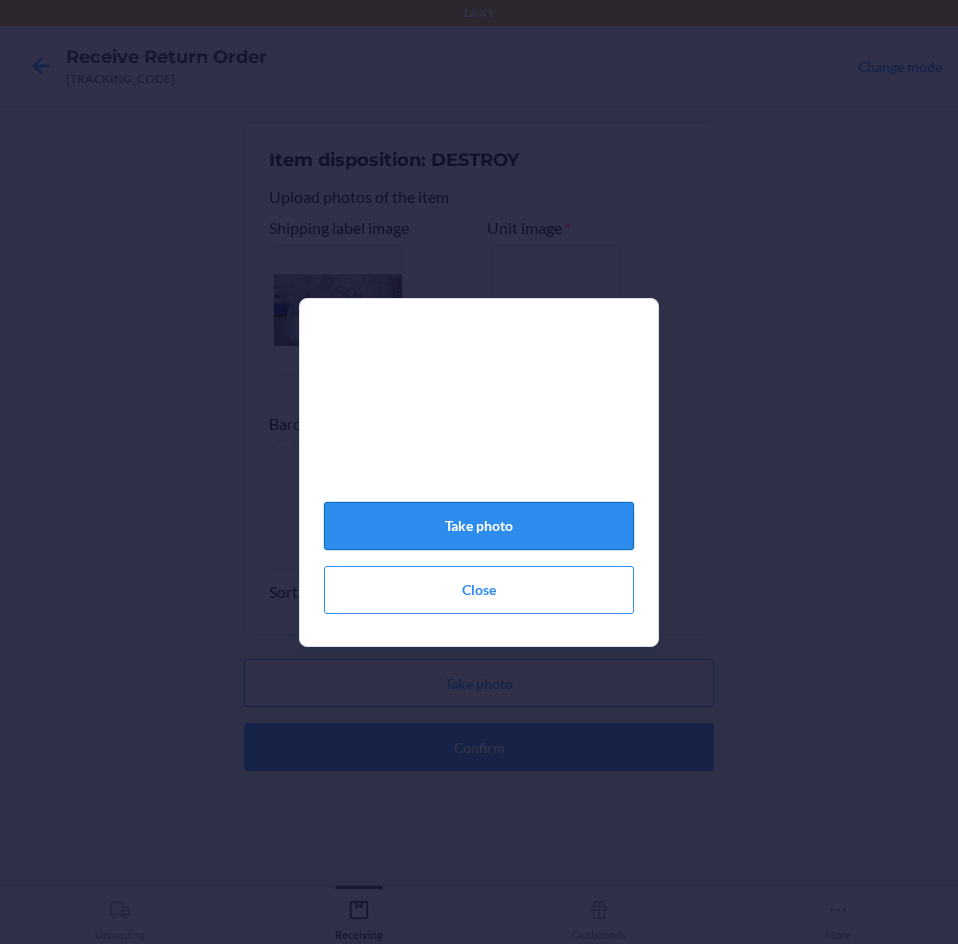 click on "Take photo" 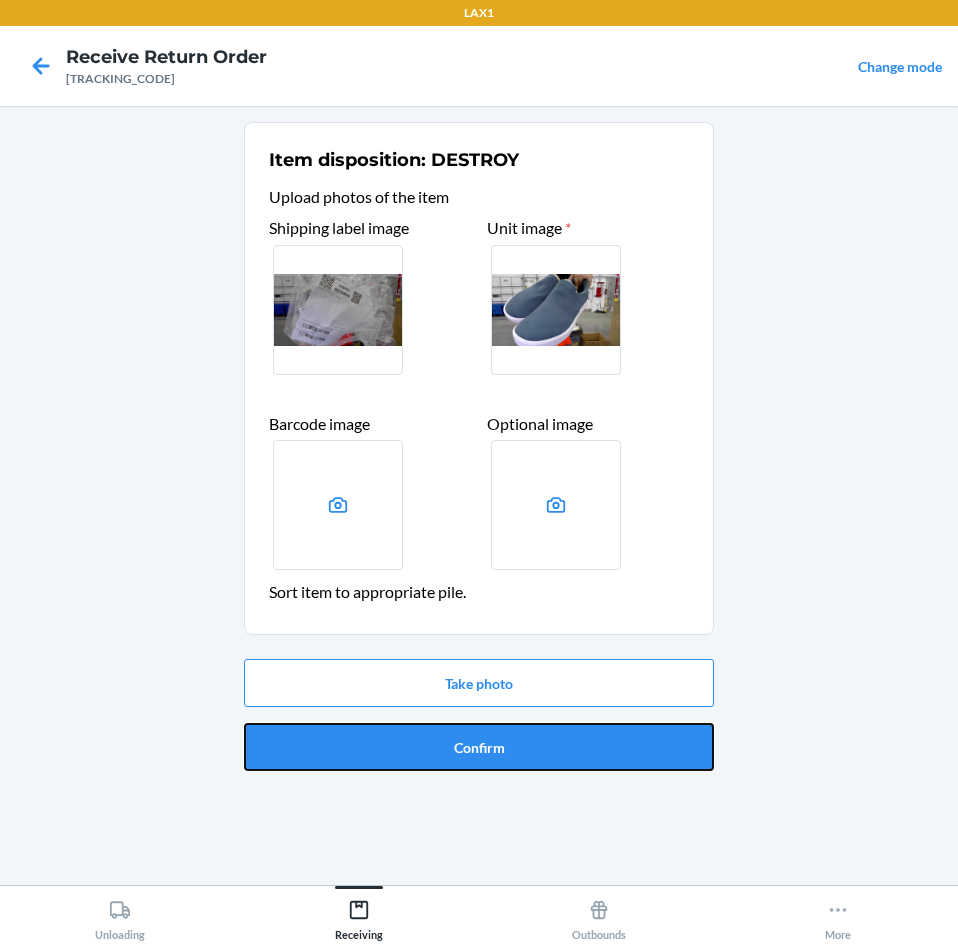 click on "Confirm" at bounding box center (479, 747) 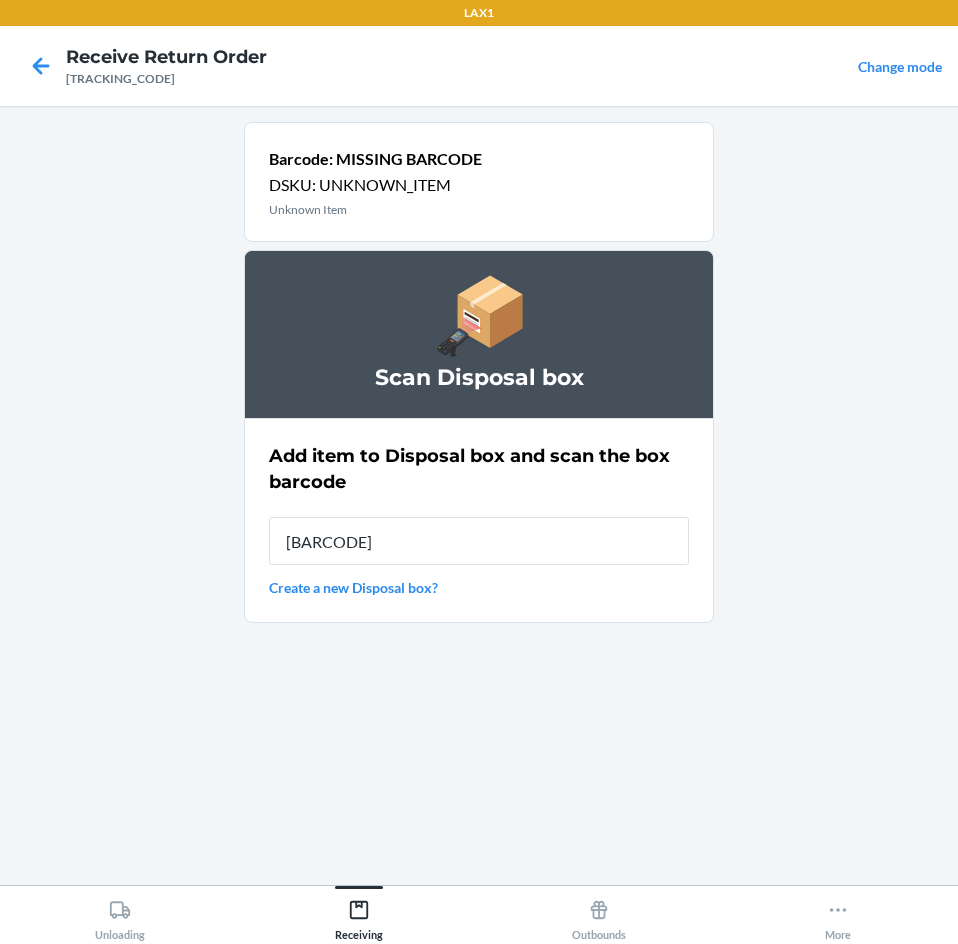 type on "[BARCODE]" 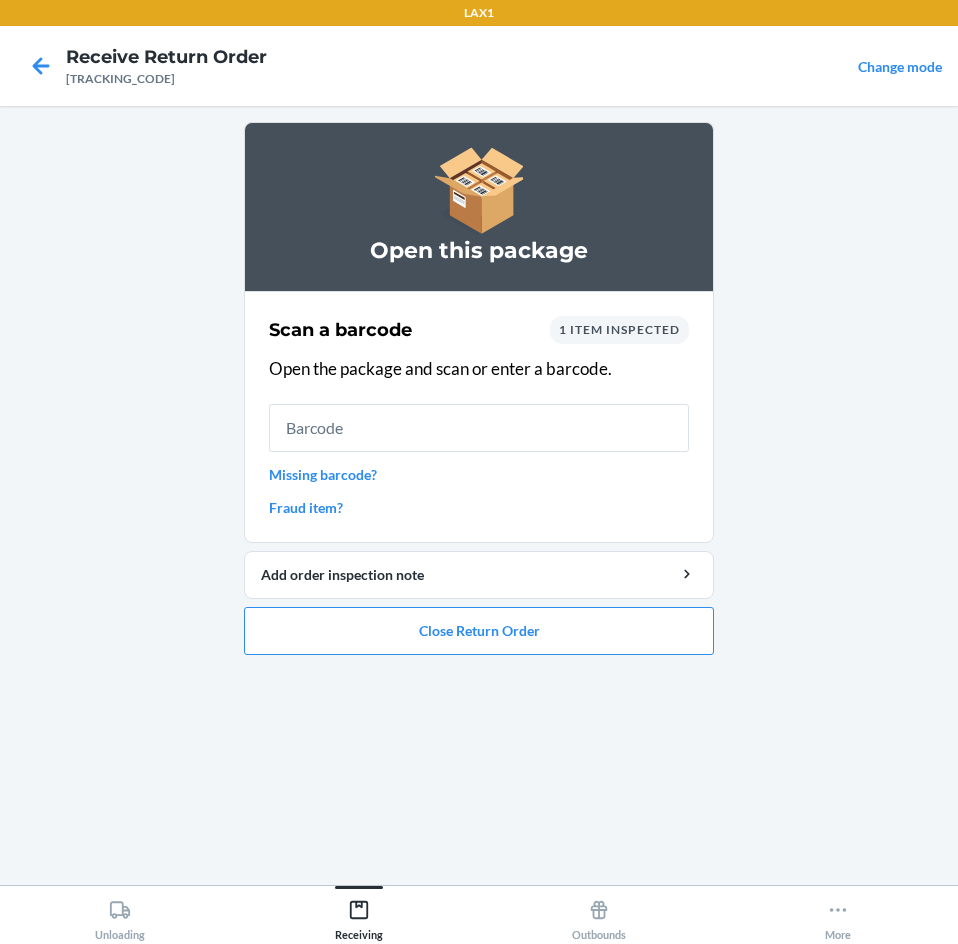 click on "Missing barcode?" at bounding box center [479, 474] 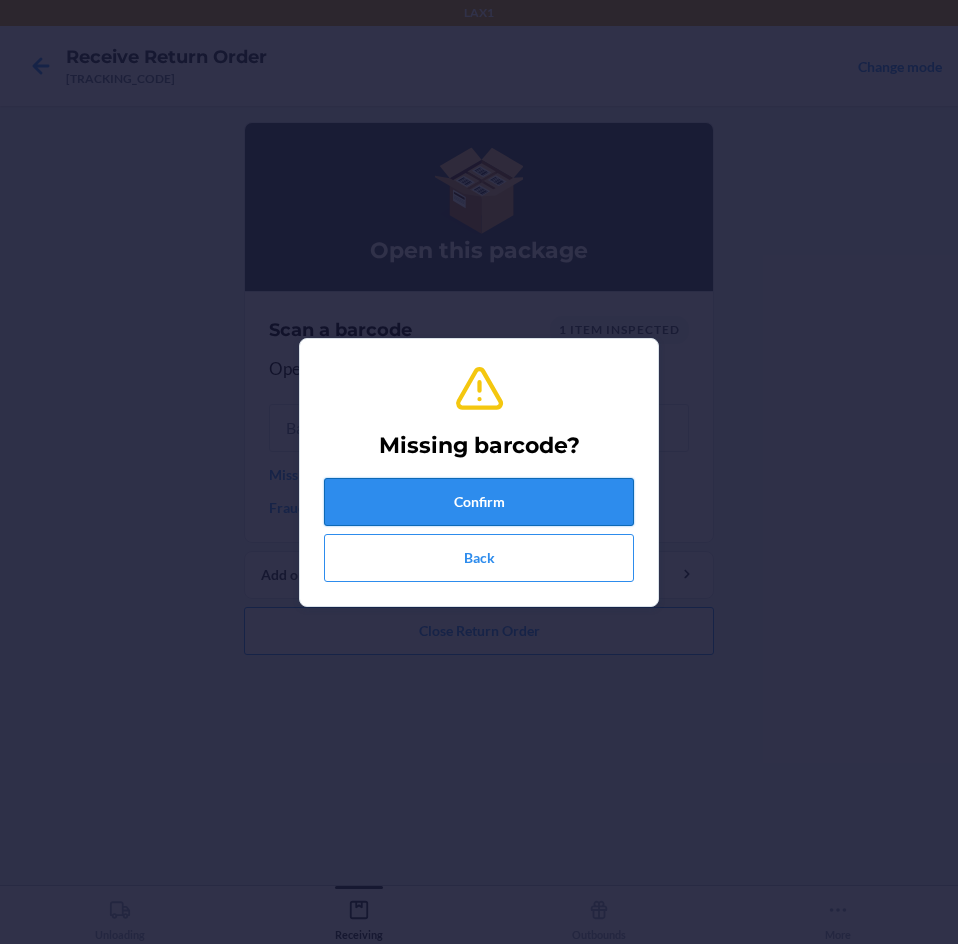 click on "Confirm" at bounding box center [479, 502] 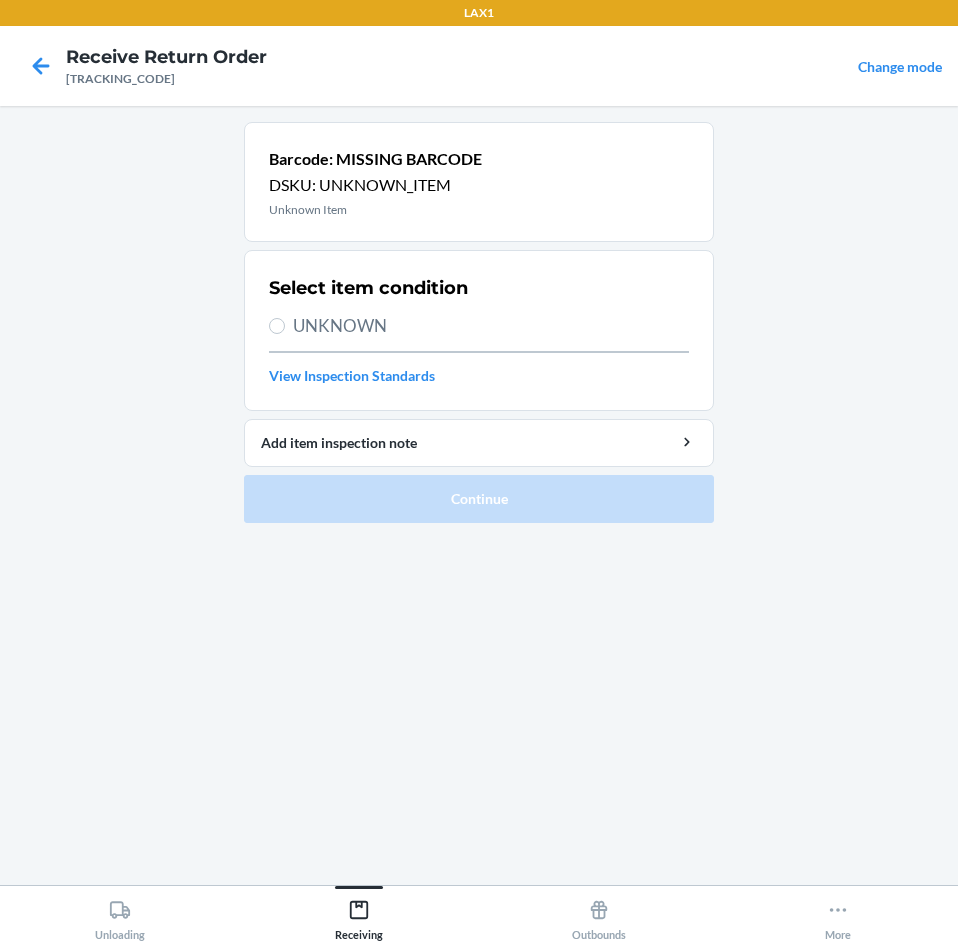 click on "Select item condition UNKNOWN View Inspection Standards" at bounding box center [479, 330] 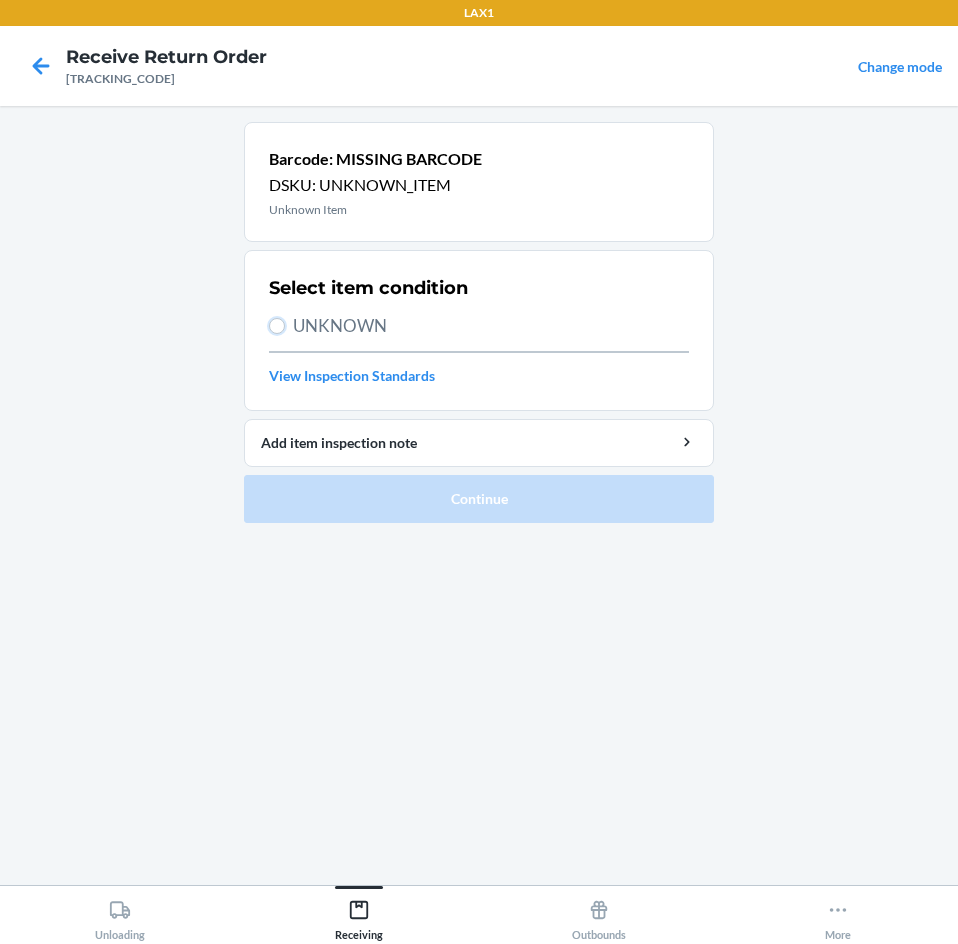 click on "UNKNOWN" at bounding box center [277, 326] 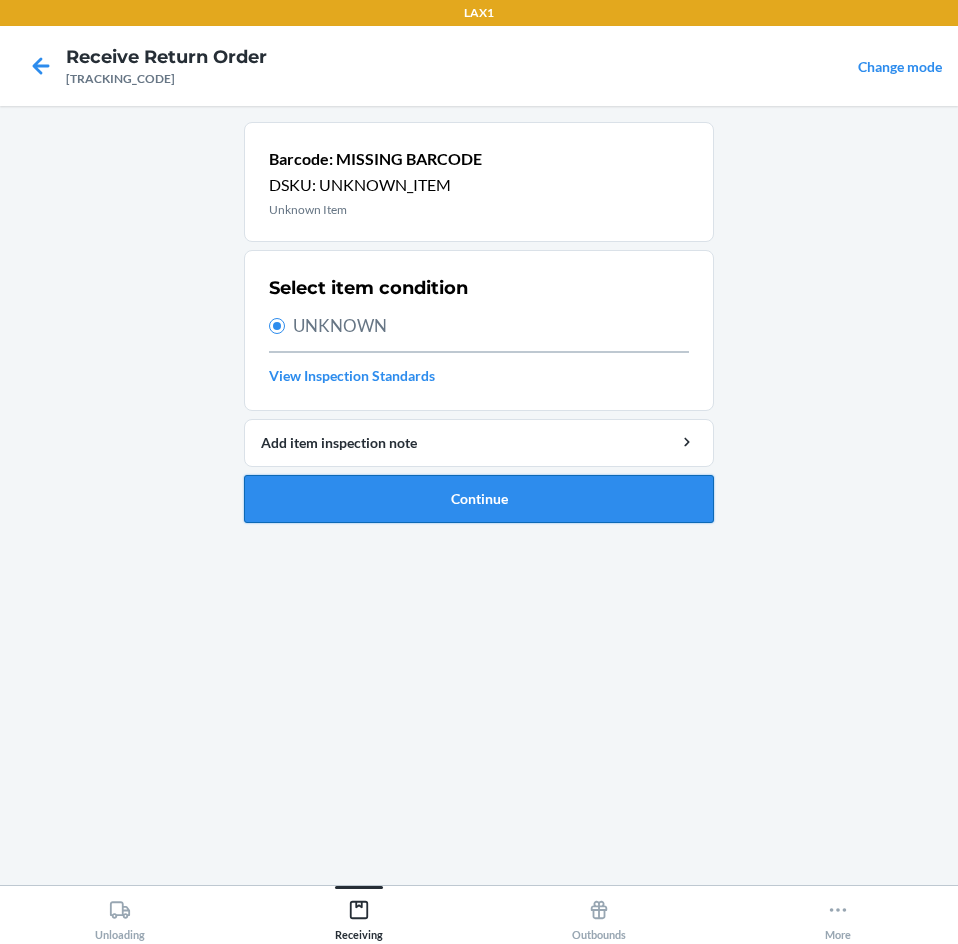 click on "Continue" at bounding box center [479, 499] 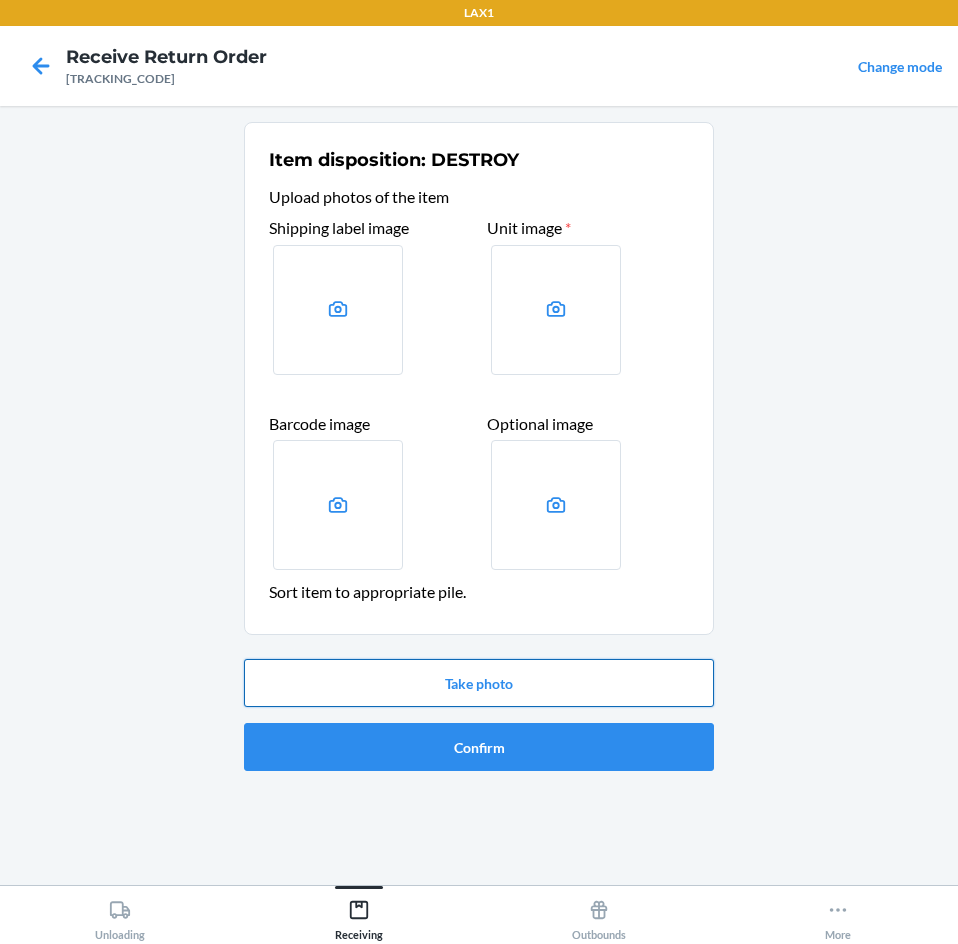 click on "Take photo" at bounding box center (479, 683) 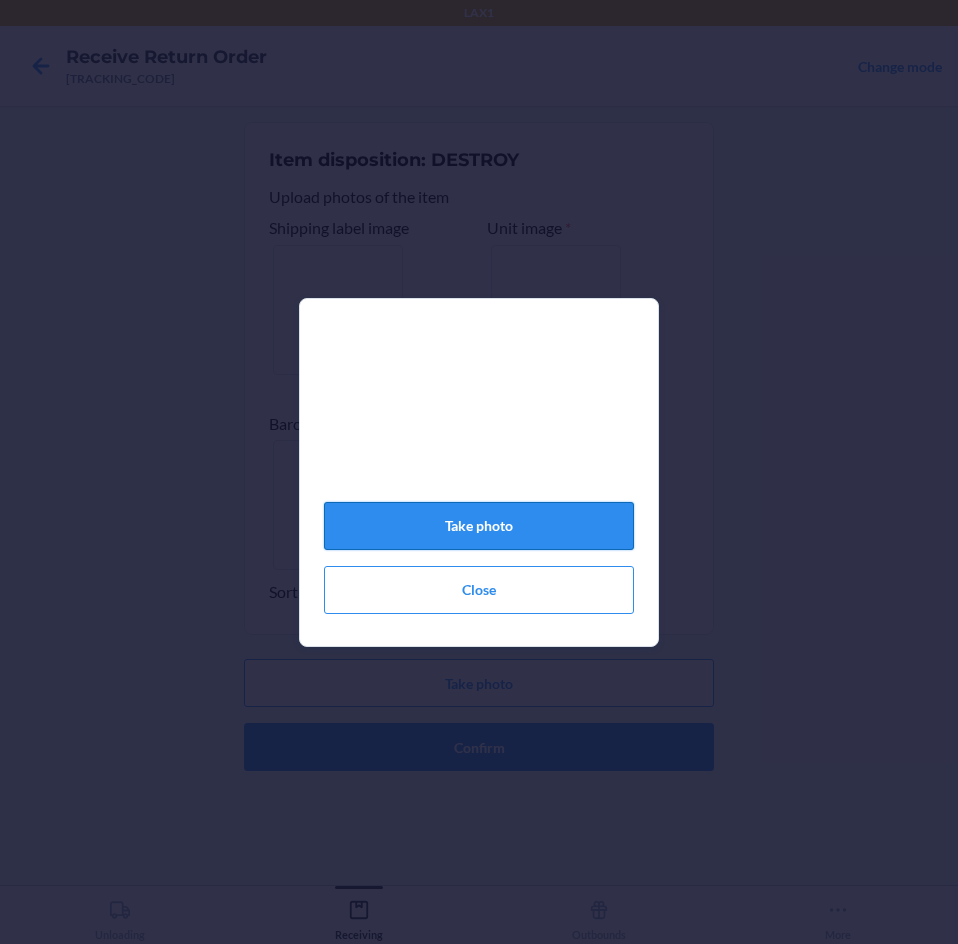 click on "Take photo" 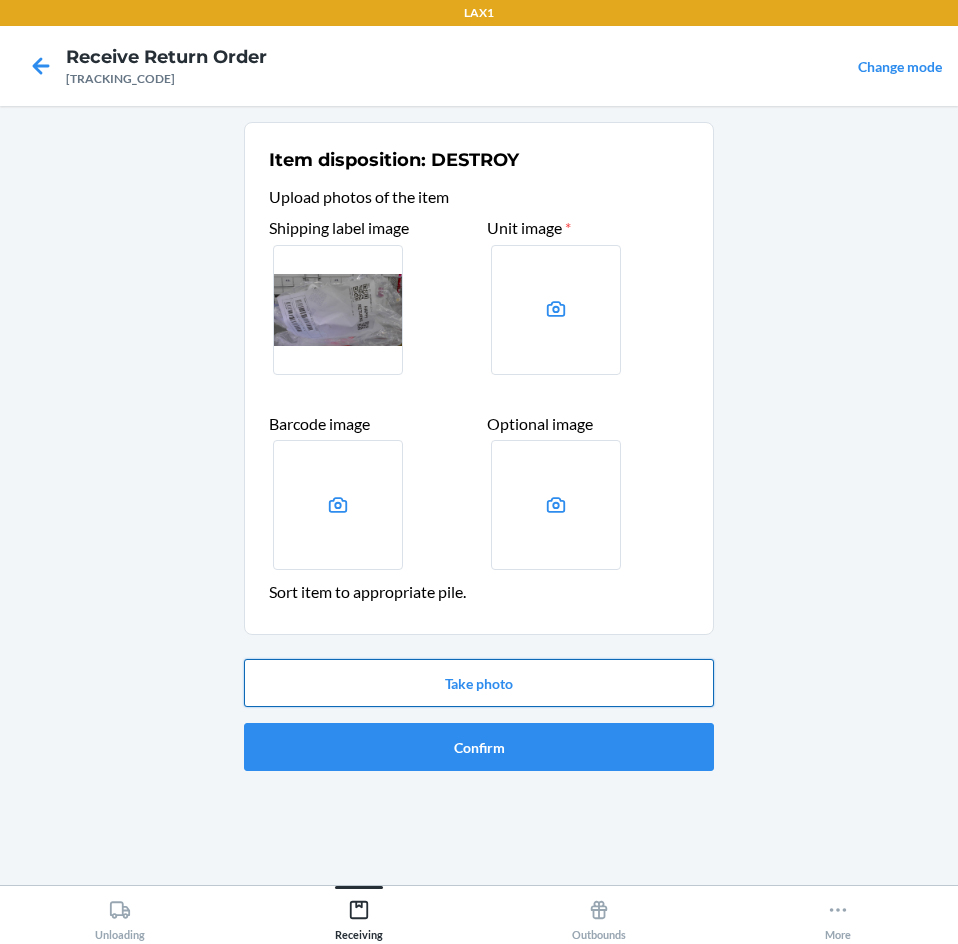 click on "Take photo" at bounding box center [479, 683] 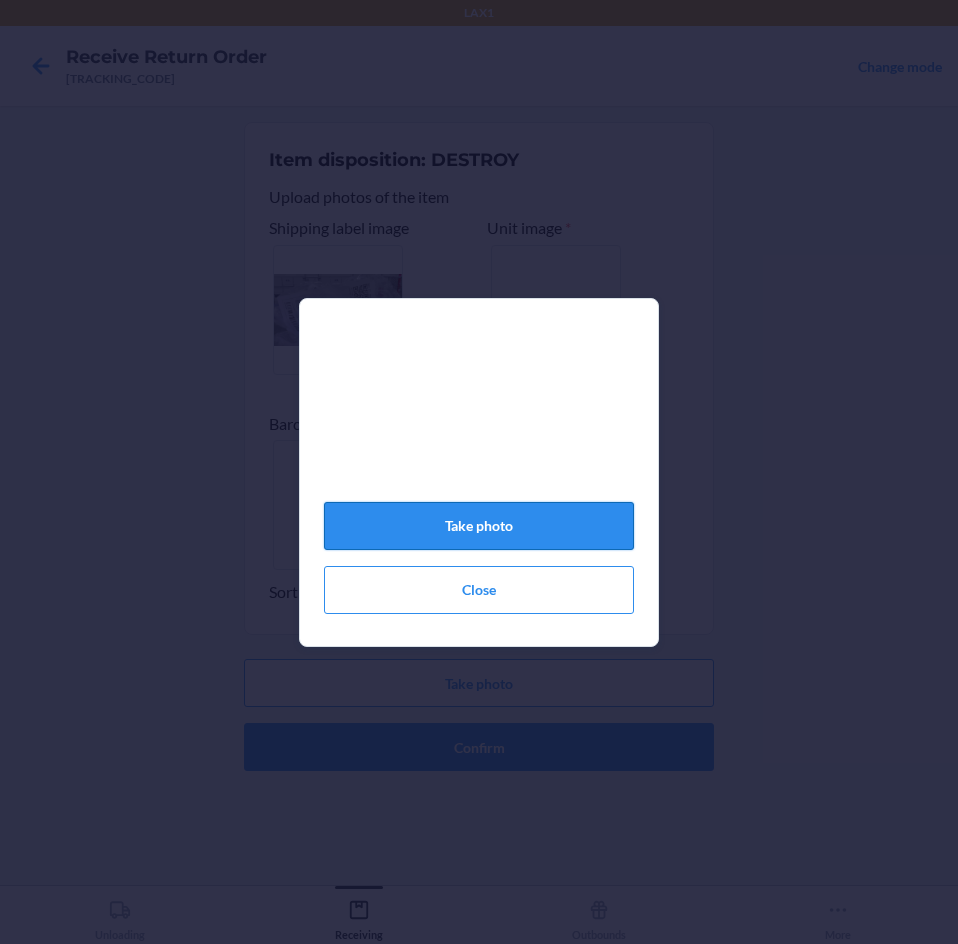 click on "Take photo" 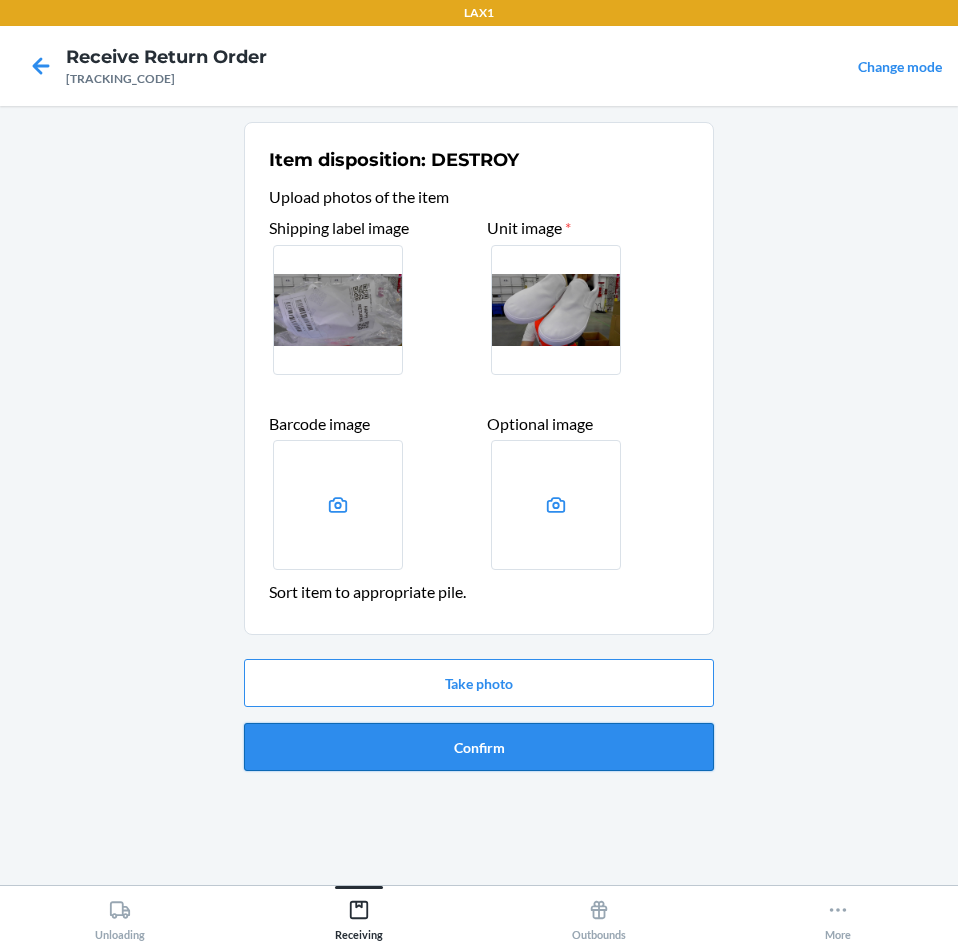 click on "Confirm" at bounding box center [479, 747] 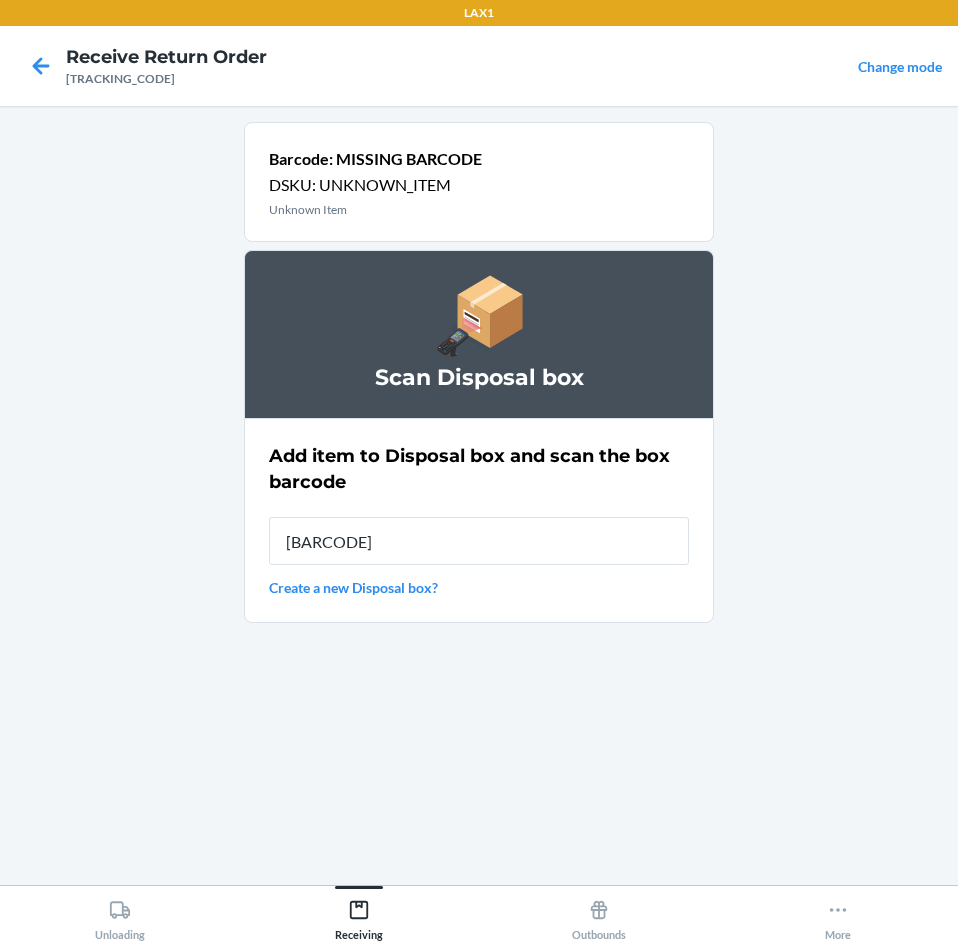 type on "[BARCODE]" 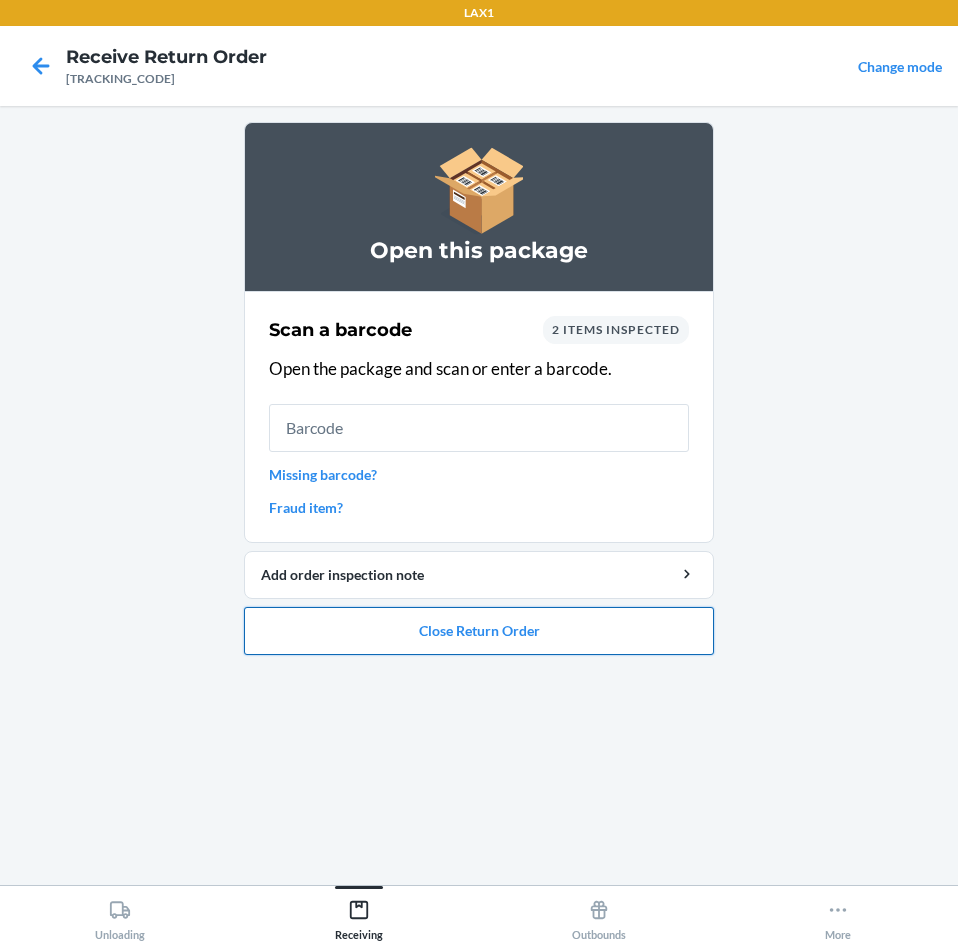 click on "Close Return Order" at bounding box center (479, 631) 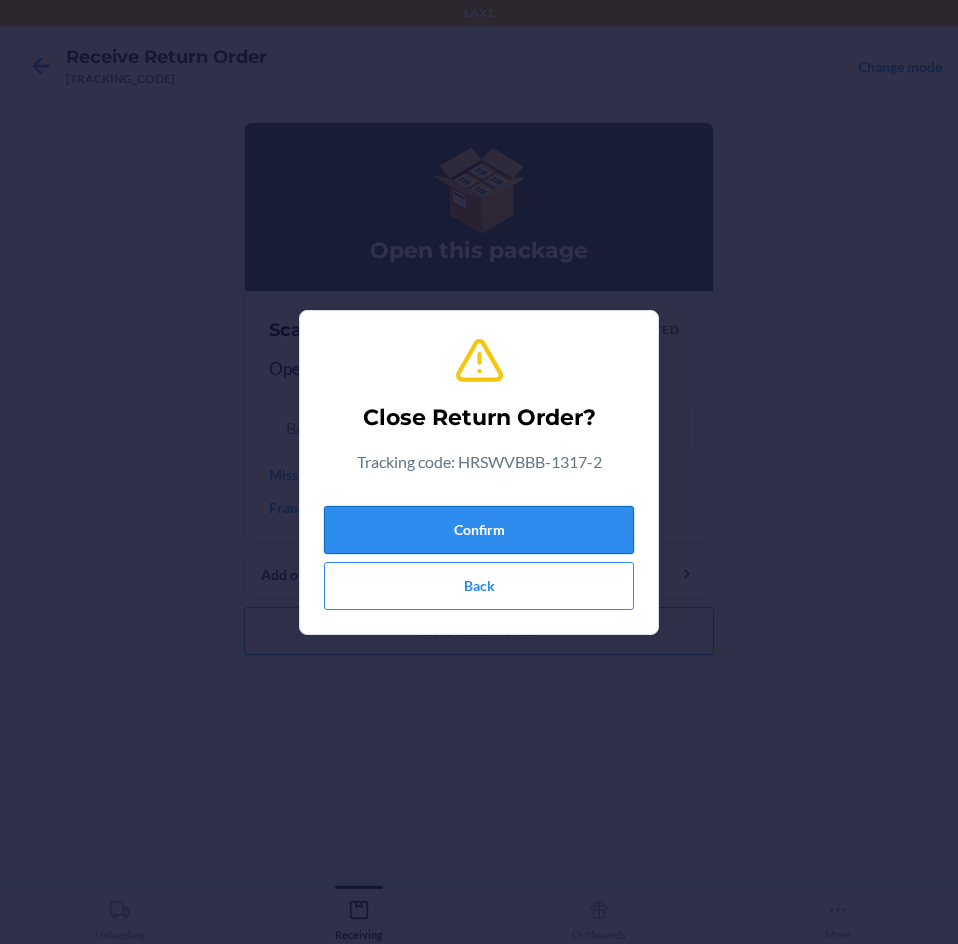 click on "Confirm" at bounding box center (479, 530) 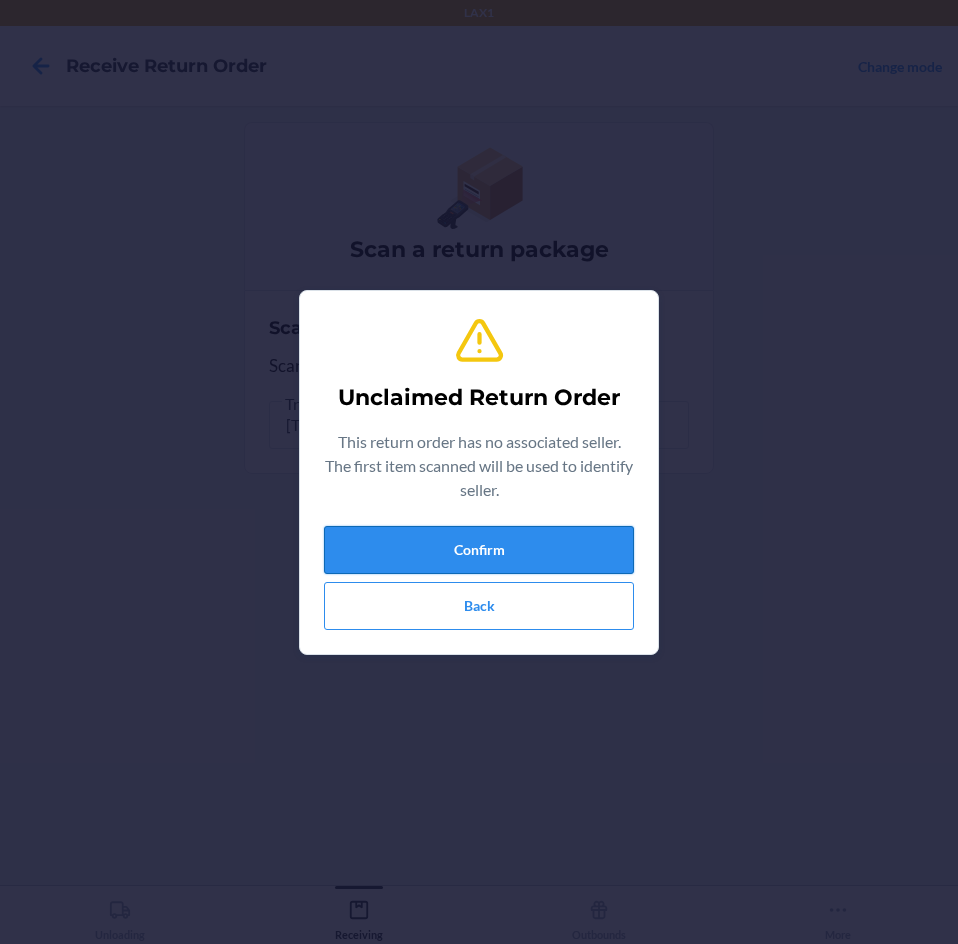 click on "Confirm" at bounding box center [479, 550] 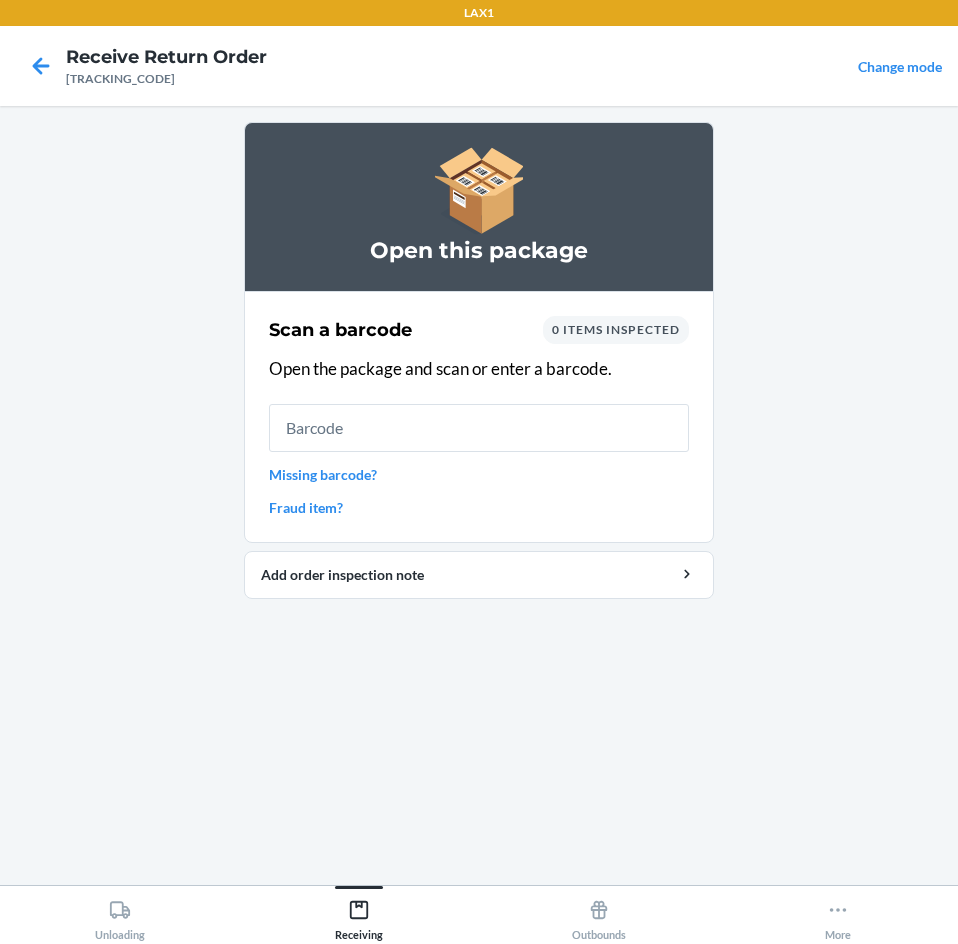 click on "Missing barcode?" at bounding box center (479, 474) 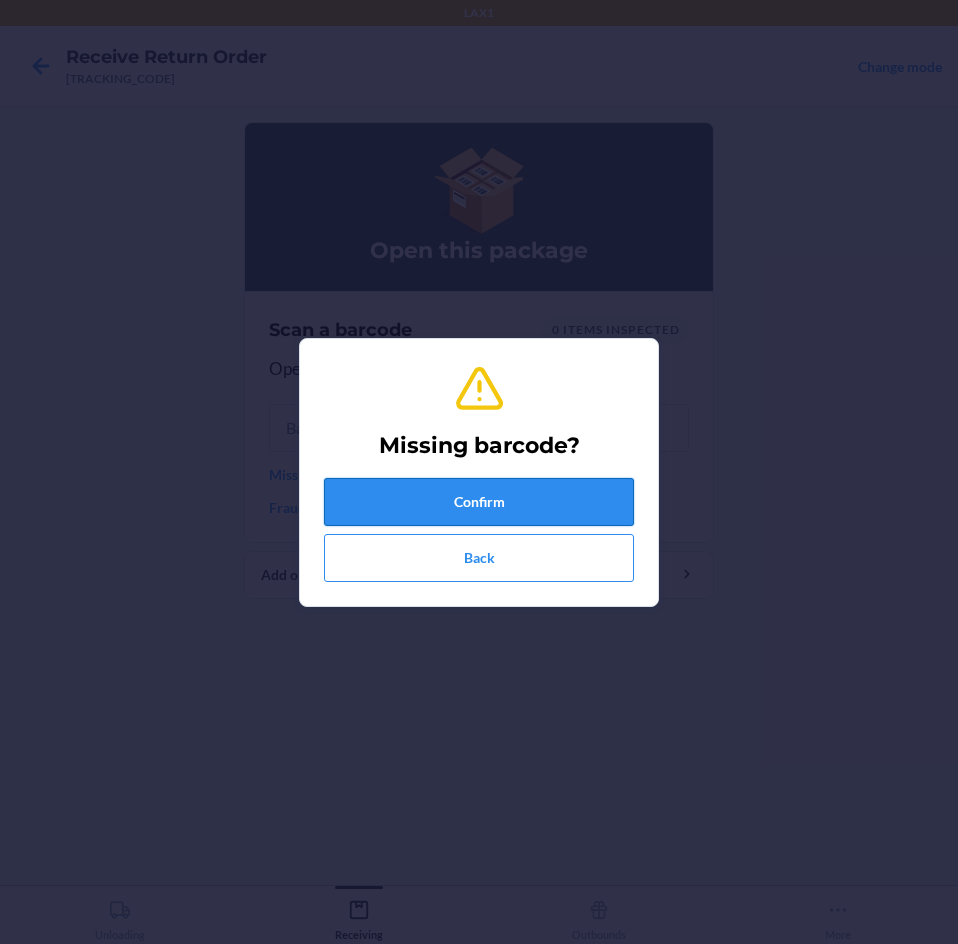 click on "Confirm" at bounding box center [479, 502] 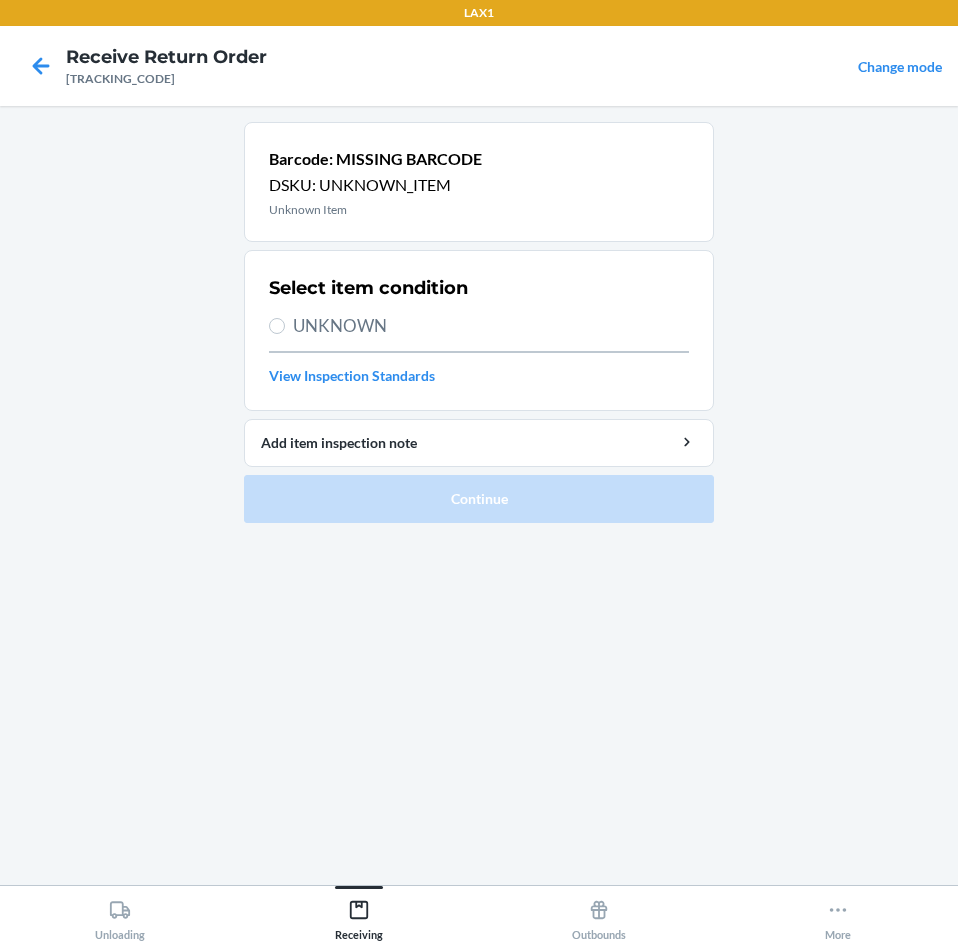 click on "UNKNOWN" at bounding box center [491, 326] 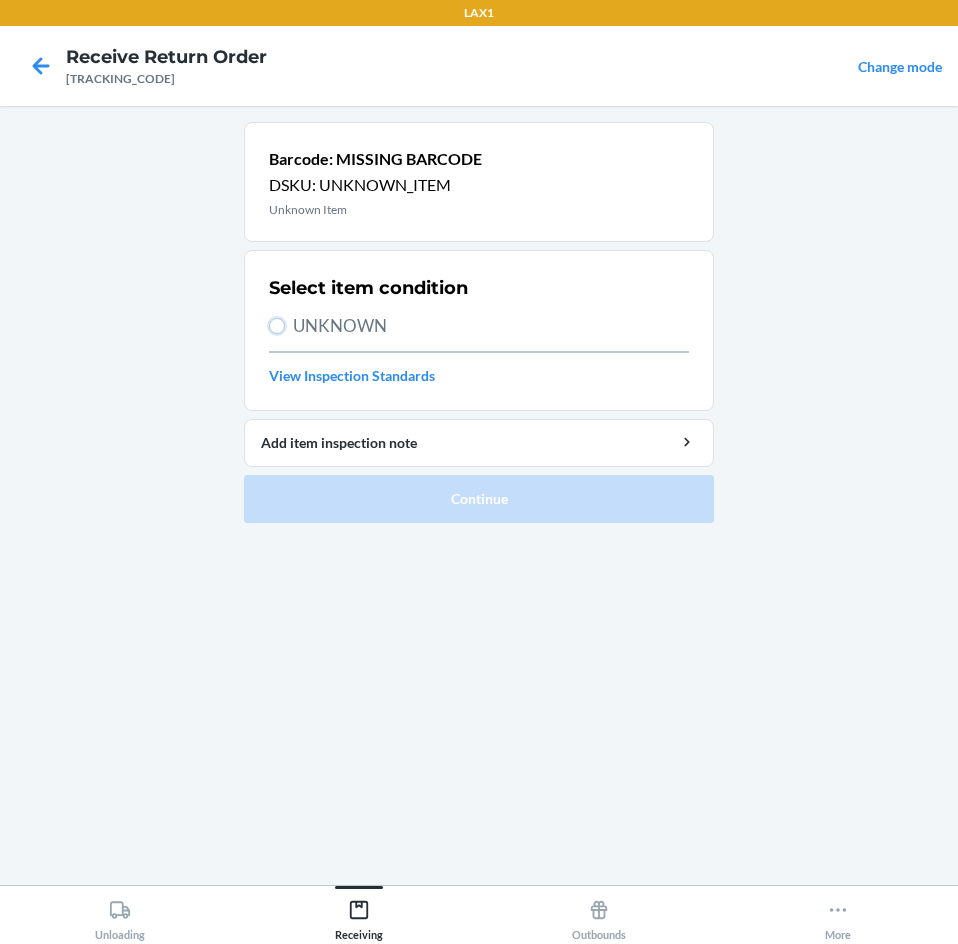 click on "UNKNOWN" at bounding box center [277, 326] 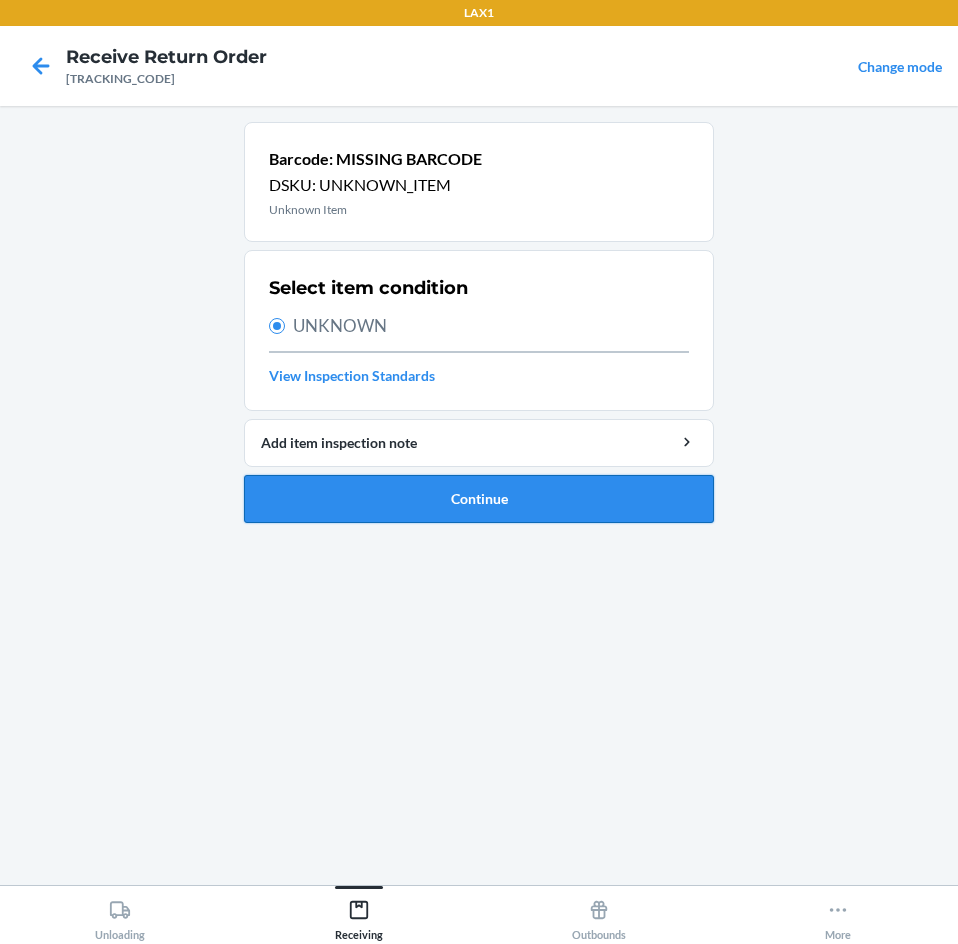 click on "Continue" at bounding box center (479, 499) 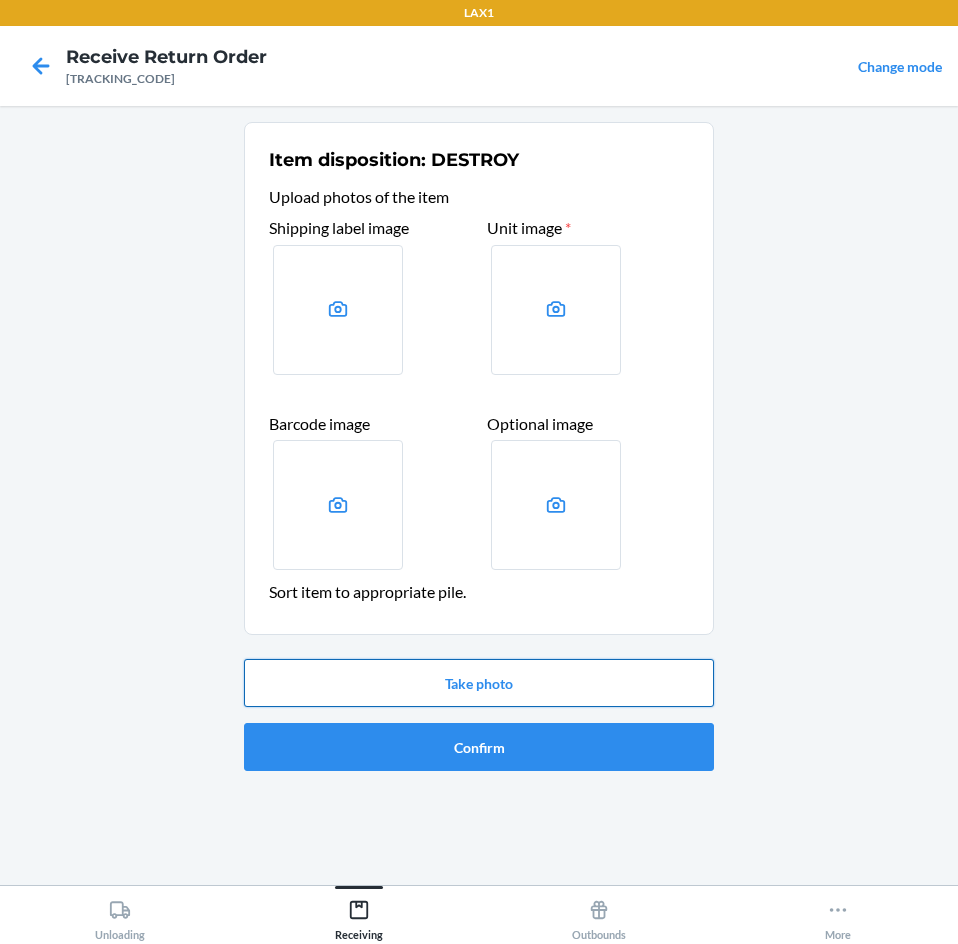 click on "Take photo" at bounding box center (479, 683) 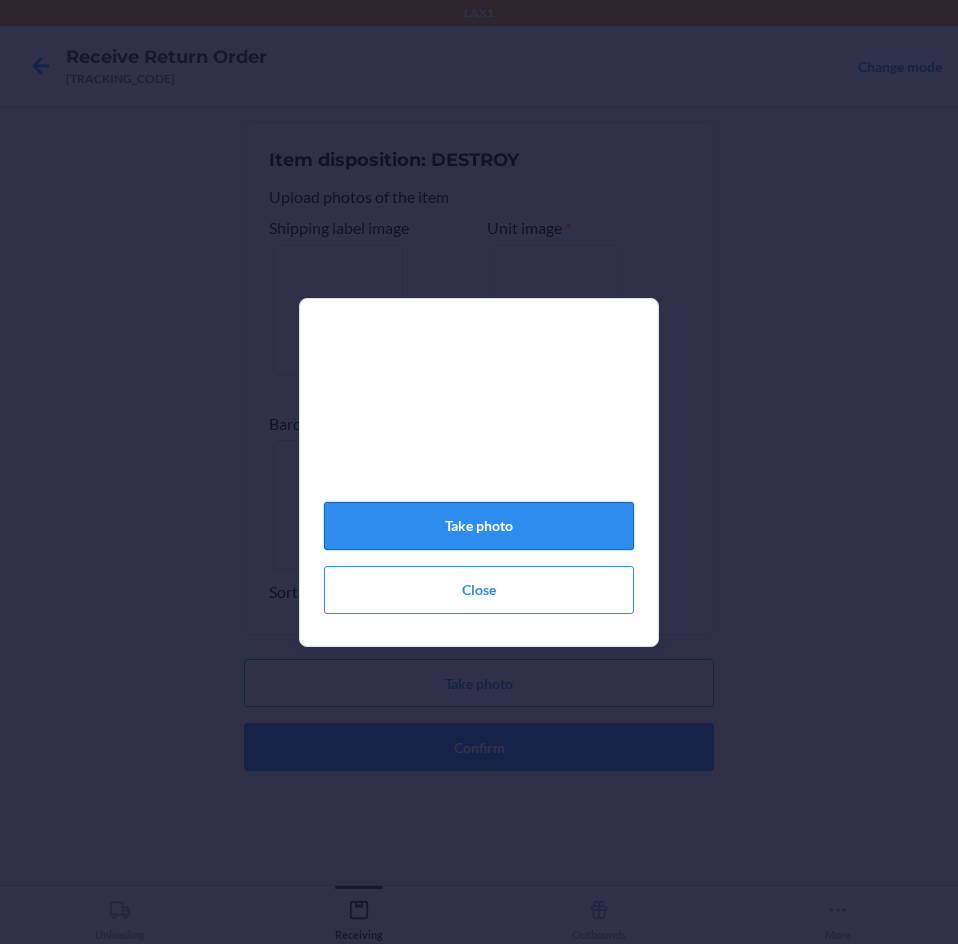 click on "Take photo" 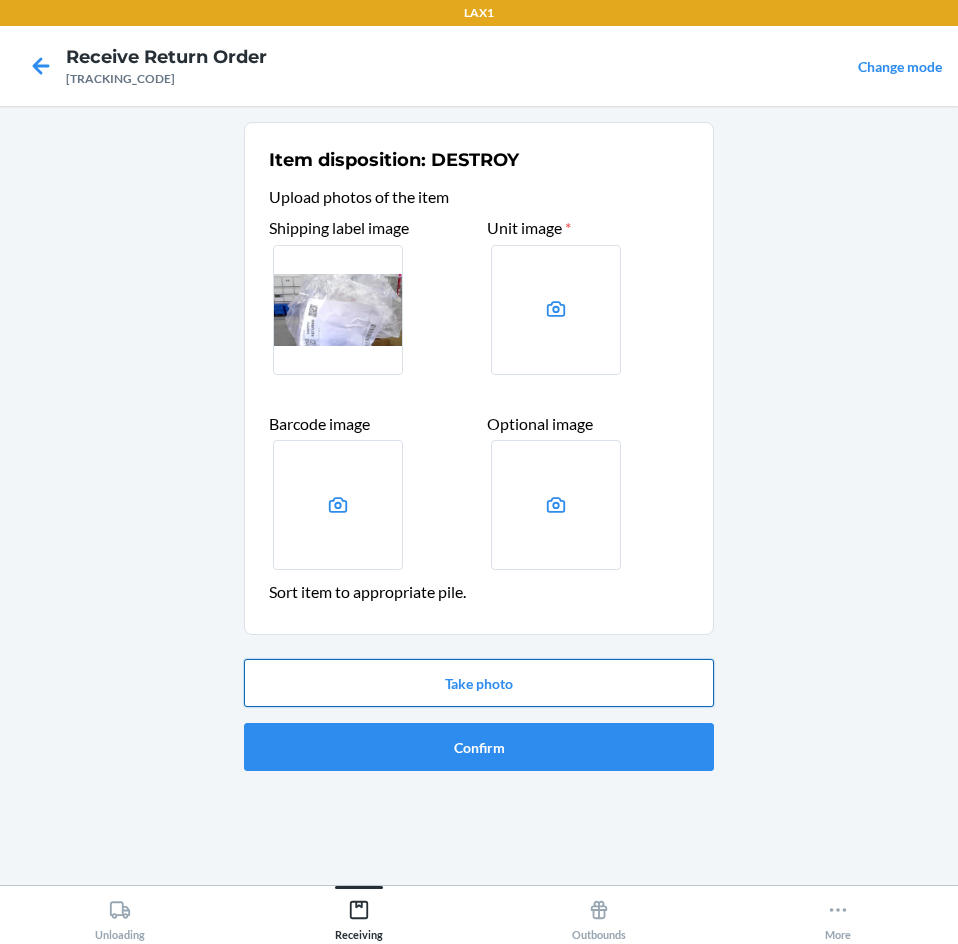 click on "Take photo" at bounding box center [479, 683] 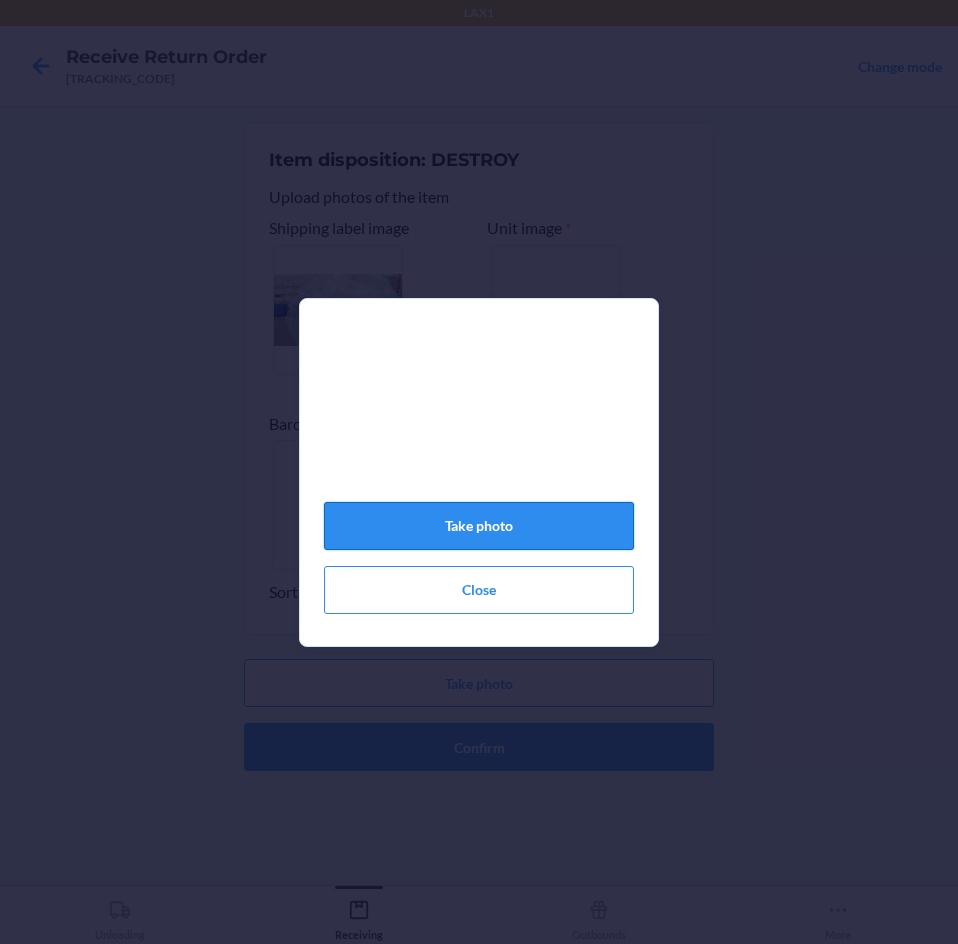 click on "Take photo" 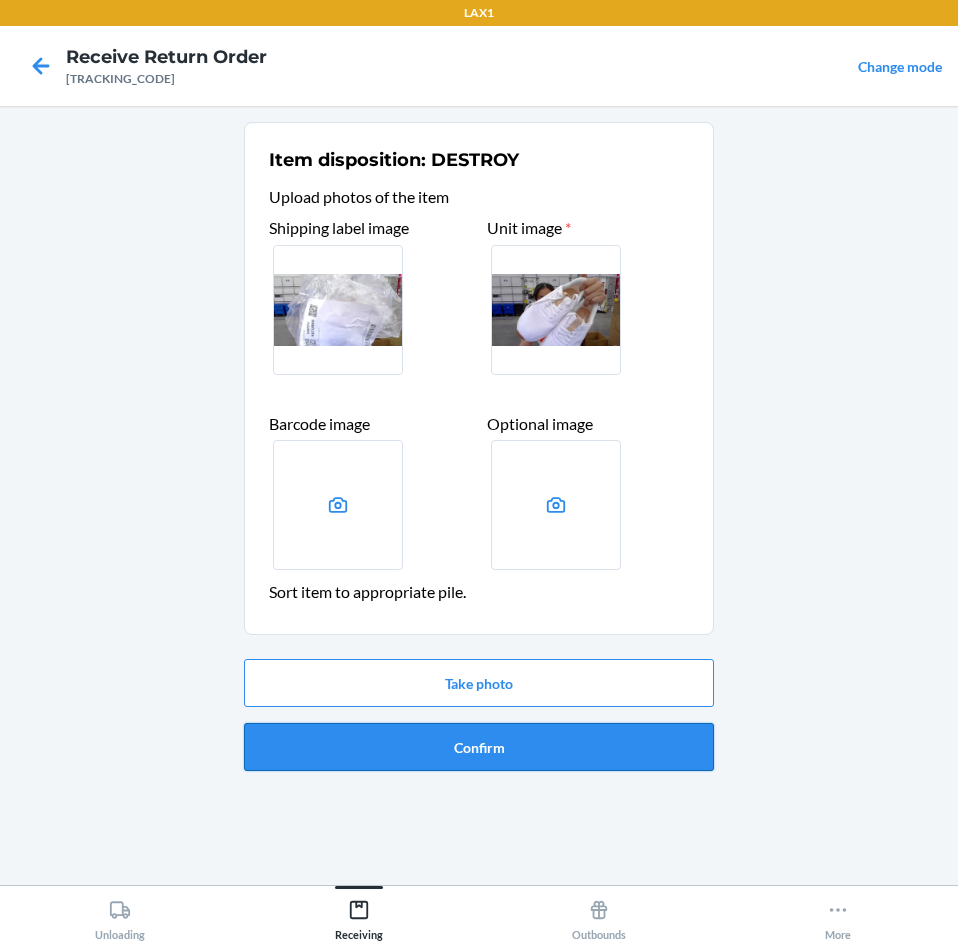 click on "Confirm" at bounding box center [479, 747] 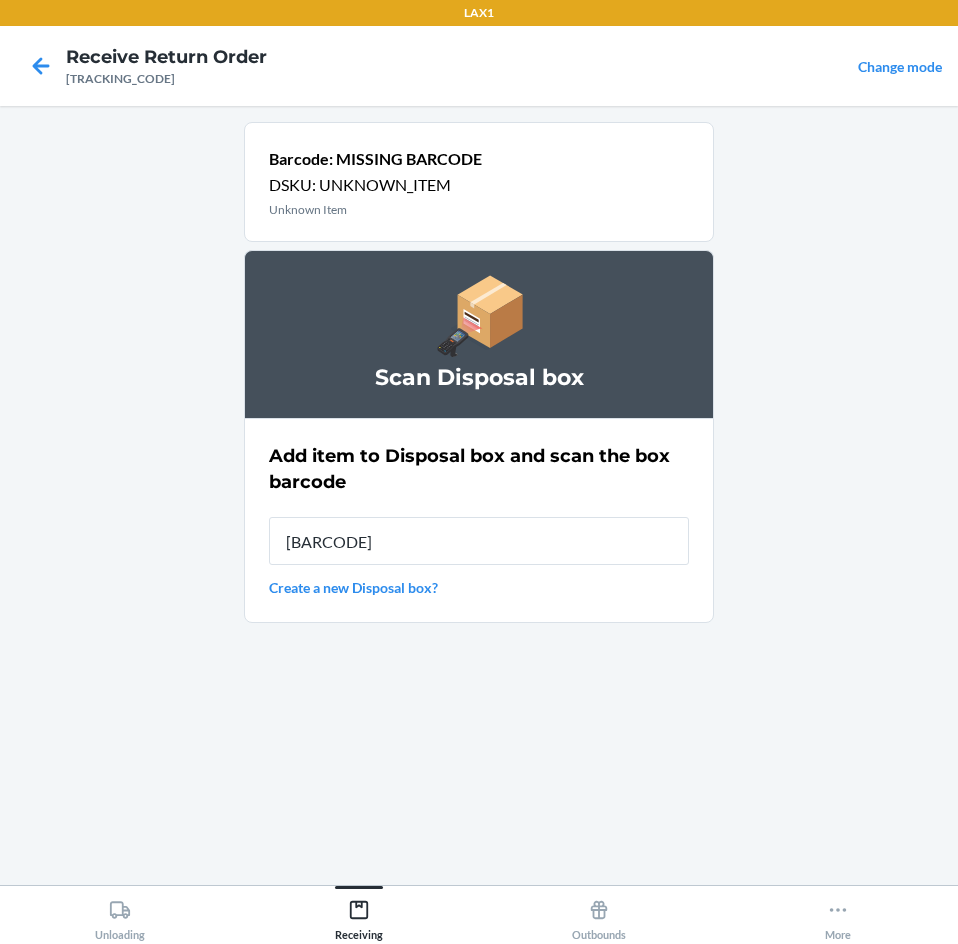 type on "[BARCODE]" 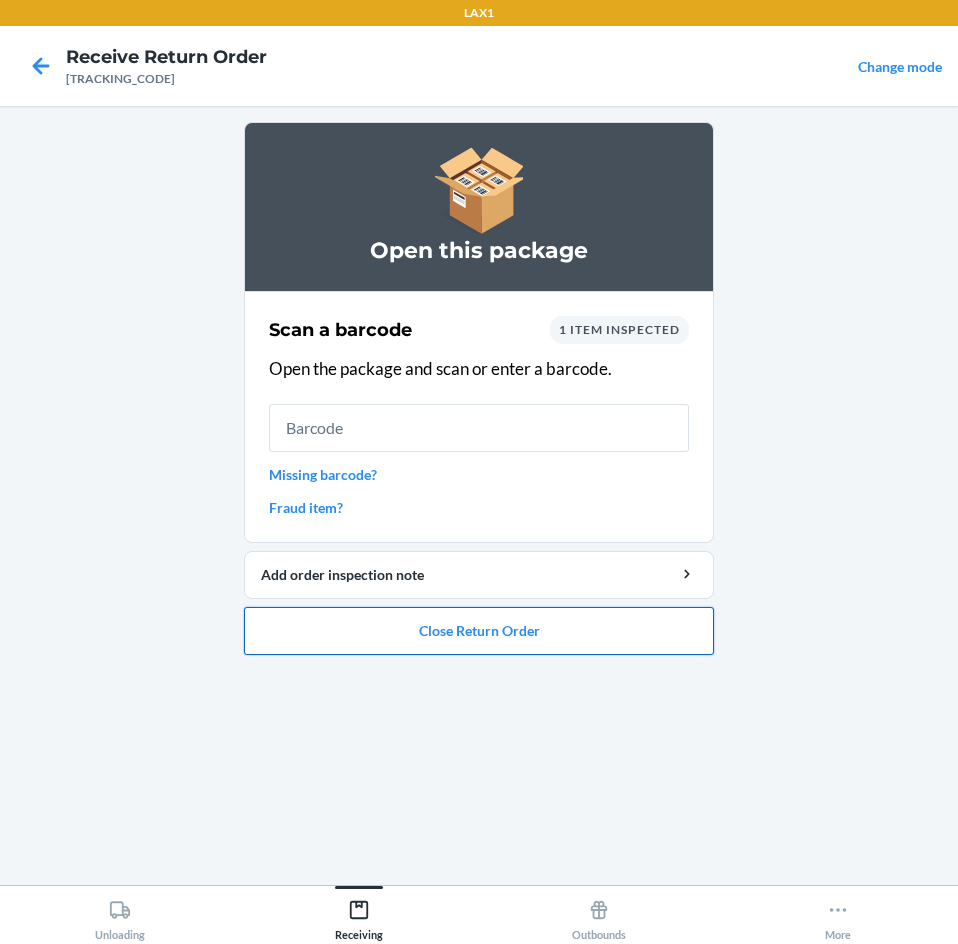 drag, startPoint x: 382, startPoint y: 629, endPoint x: 388, endPoint y: 646, distance: 18.027756 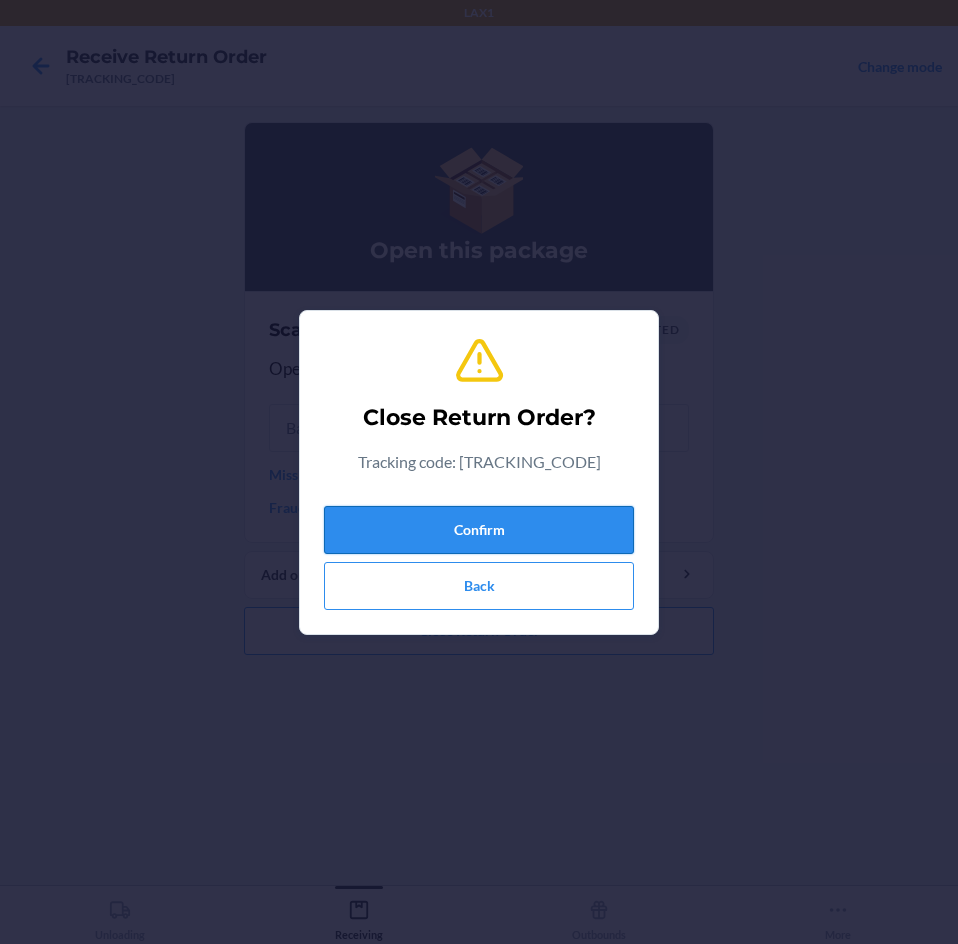 click on "Confirm" at bounding box center (479, 530) 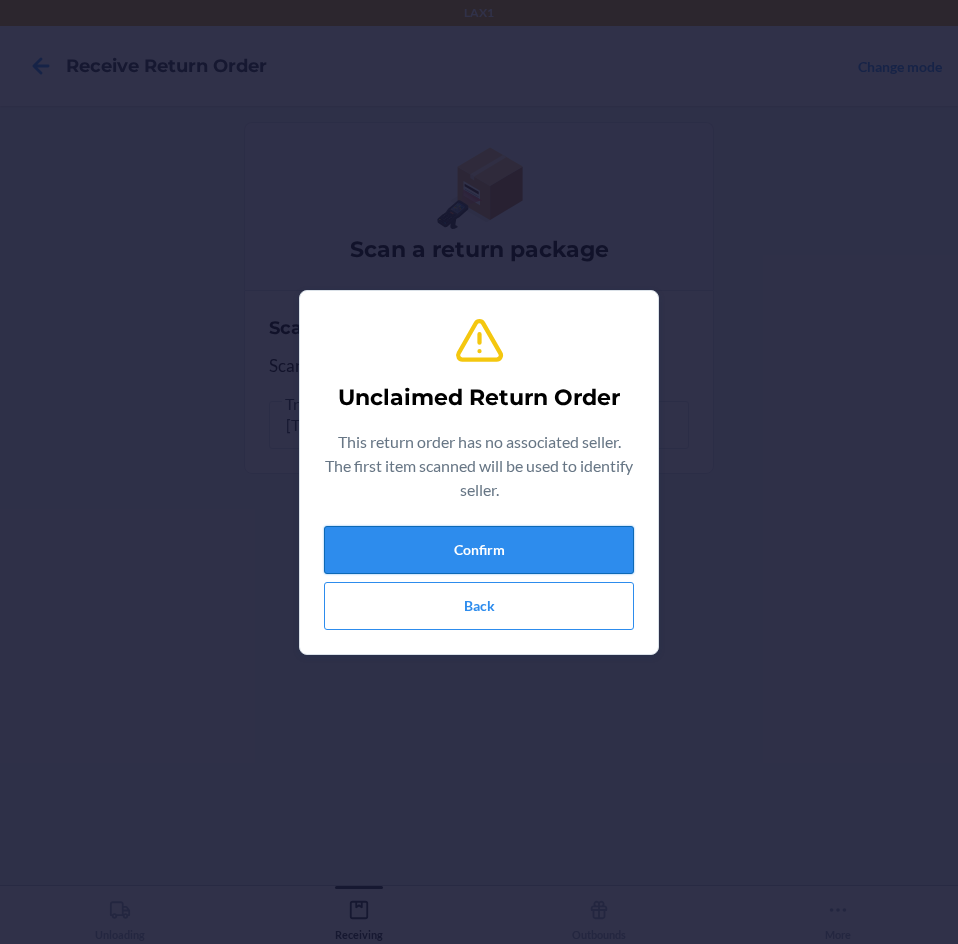 click on "Confirm" at bounding box center [479, 550] 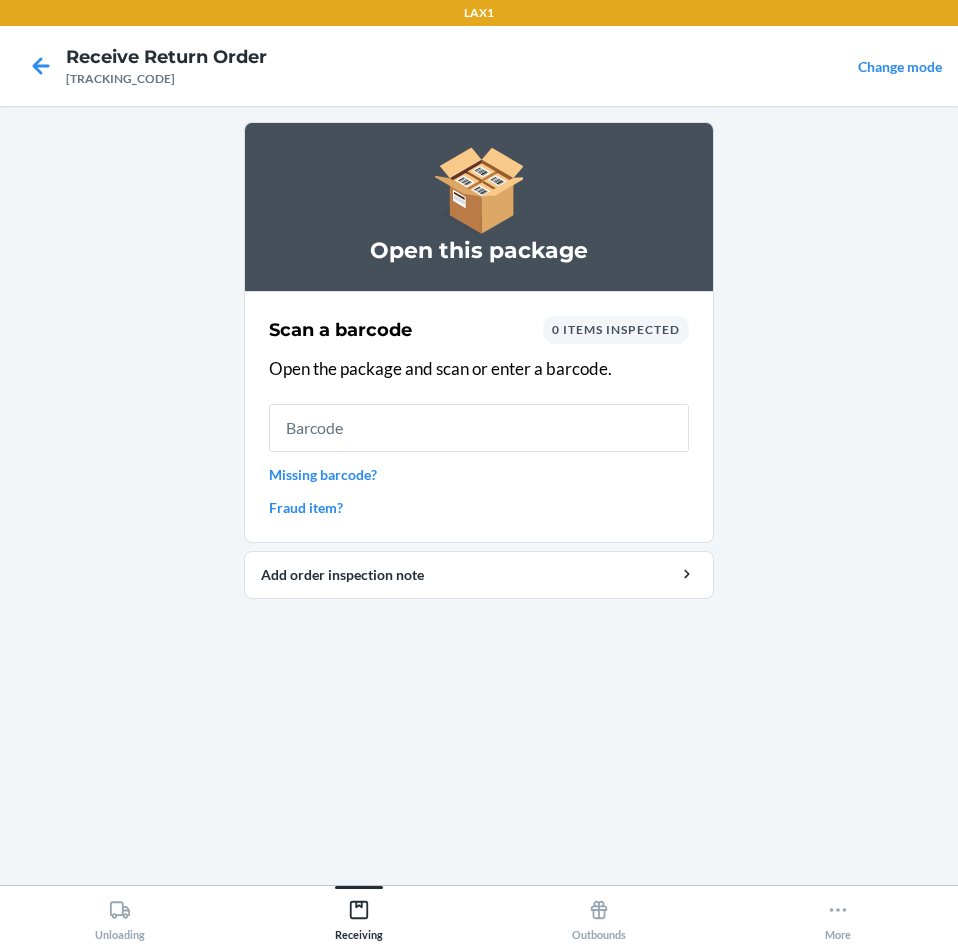 click on "Missing barcode?" at bounding box center (479, 474) 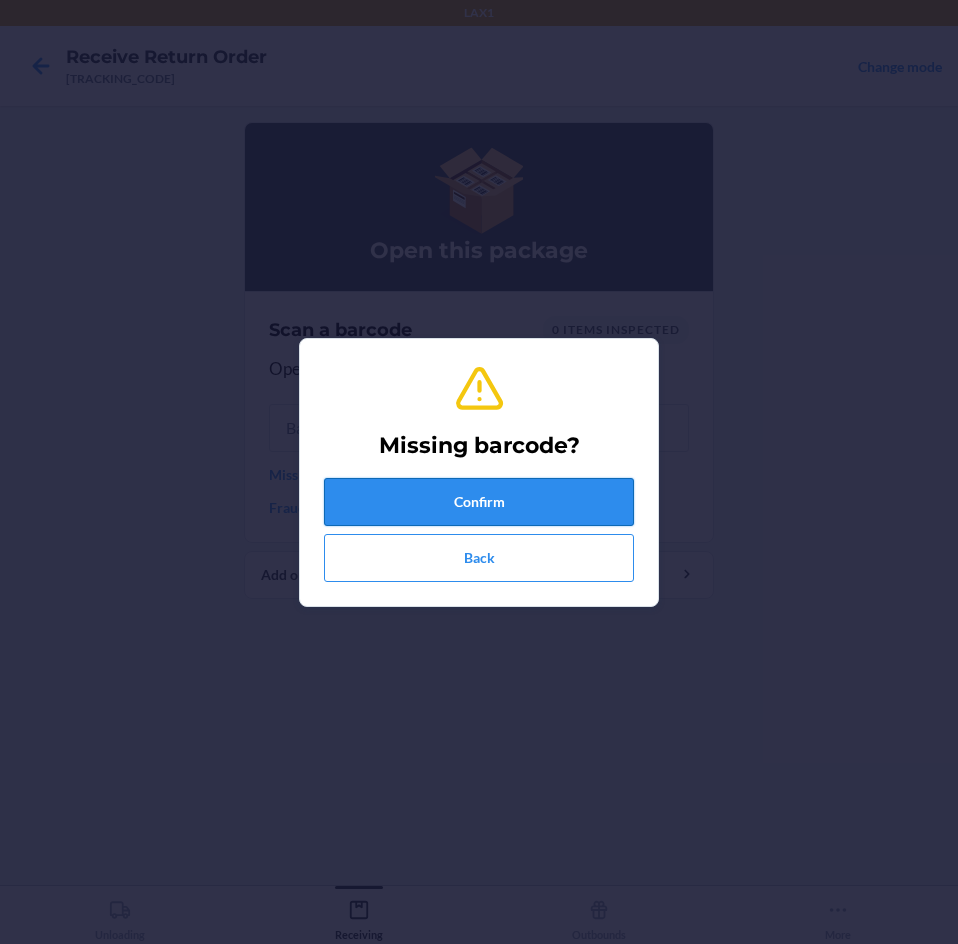click on "Confirm" at bounding box center (479, 502) 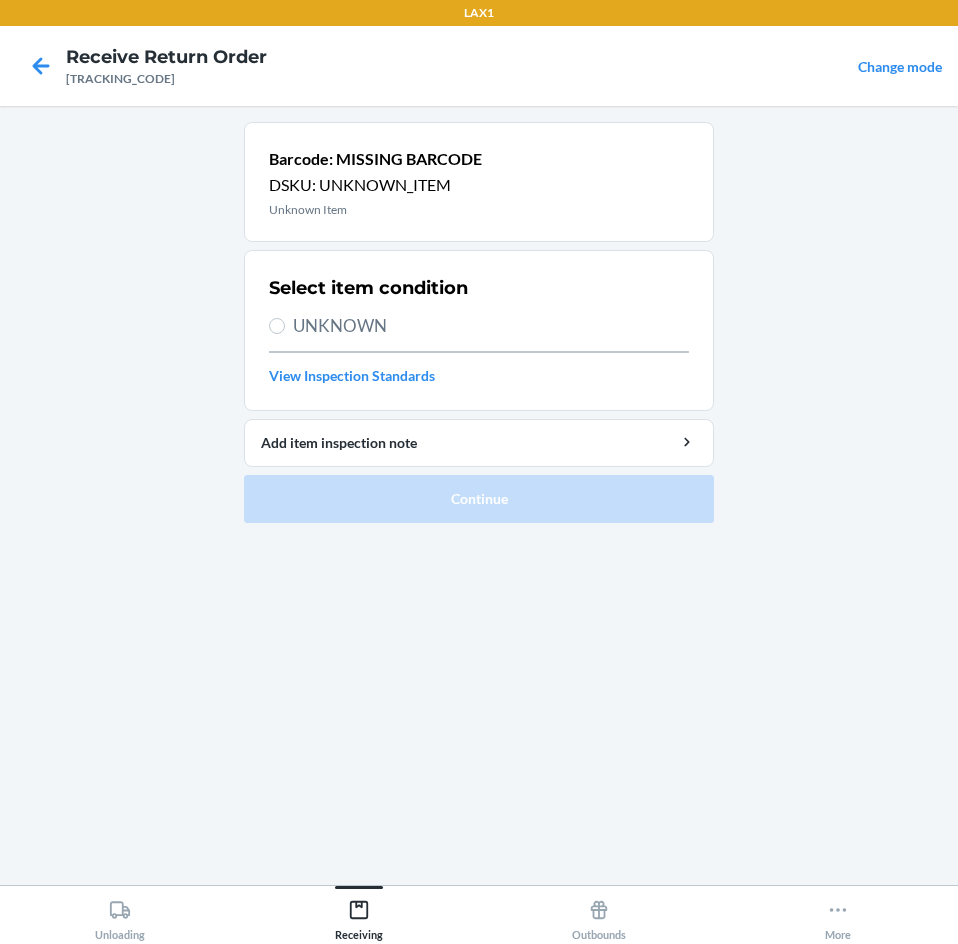 click on "UNKNOWN" at bounding box center (491, 326) 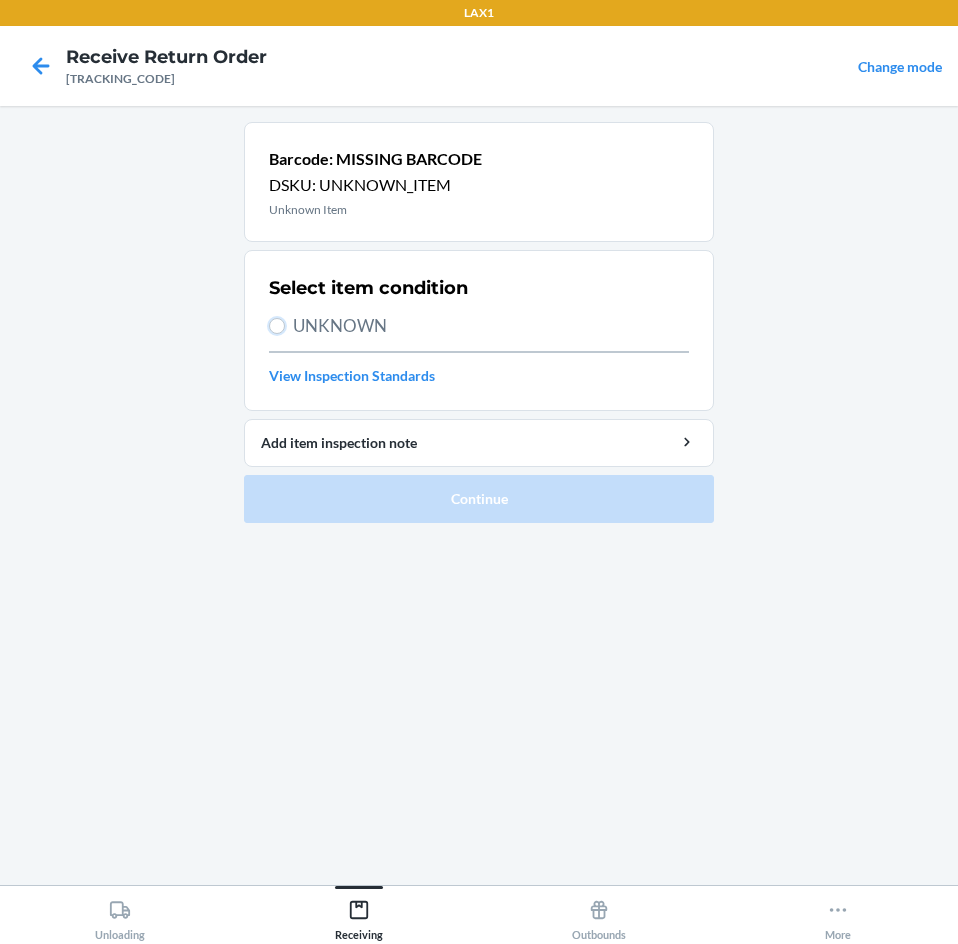 click on "UNKNOWN" at bounding box center (277, 326) 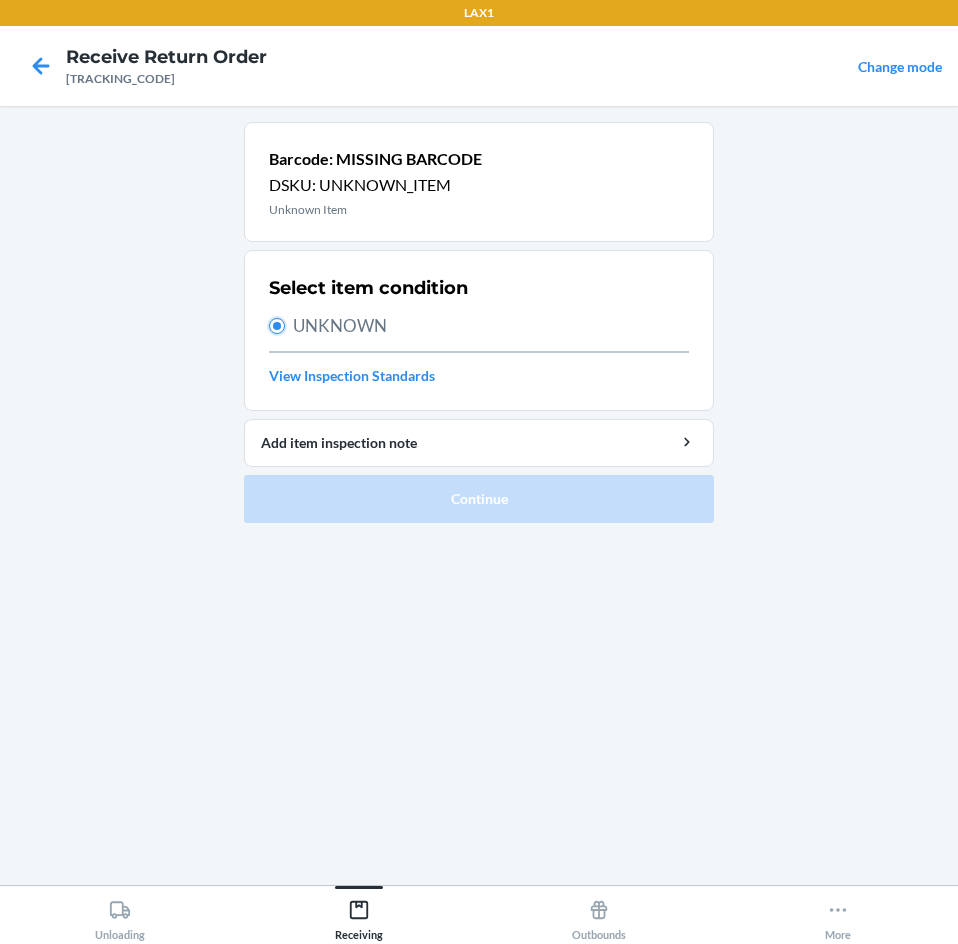 radio on "true" 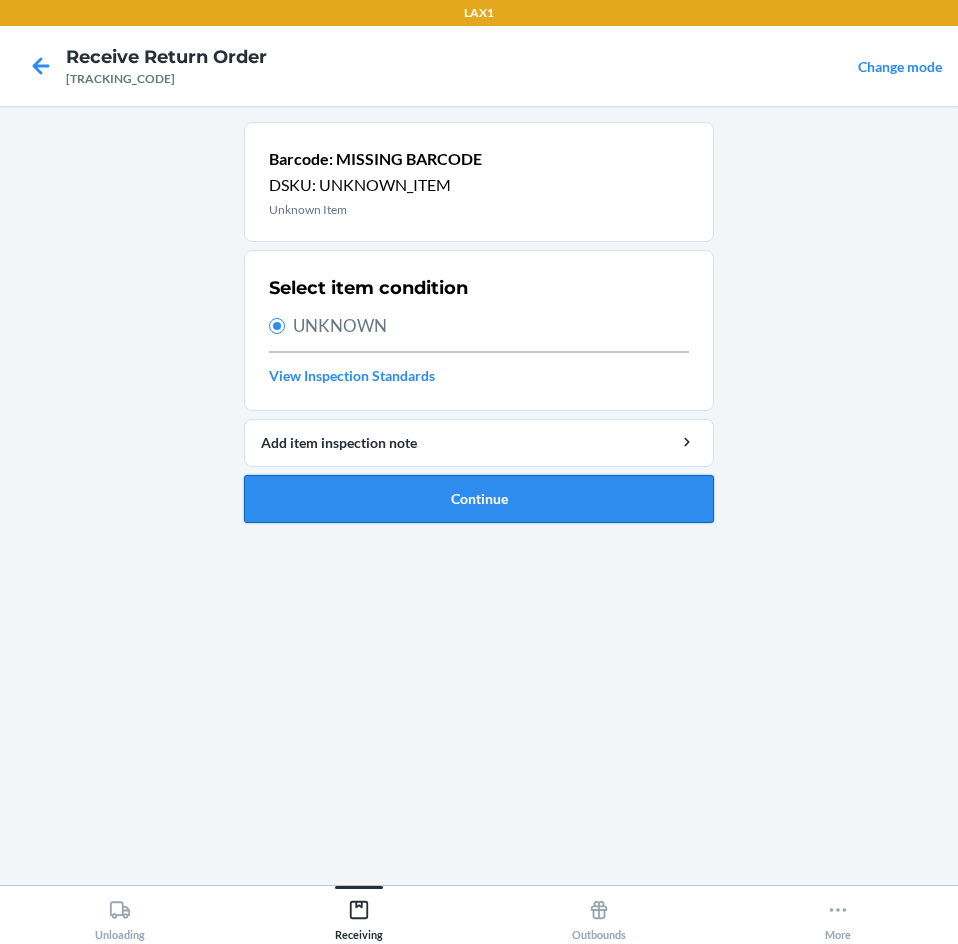 click on "Continue" at bounding box center (479, 499) 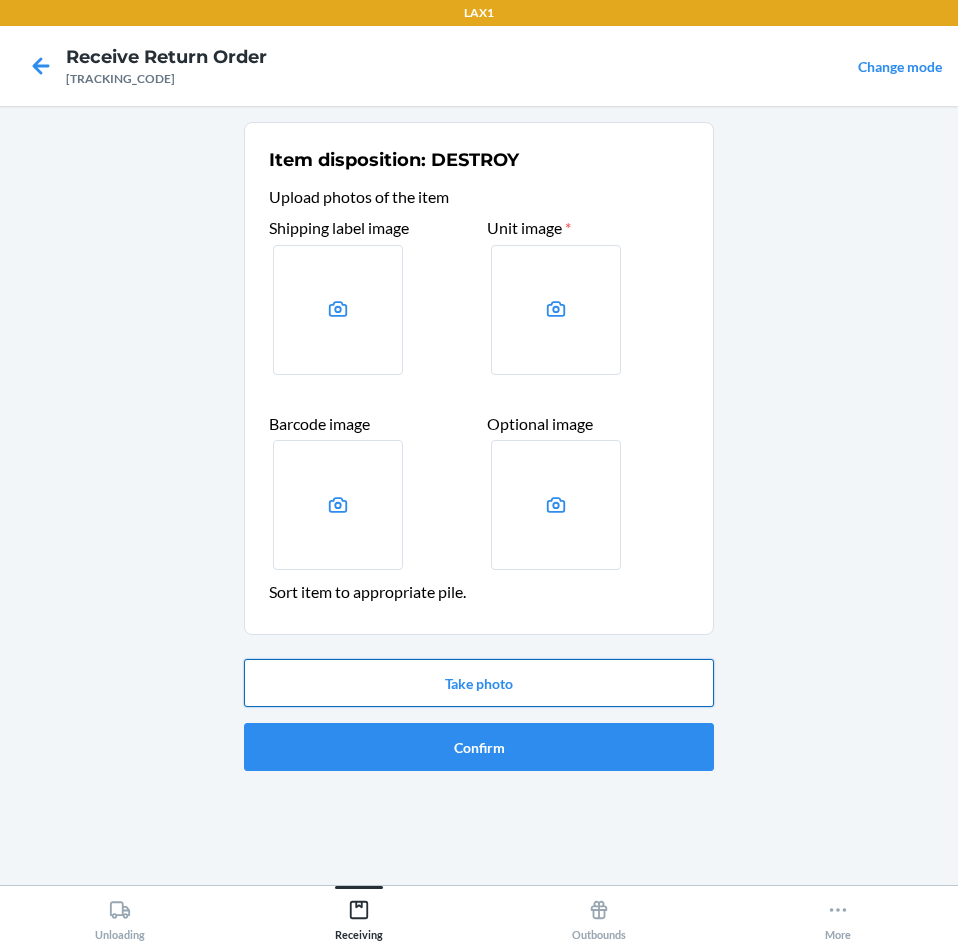 click on "Take photo" at bounding box center (479, 683) 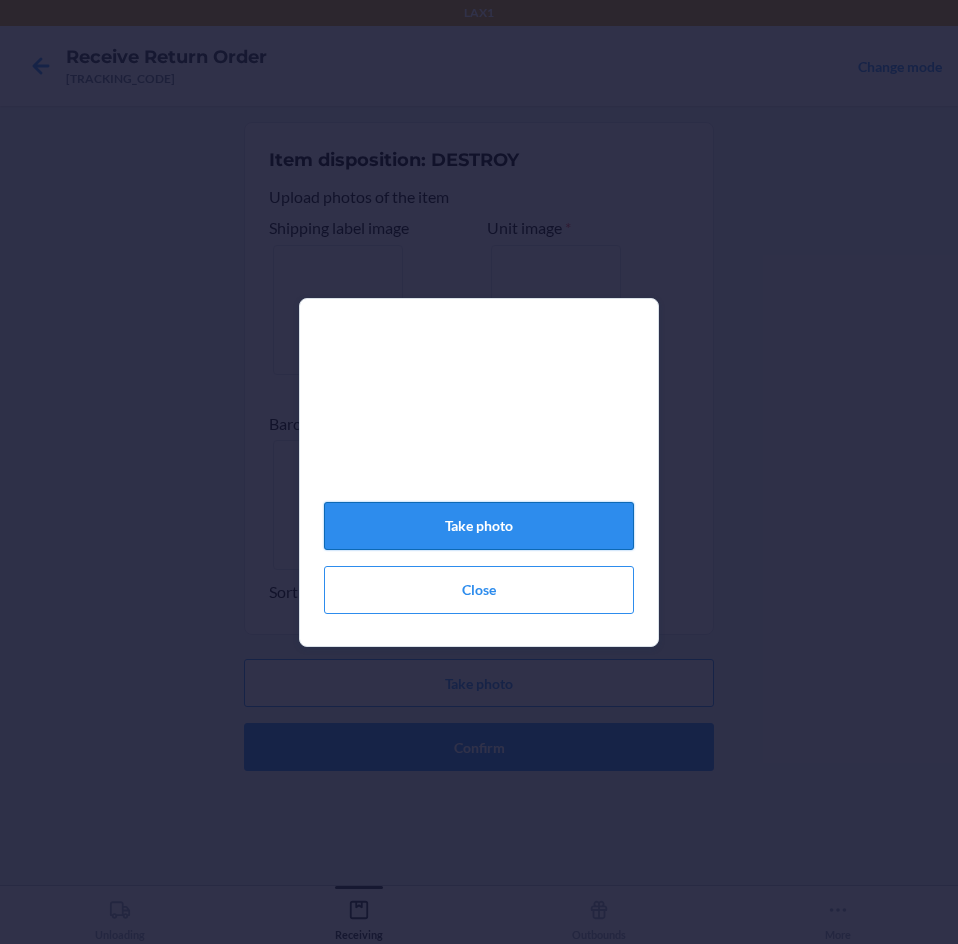 click on "Take photo" 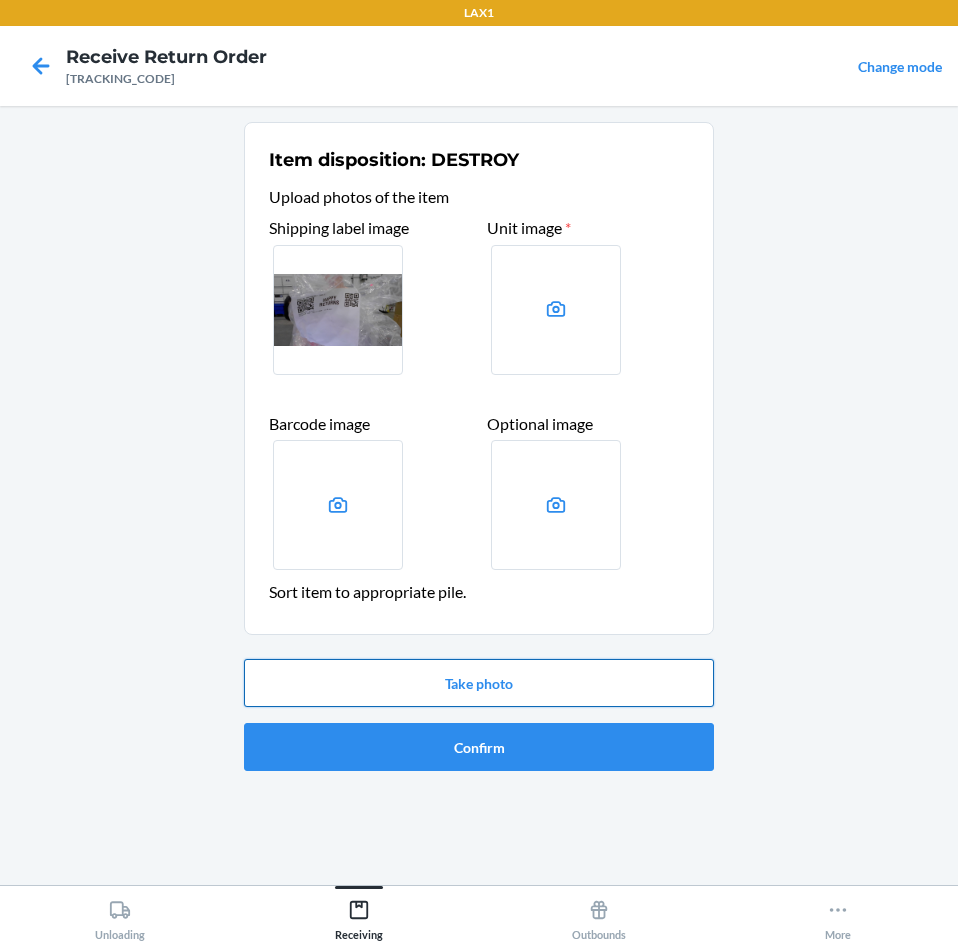 click on "Take photo" at bounding box center [479, 683] 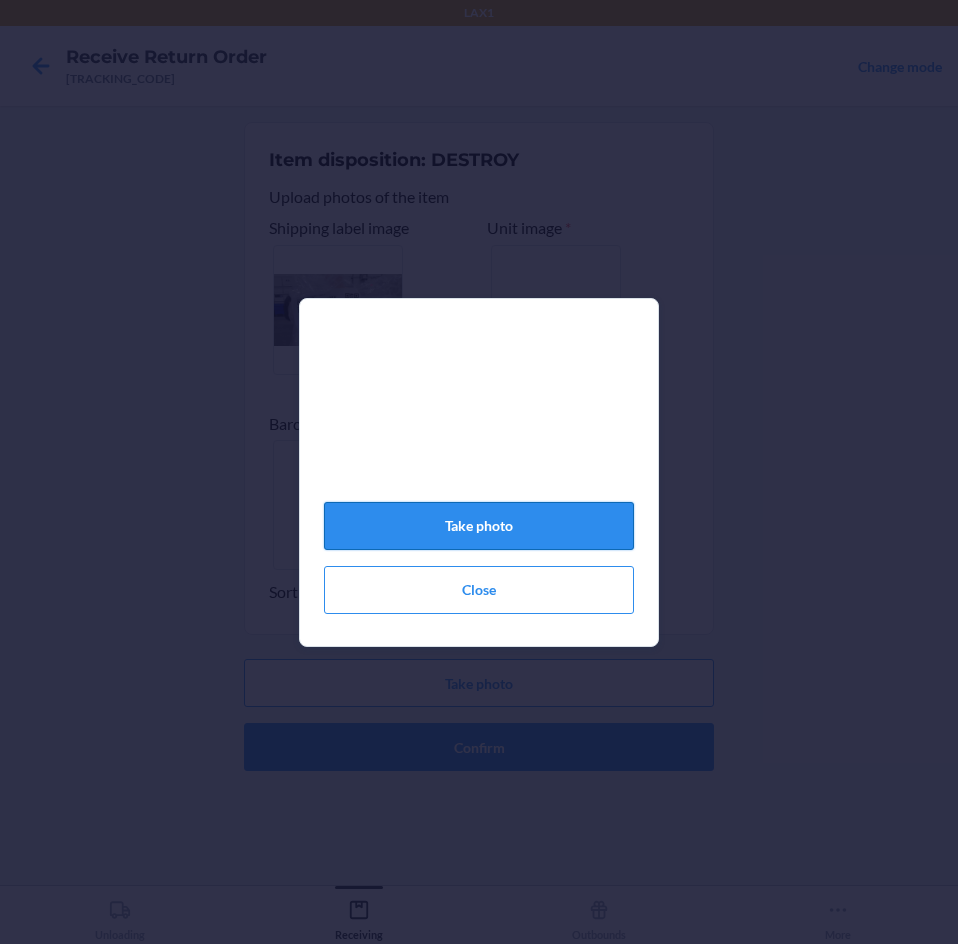 click on "Take photo" 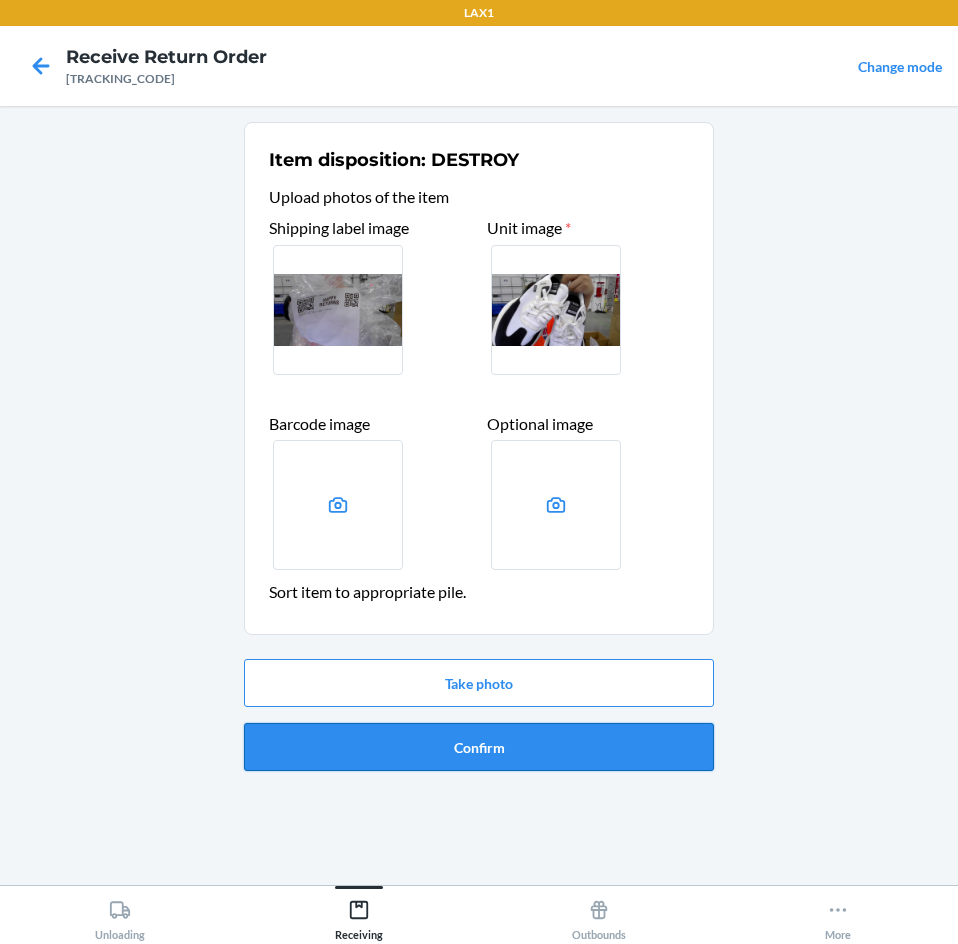 click on "Confirm" at bounding box center [479, 747] 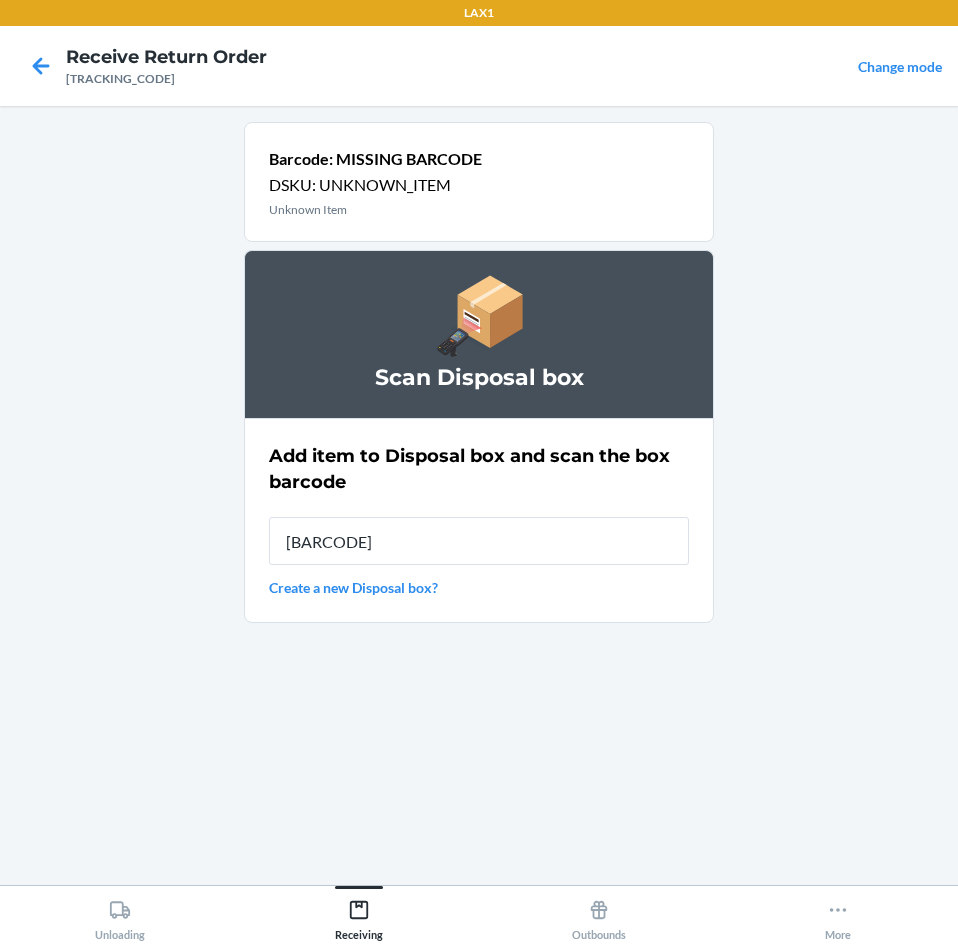 type on "[BARCODE]" 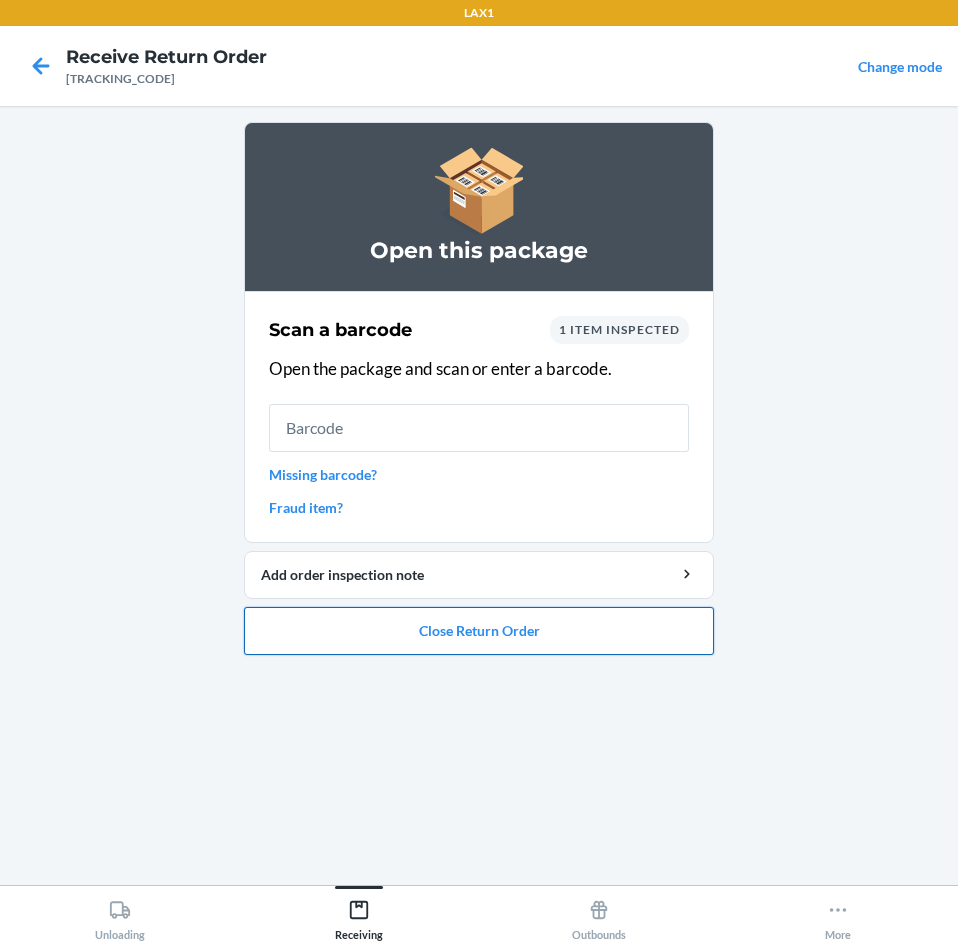 click on "Close Return Order" at bounding box center [479, 631] 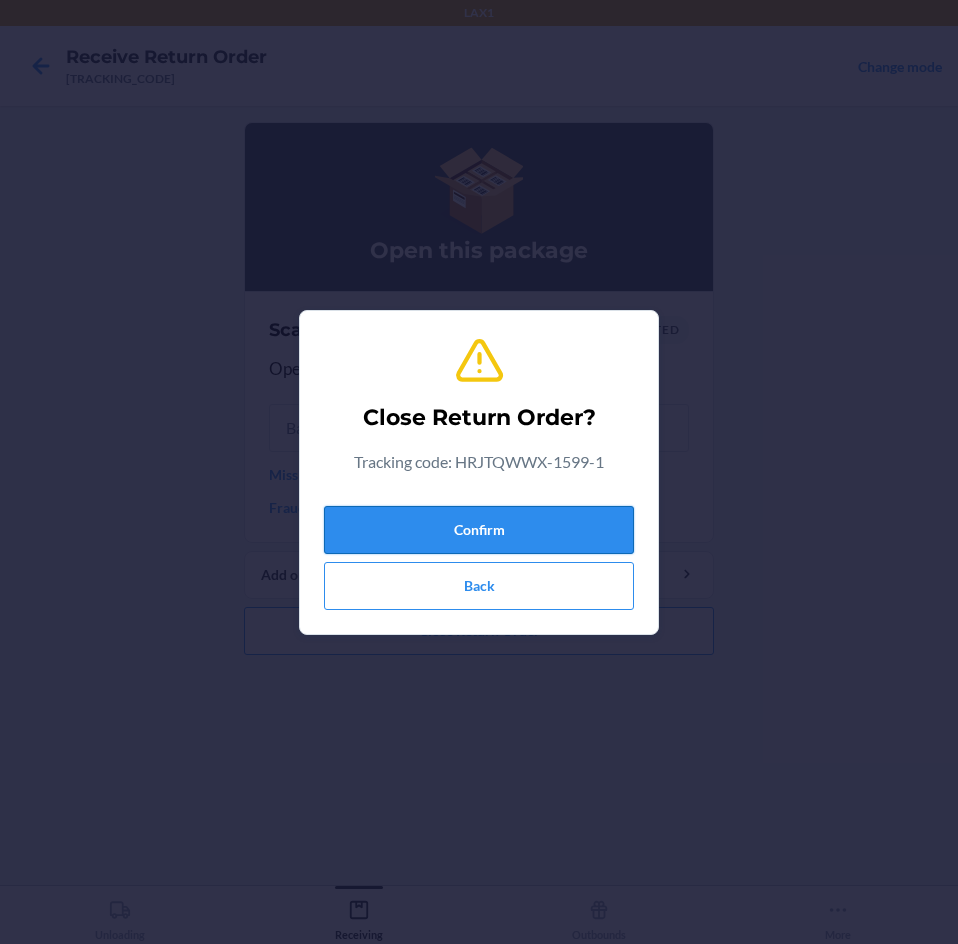 click on "Confirm" at bounding box center [479, 530] 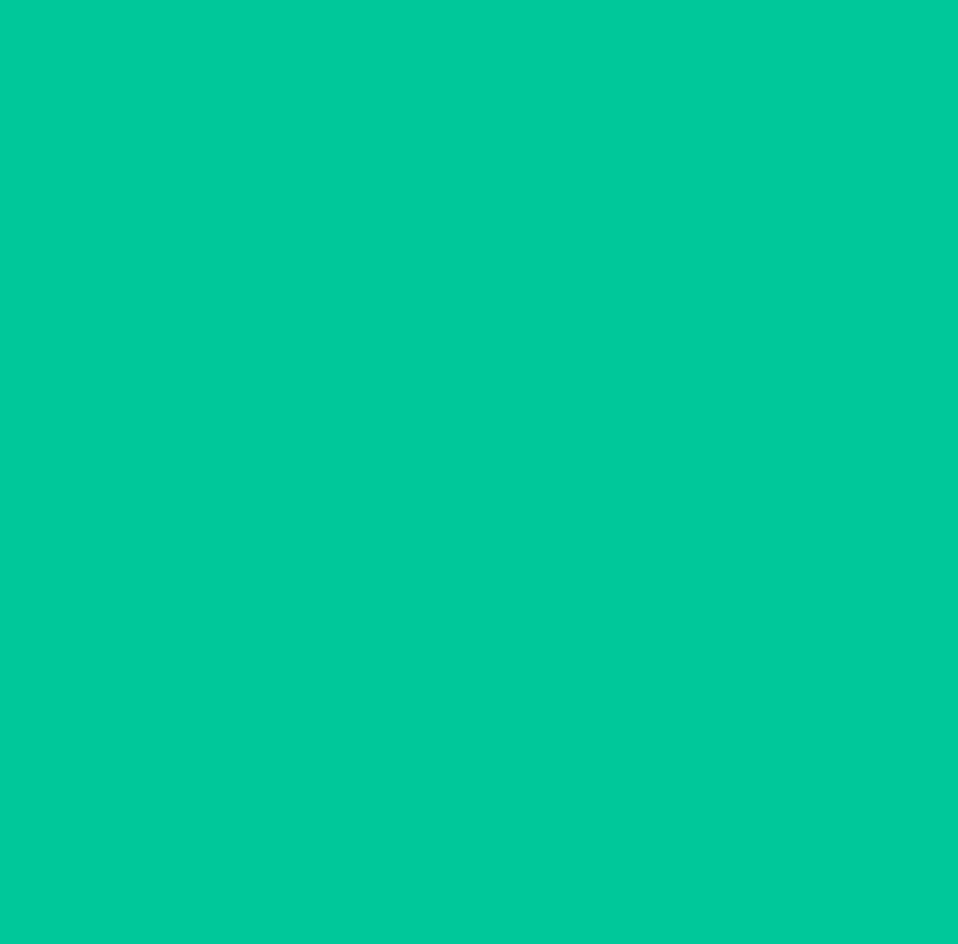 type 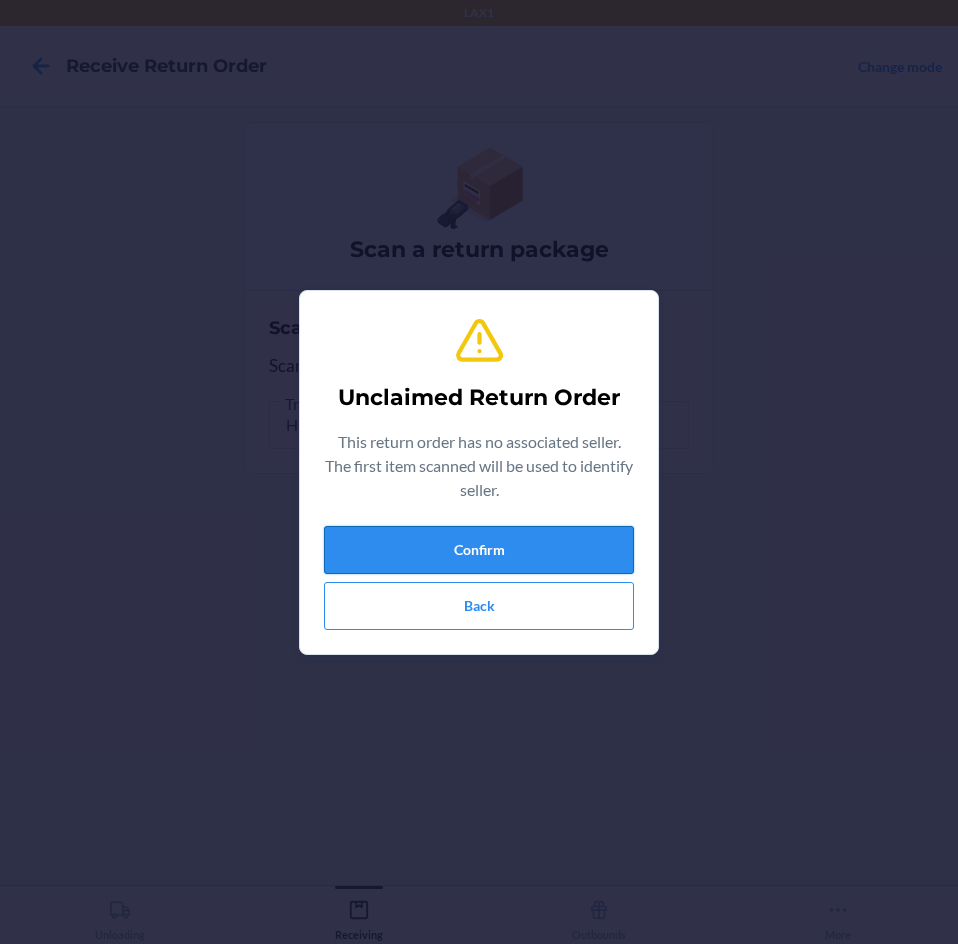 click on "Confirm" at bounding box center [479, 550] 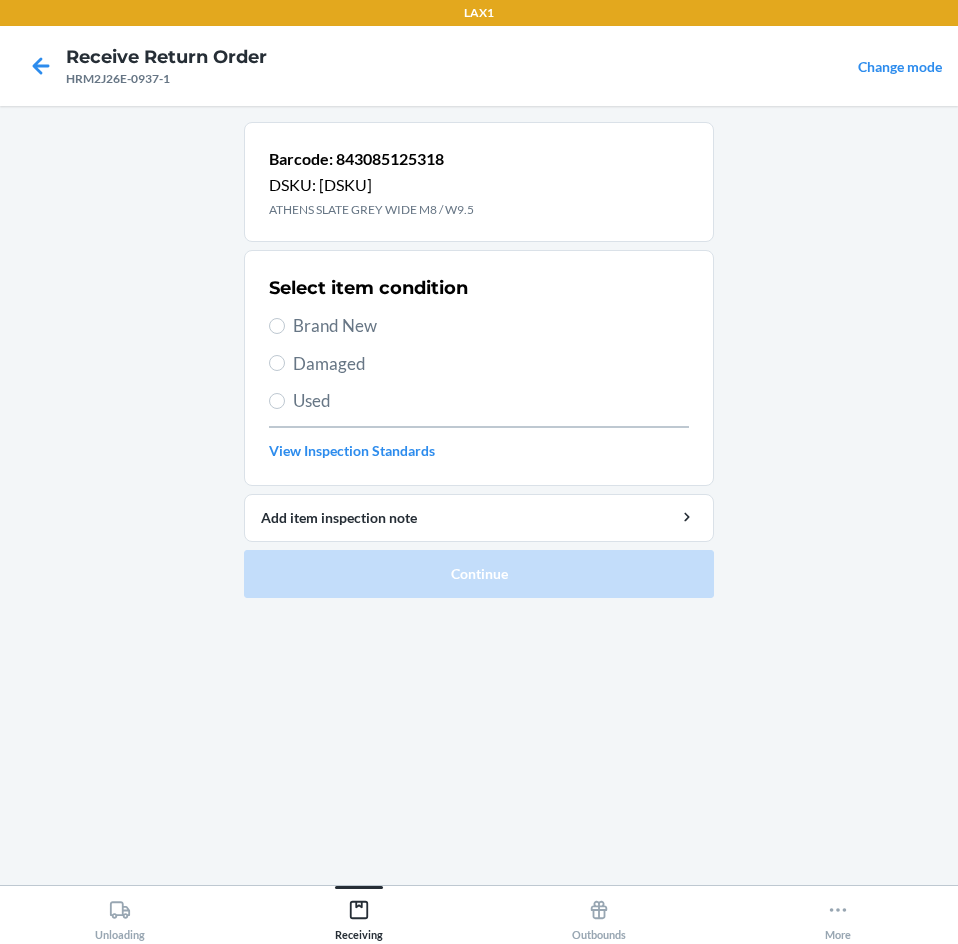 click on "Brand New" at bounding box center (491, 326) 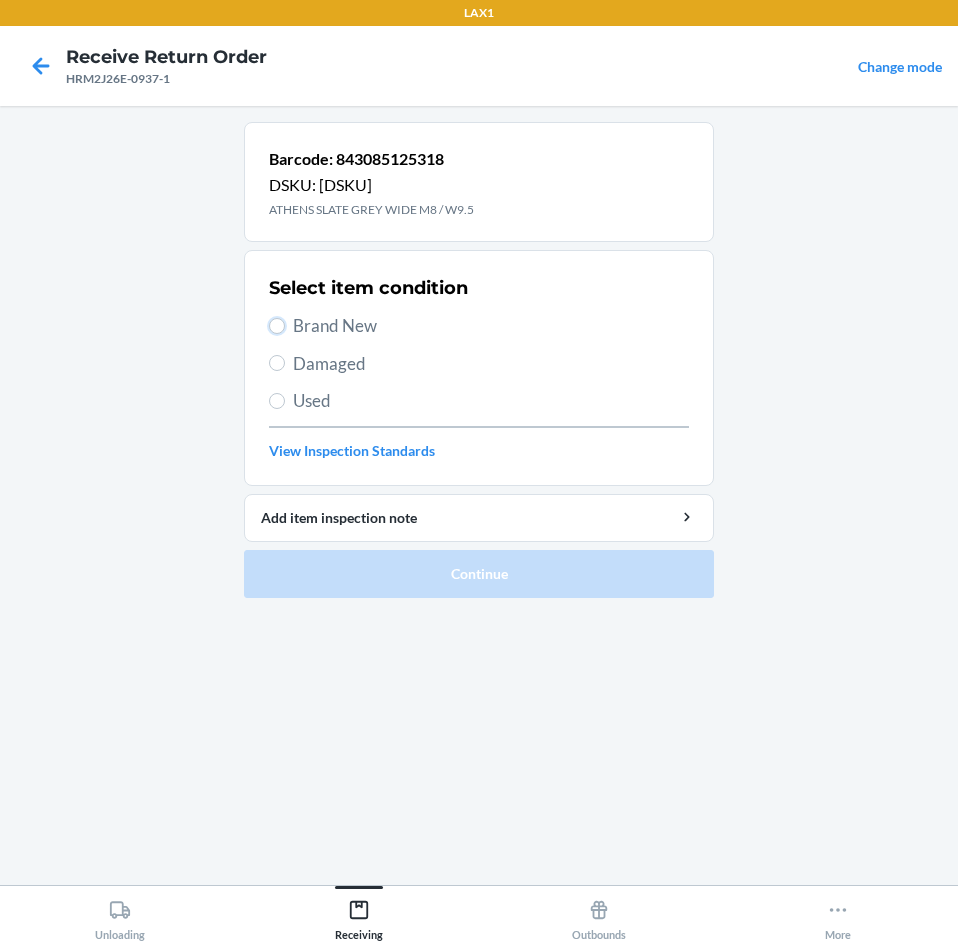 click on "Brand New" at bounding box center [277, 326] 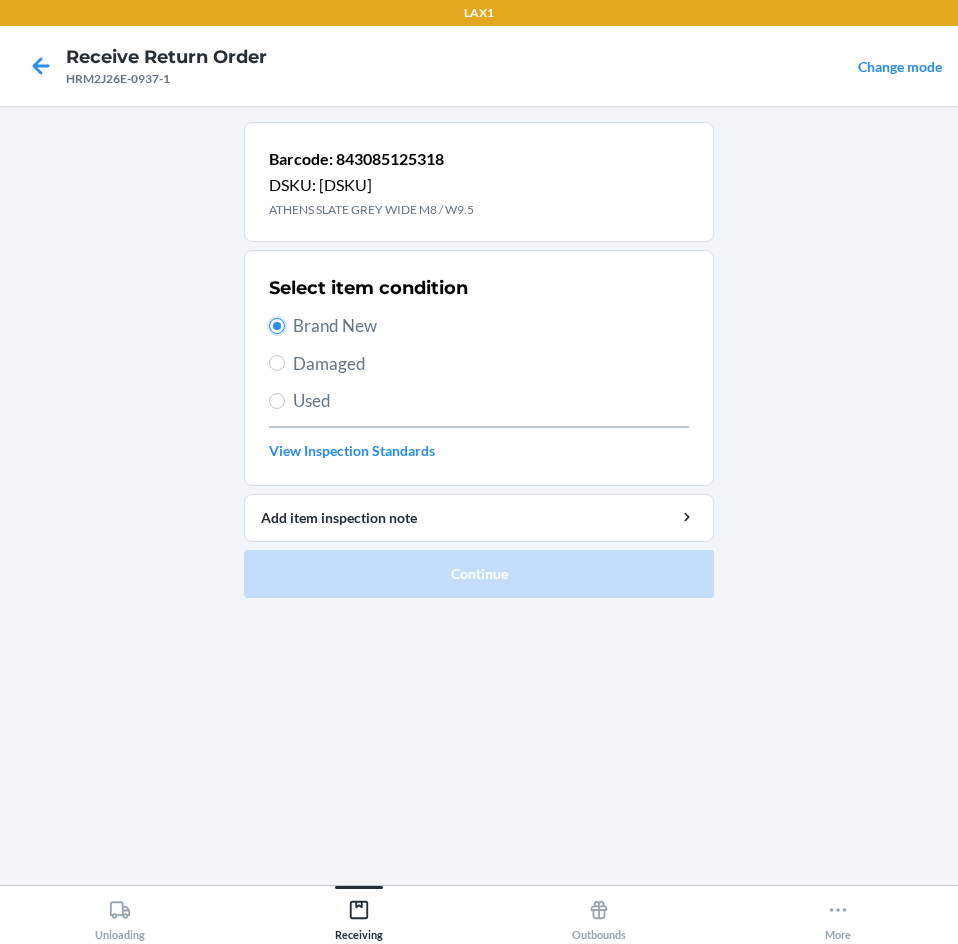radio on "true" 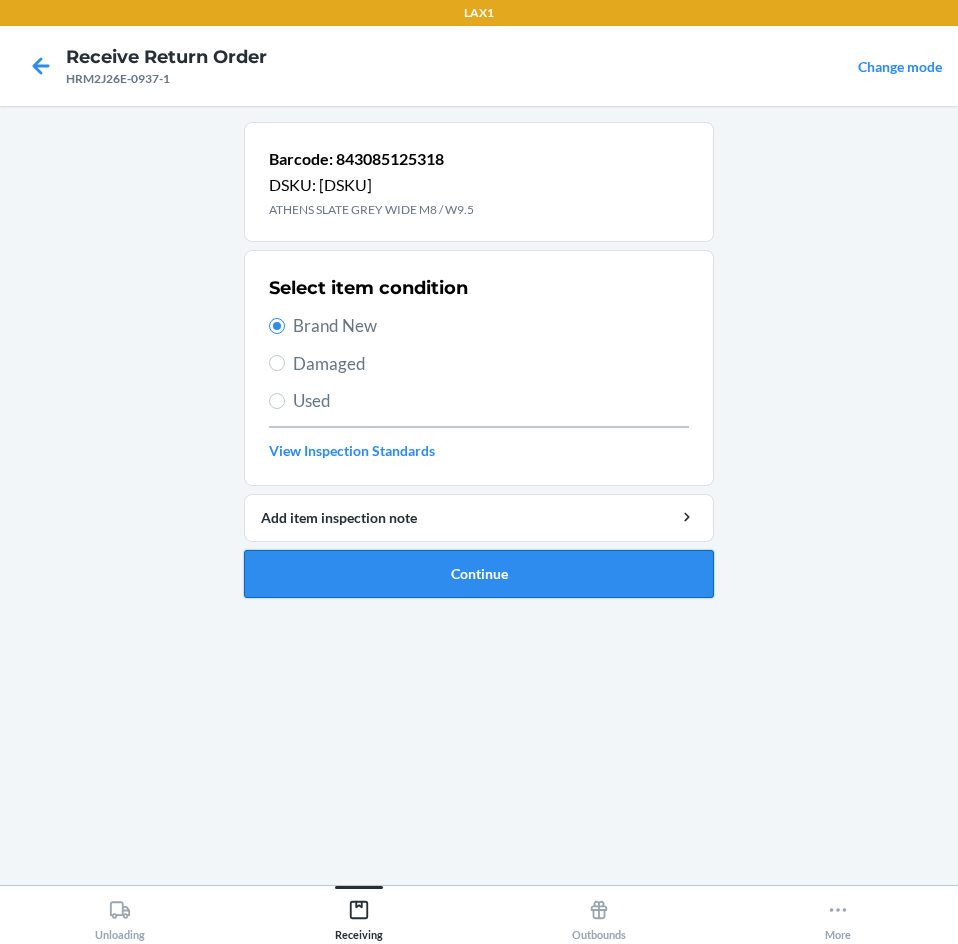 click on "Continue" at bounding box center (479, 574) 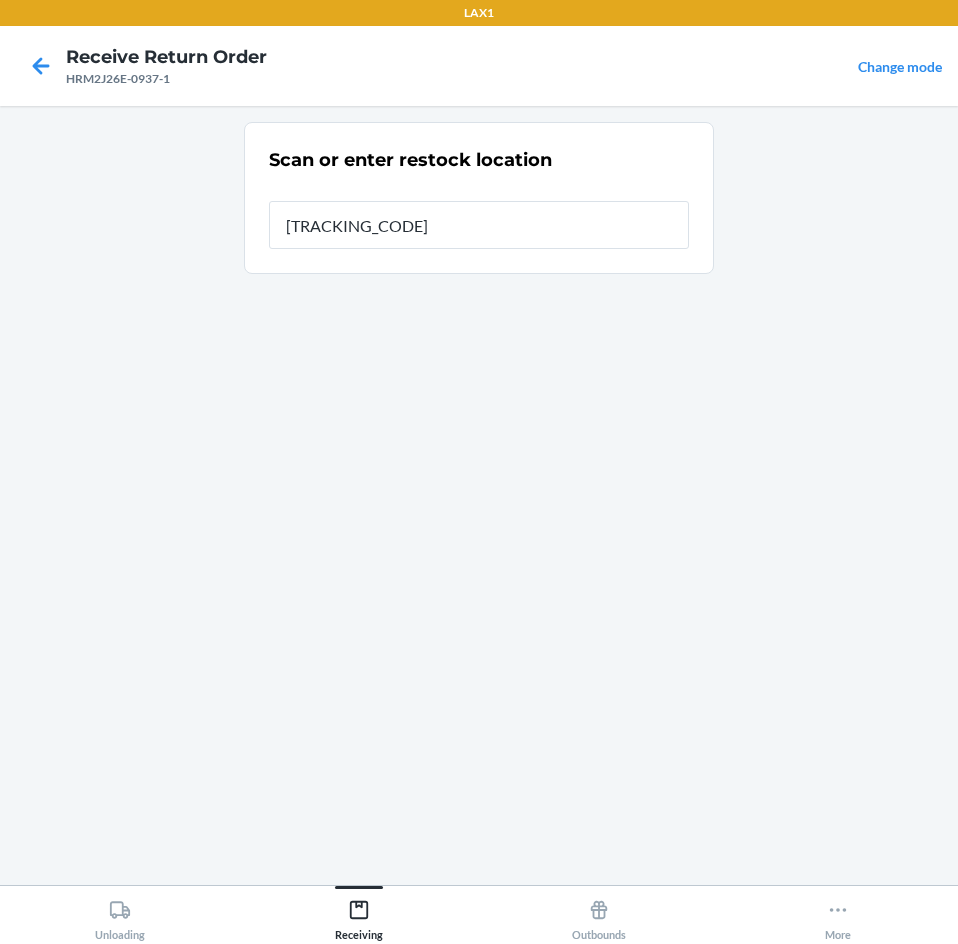 type on "RTCART092" 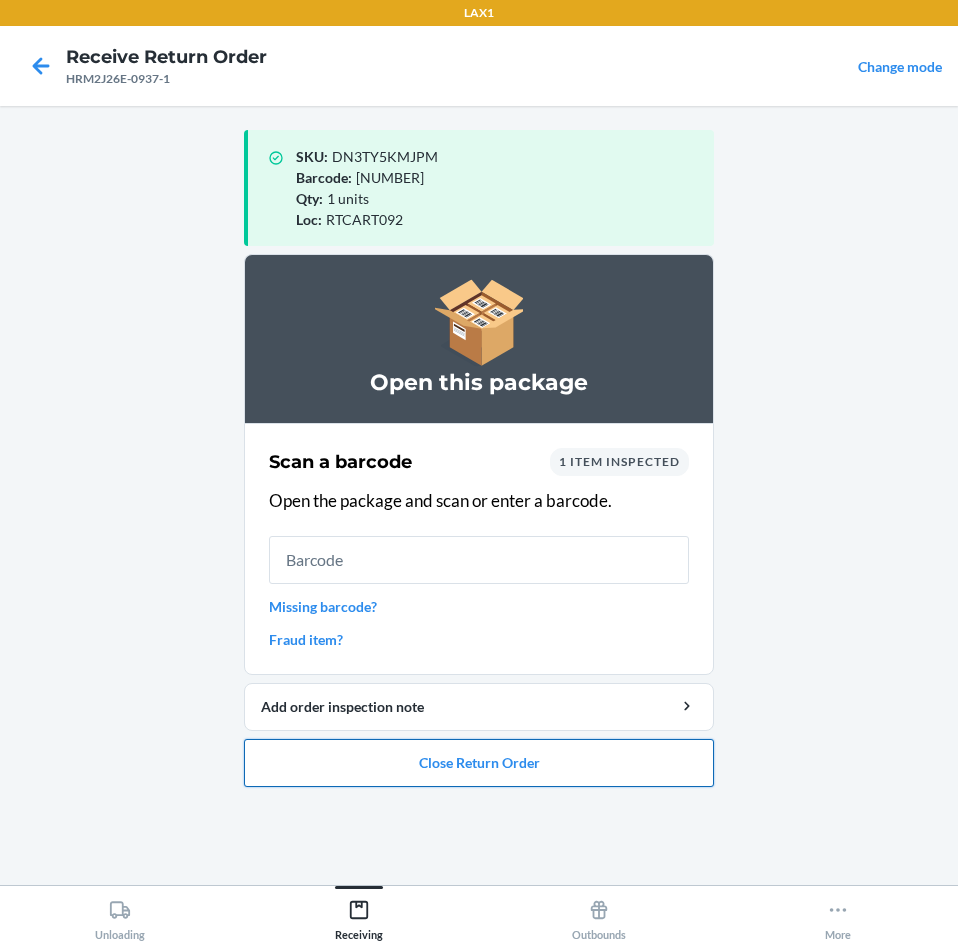 click on "Close Return Order" at bounding box center (479, 763) 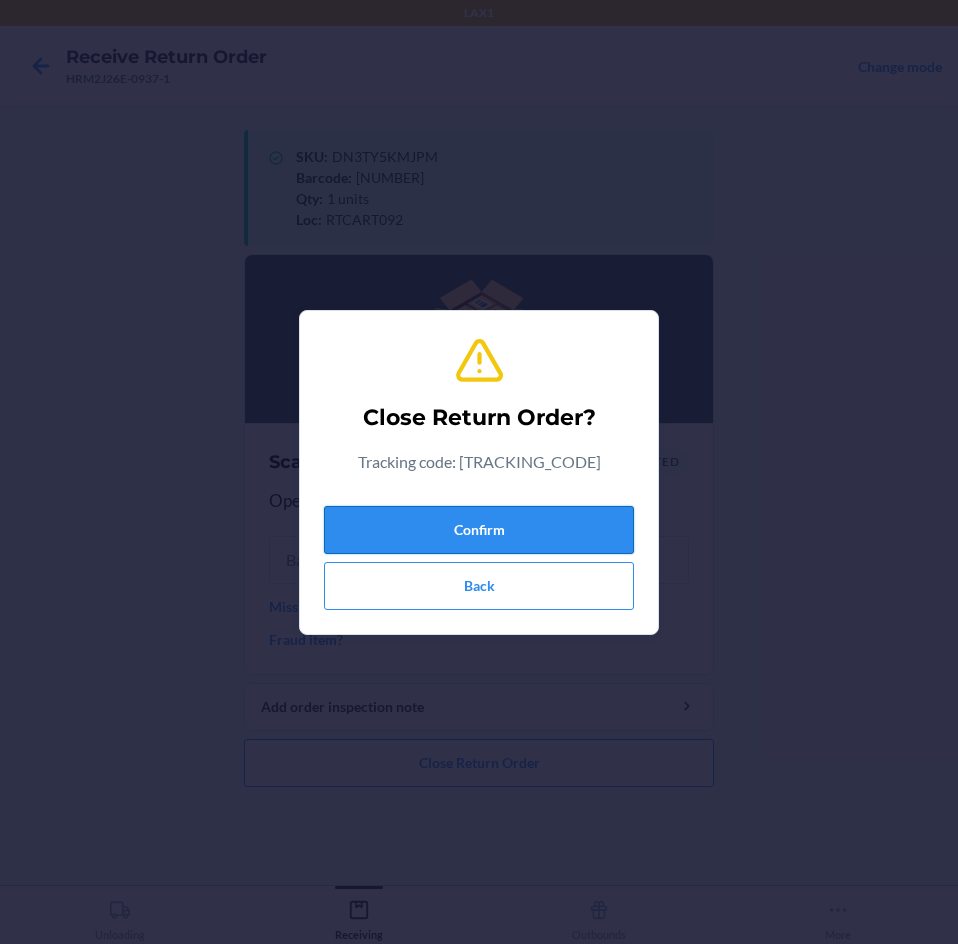 click on "Confirm" at bounding box center (479, 530) 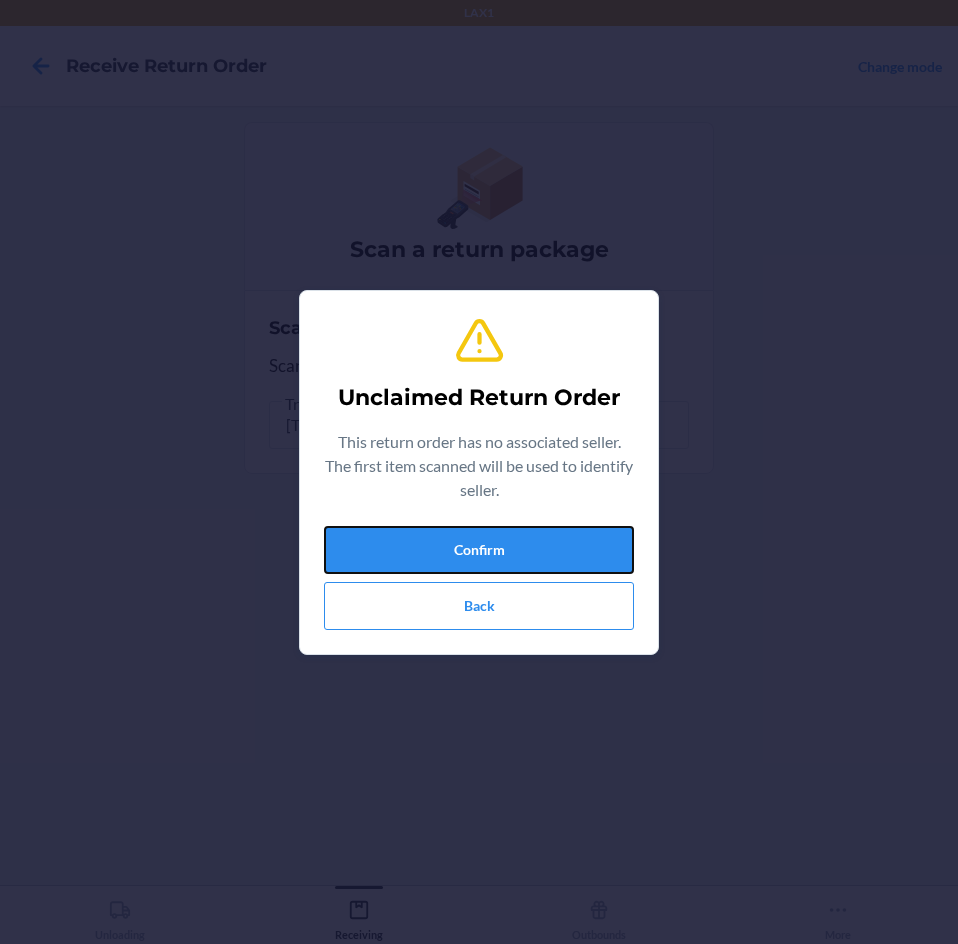 click on "Confirm" at bounding box center [479, 550] 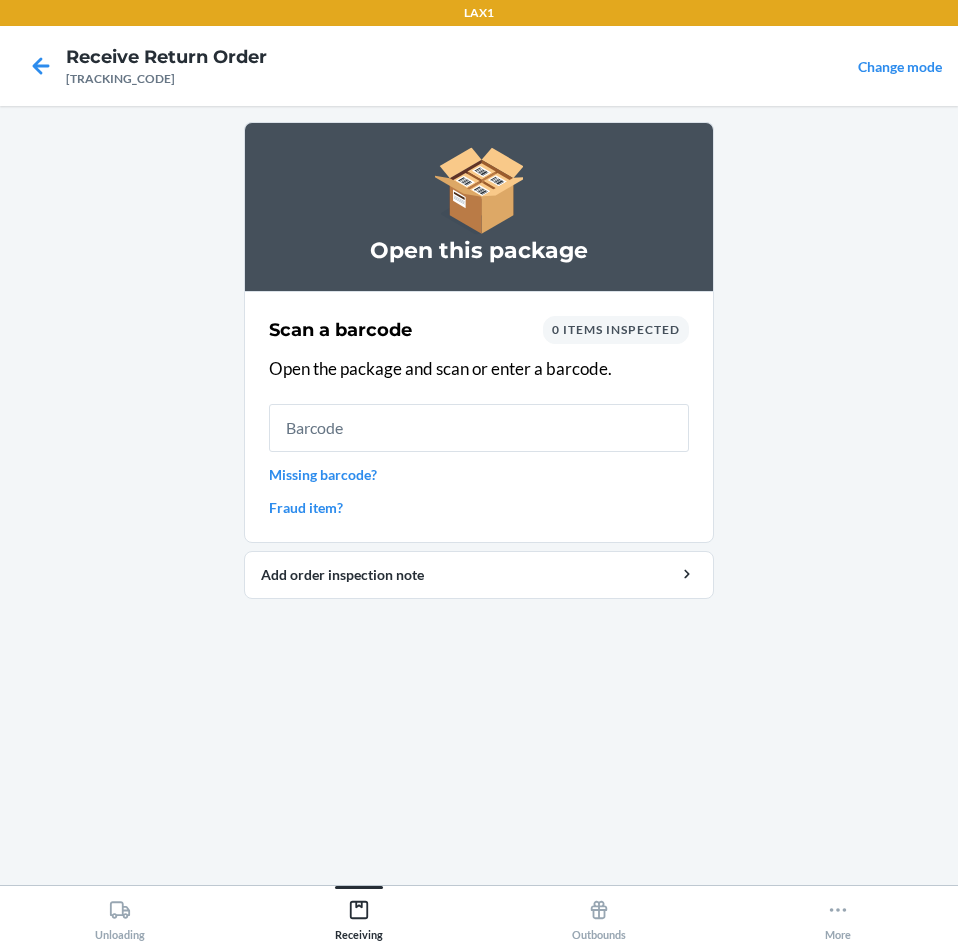 click on "Missing barcode?" at bounding box center (479, 474) 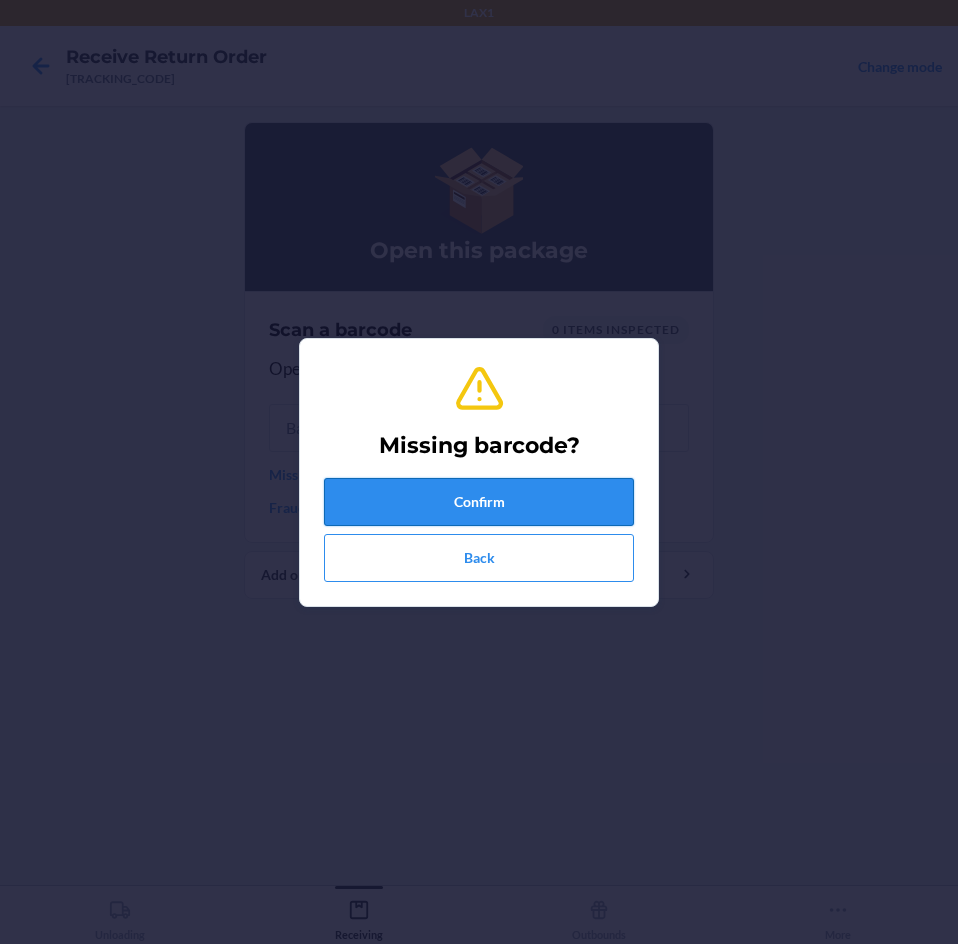 click on "Confirm" at bounding box center (479, 502) 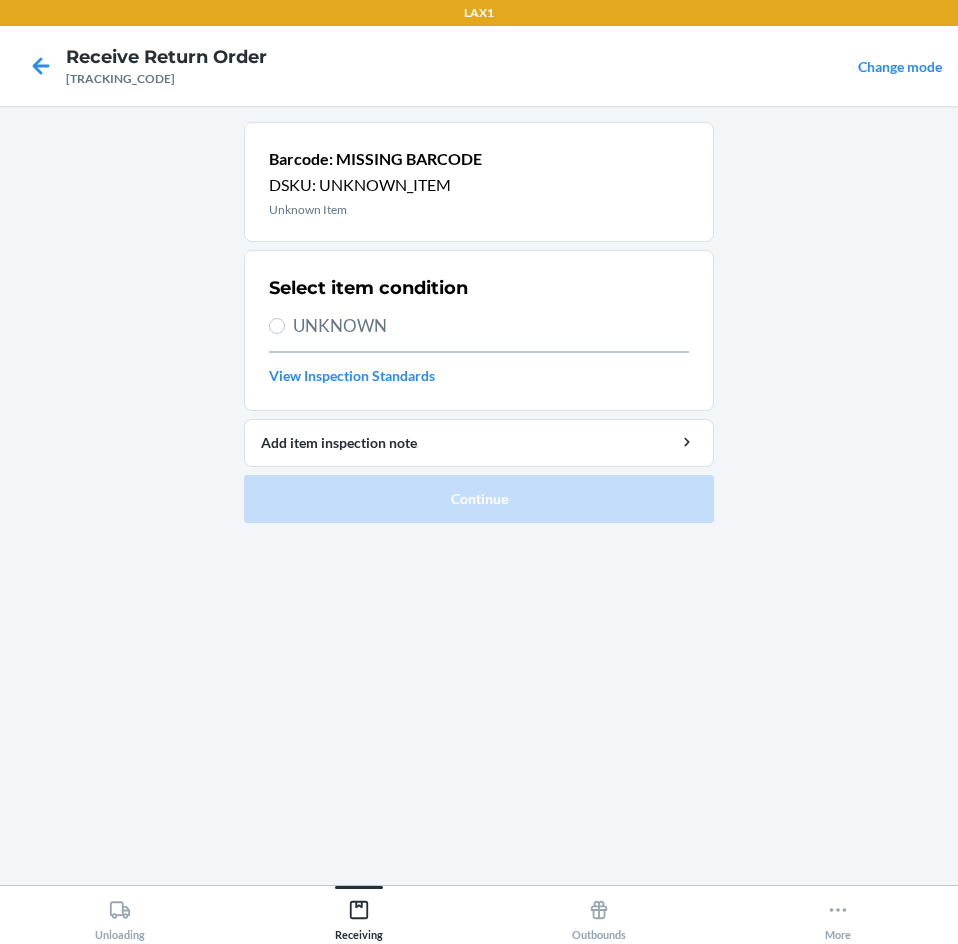 click on "UNKNOWN" at bounding box center (491, 326) 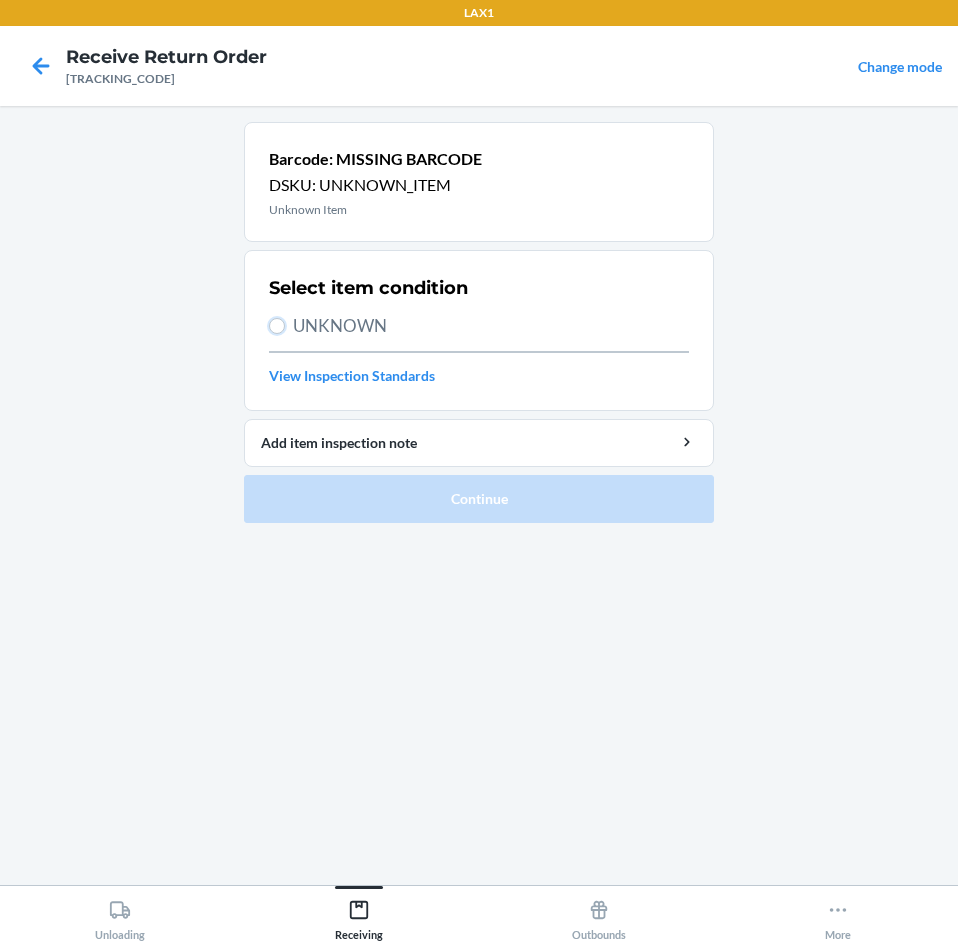 click on "UNKNOWN" at bounding box center (277, 326) 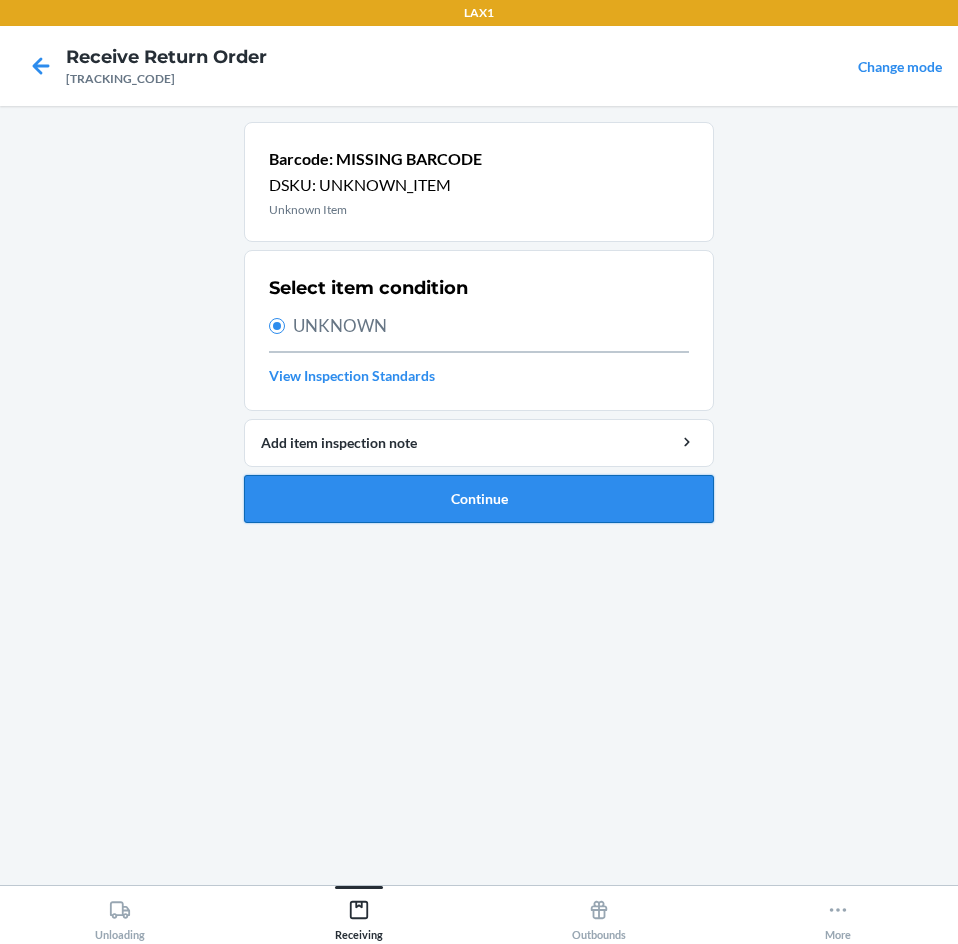 click on "Continue" at bounding box center (479, 499) 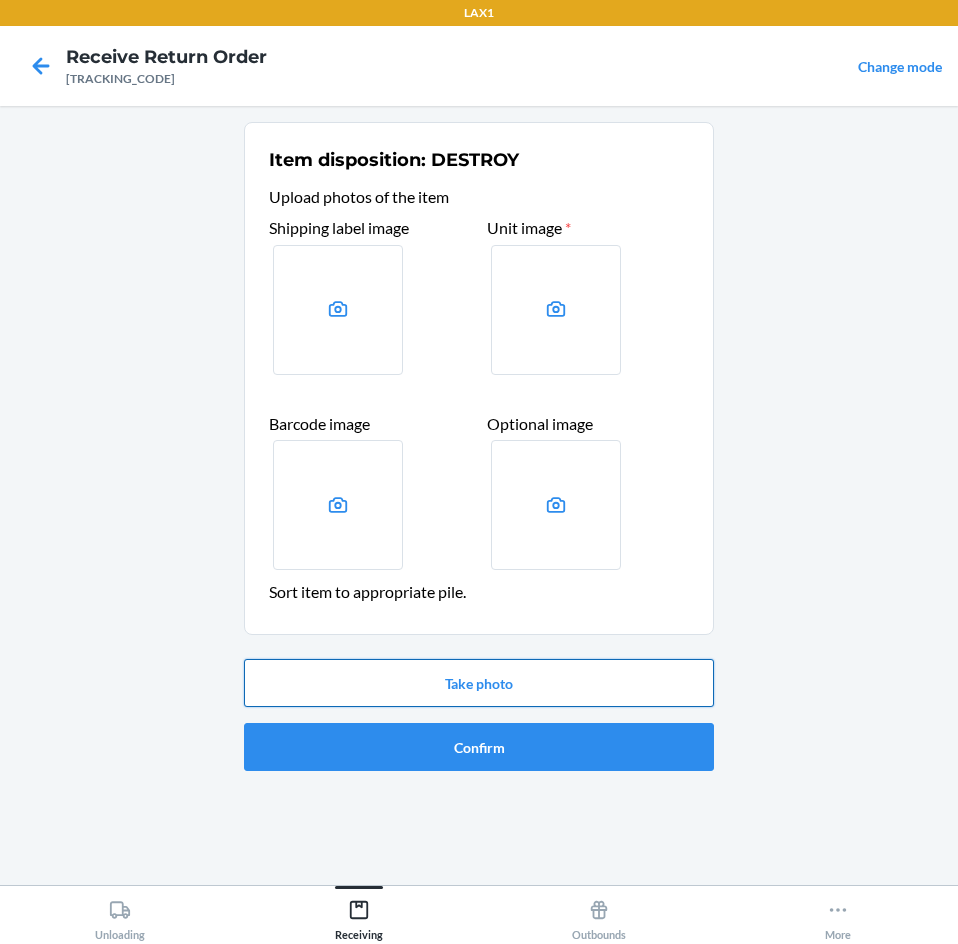 click on "Take photo" at bounding box center (479, 683) 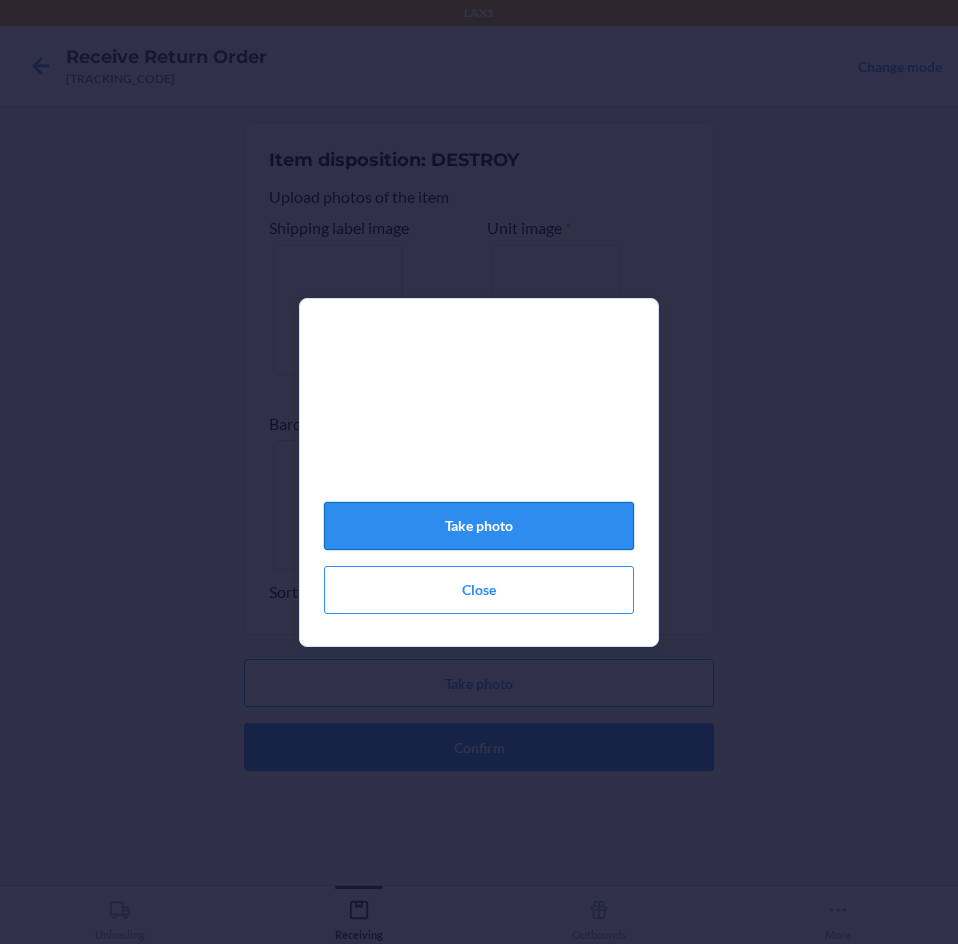 click on "Take photo" 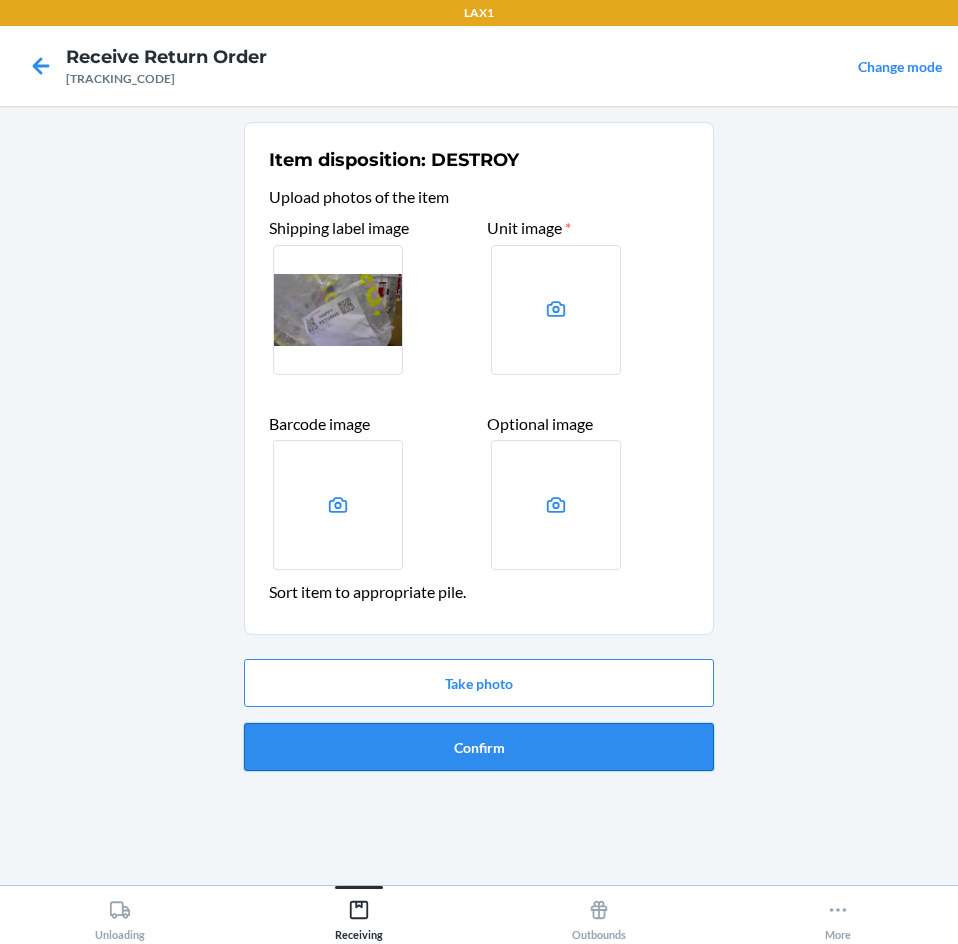 click on "Confirm" at bounding box center [479, 747] 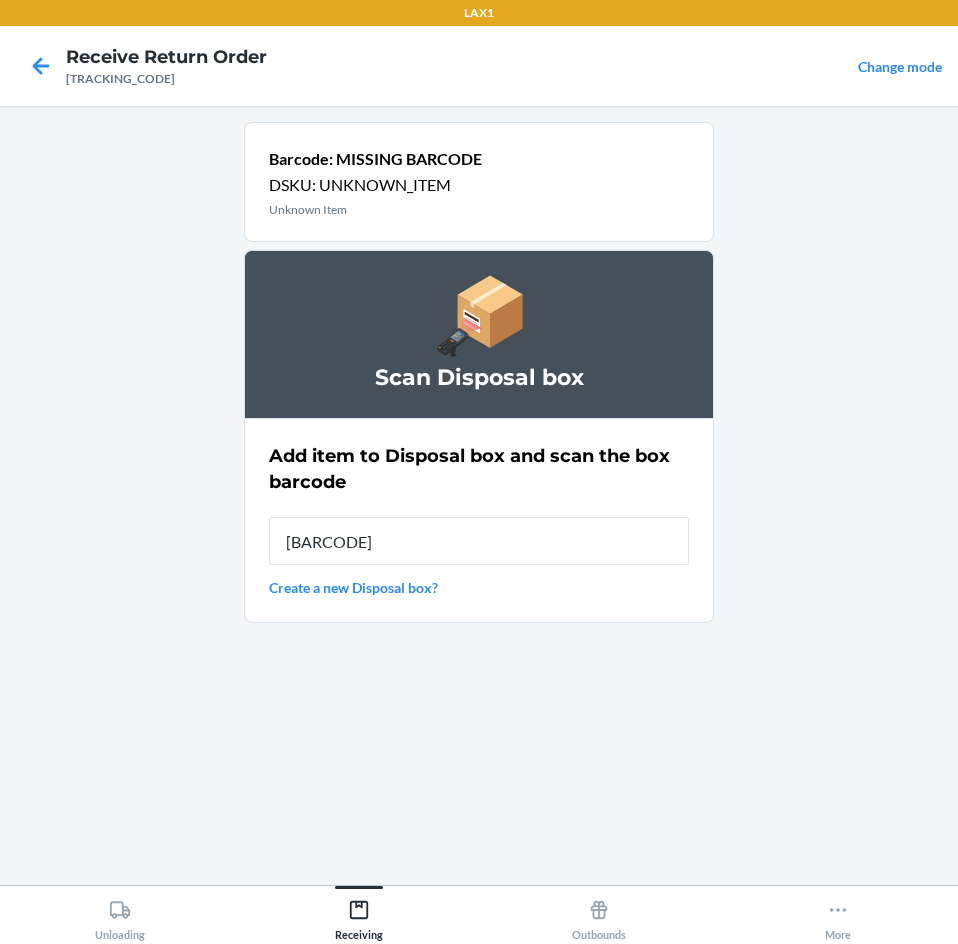 type on "[BARCODE]" 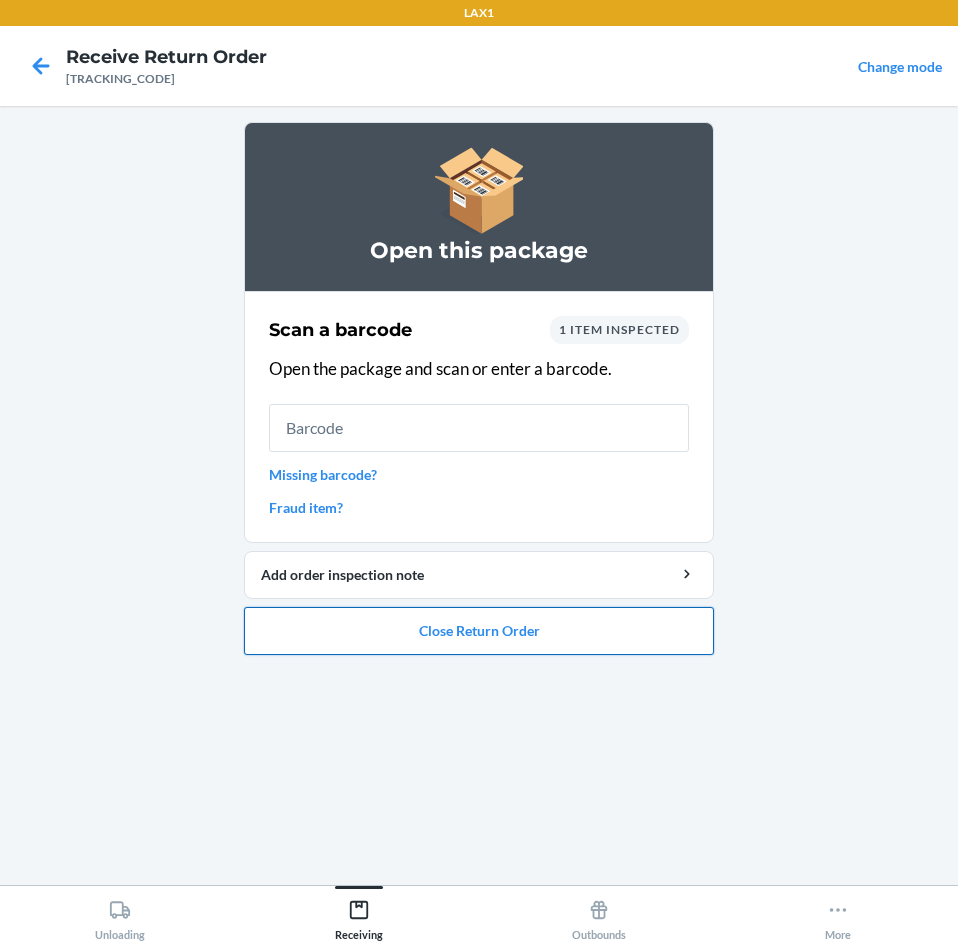 click on "Close Return Order" at bounding box center (479, 631) 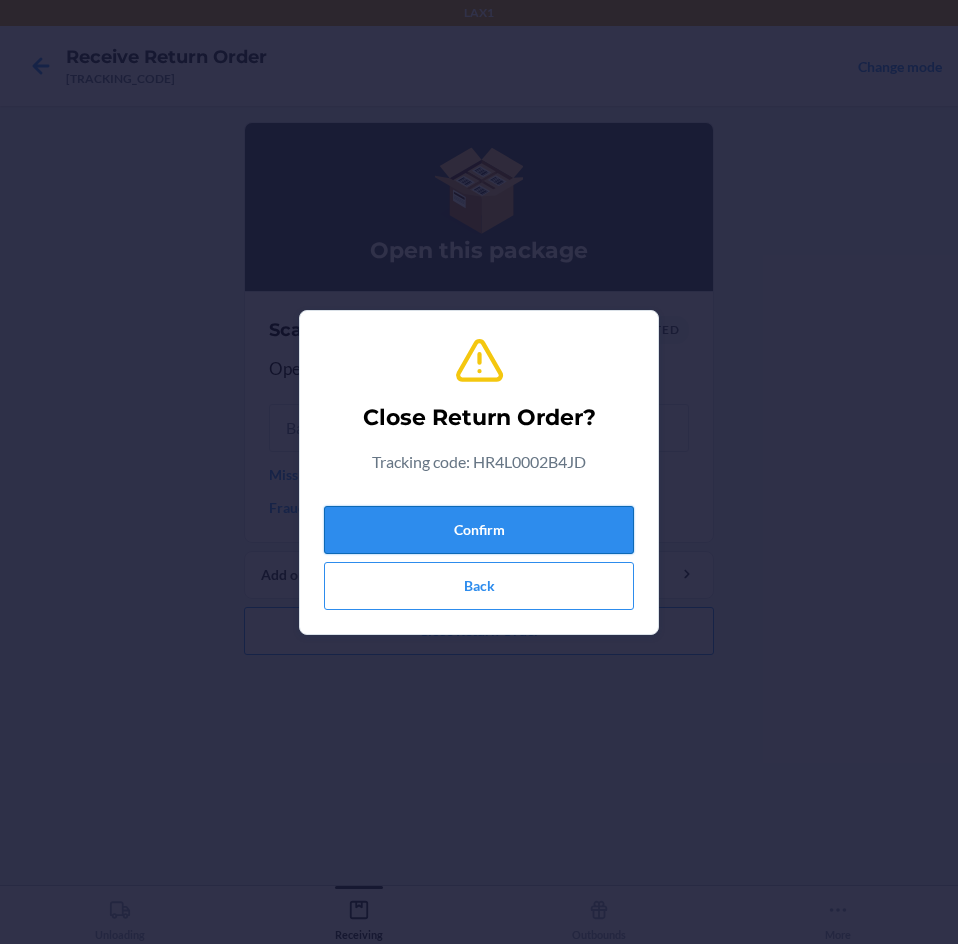 click on "Confirm" at bounding box center [479, 530] 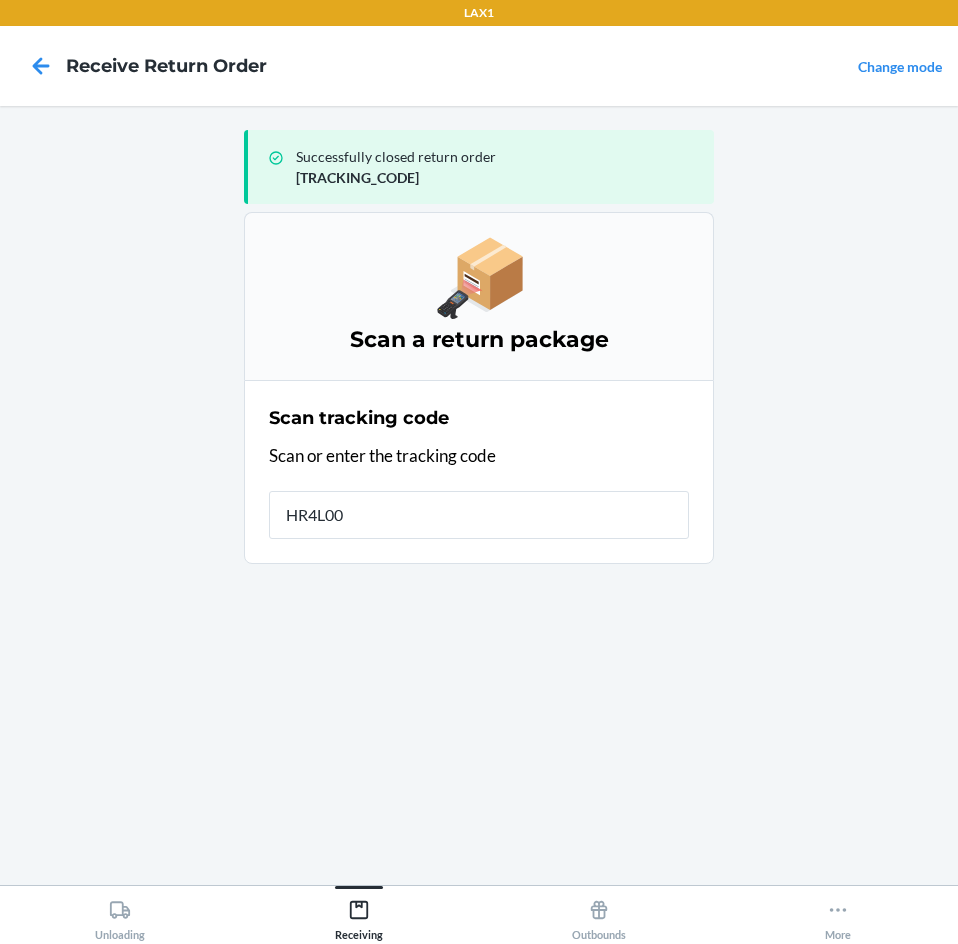 type on "[TRACKING_CODE]" 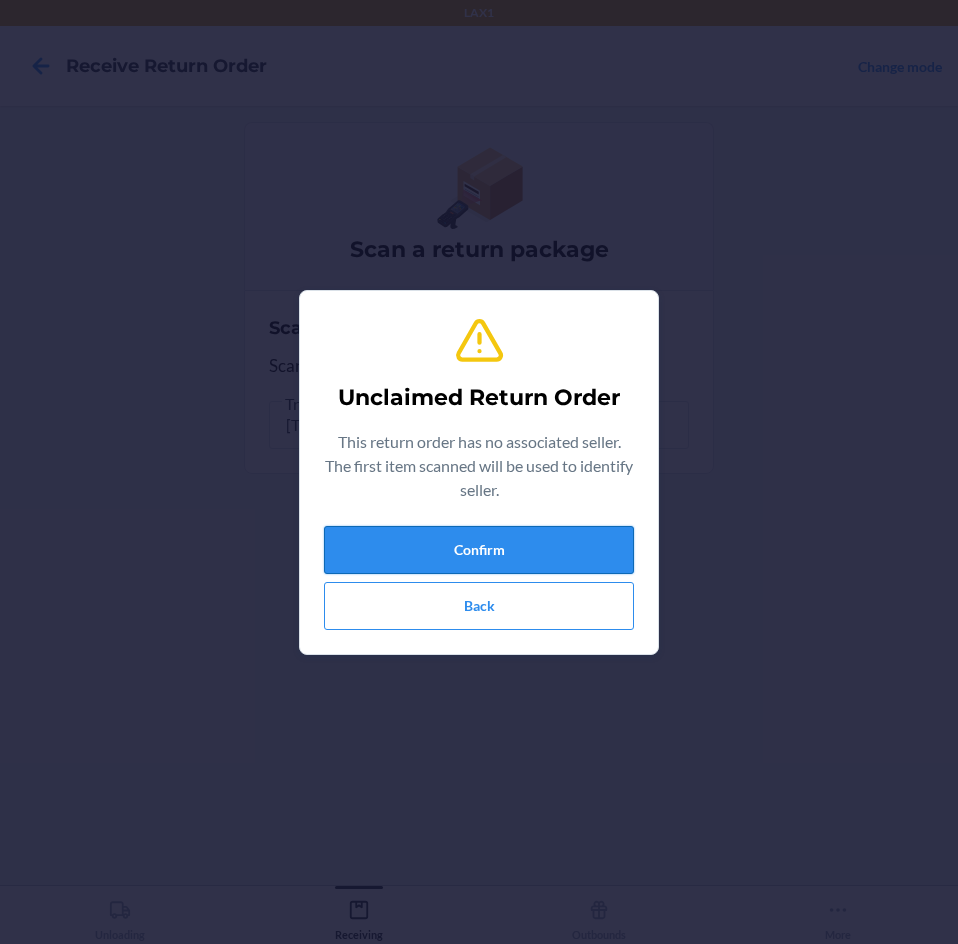 click on "Confirm" at bounding box center [479, 550] 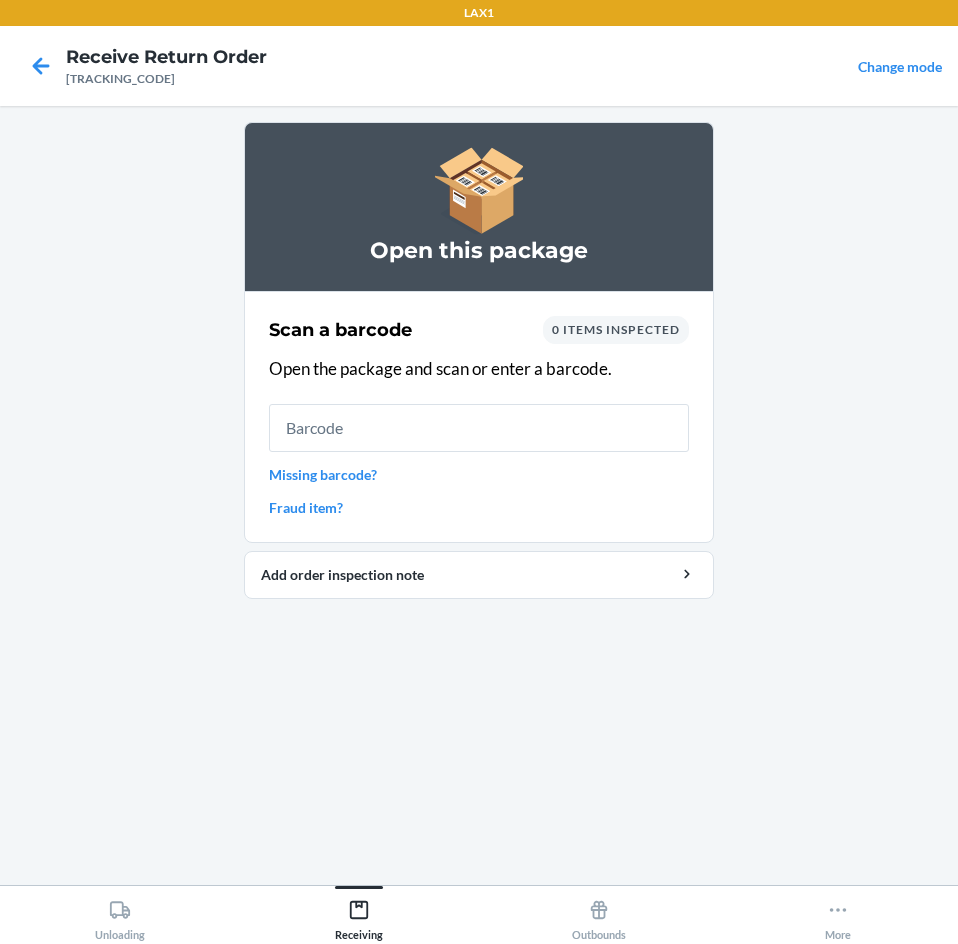 click on "Scan a barcode 0 items inspected Open the package and scan or enter a barcode. Missing barcode? Fraud item?" at bounding box center (479, 417) 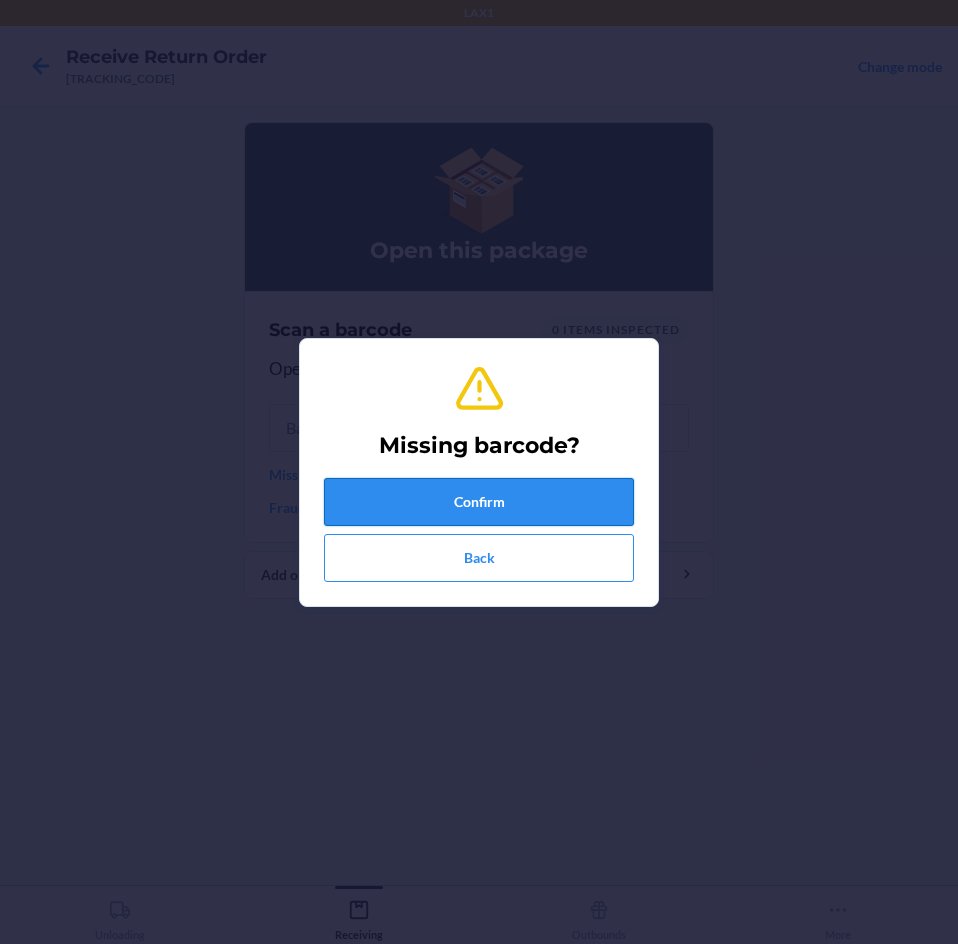 click on "Confirm" at bounding box center [479, 502] 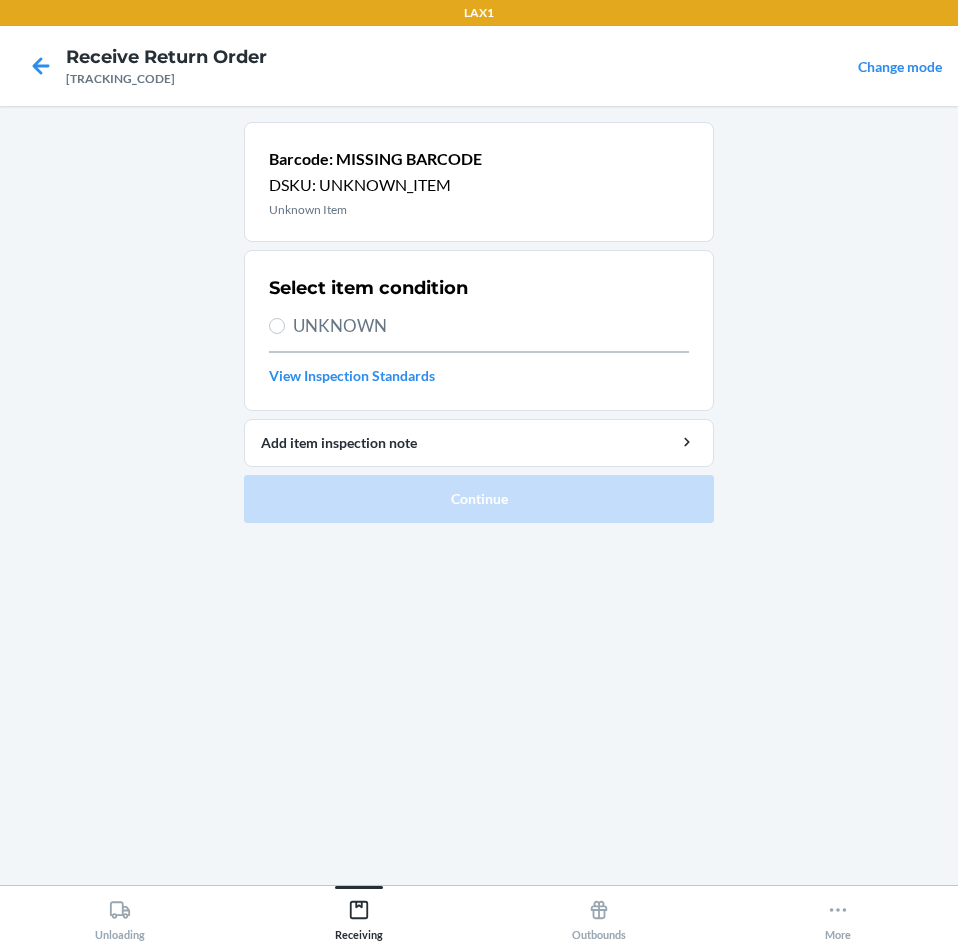 click on "UNKNOWN" at bounding box center [491, 326] 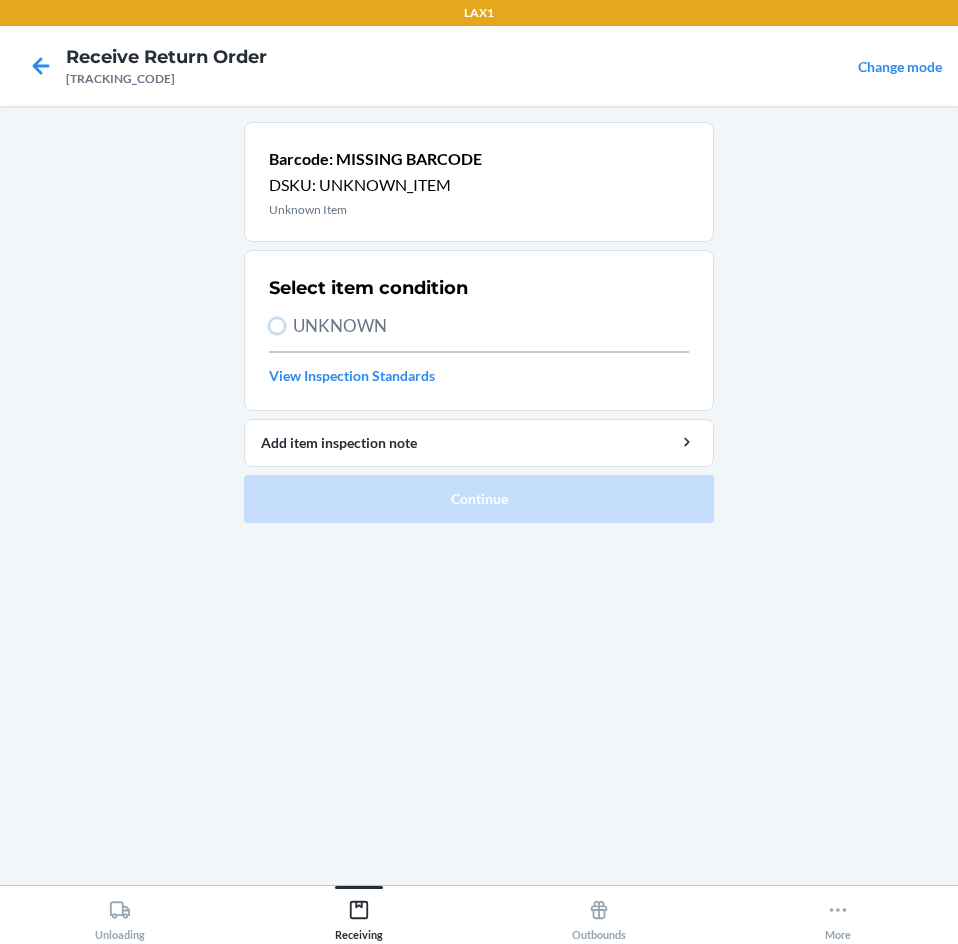 click on "UNKNOWN" at bounding box center (277, 326) 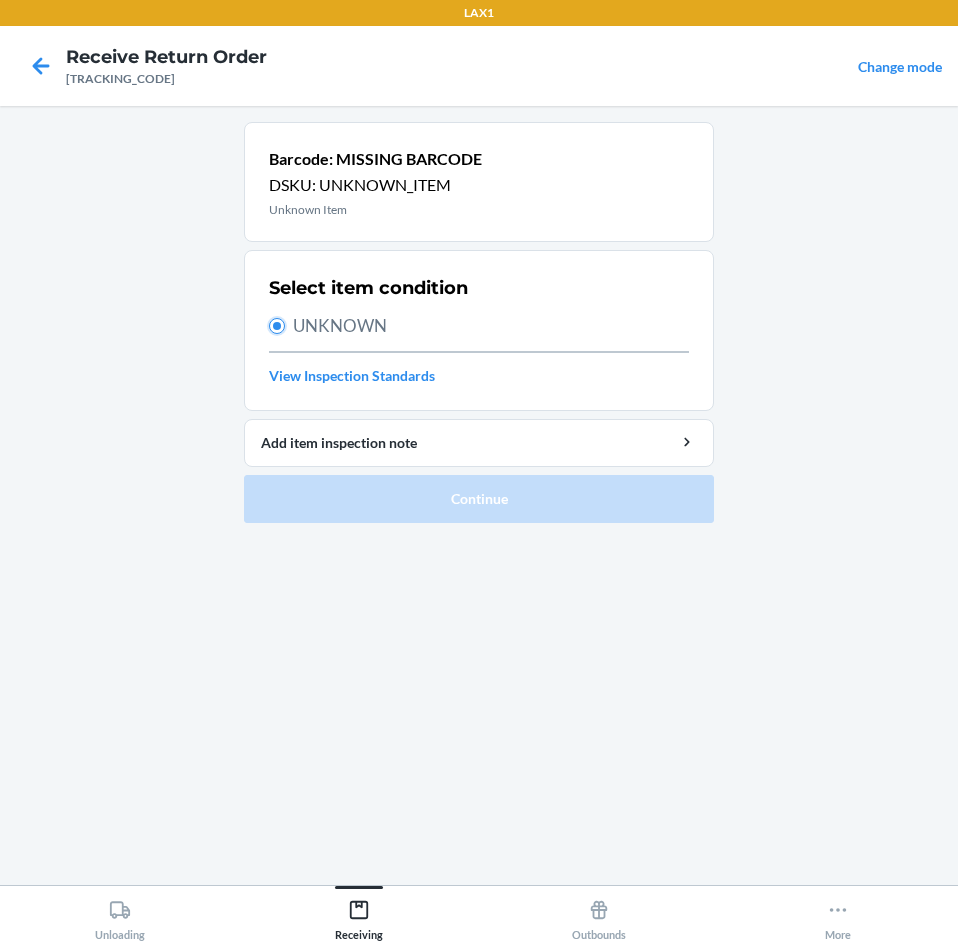radio on "true" 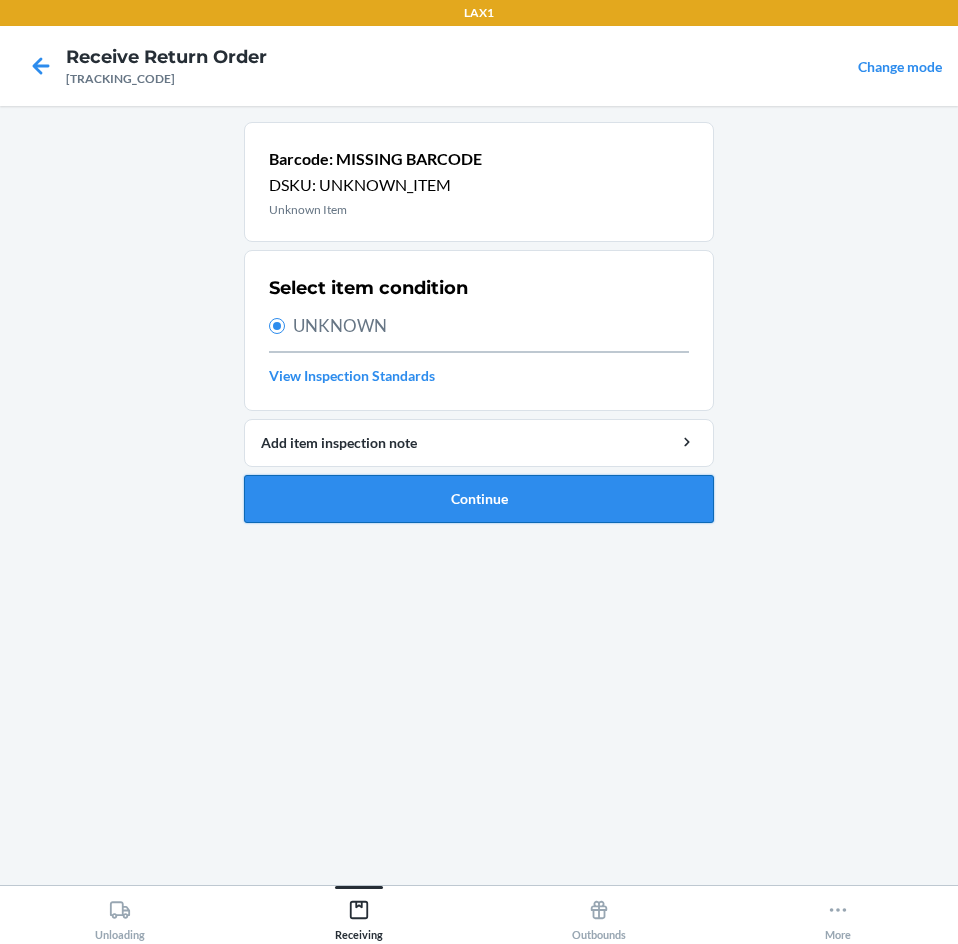 click on "Continue" at bounding box center (479, 499) 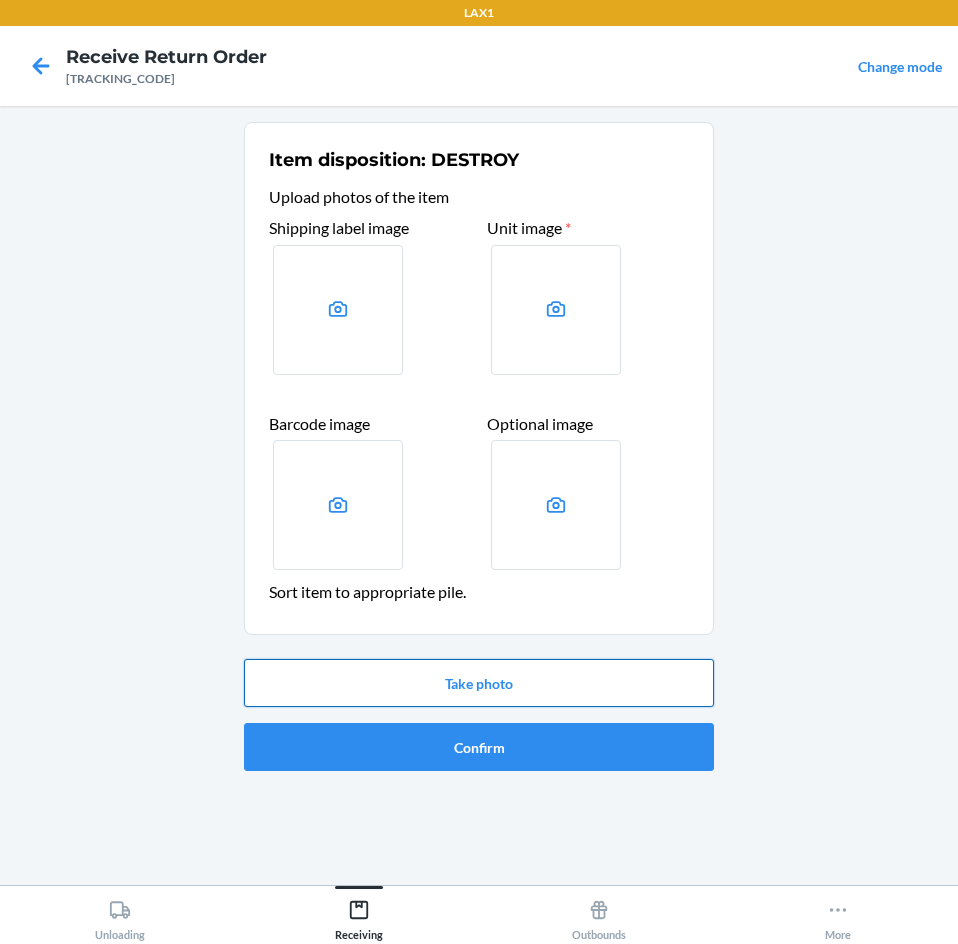 click on "Take photo" at bounding box center (479, 683) 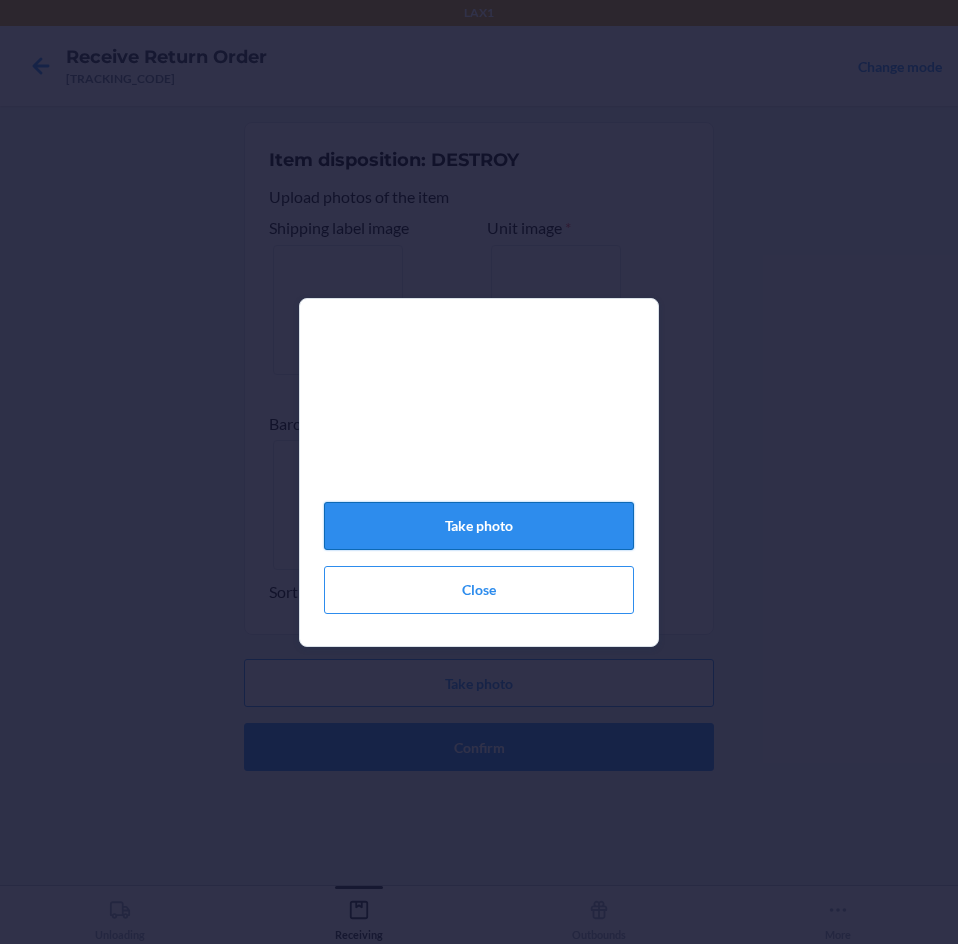 click on "Take photo" 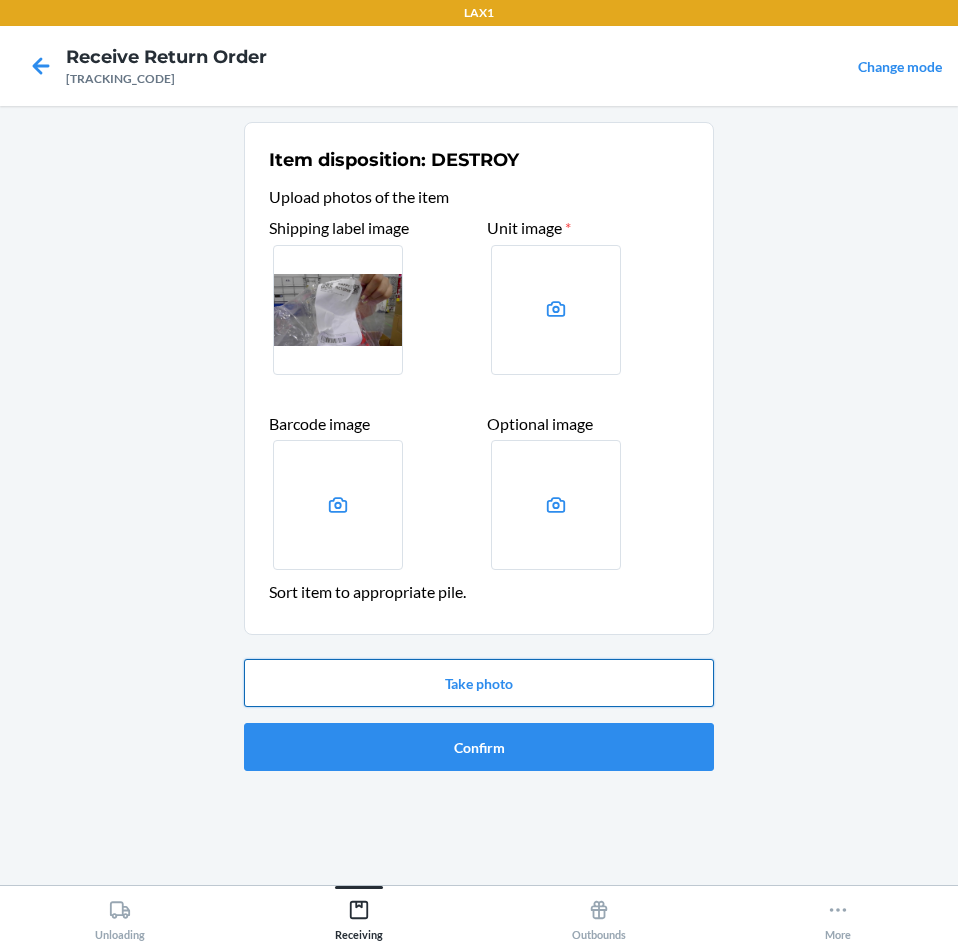 click on "Take photo" at bounding box center (479, 683) 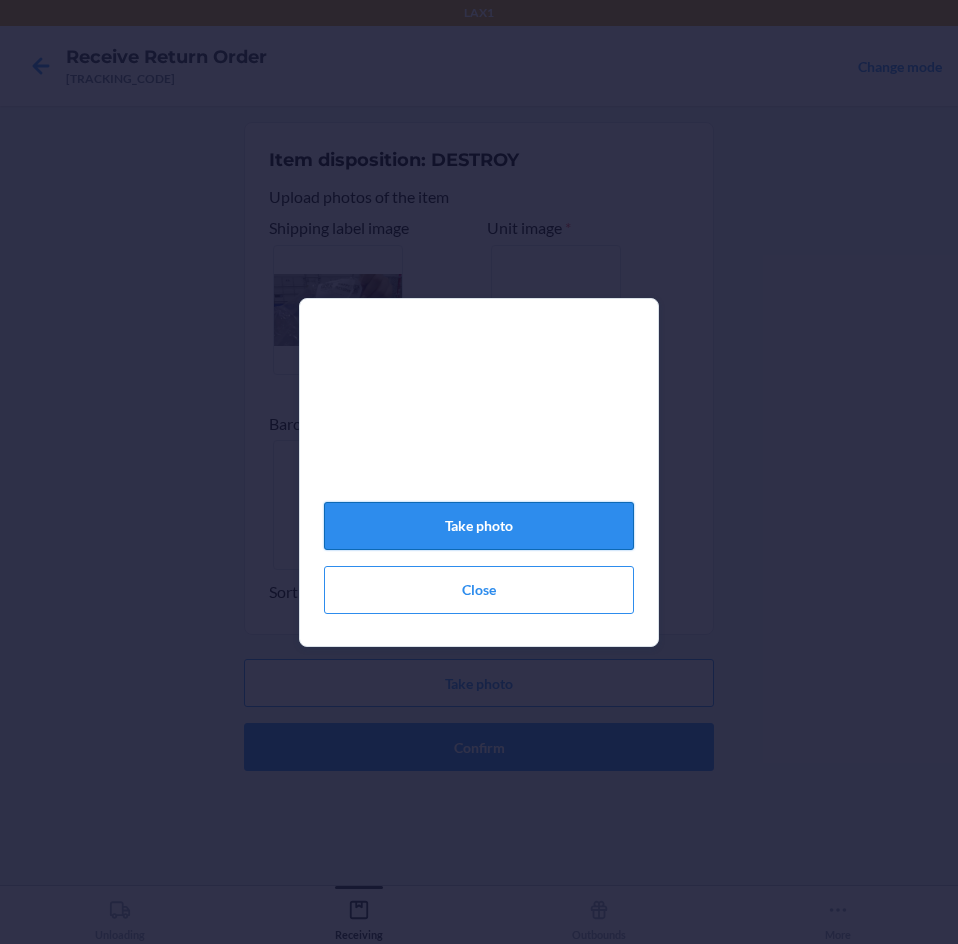 click on "Take photo" 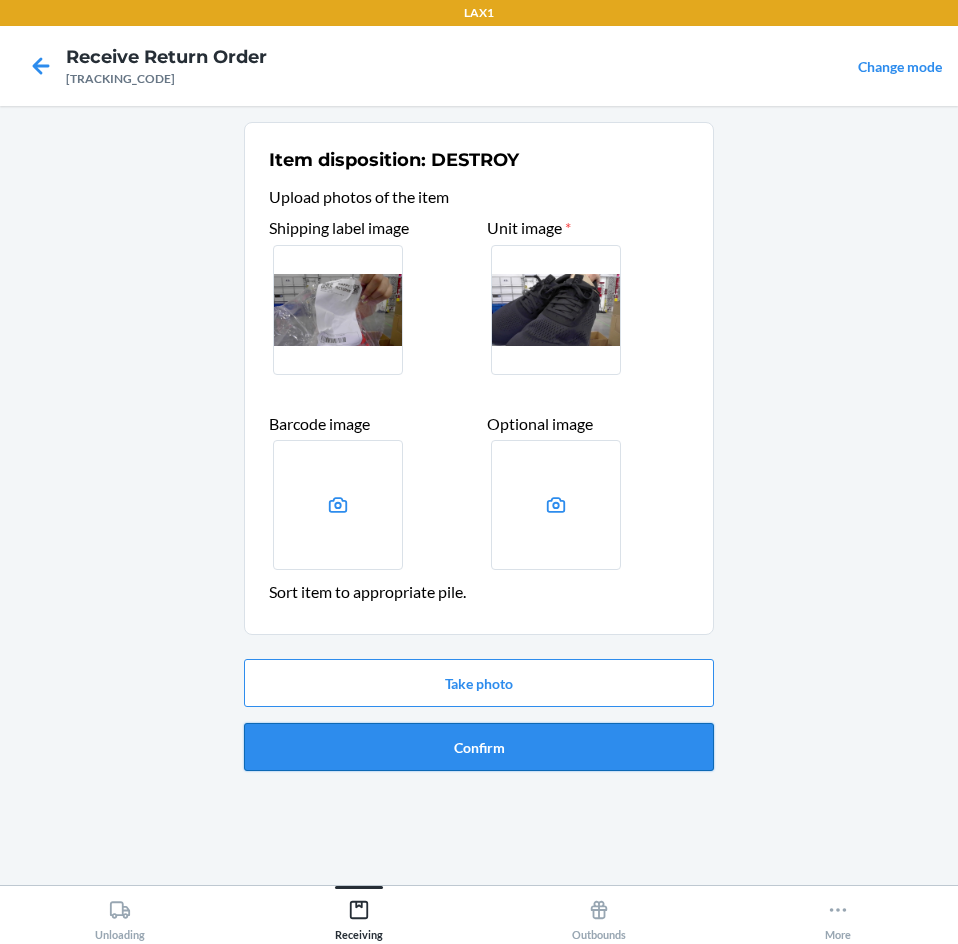 click on "Confirm" at bounding box center (479, 747) 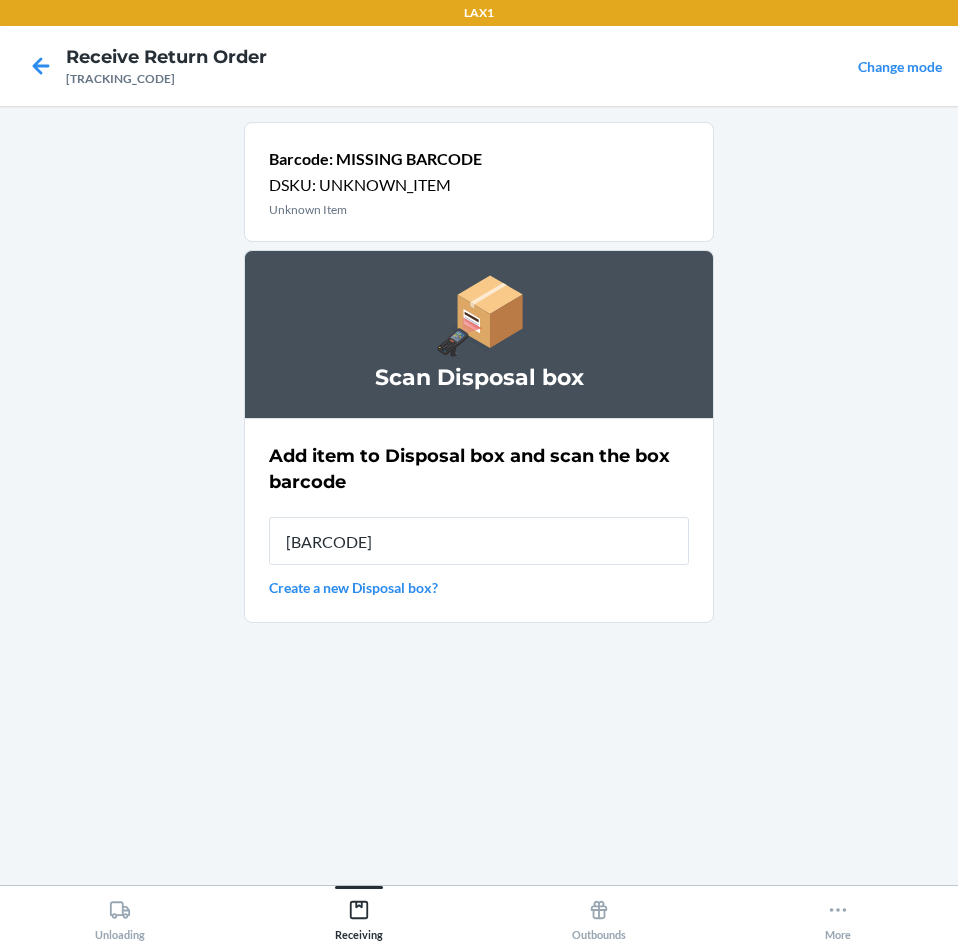 type on "[BARCODE]" 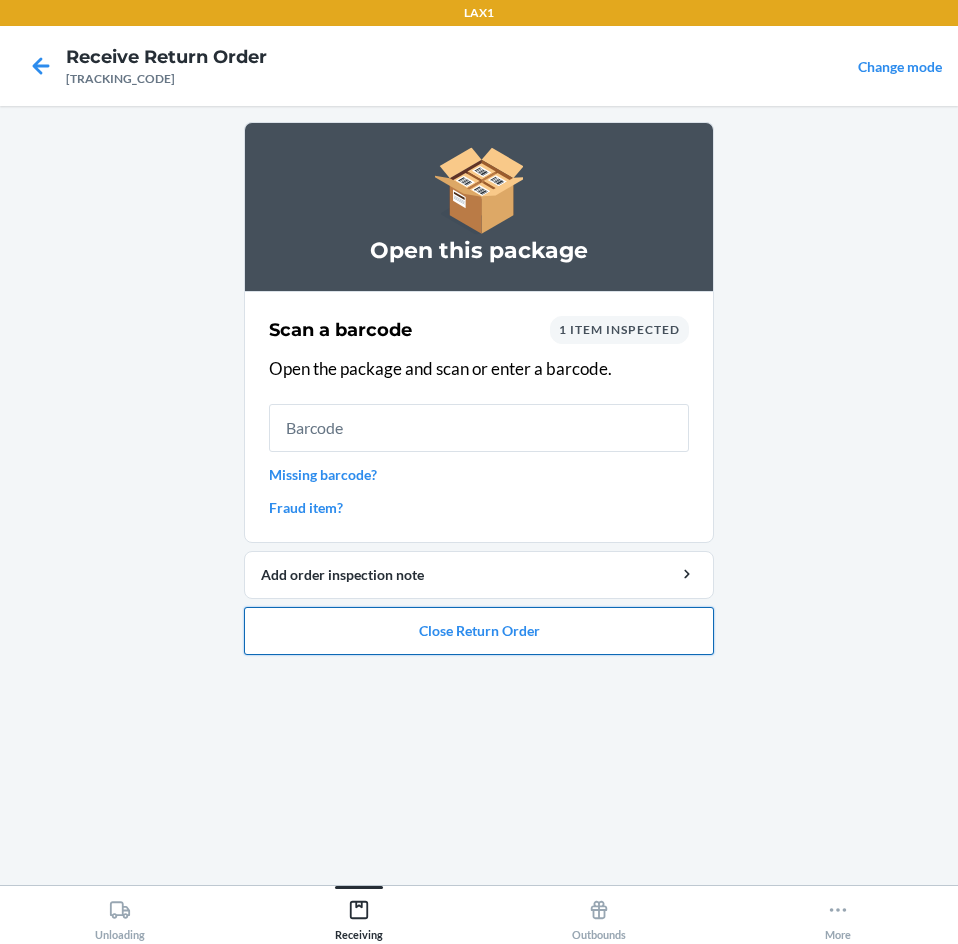 click on "Close Return Order" at bounding box center (479, 631) 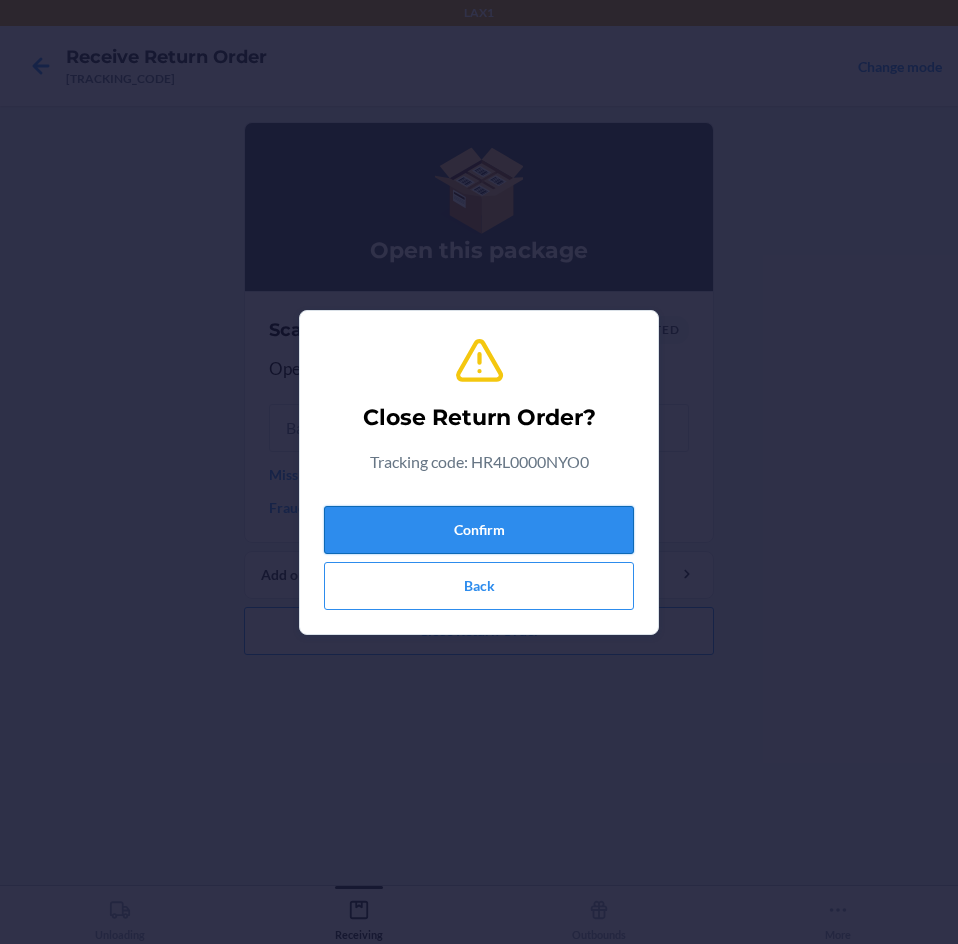 click on "Confirm" at bounding box center [479, 530] 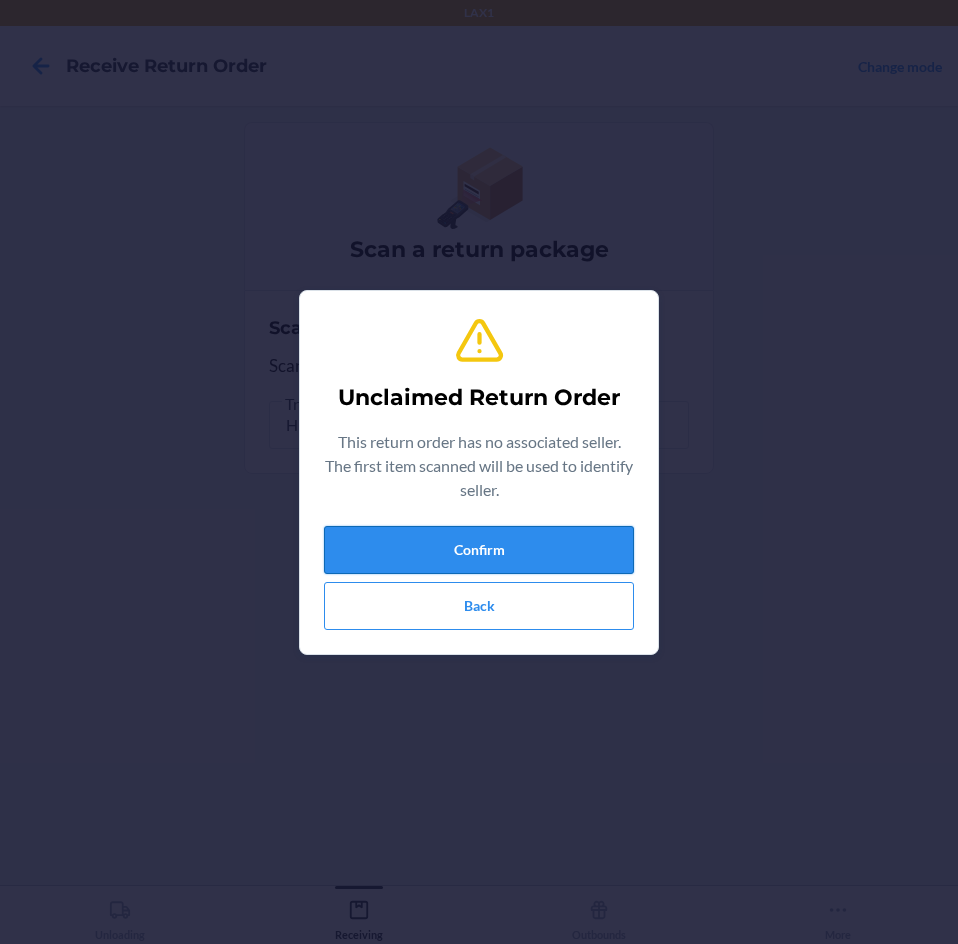 click on "Confirm" at bounding box center [479, 550] 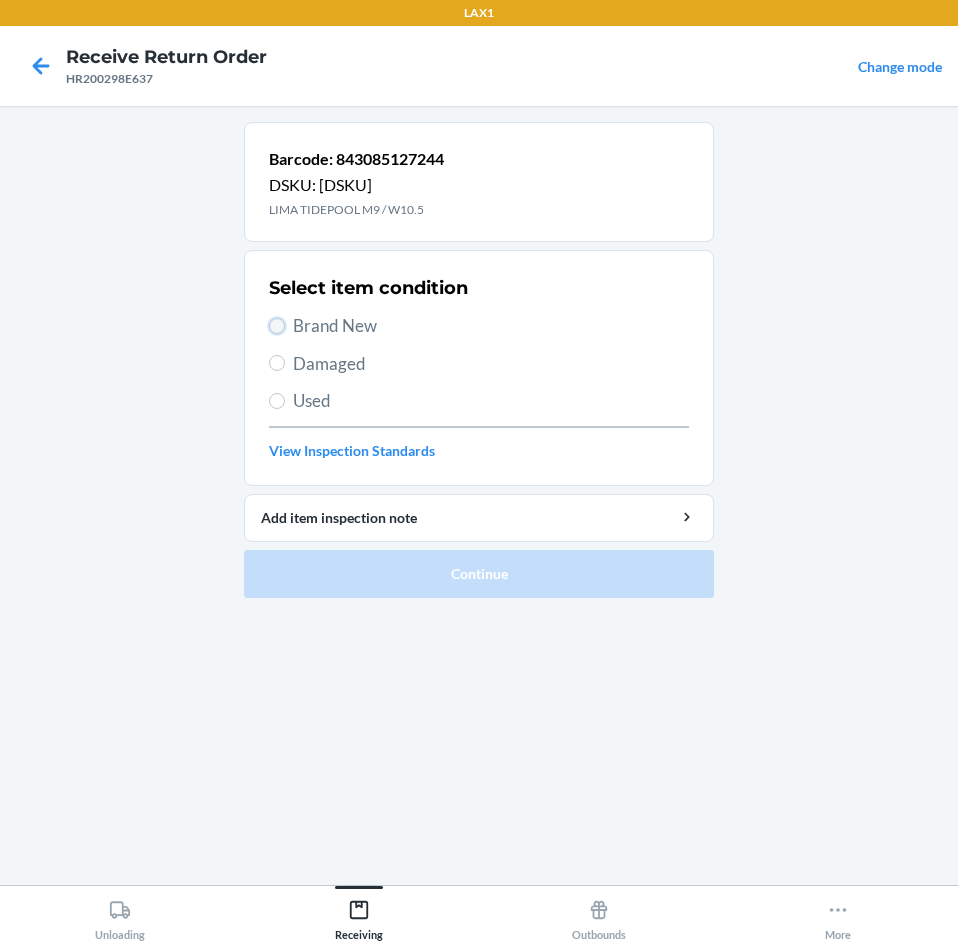 click on "Brand New" at bounding box center (277, 326) 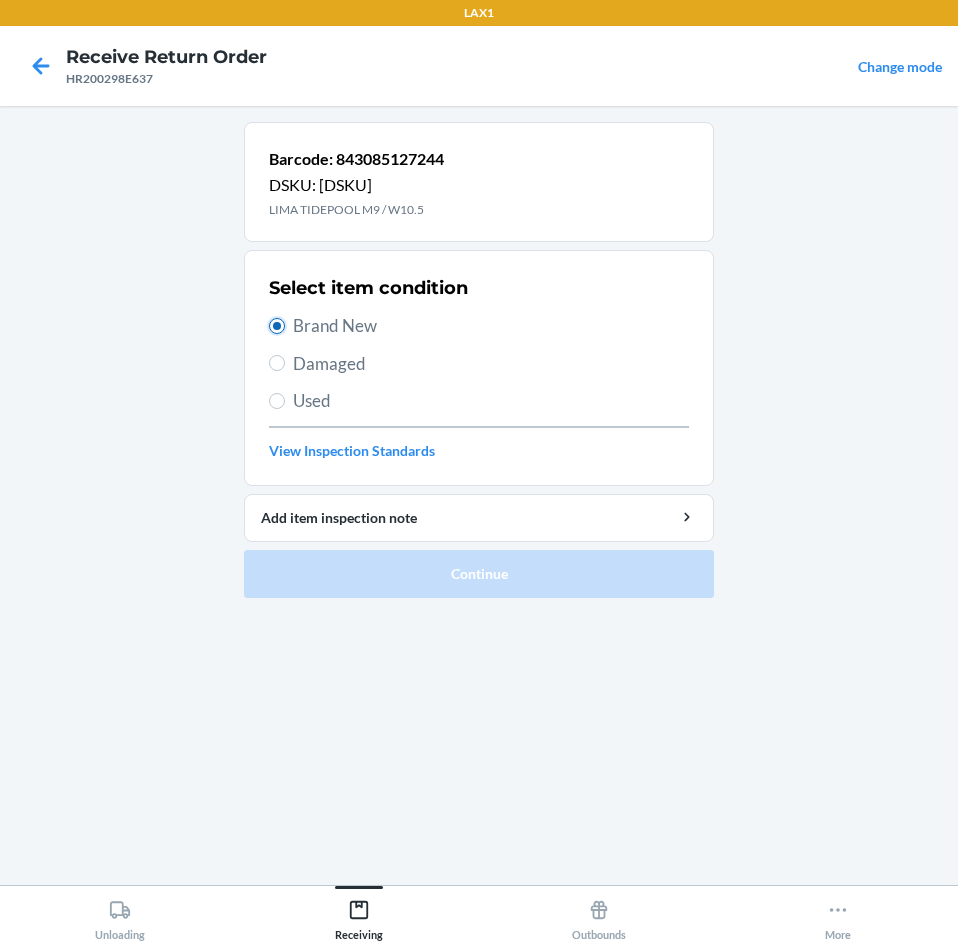 radio on "true" 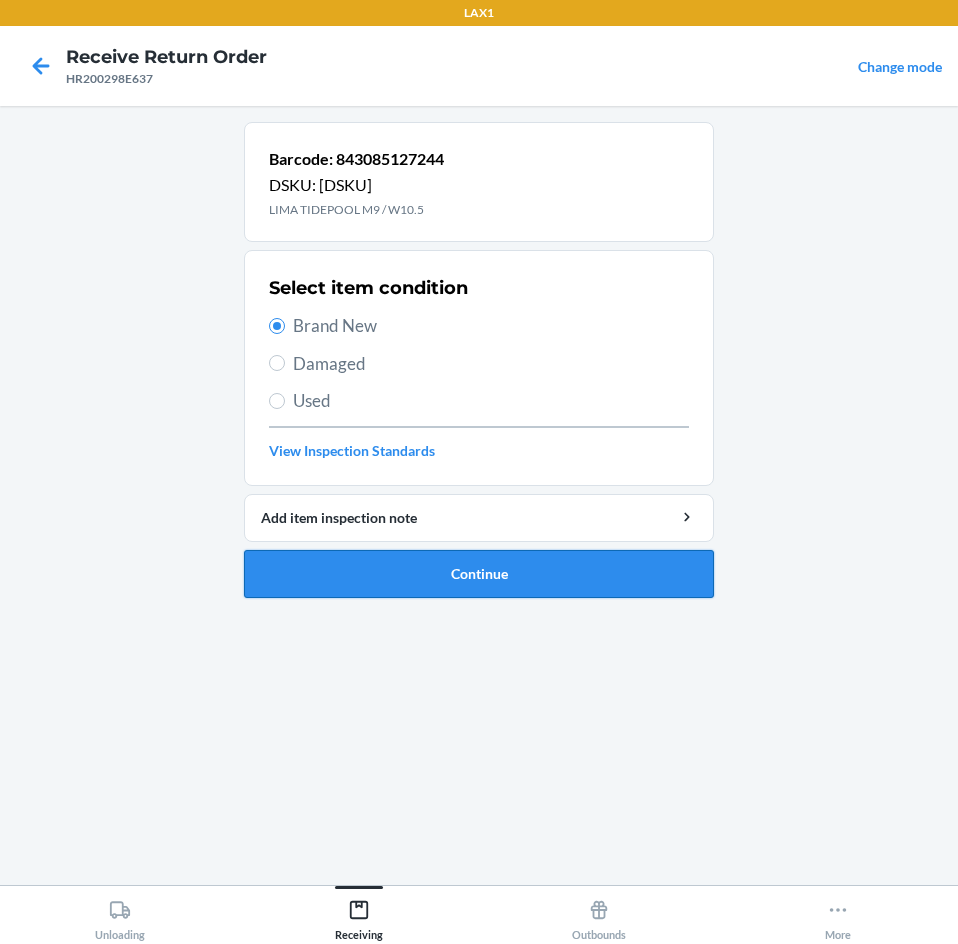 click on "Continue" at bounding box center [479, 574] 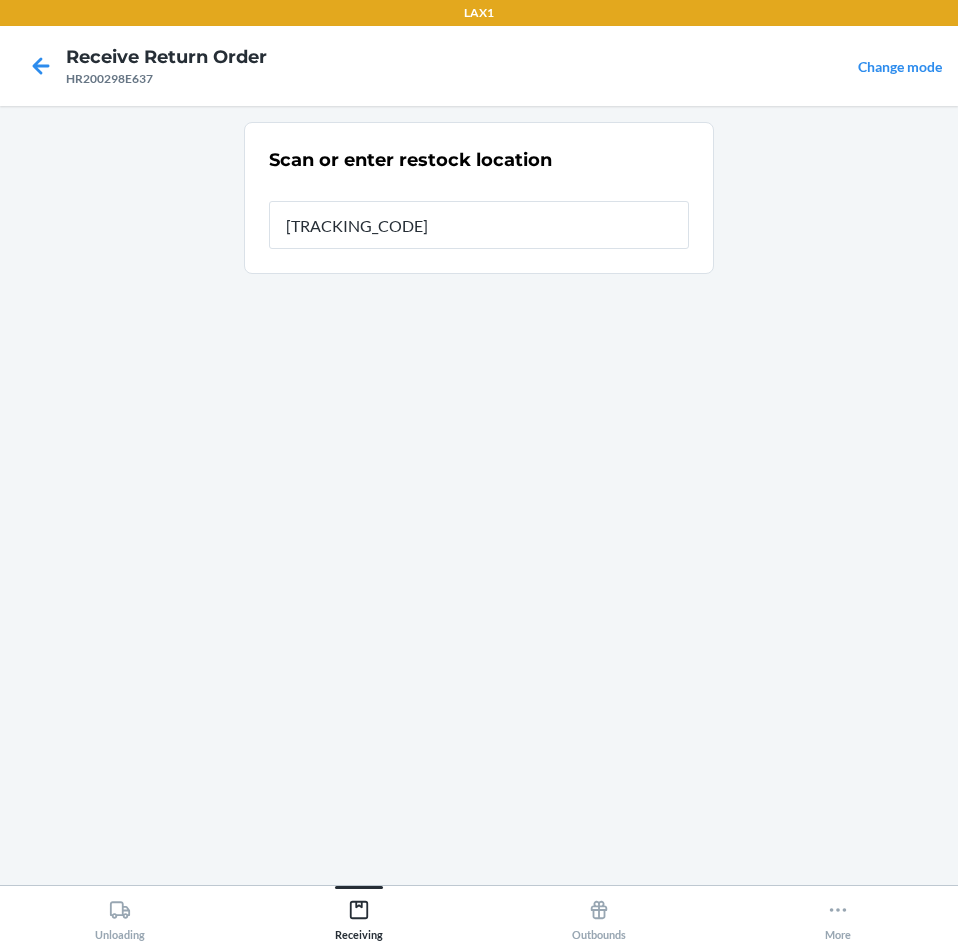 type on "RTCART092" 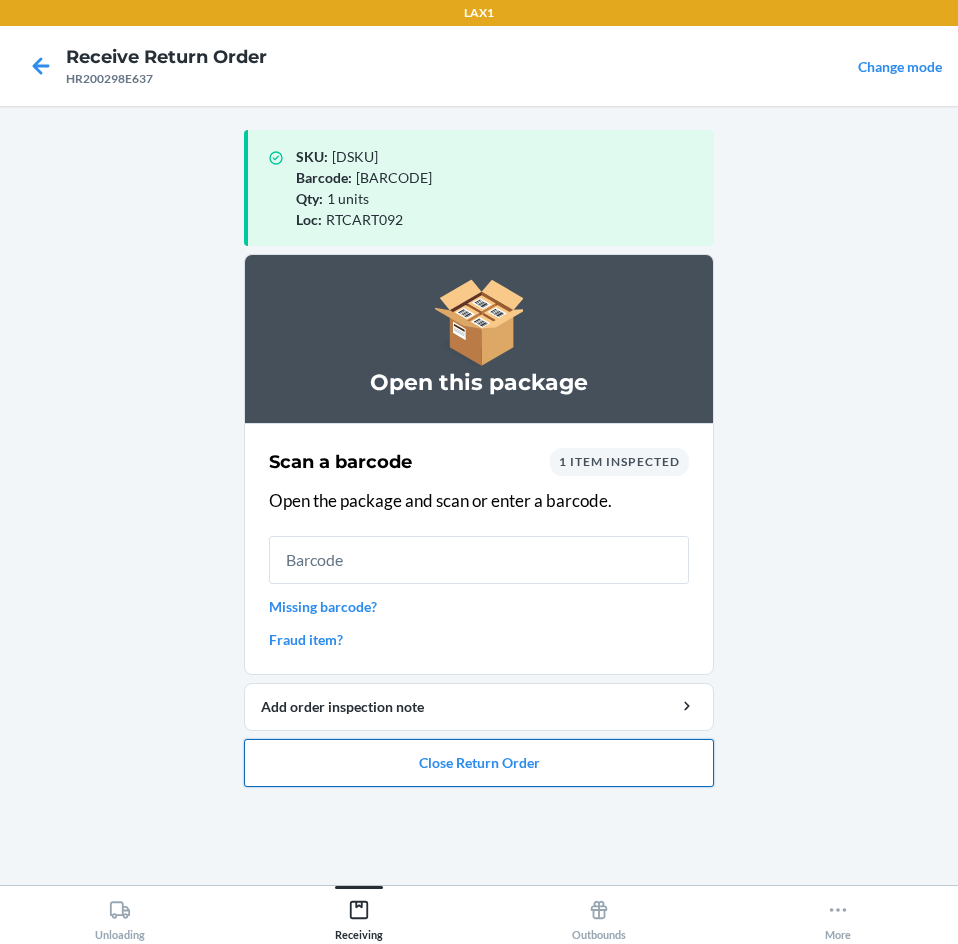 click on "Close Return Order" at bounding box center (479, 763) 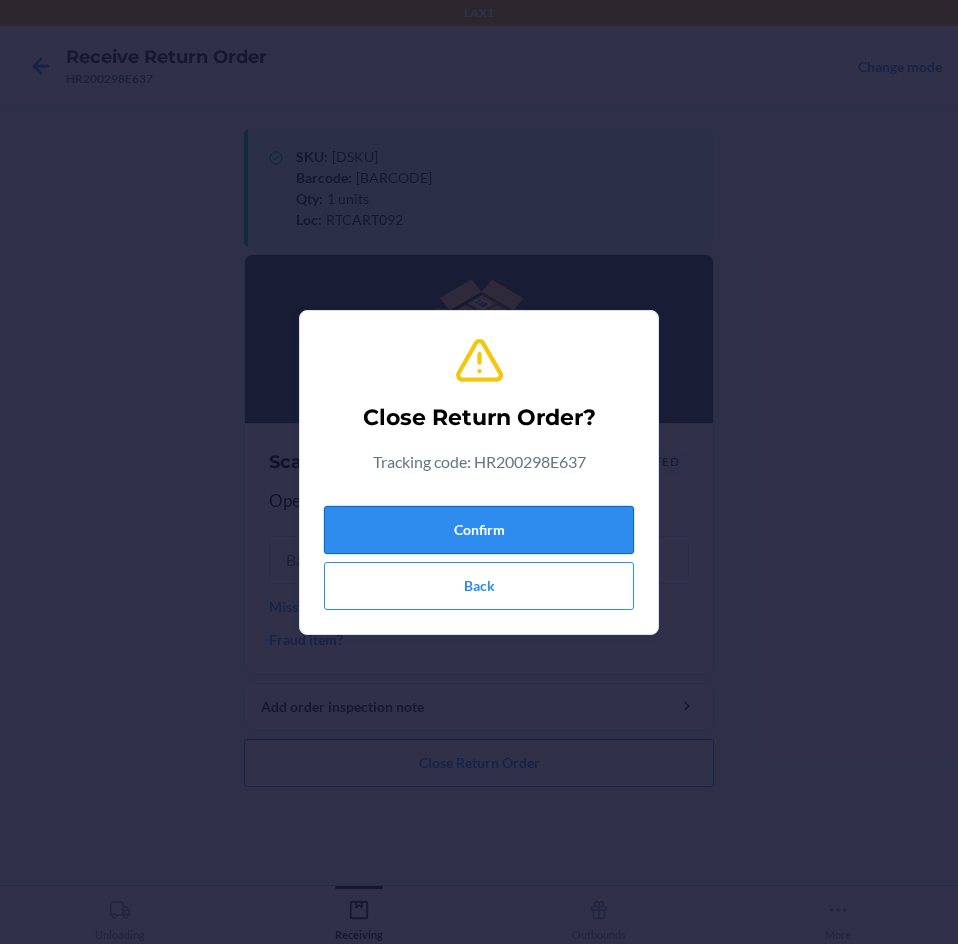click on "Confirm" at bounding box center (479, 530) 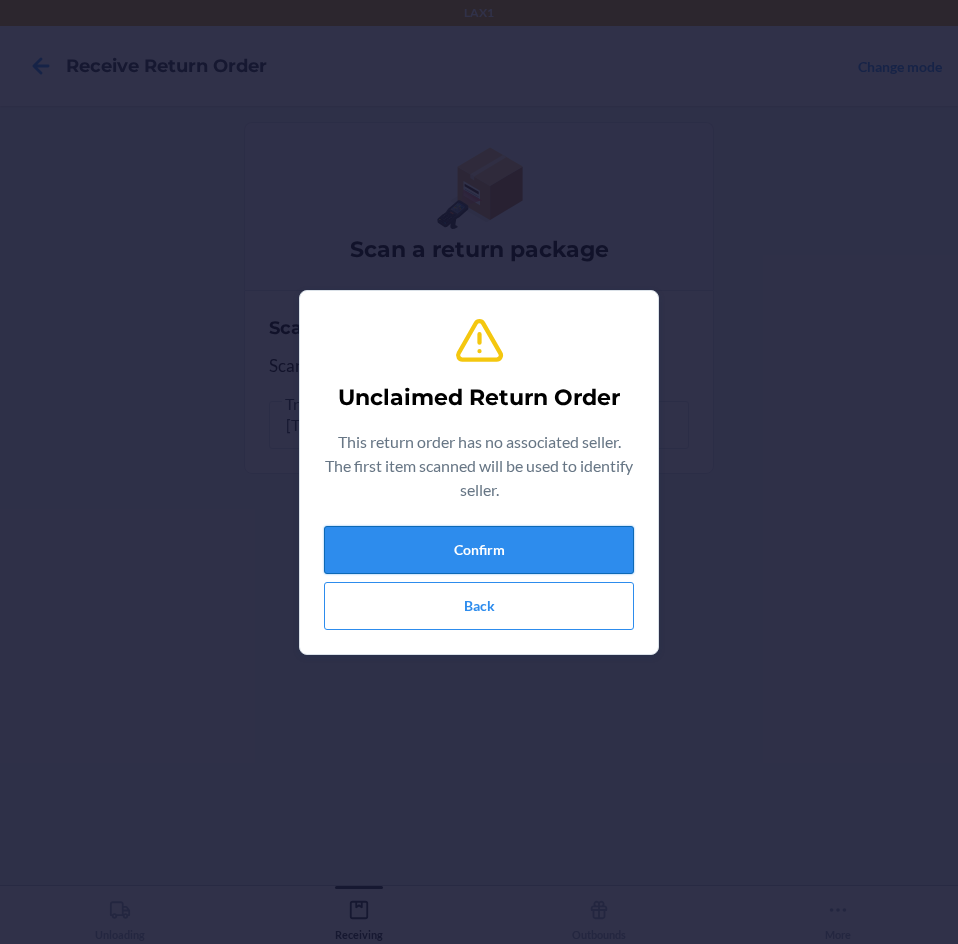 click on "Confirm" at bounding box center (479, 550) 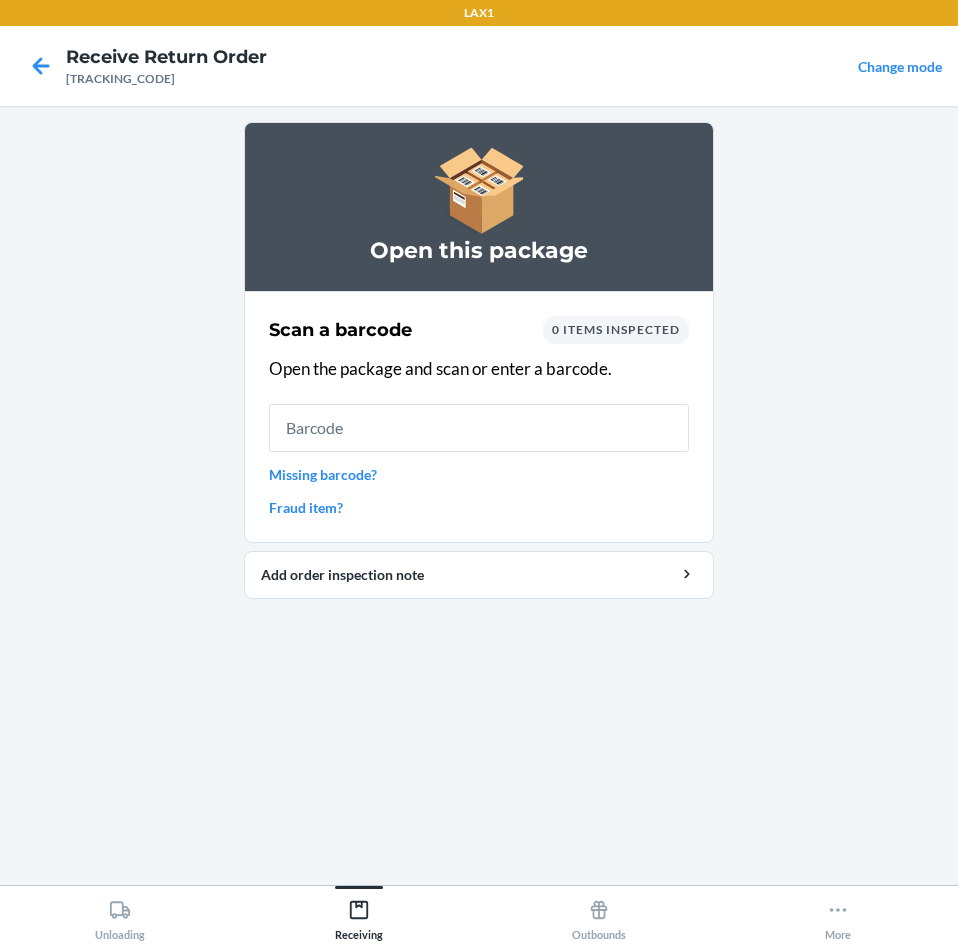click on "Missing barcode?" at bounding box center (479, 474) 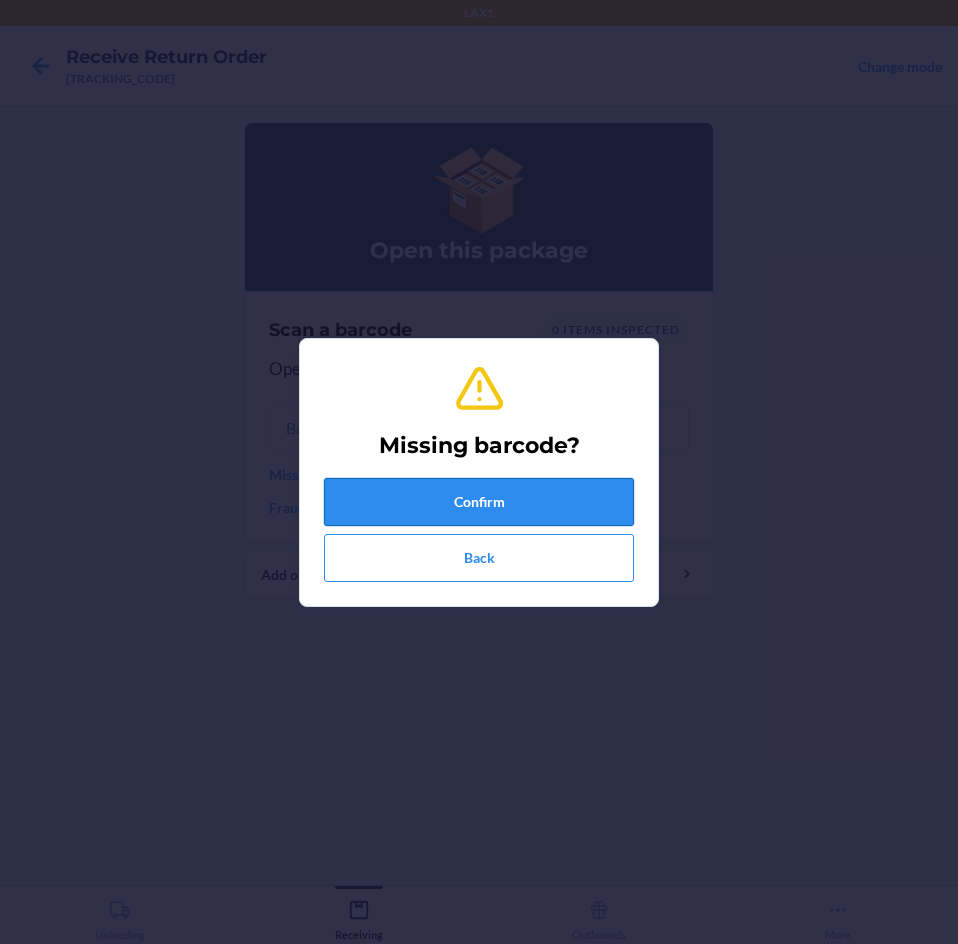 click on "Confirm" at bounding box center [479, 502] 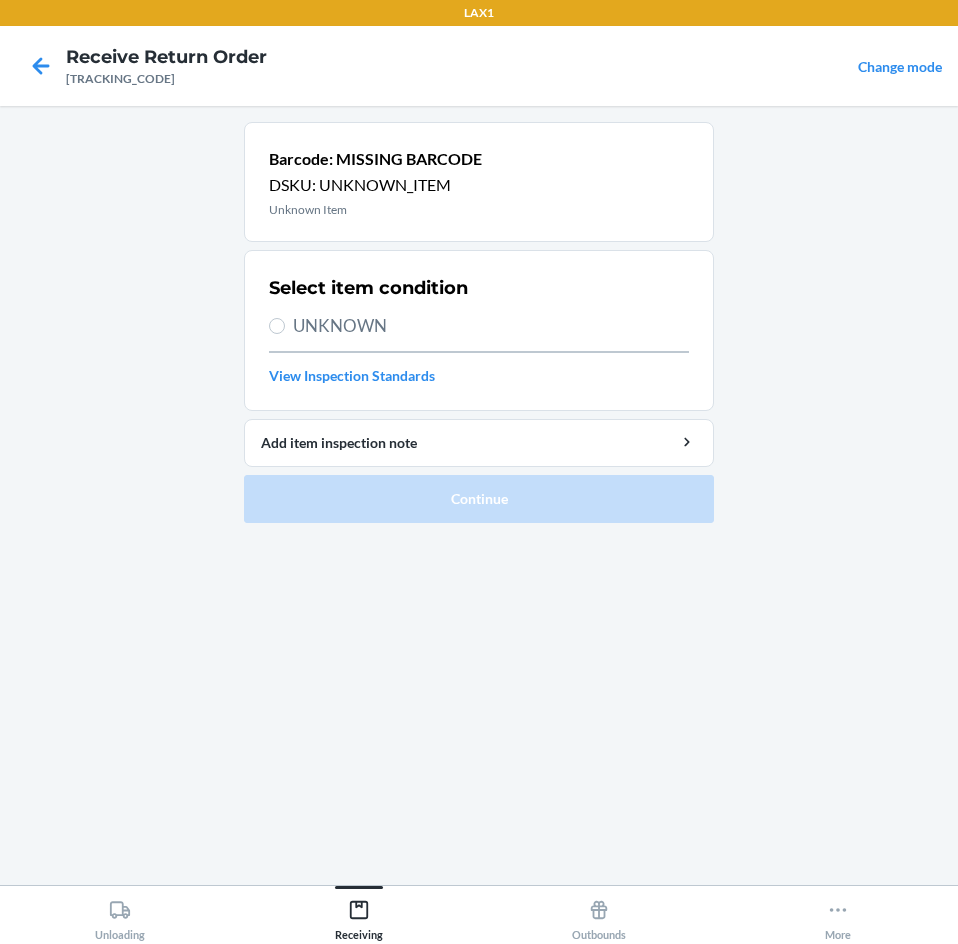click on "UNKNOWN" at bounding box center [491, 326] 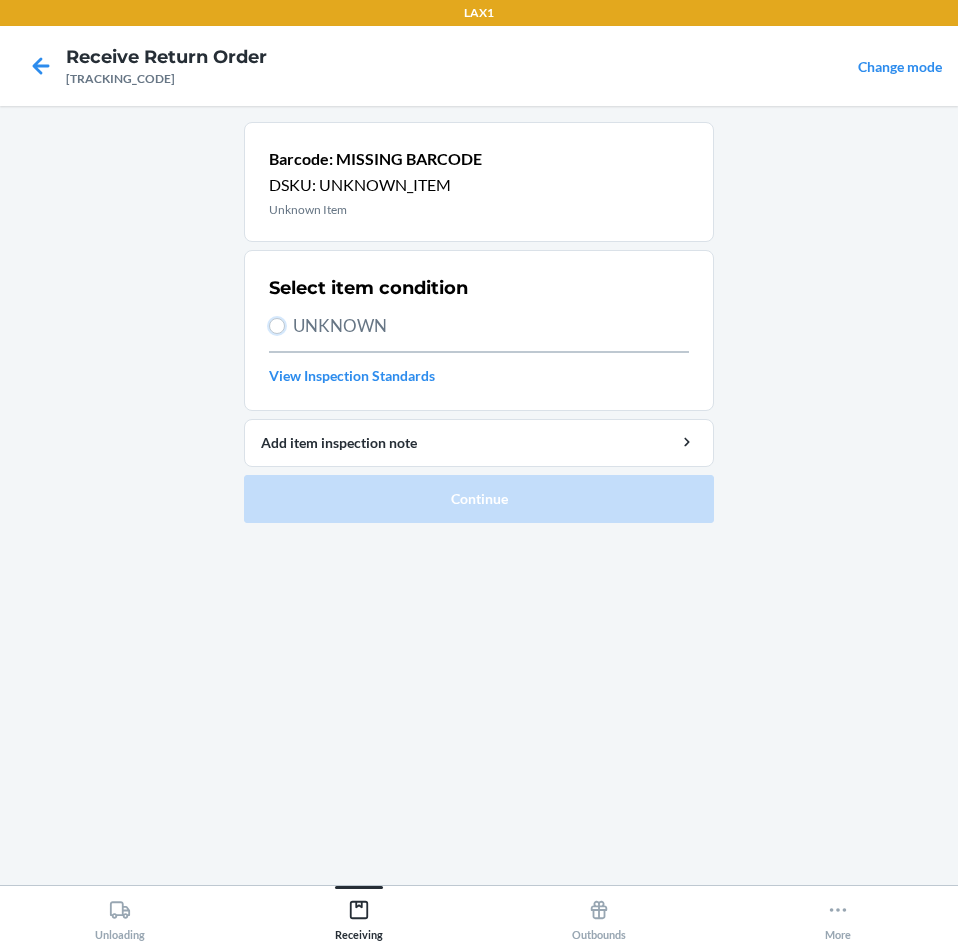 click on "UNKNOWN" at bounding box center (277, 326) 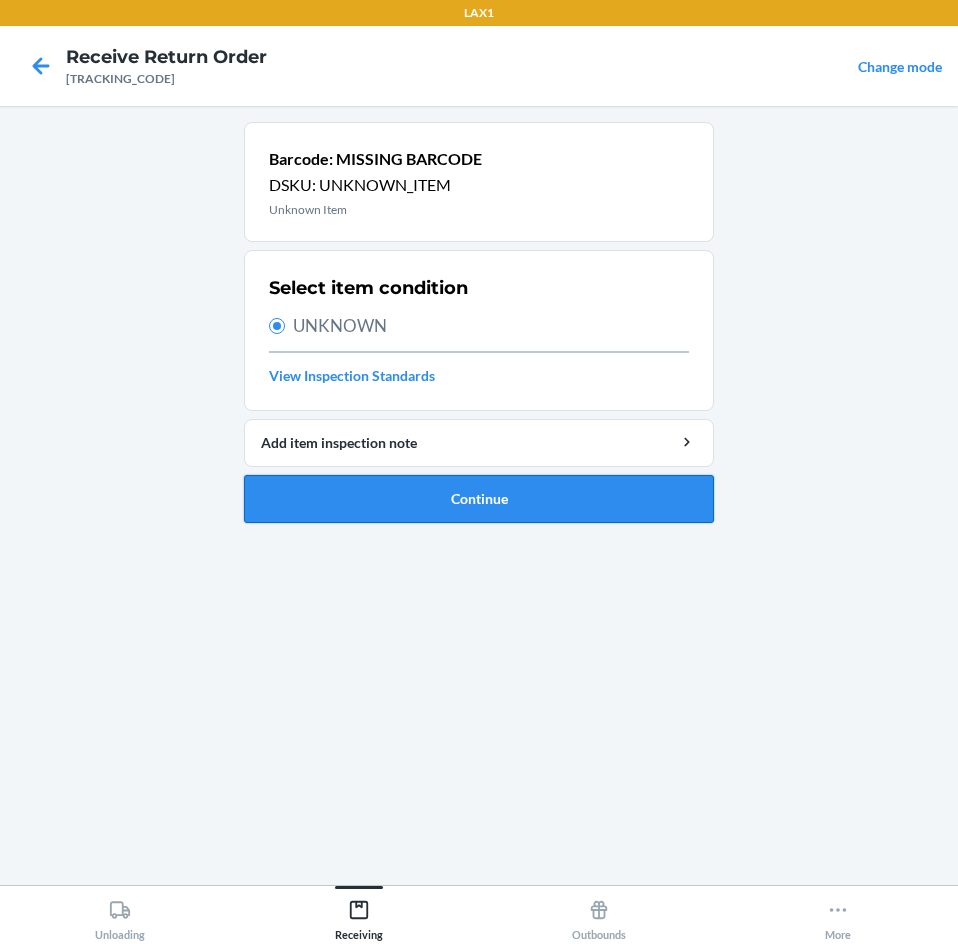 click on "Continue" at bounding box center (479, 499) 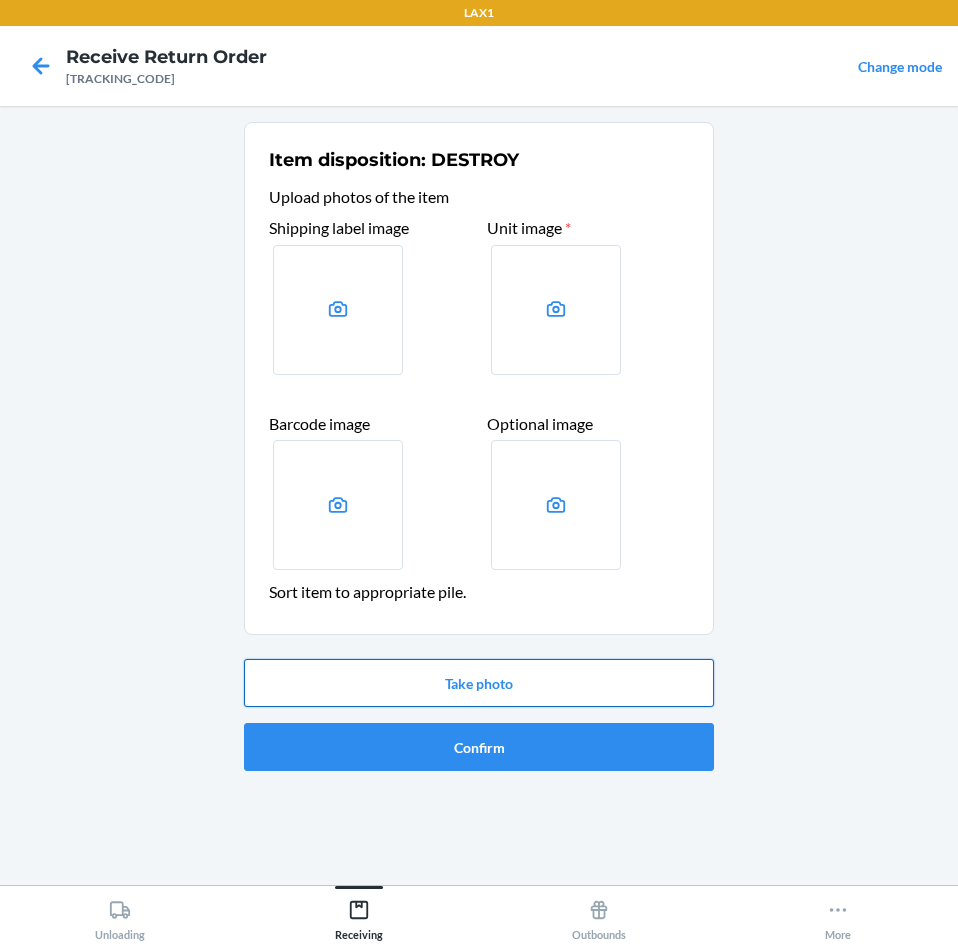 click on "Take photo" at bounding box center (479, 683) 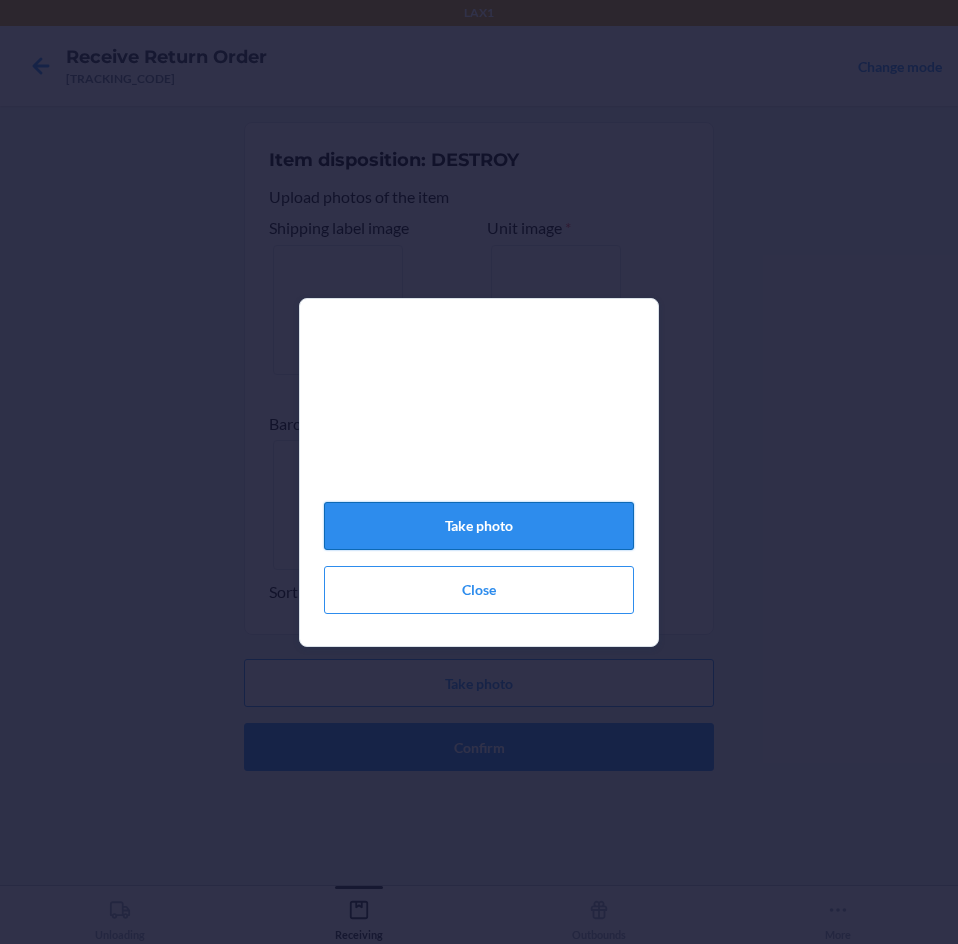 click on "Take photo" 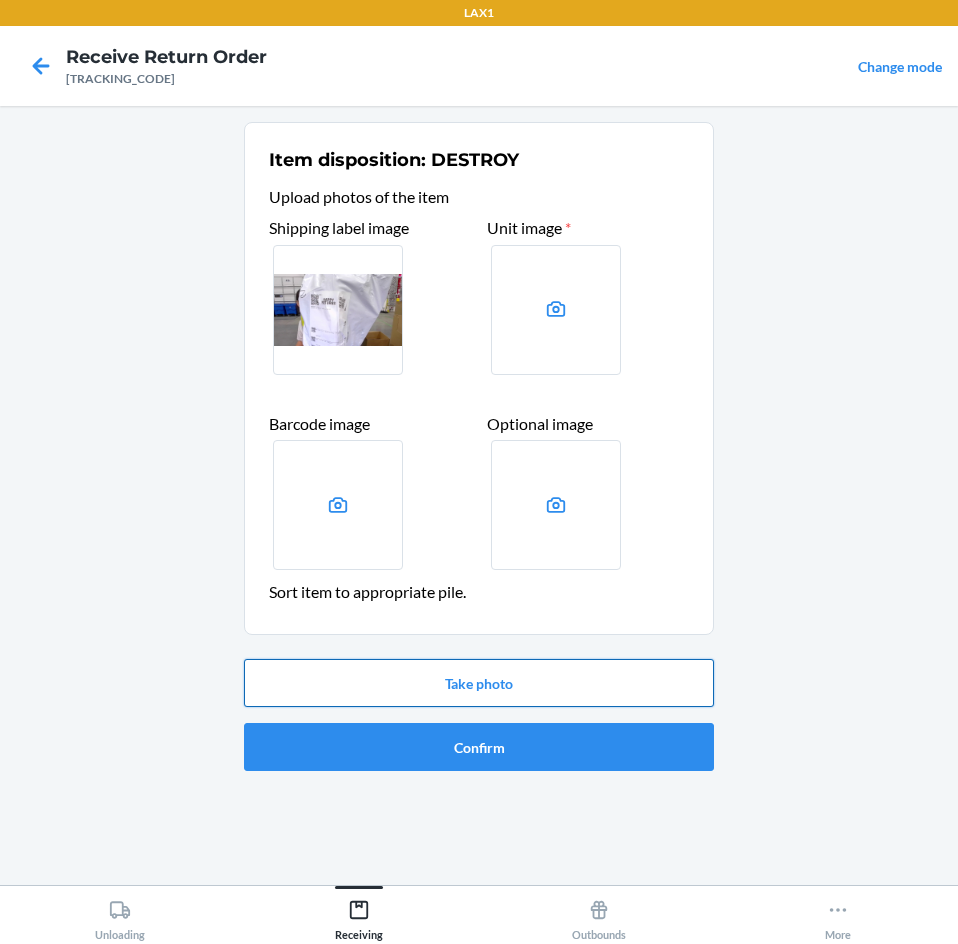 click on "Take photo" at bounding box center (479, 683) 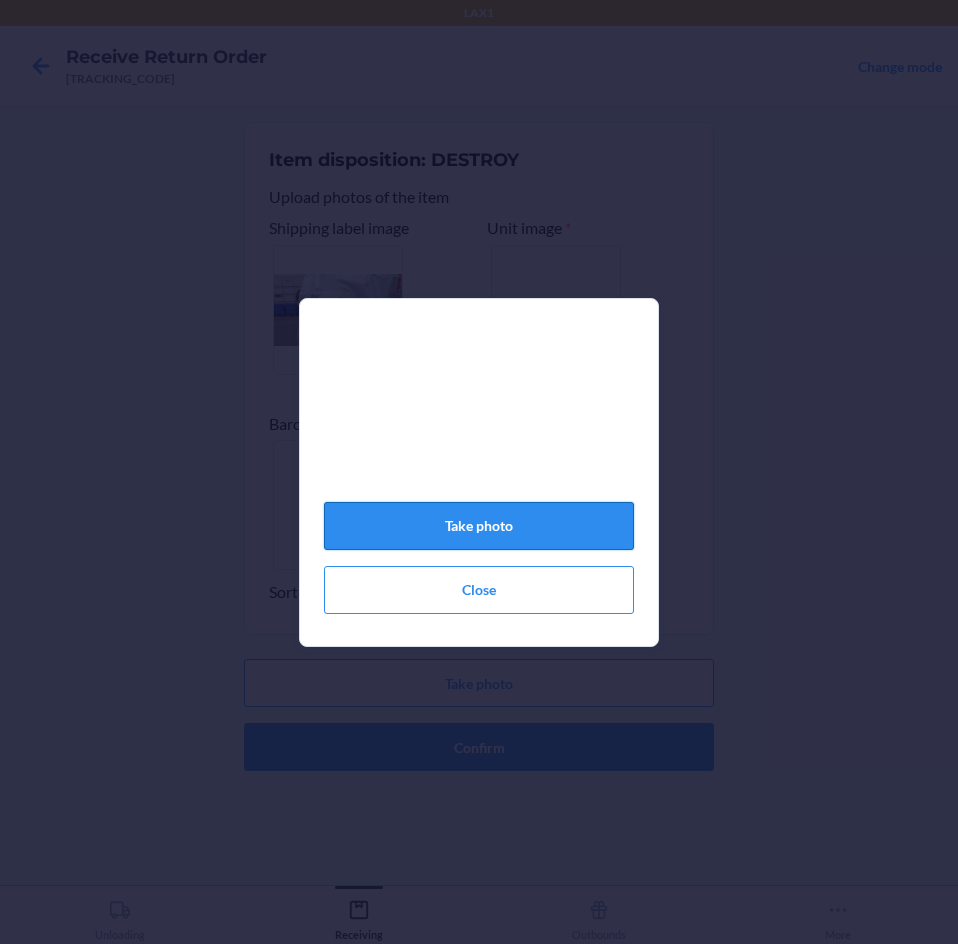 click on "Take photo" 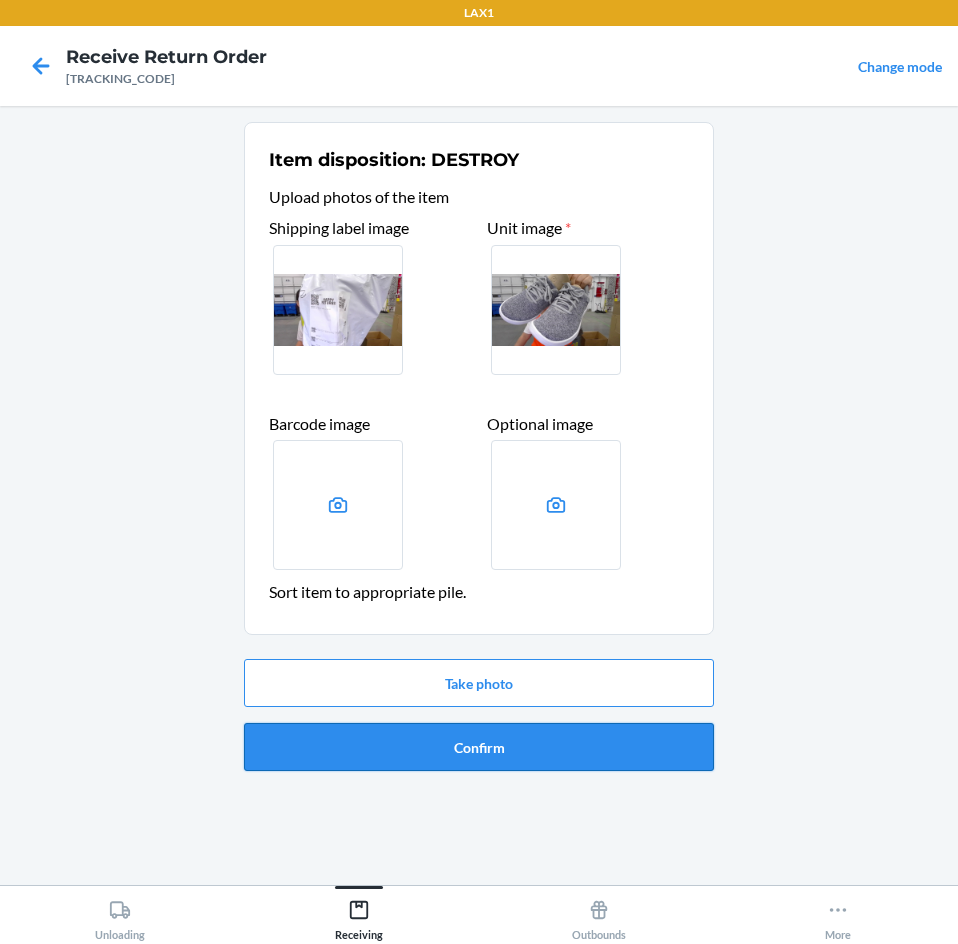 click on "Confirm" at bounding box center [479, 747] 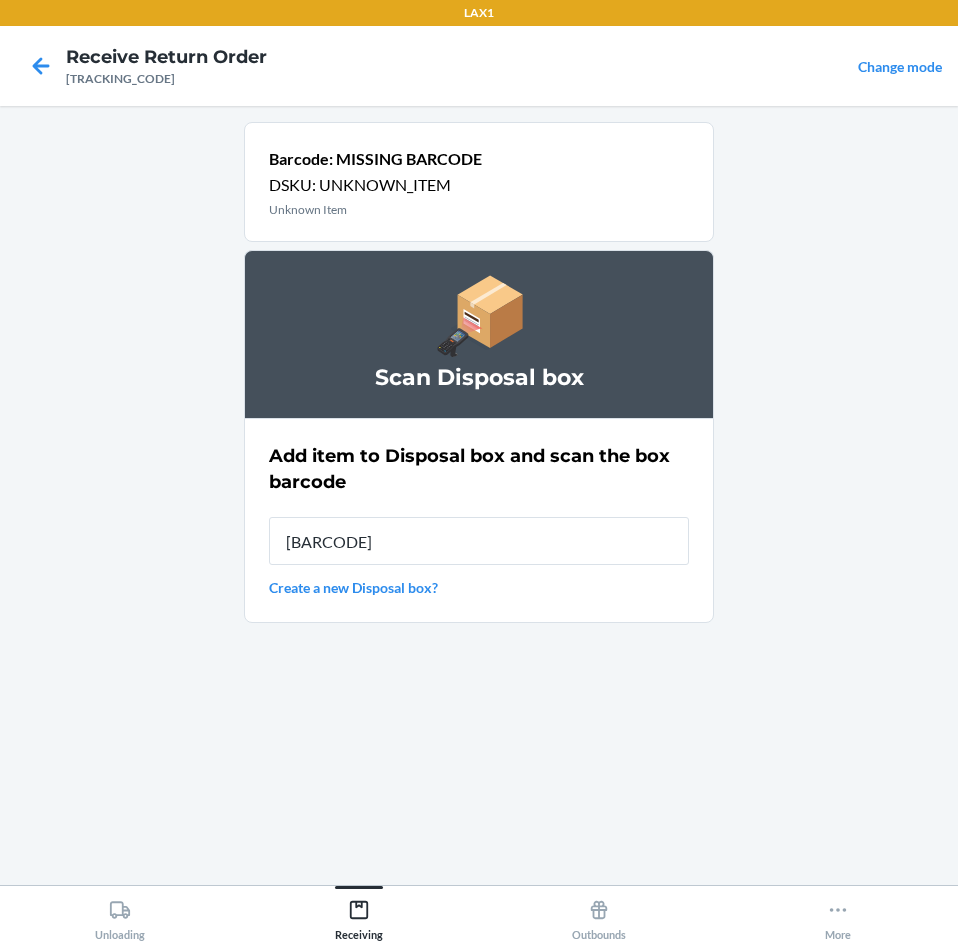 type on "[BARCODE]" 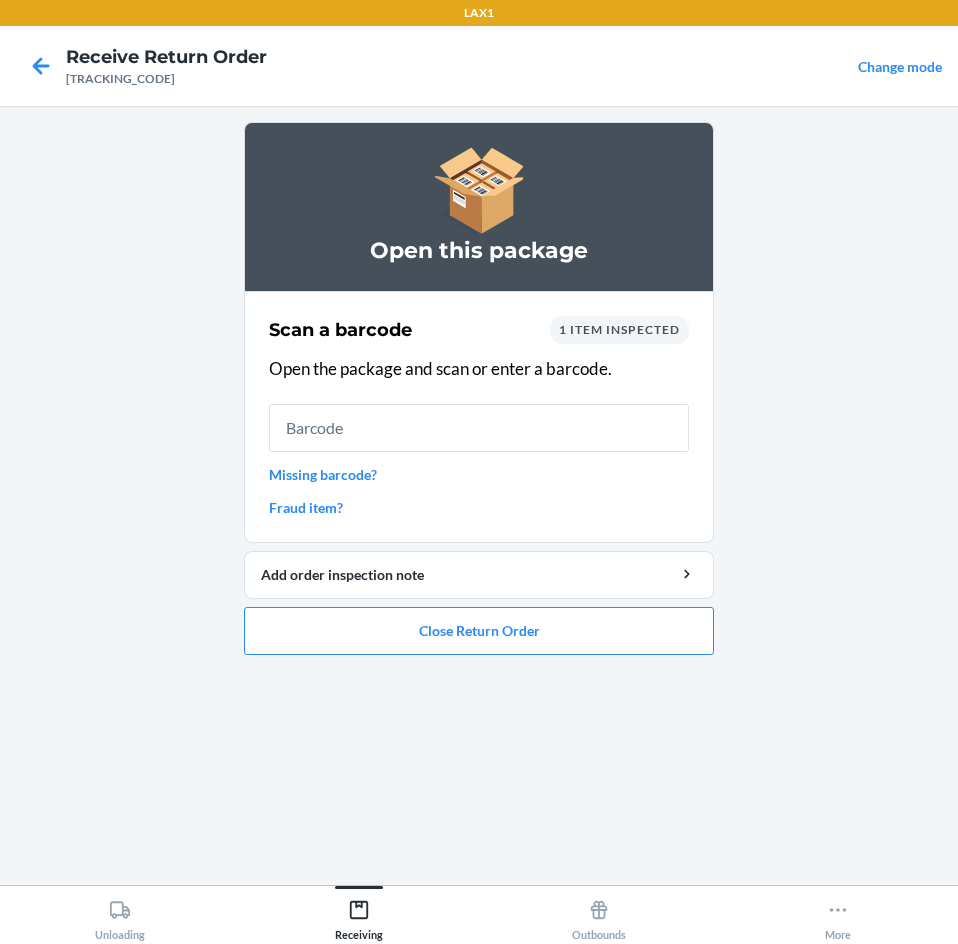 click on "Missing barcode?" at bounding box center [479, 474] 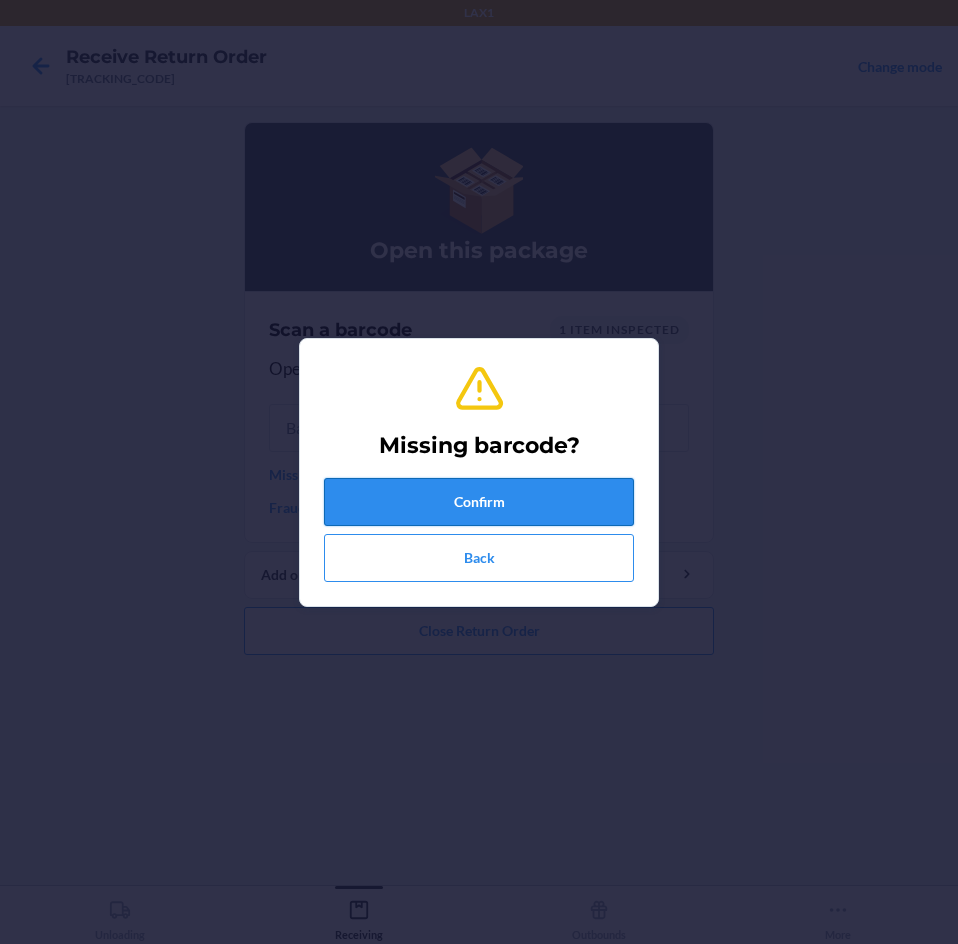 click on "Confirm" at bounding box center [479, 502] 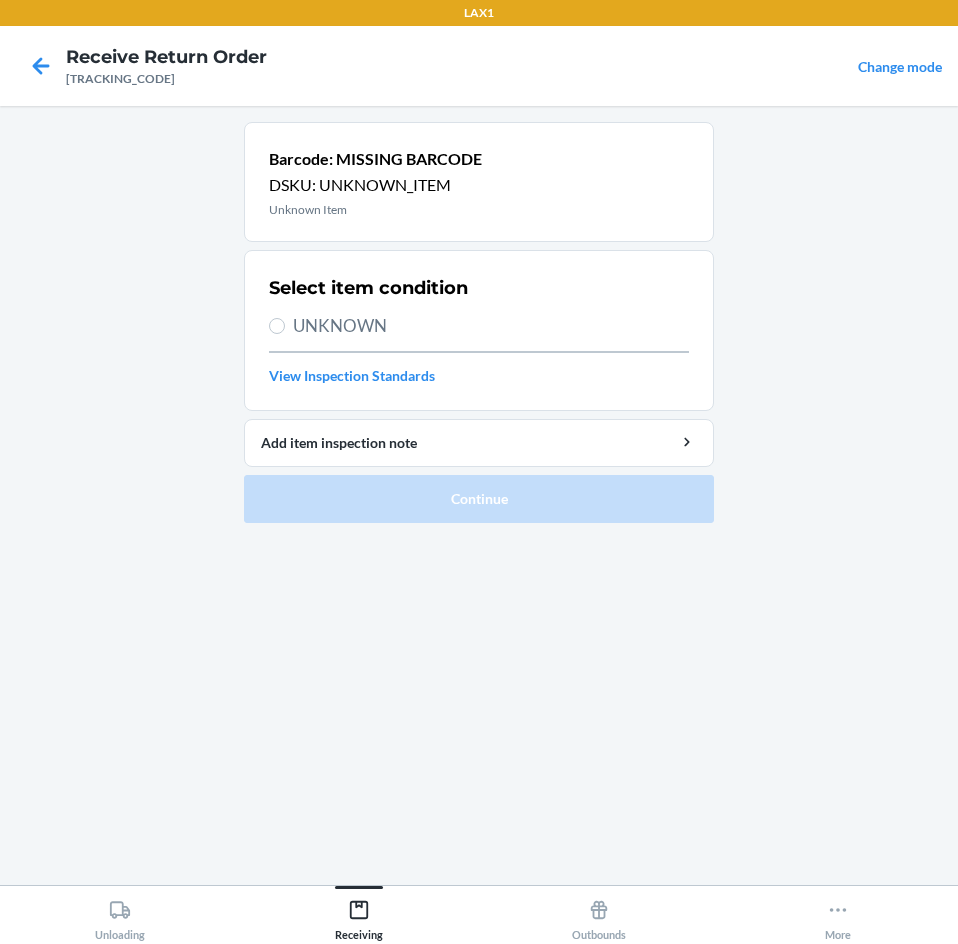 click on "UNKNOWN" at bounding box center (491, 326) 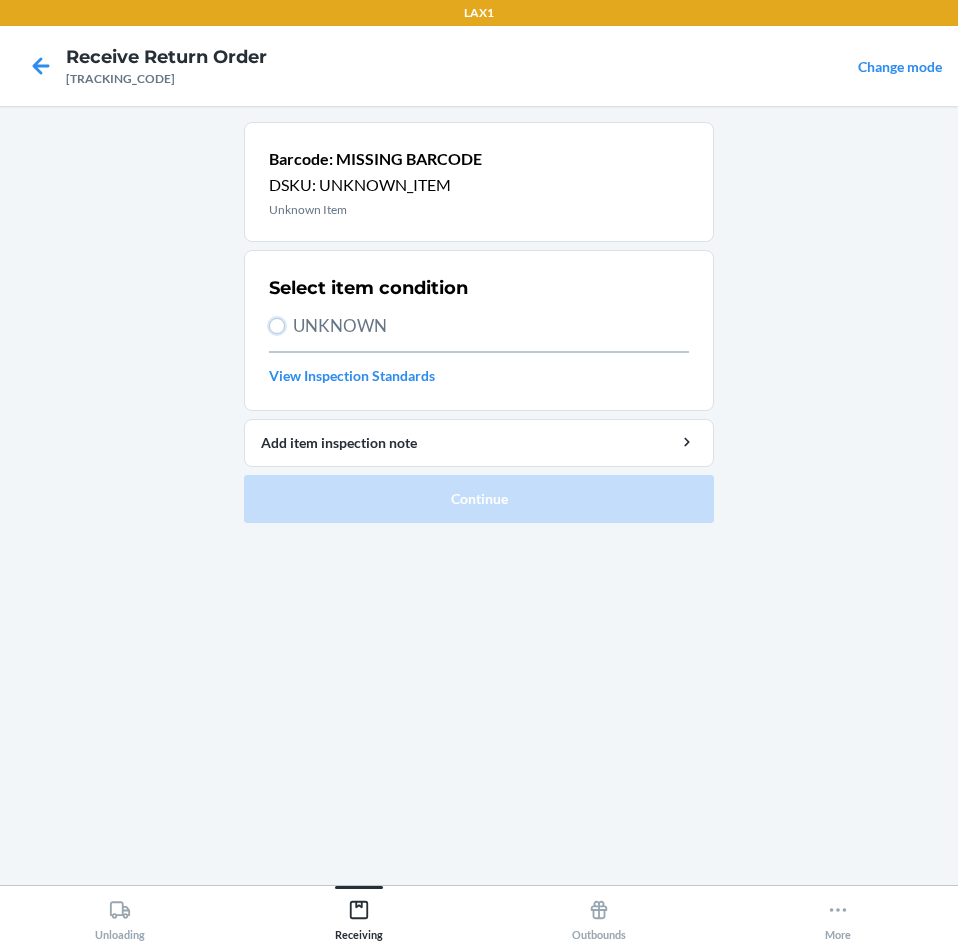 click on "UNKNOWN" at bounding box center [277, 326] 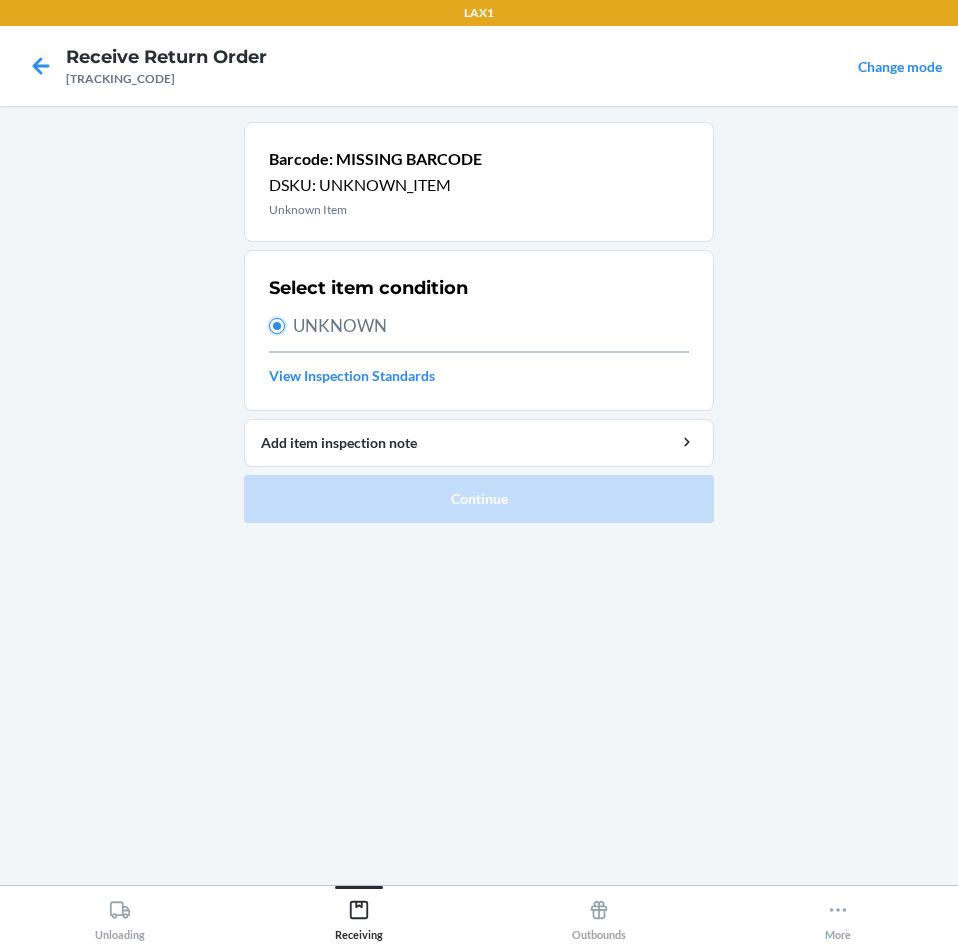 radio on "true" 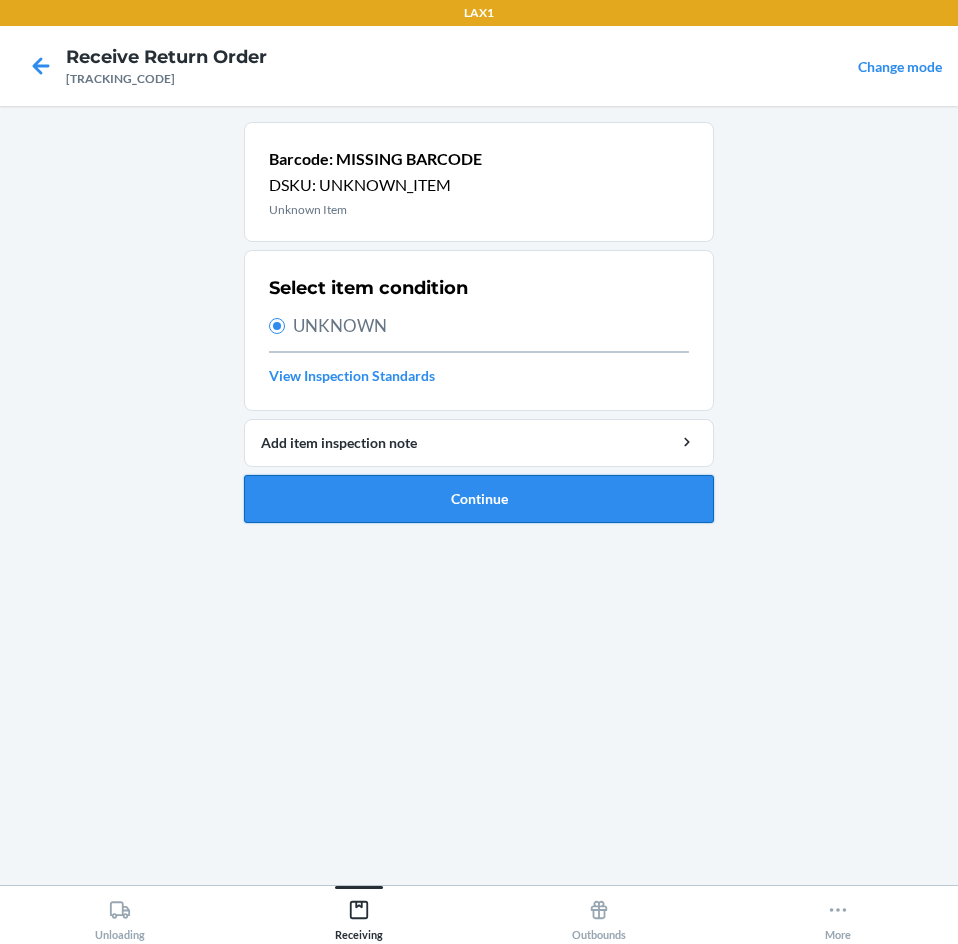 click on "Continue" at bounding box center (479, 499) 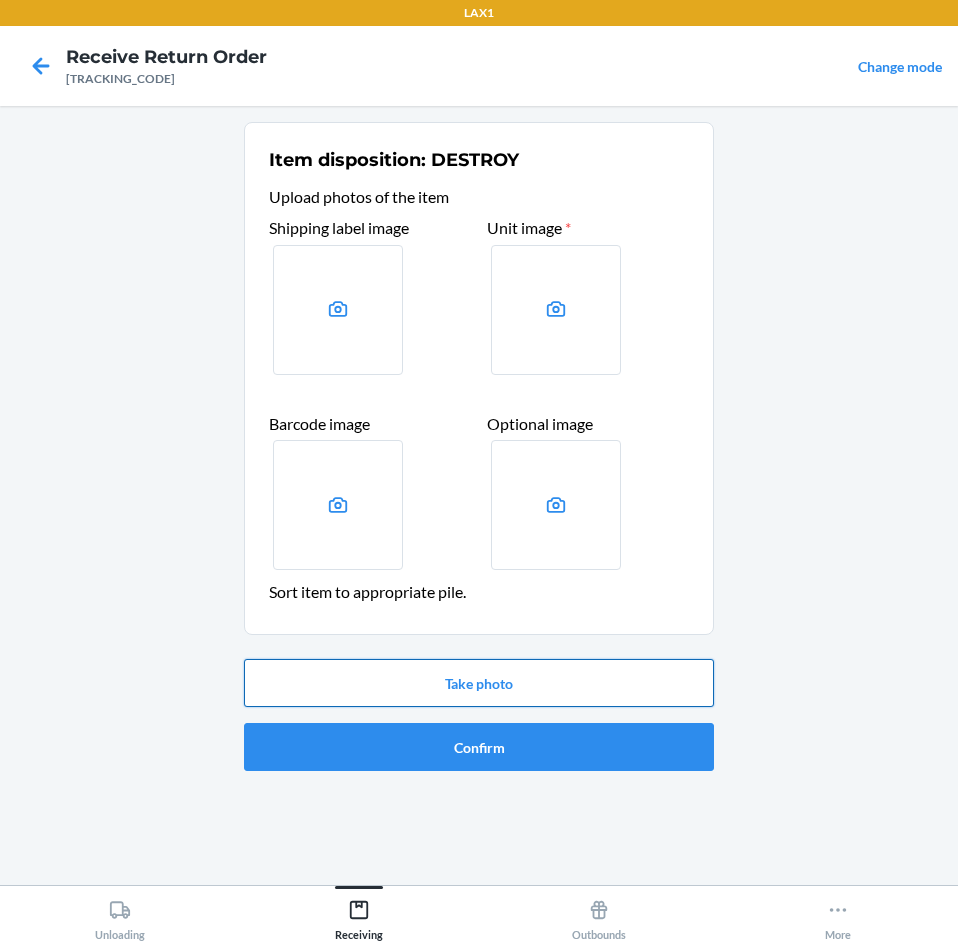 drag, startPoint x: 413, startPoint y: 684, endPoint x: 412, endPoint y: 669, distance: 15.033297 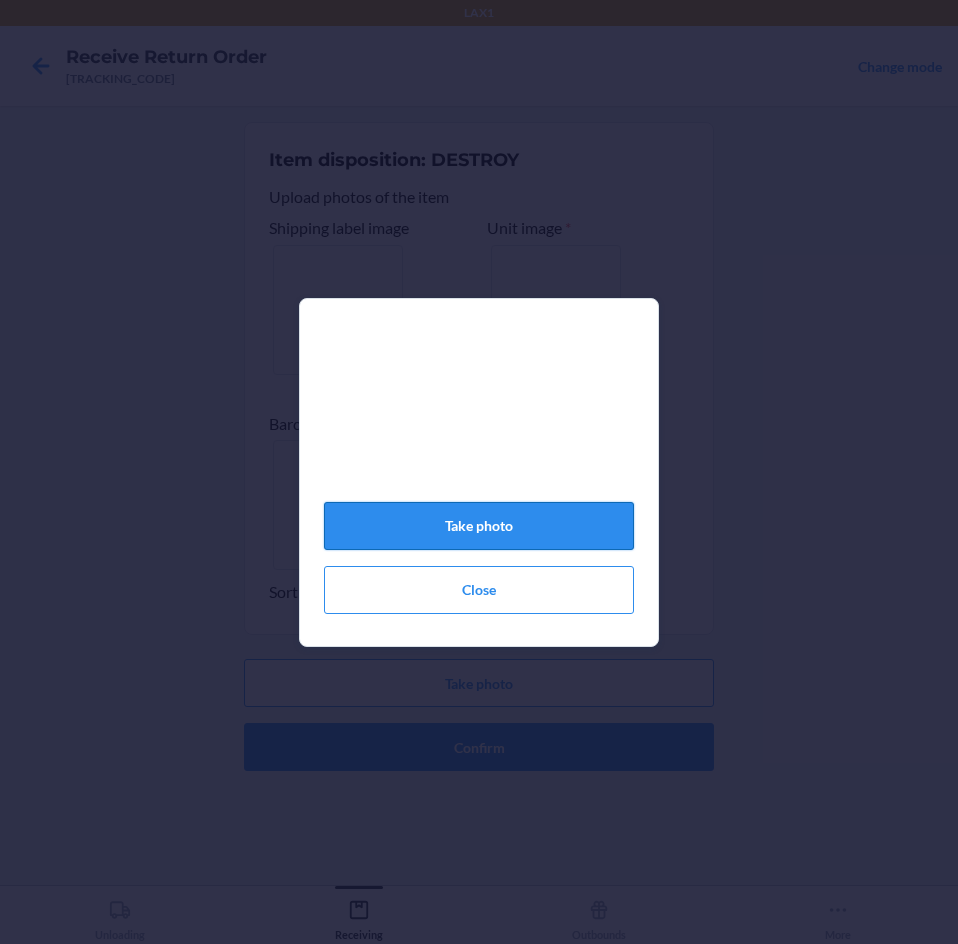 click on "Take photo" 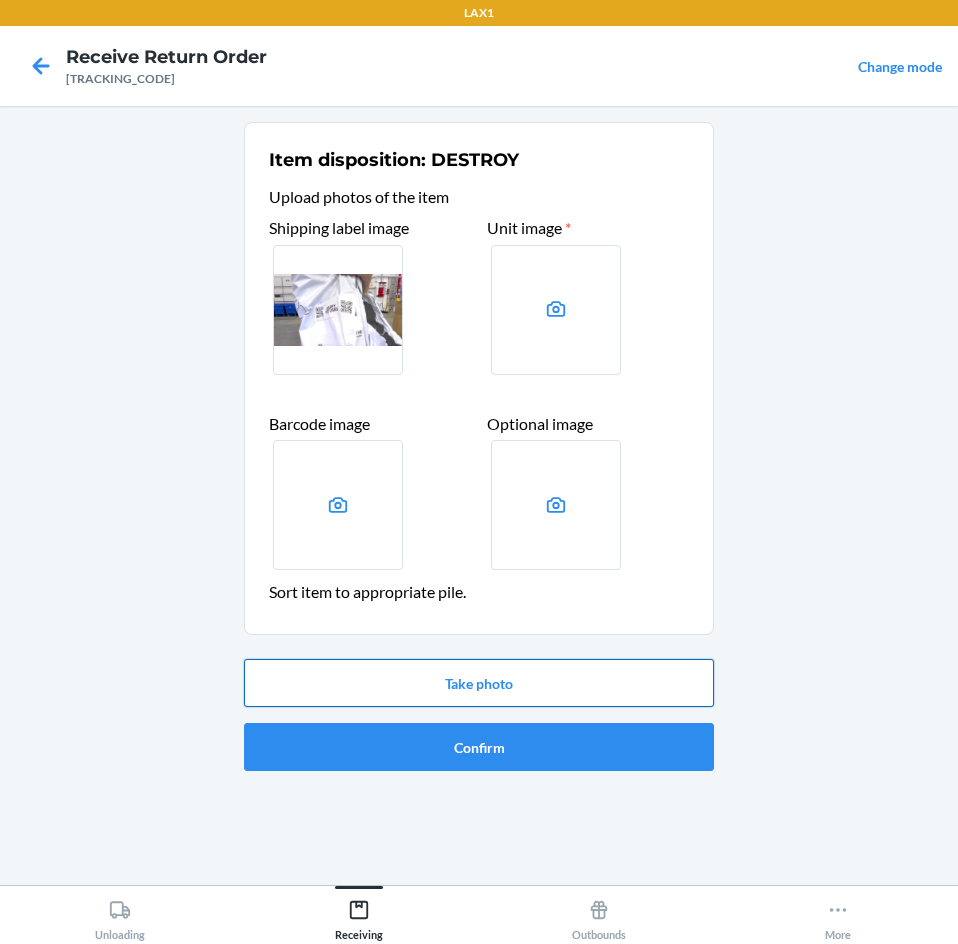click on "Take photo" at bounding box center (479, 683) 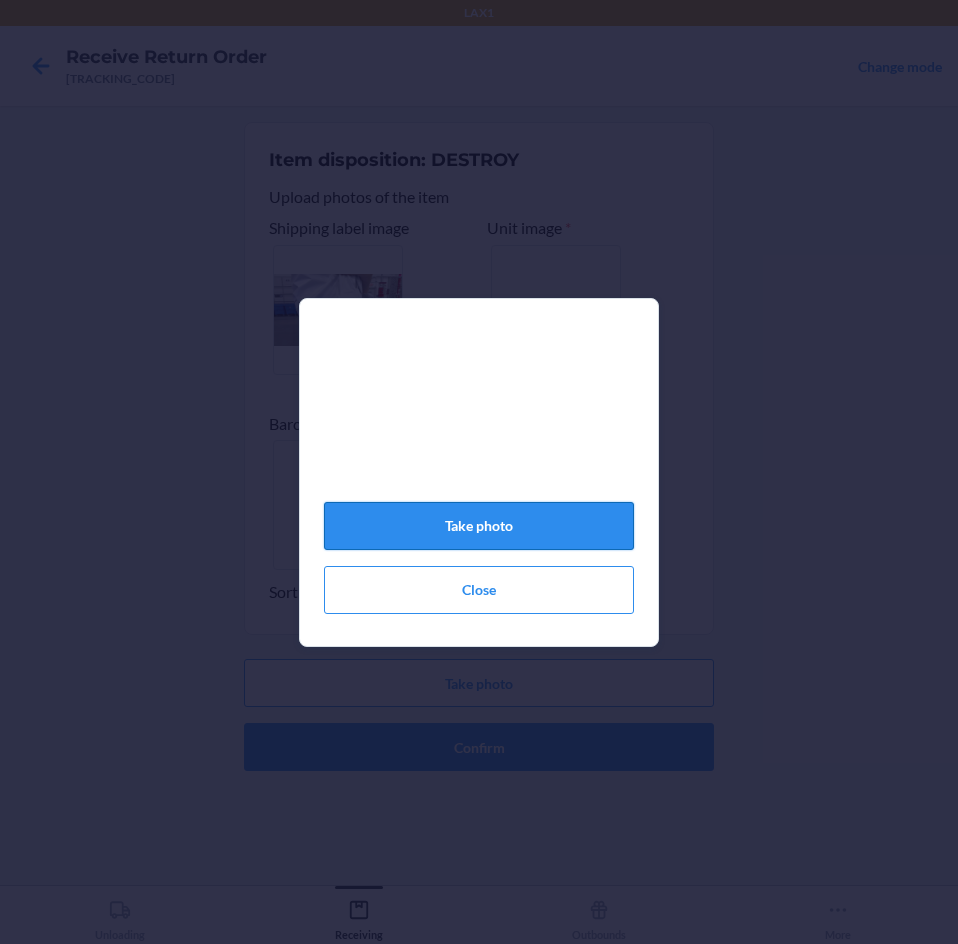 click on "Take photo" 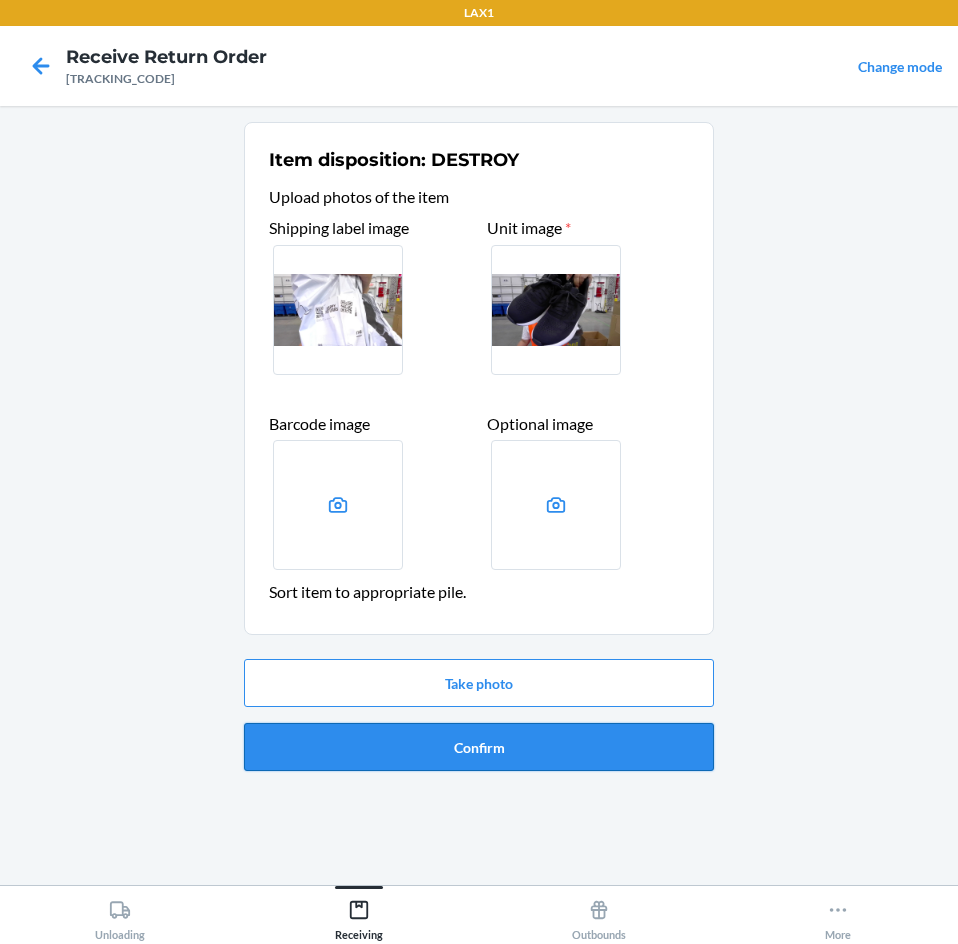 click on "Confirm" at bounding box center (479, 747) 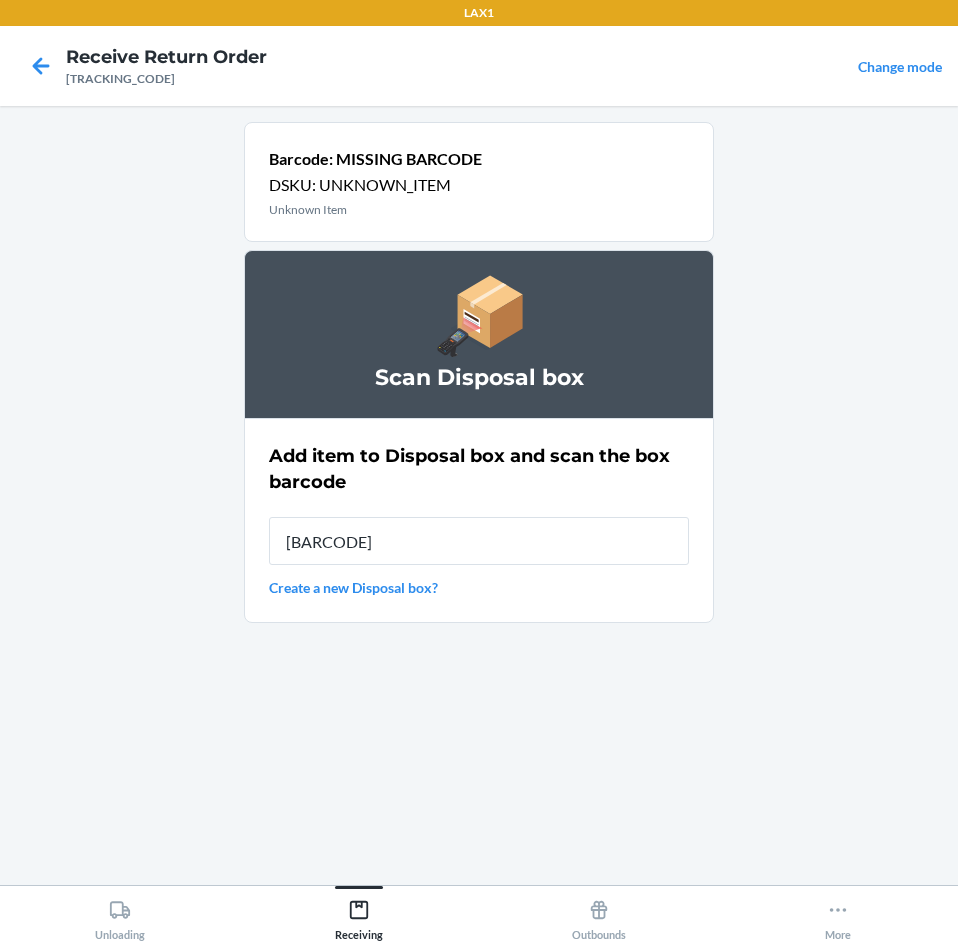 type on "[BARCODE]" 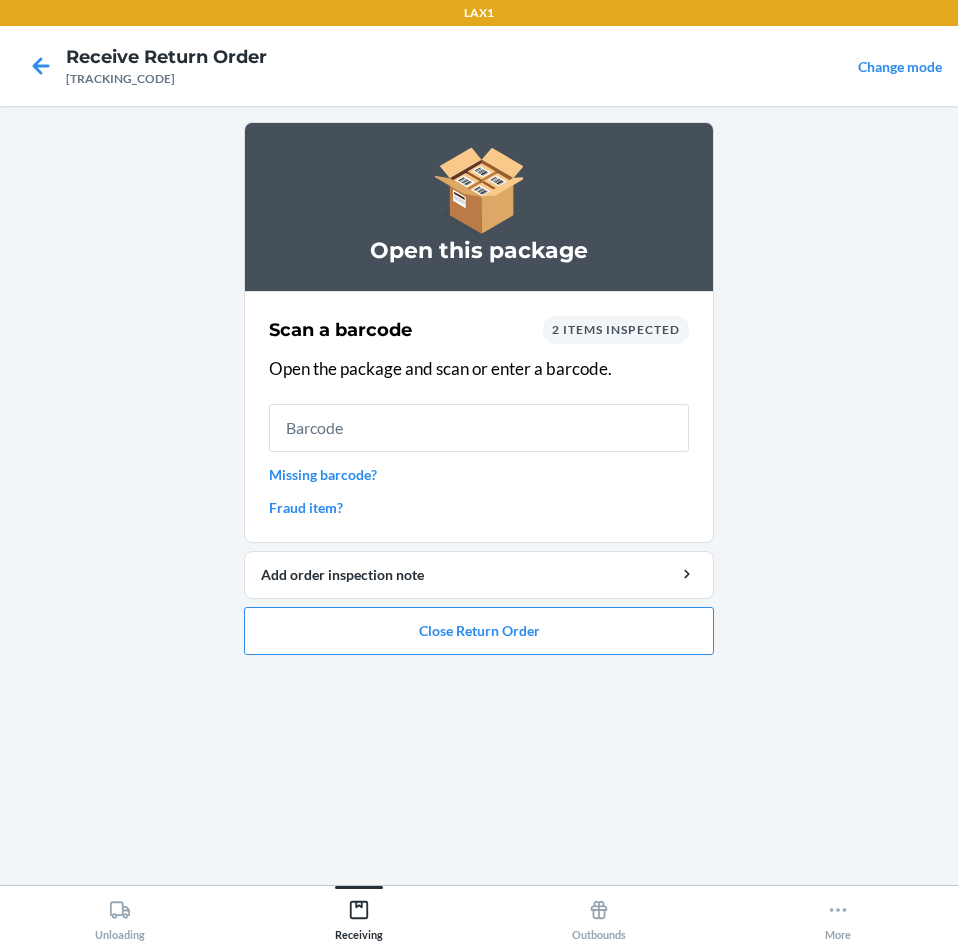 click on "Missing barcode?" at bounding box center (479, 474) 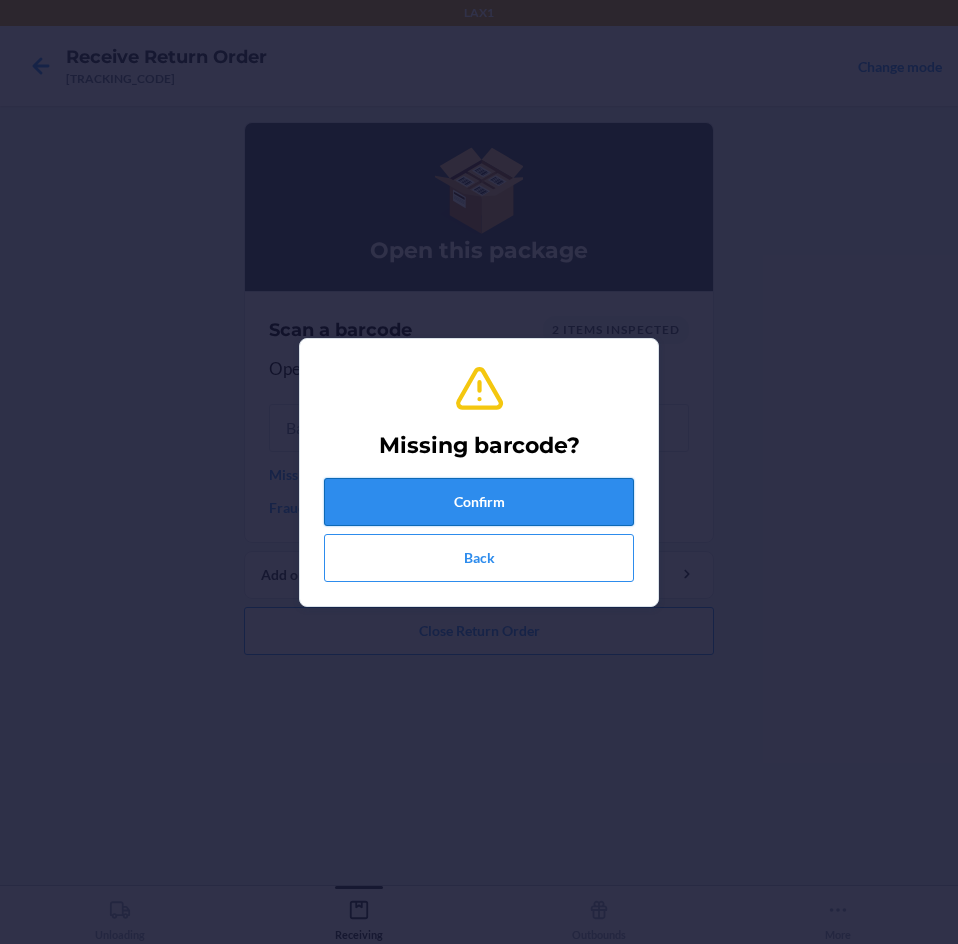 click on "Confirm" at bounding box center [479, 502] 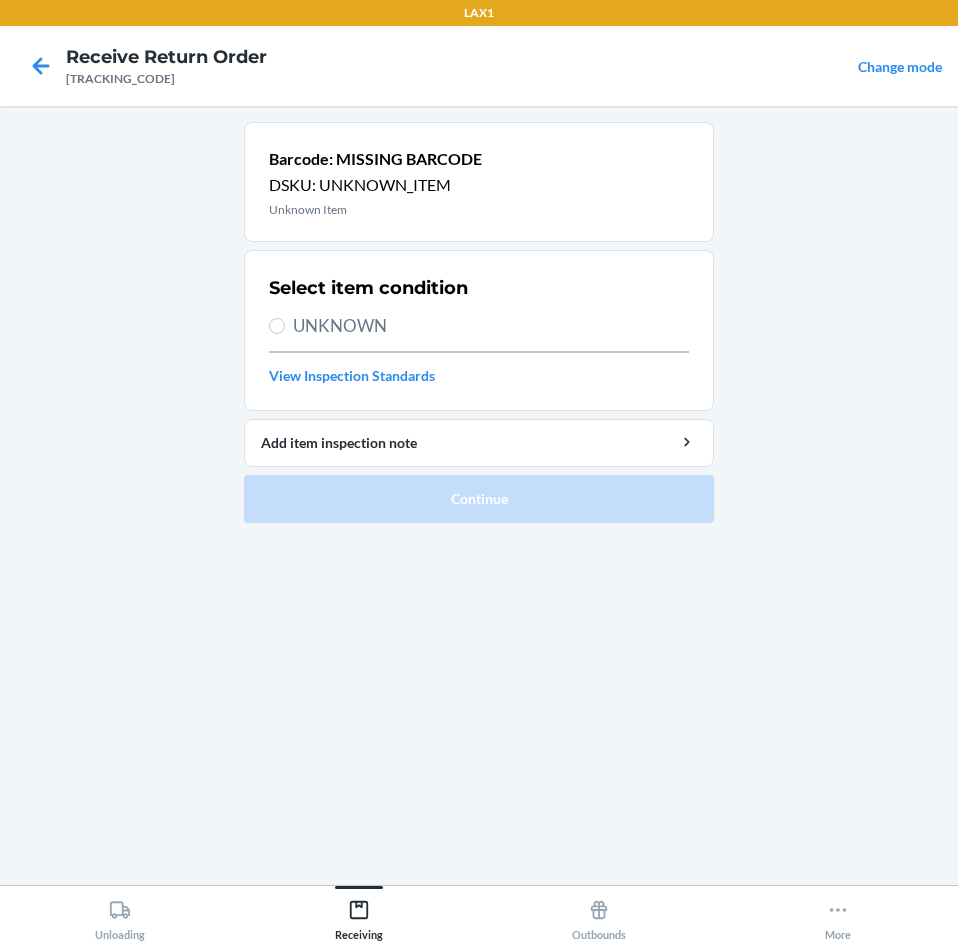 click on "UNKNOWN" at bounding box center [491, 326] 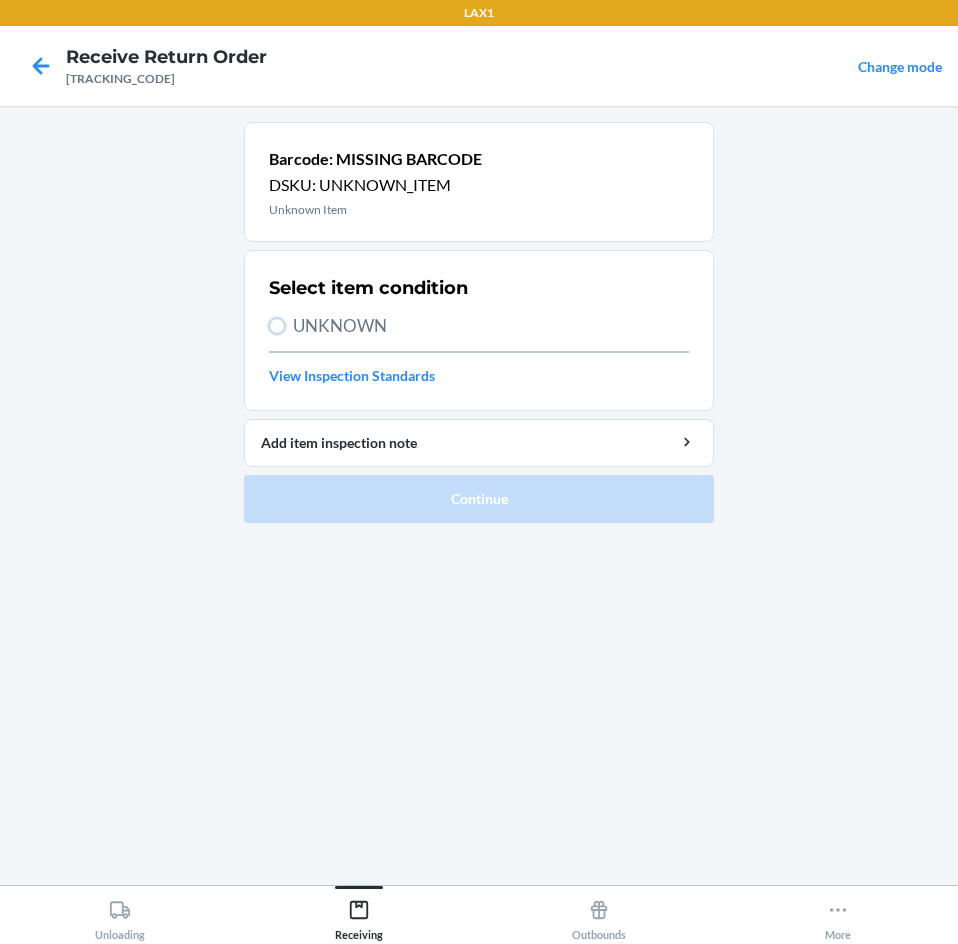 click on "UNKNOWN" at bounding box center (277, 326) 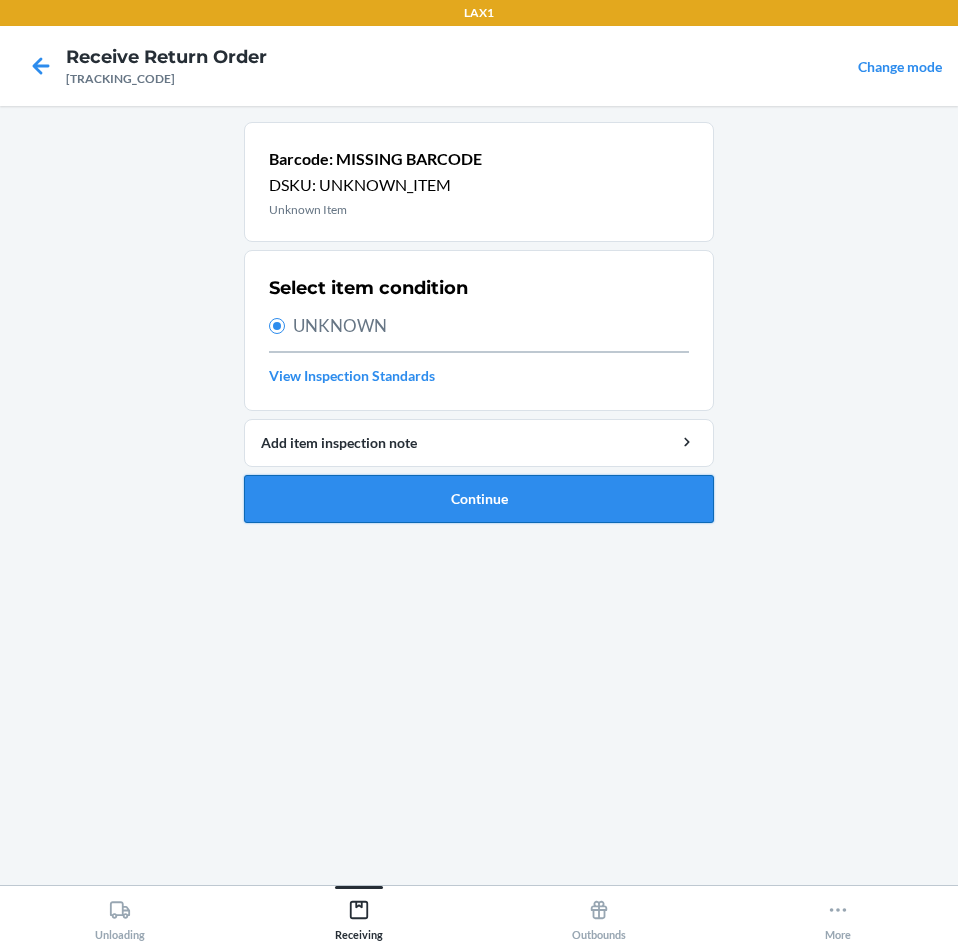 click on "Continue" at bounding box center [479, 499] 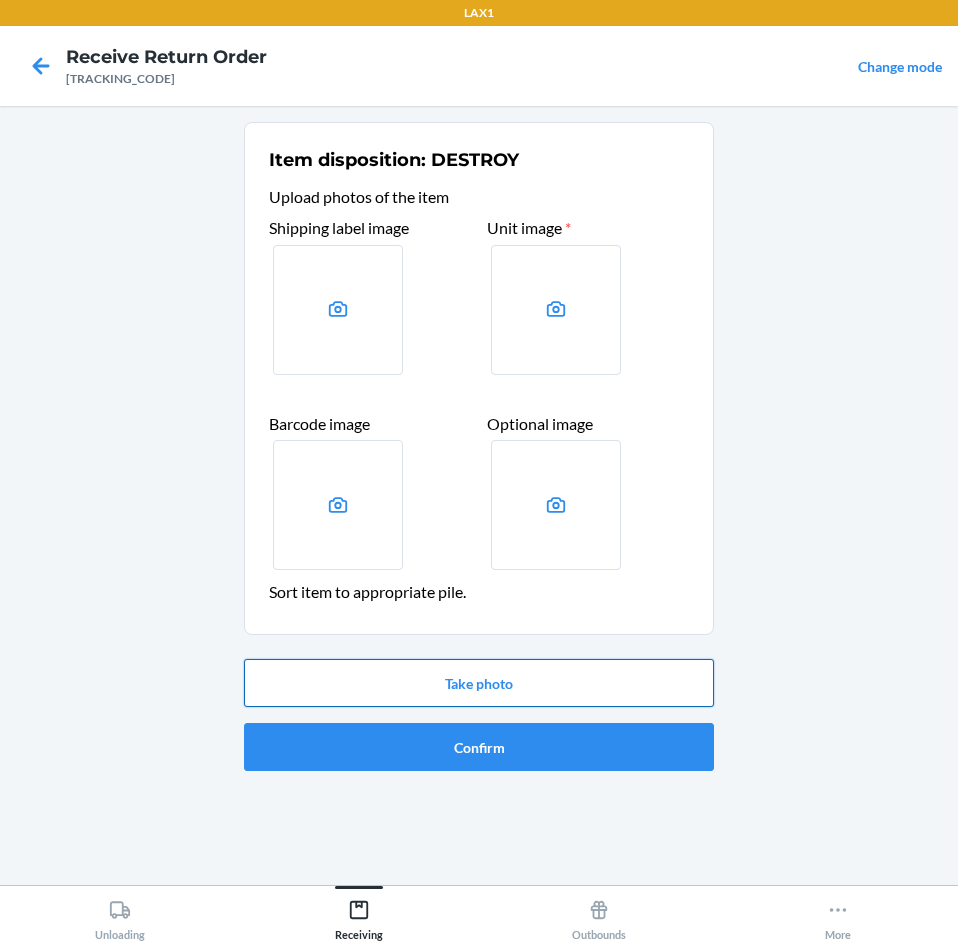 click on "Take photo" at bounding box center [479, 683] 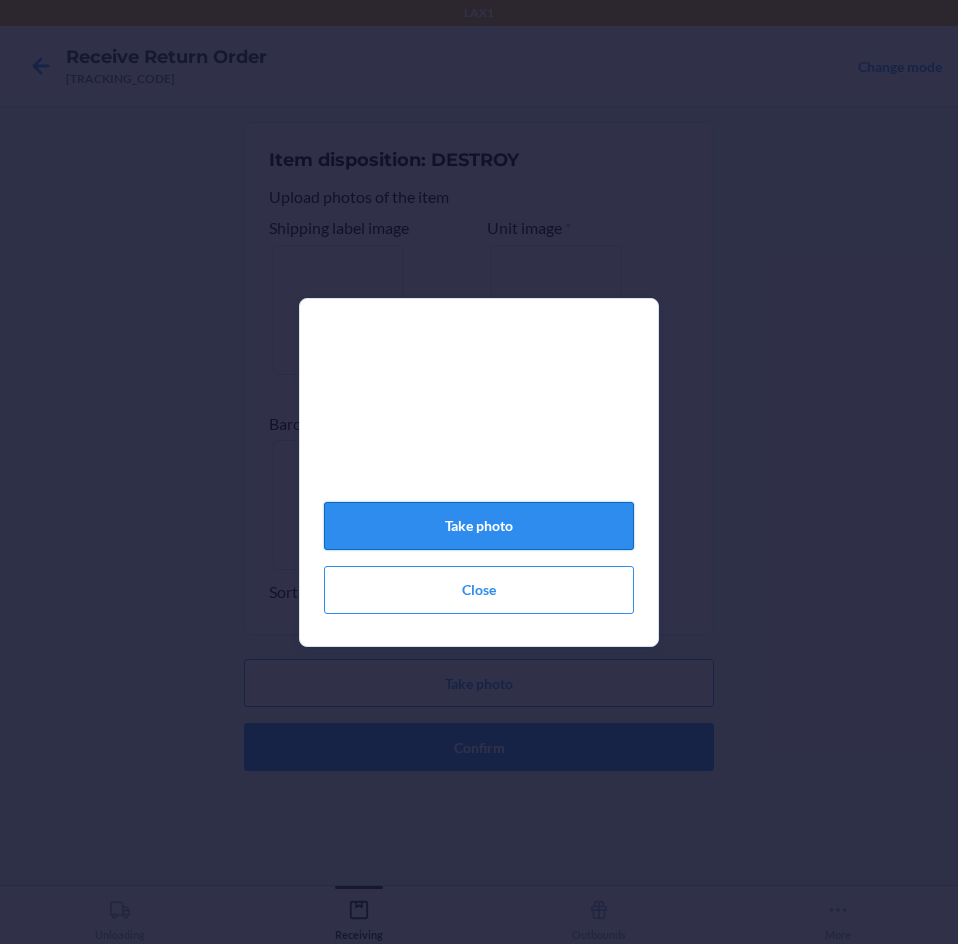 click on "Take photo" 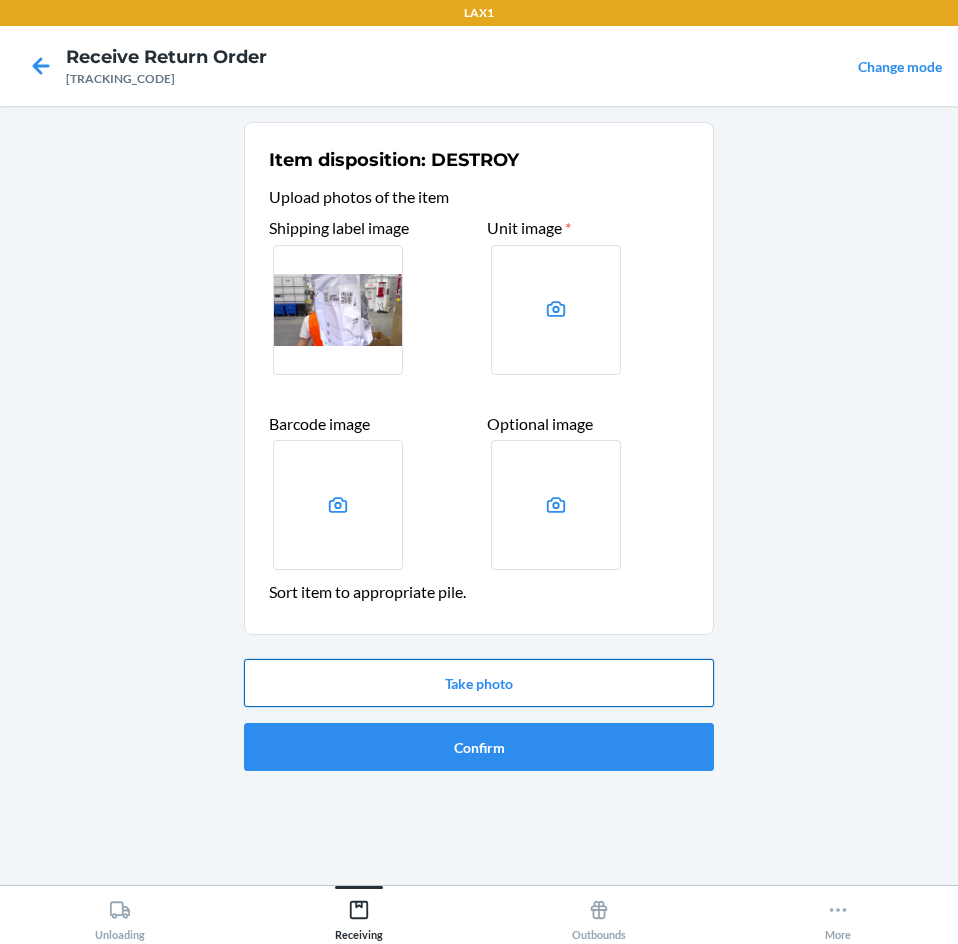 click on "Take photo" at bounding box center (479, 683) 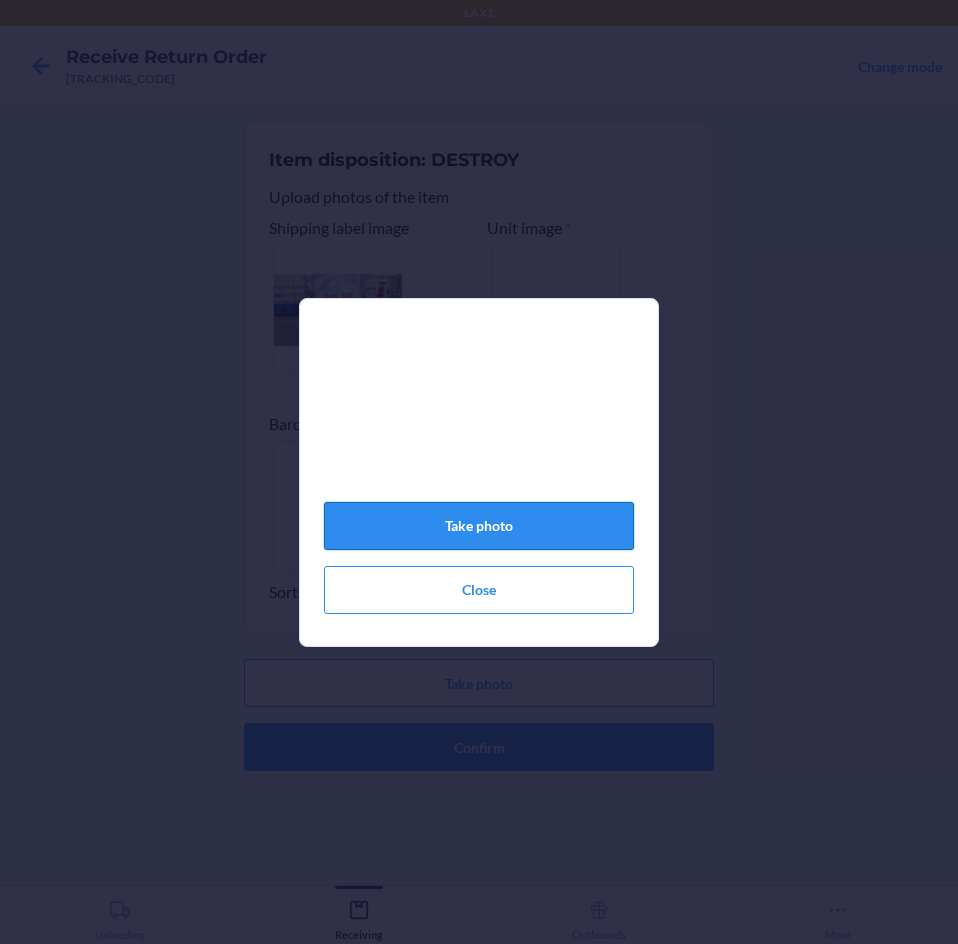 click on "Take photo" 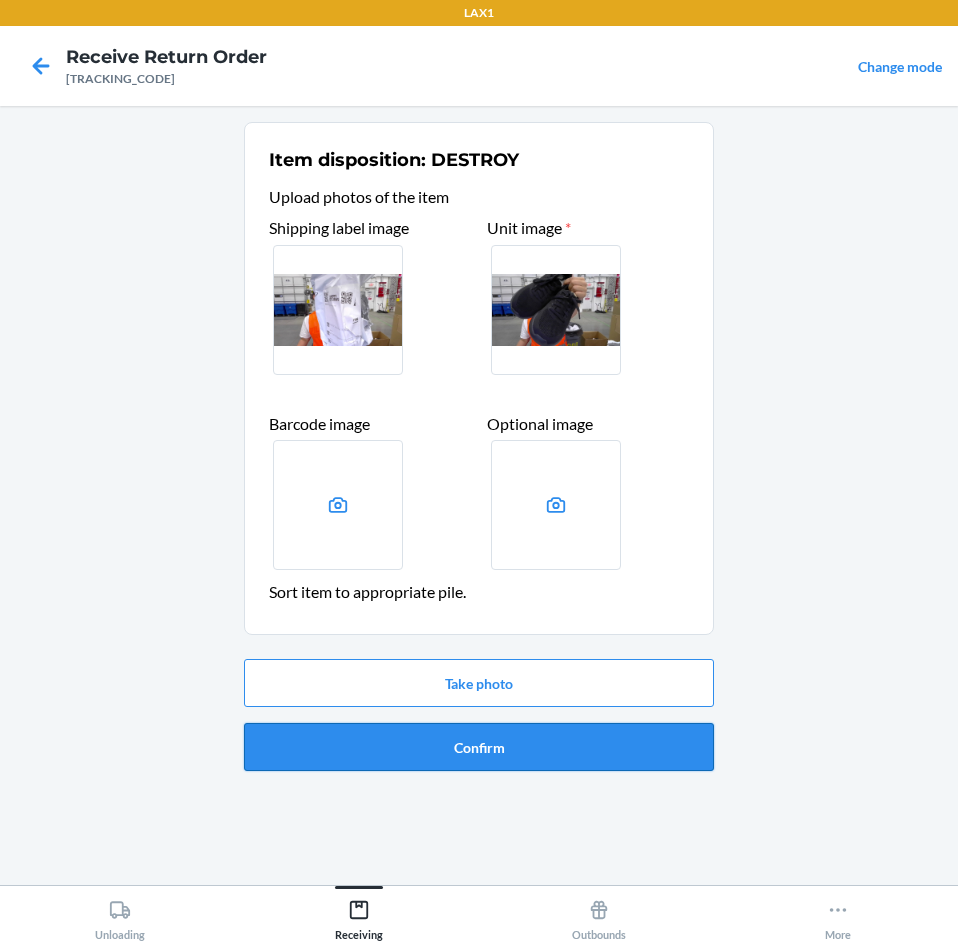 click on "Confirm" at bounding box center (479, 747) 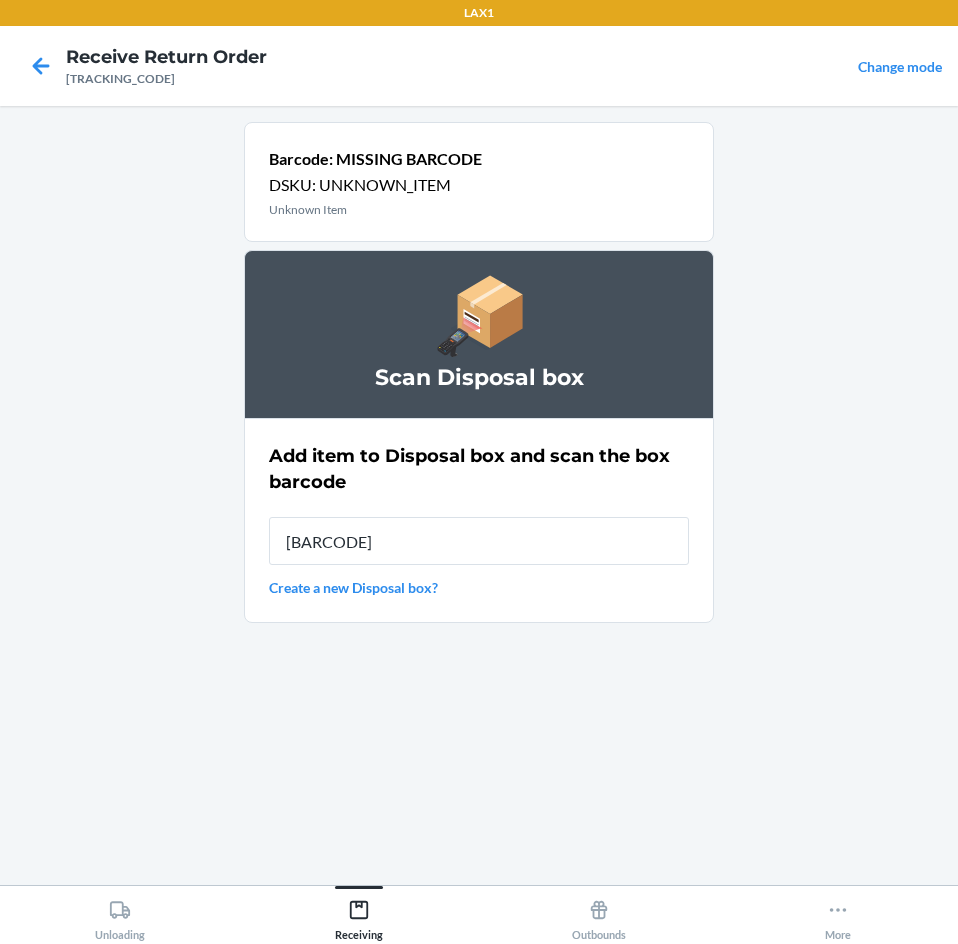type on "[BARCODE]" 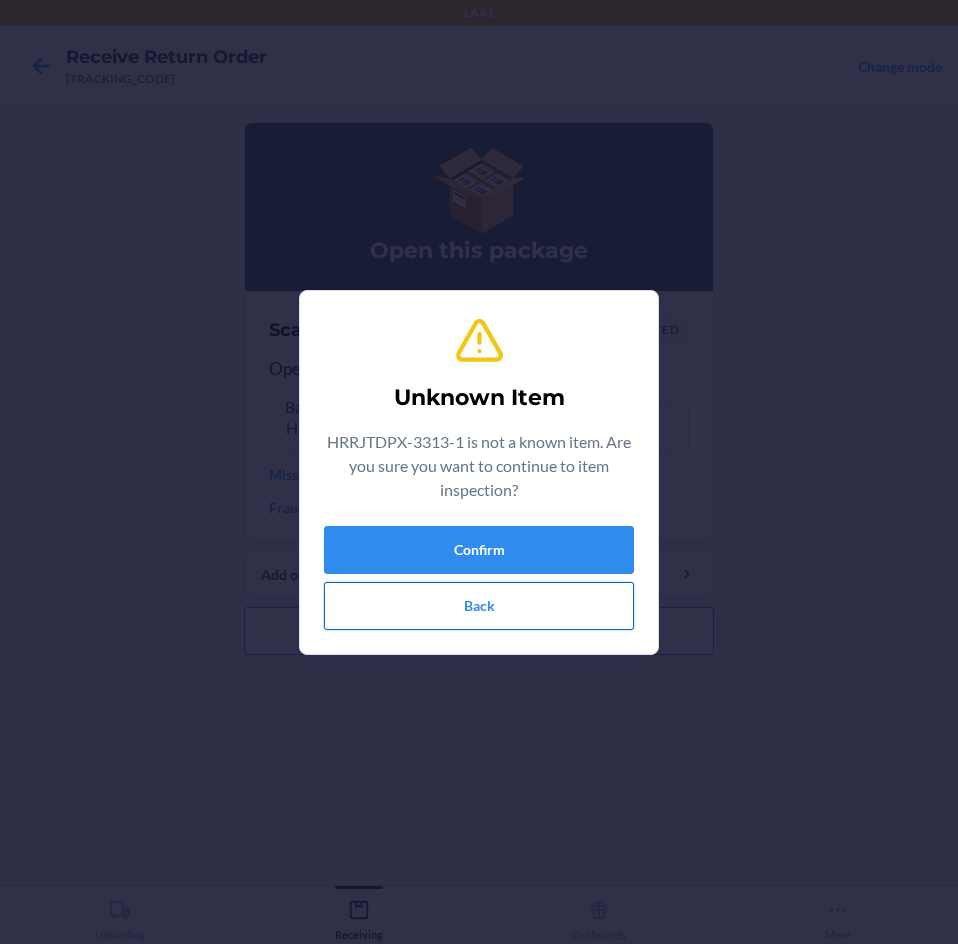click on "Back" at bounding box center (479, 606) 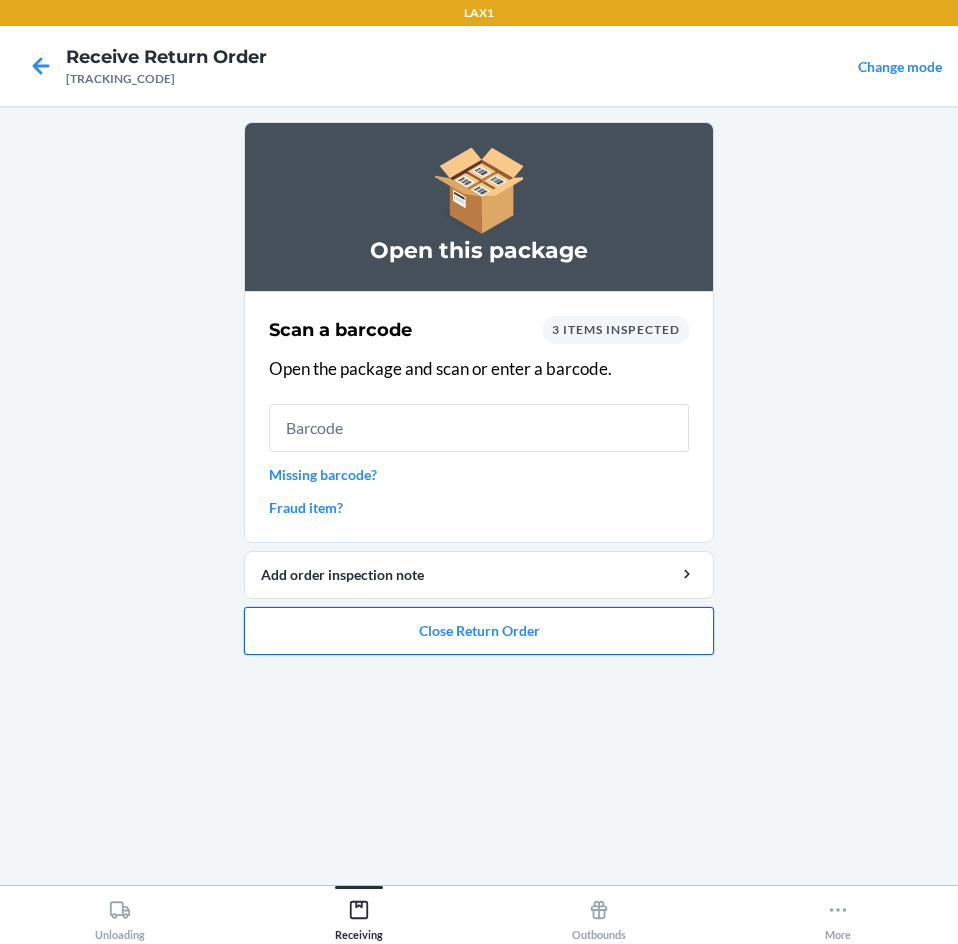 click on "Close Return Order" at bounding box center [479, 631] 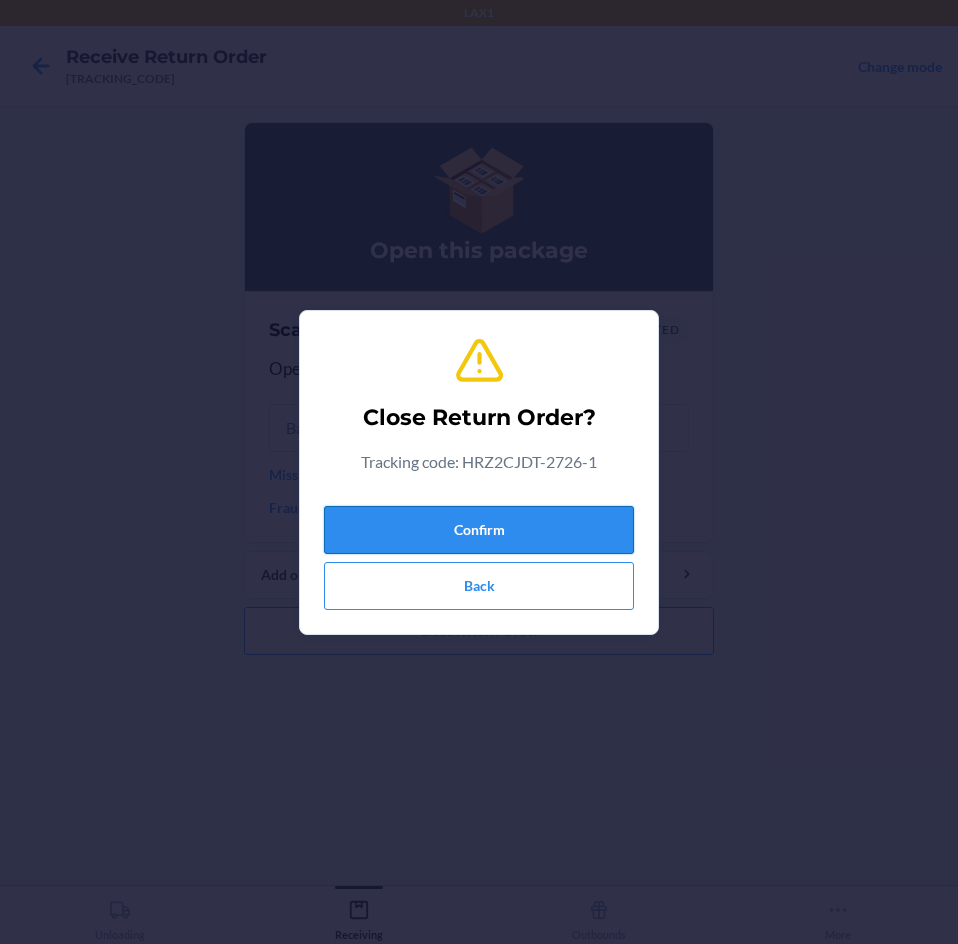 click on "Confirm" at bounding box center [479, 530] 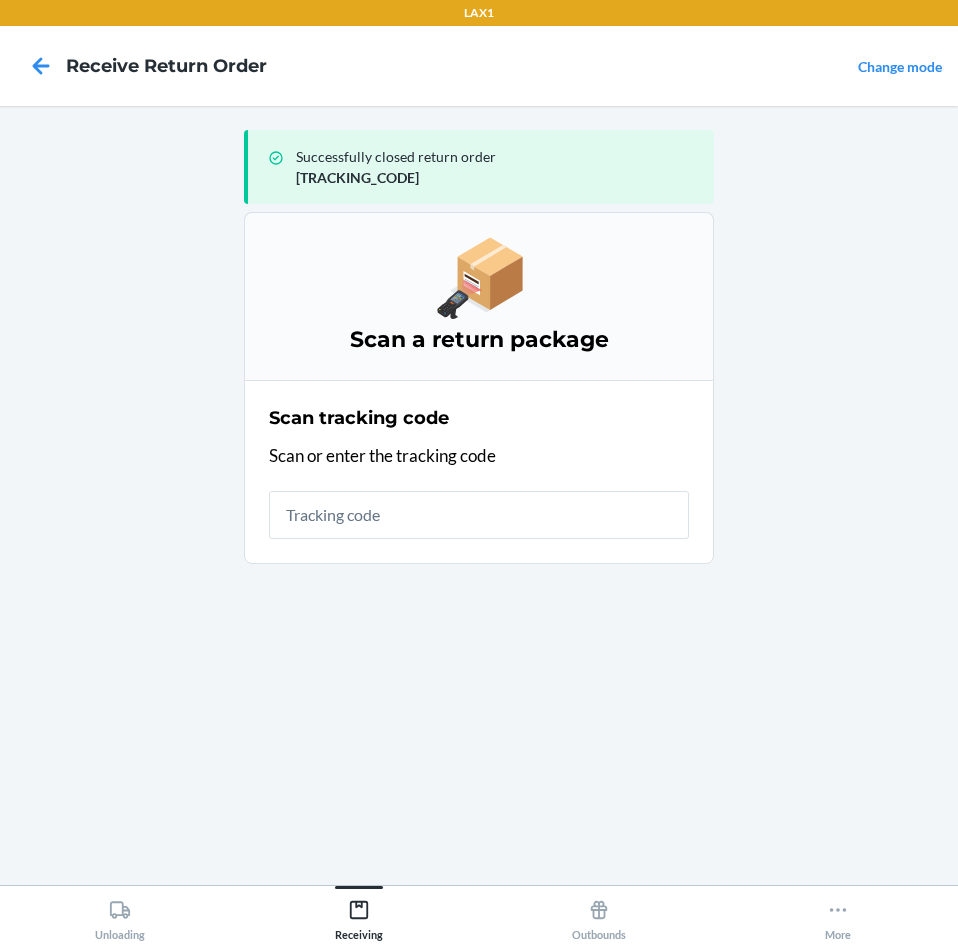 click at bounding box center (479, 515) 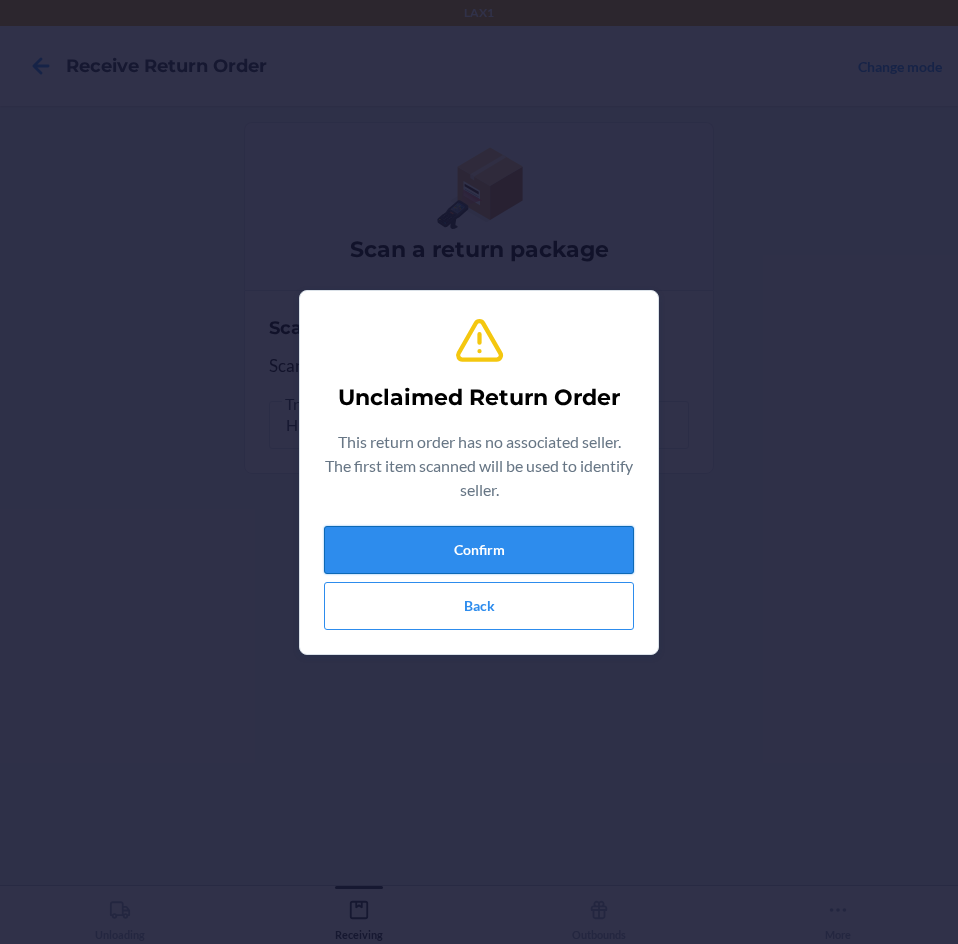 click on "Confirm" at bounding box center [479, 550] 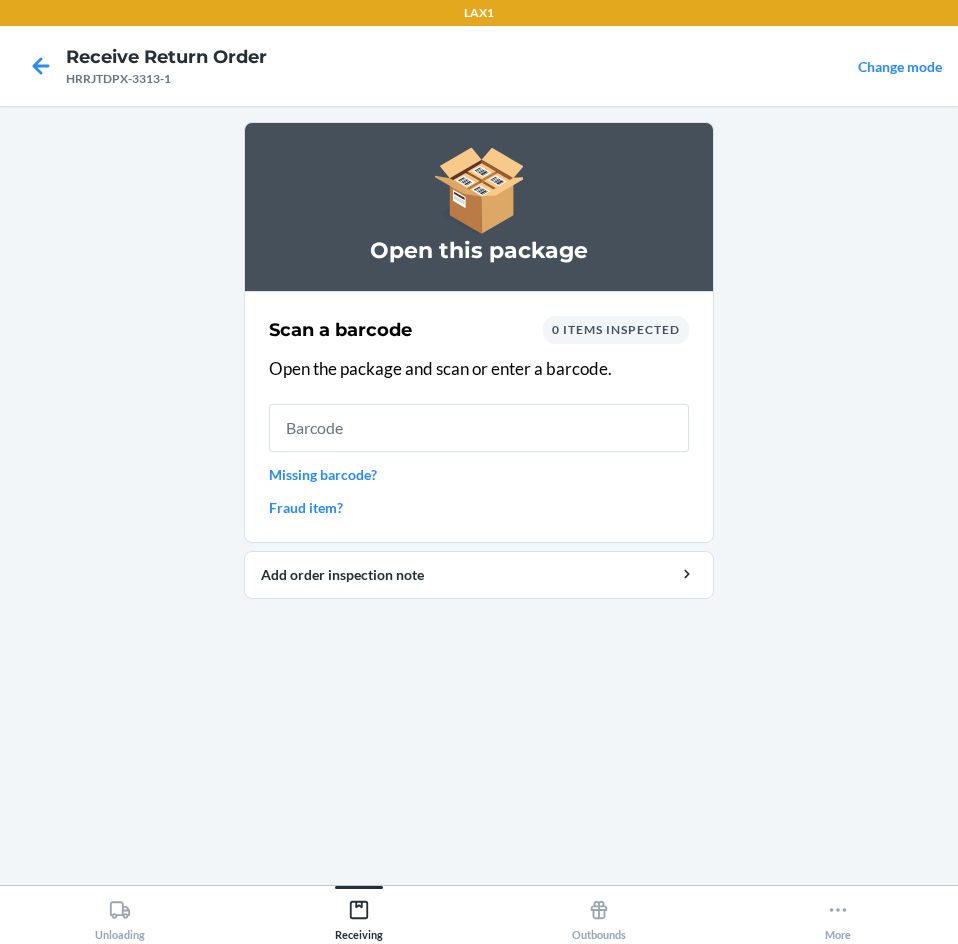 click on "Missing barcode?" at bounding box center (479, 474) 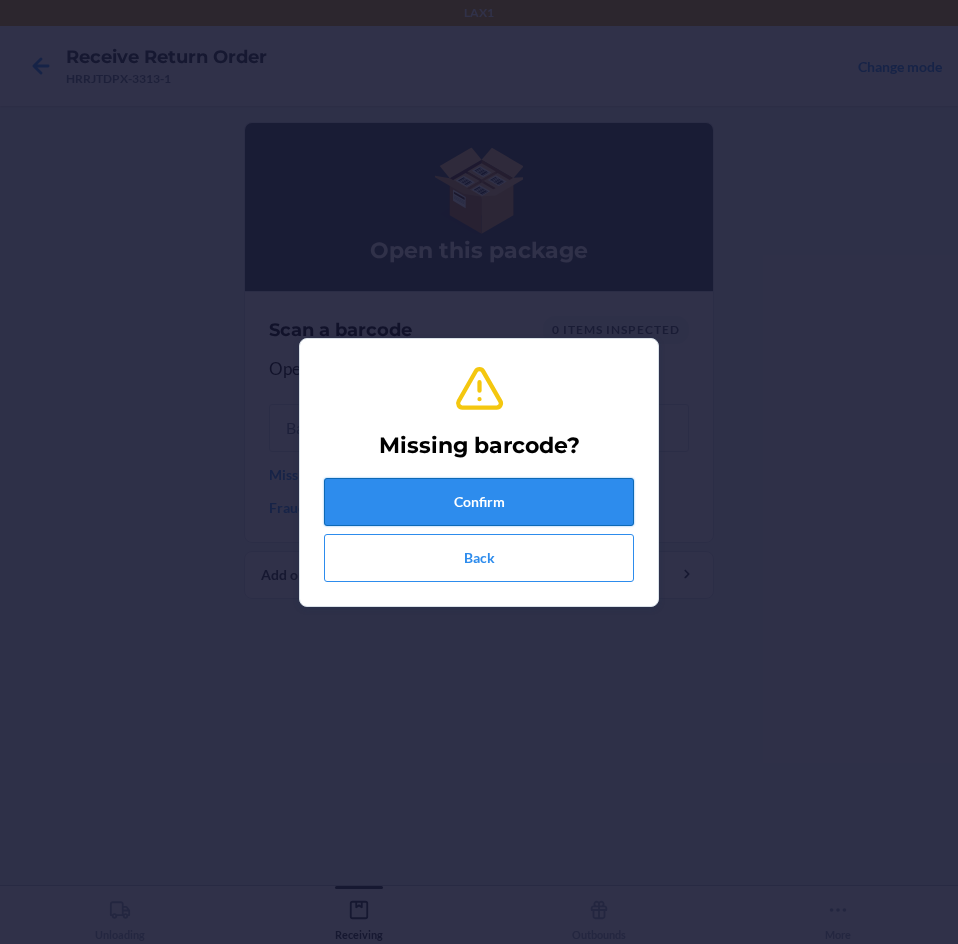 click on "Confirm" at bounding box center (479, 502) 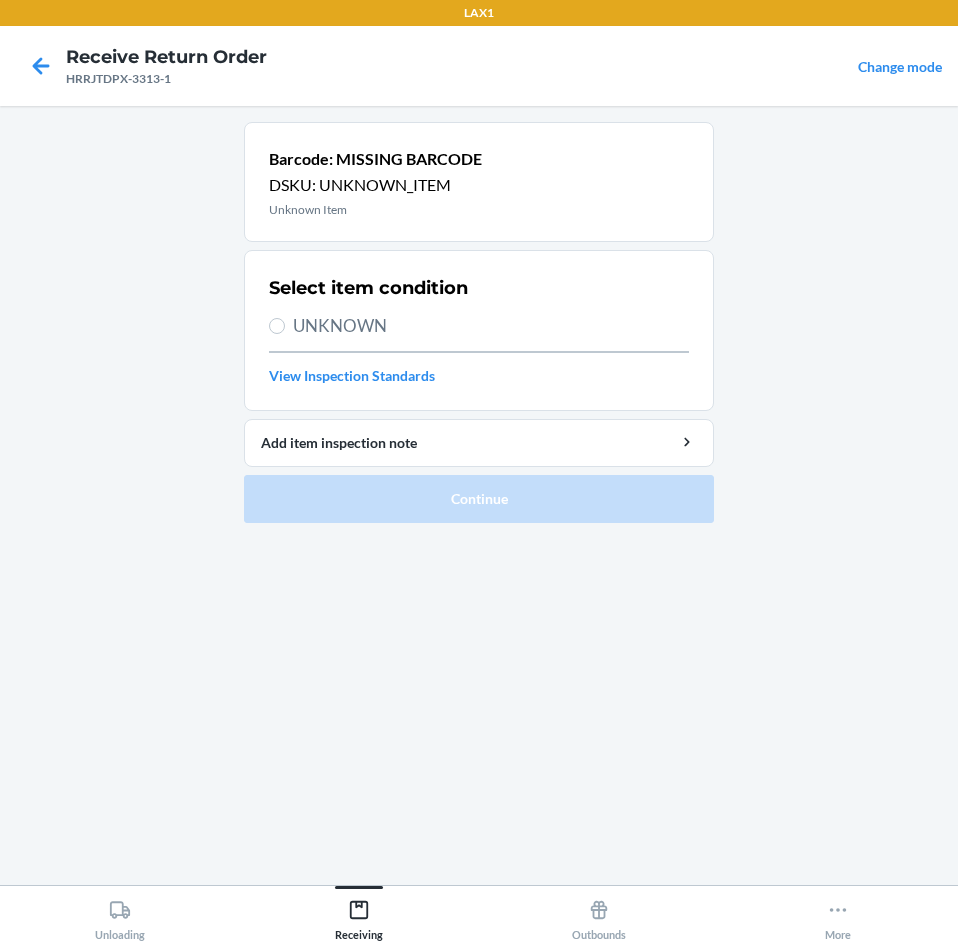 click on "UNKNOWN" at bounding box center (491, 326) 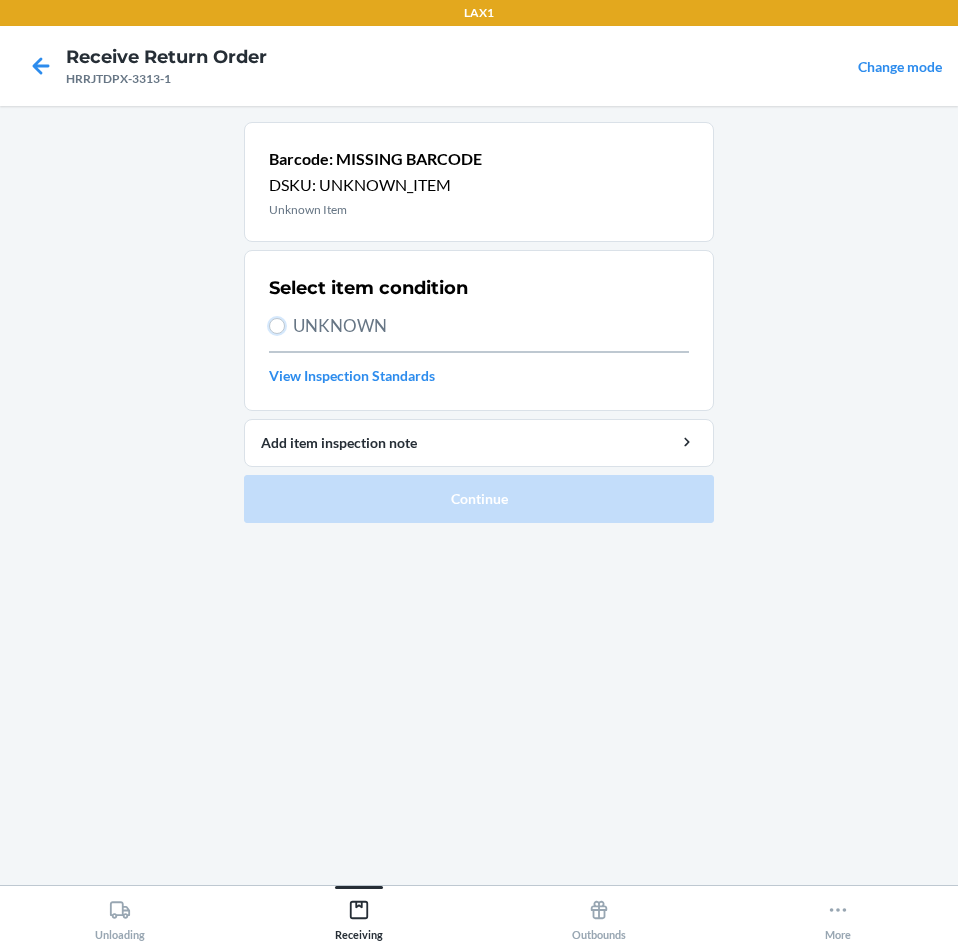 click on "UNKNOWN" at bounding box center (277, 326) 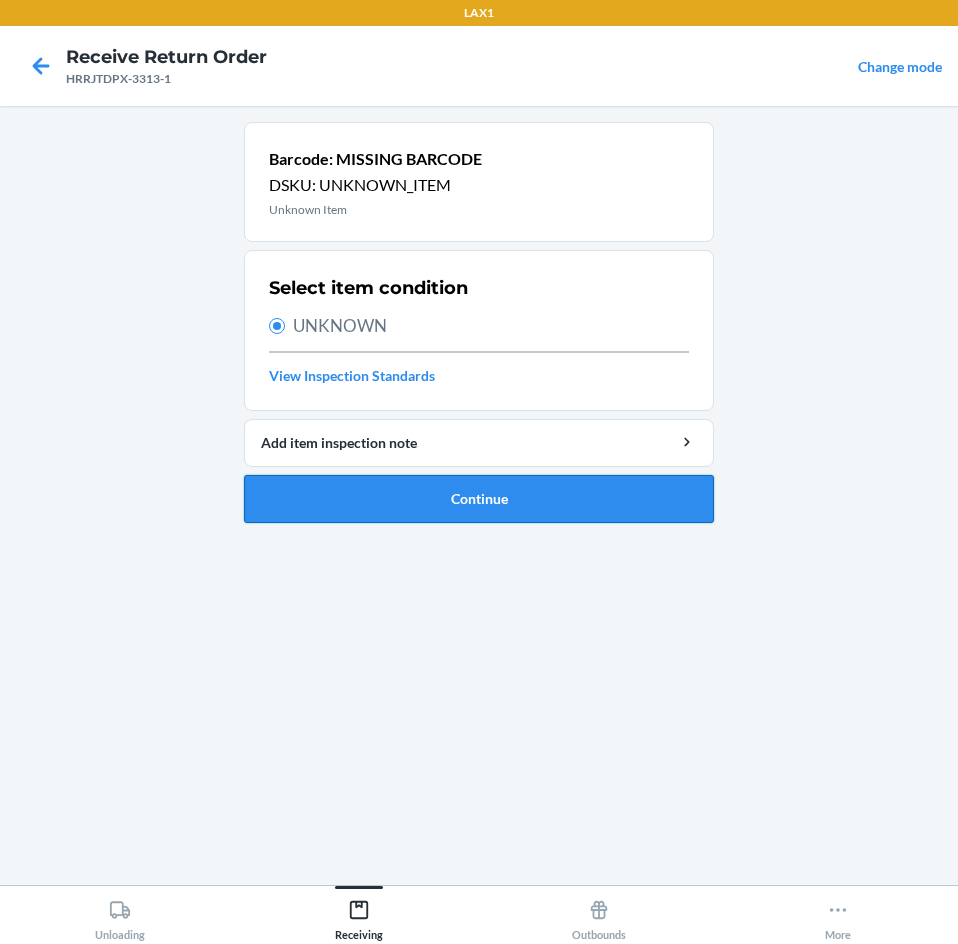 click on "Continue" at bounding box center (479, 499) 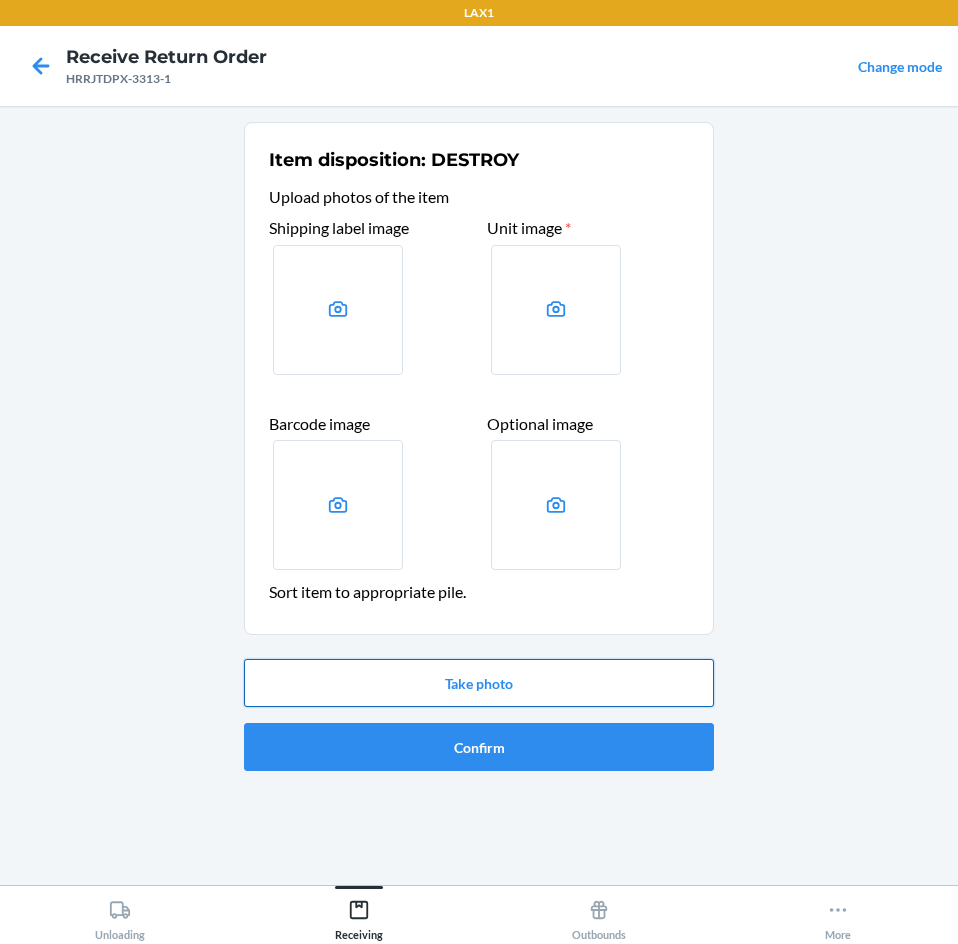 click on "Take photo" at bounding box center [479, 683] 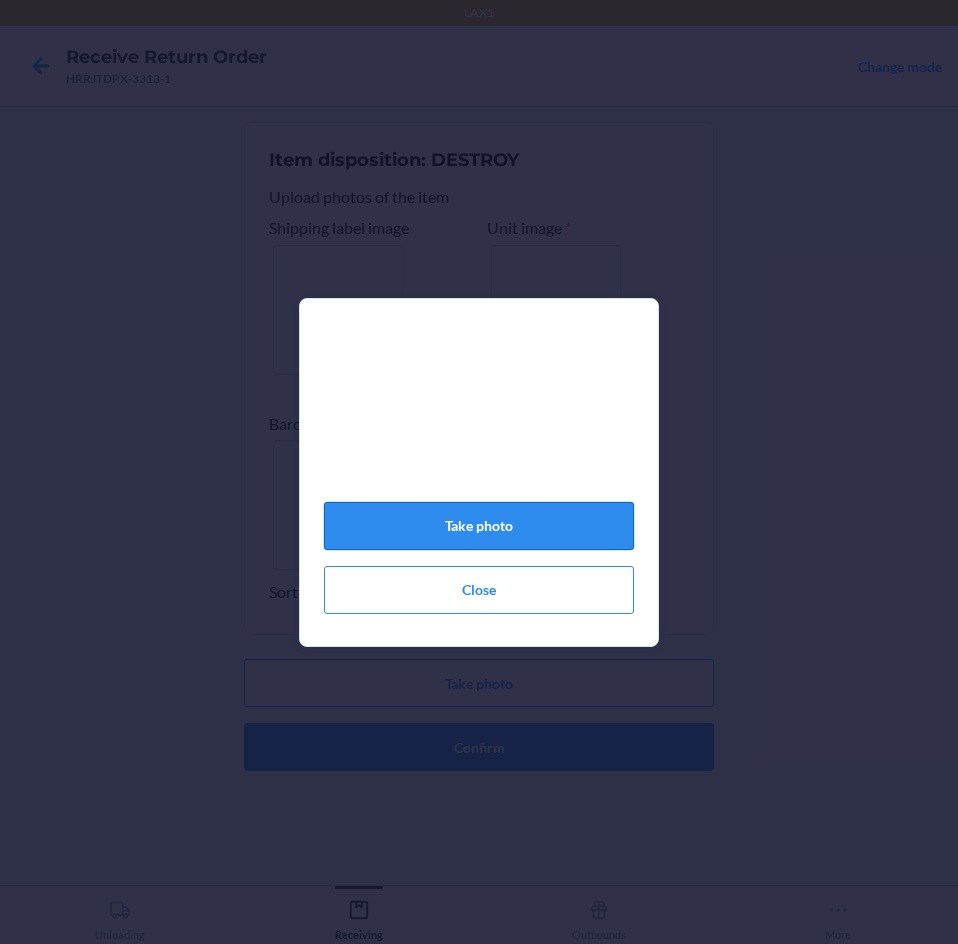 click on "Take photo" 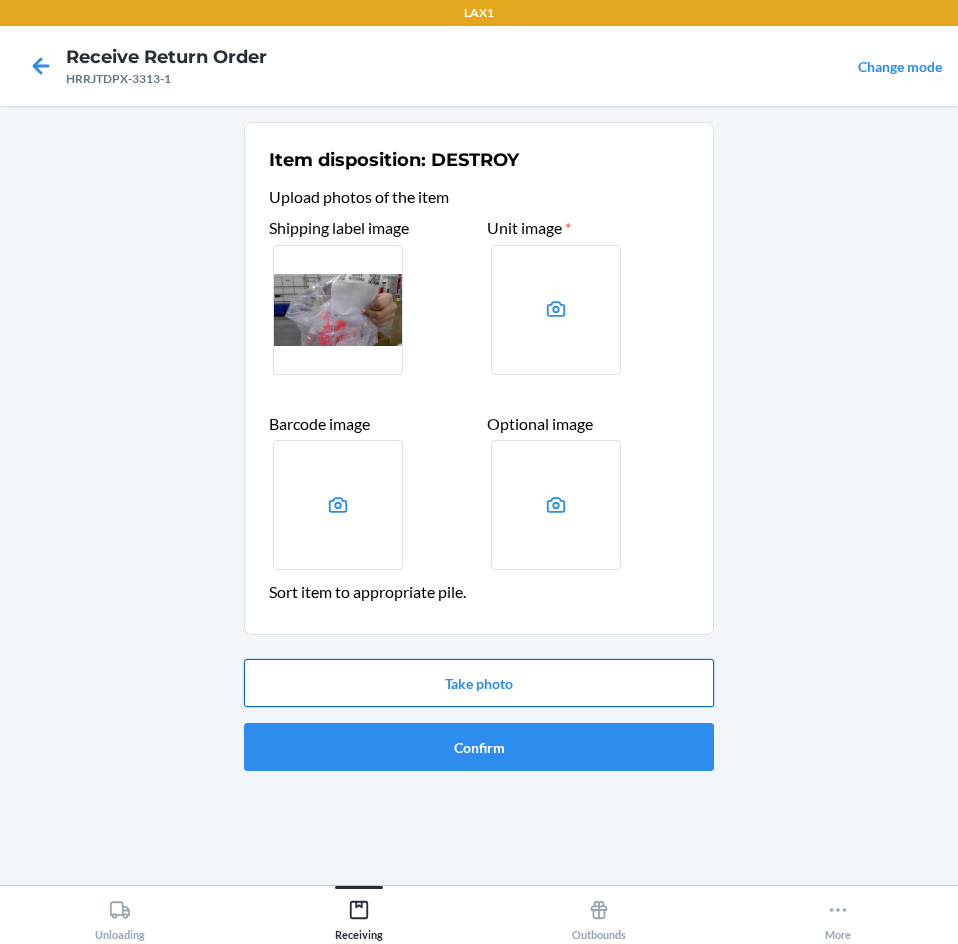 click on "Take photo" at bounding box center (479, 683) 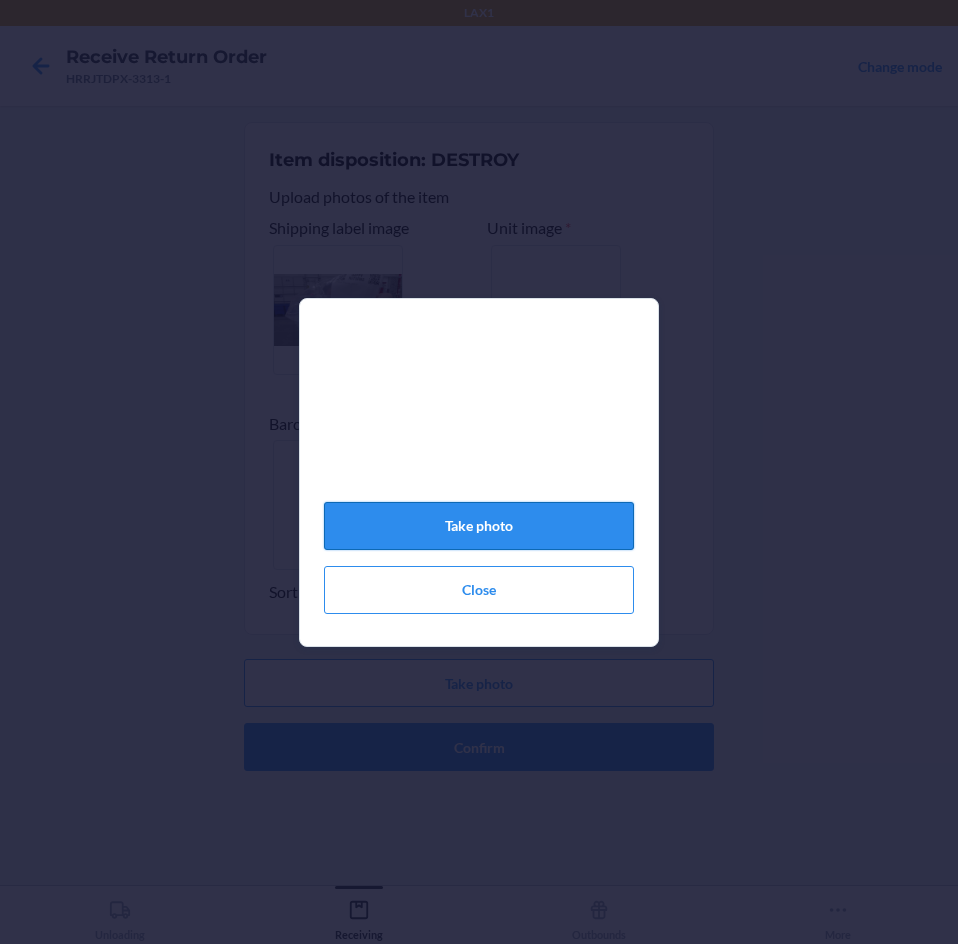 click on "Take photo" 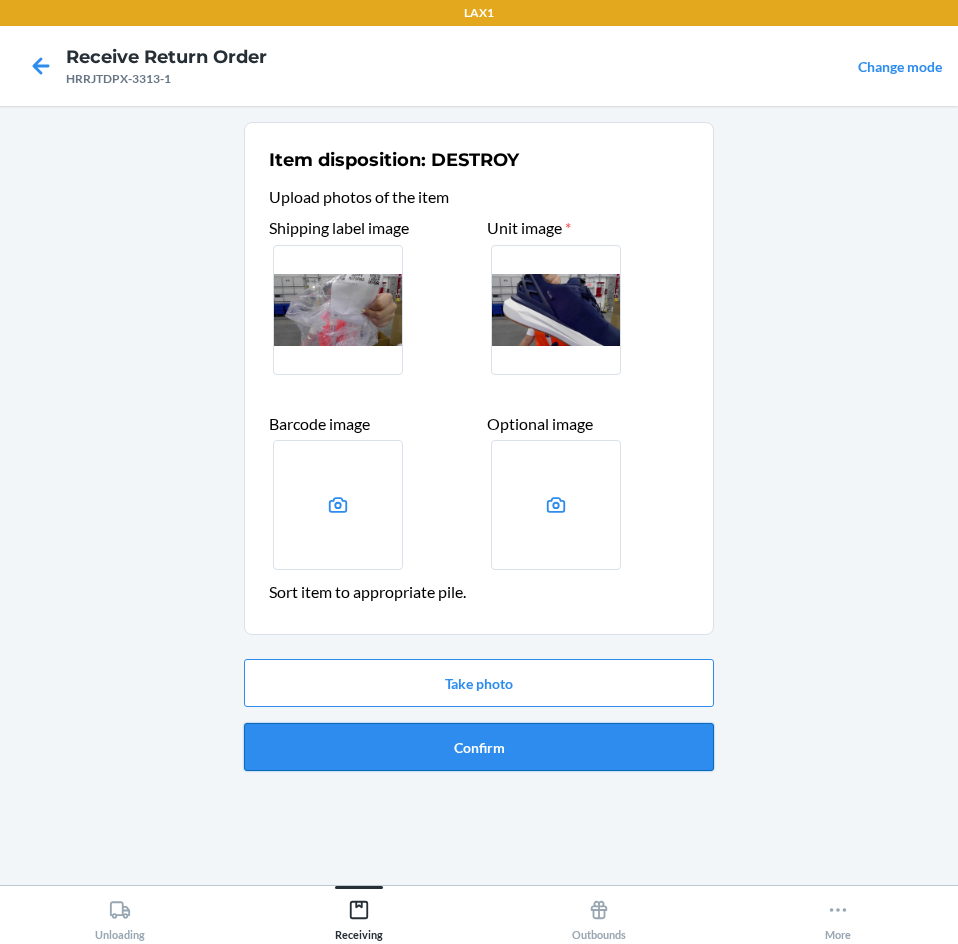 click on "Confirm" at bounding box center [479, 747] 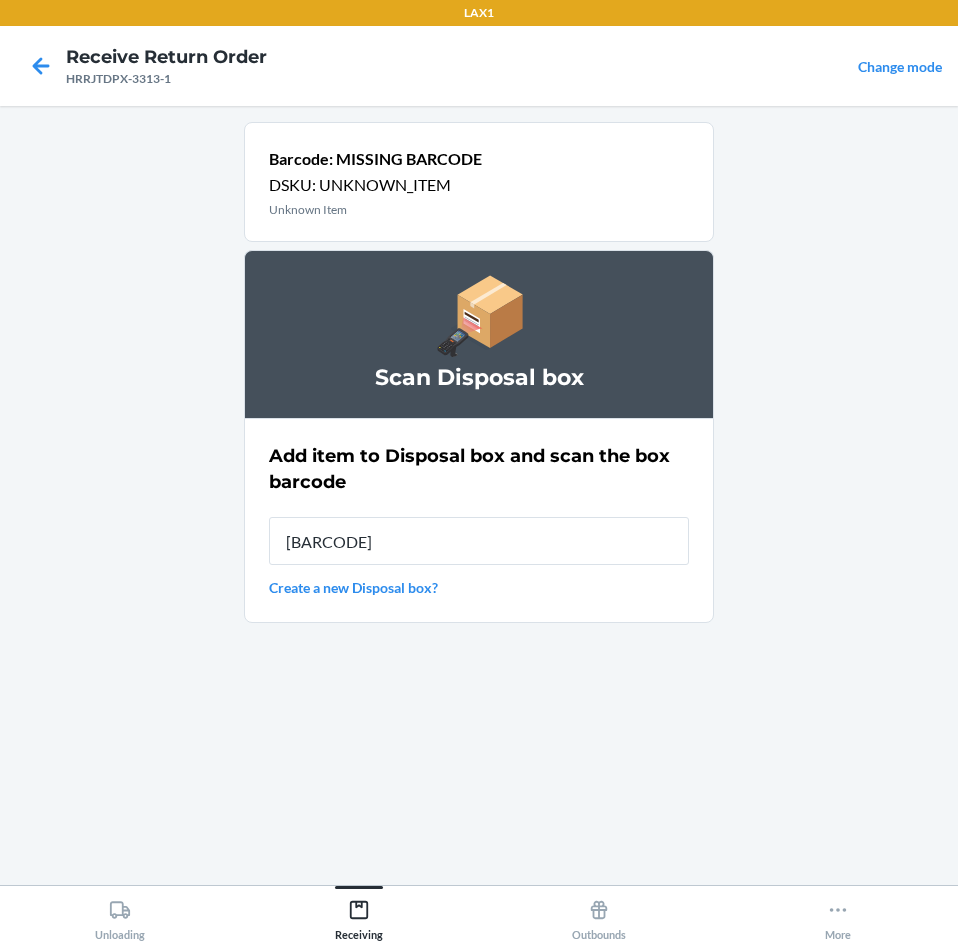 type on "[BARCODE]" 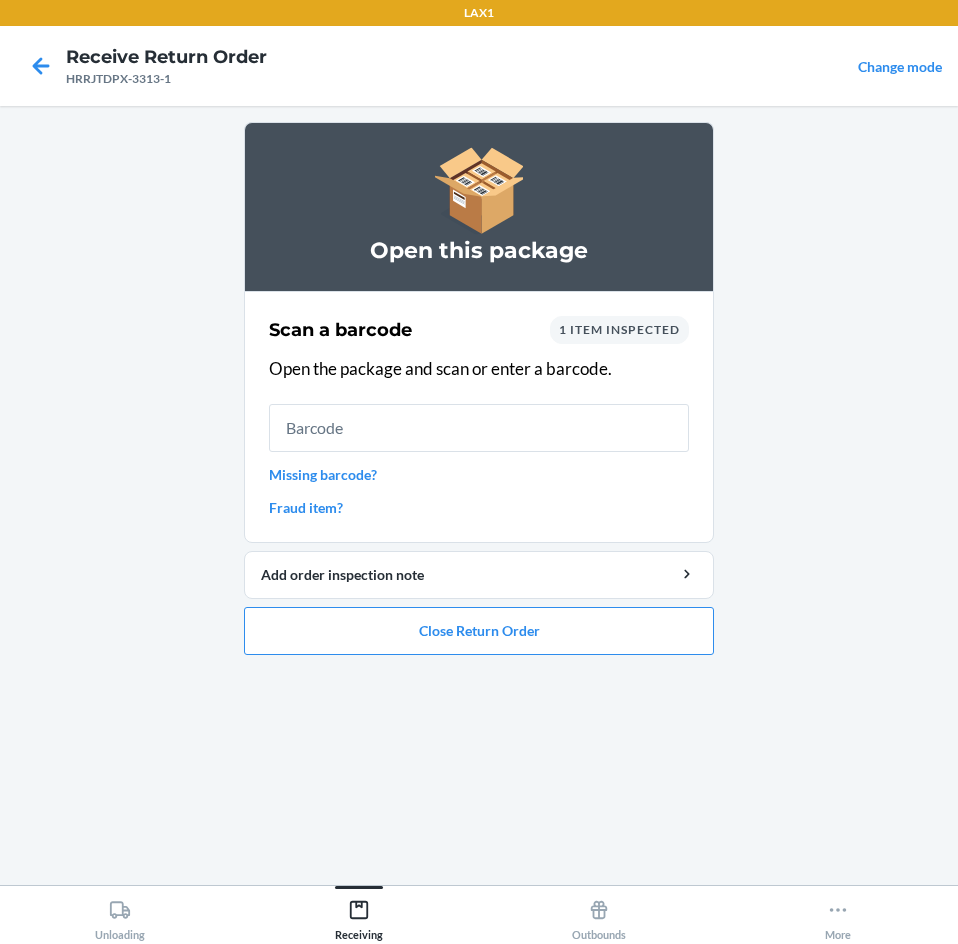 click on "Missing barcode?" at bounding box center [479, 474] 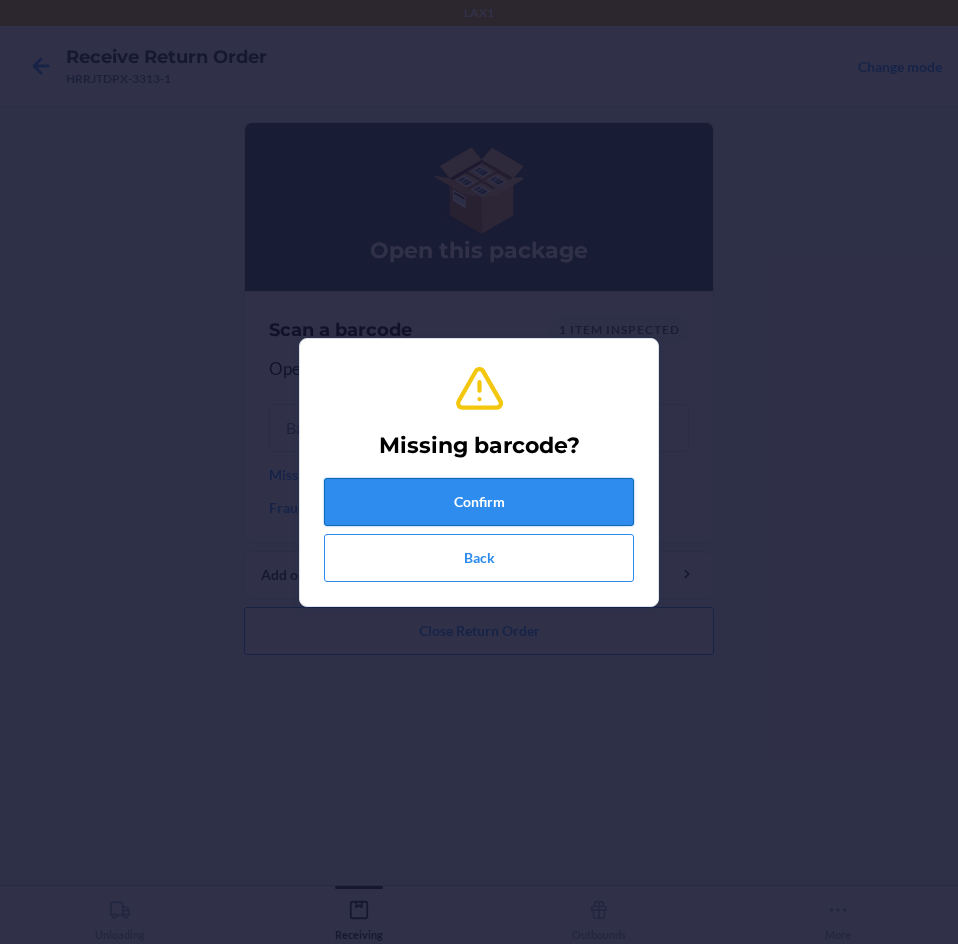 click on "Confirm" at bounding box center (479, 502) 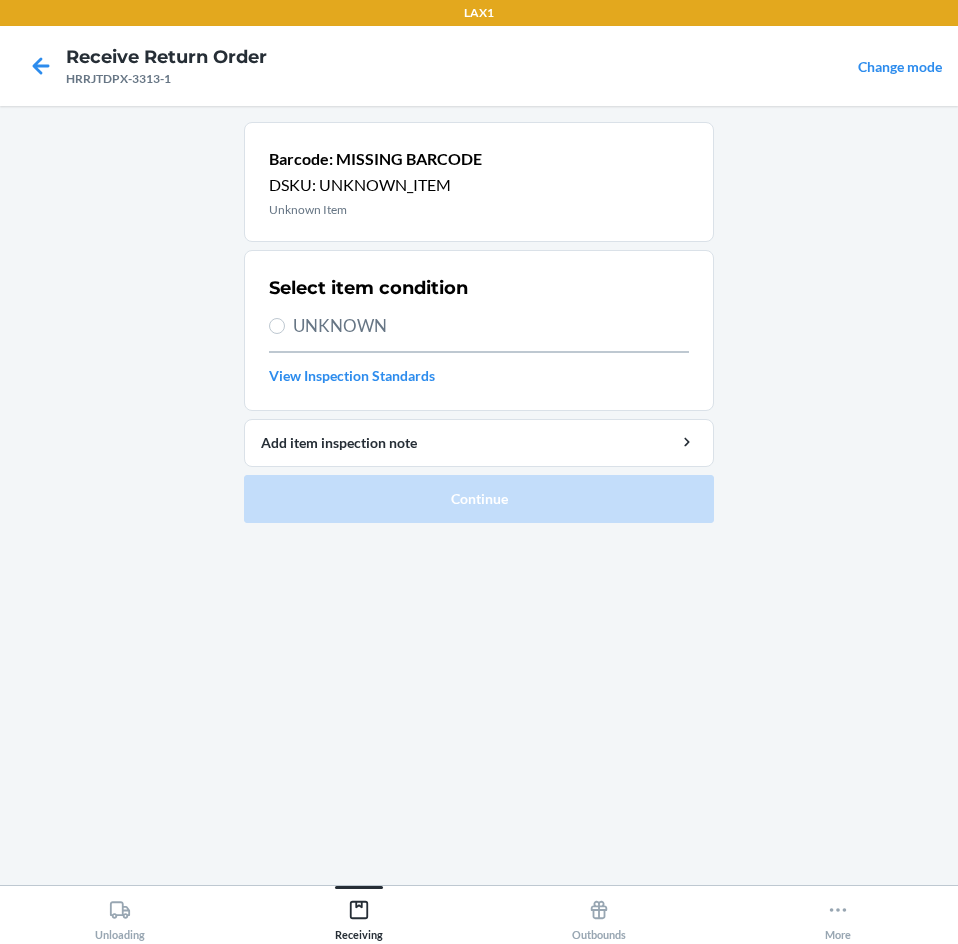 click on "UNKNOWN" at bounding box center (491, 326) 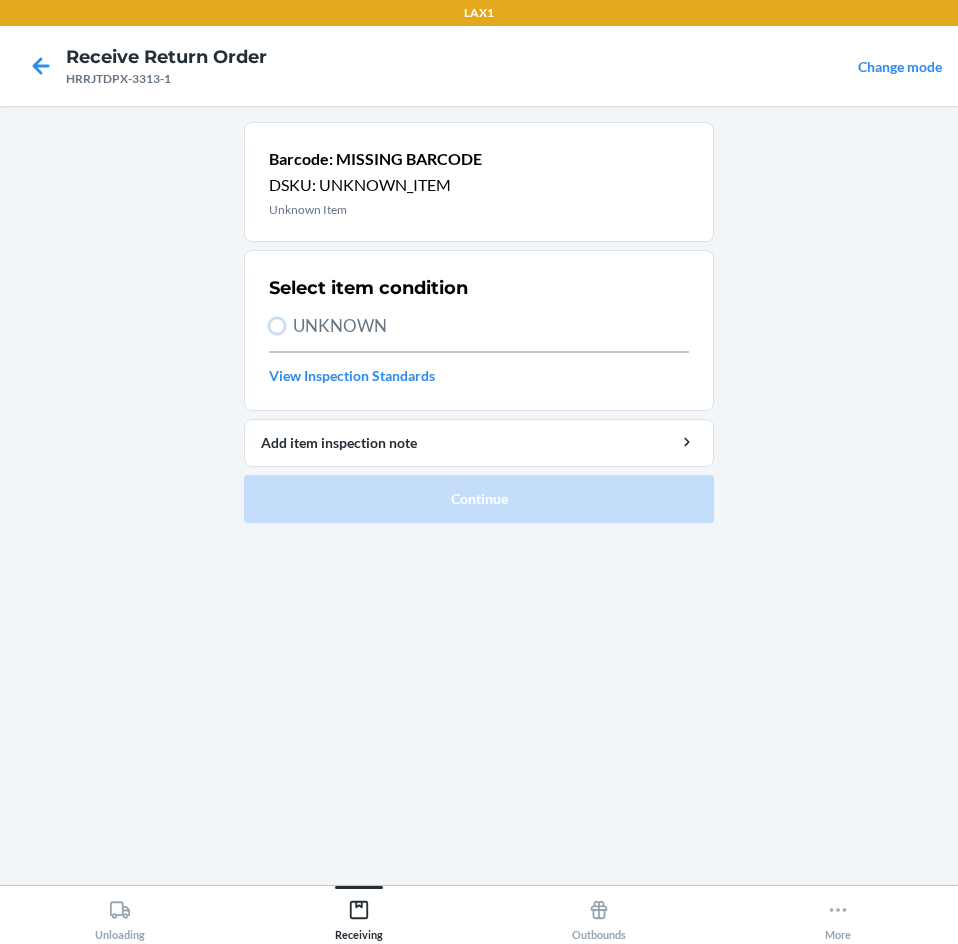 click on "UNKNOWN" at bounding box center (277, 326) 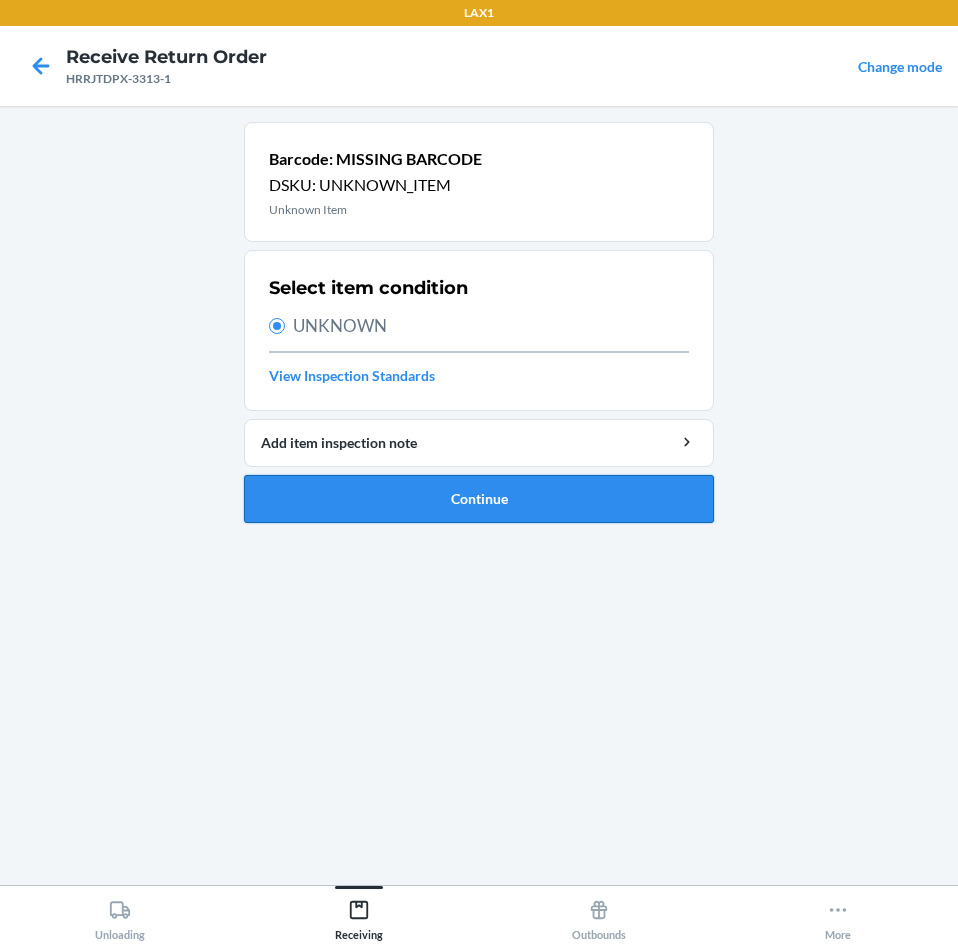 click on "Continue" at bounding box center [479, 499] 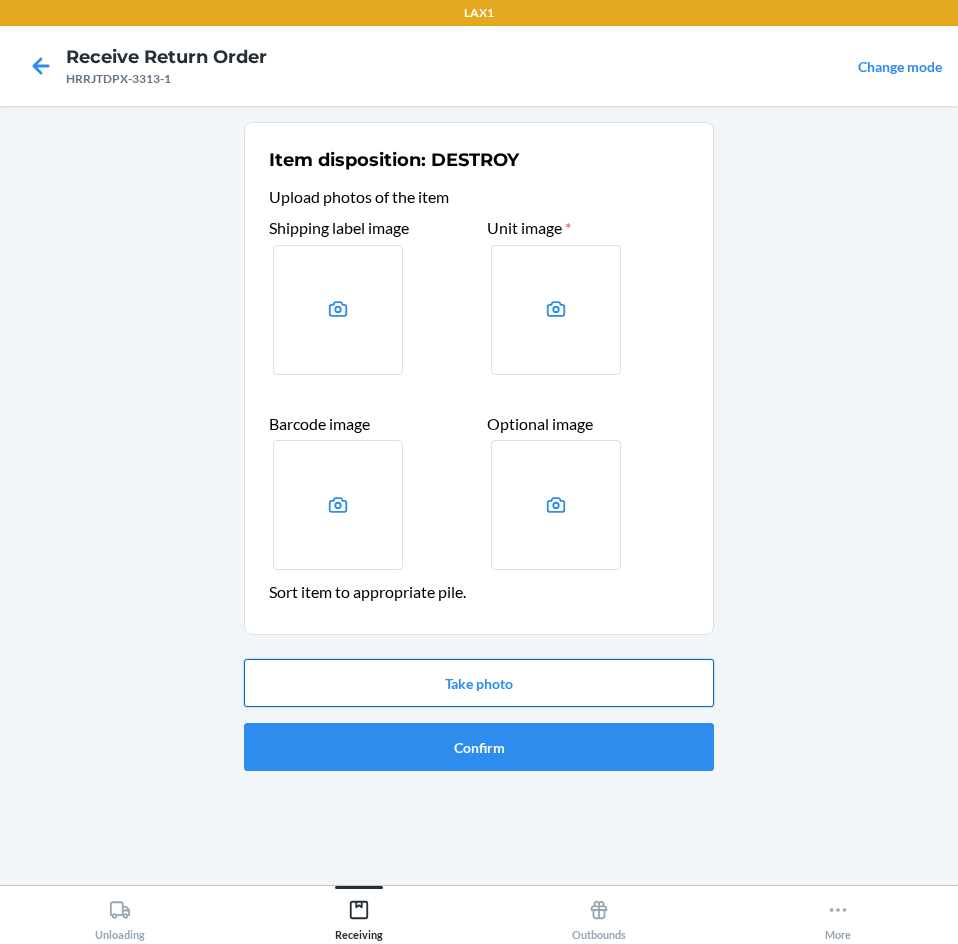 click on "Take photo" at bounding box center (479, 683) 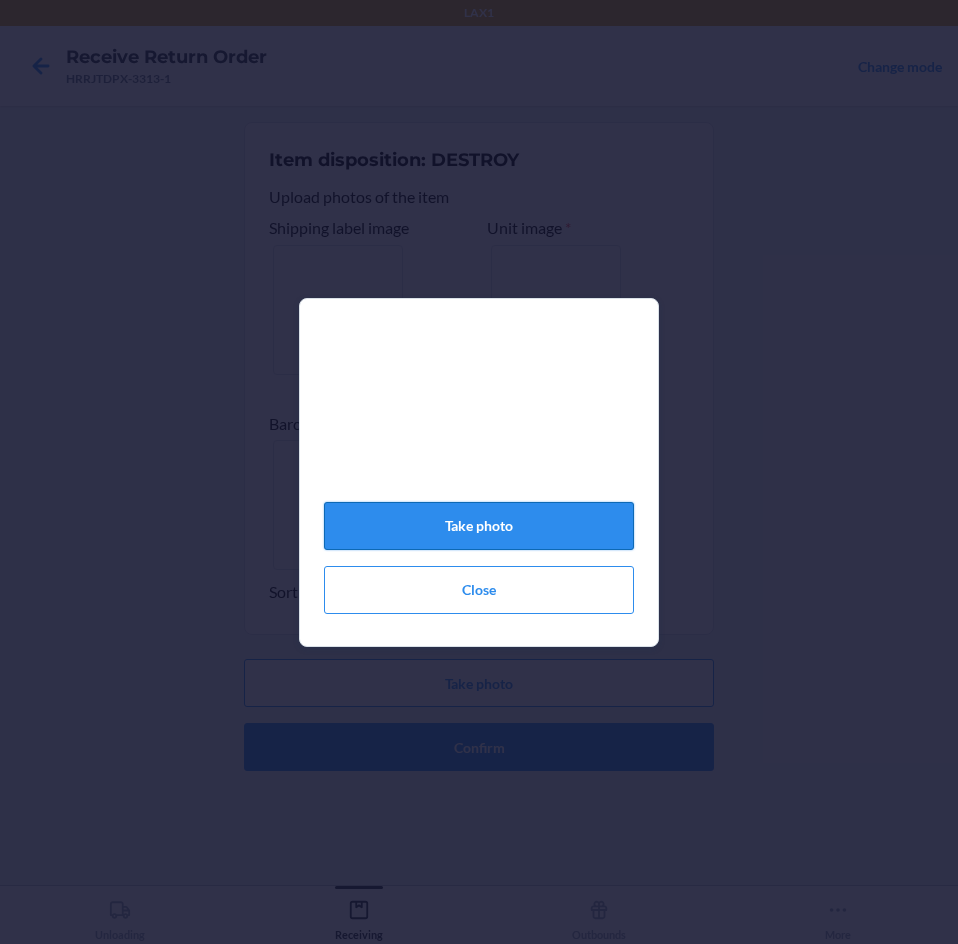 click on "Take photo" 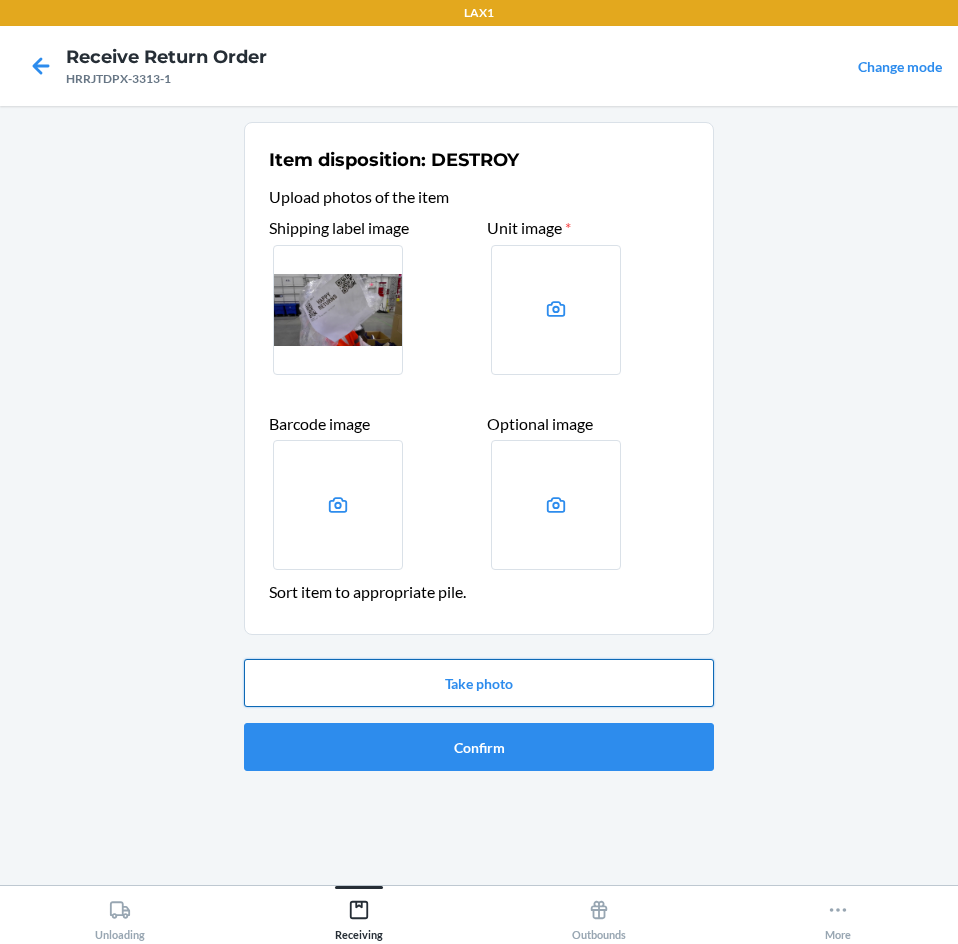drag, startPoint x: 435, startPoint y: 685, endPoint x: 424, endPoint y: 686, distance: 11.045361 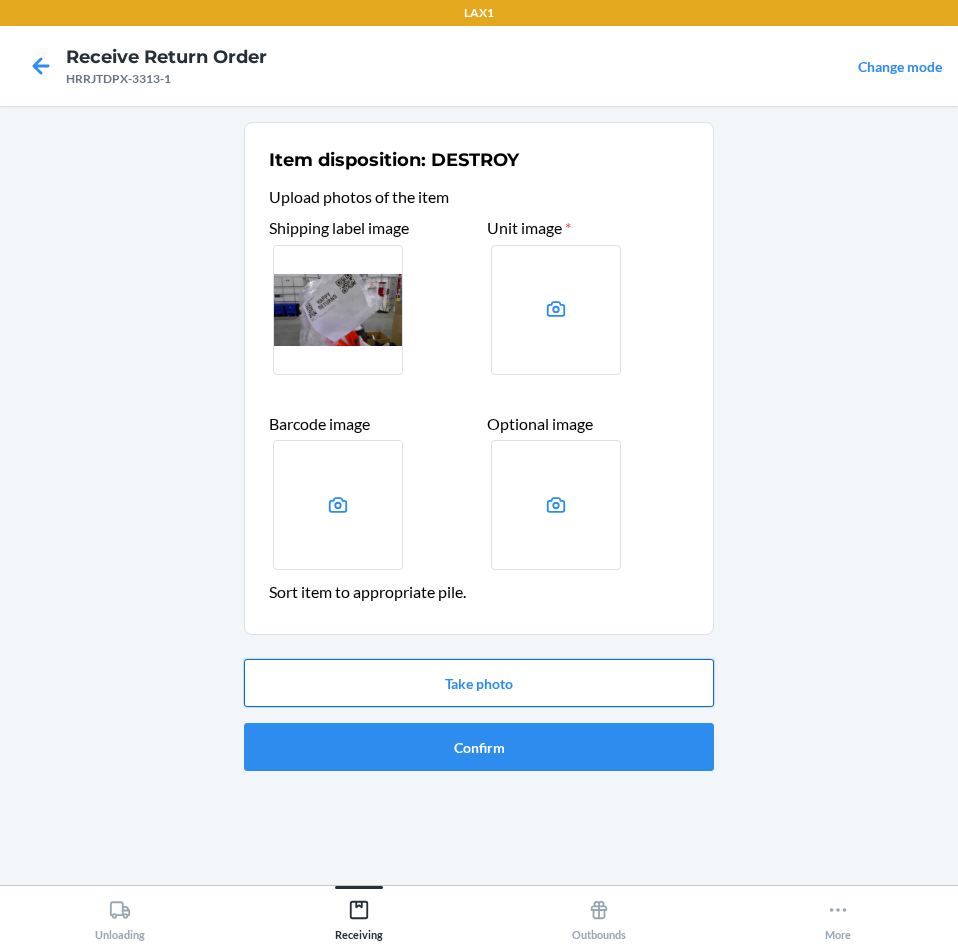 click on "Take photo" at bounding box center [479, 683] 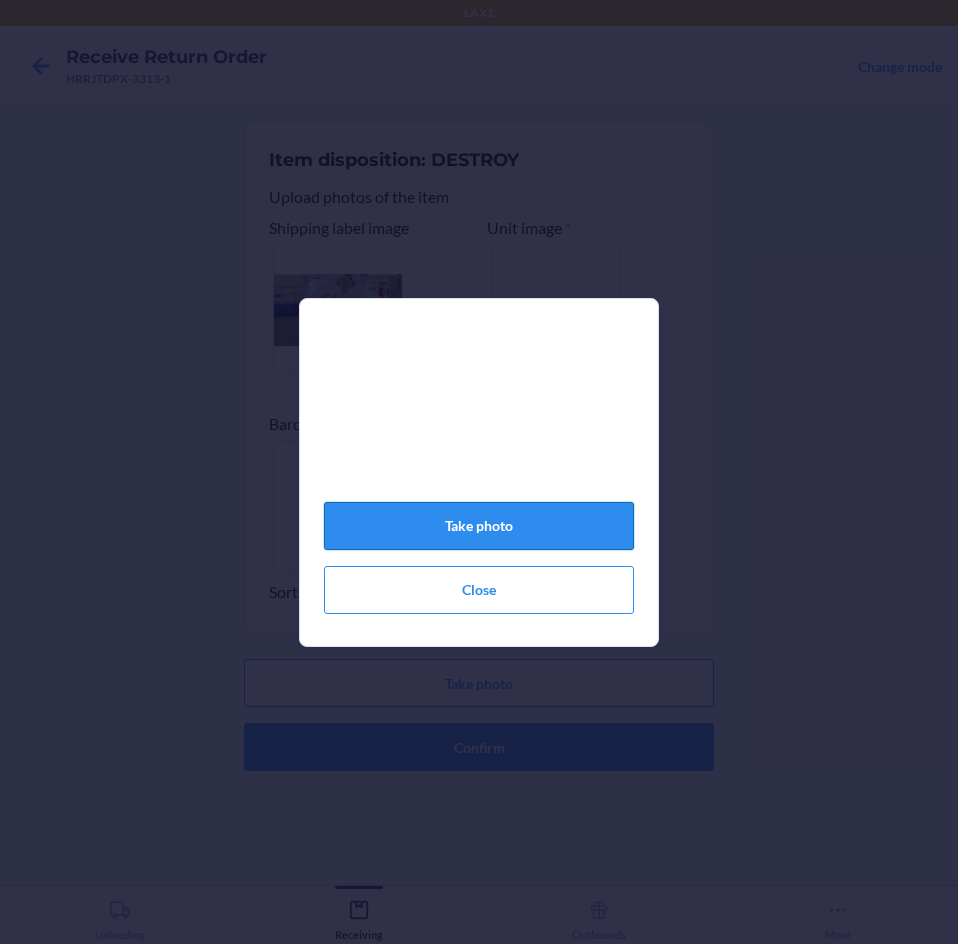 click on "Take photo" 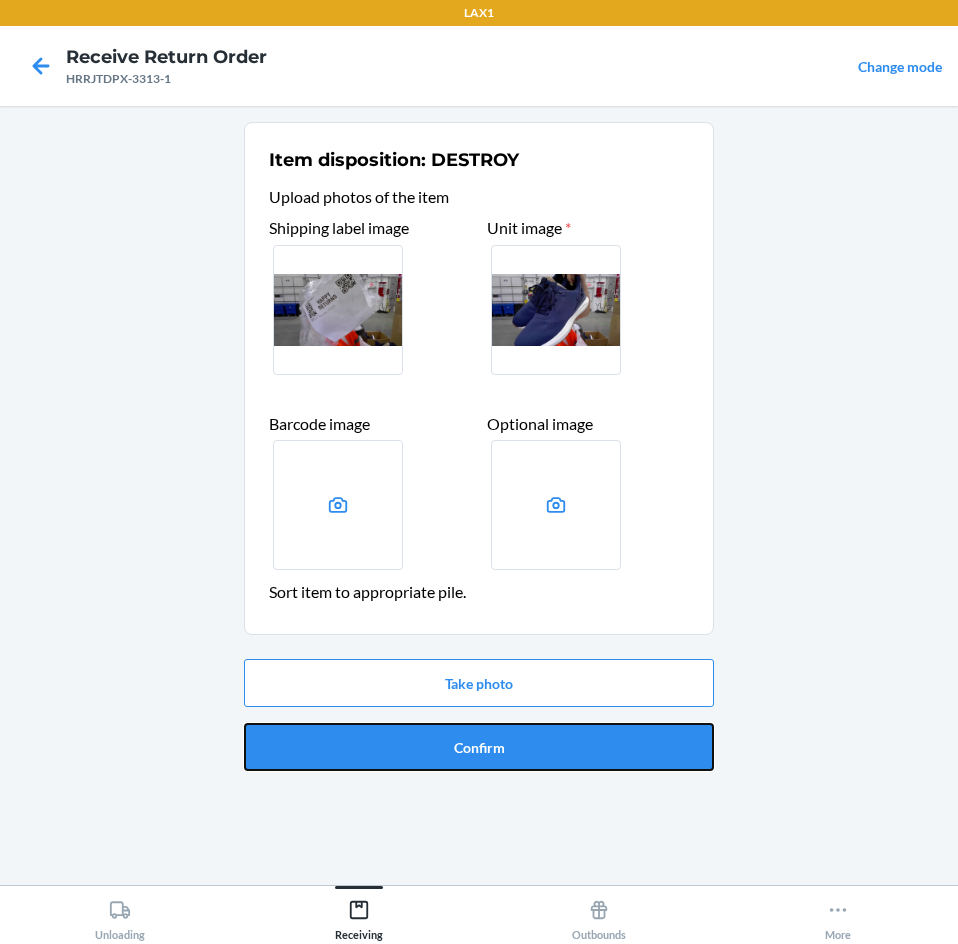 drag, startPoint x: 494, startPoint y: 744, endPoint x: 504, endPoint y: 749, distance: 11.18034 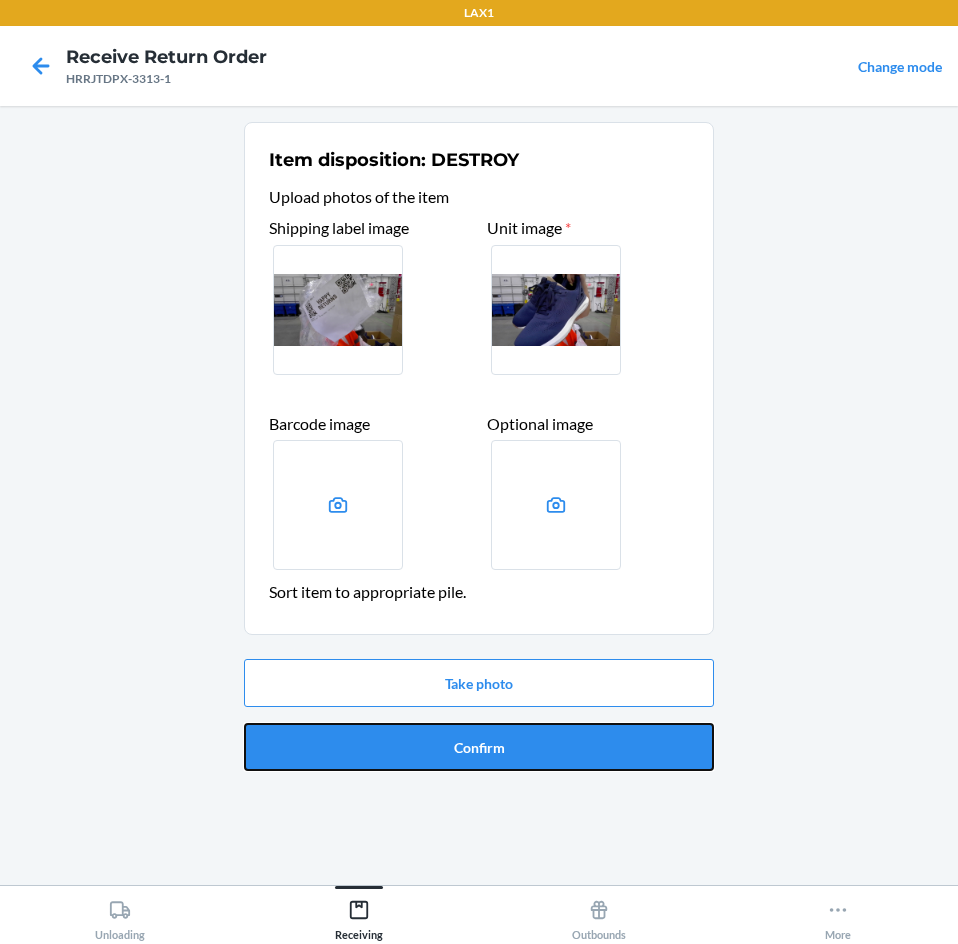 click on "Confirm" at bounding box center [479, 747] 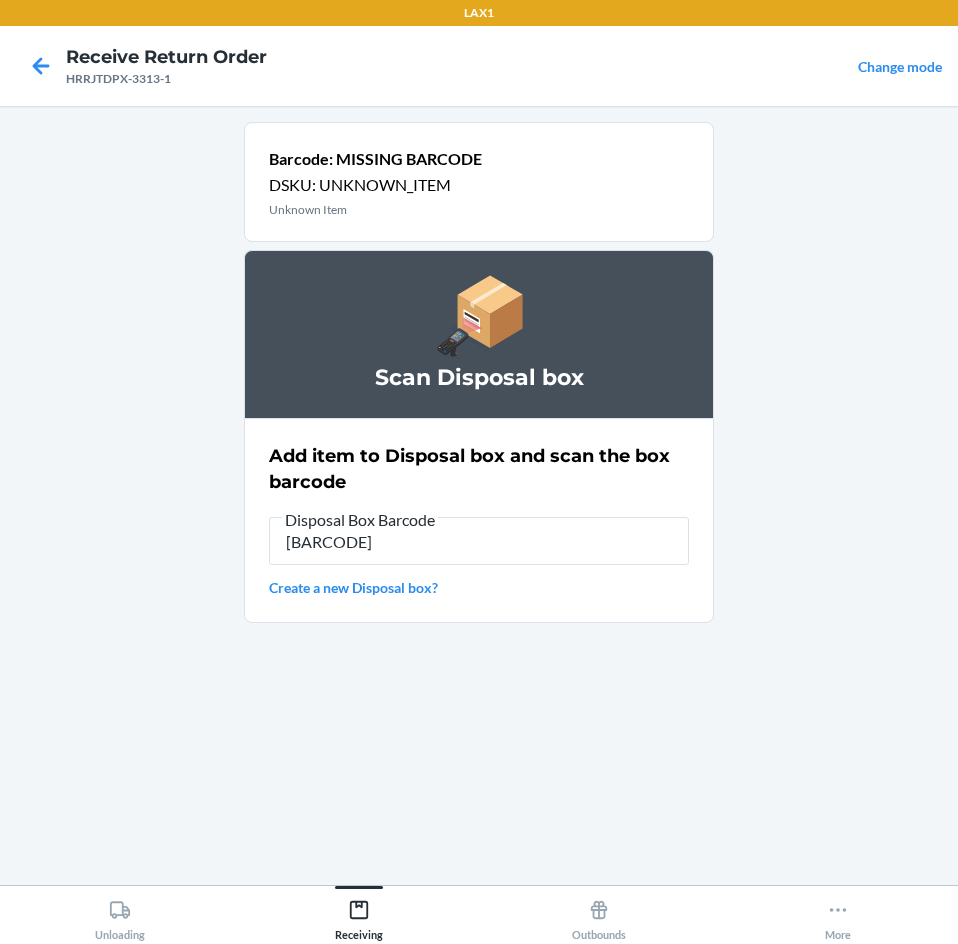 type on "[BARCODE]" 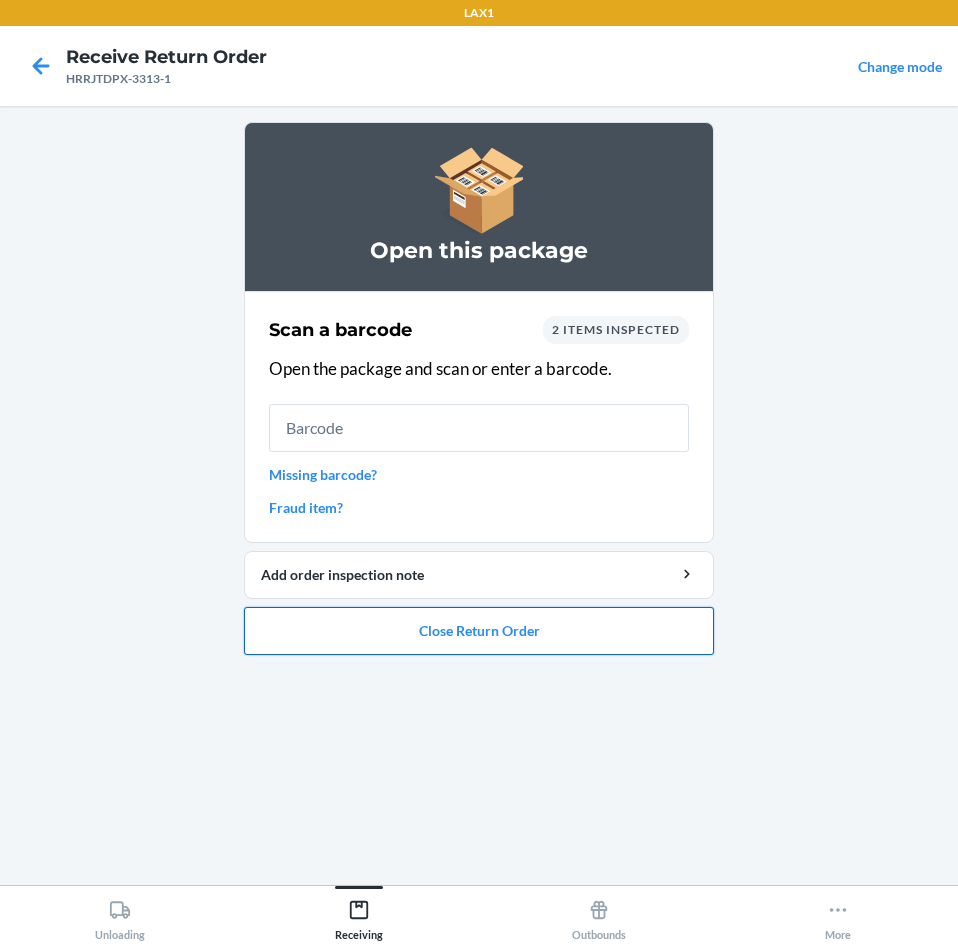 click on "Close Return Order" at bounding box center (479, 631) 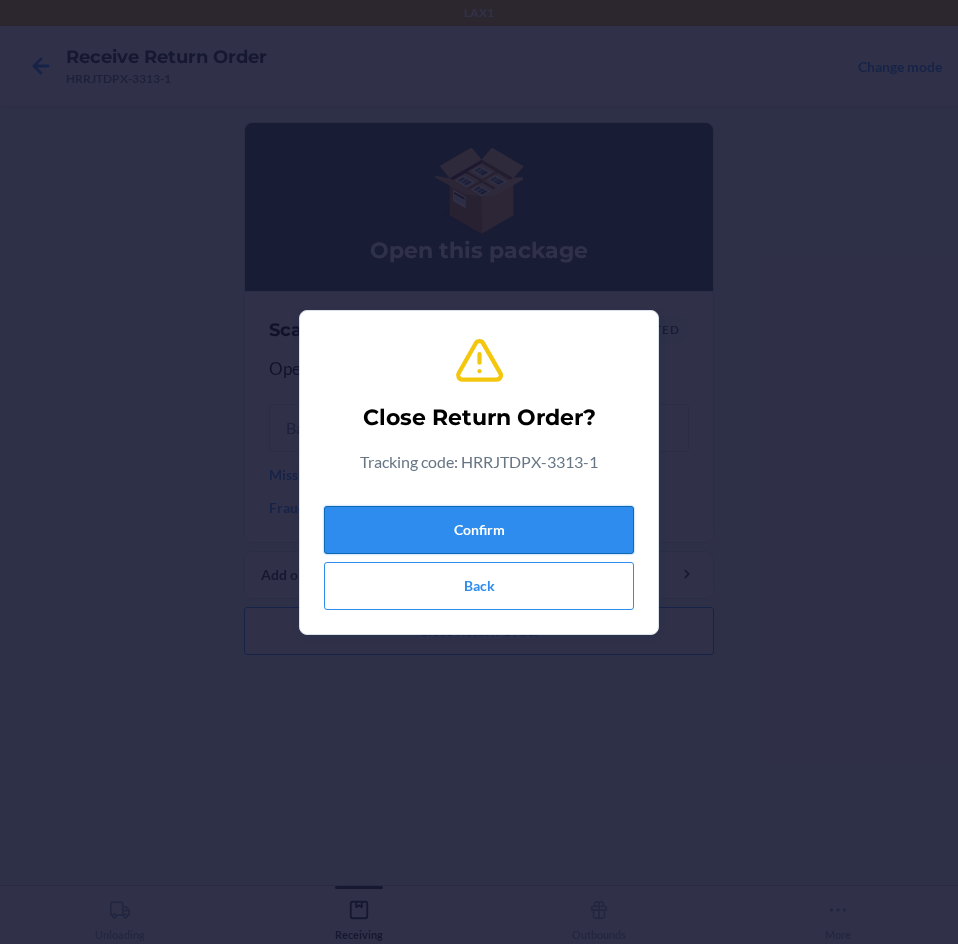 click on "Confirm" at bounding box center (479, 530) 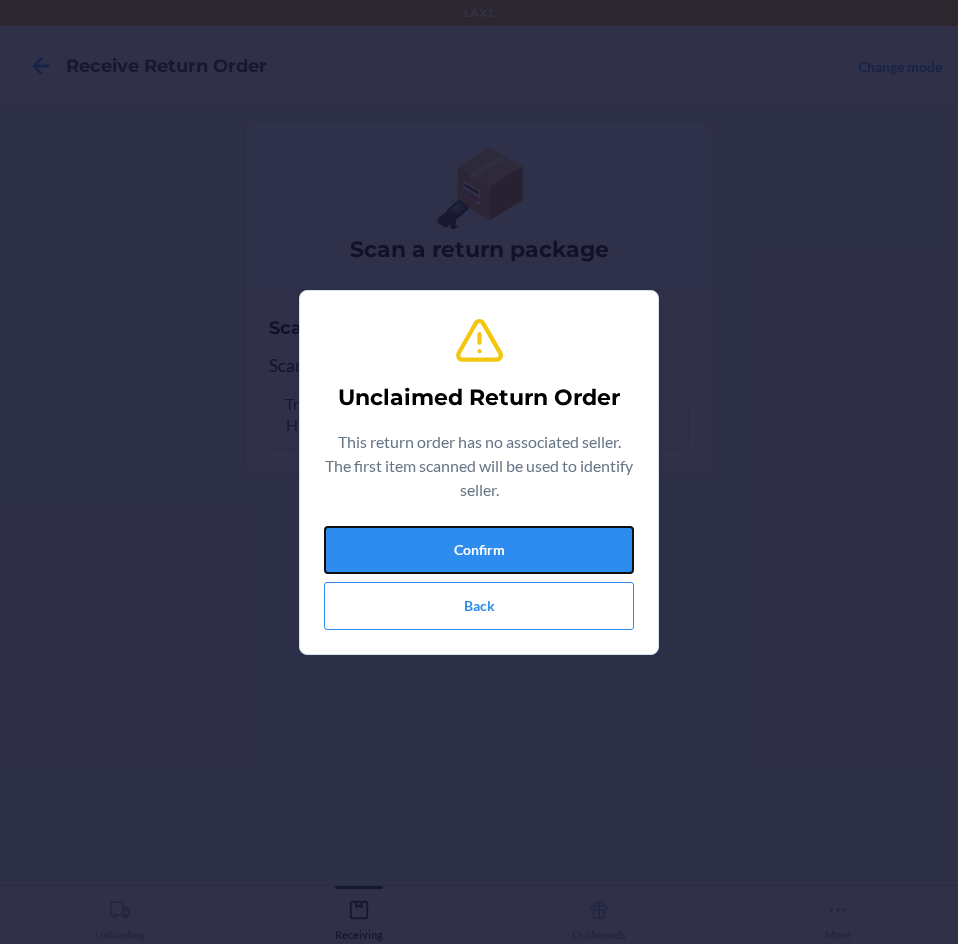 click on "Confirm" at bounding box center [479, 550] 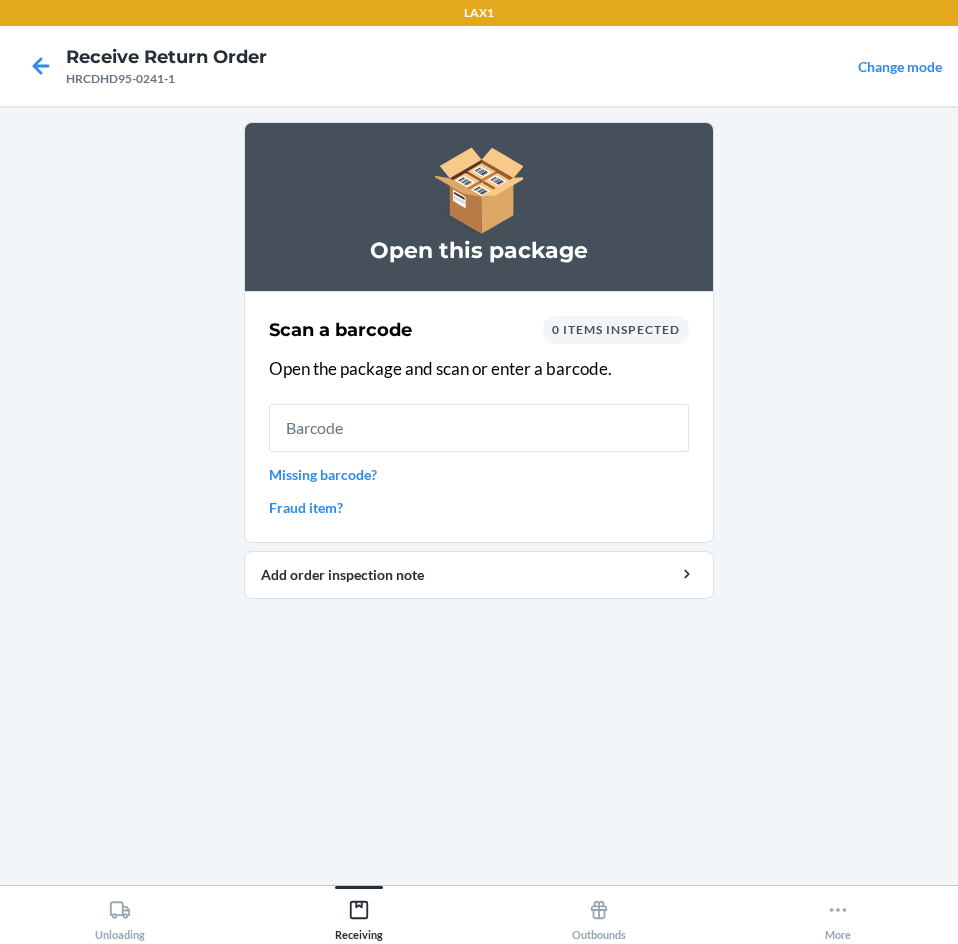 click on "Missing barcode?" at bounding box center (479, 474) 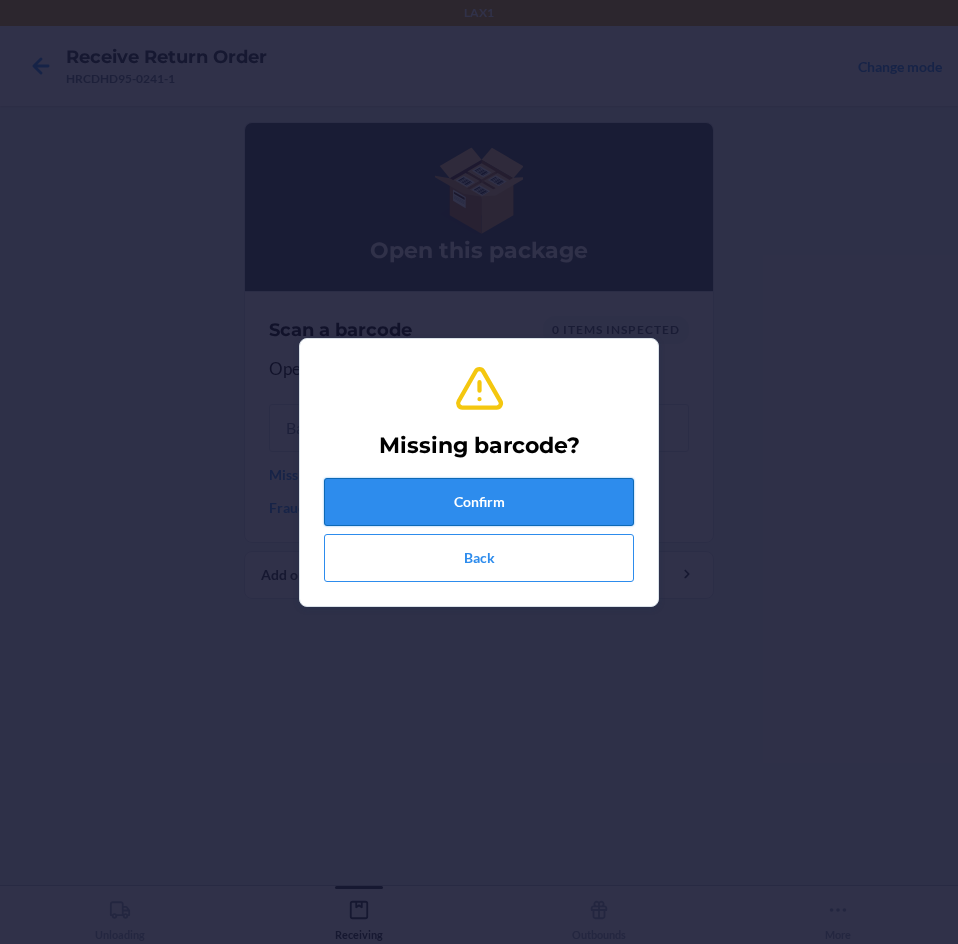 click on "Confirm" at bounding box center [479, 502] 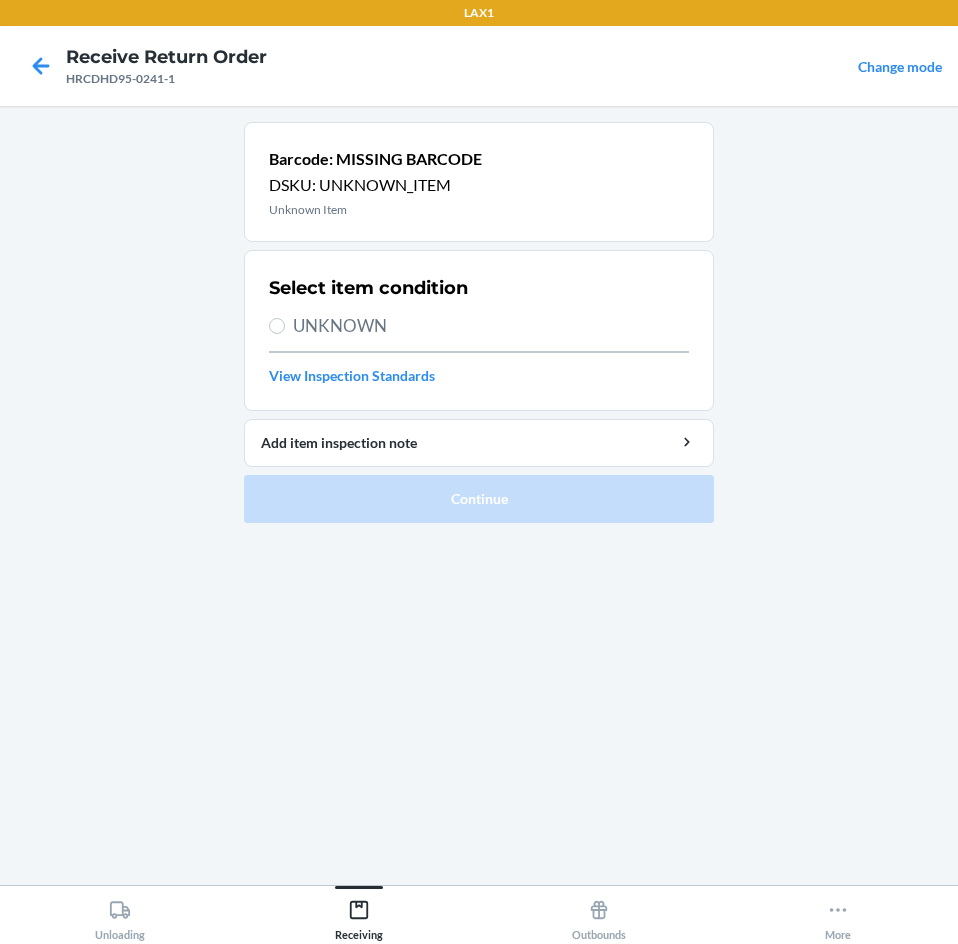 click on "UNKNOWN" at bounding box center (491, 326) 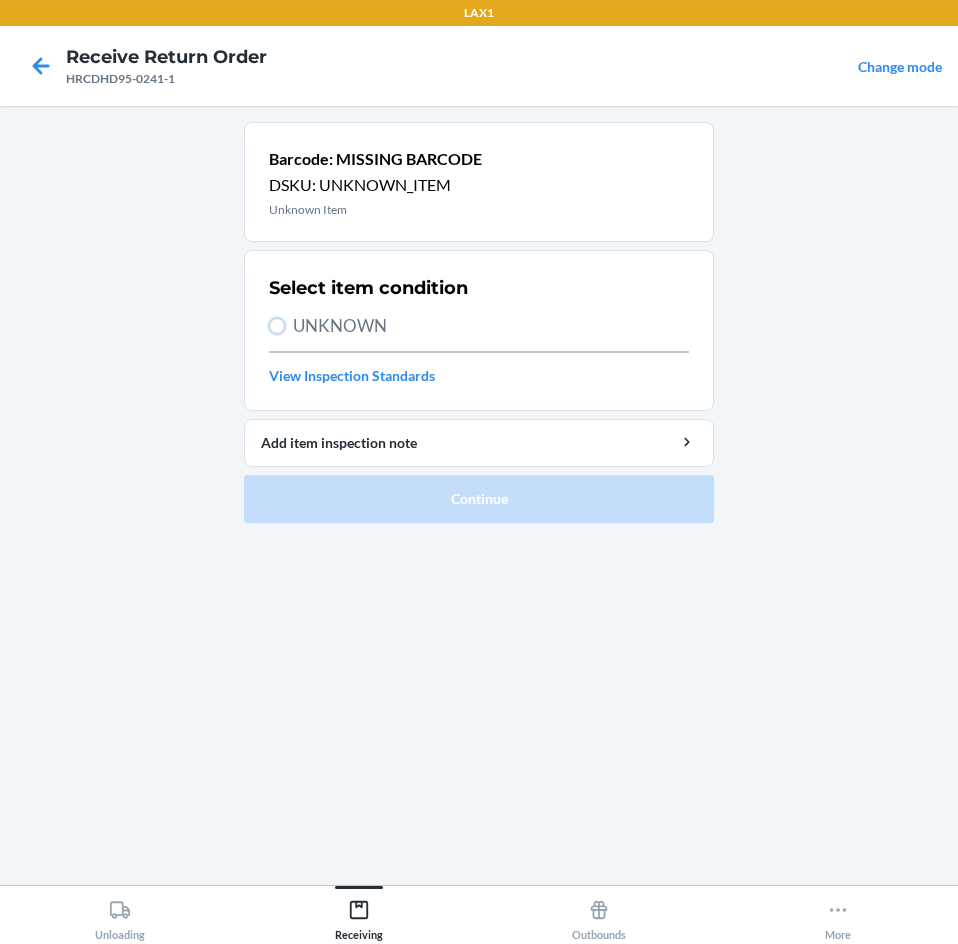 click on "UNKNOWN" at bounding box center [277, 326] 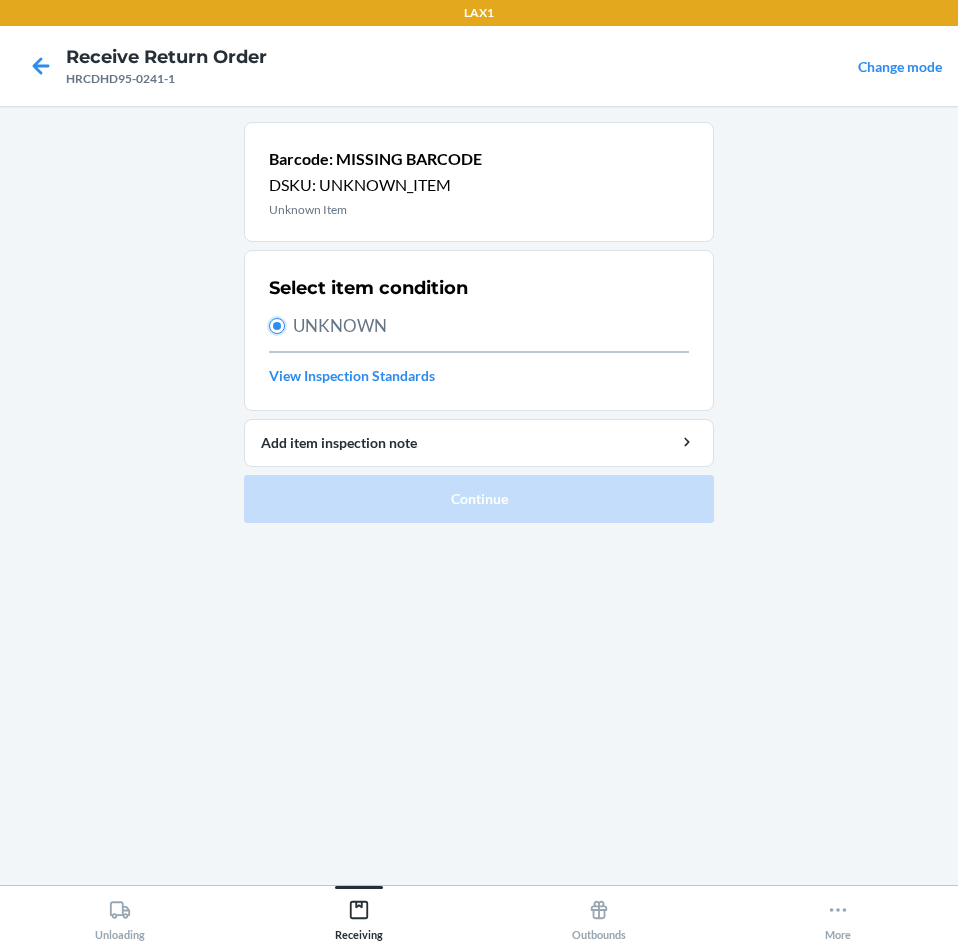 radio on "true" 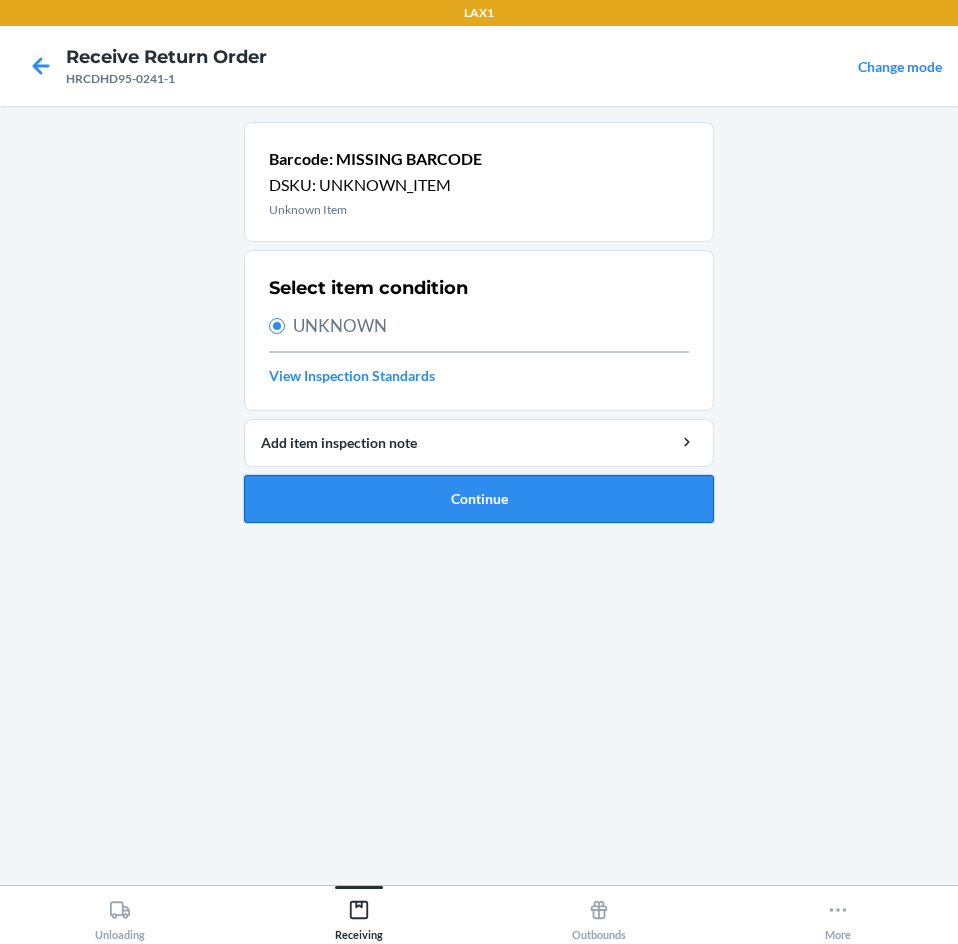 click on "Continue" at bounding box center [479, 499] 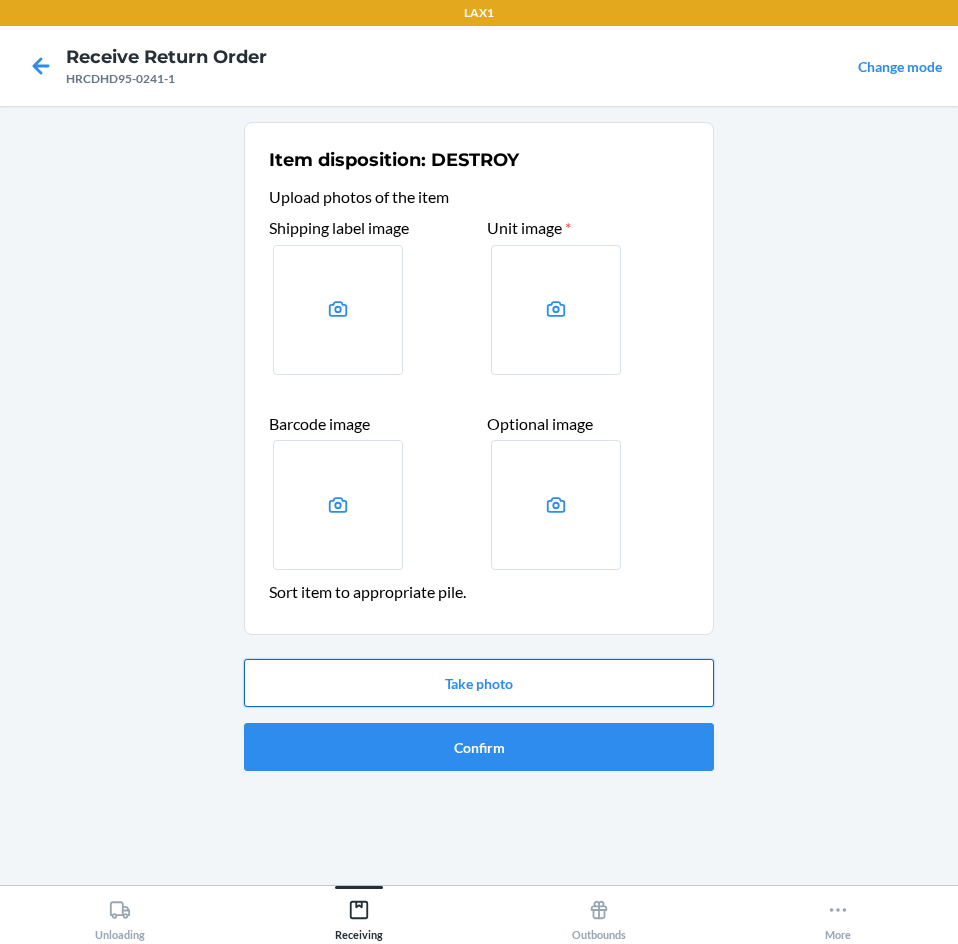 click on "Take photo" at bounding box center [479, 683] 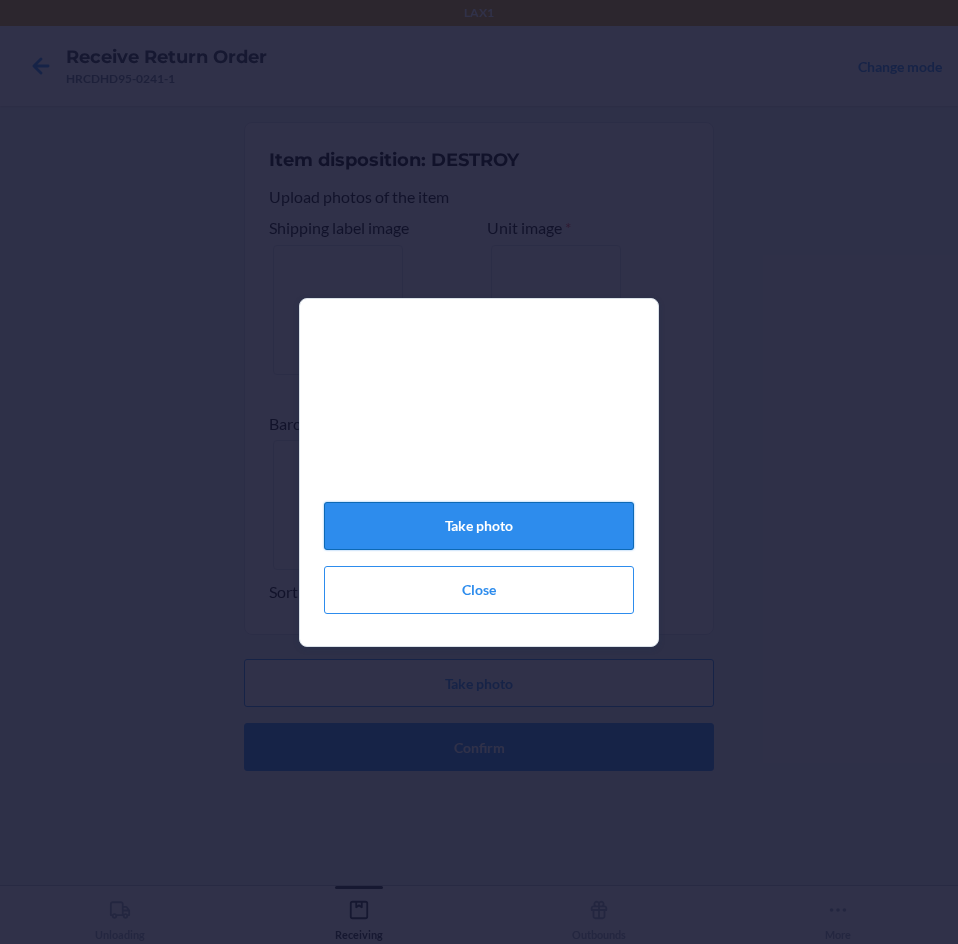 click on "Take photo" 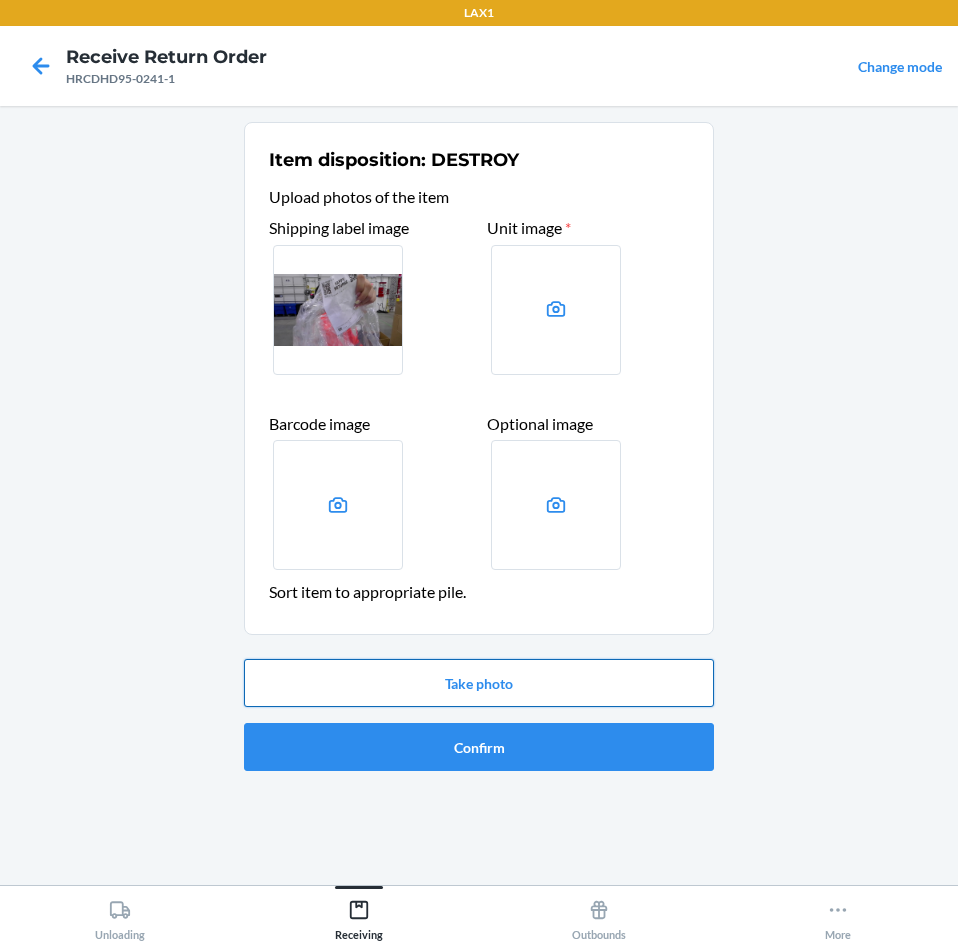 click on "Take photo" at bounding box center (479, 683) 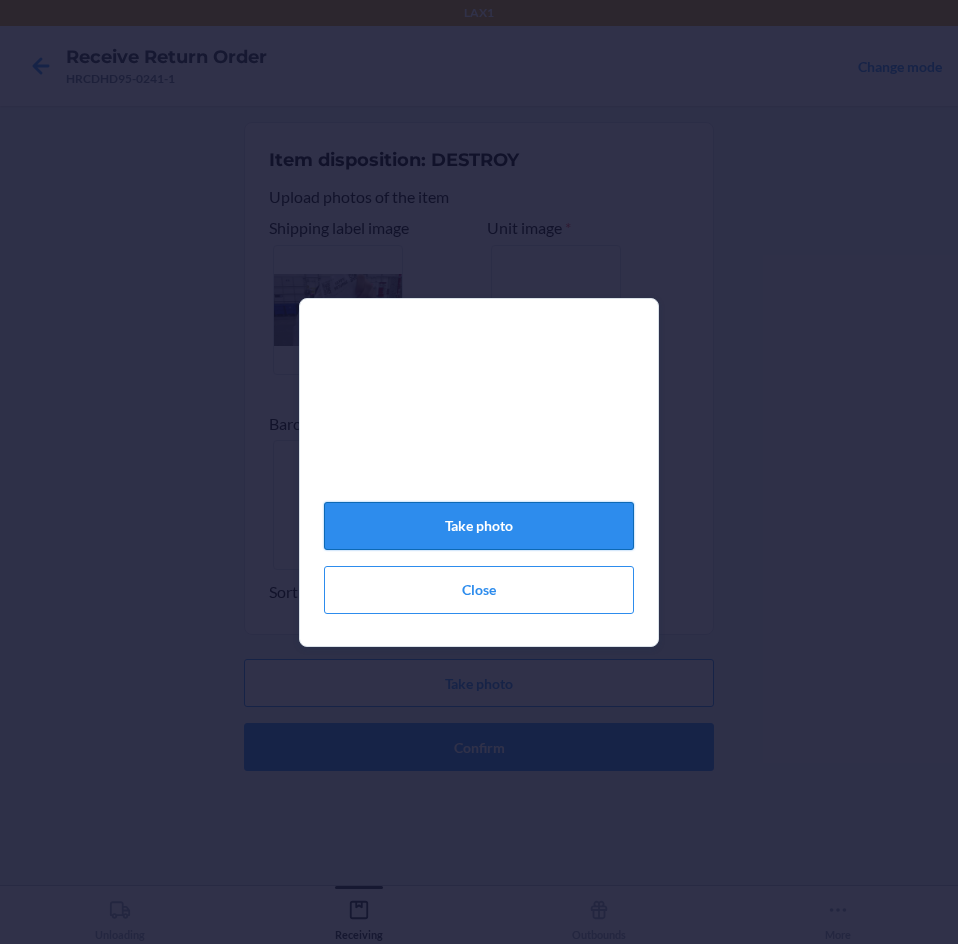 click on "Take photo" 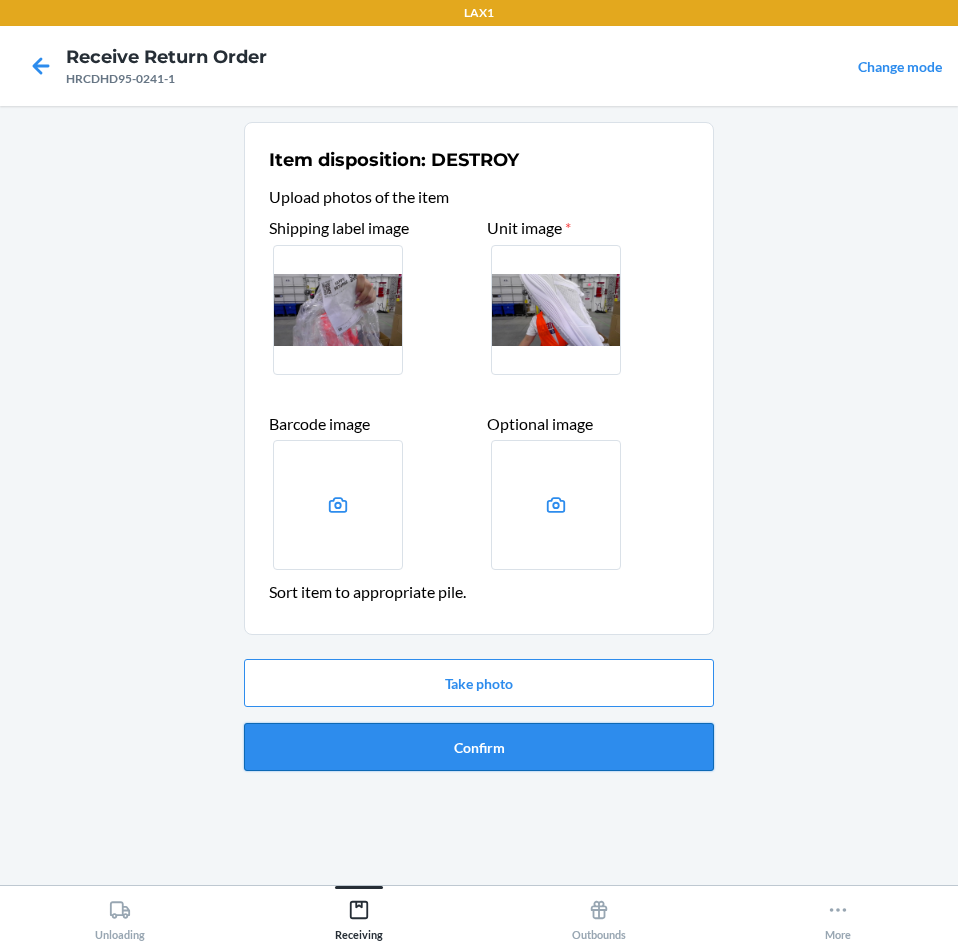 click on "Confirm" at bounding box center (479, 747) 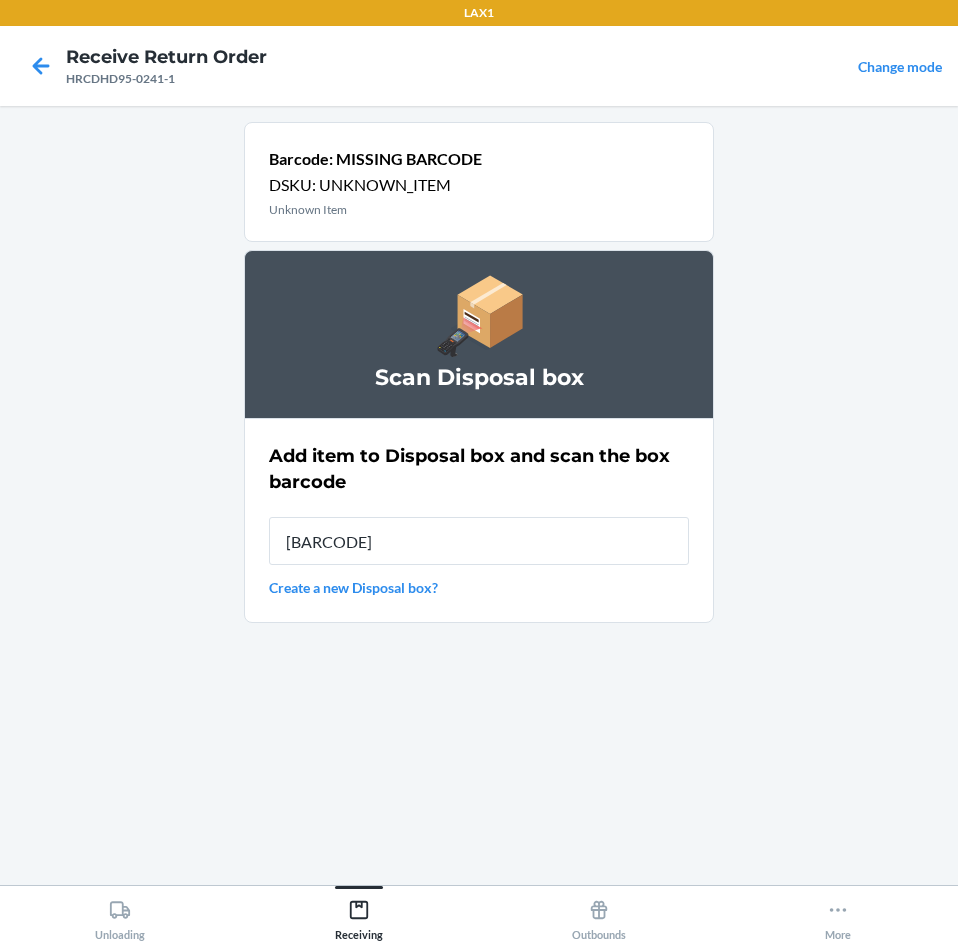 type on "[BARCODE]" 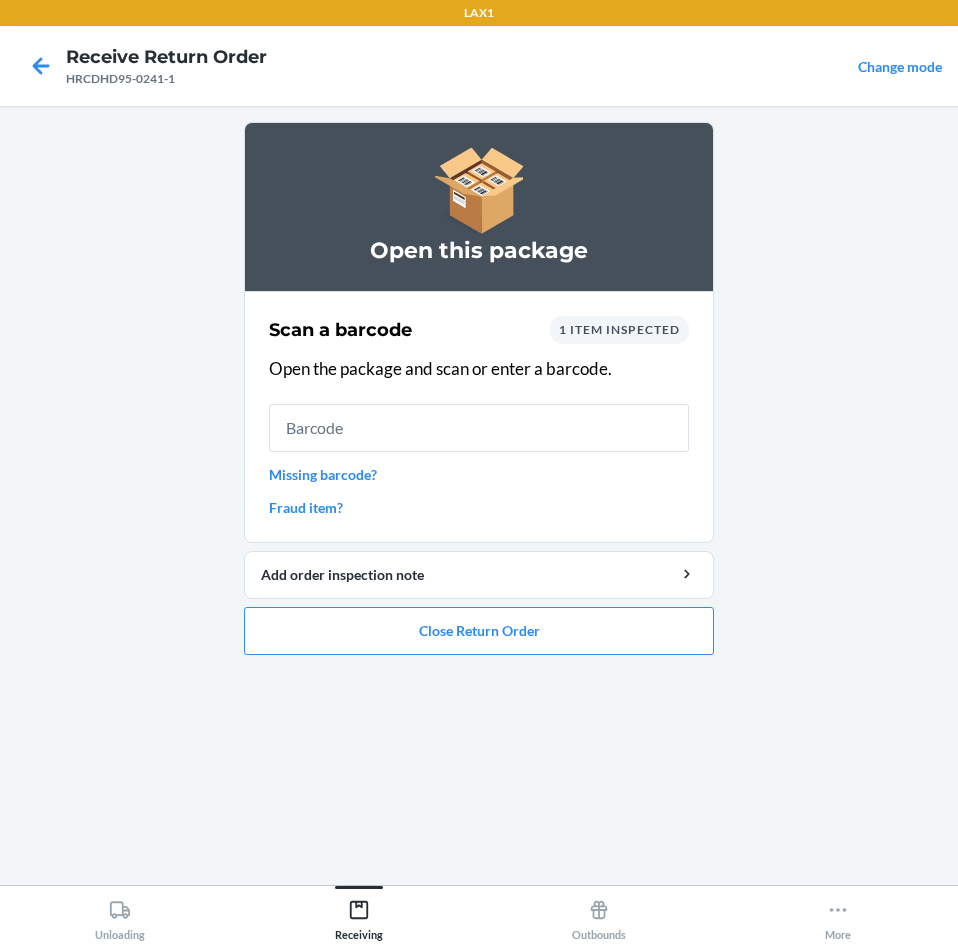 click on "Missing barcode?" at bounding box center (479, 474) 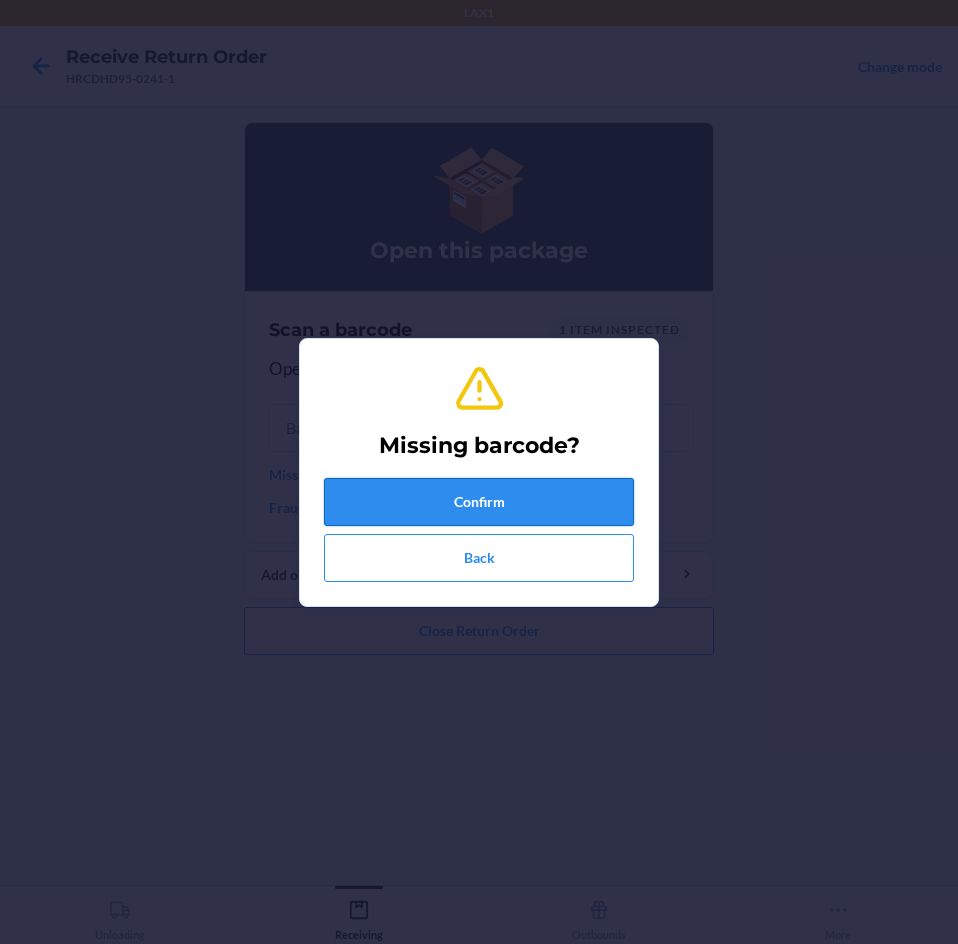 click on "Confirm" at bounding box center [479, 502] 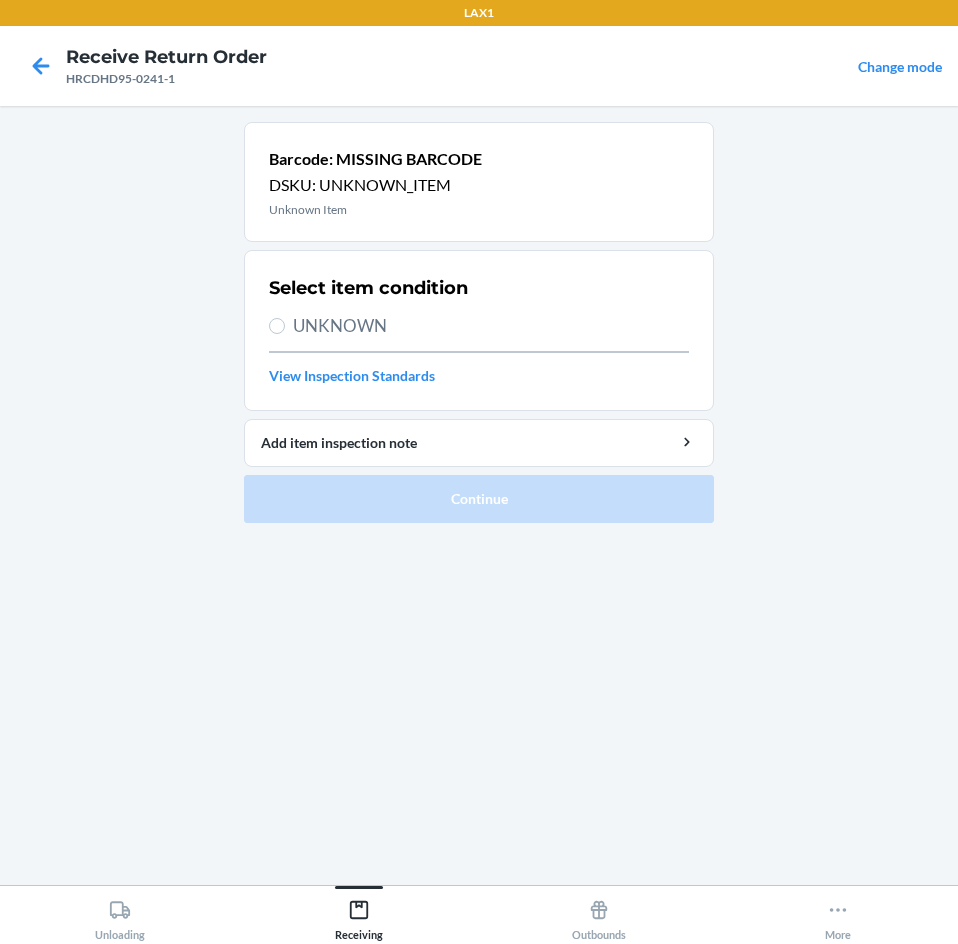 click on "UNKNOWN" at bounding box center (491, 326) 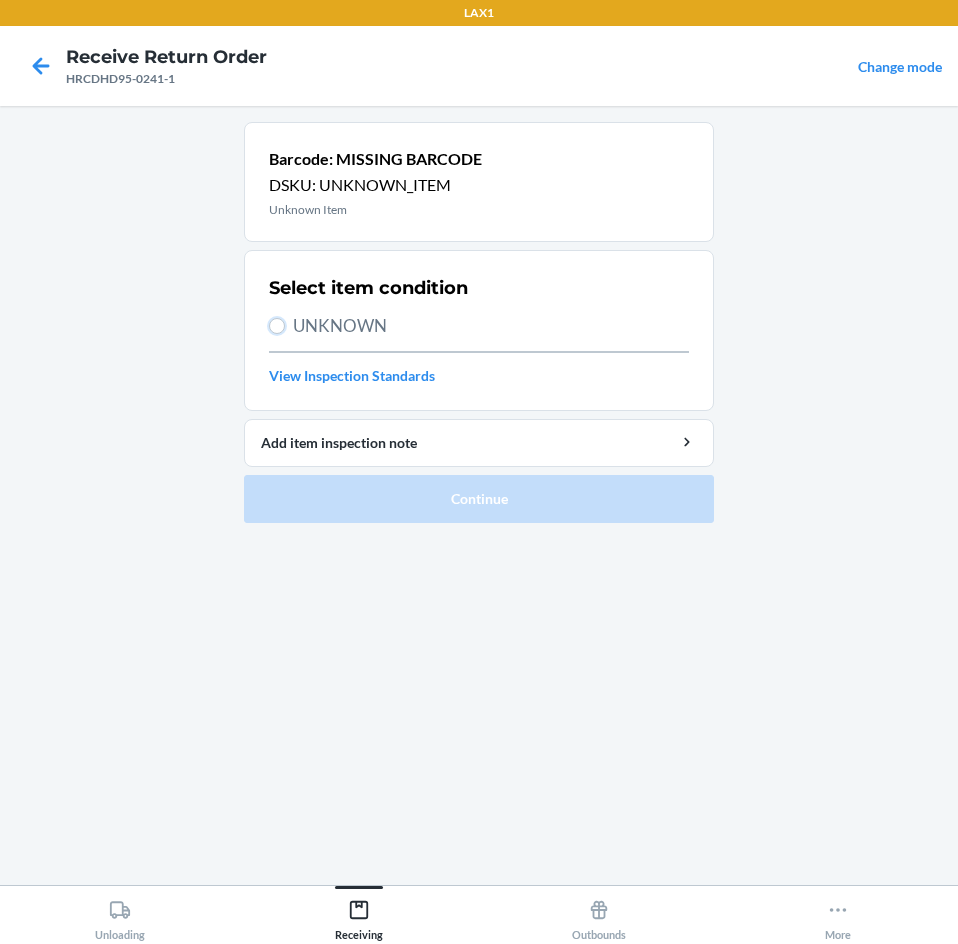 click on "UNKNOWN" at bounding box center [277, 326] 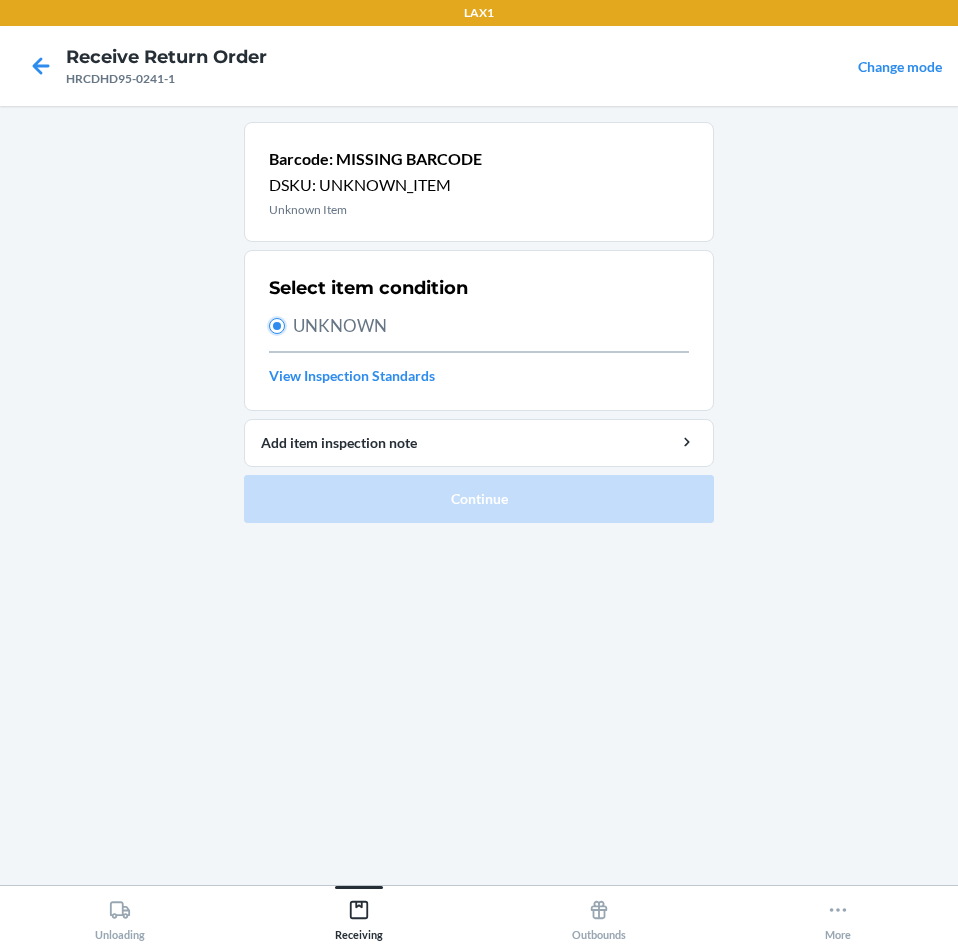 radio on "true" 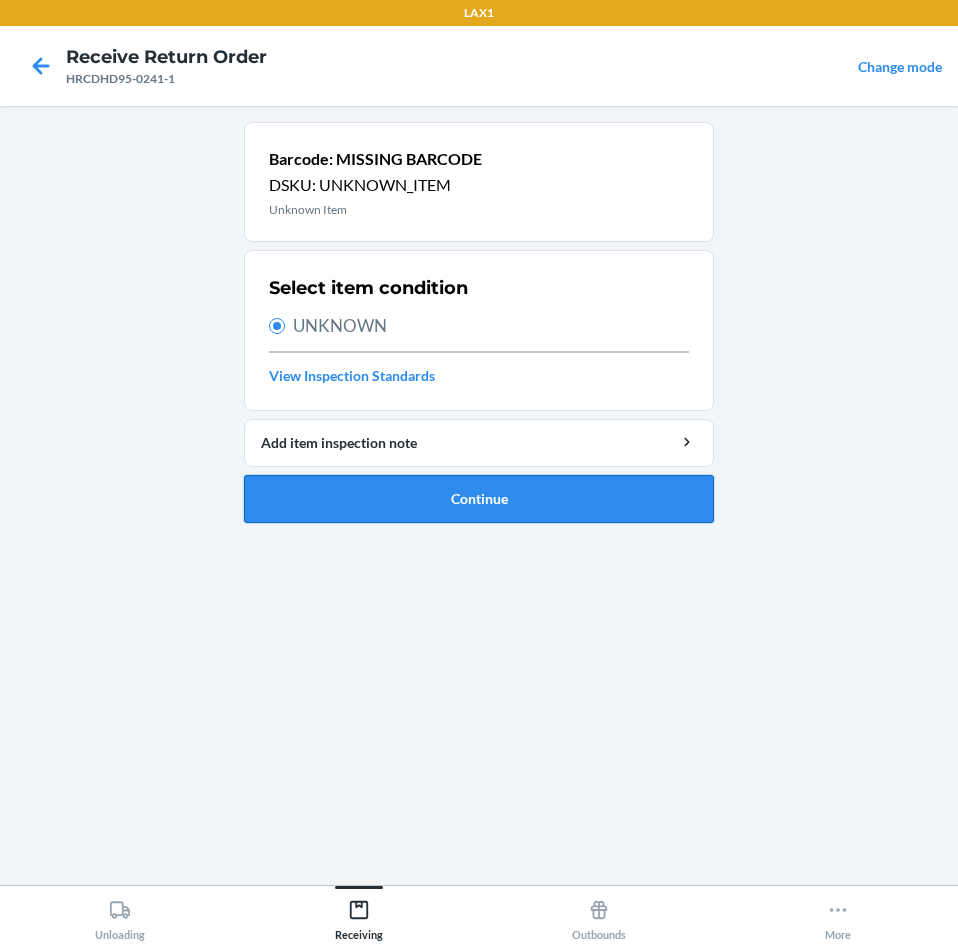 drag, startPoint x: 439, startPoint y: 502, endPoint x: 433, endPoint y: 519, distance: 18.027756 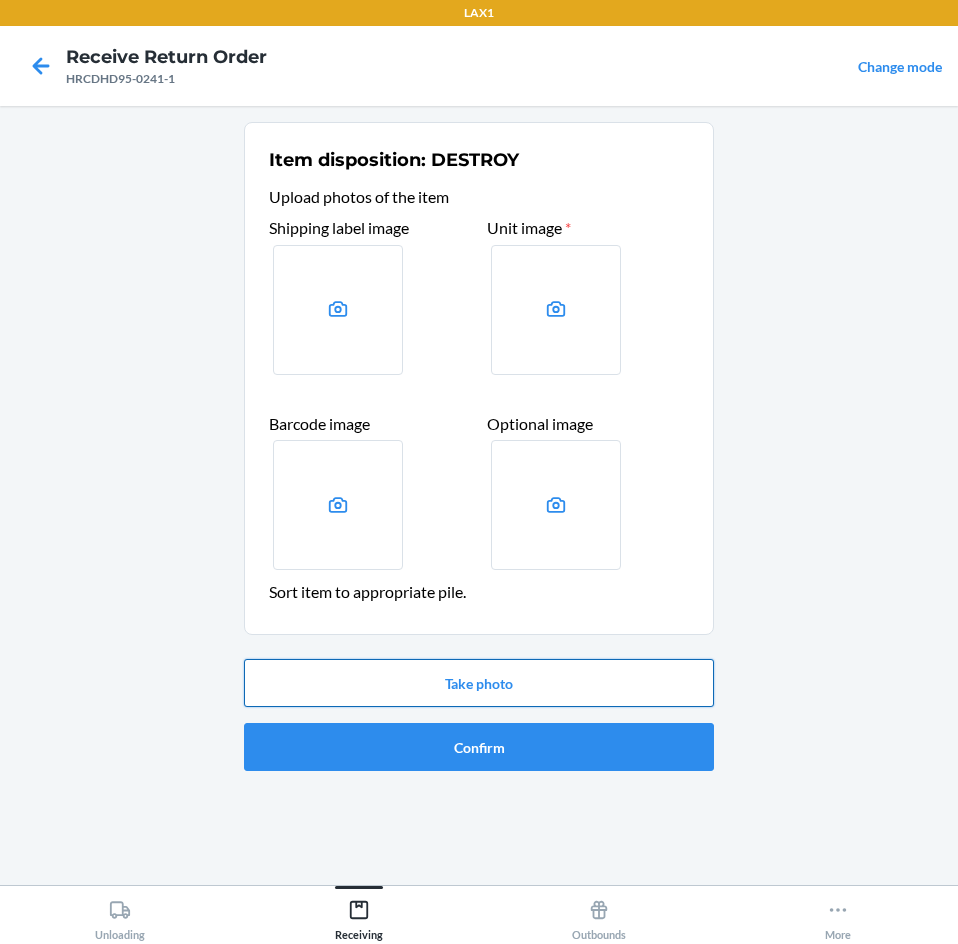 click on "Take photo" at bounding box center [479, 683] 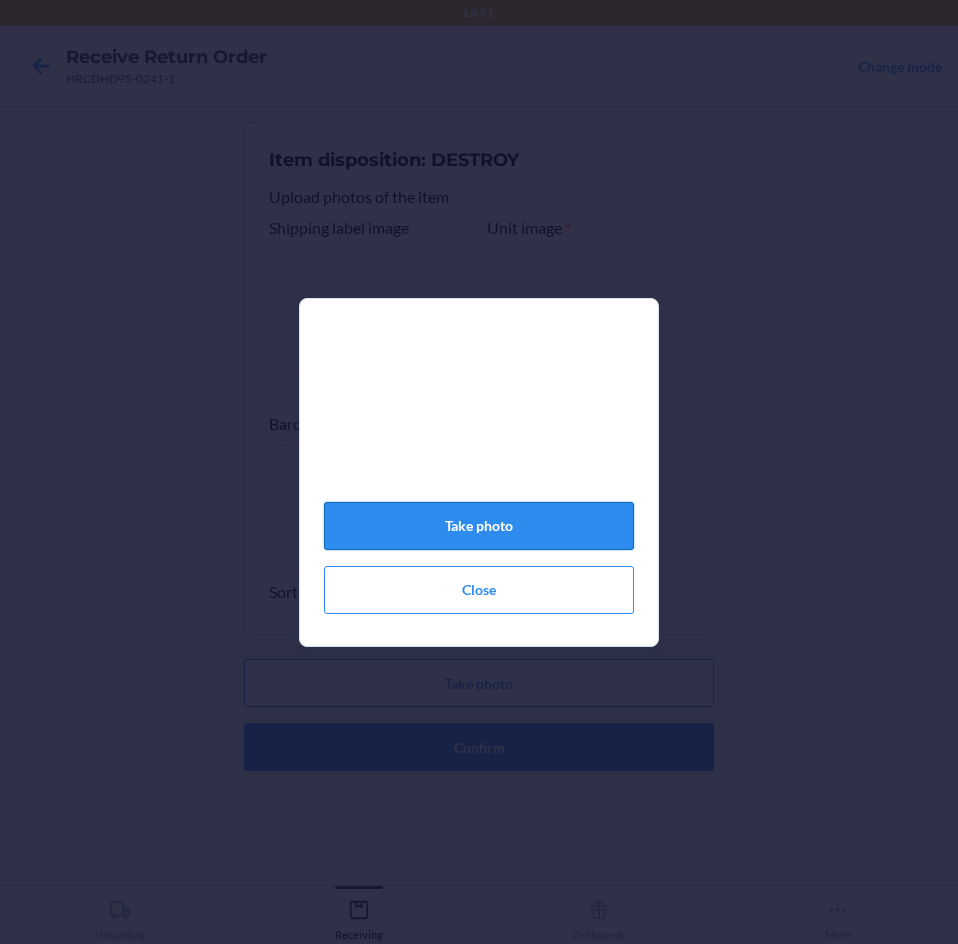 click on "Take photo" 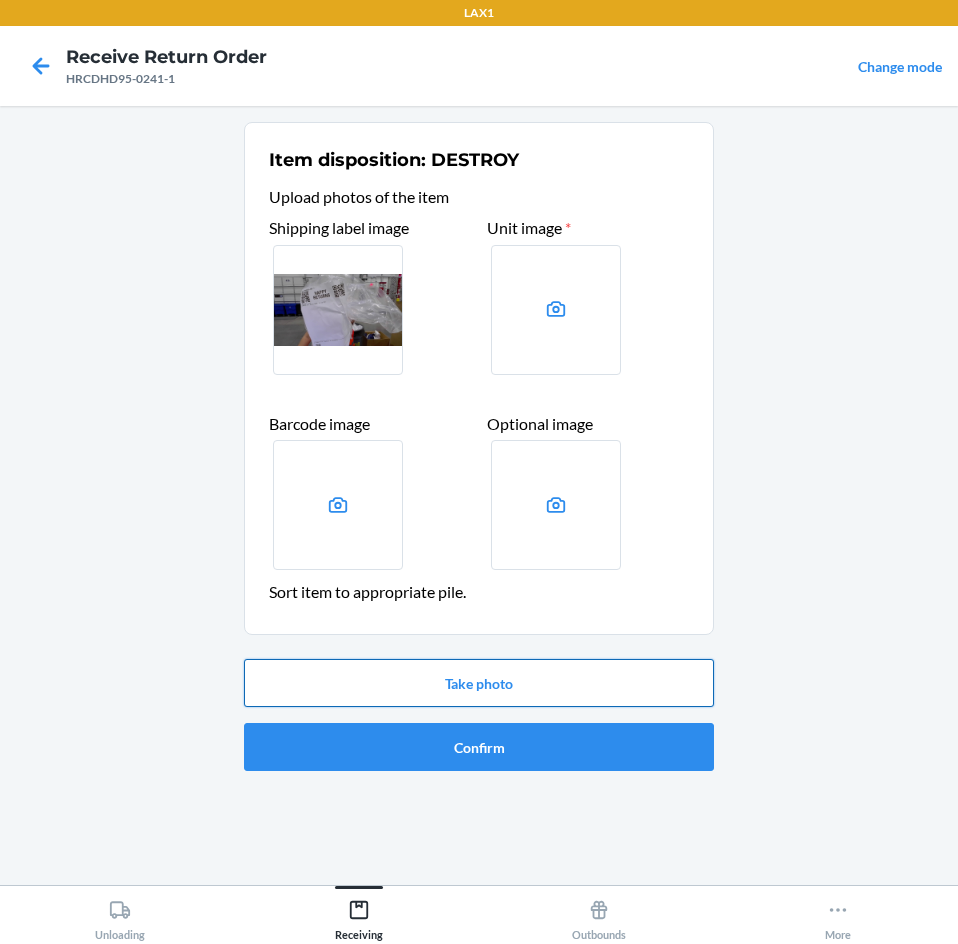 click on "Take photo" at bounding box center [479, 683] 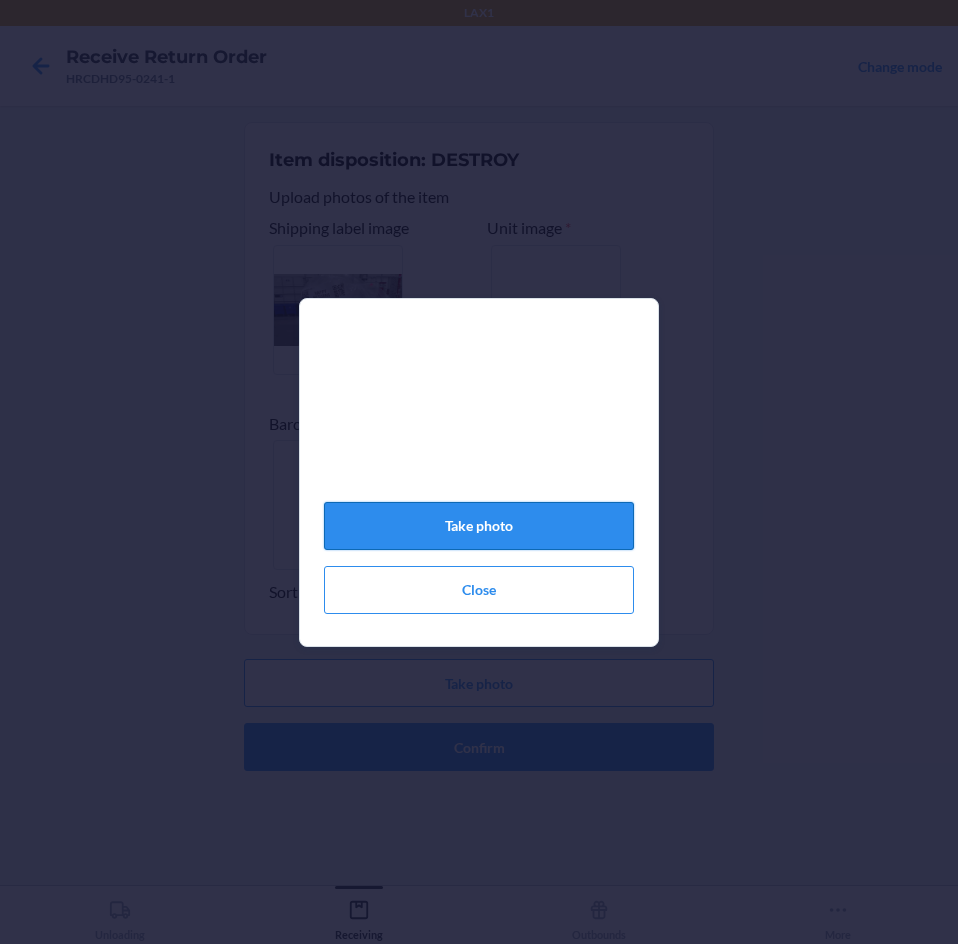 click on "Take photo" 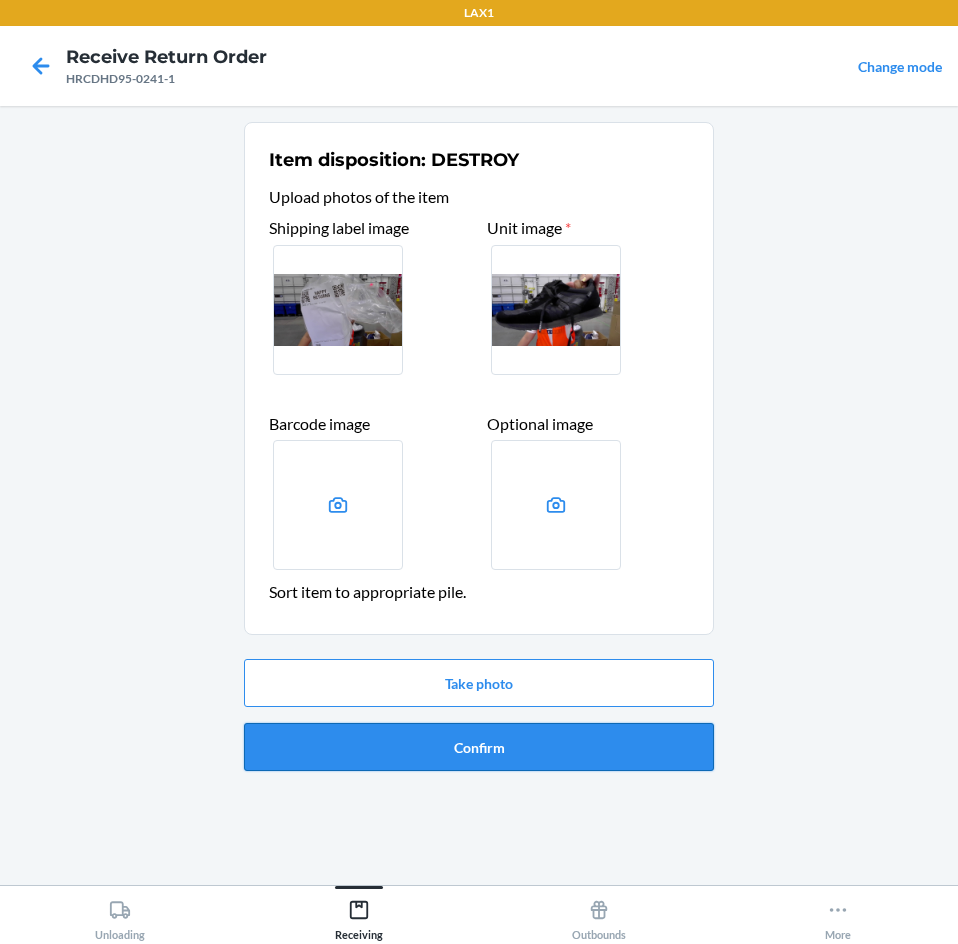 click on "Confirm" at bounding box center [479, 747] 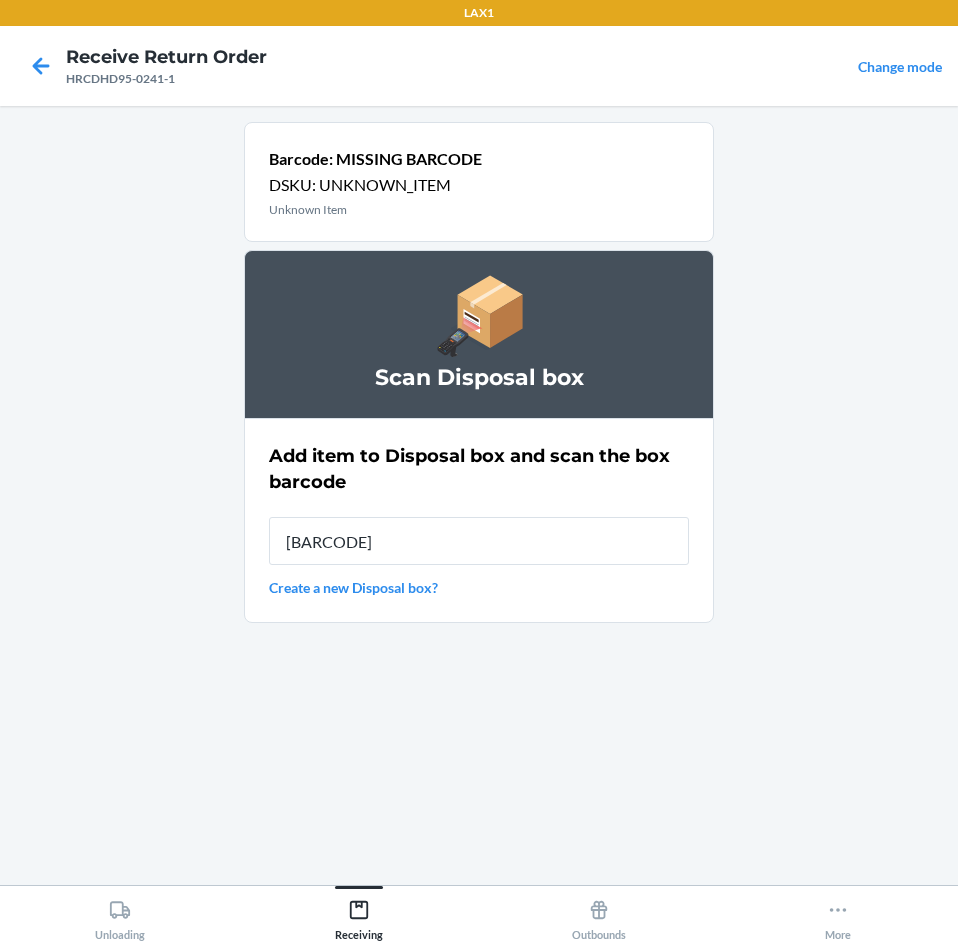 type on "[BARCODE]" 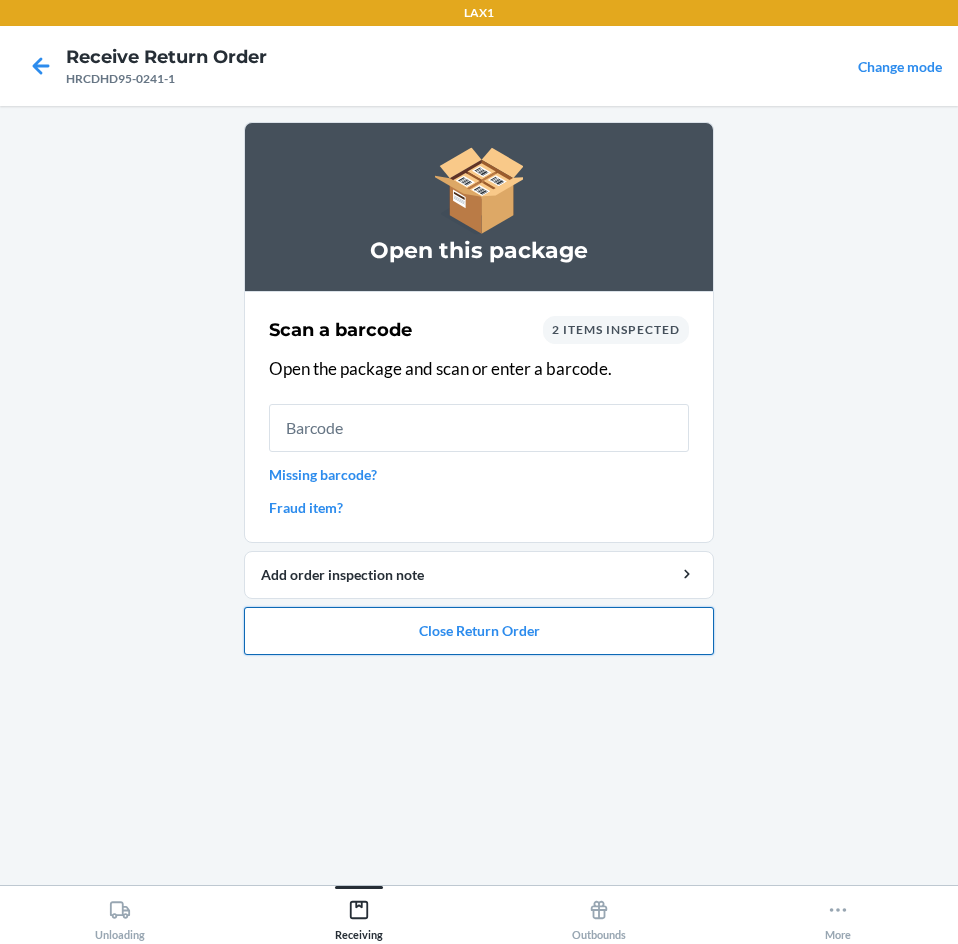 click on "Close Return Order" at bounding box center (479, 631) 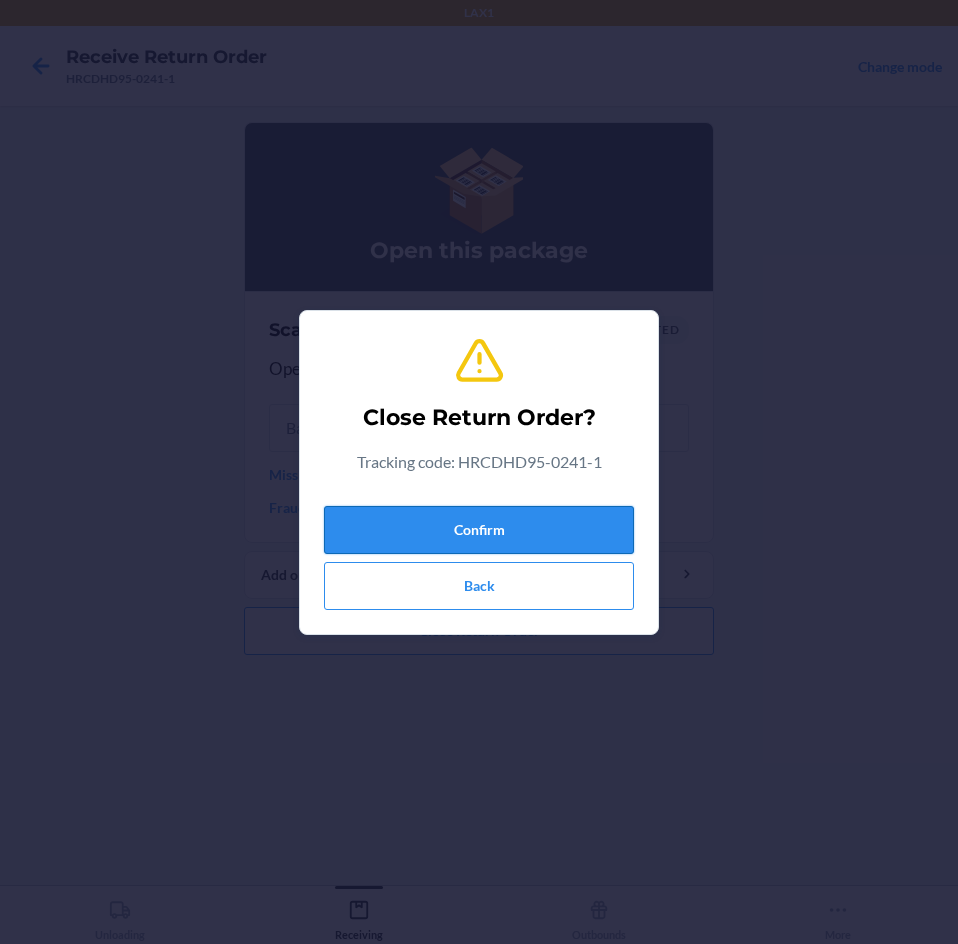 click on "Confirm" at bounding box center (479, 530) 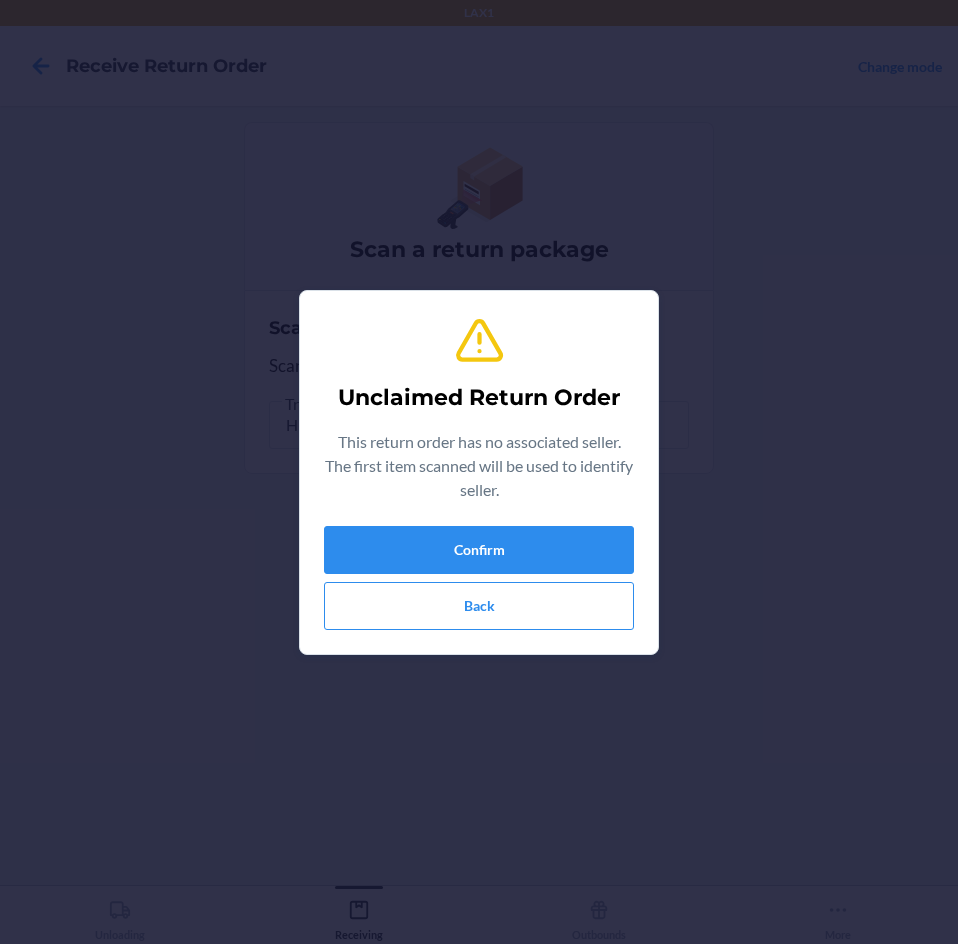 drag, startPoint x: 488, startPoint y: 514, endPoint x: 477, endPoint y: 526, distance: 16.27882 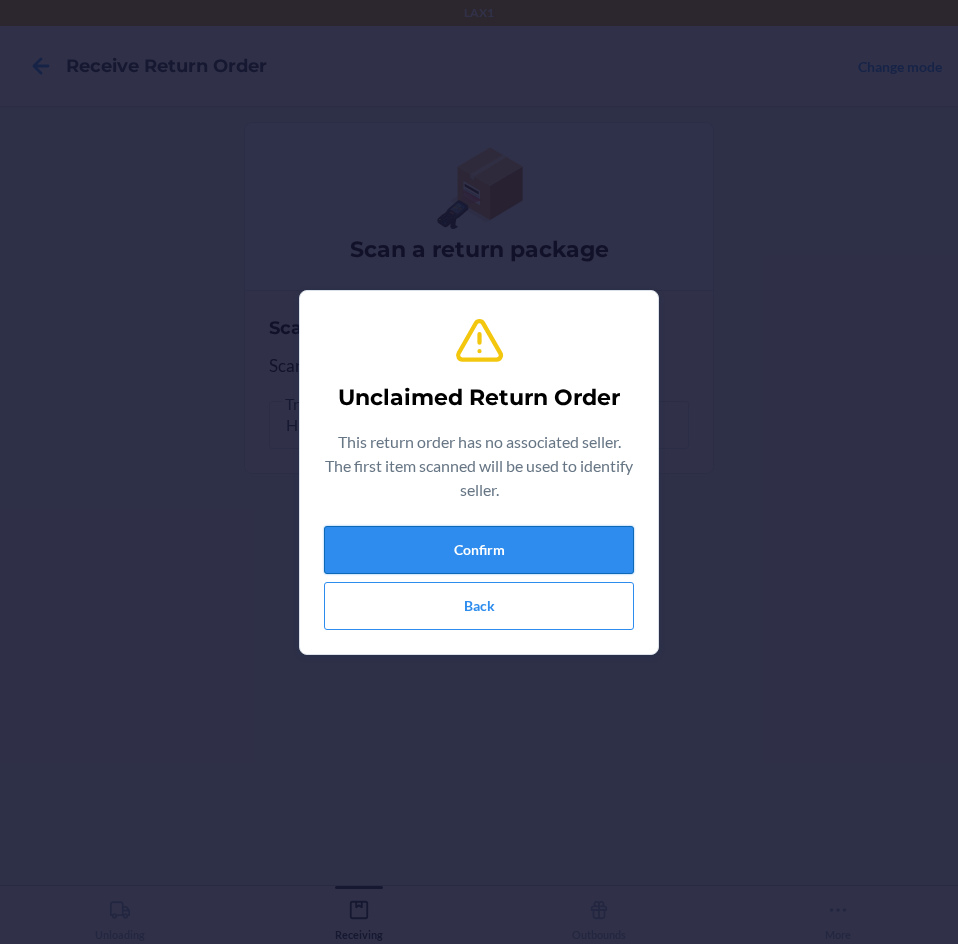 click on "Unclaimed Return Order This return order has no associated seller. The first item scanned will be used to identify seller. Confirm Back" at bounding box center [479, 472] 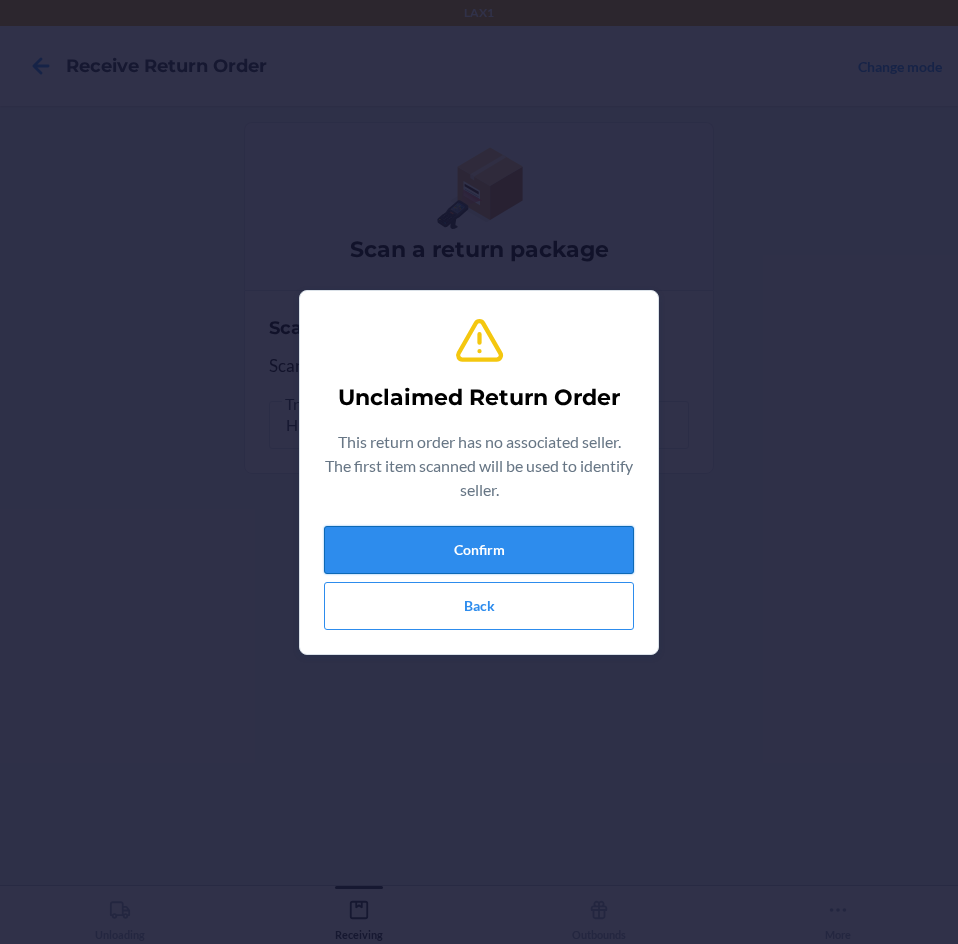 click on "Confirm" at bounding box center (479, 550) 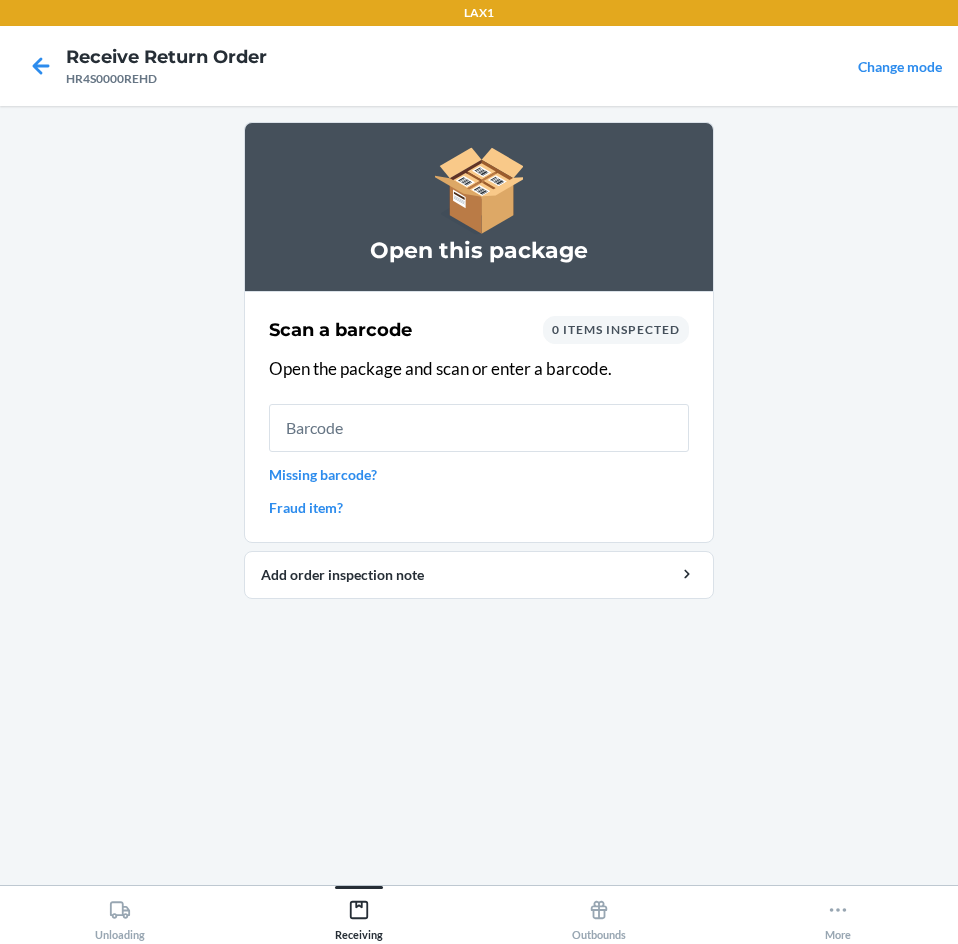 click on "Missing barcode?" at bounding box center [479, 474] 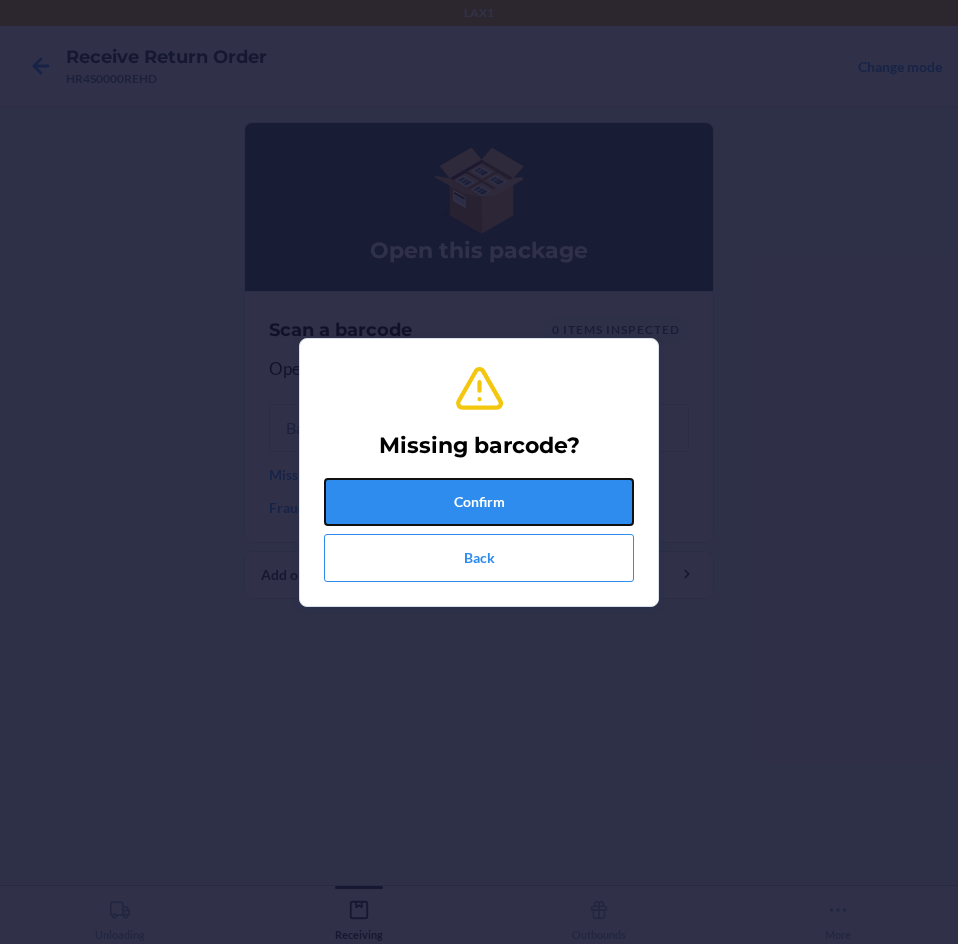 click on "Confirm" at bounding box center [479, 502] 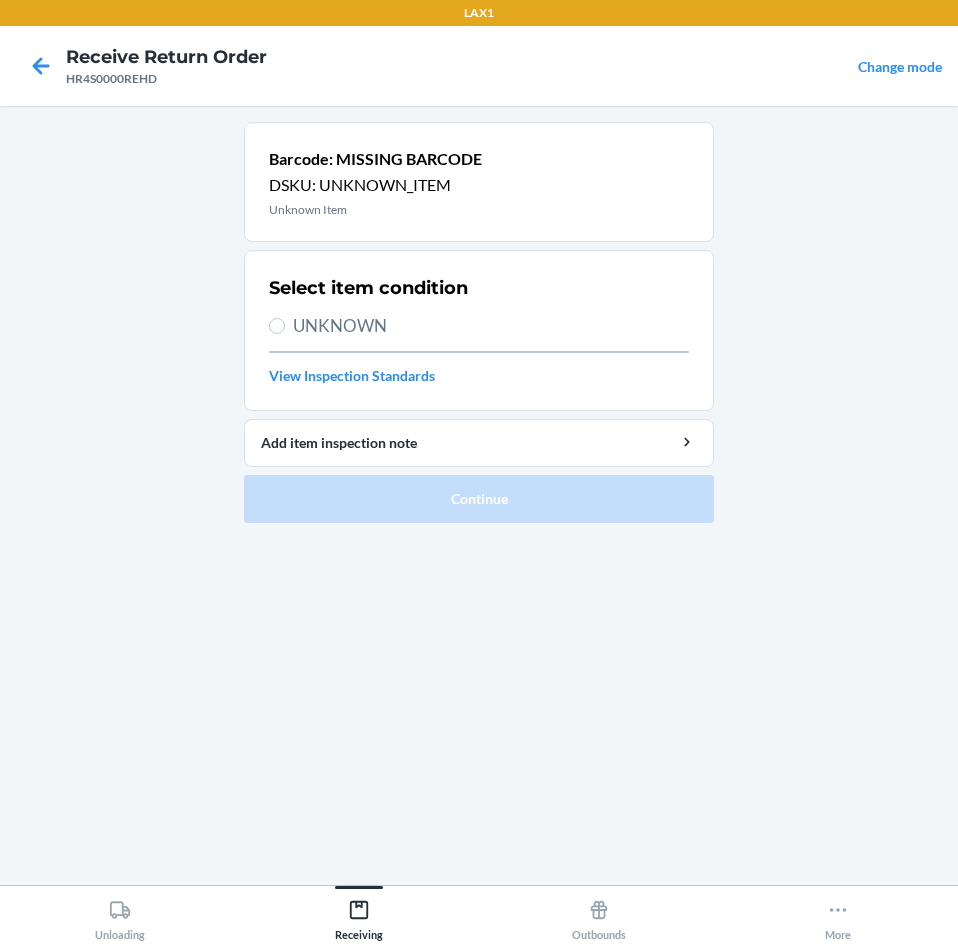 click on "Select item condition UNKNOWN View Inspection Standards" at bounding box center (479, 330) 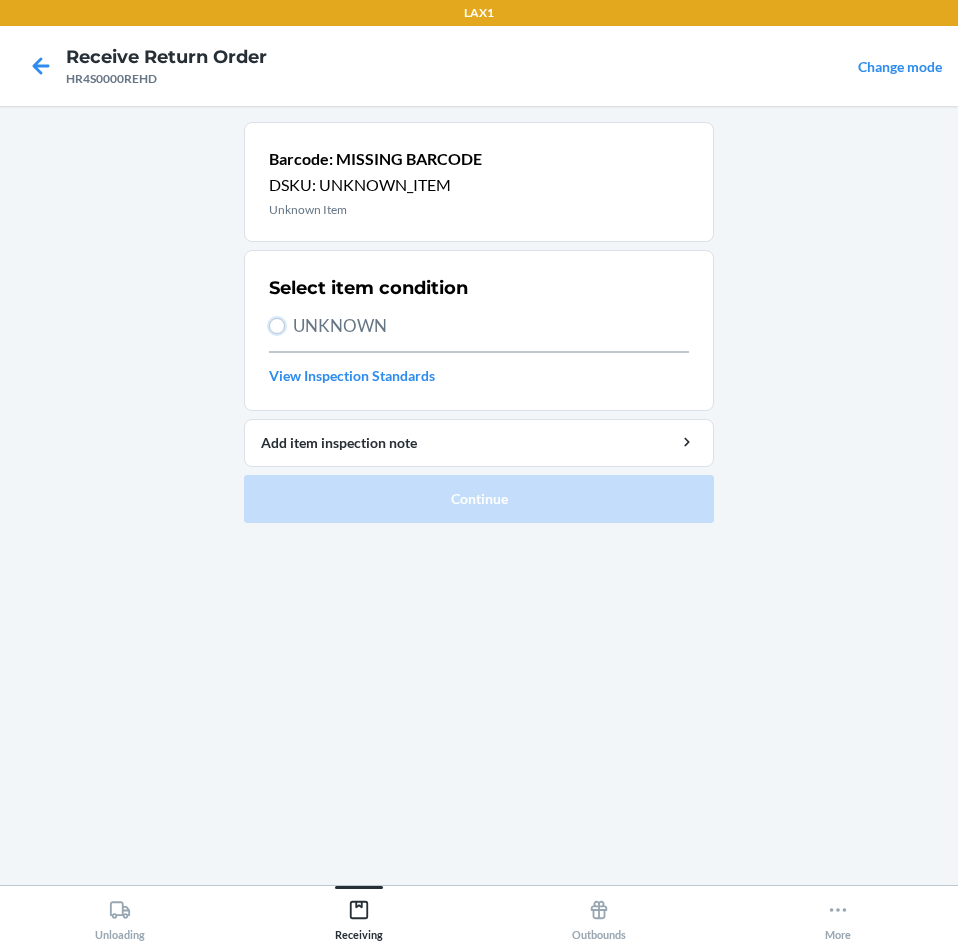 click on "UNKNOWN" at bounding box center [277, 326] 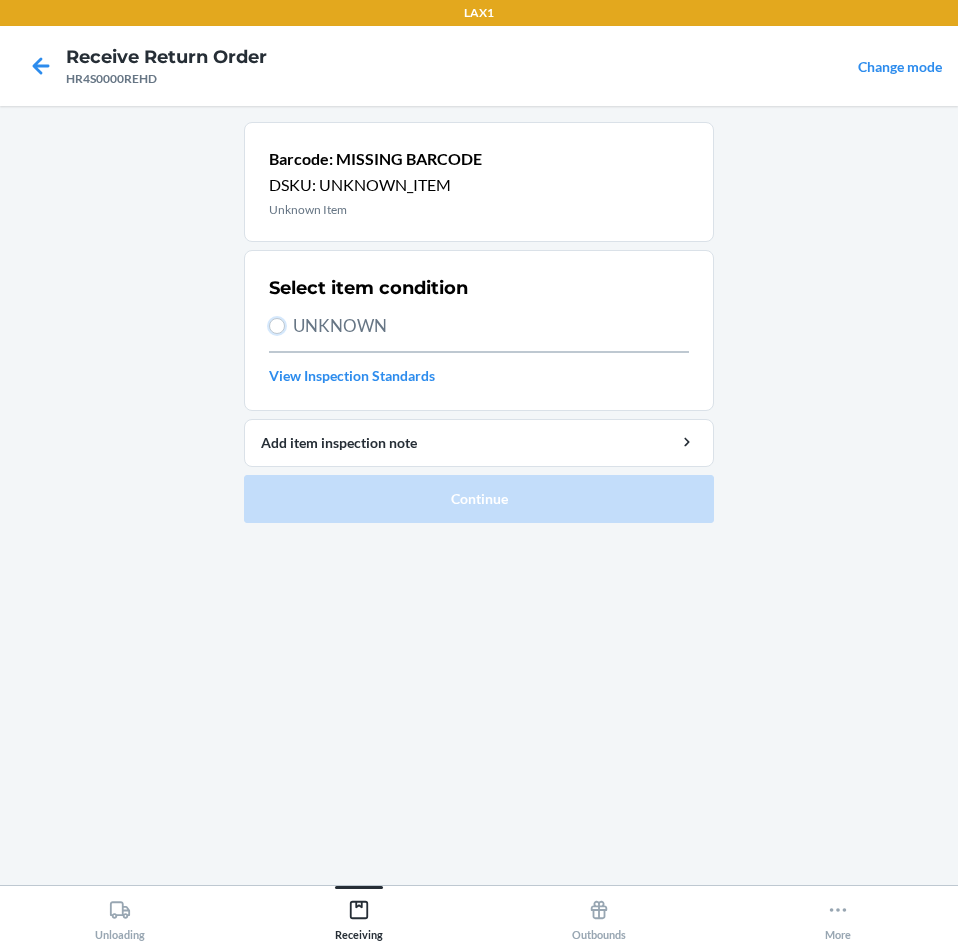 radio on "true" 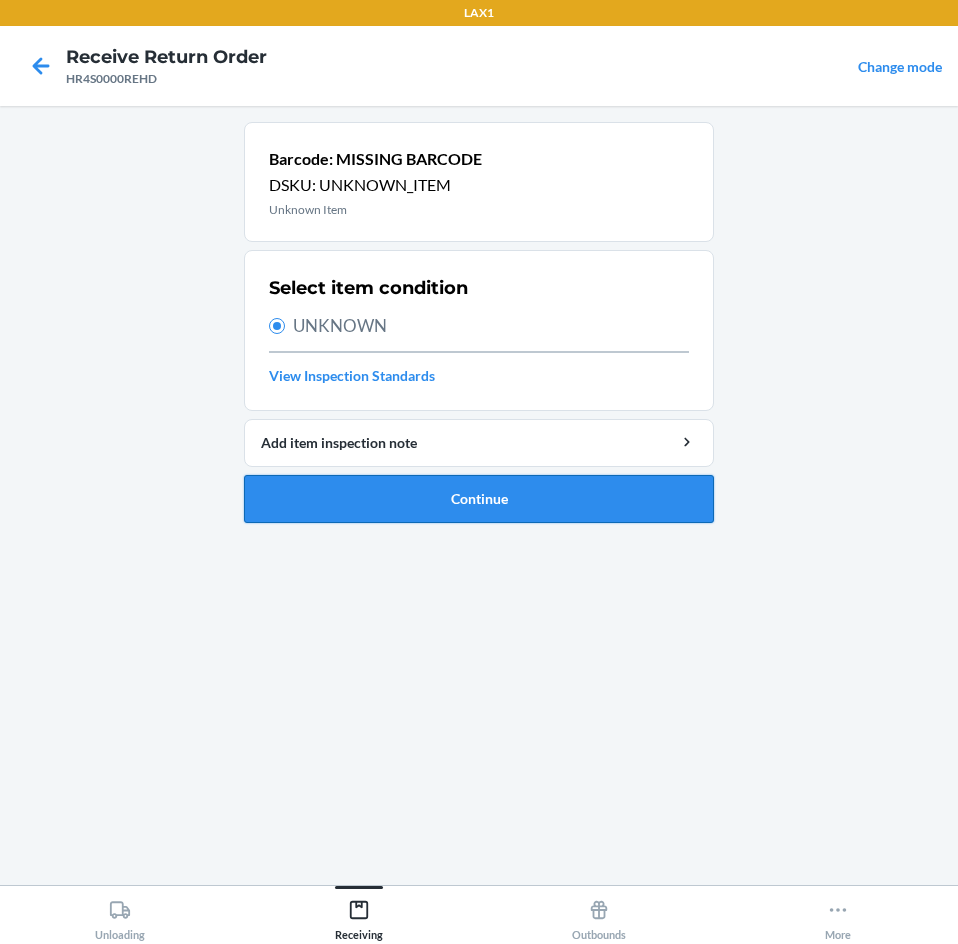 click on "Continue" at bounding box center [479, 499] 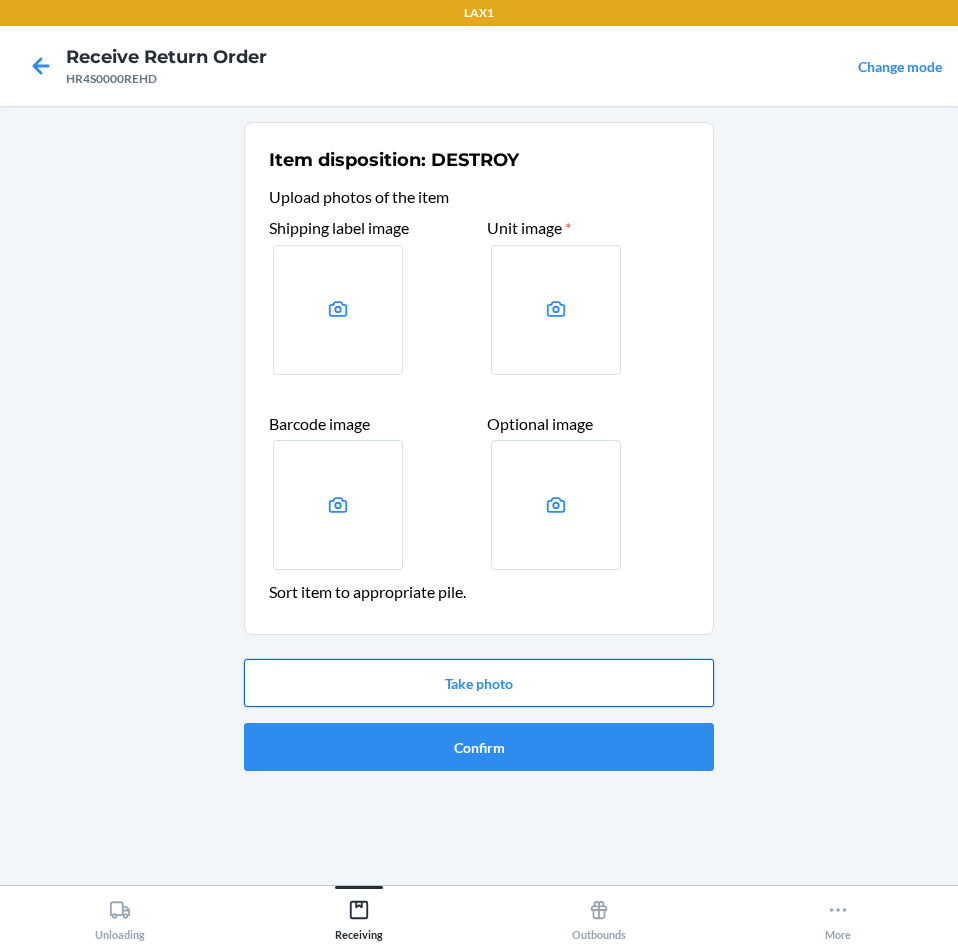 click on "Take photo" at bounding box center (479, 683) 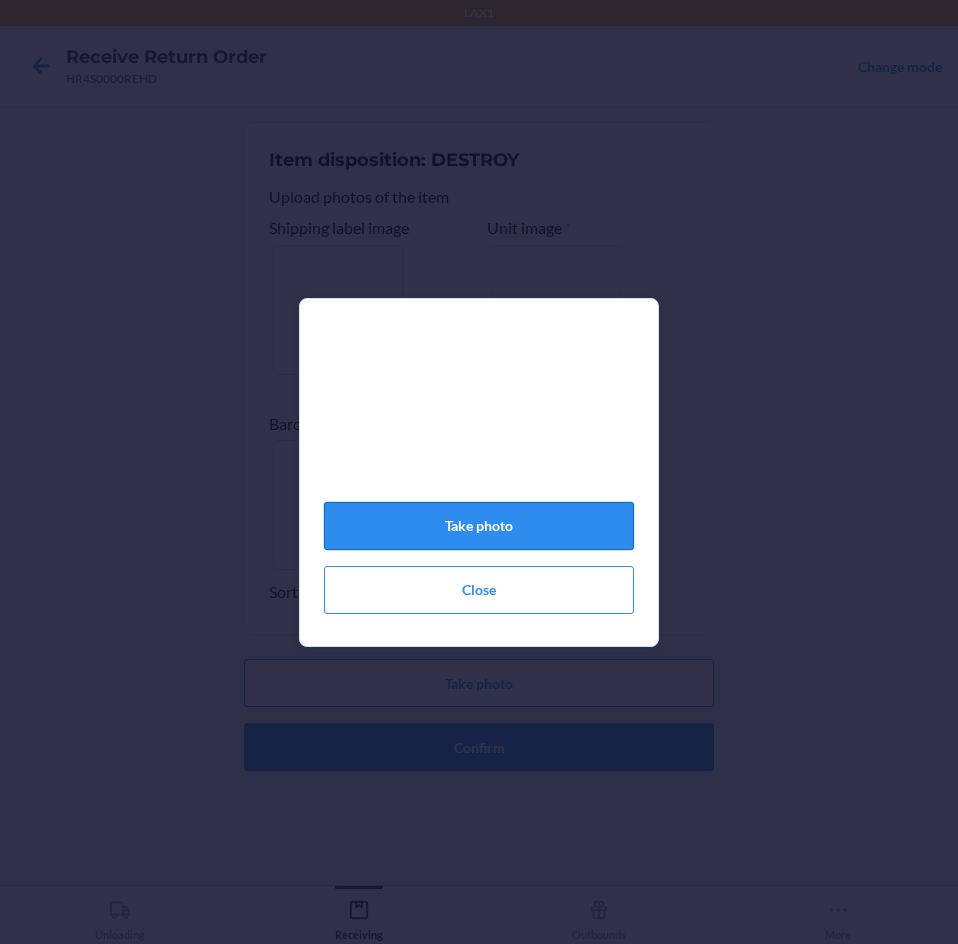 click on "Take photo" 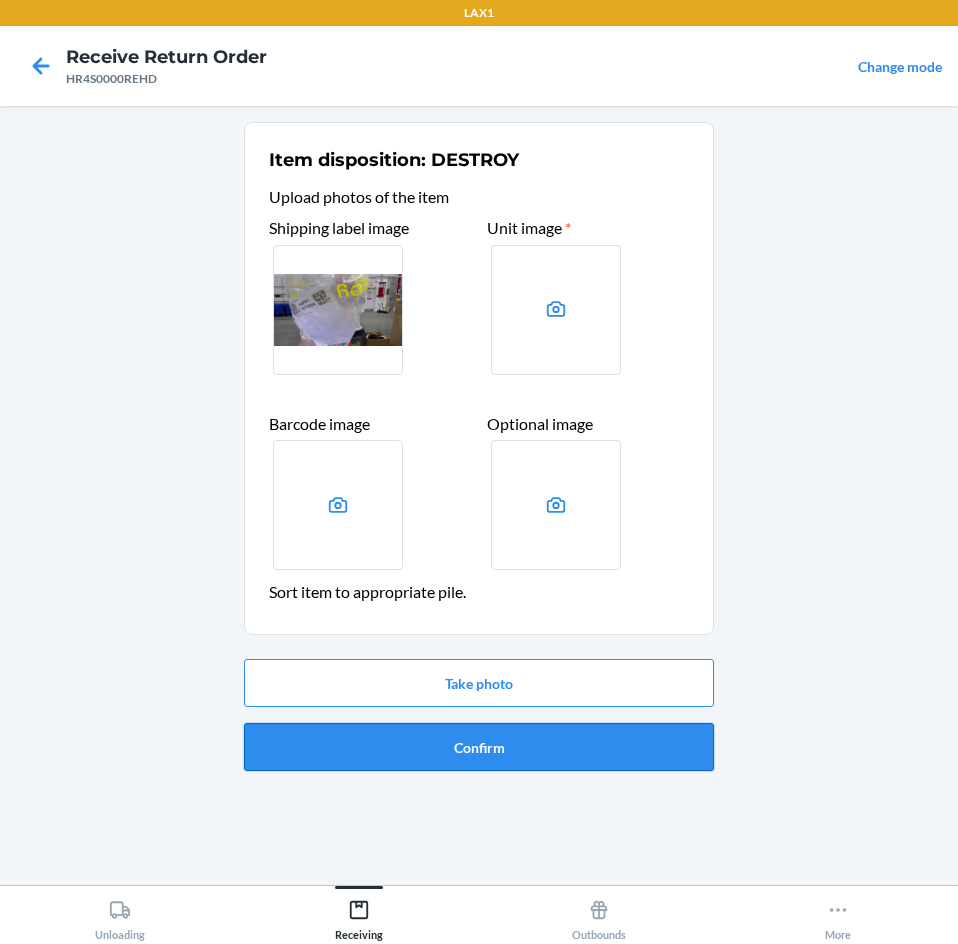click on "Confirm" at bounding box center [479, 747] 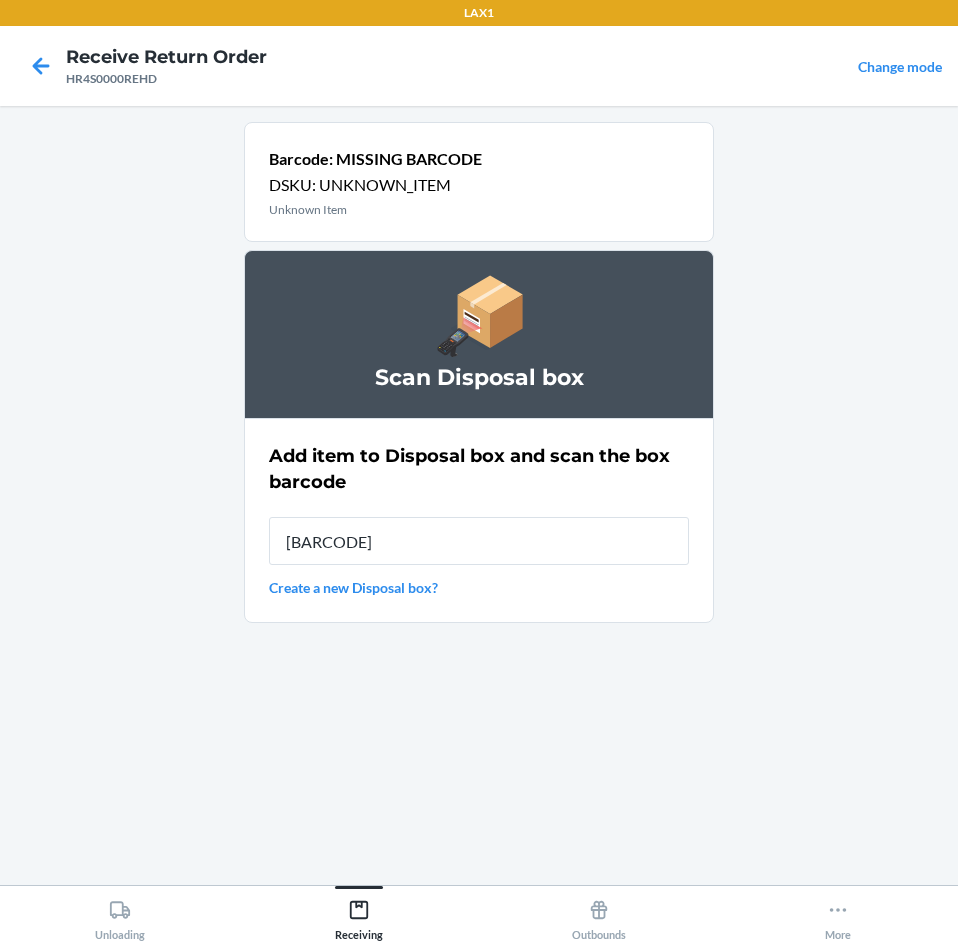 type on "[BARCODE]" 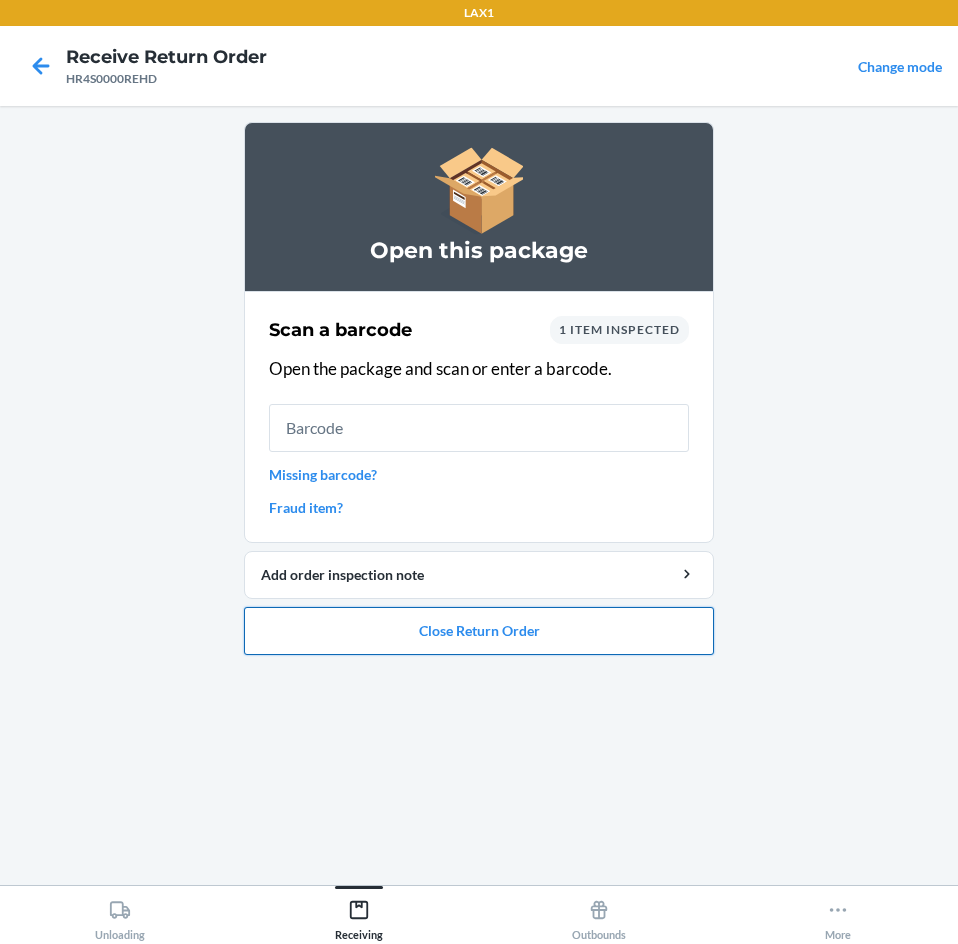 click on "Close Return Order" at bounding box center [479, 631] 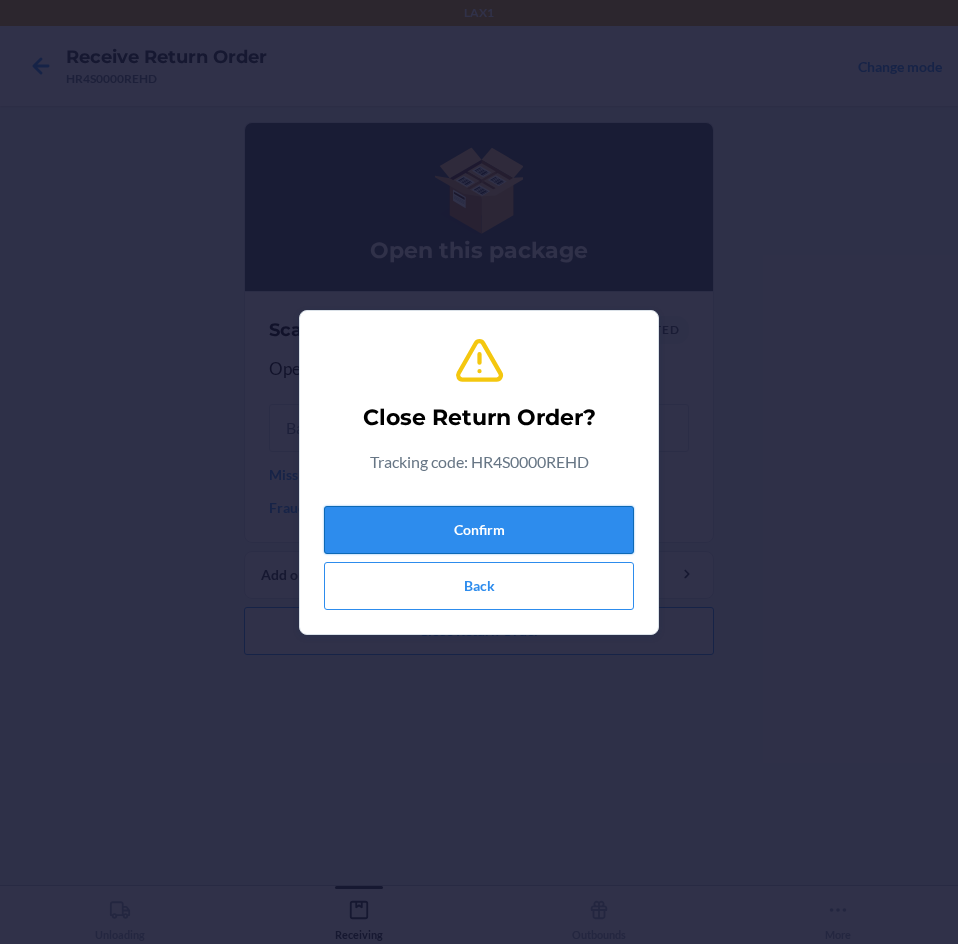 click on "Confirm" at bounding box center (479, 530) 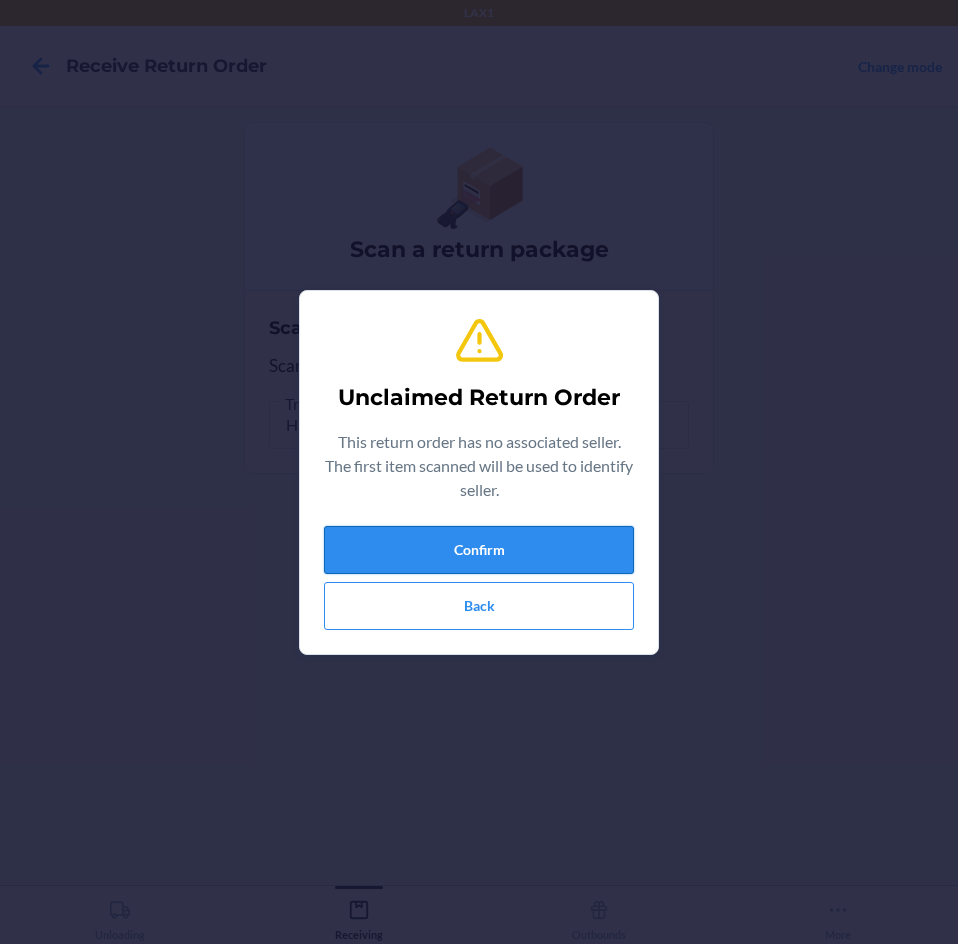click on "Confirm" at bounding box center (479, 550) 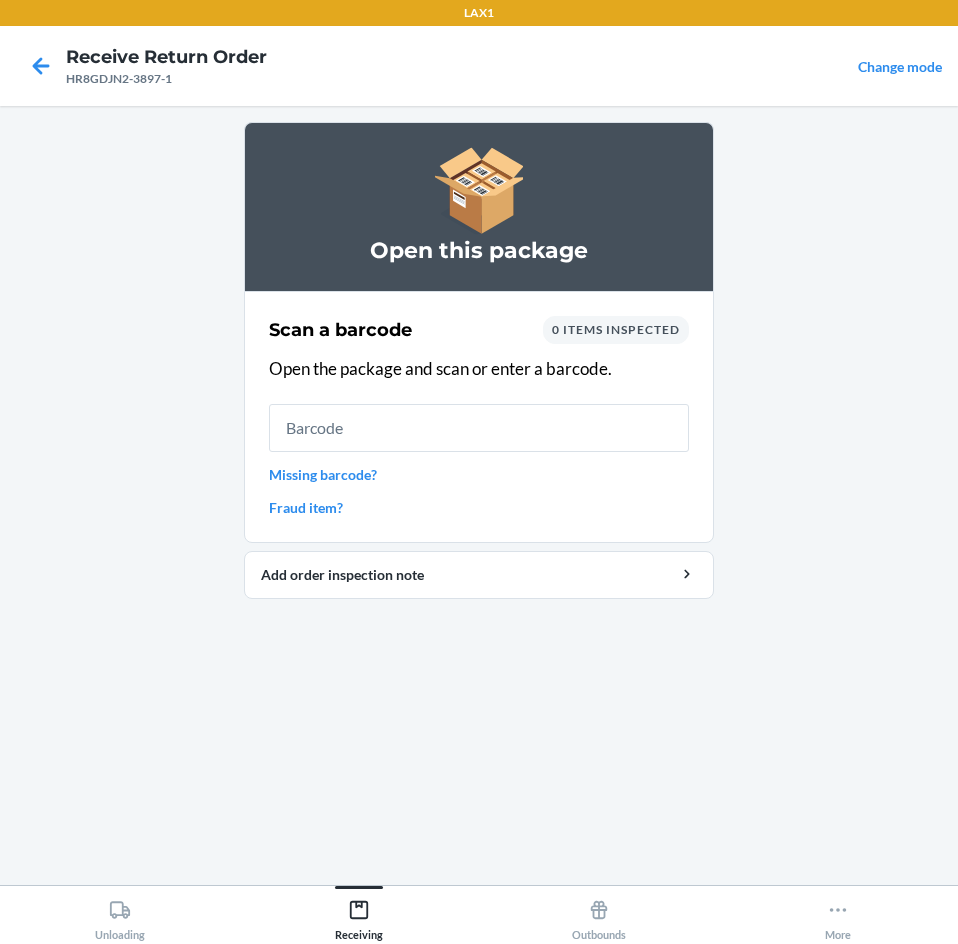click on "Missing barcode?" at bounding box center [479, 474] 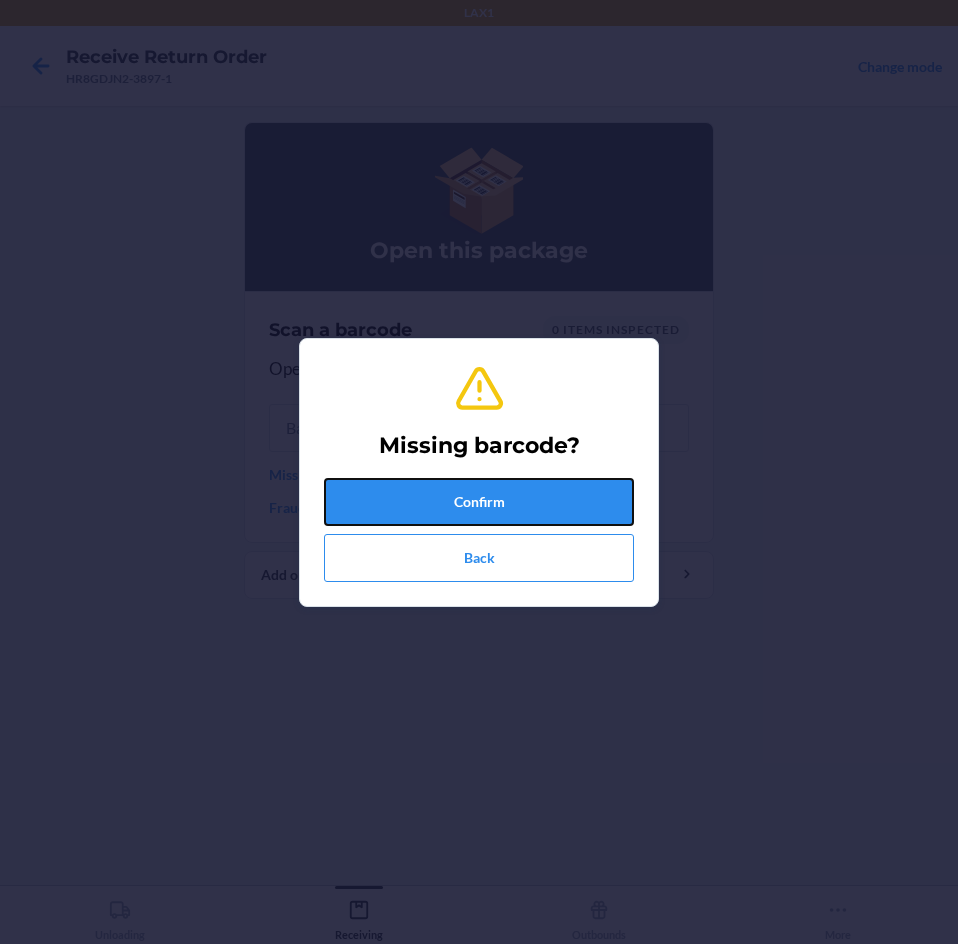 click on "Confirm" at bounding box center [479, 502] 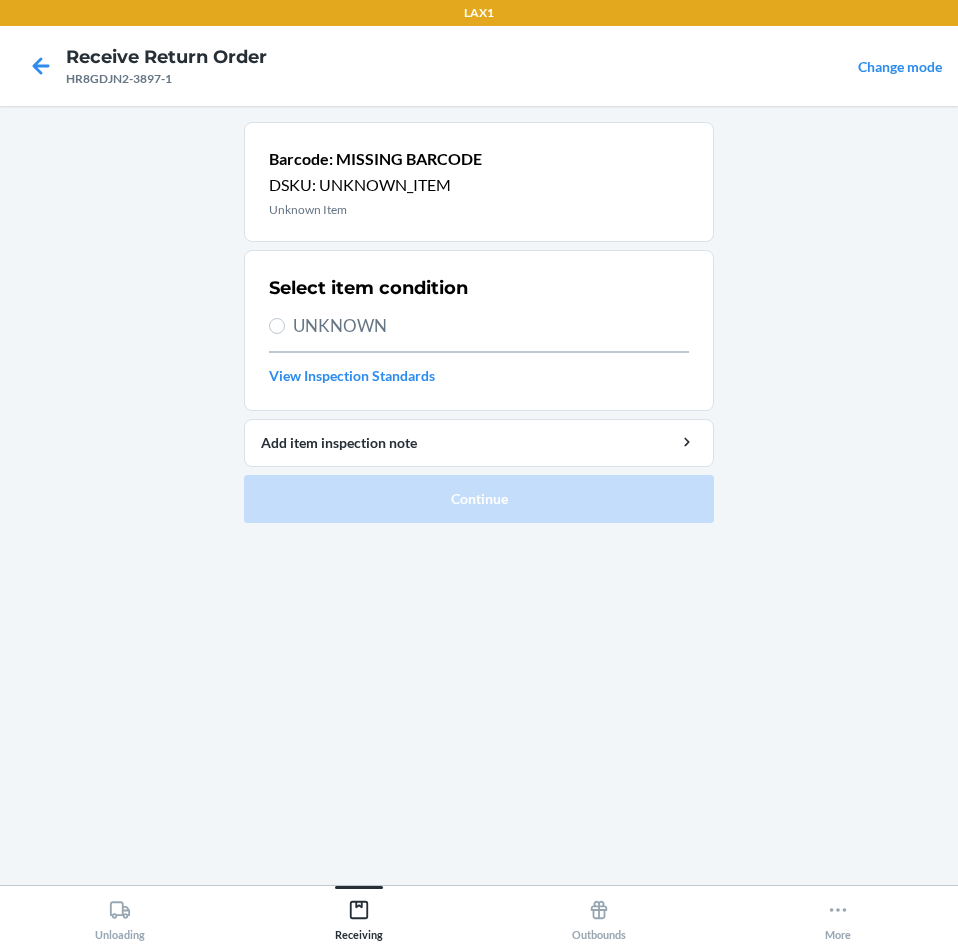 click on "UNKNOWN" at bounding box center [491, 326] 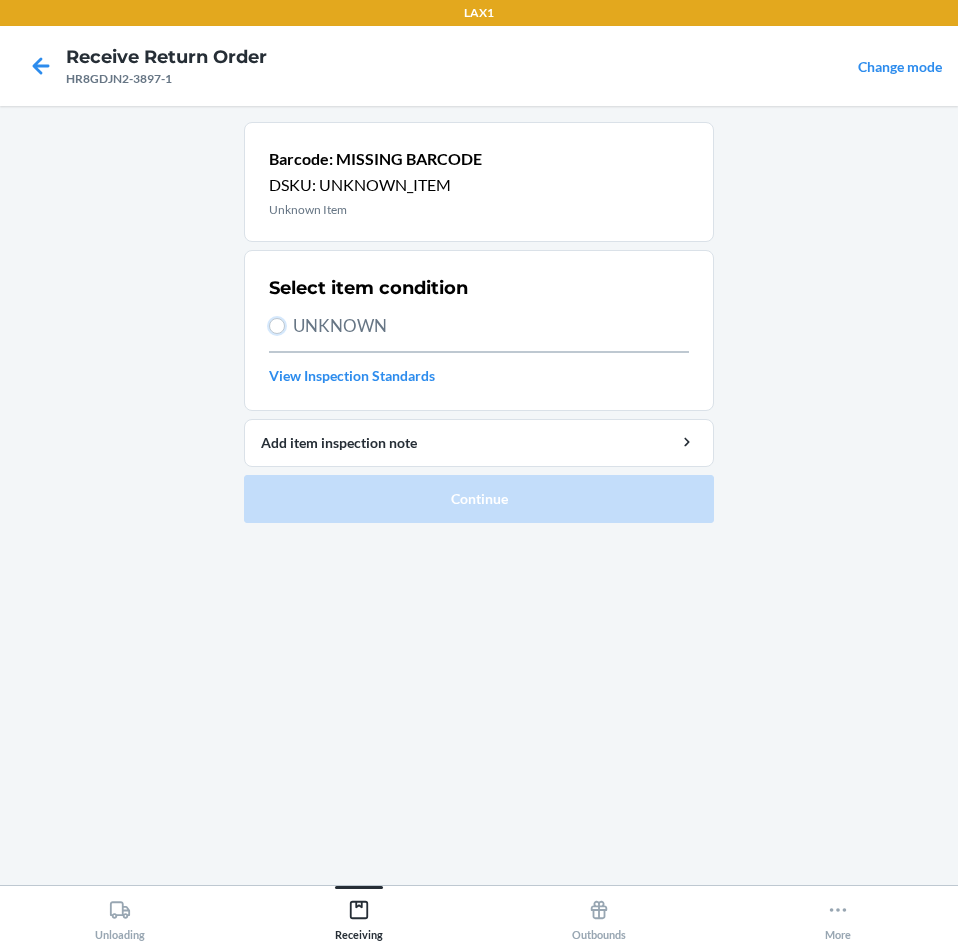 click on "UNKNOWN" at bounding box center [277, 326] 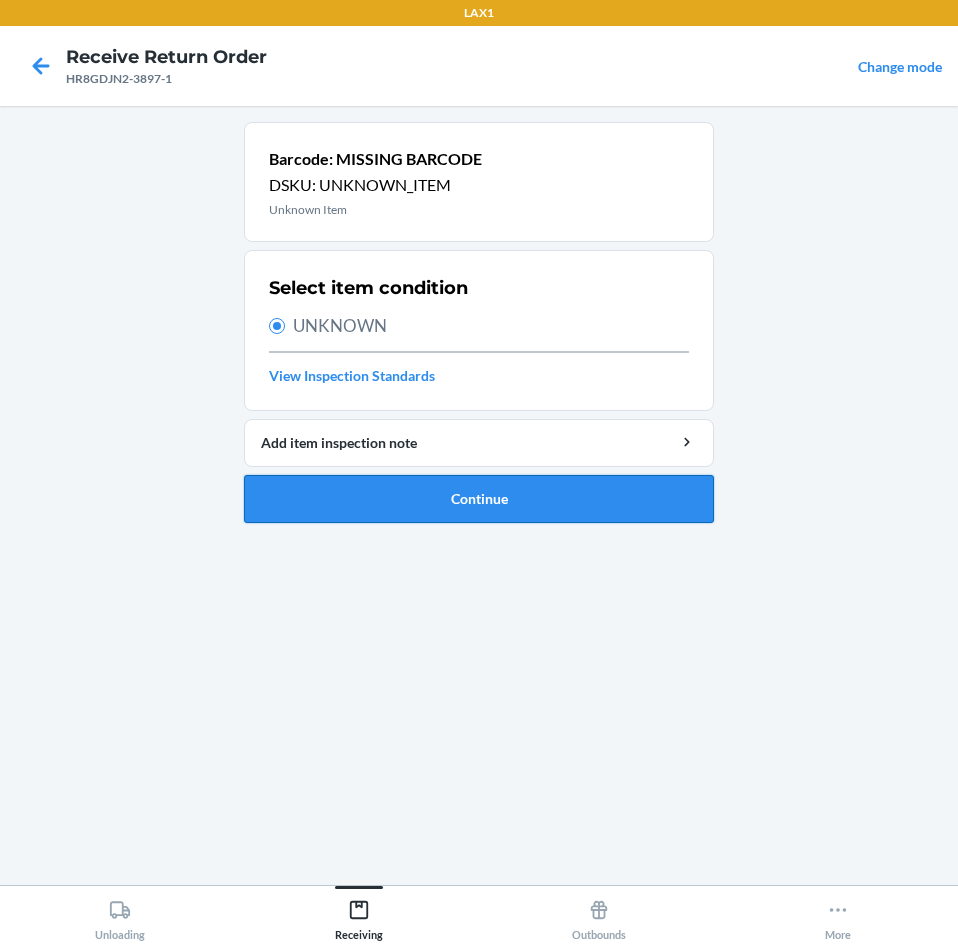 click on "Continue" at bounding box center (479, 499) 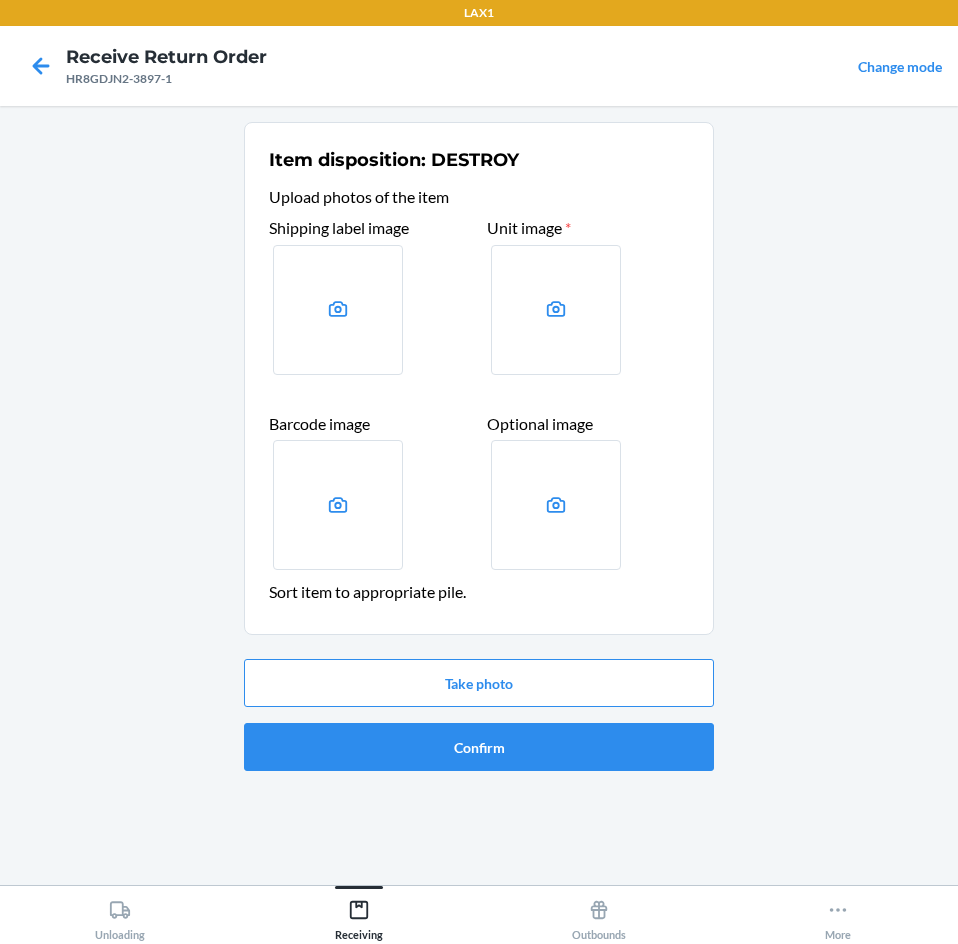click on "Item disposition: DESTROY Upload photos of the item Shipping label image Unit image   * Barcode image Optional image Sort item to appropriate pile. Take photo Confirm" at bounding box center [479, 495] 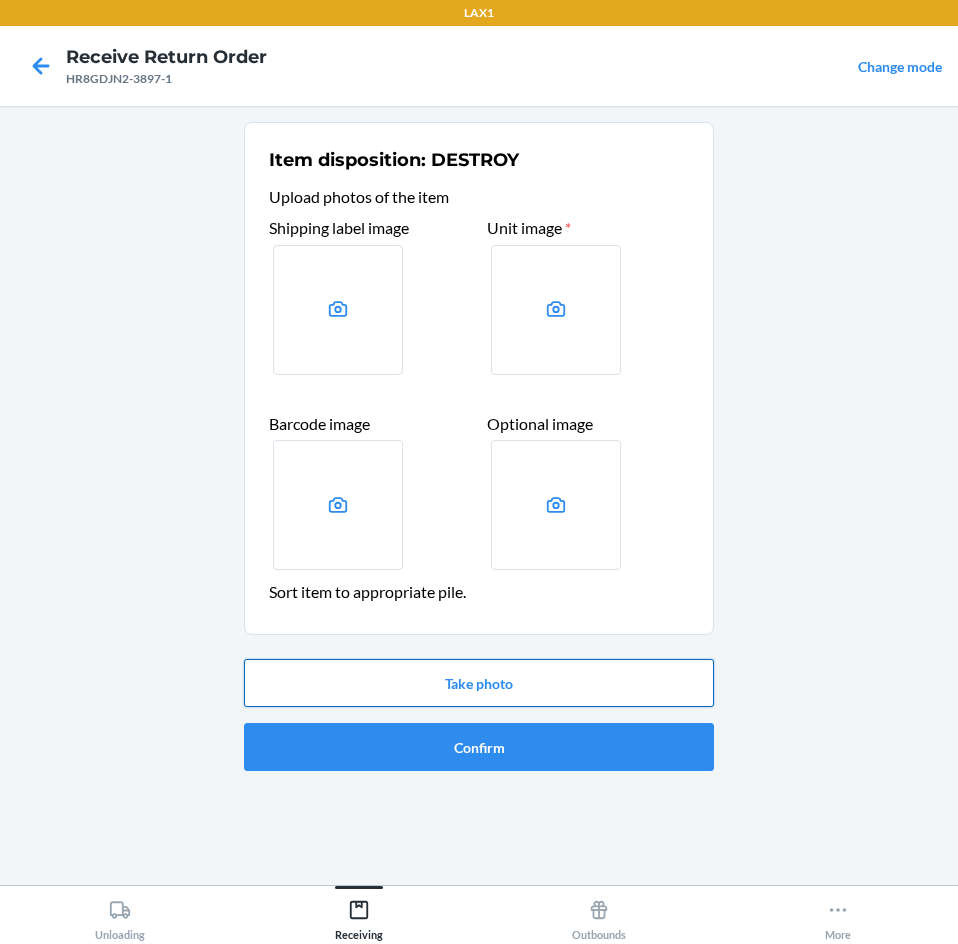 click on "Take photo" at bounding box center (479, 683) 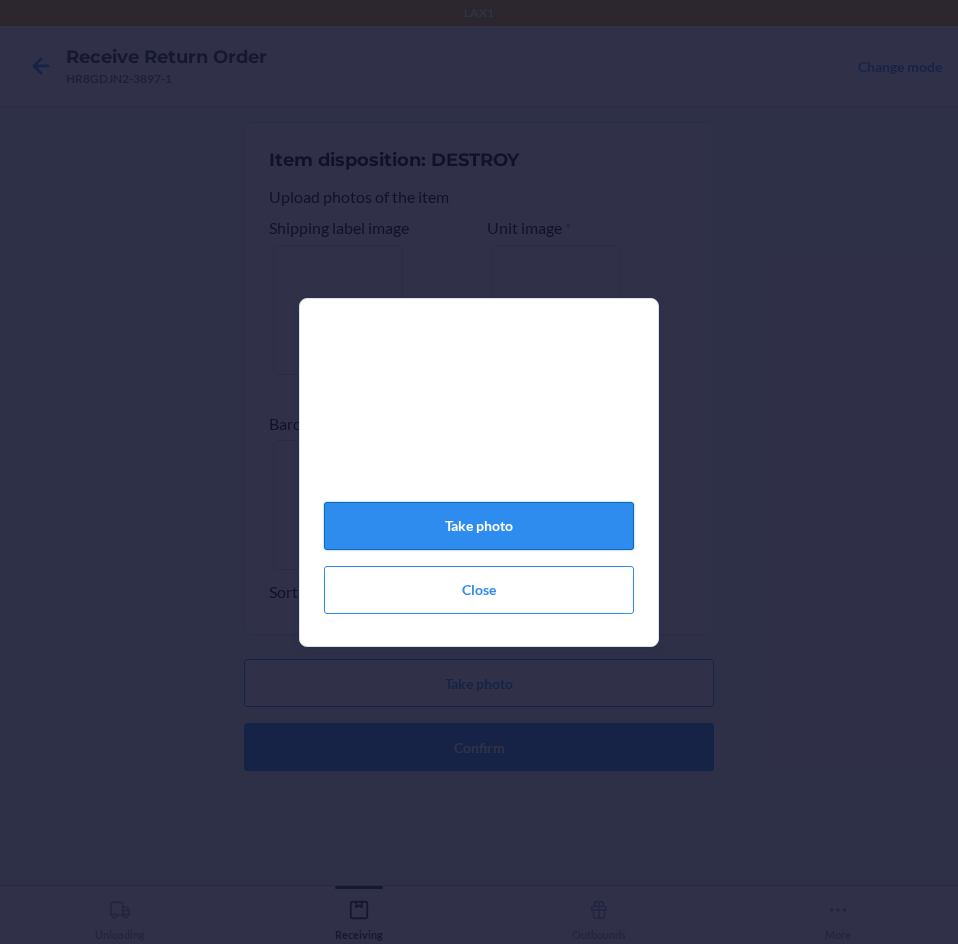 click on "Take photo" 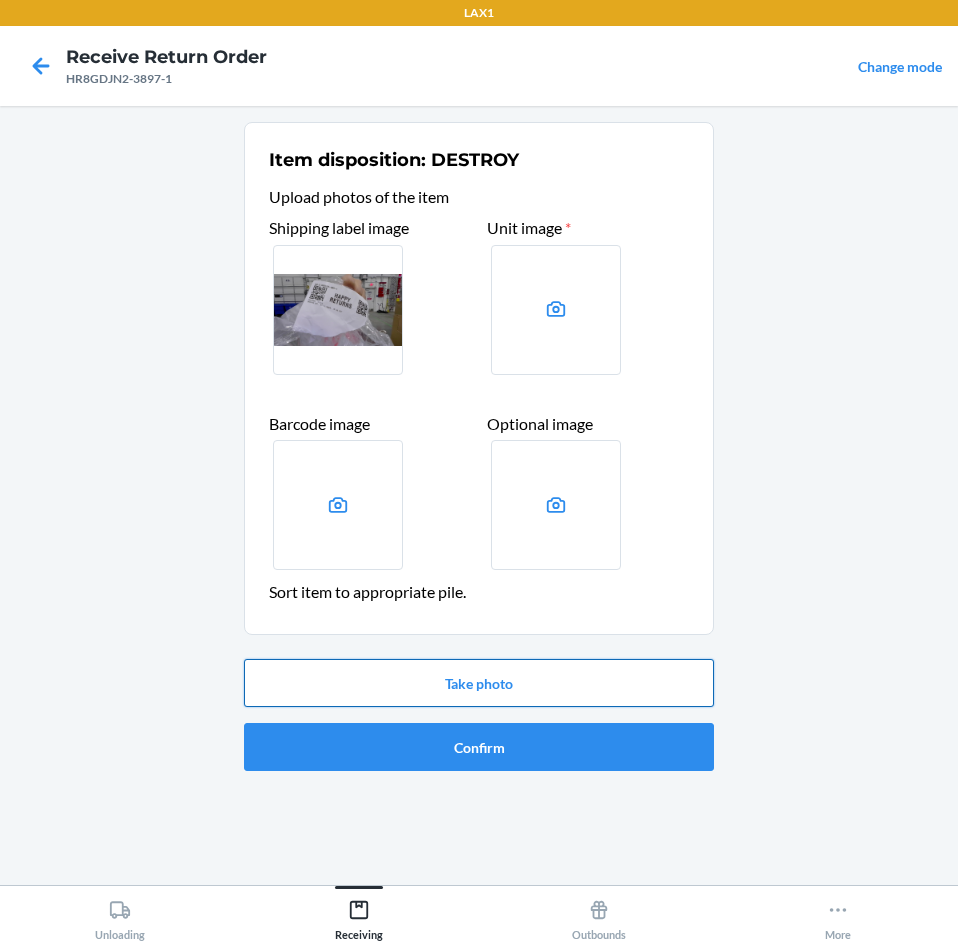 click on "Take photo" at bounding box center [479, 683] 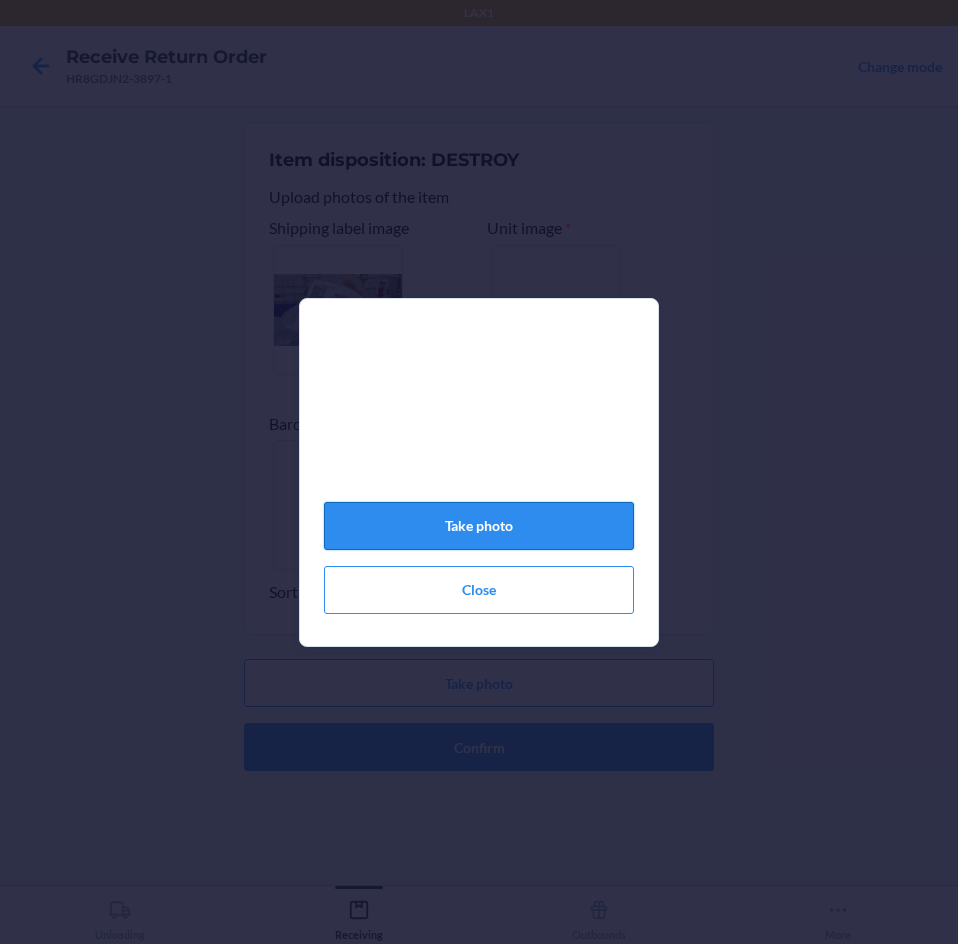 click on "Take photo" 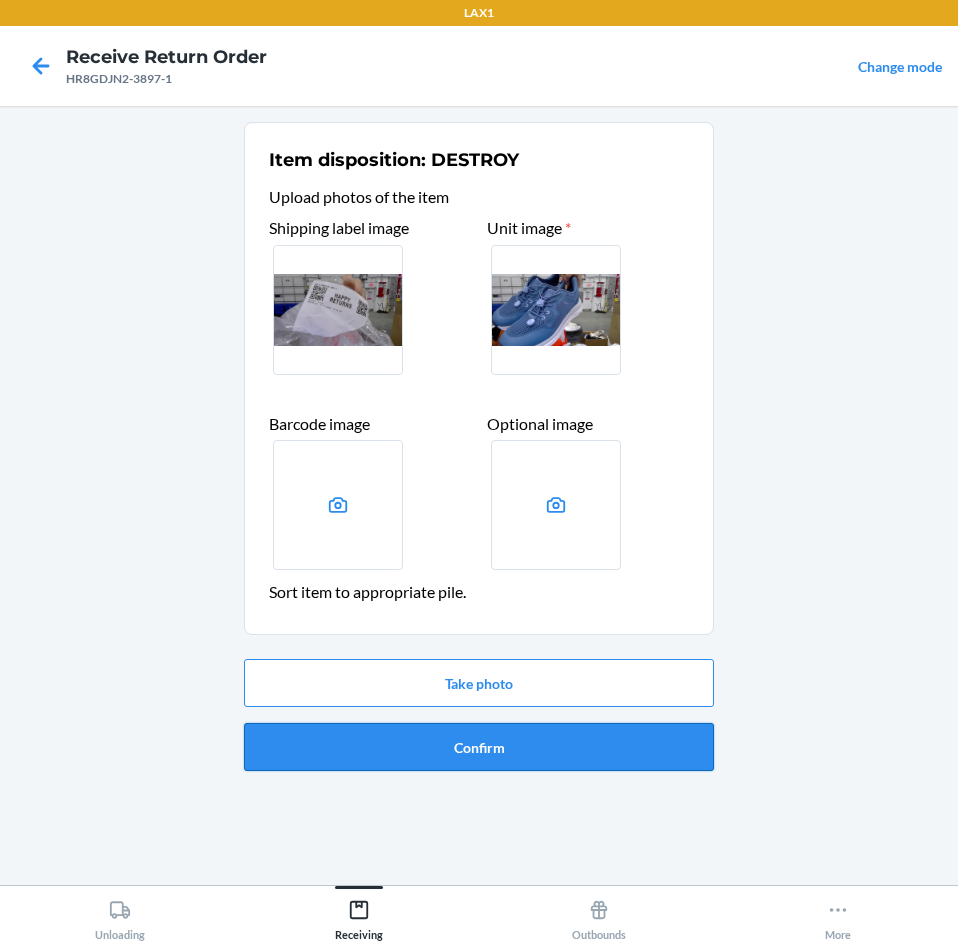 click on "Confirm" at bounding box center [479, 747] 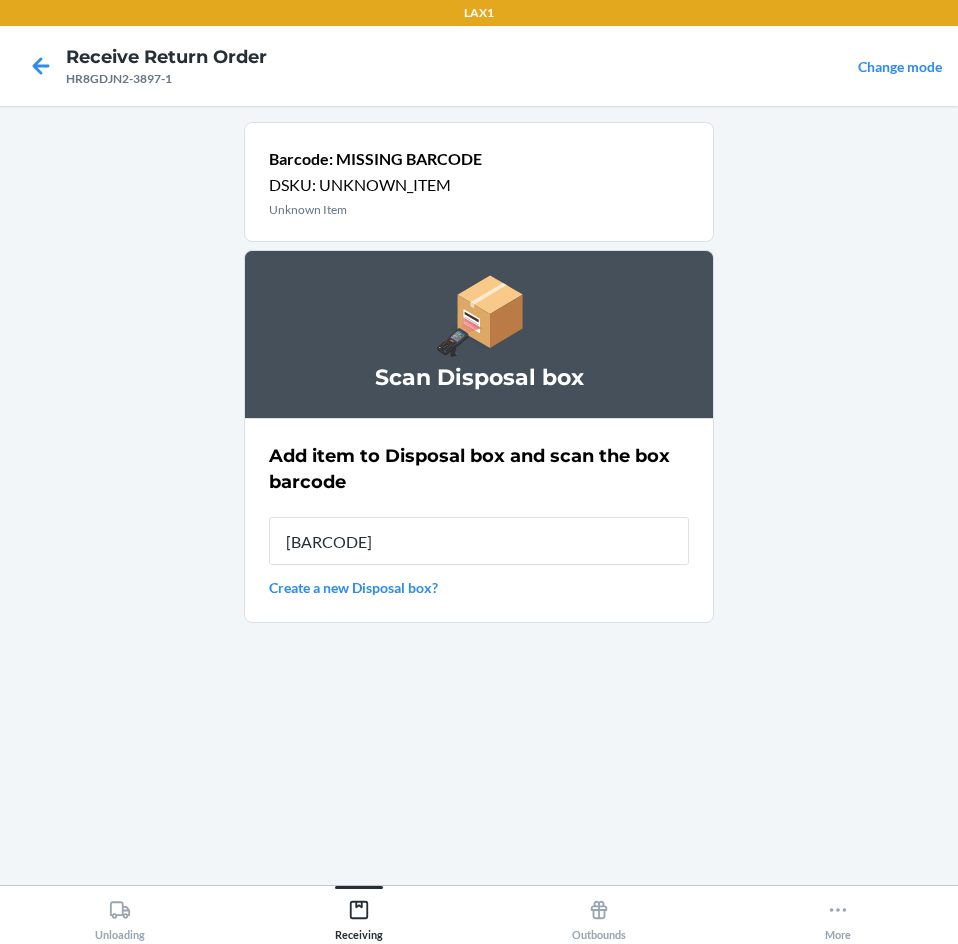 type on "[BARCODE]" 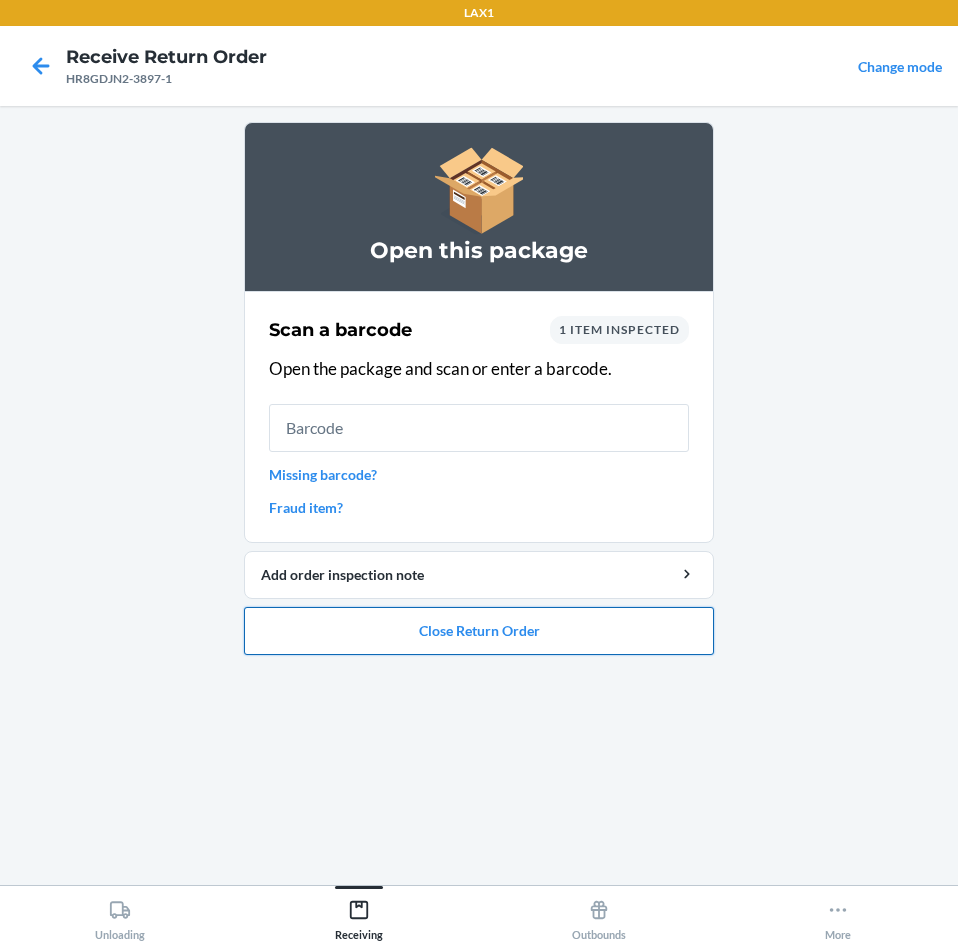 click on "Close Return Order" at bounding box center [479, 631] 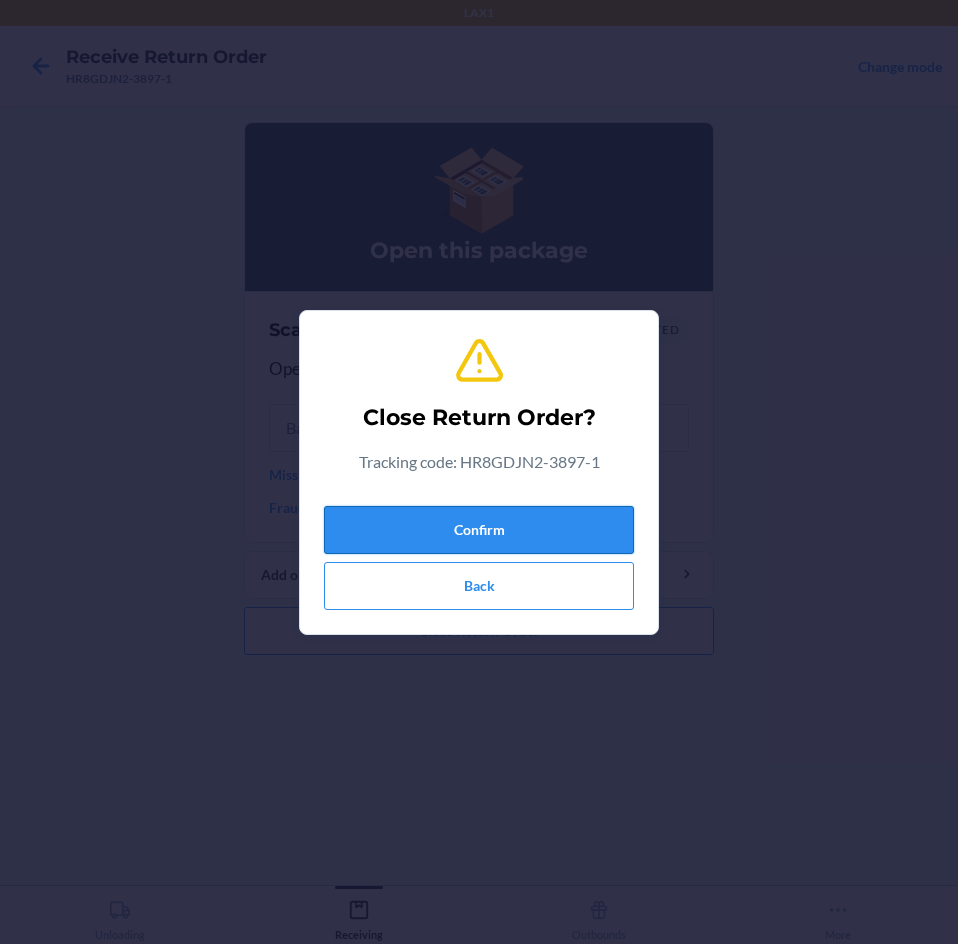 click on "Confirm" at bounding box center (479, 530) 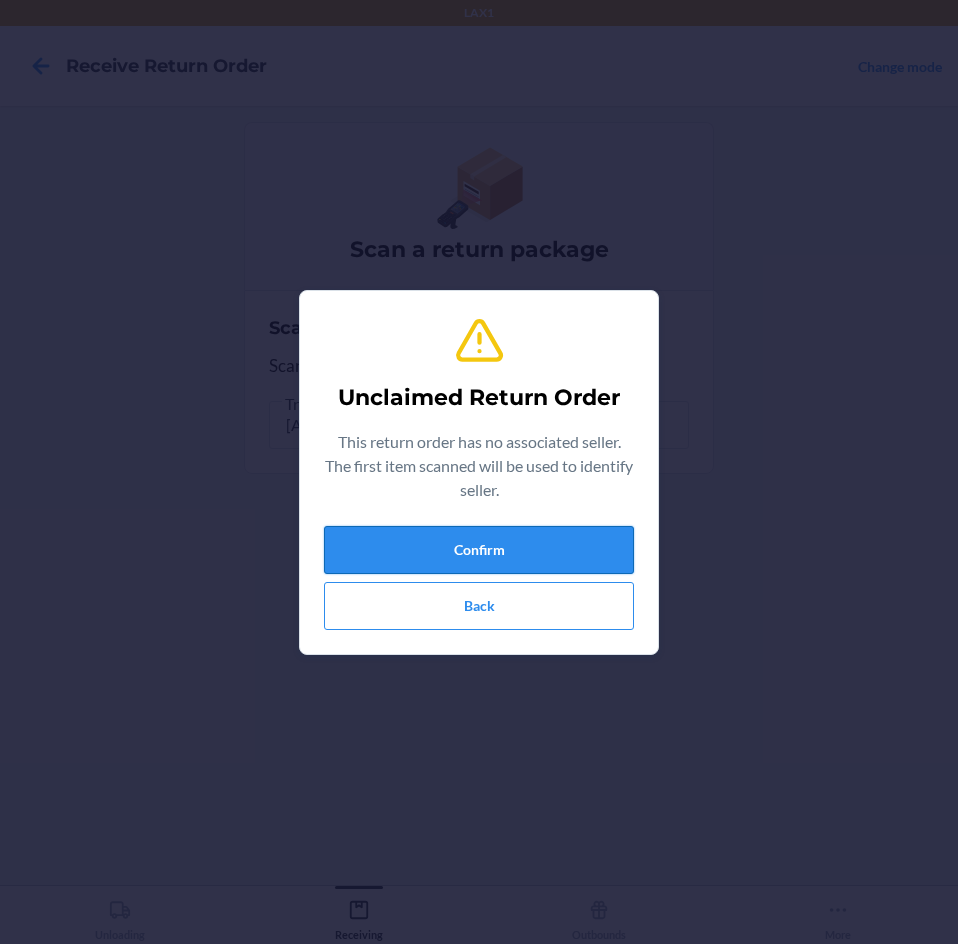 click on "Confirm" at bounding box center [479, 550] 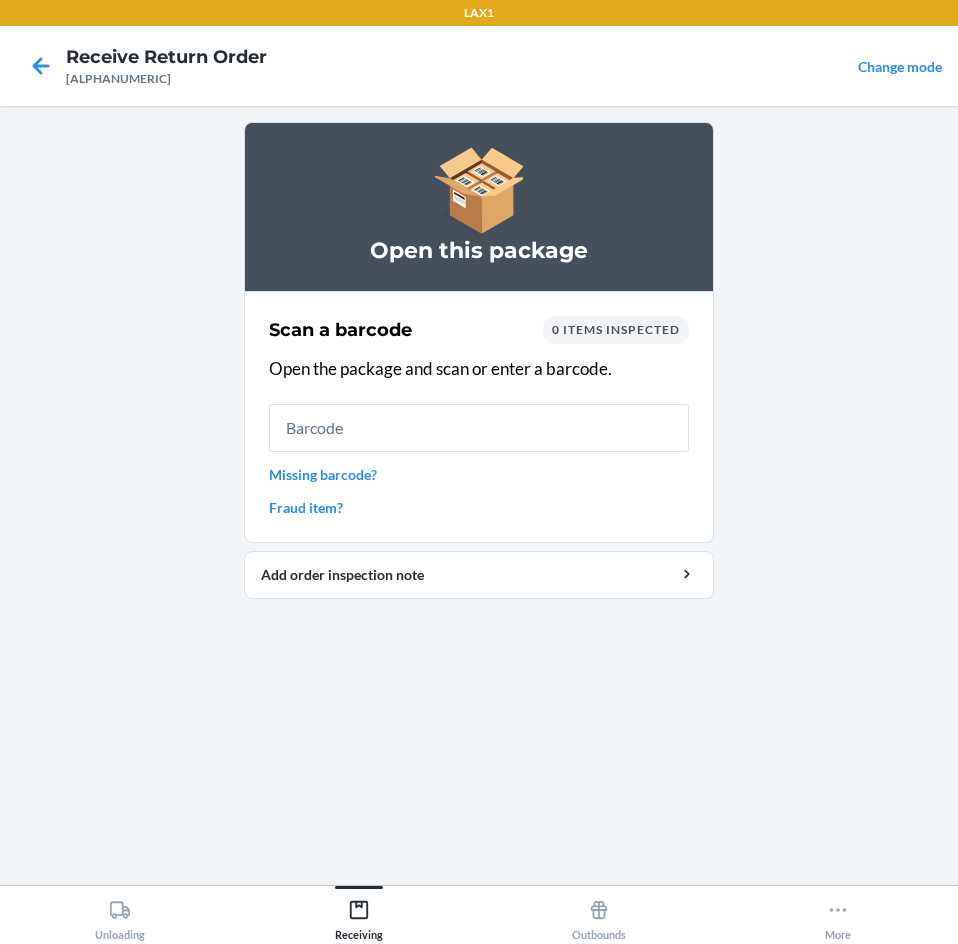 click on "Missing barcode?" at bounding box center [479, 474] 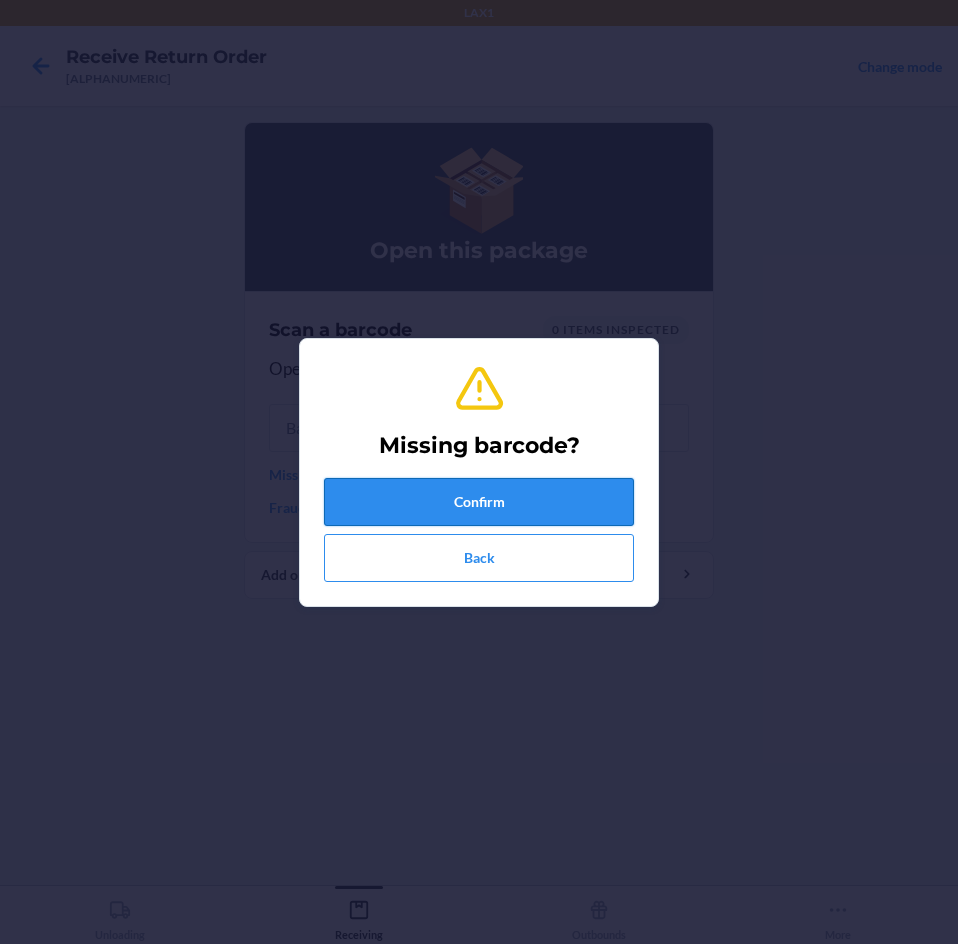 click on "Confirm" at bounding box center (479, 502) 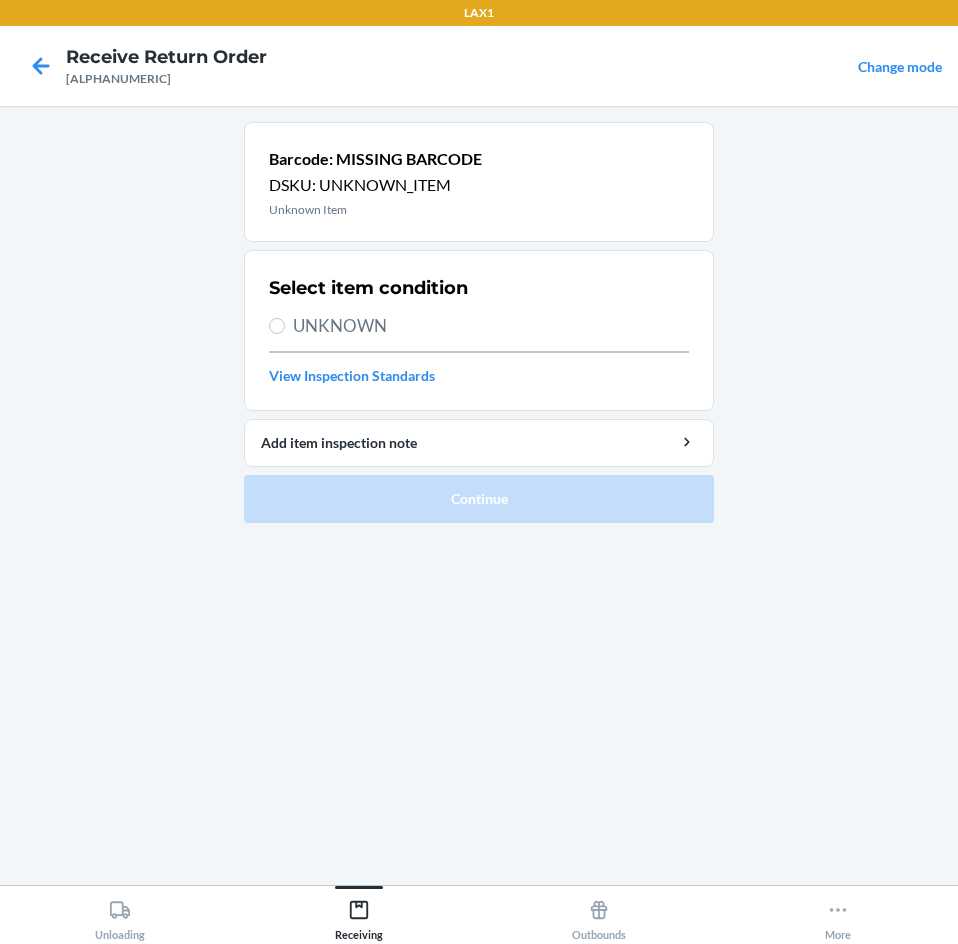 click on "UNKNOWN" at bounding box center [491, 326] 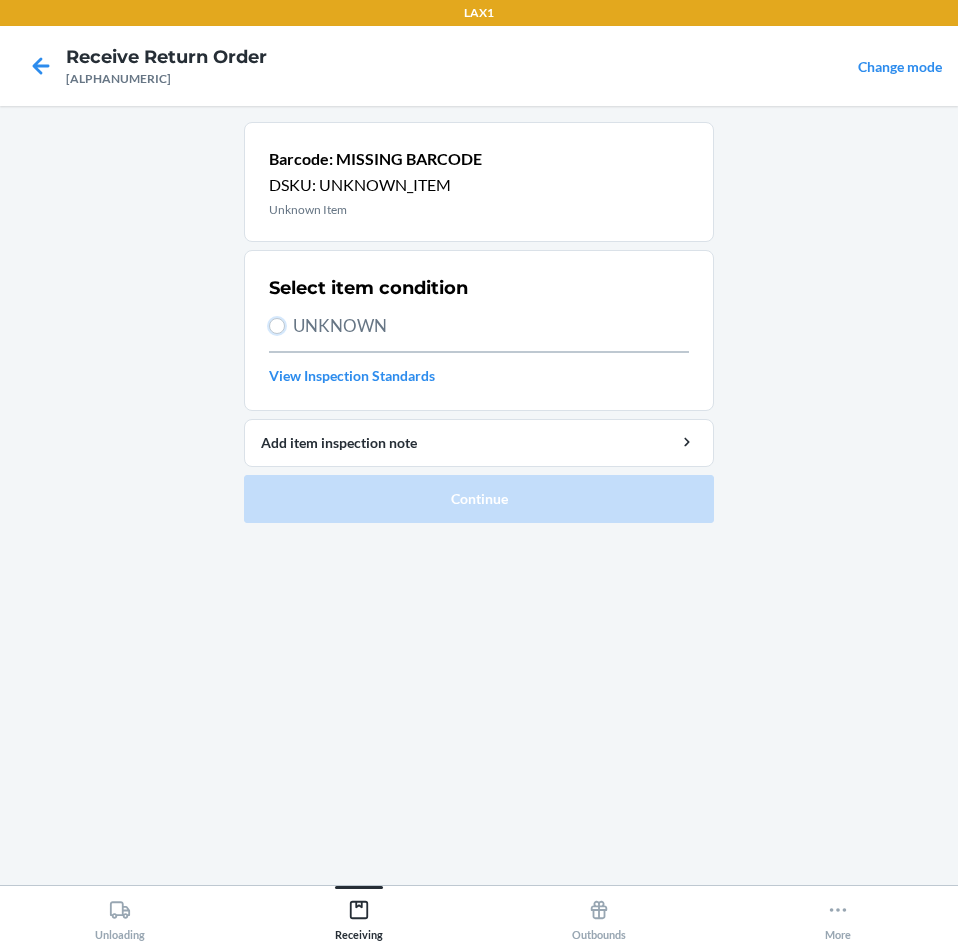 click on "UNKNOWN" at bounding box center (277, 326) 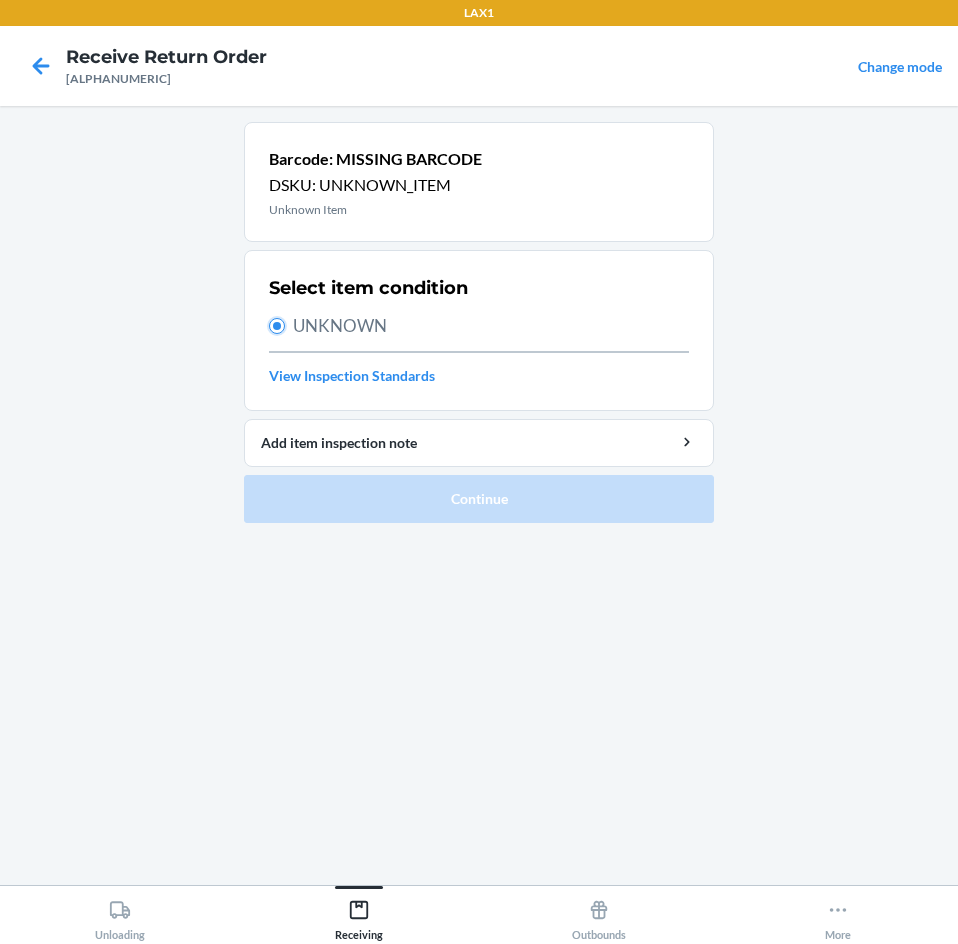 radio on "true" 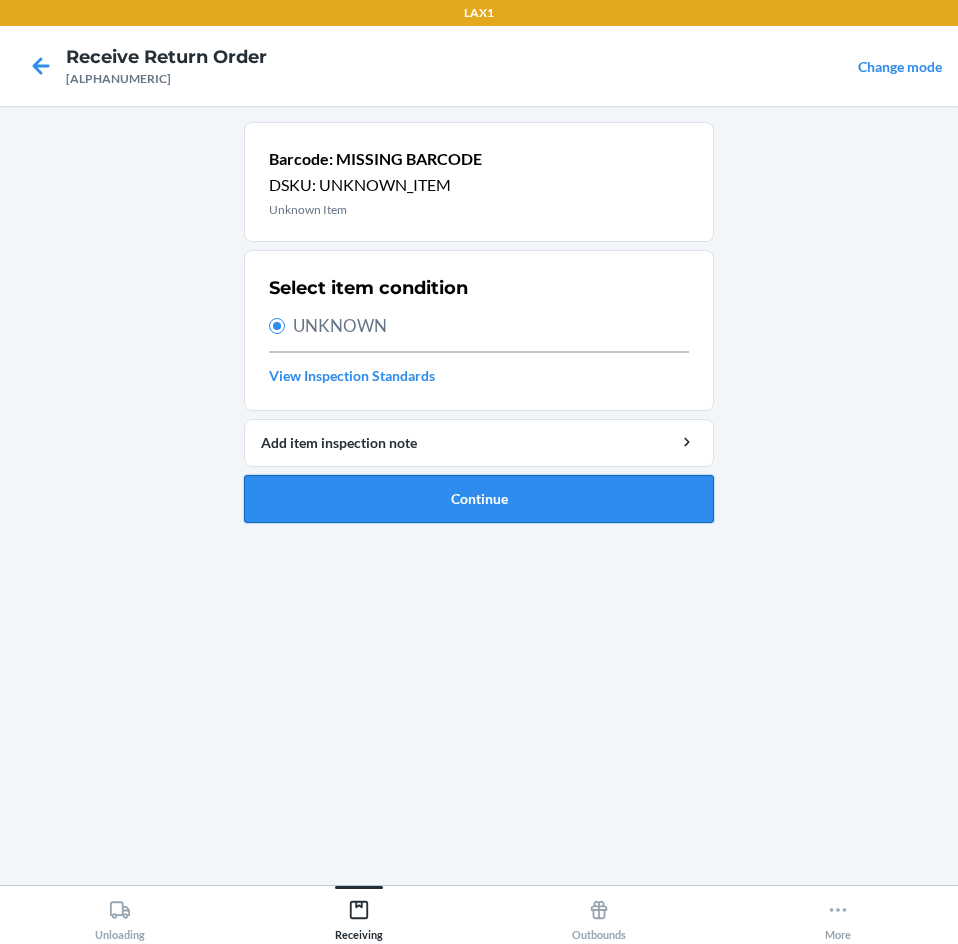 click on "Continue" at bounding box center (479, 499) 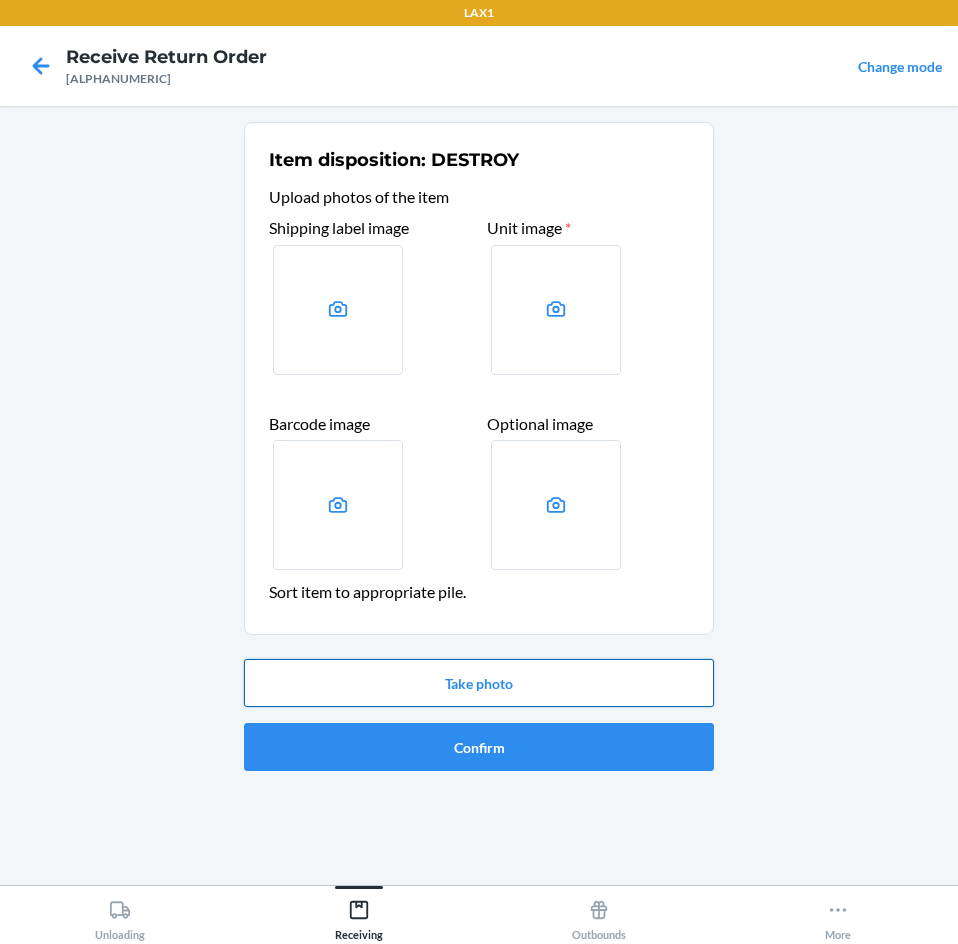 click on "Take photo" at bounding box center (479, 683) 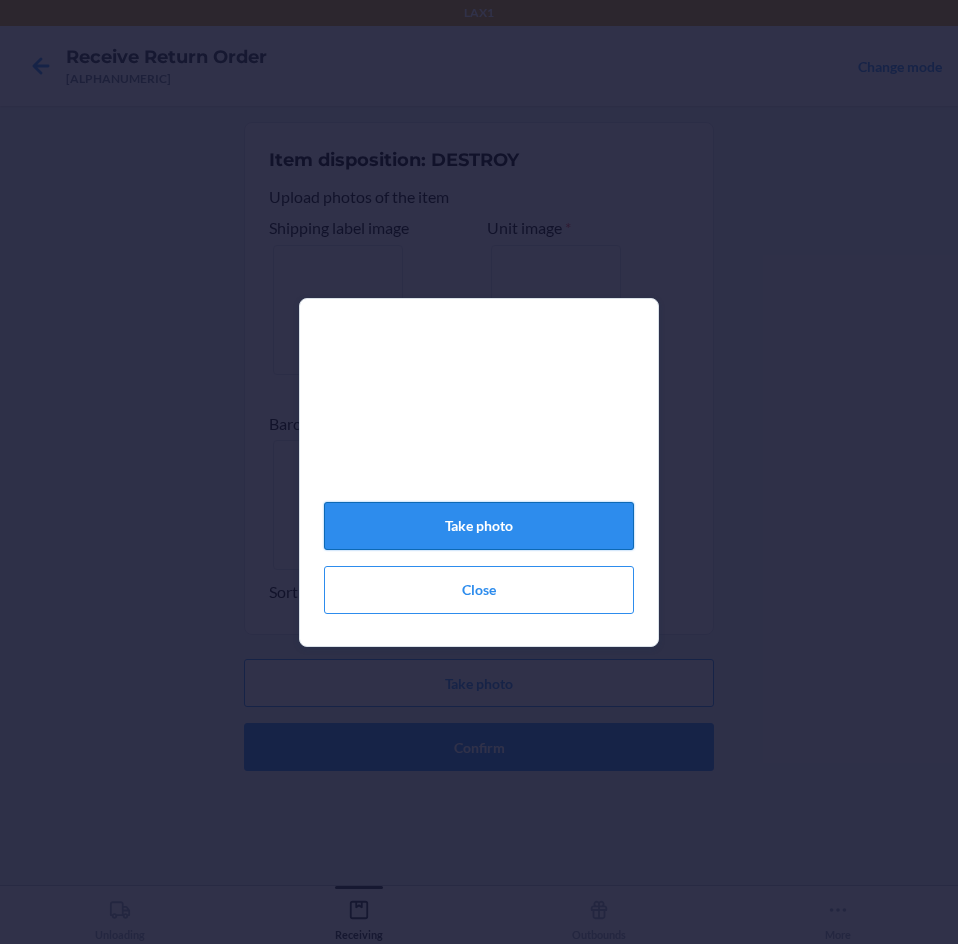 click on "Take photo" 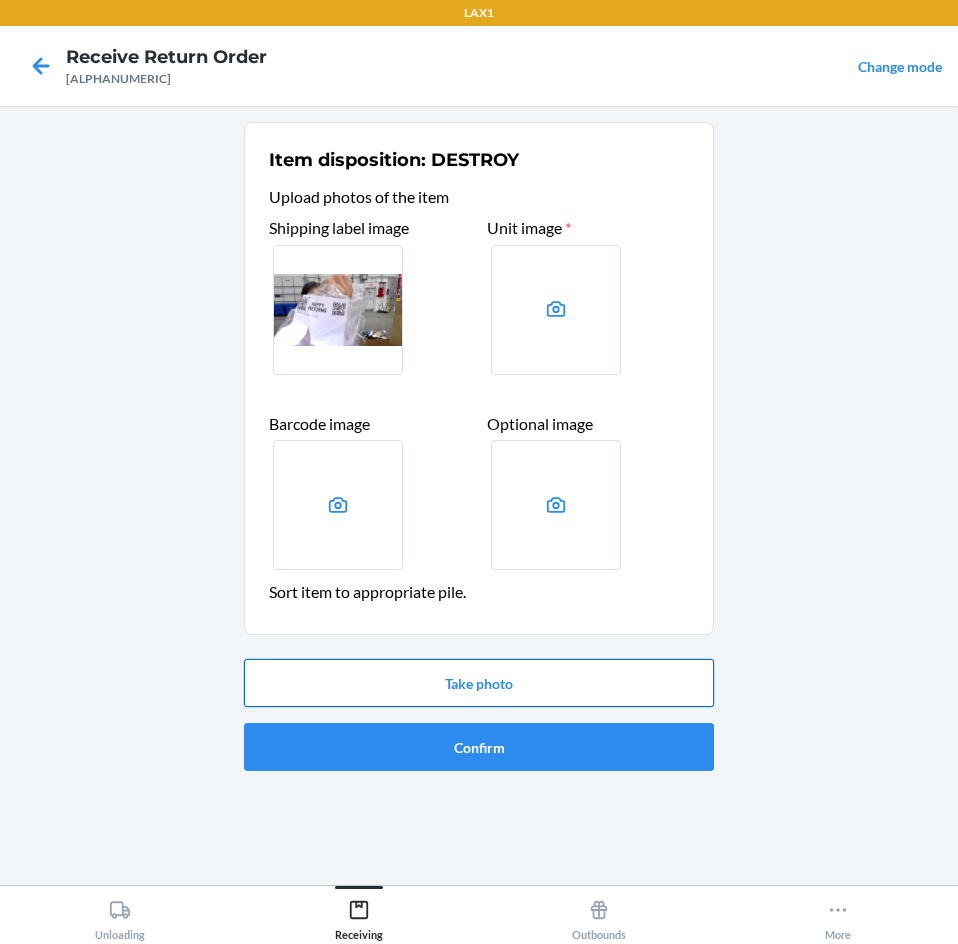 click on "Take photo" at bounding box center [479, 683] 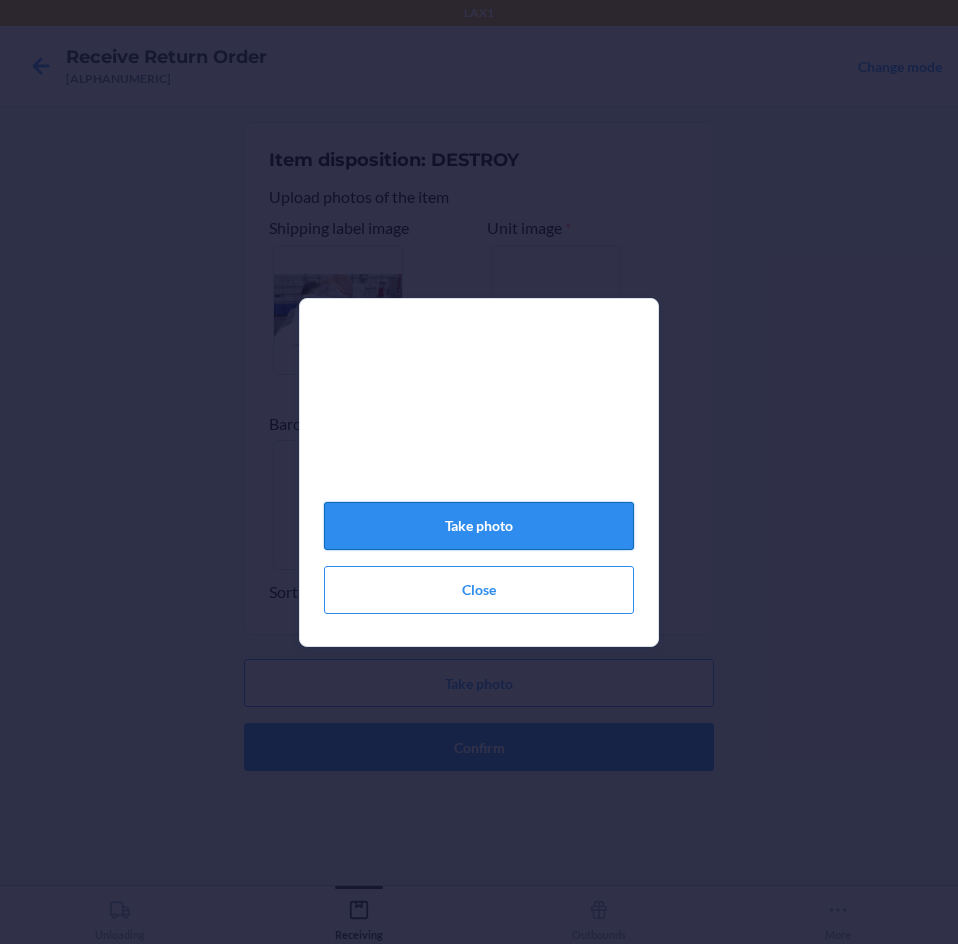 click on "Take photo" 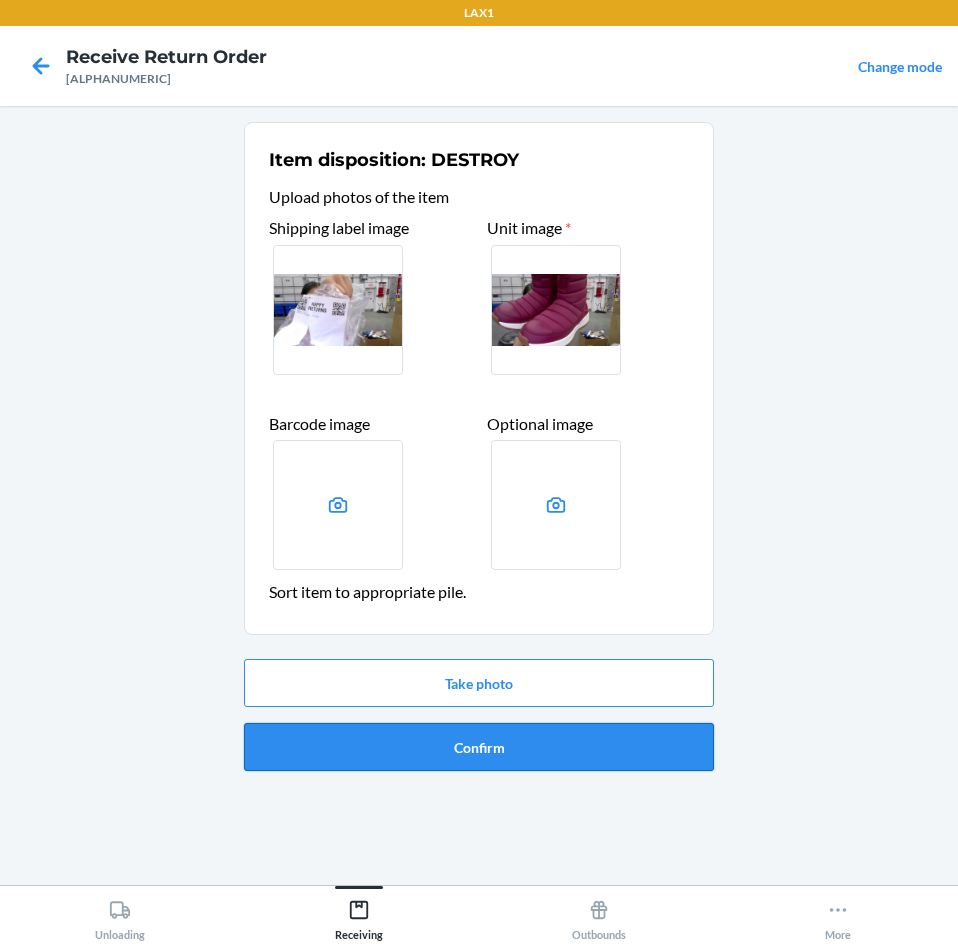 click on "Confirm" at bounding box center (479, 747) 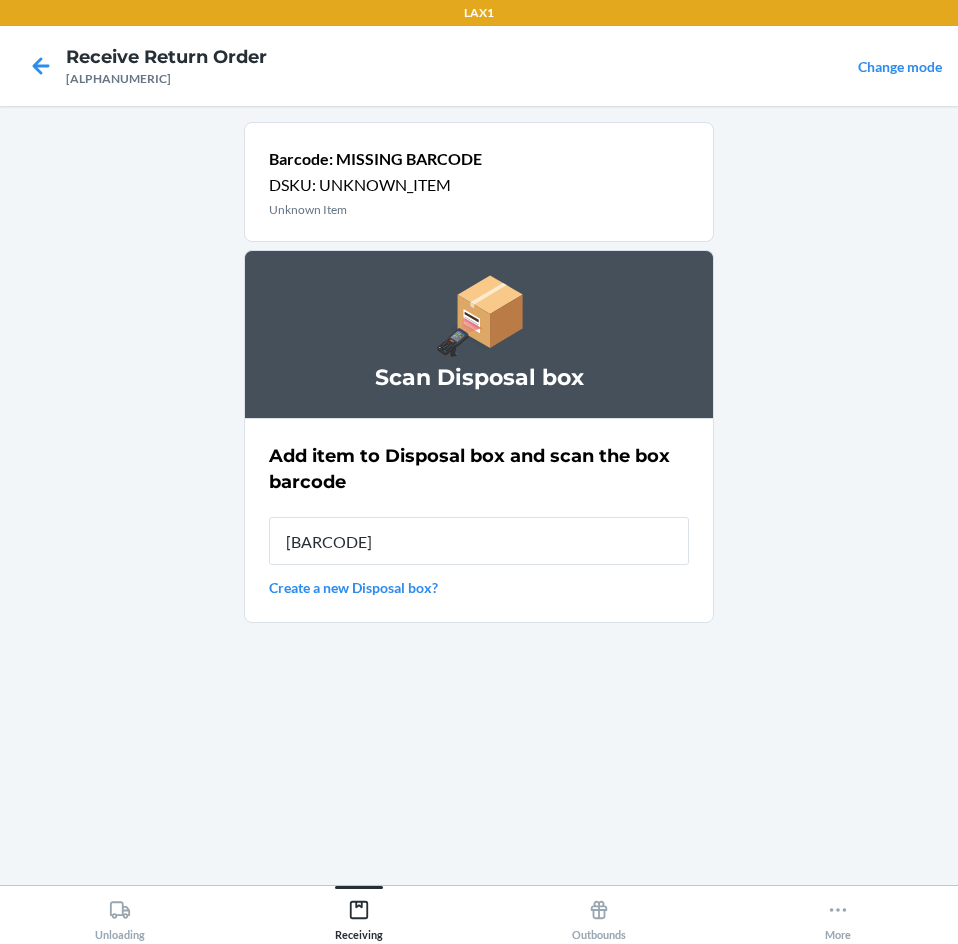 type on "[BARCODE]" 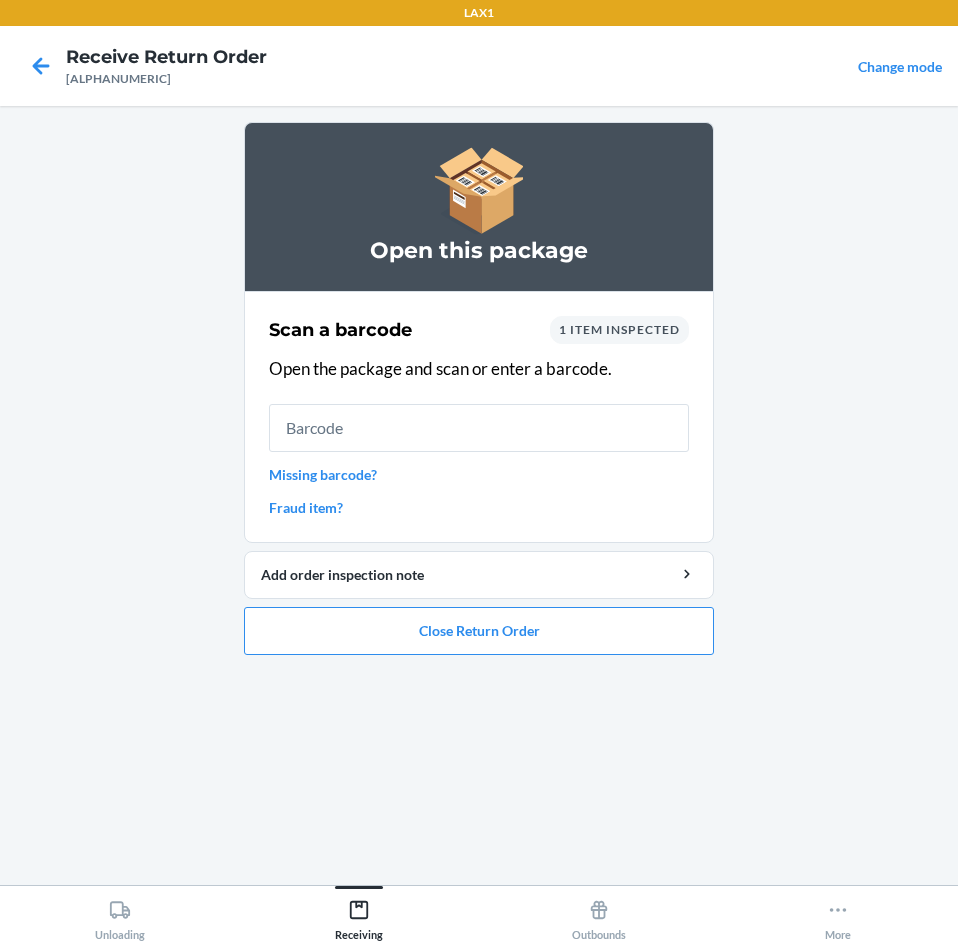 click on "Missing barcode?" at bounding box center (479, 474) 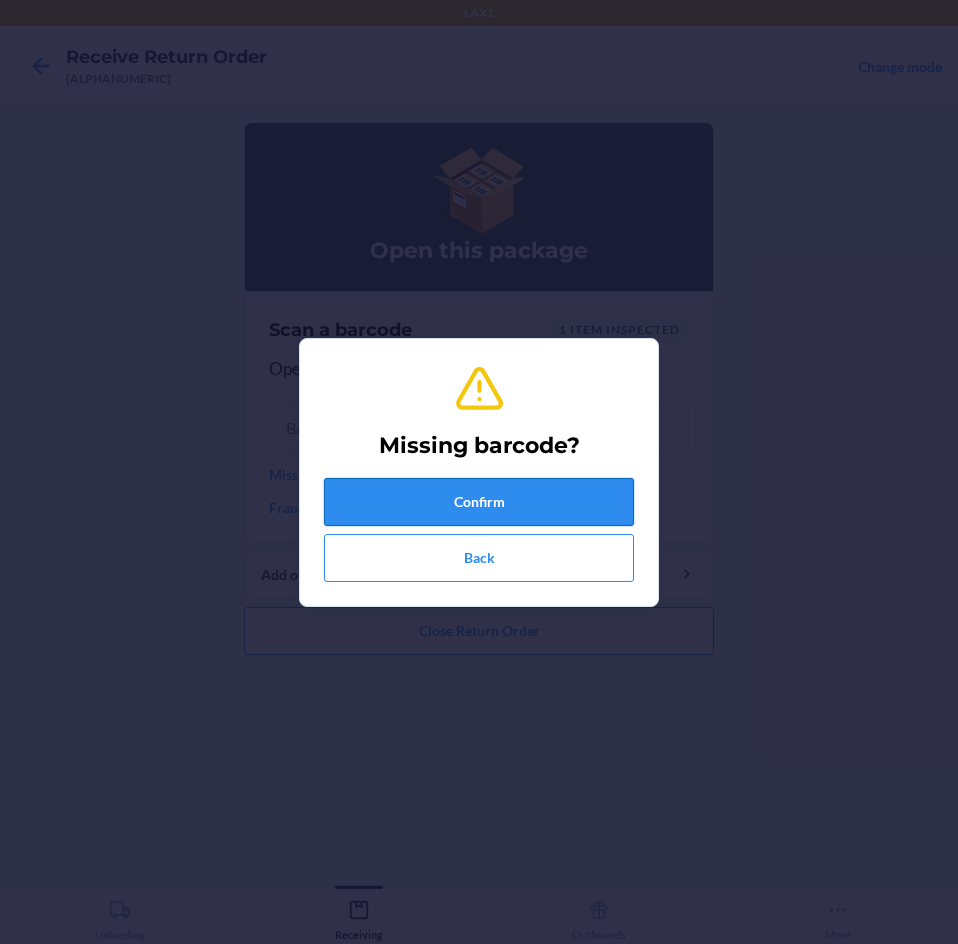 click on "Confirm" at bounding box center [479, 502] 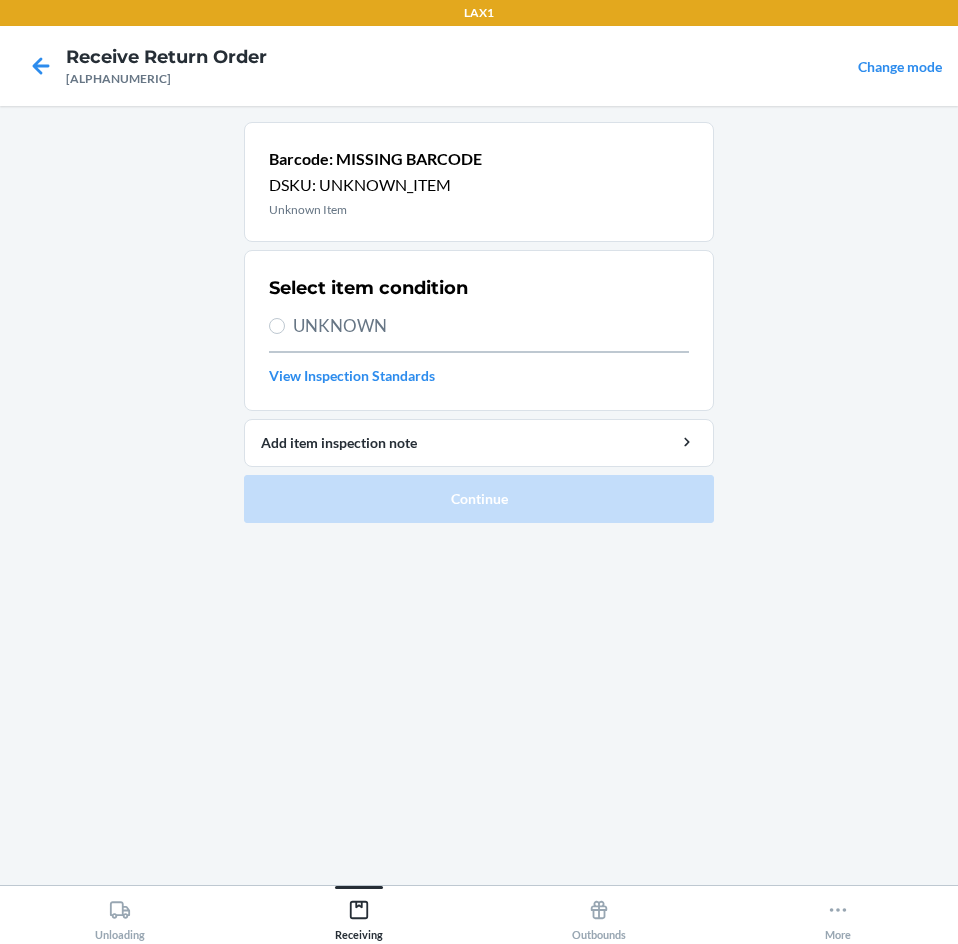 click on "UNKNOWN" at bounding box center (491, 326) 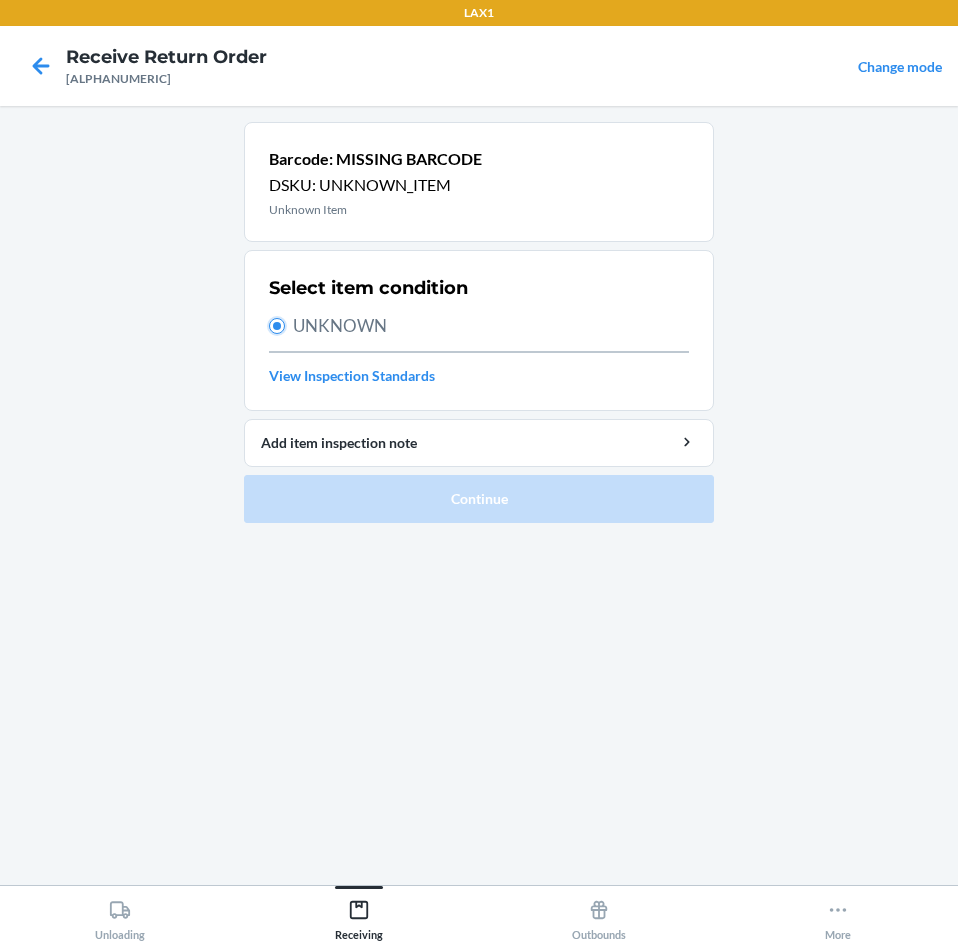 radio on "true" 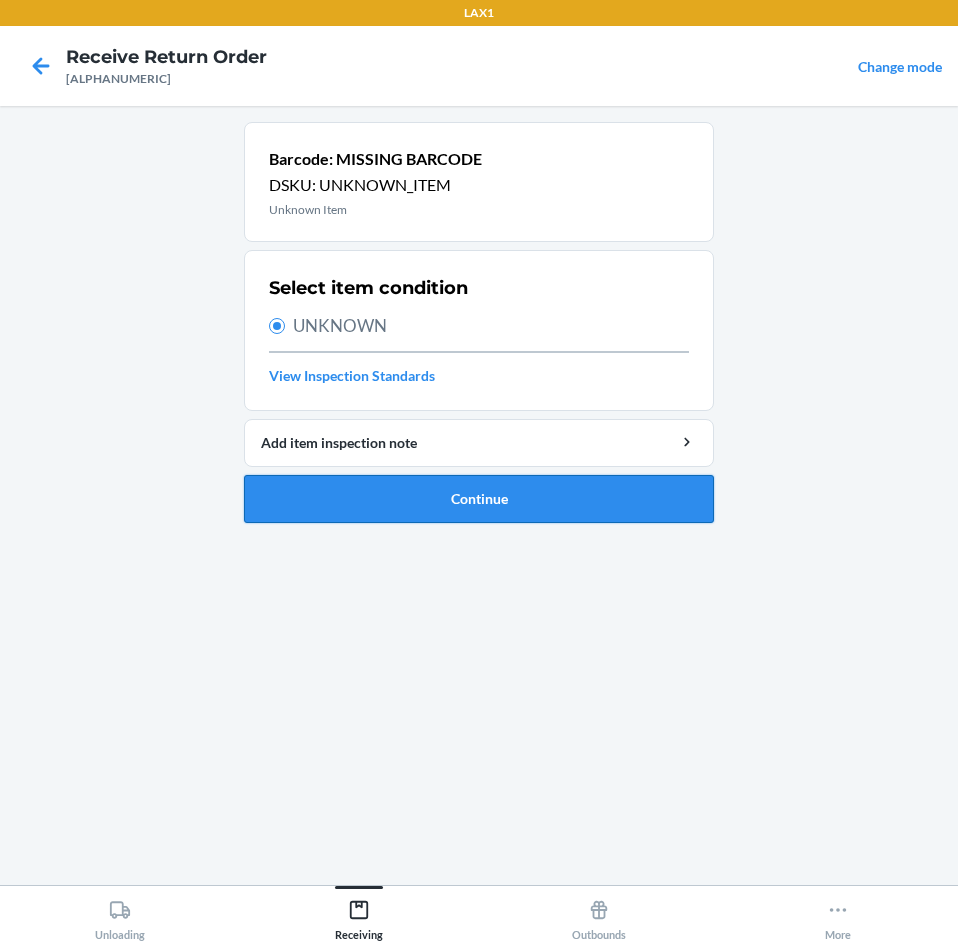 click on "Continue" at bounding box center [479, 499] 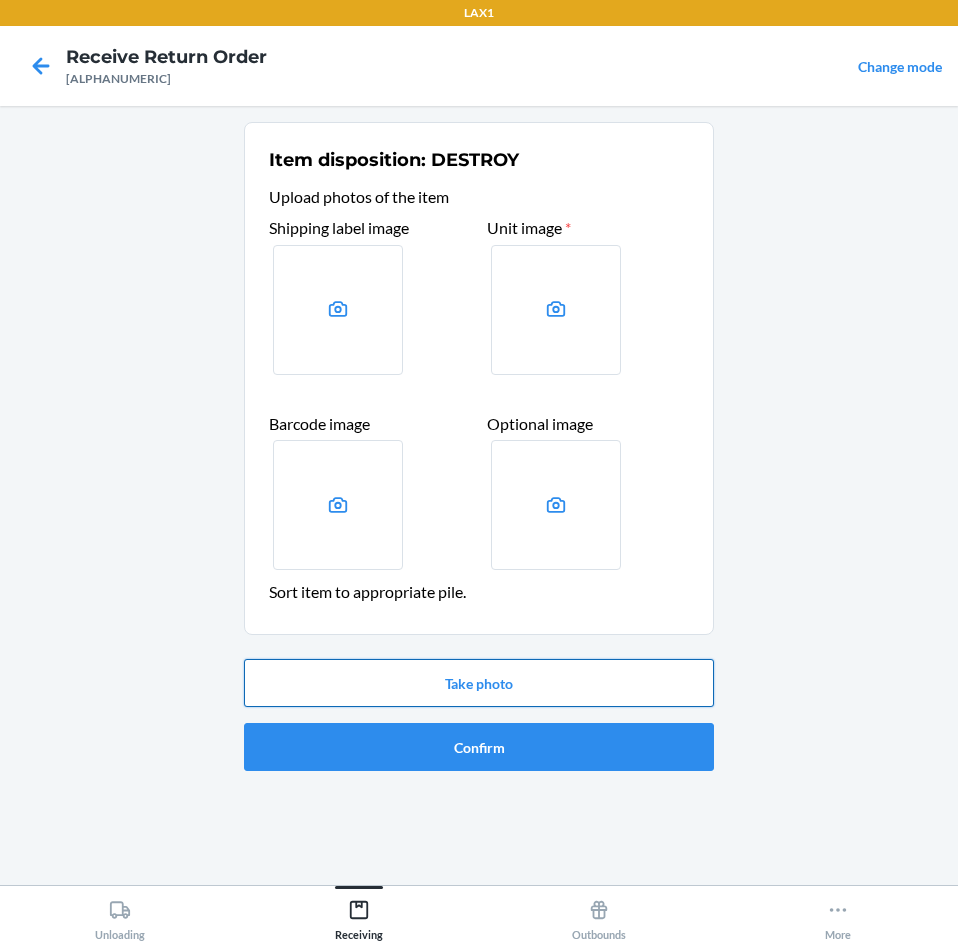click on "Take photo" at bounding box center [479, 683] 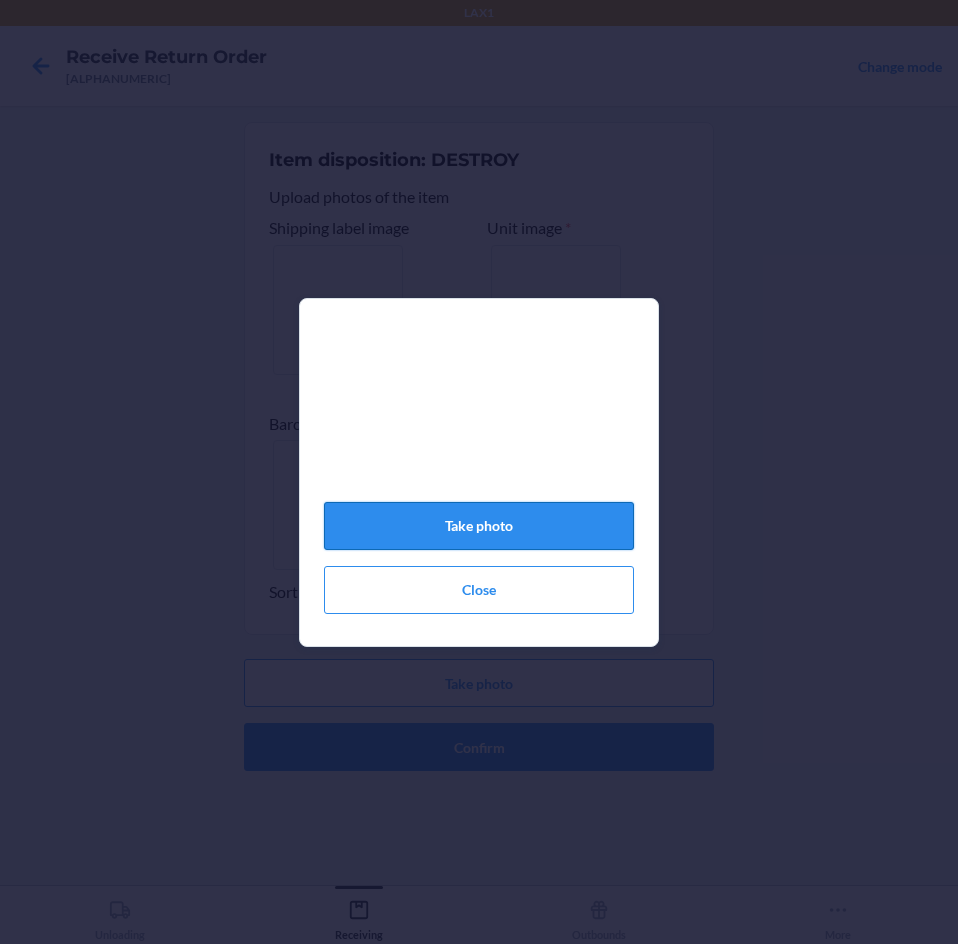 click on "Take photo" 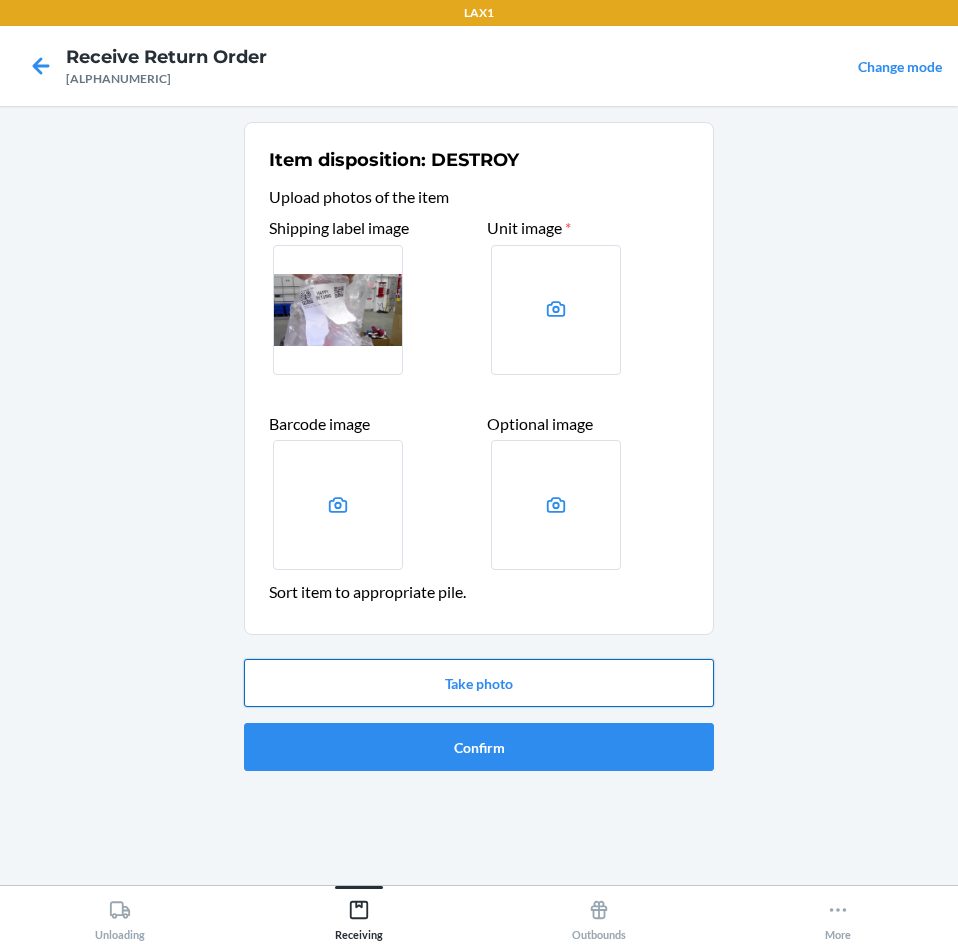 click on "Take photo" at bounding box center (479, 683) 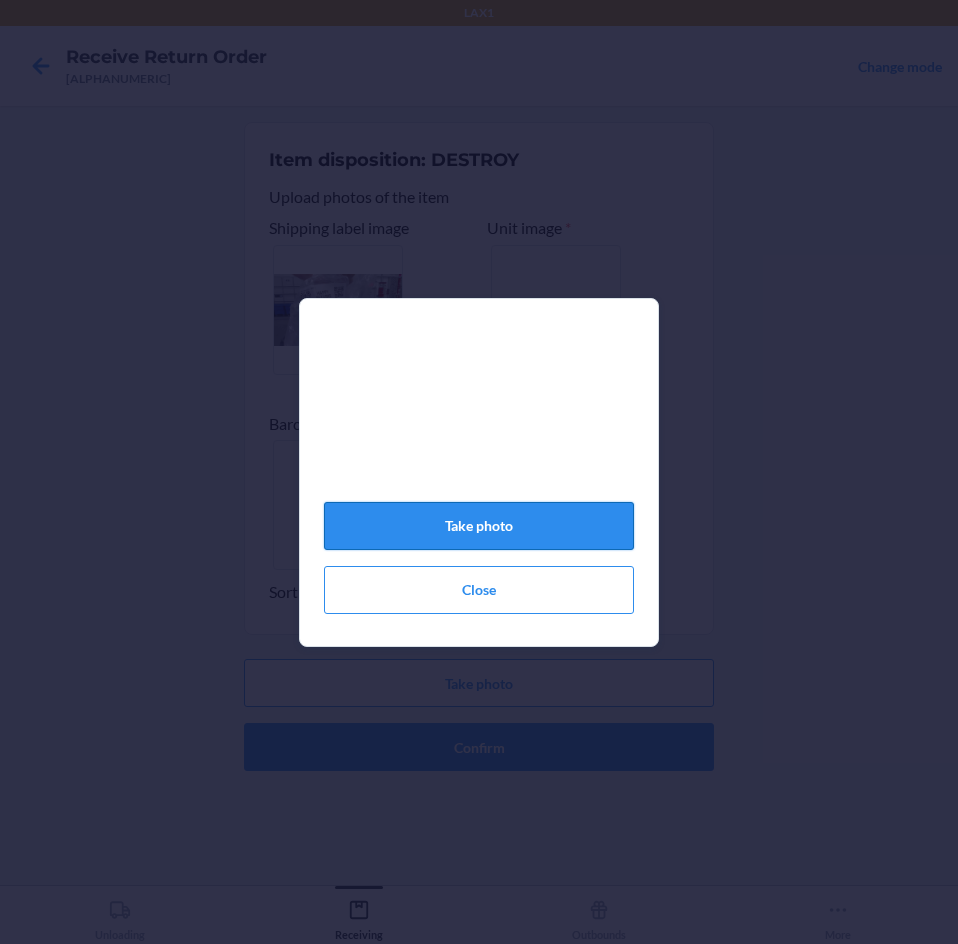 click on "Take photo" 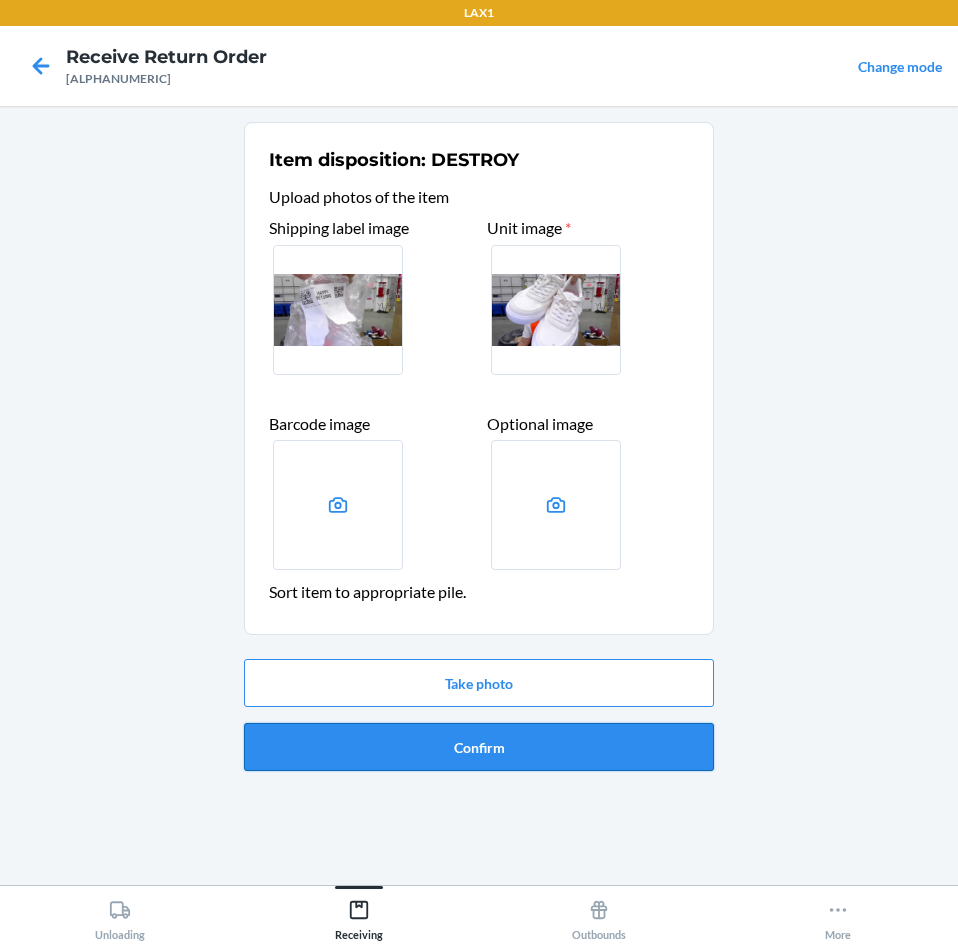 click on "Confirm" at bounding box center [479, 747] 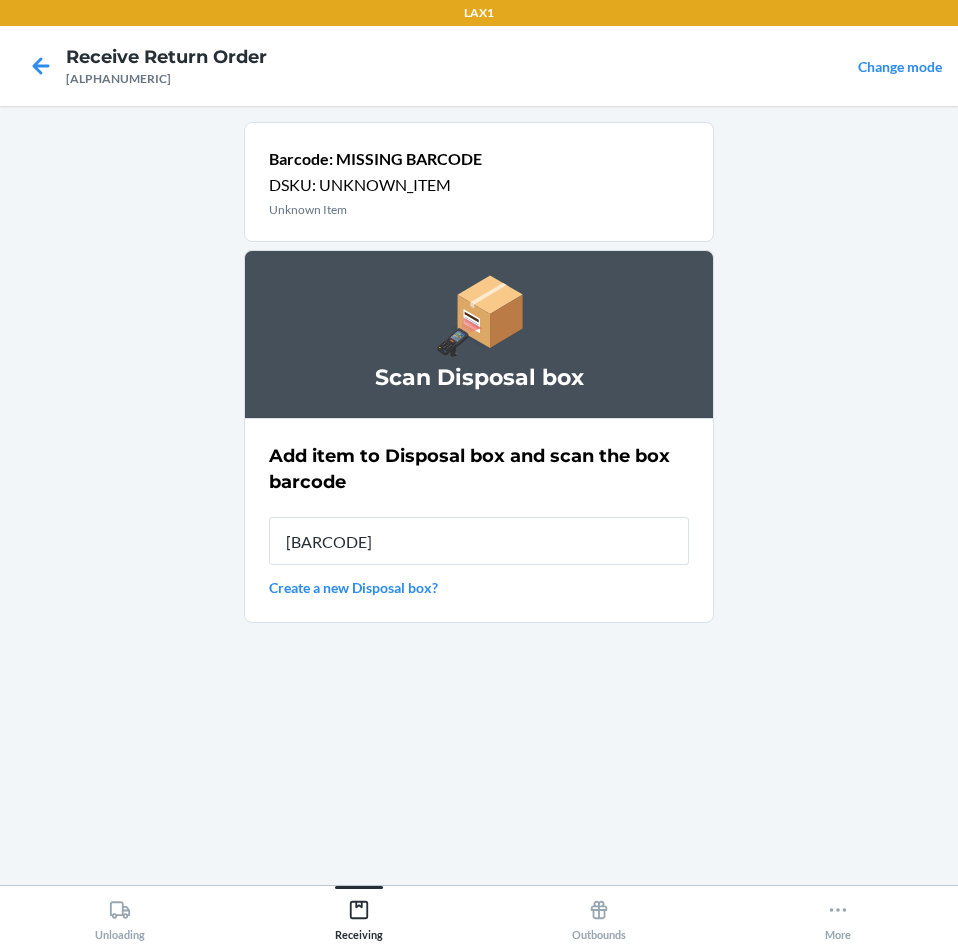 type on "[BARCODE]" 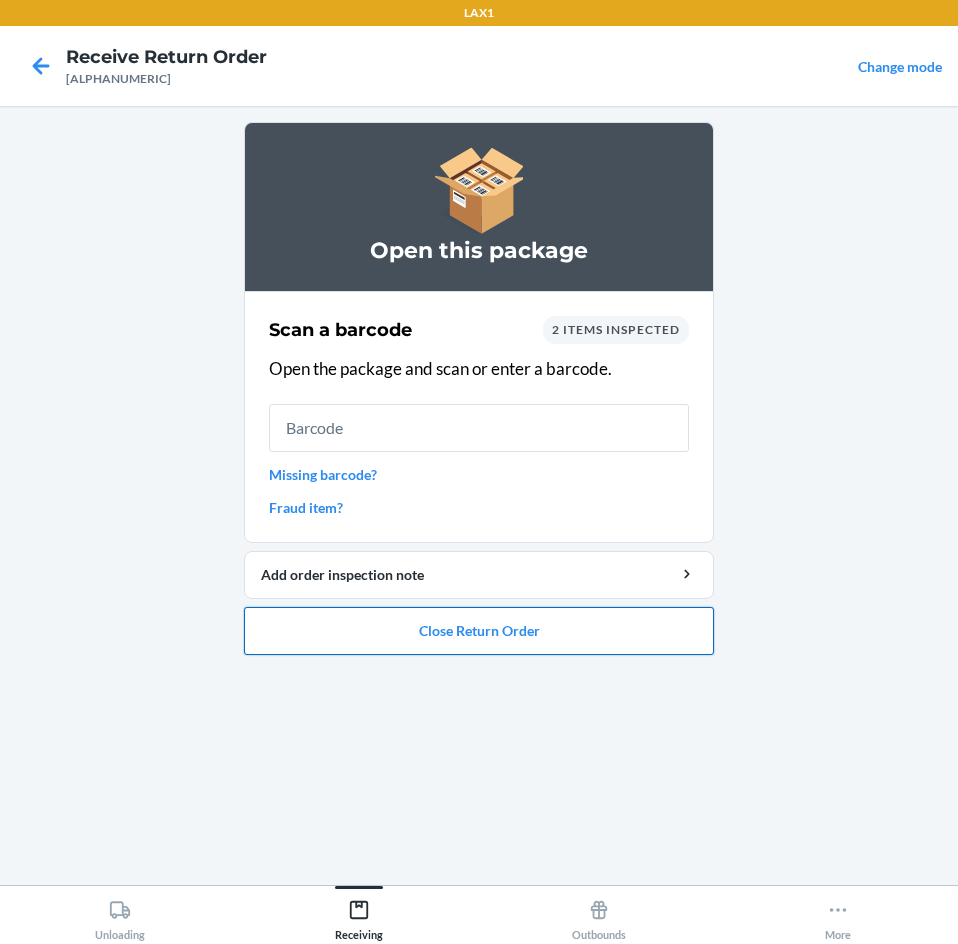 click on "Close Return Order" at bounding box center (479, 631) 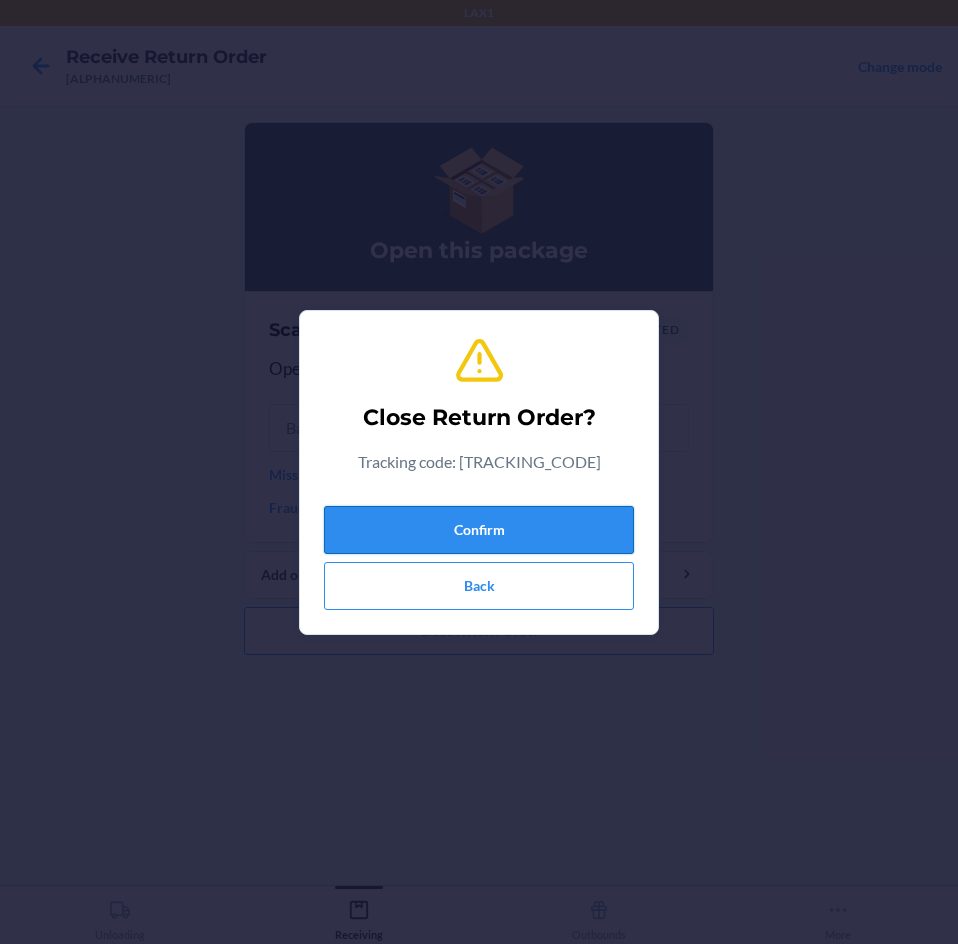 click on "Confirm" at bounding box center [479, 530] 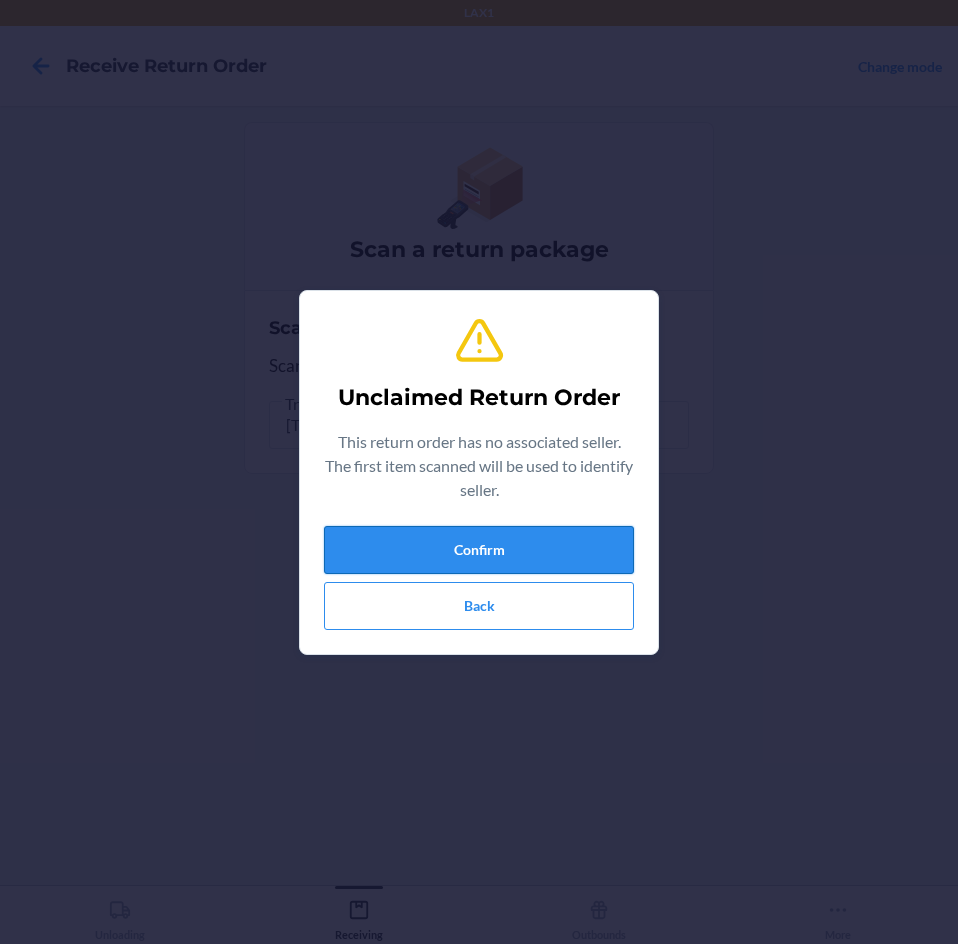 click on "Confirm" at bounding box center [479, 550] 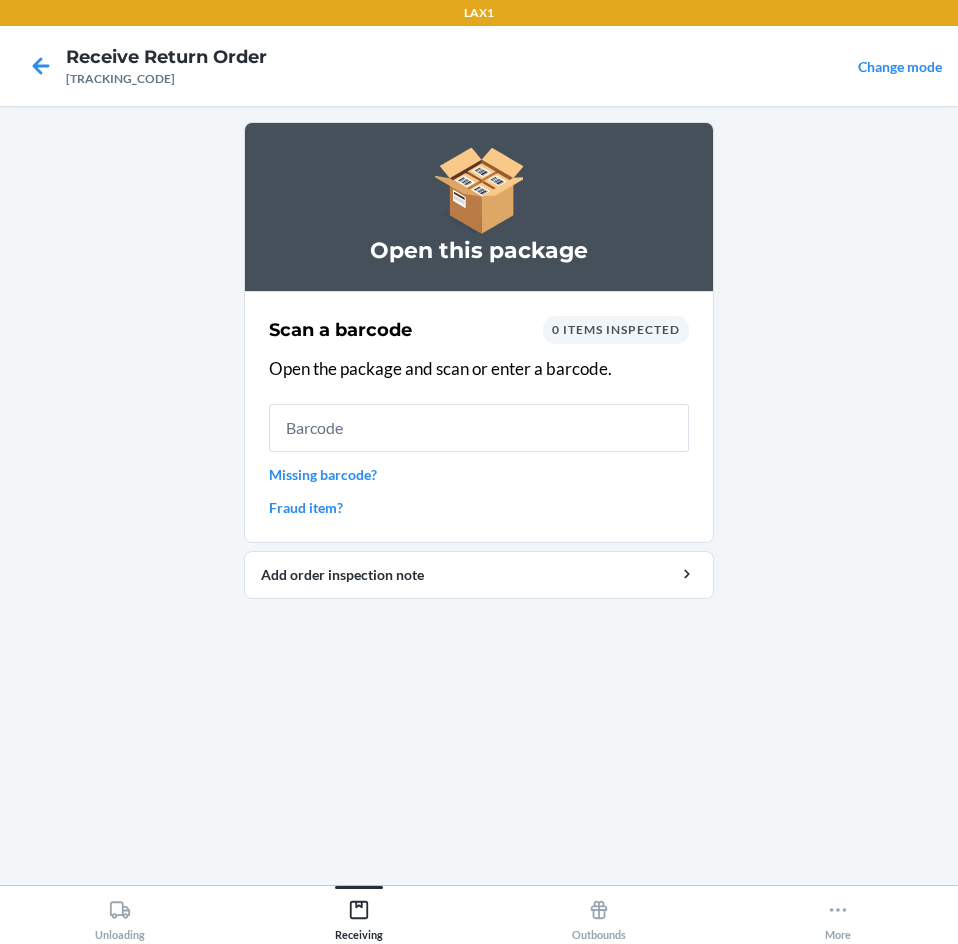 click on "Missing barcode?" at bounding box center (479, 474) 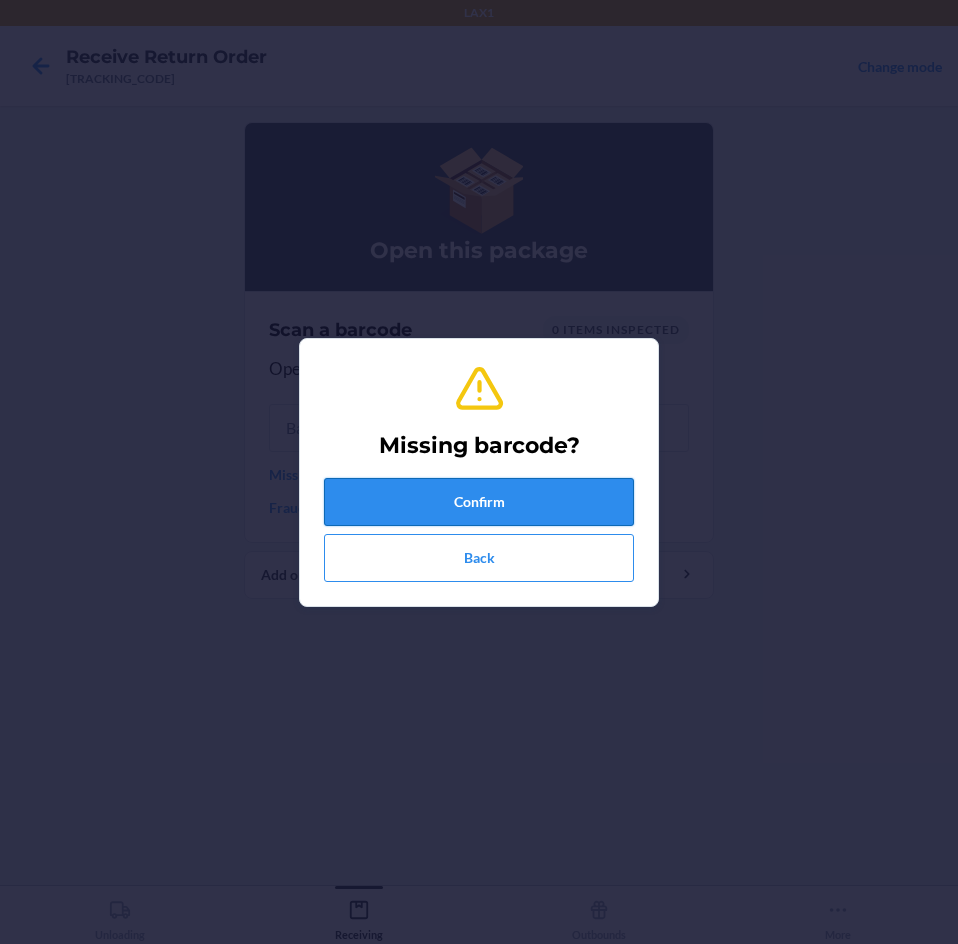 click on "Confirm" at bounding box center [479, 502] 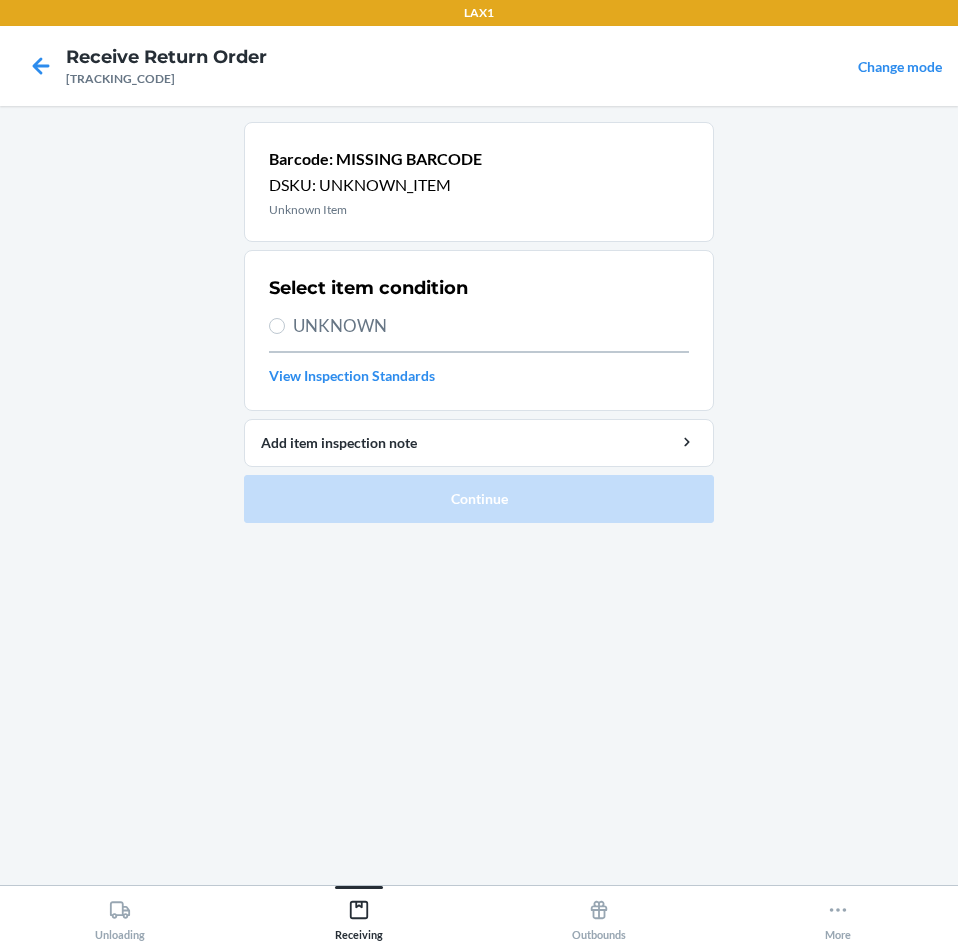 click on "UNKNOWN" at bounding box center (491, 326) 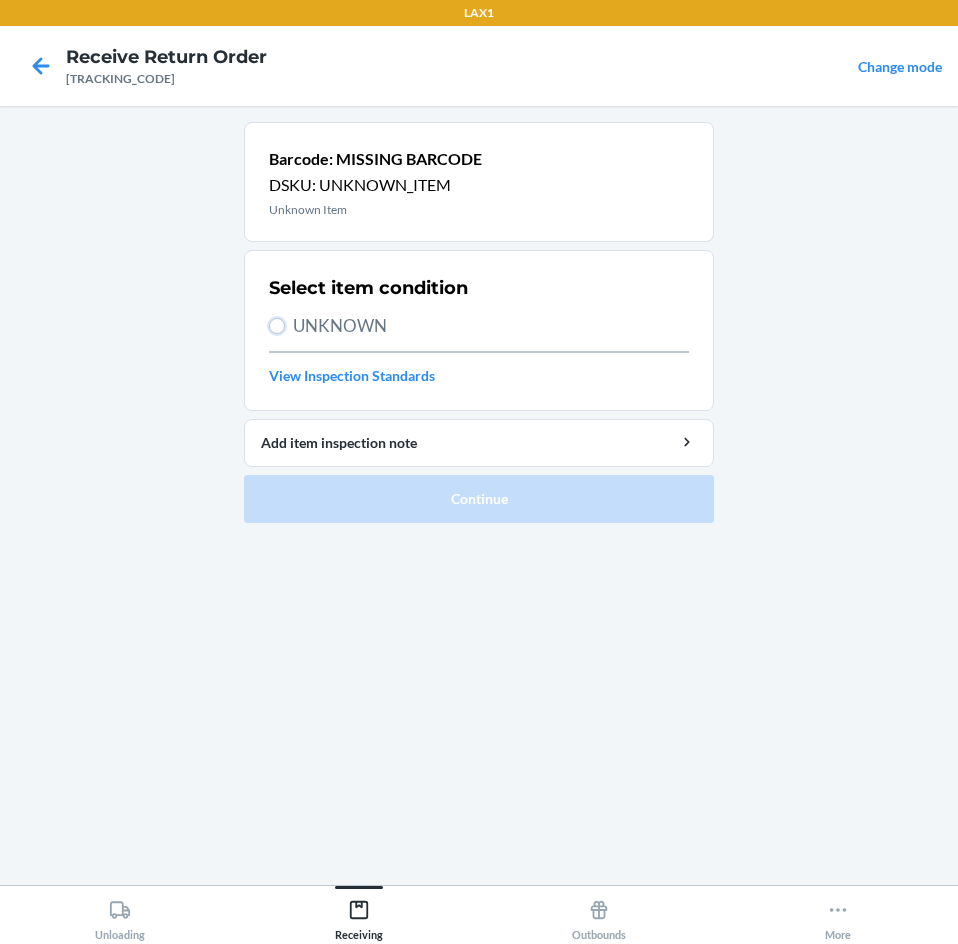 click on "UNKNOWN" at bounding box center [277, 326] 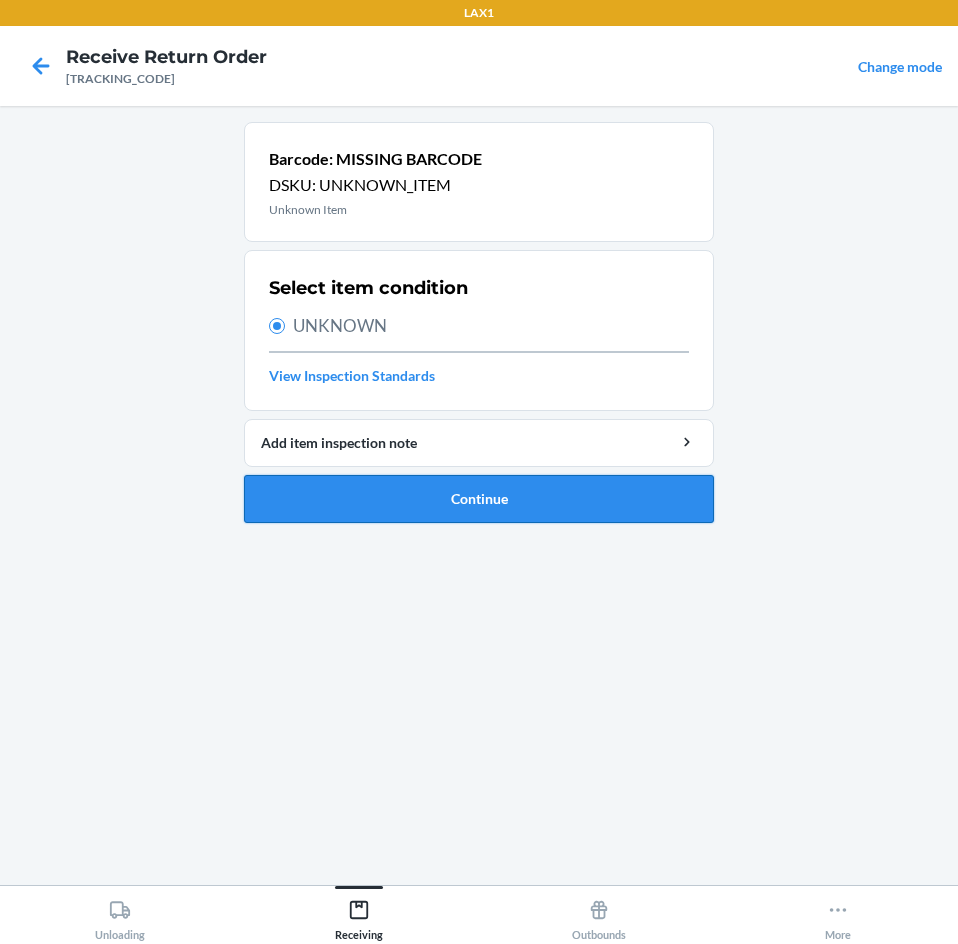 click on "Continue" at bounding box center (479, 499) 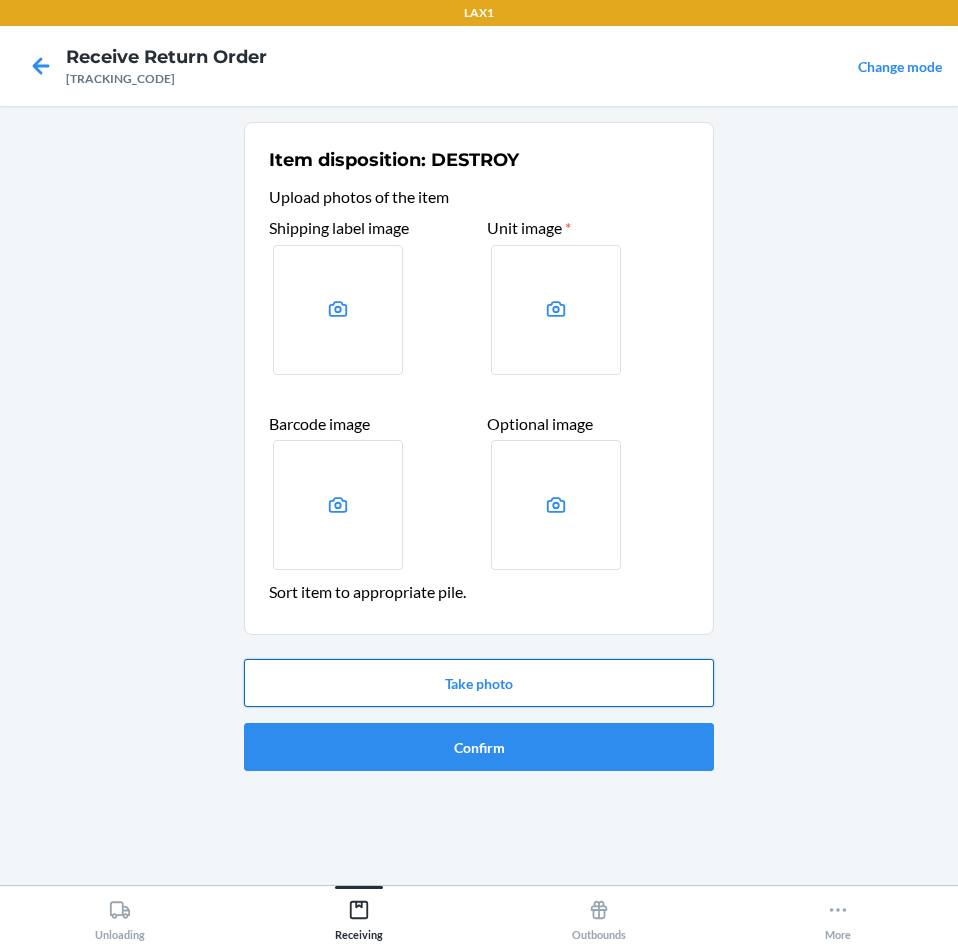 click on "Take photo" at bounding box center (479, 683) 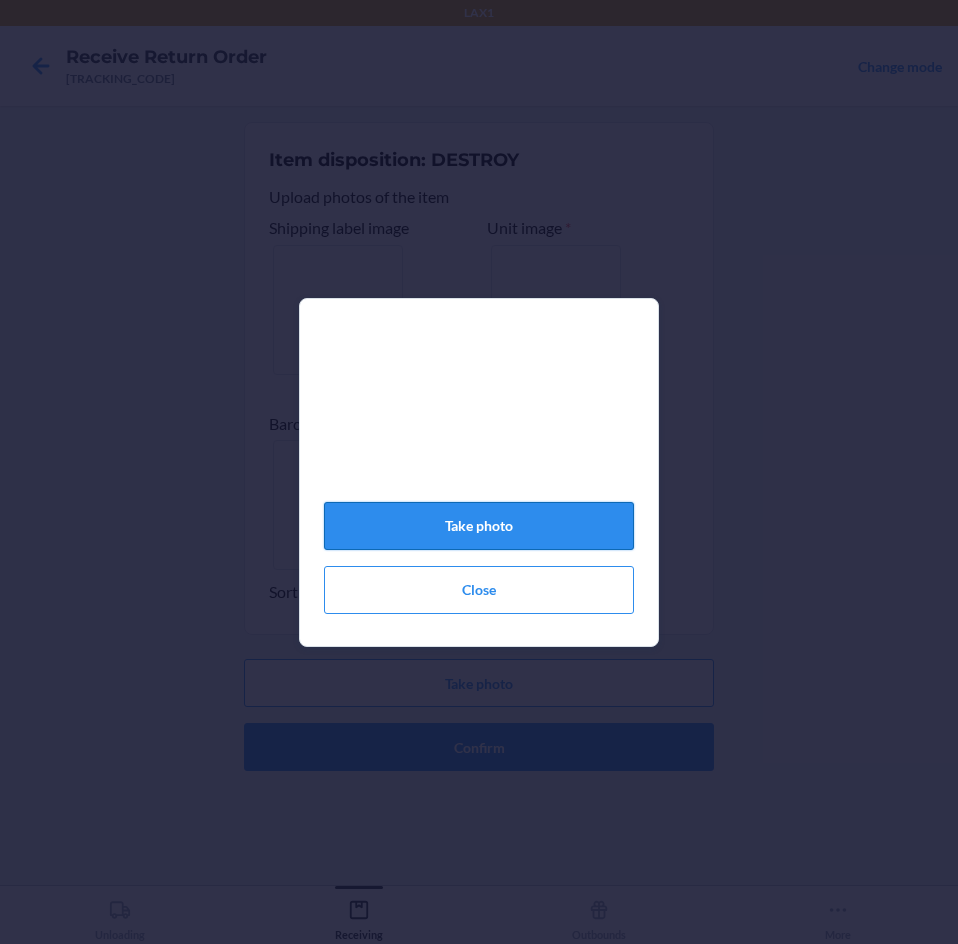 click on "Take photo" 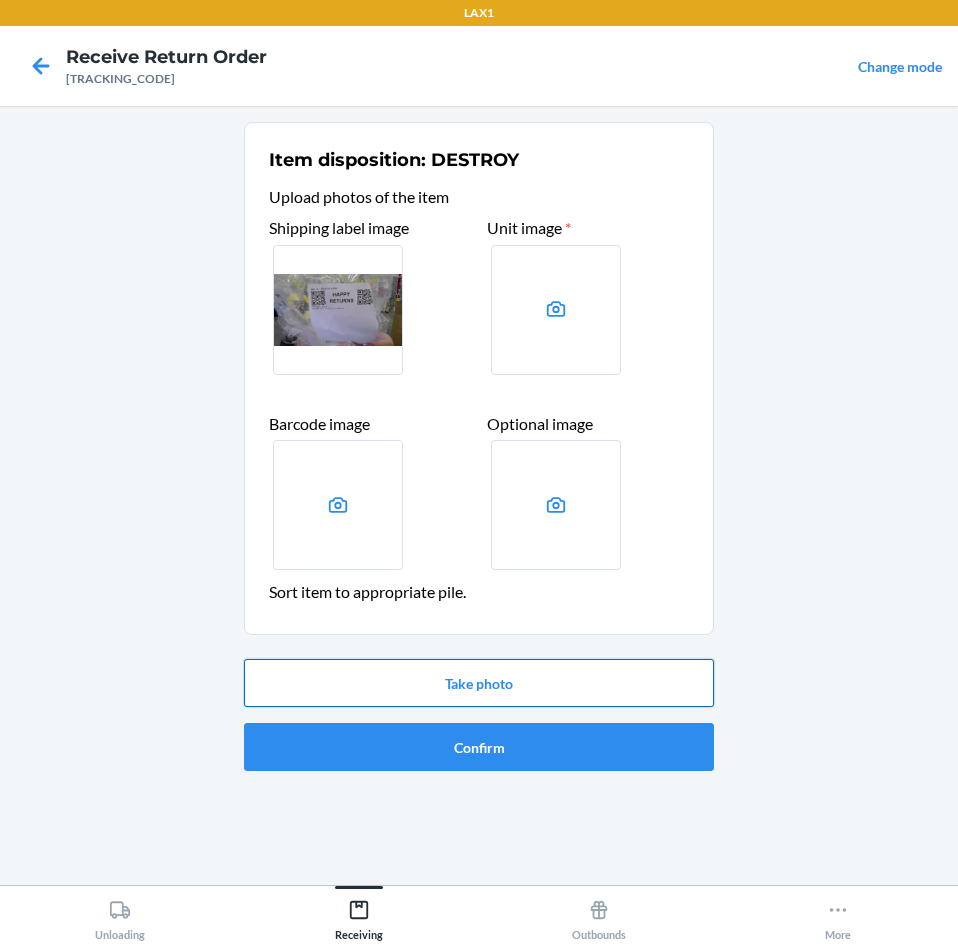 click on "Take photo" at bounding box center (479, 683) 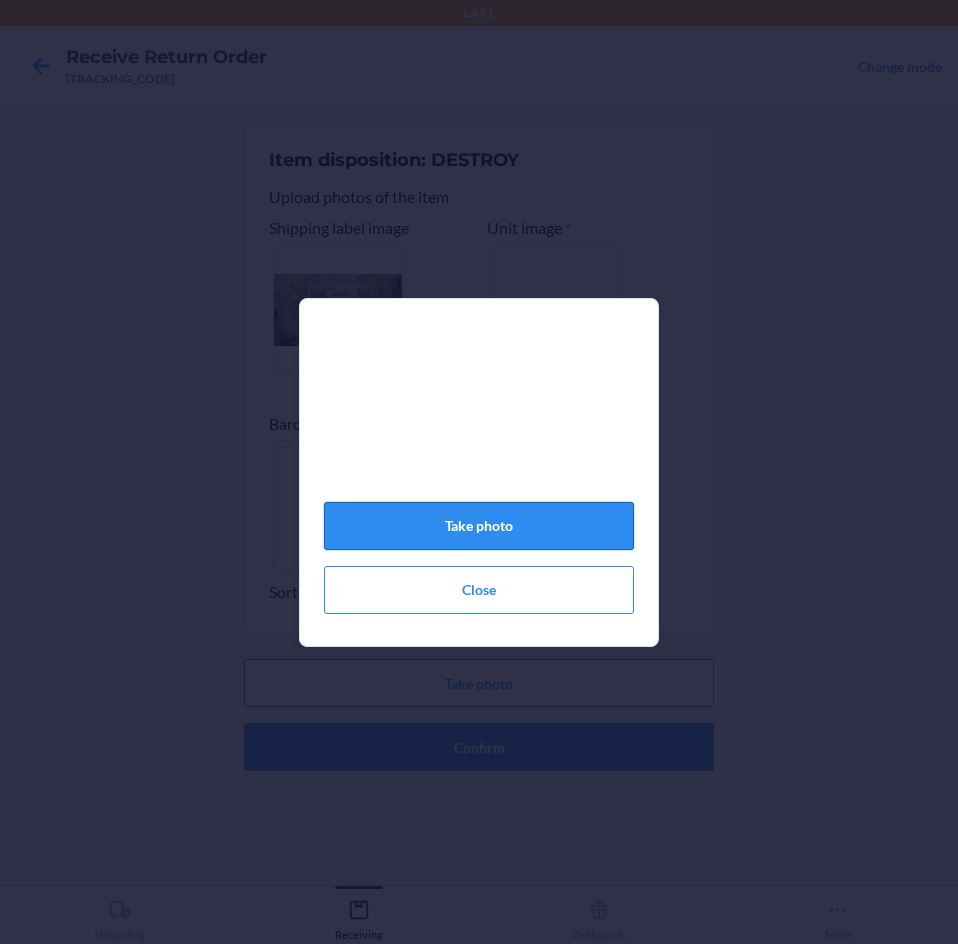 click on "Take photo" 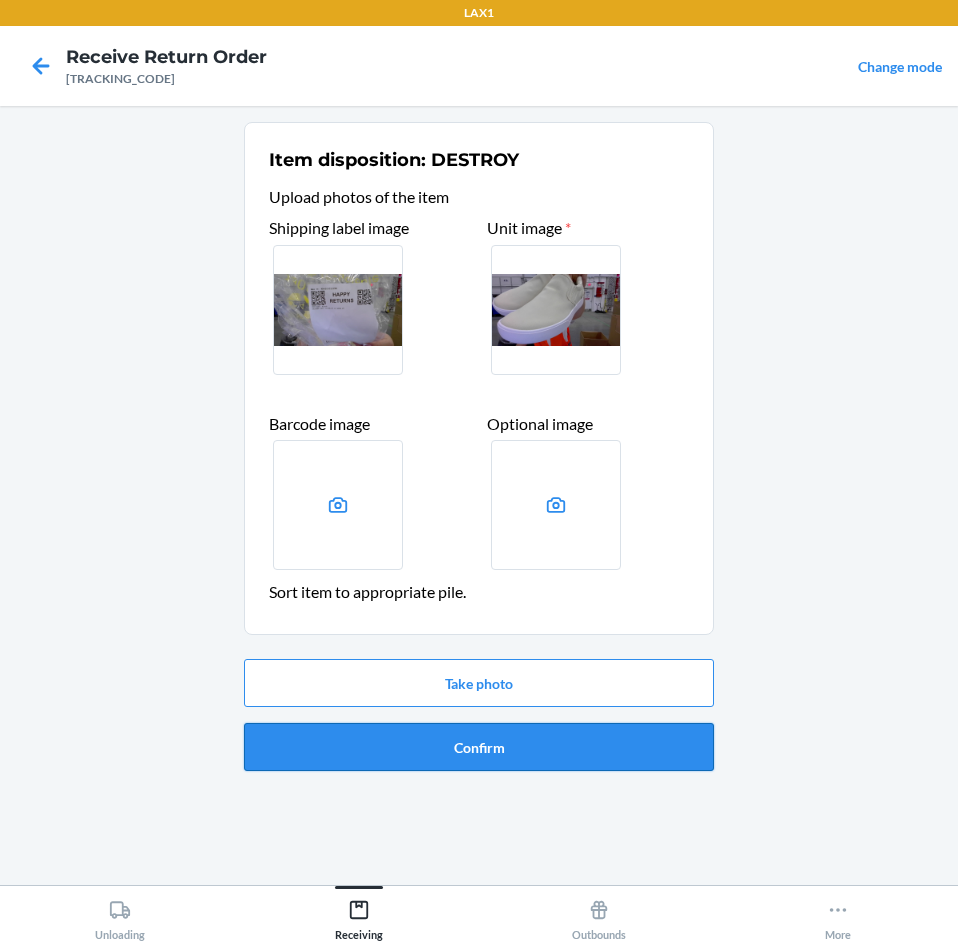 click on "Confirm" at bounding box center (479, 747) 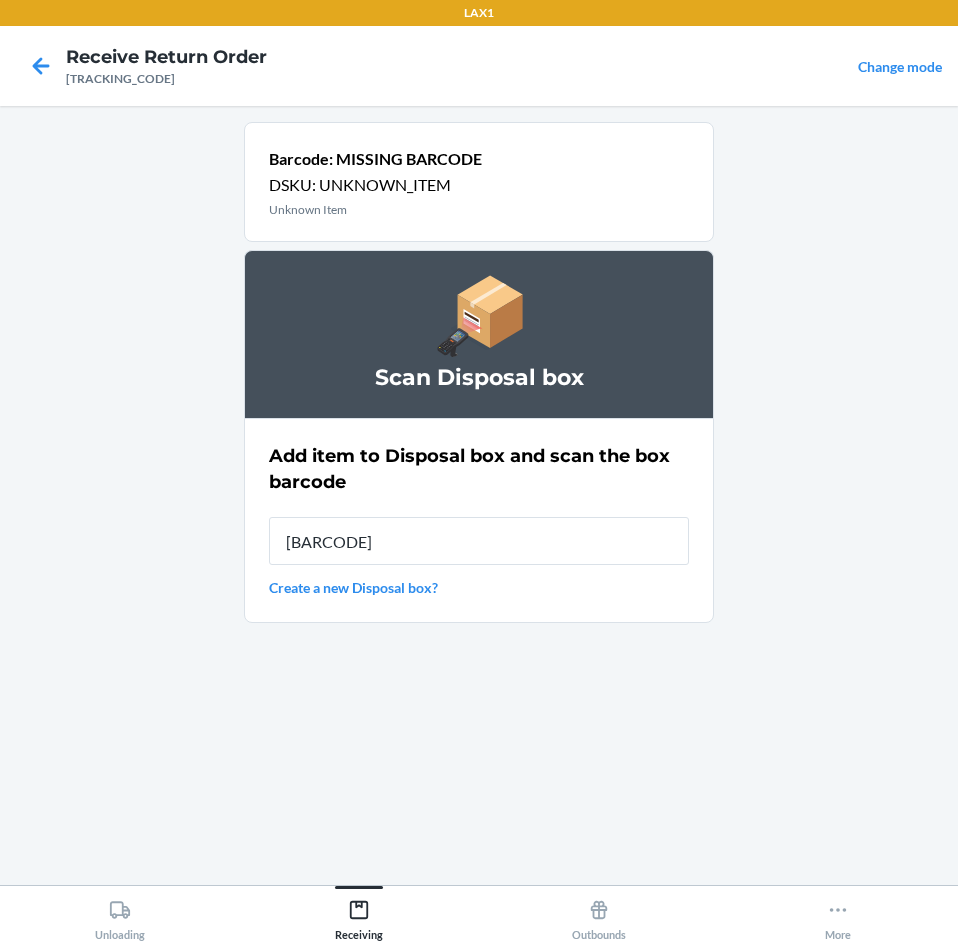 type on "[BARCODE]" 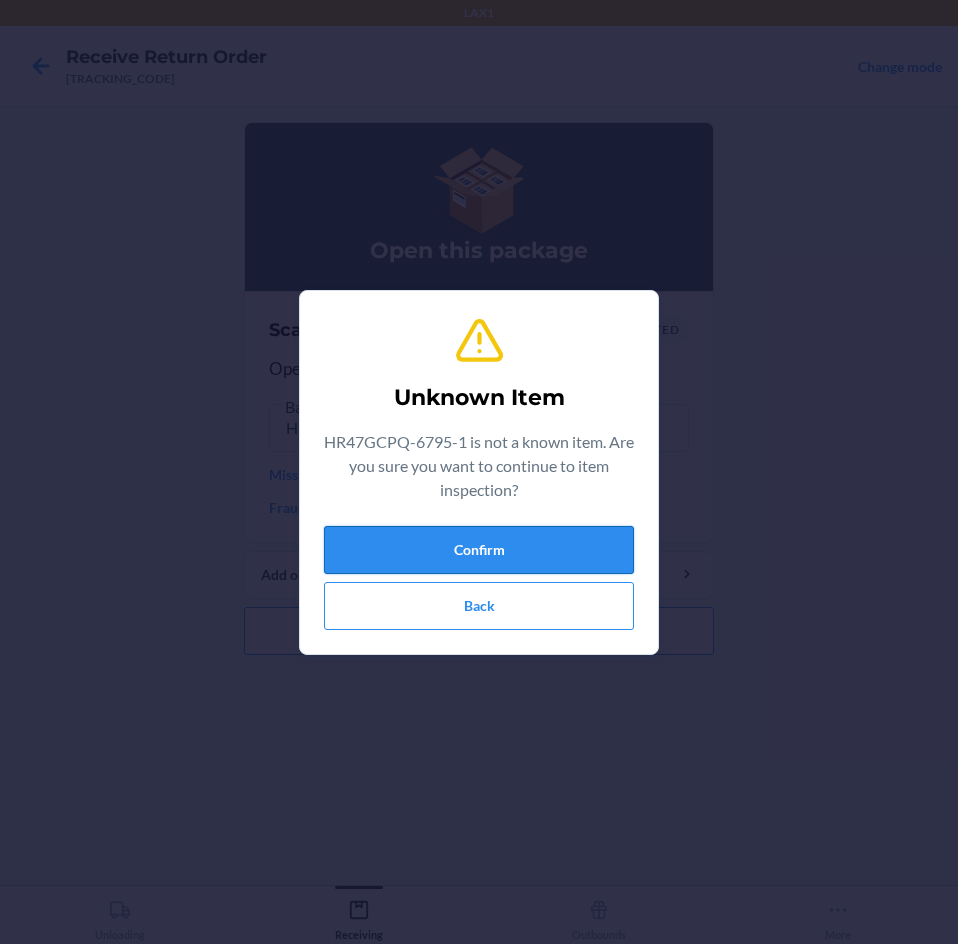 click on "Confirm" at bounding box center (479, 550) 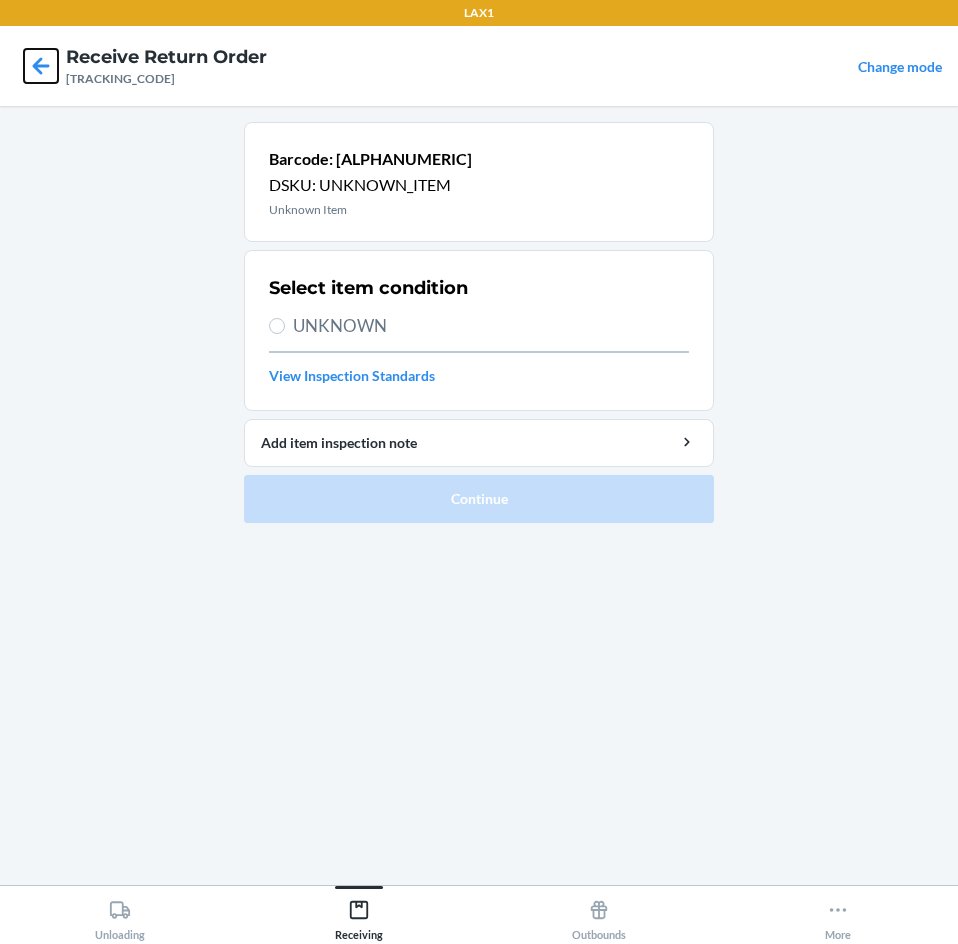 click 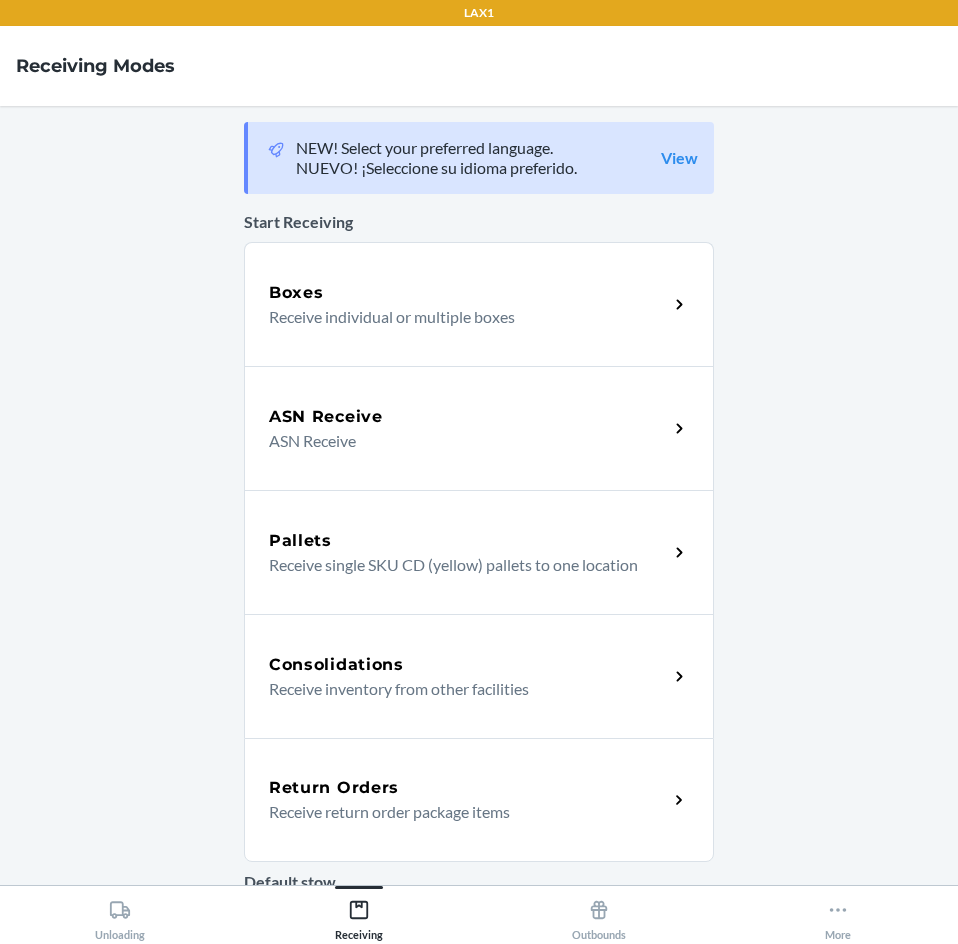 click on "Return Orders" at bounding box center [334, 788] 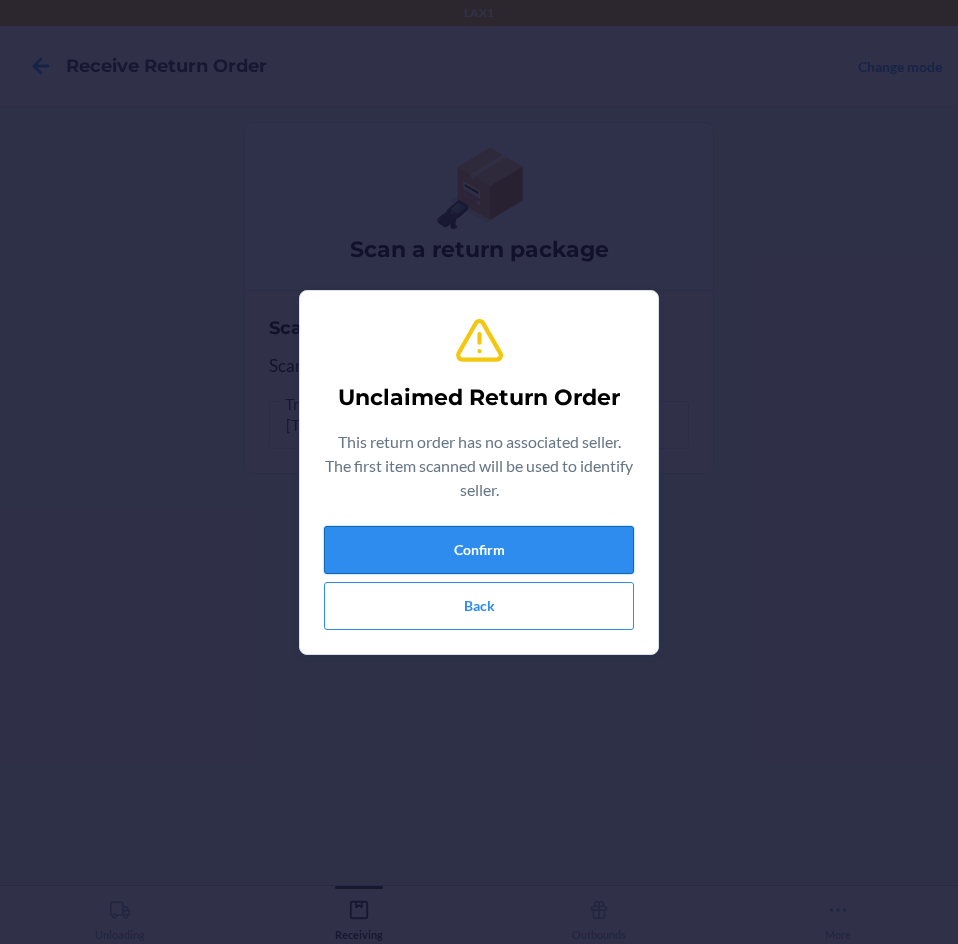 click on "Confirm" at bounding box center [479, 550] 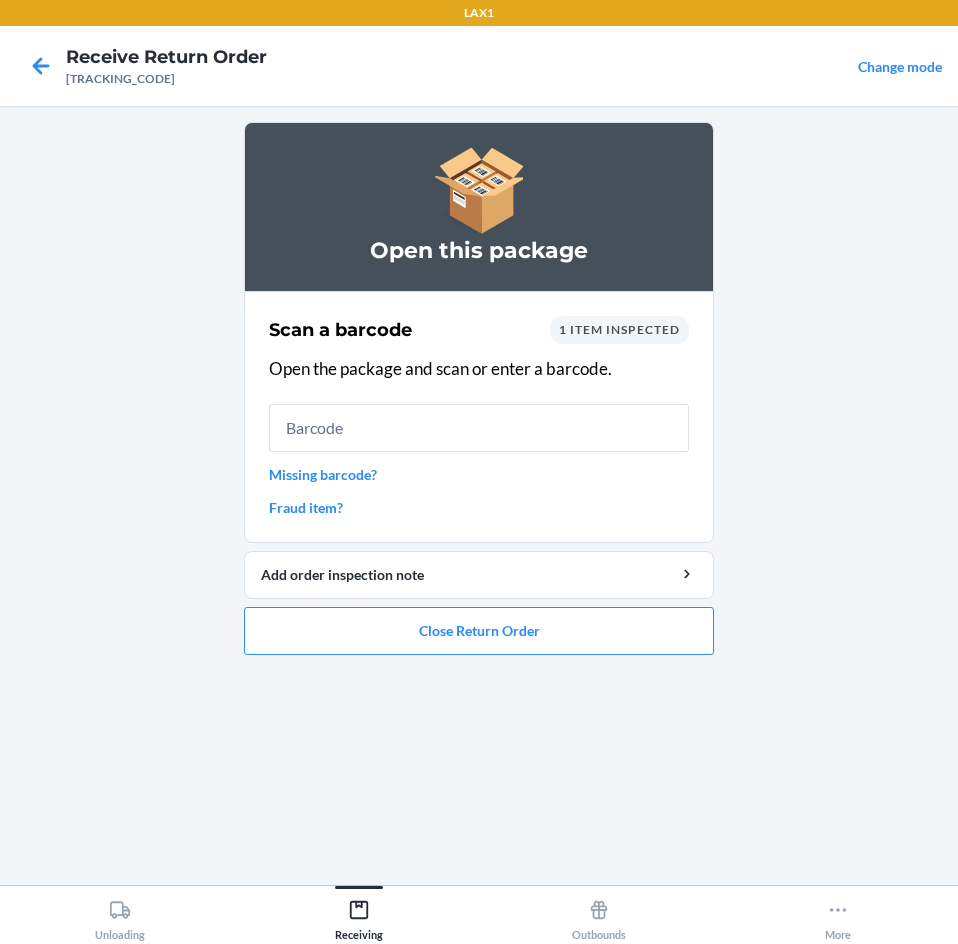 click on "Missing barcode?" at bounding box center [479, 474] 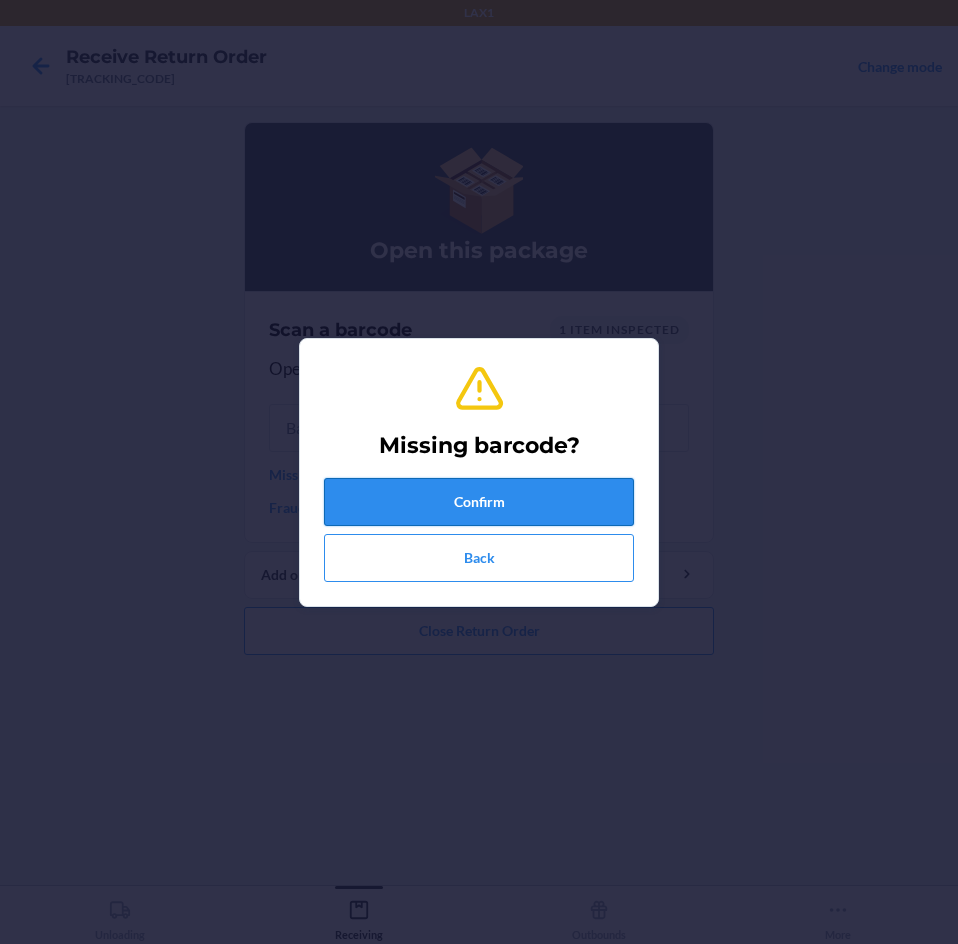 click on "Confirm" at bounding box center [479, 502] 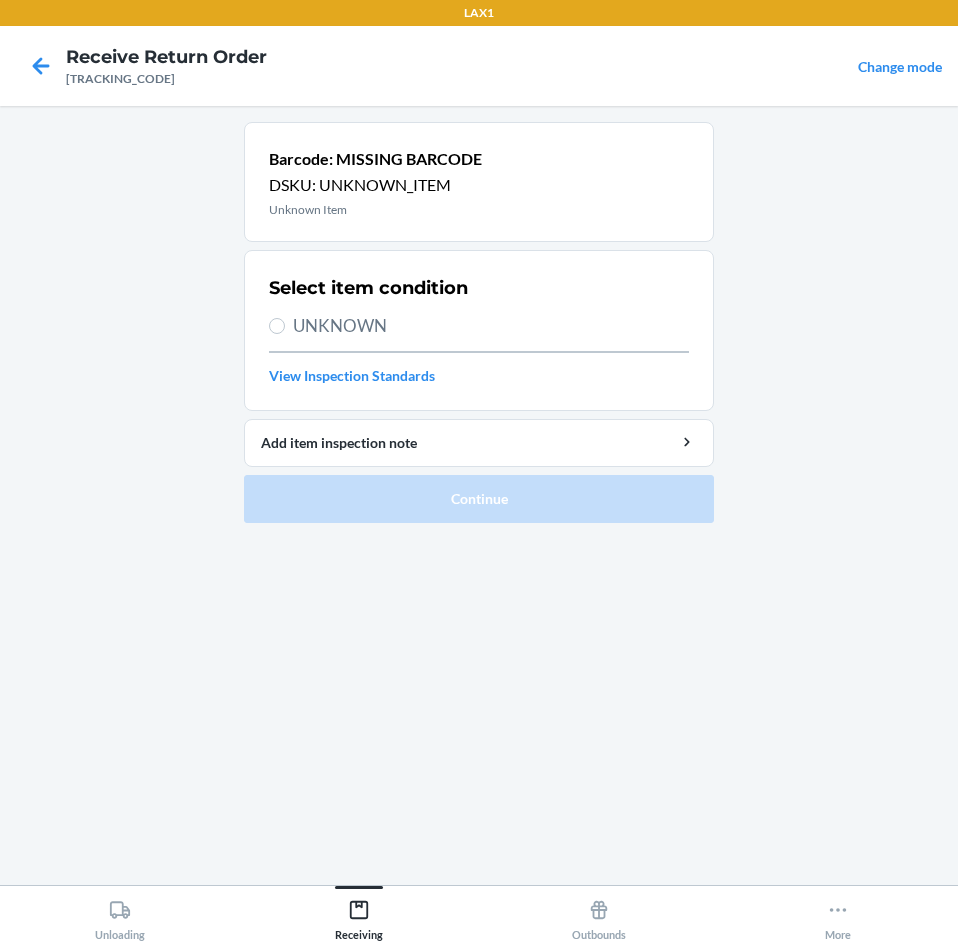 click on "UNKNOWN" at bounding box center (491, 326) 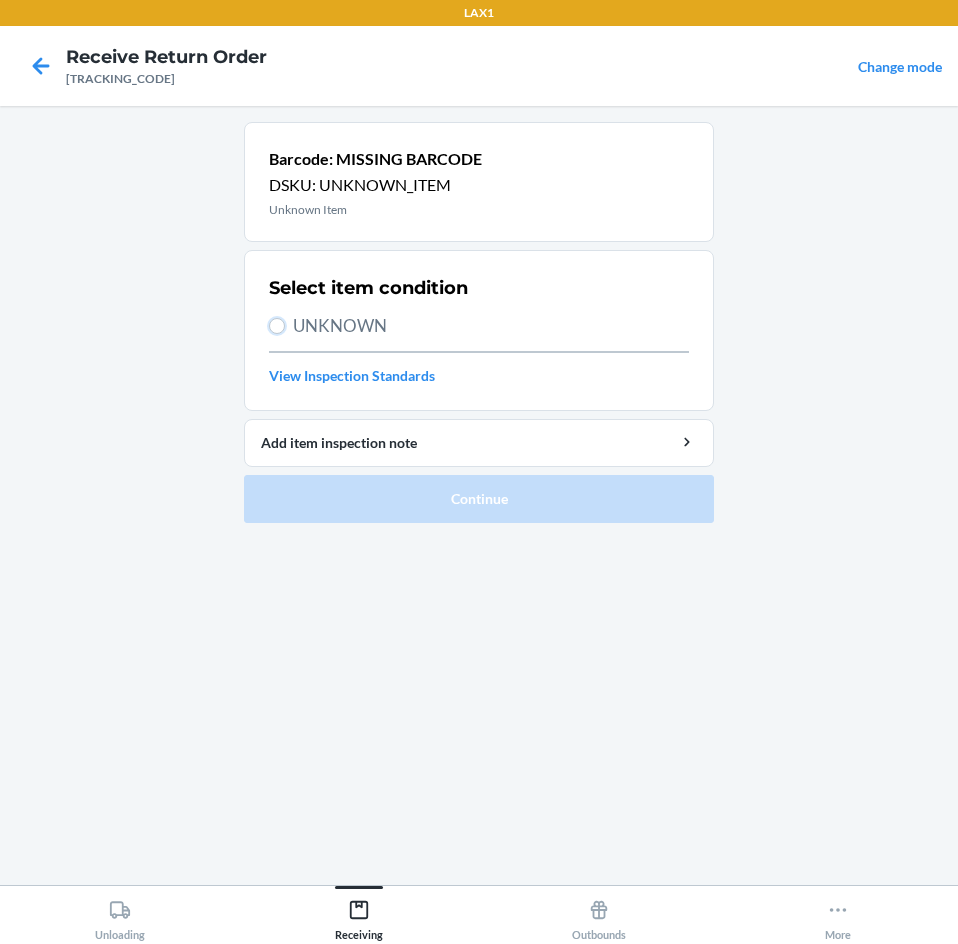 click on "UNKNOWN" at bounding box center (277, 326) 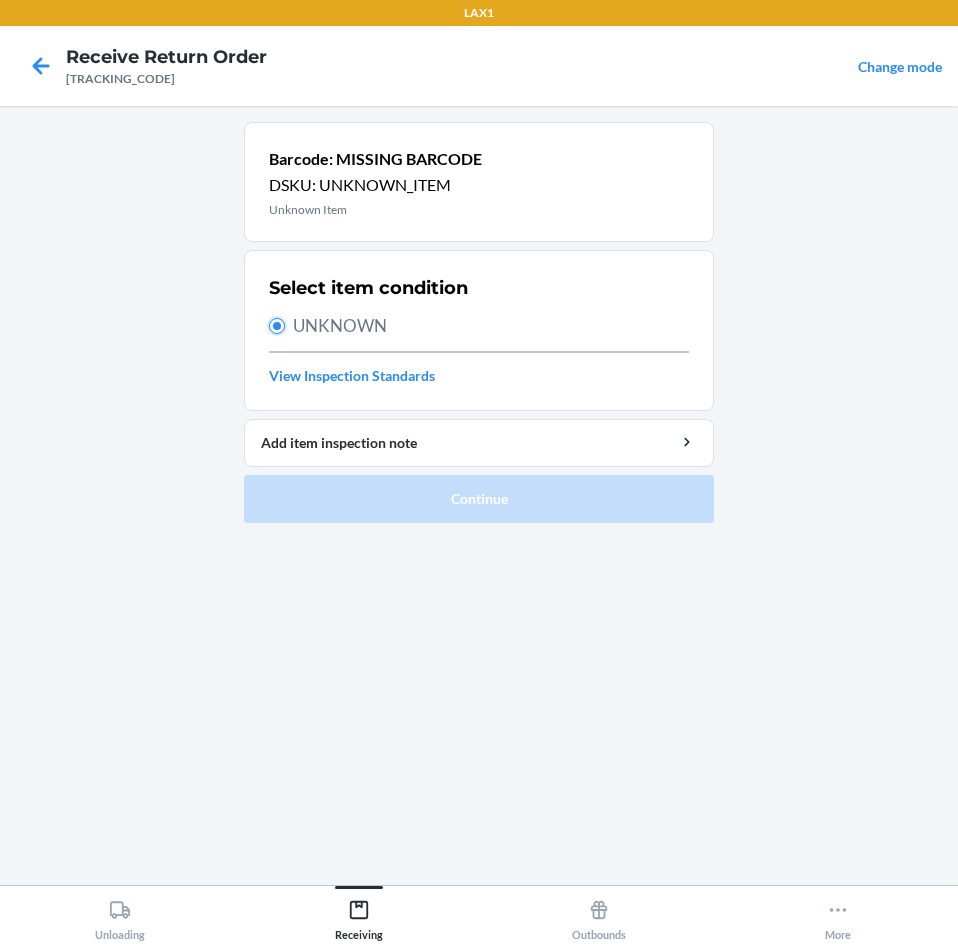 radio on "true" 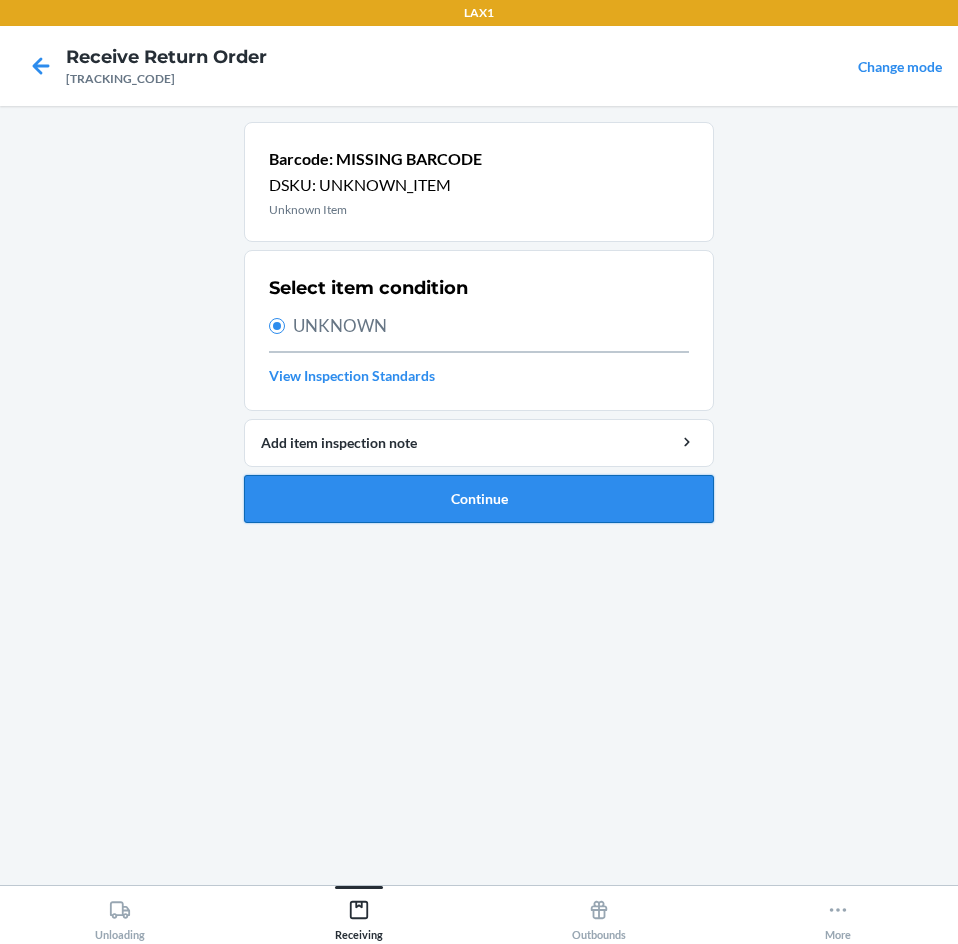 click on "Continue" at bounding box center (479, 499) 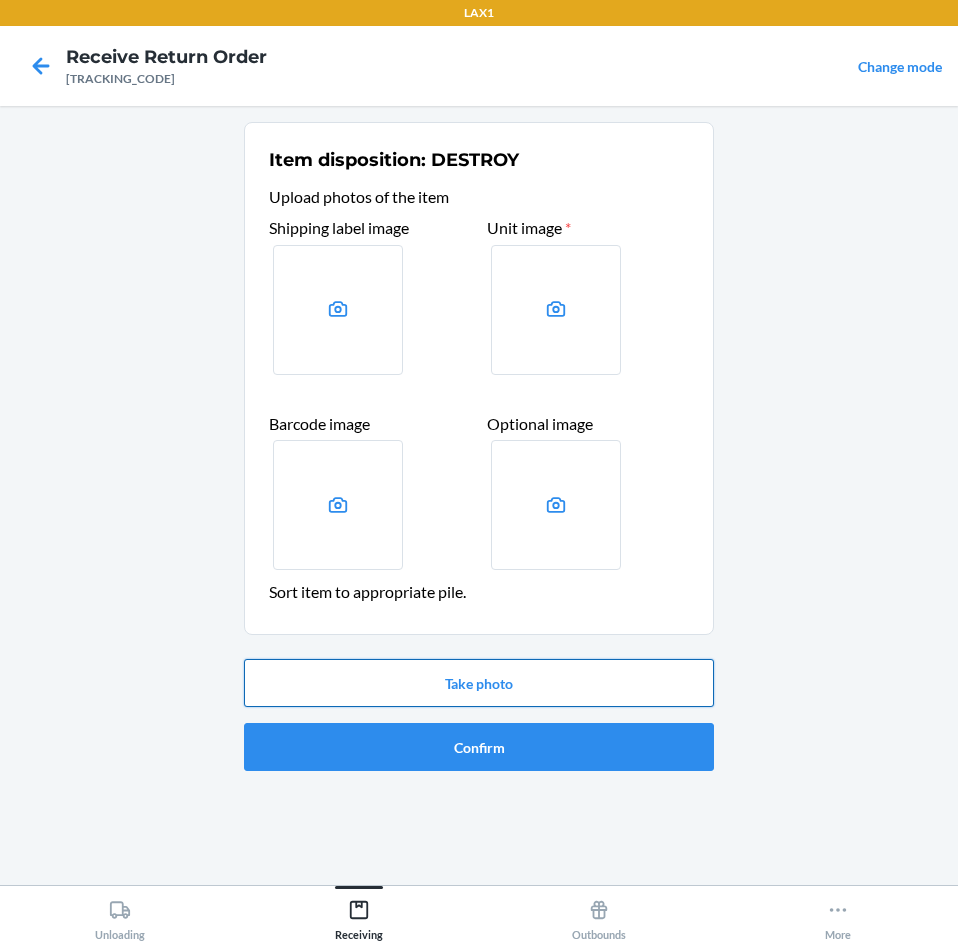 click on "Take photo" at bounding box center [479, 683] 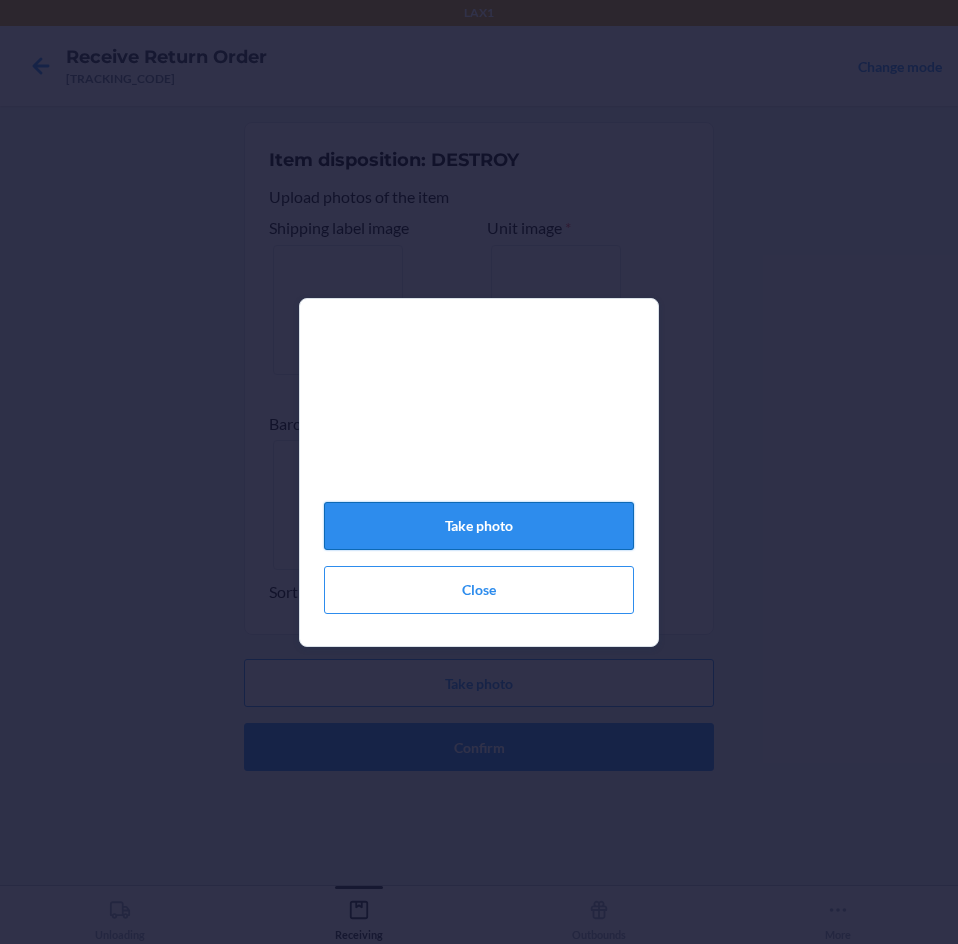 click on "Take photo" 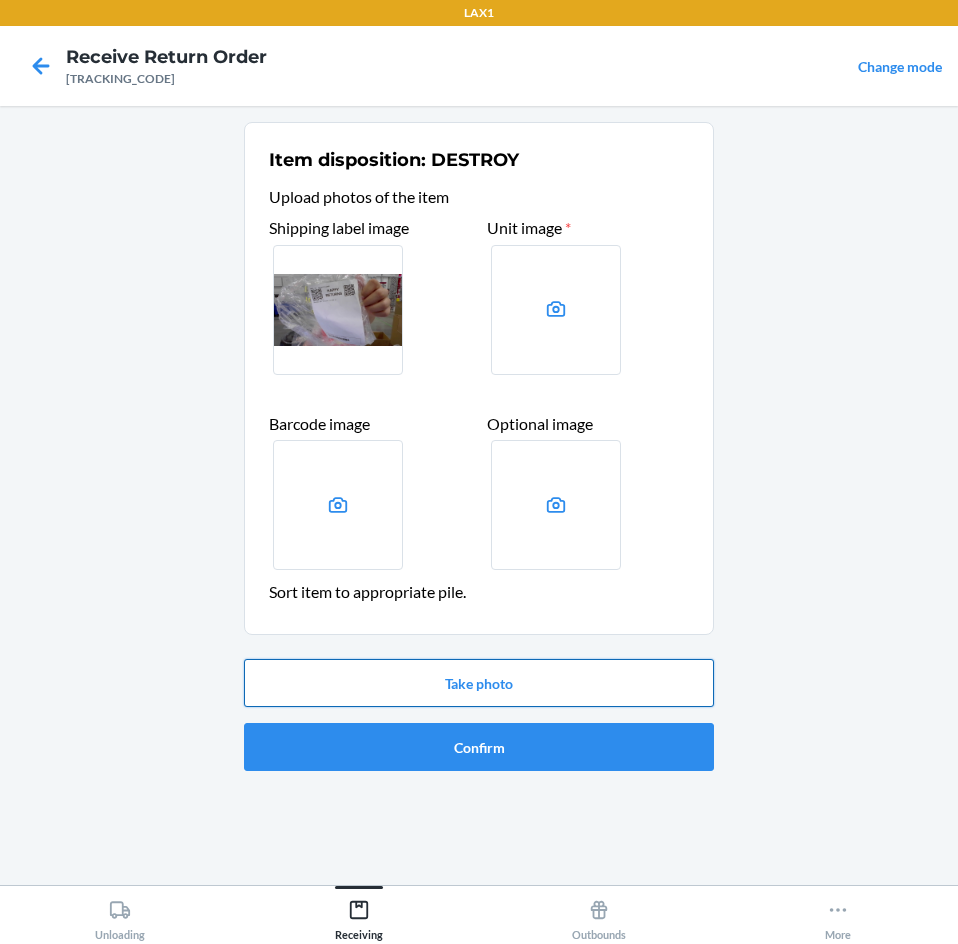 click on "Take photo" at bounding box center [479, 683] 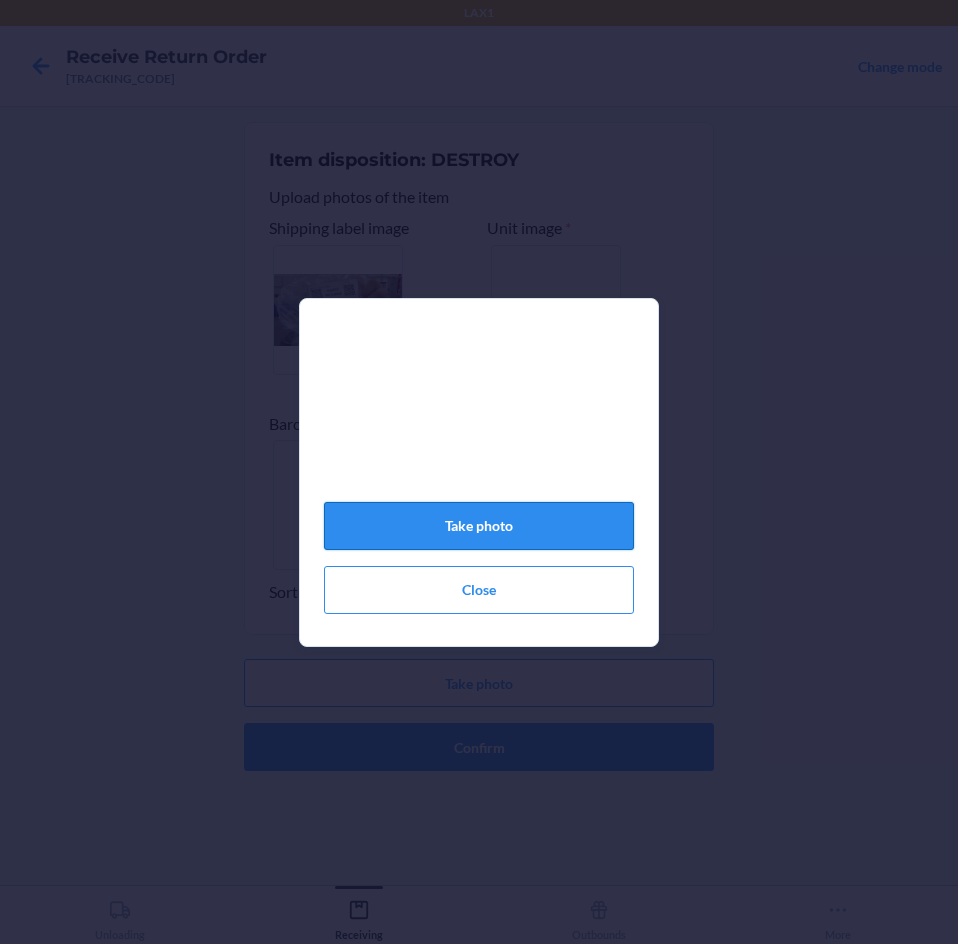 click on "Take photo" 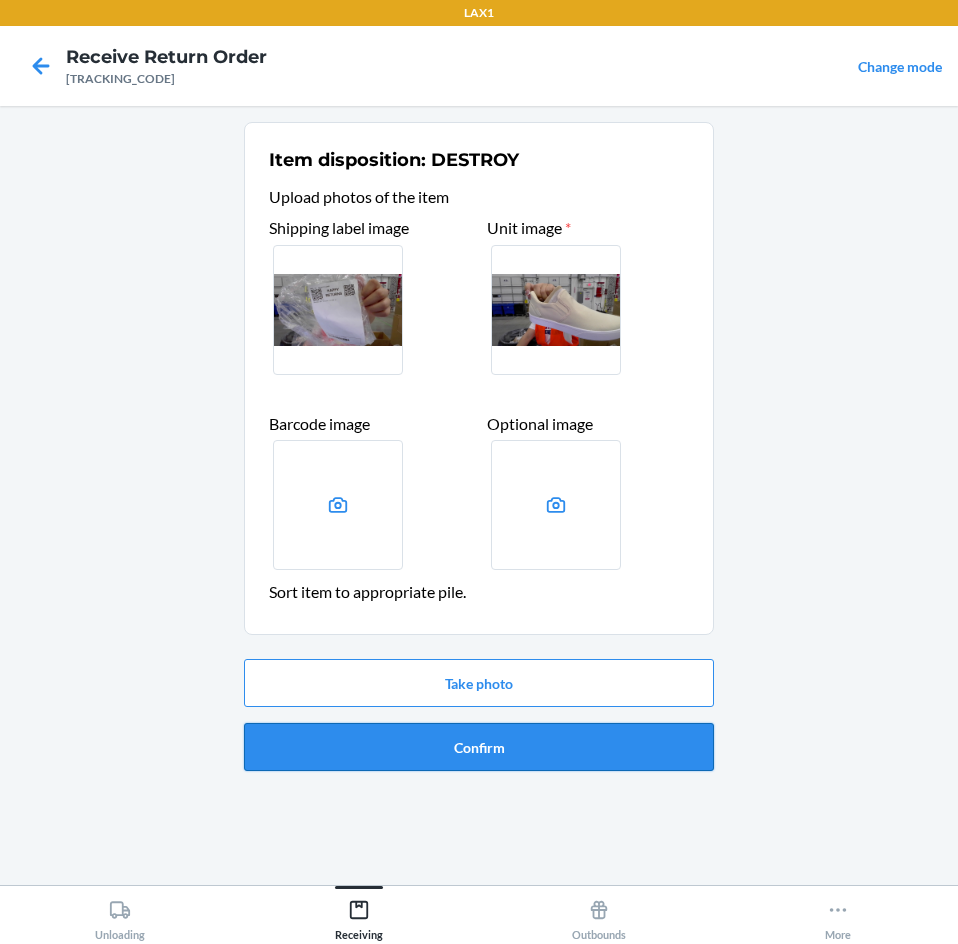 click on "Confirm" at bounding box center [479, 747] 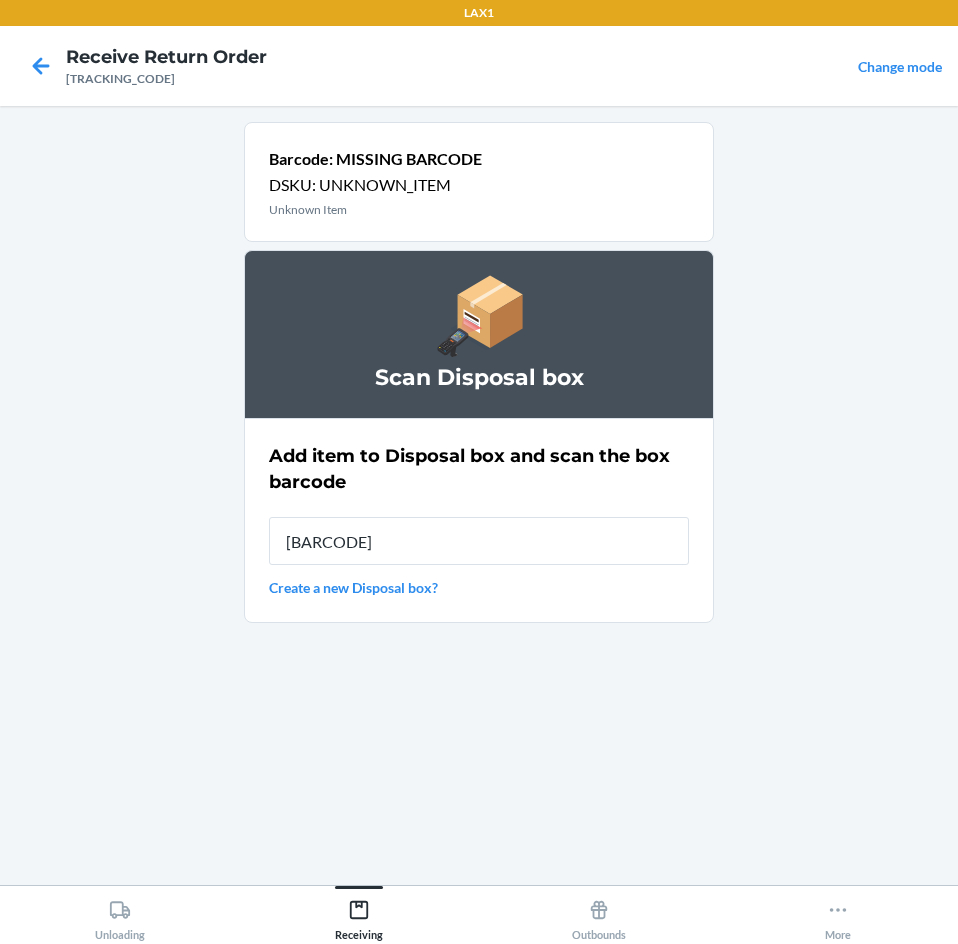 type on "[BARCODE]" 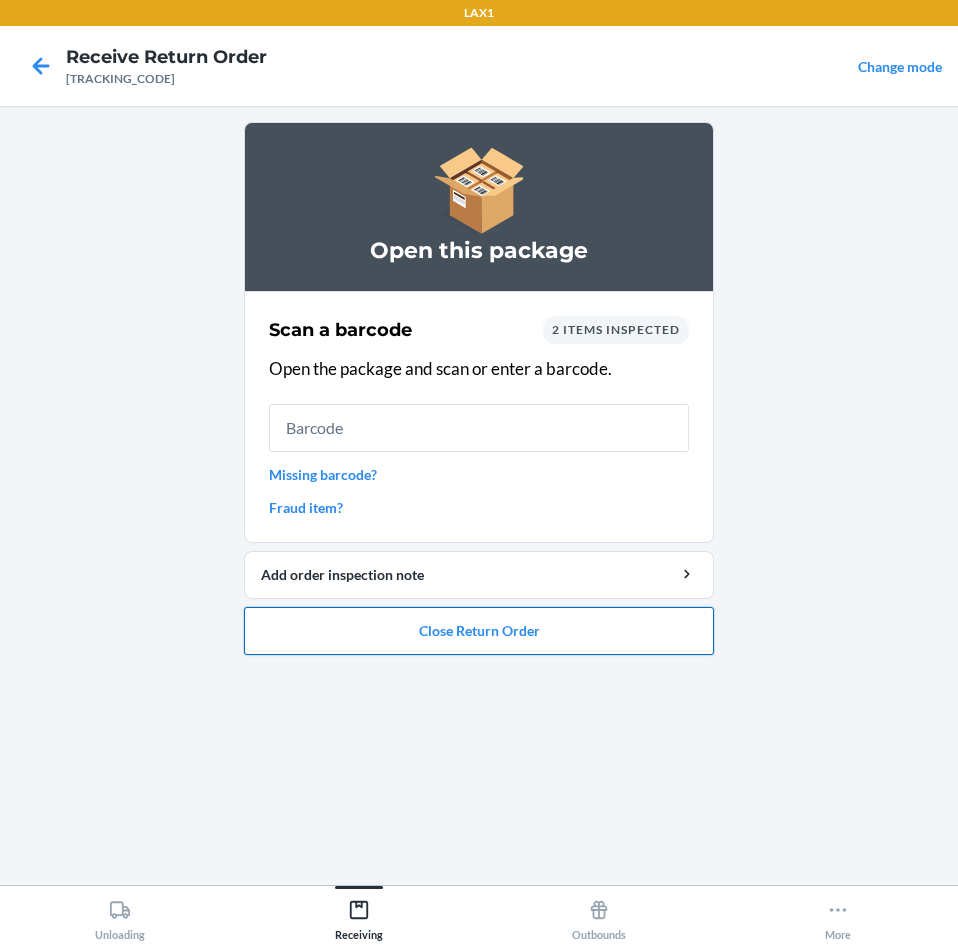 click on "Close Return Order" at bounding box center (479, 631) 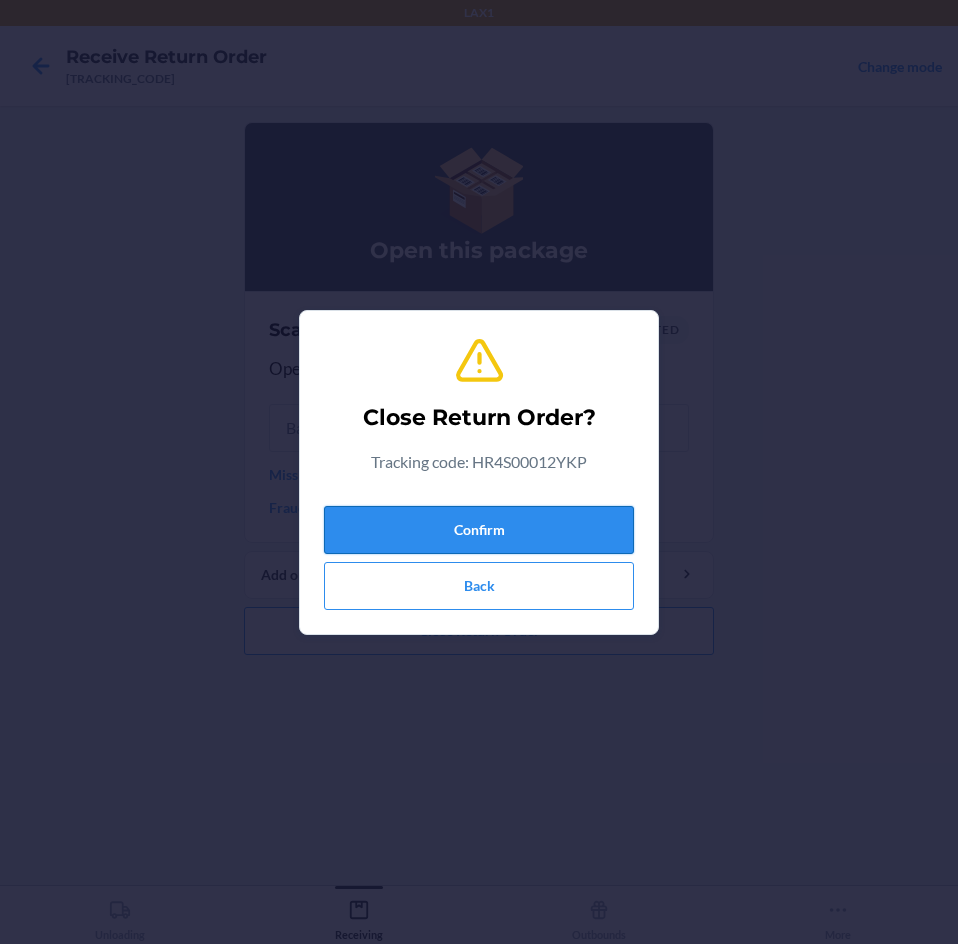 click on "Confirm" at bounding box center (479, 530) 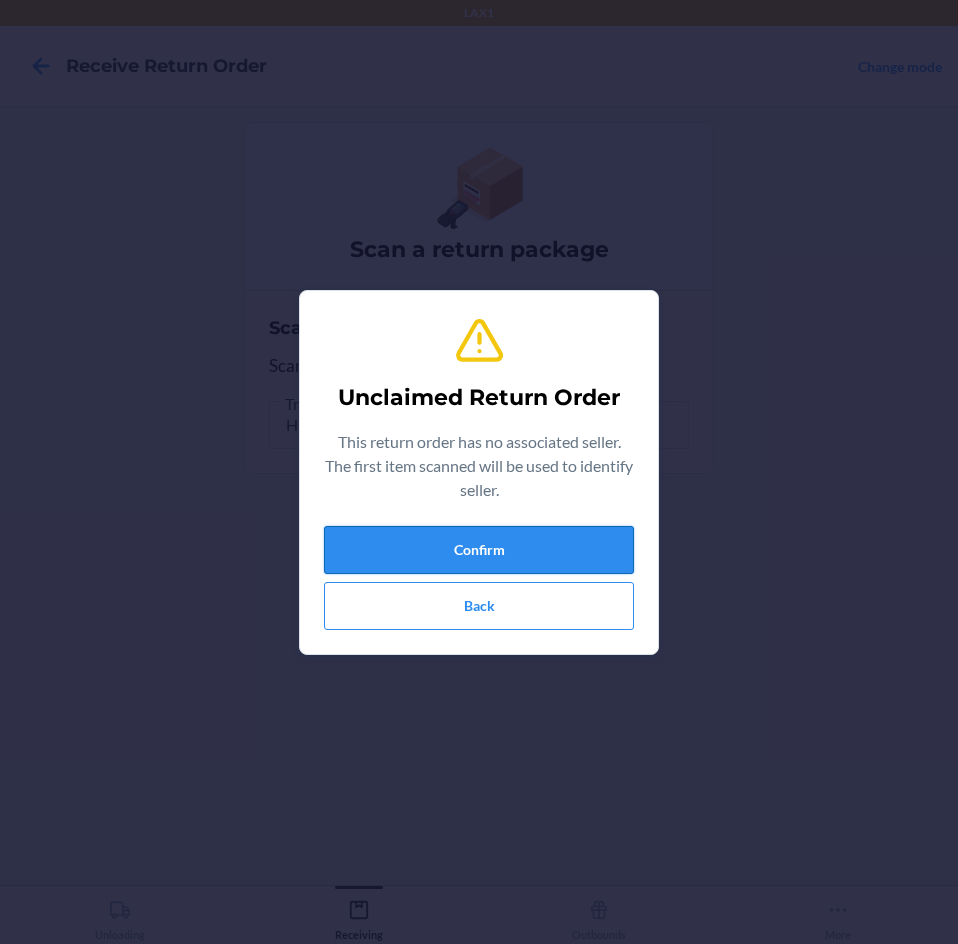 click on "Confirm" at bounding box center [479, 550] 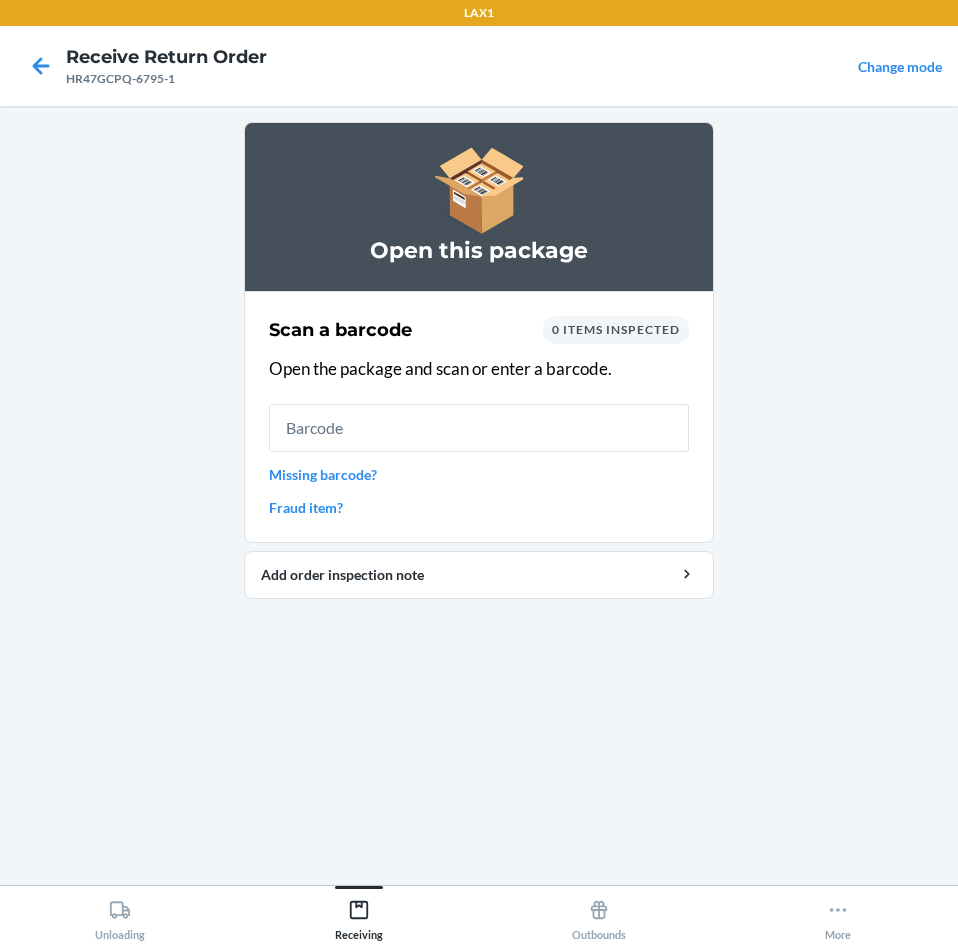 click on "Missing barcode?" at bounding box center [479, 474] 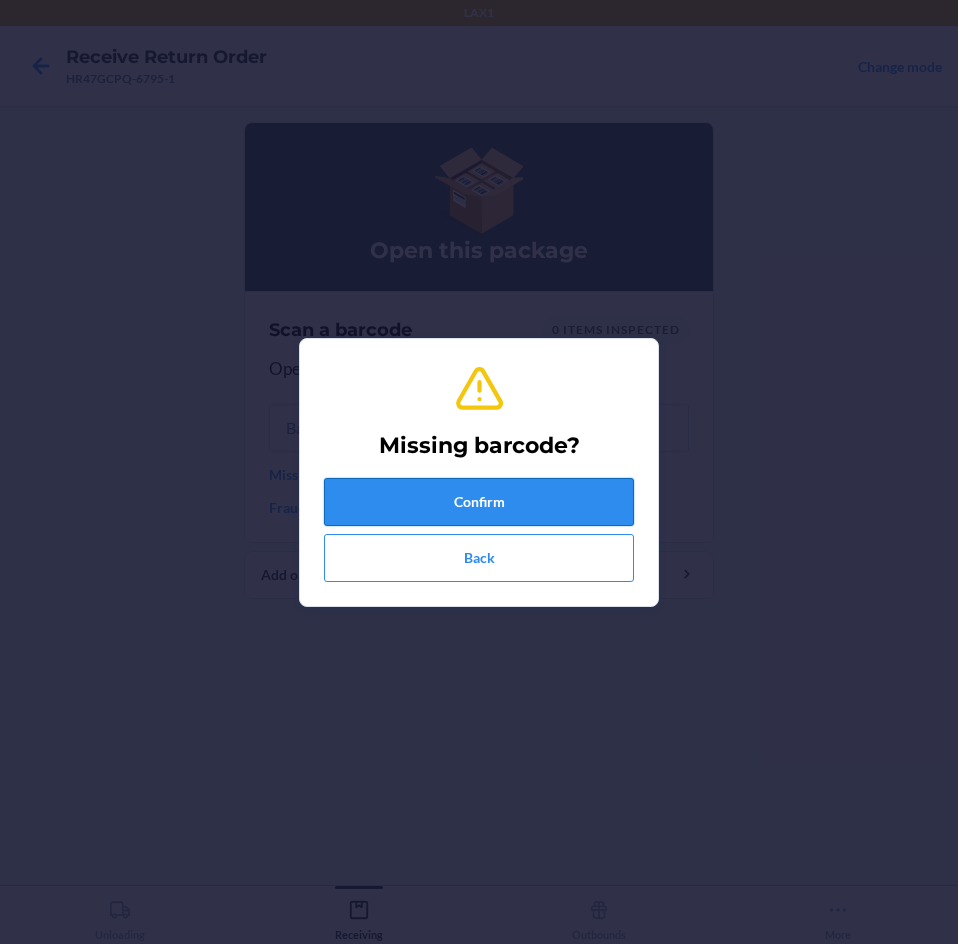 click on "Confirm" at bounding box center (479, 502) 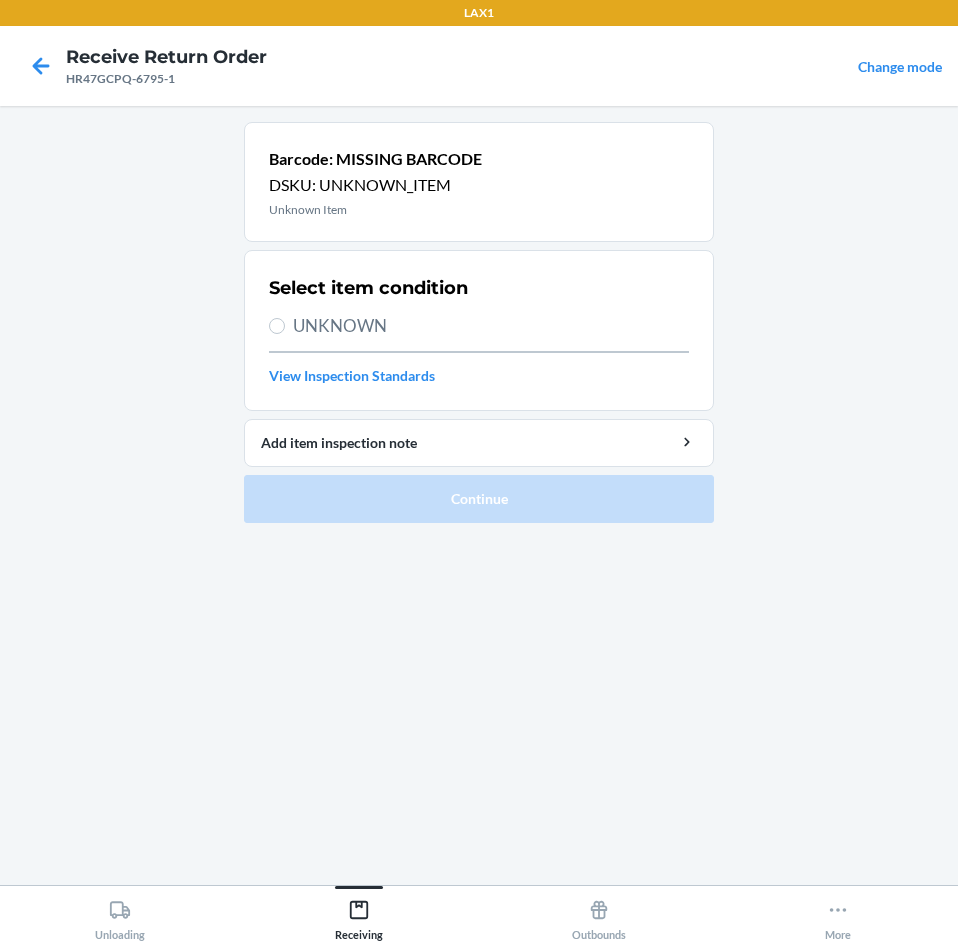click on "Select item condition UNKNOWN View Inspection Standards" at bounding box center [479, 330] 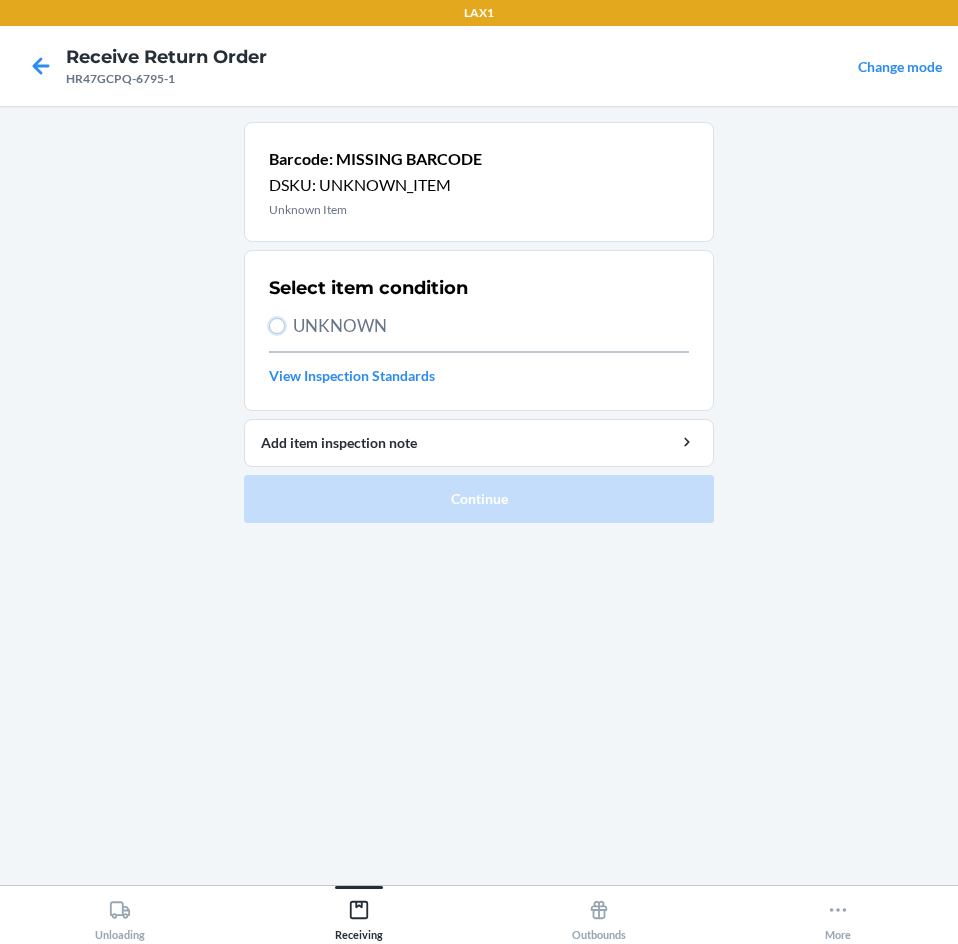 click on "UNKNOWN" at bounding box center (277, 326) 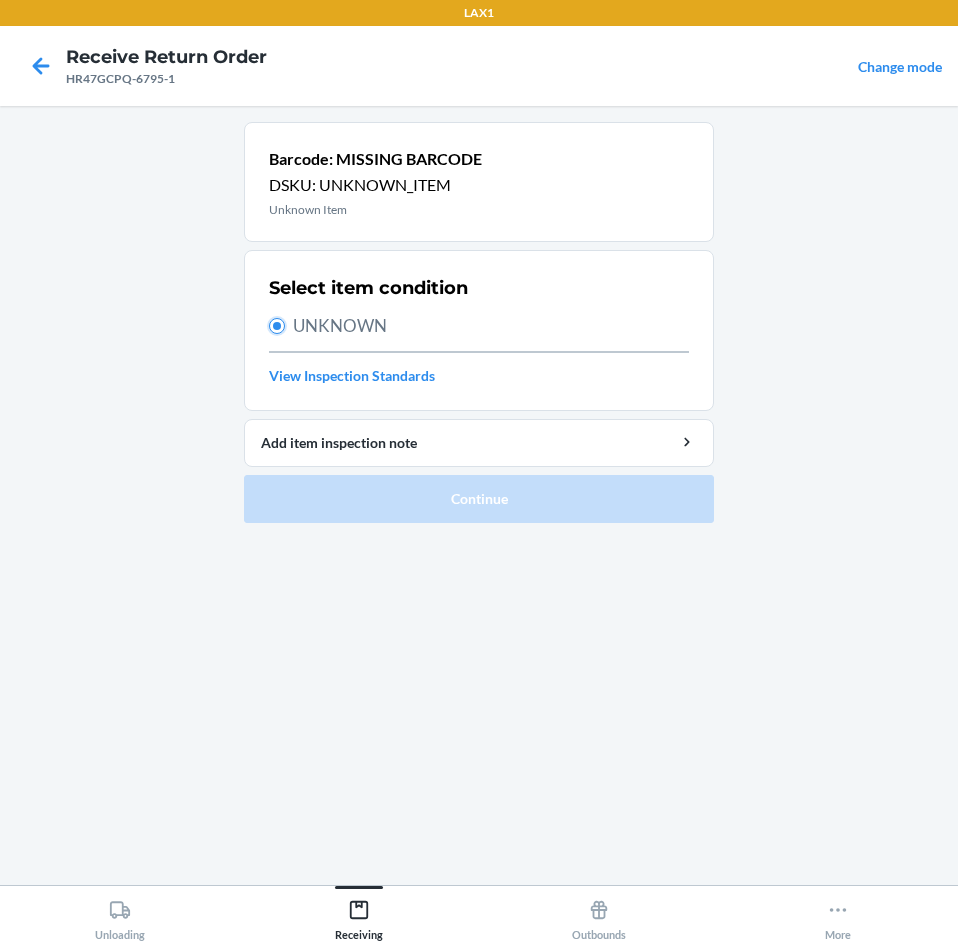 radio on "true" 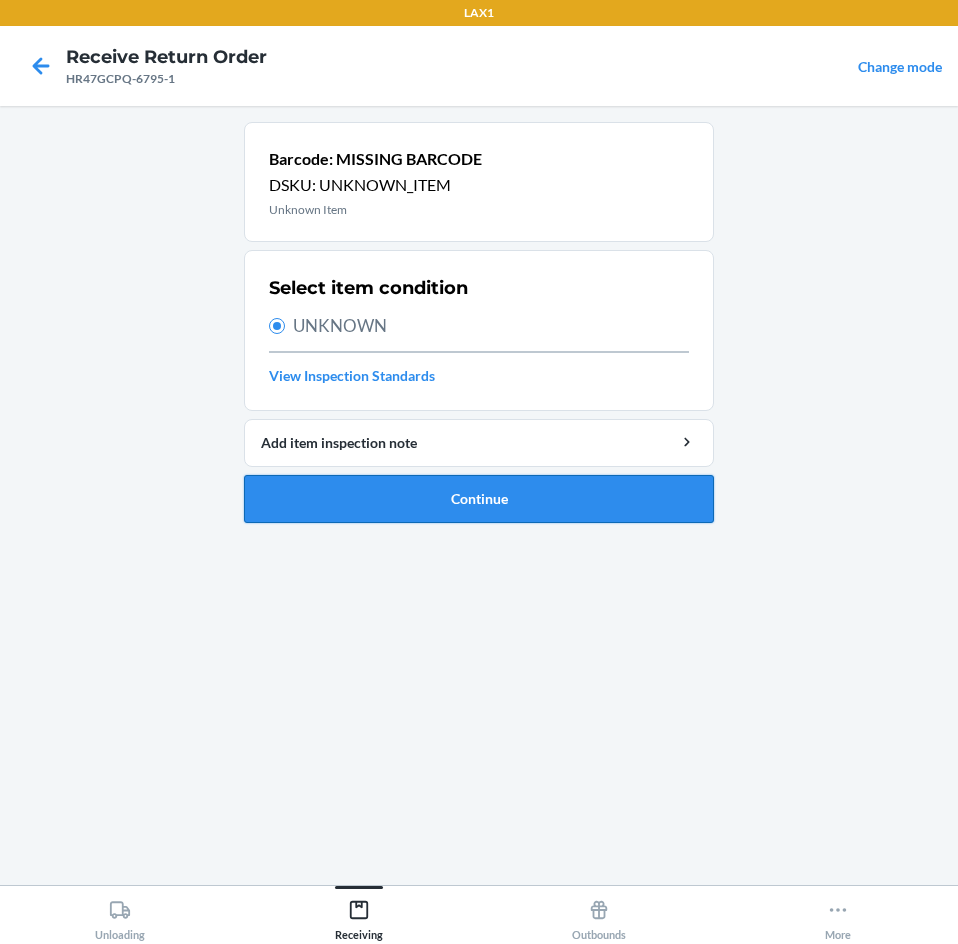 click on "Continue" at bounding box center [479, 499] 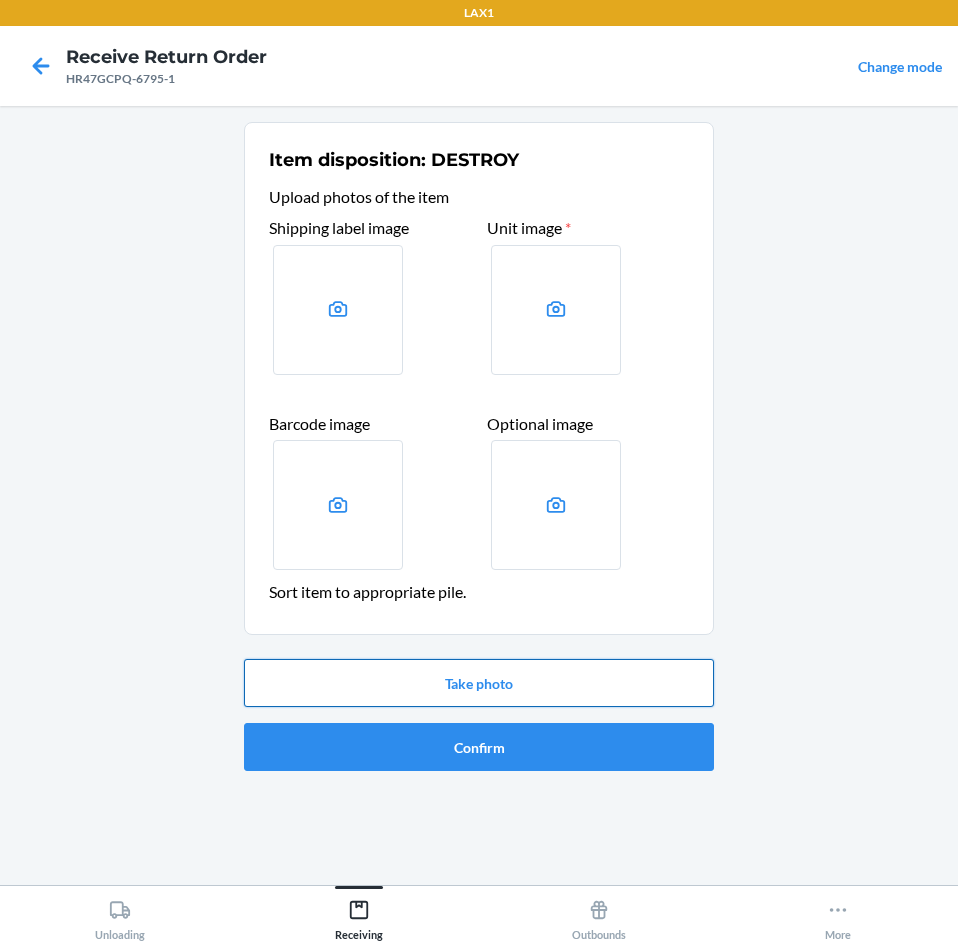 click on "Take photo" at bounding box center [479, 683] 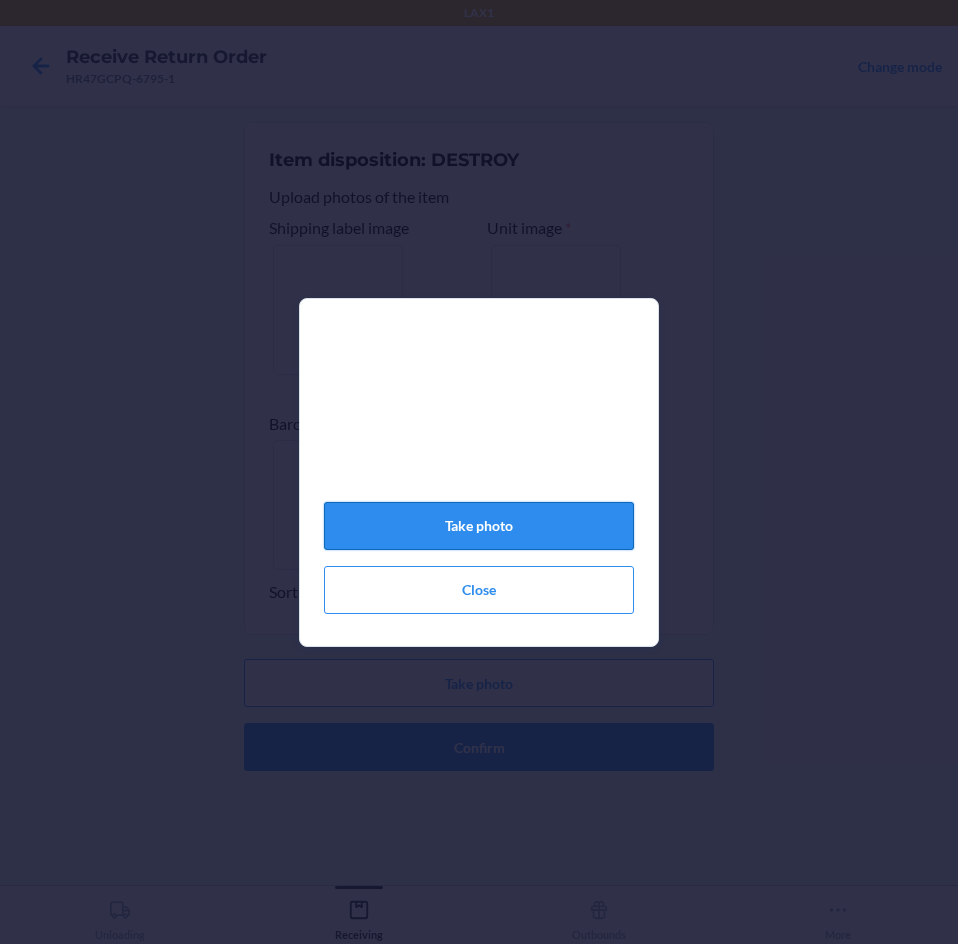 click on "Take photo" 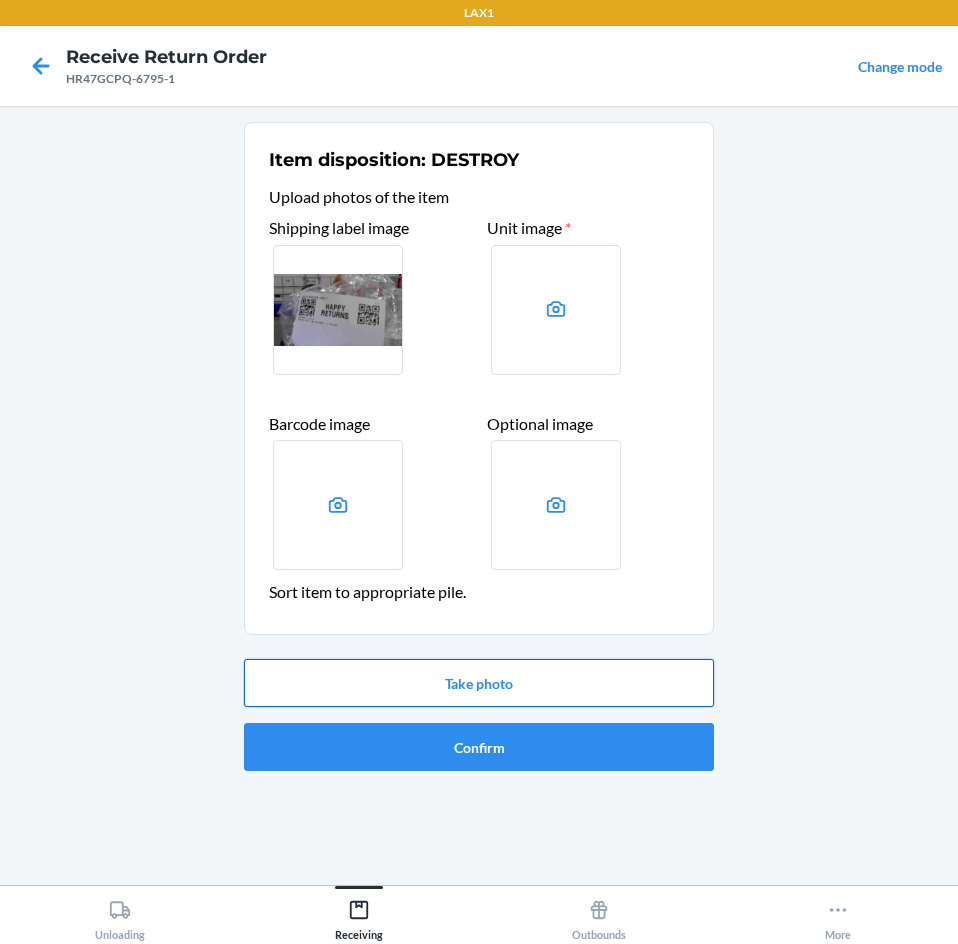 click on "Take photo" at bounding box center (479, 683) 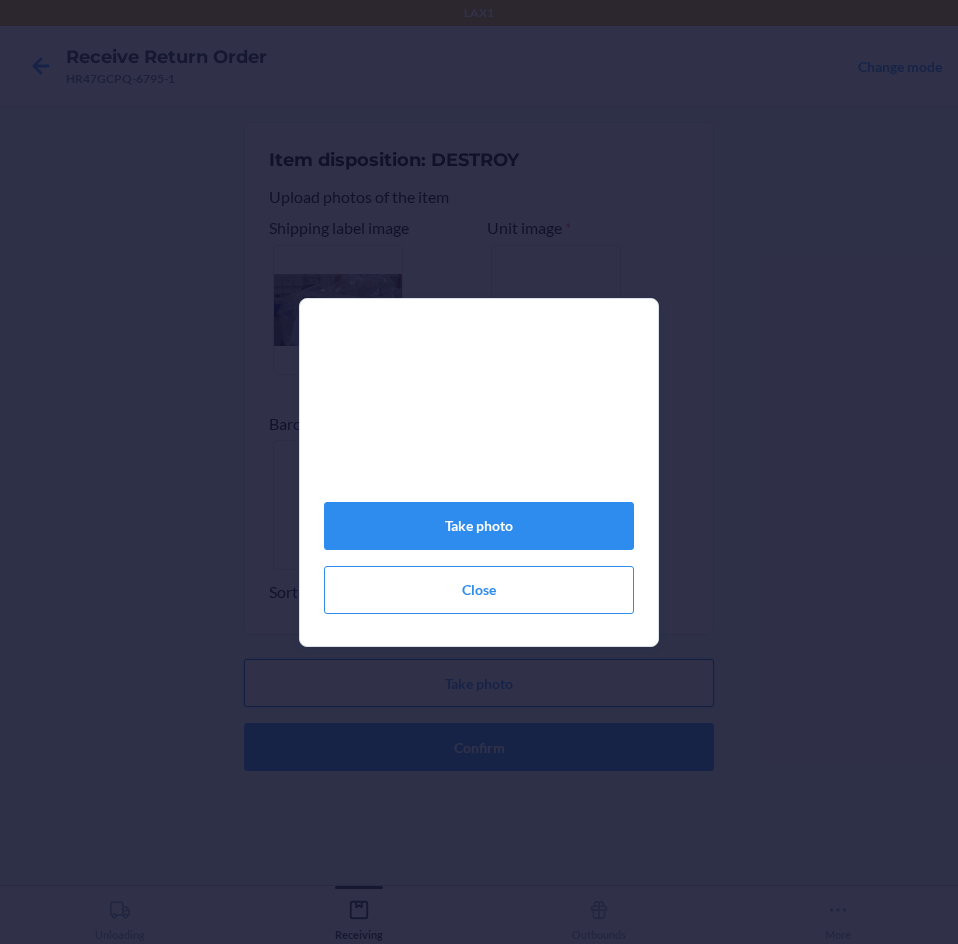 click on "Take photo Close" at bounding box center (479, 472) 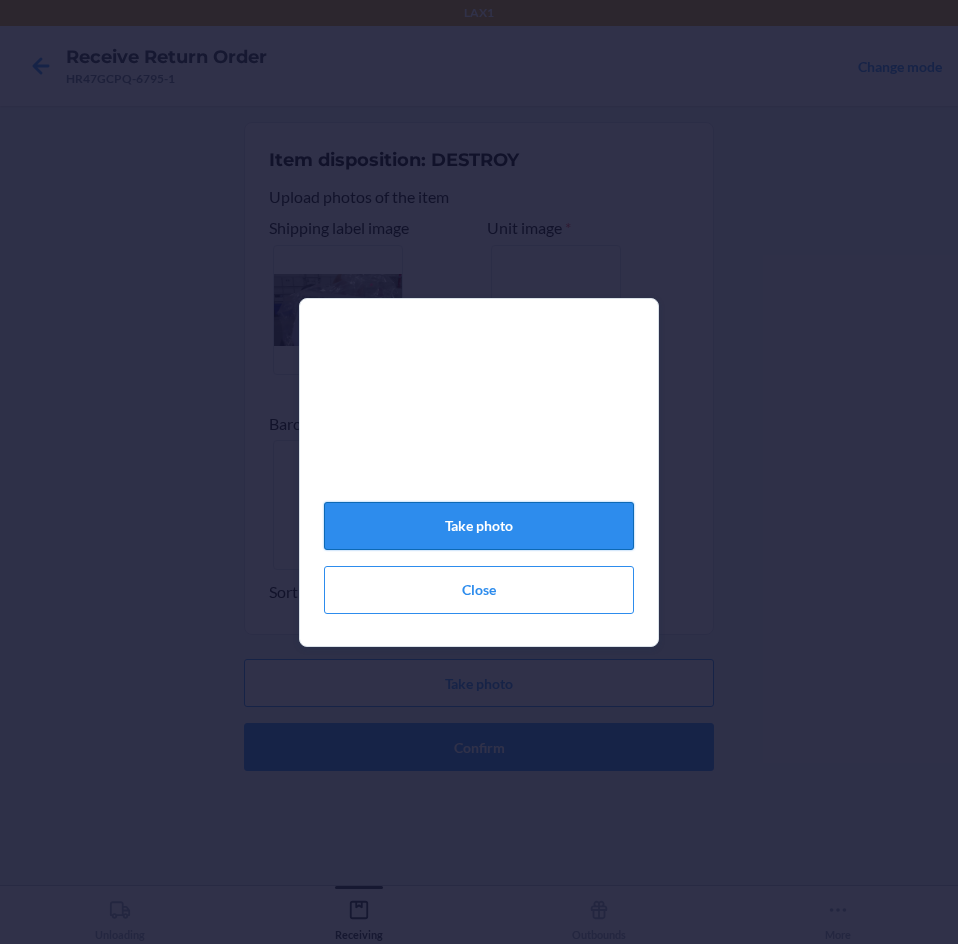 click on "Take photo" 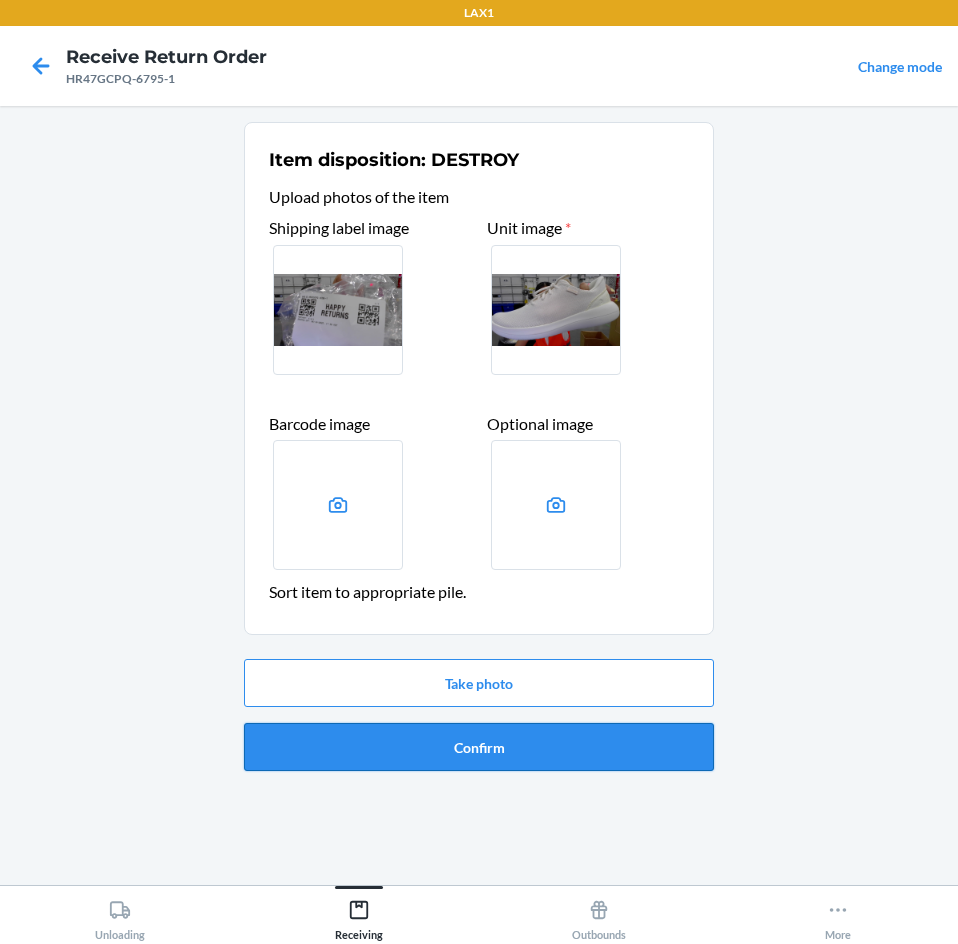 click on "Confirm" at bounding box center (479, 747) 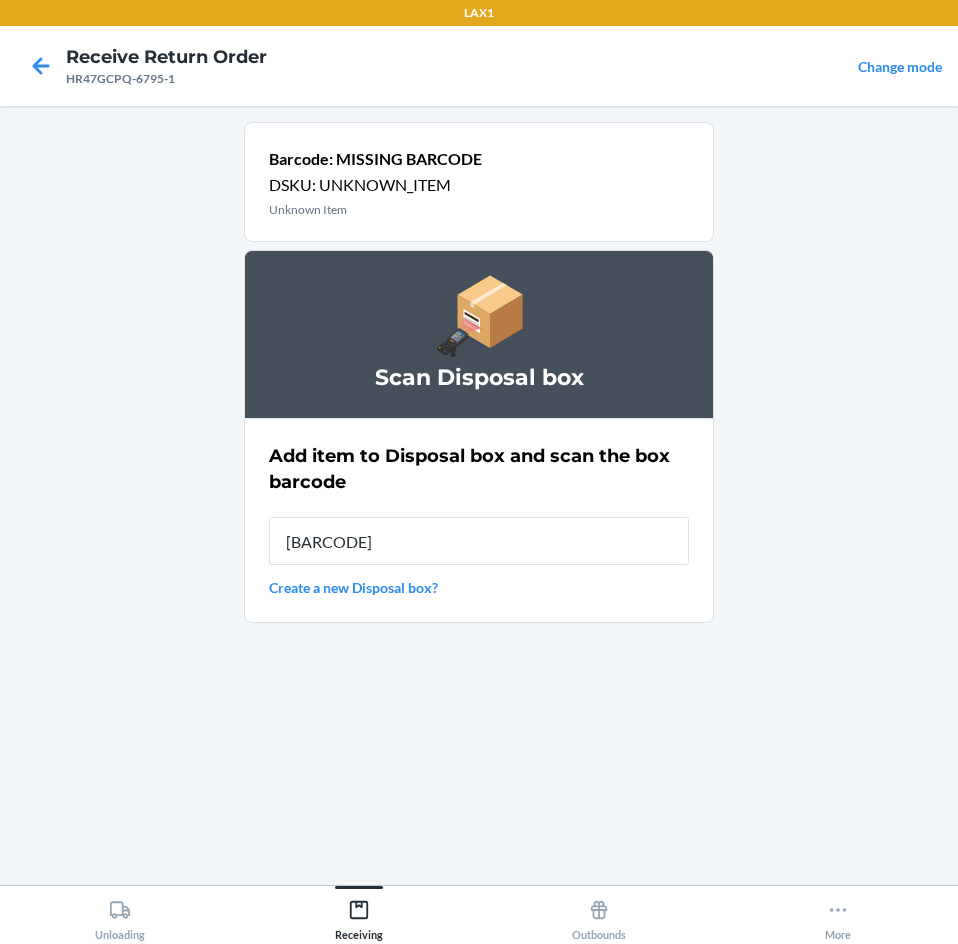 type on "[BARCODE]" 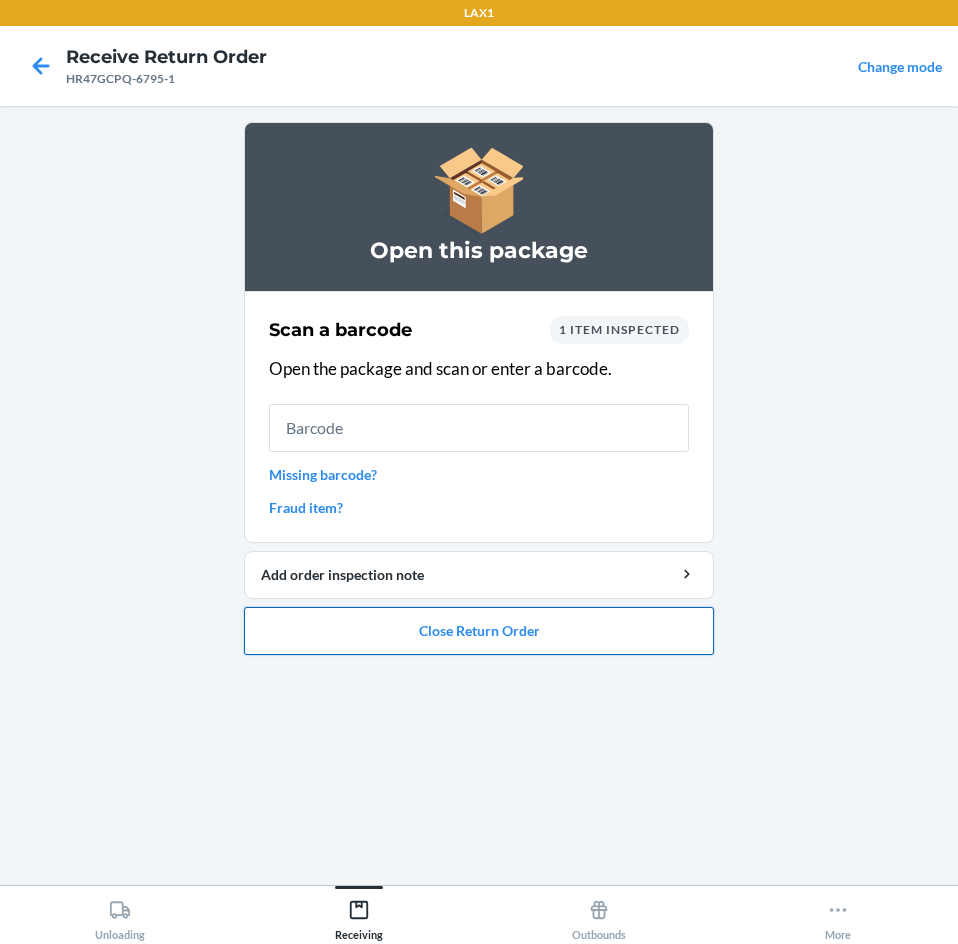 click on "Close Return Order" at bounding box center (479, 631) 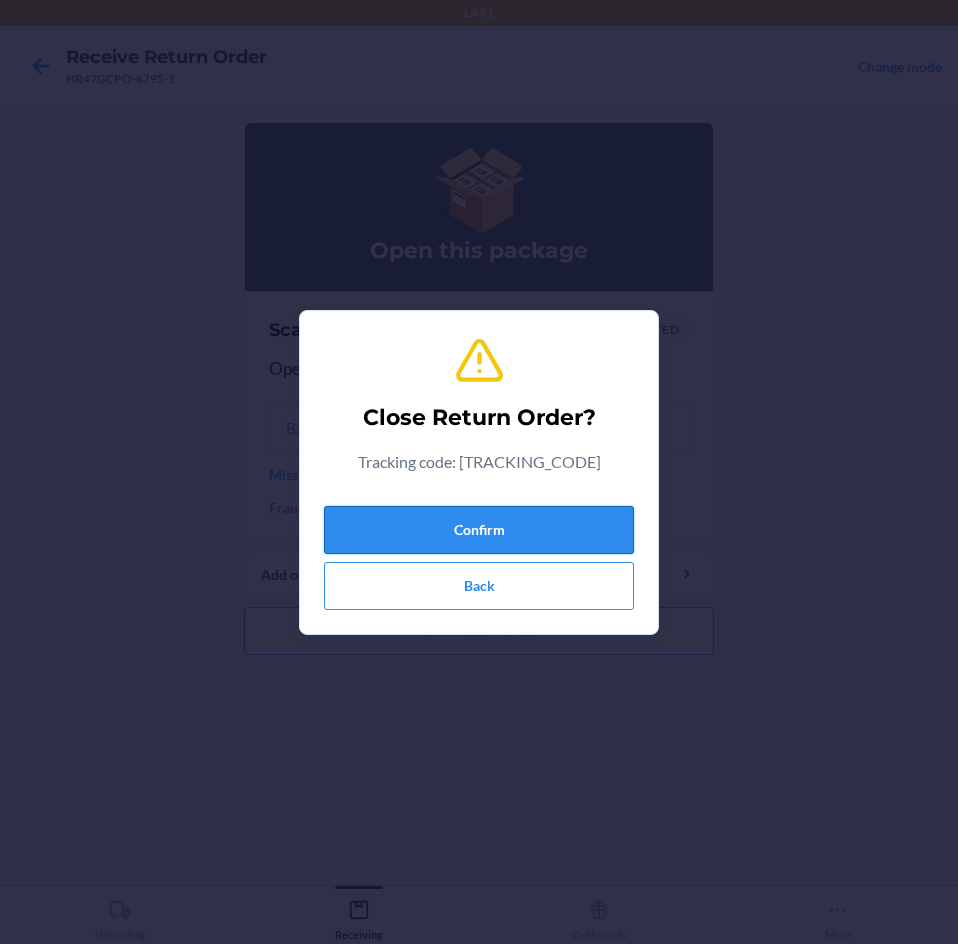 click on "Confirm" at bounding box center [479, 530] 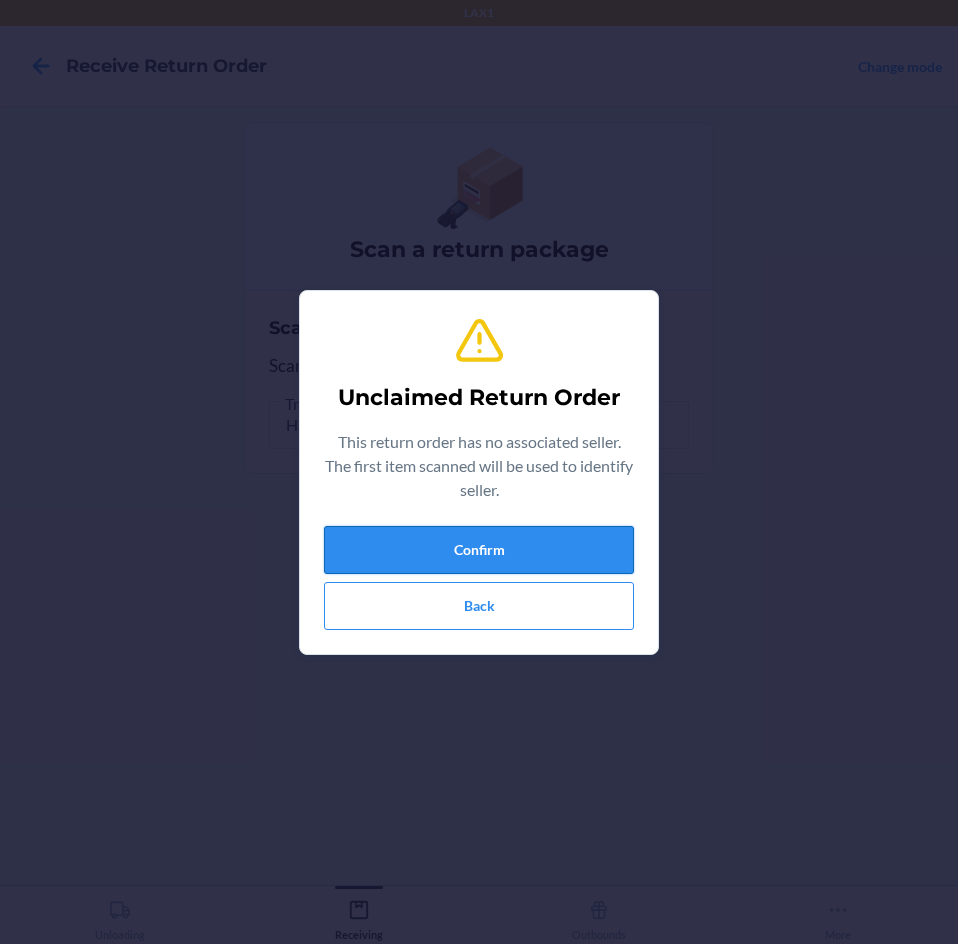 click on "Confirm" at bounding box center (479, 550) 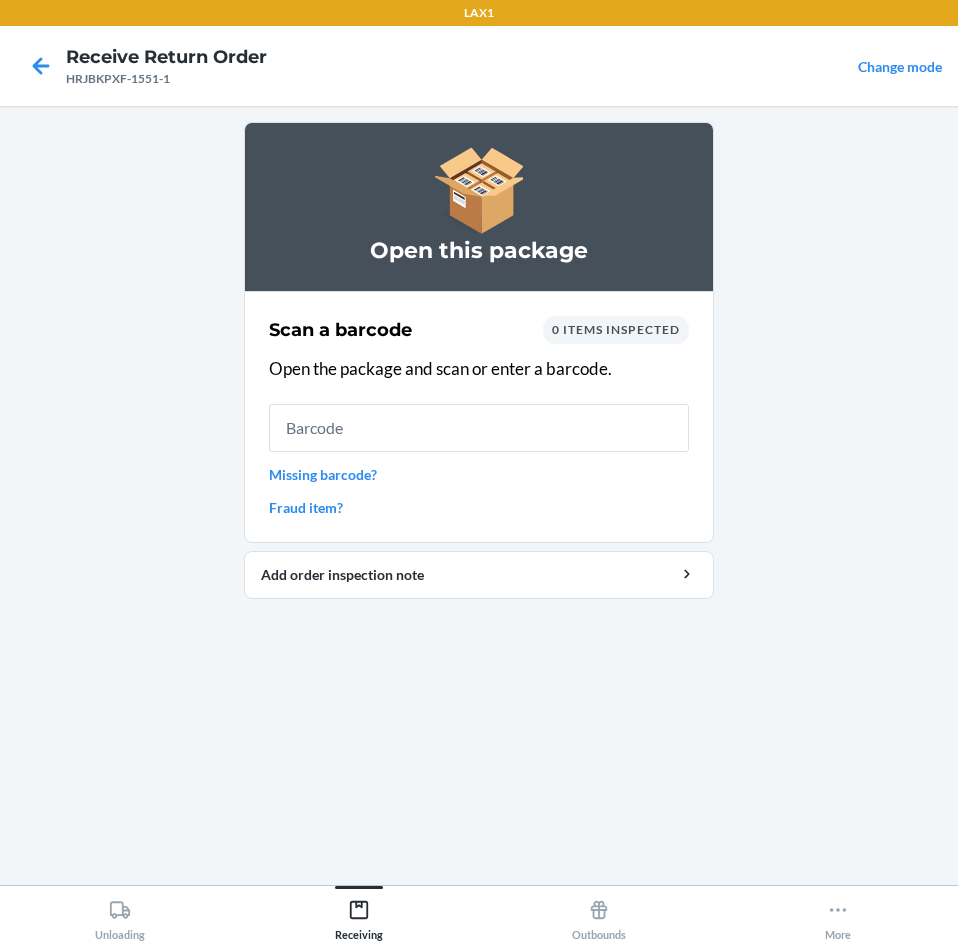 click on "Missing barcode?" at bounding box center [479, 474] 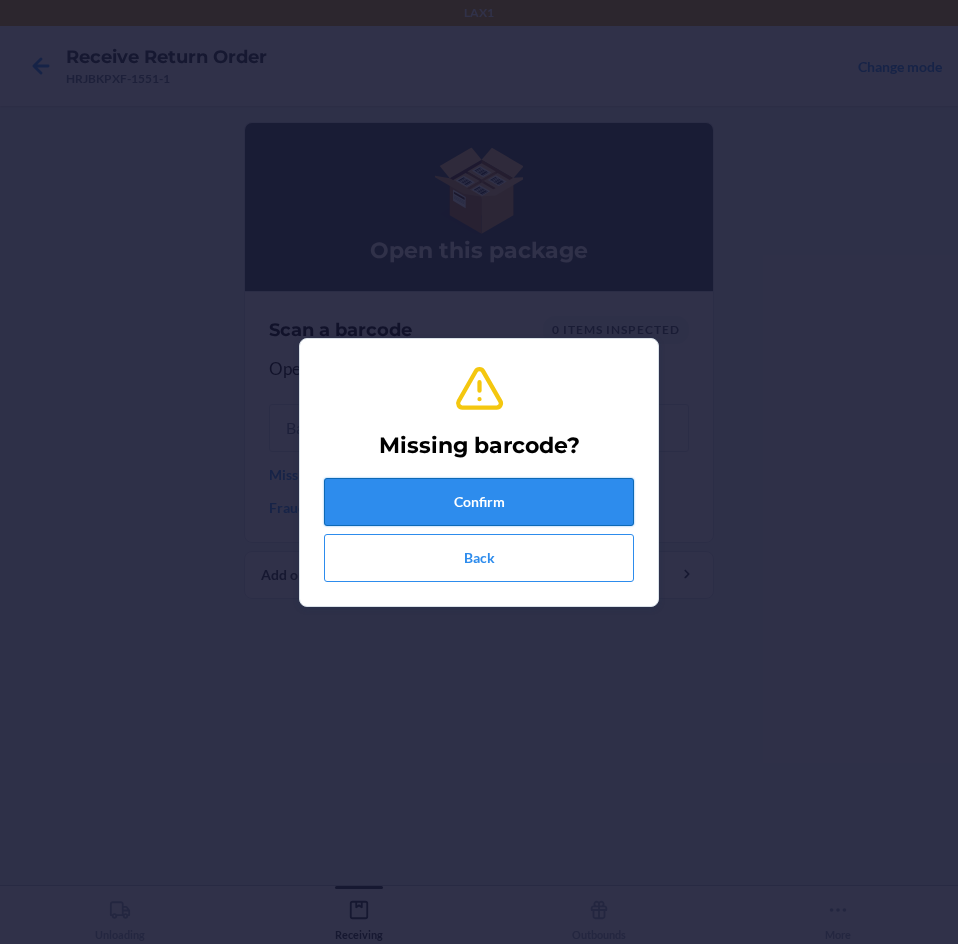 click on "Confirm" at bounding box center (479, 502) 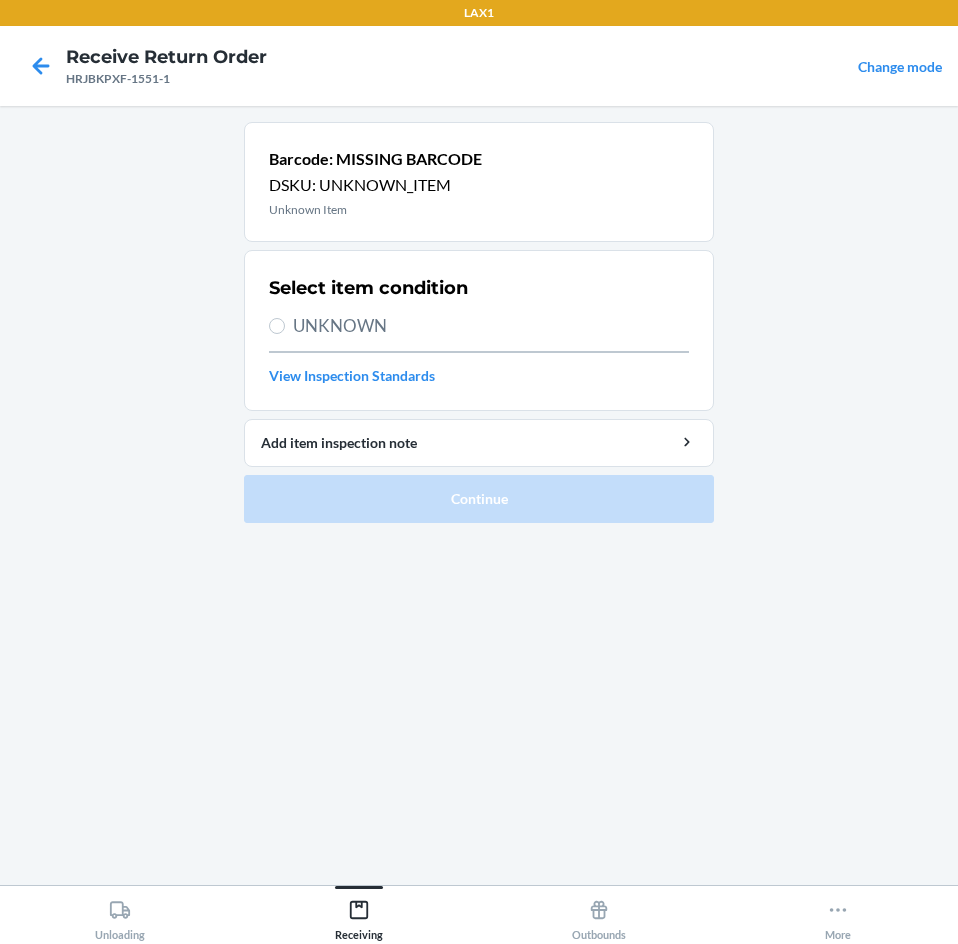 click on "UNKNOWN" at bounding box center [491, 326] 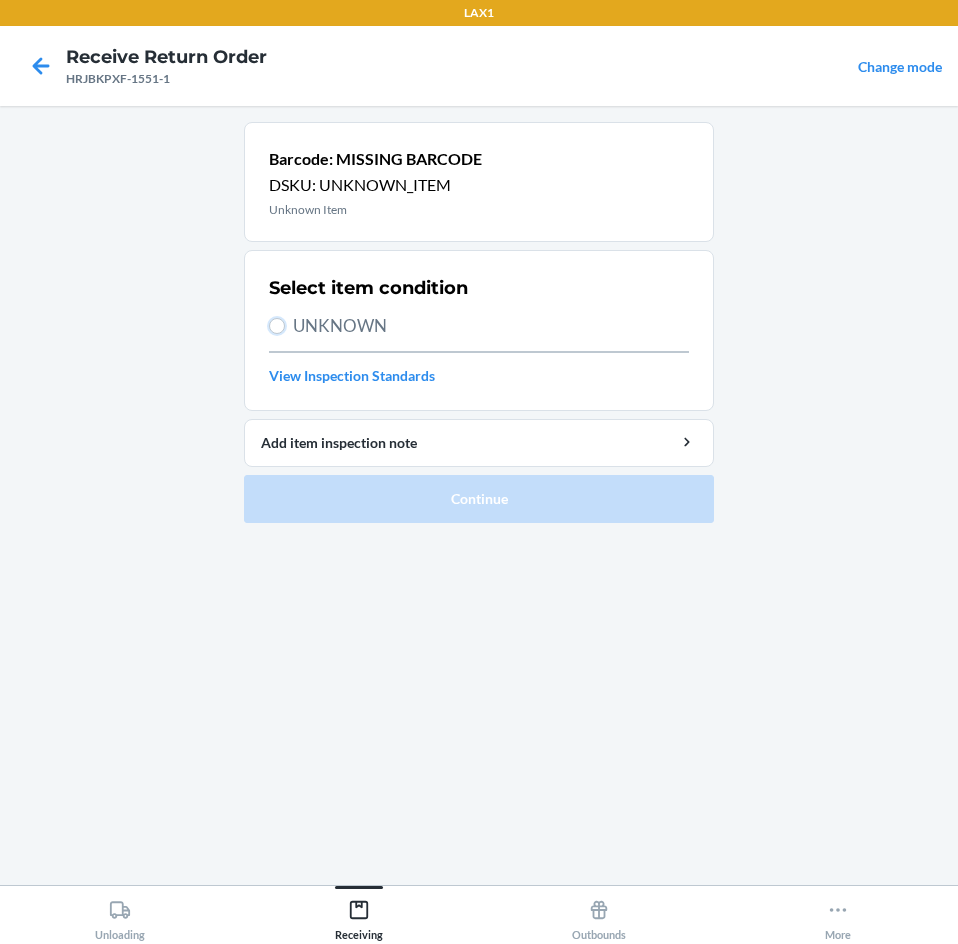 click on "UNKNOWN" at bounding box center [277, 326] 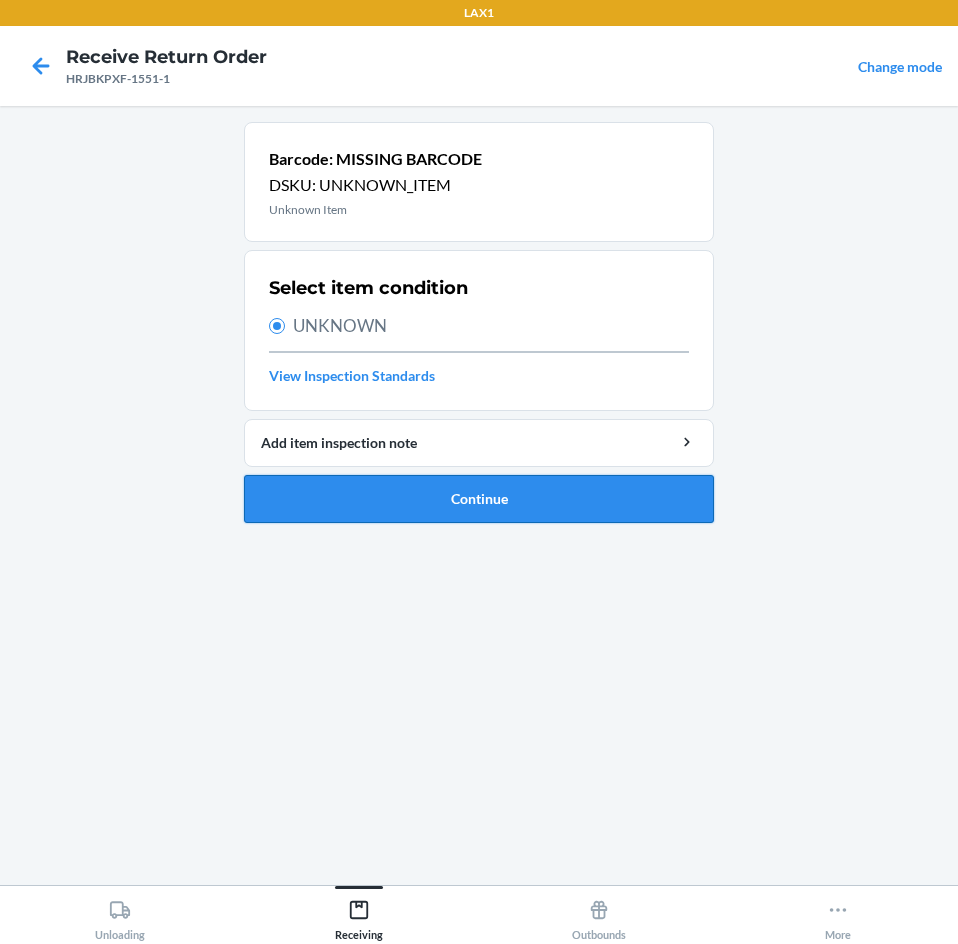 click on "Continue" at bounding box center (479, 499) 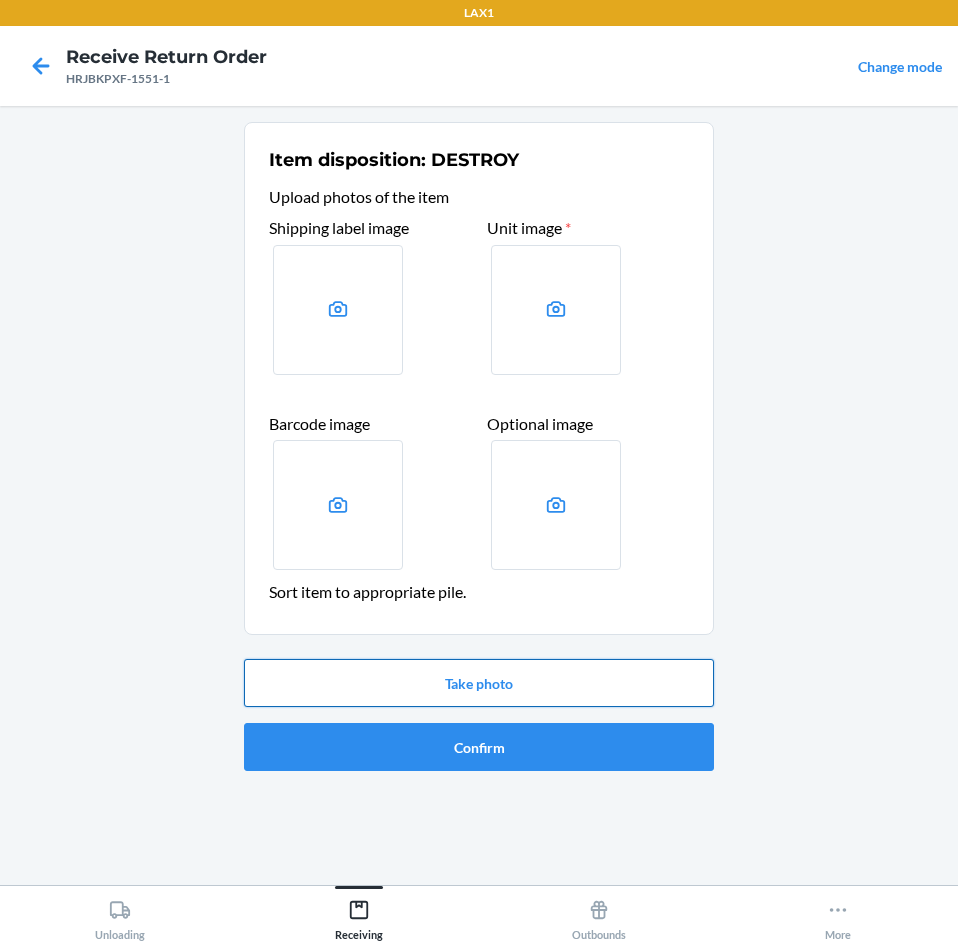 click on "Take photo" at bounding box center [479, 683] 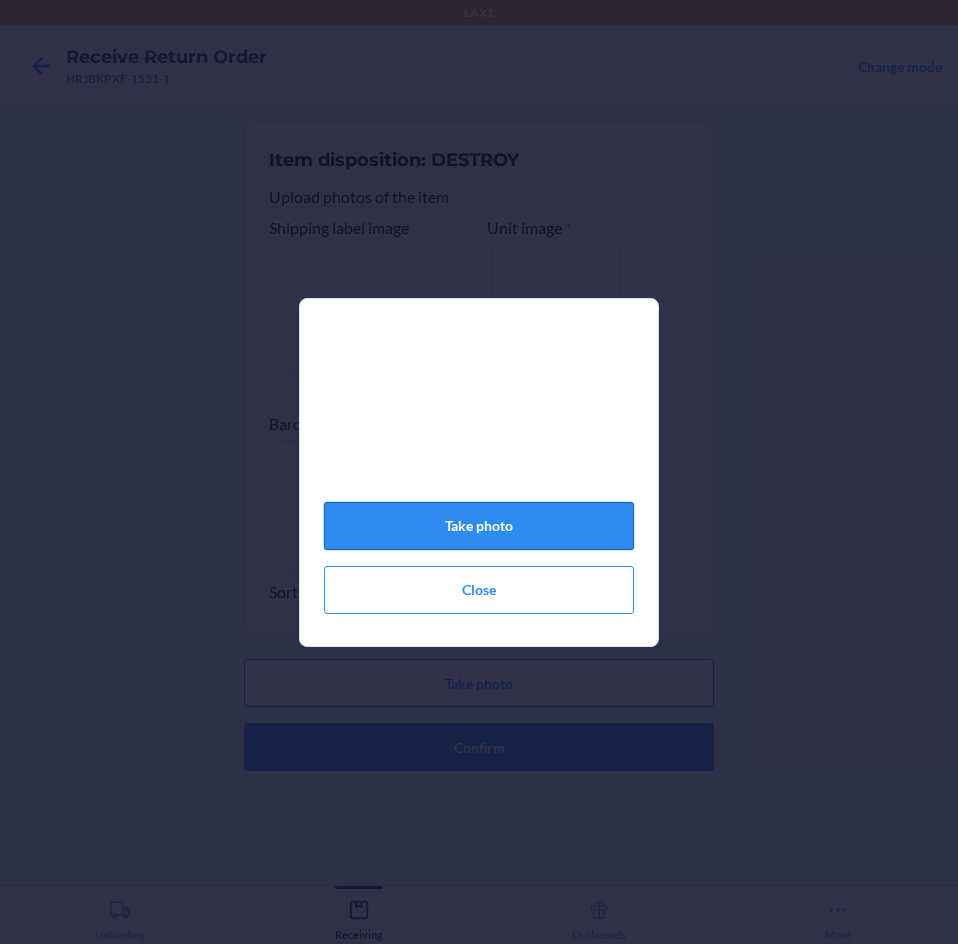 click on "Take photo" 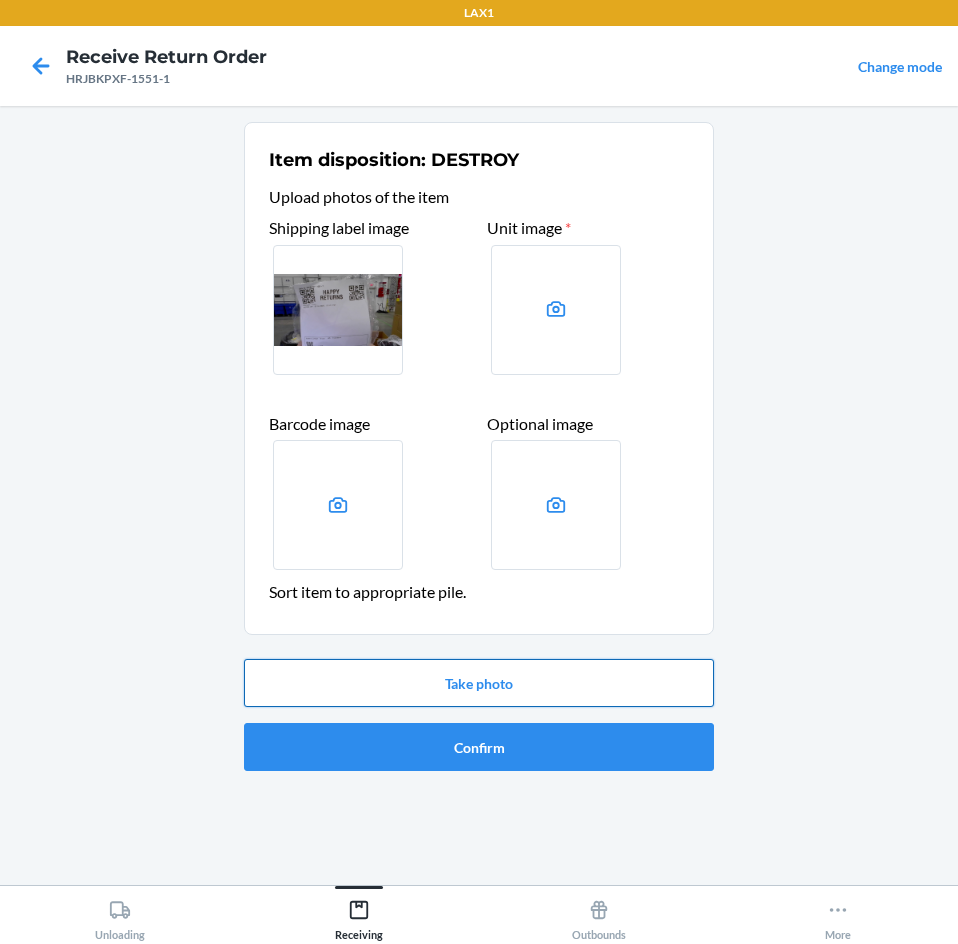 click on "Take photo" at bounding box center [479, 683] 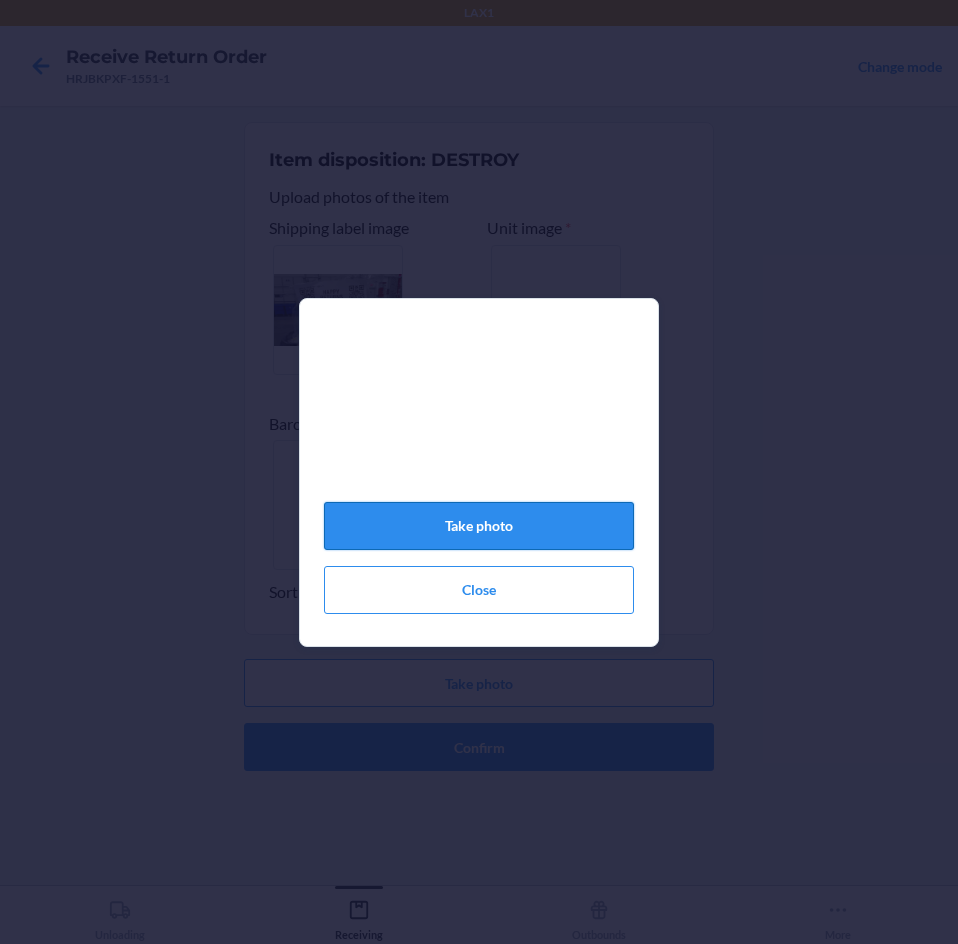click on "Take photo" 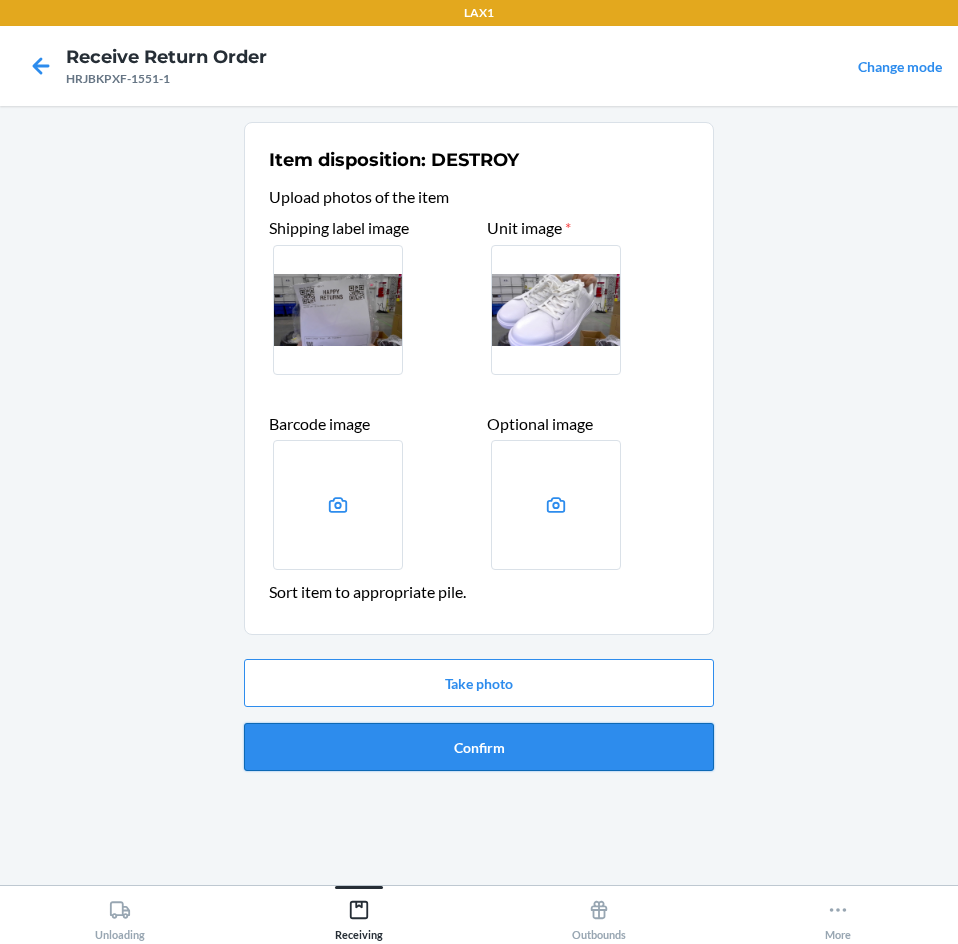 click on "Confirm" at bounding box center [479, 747] 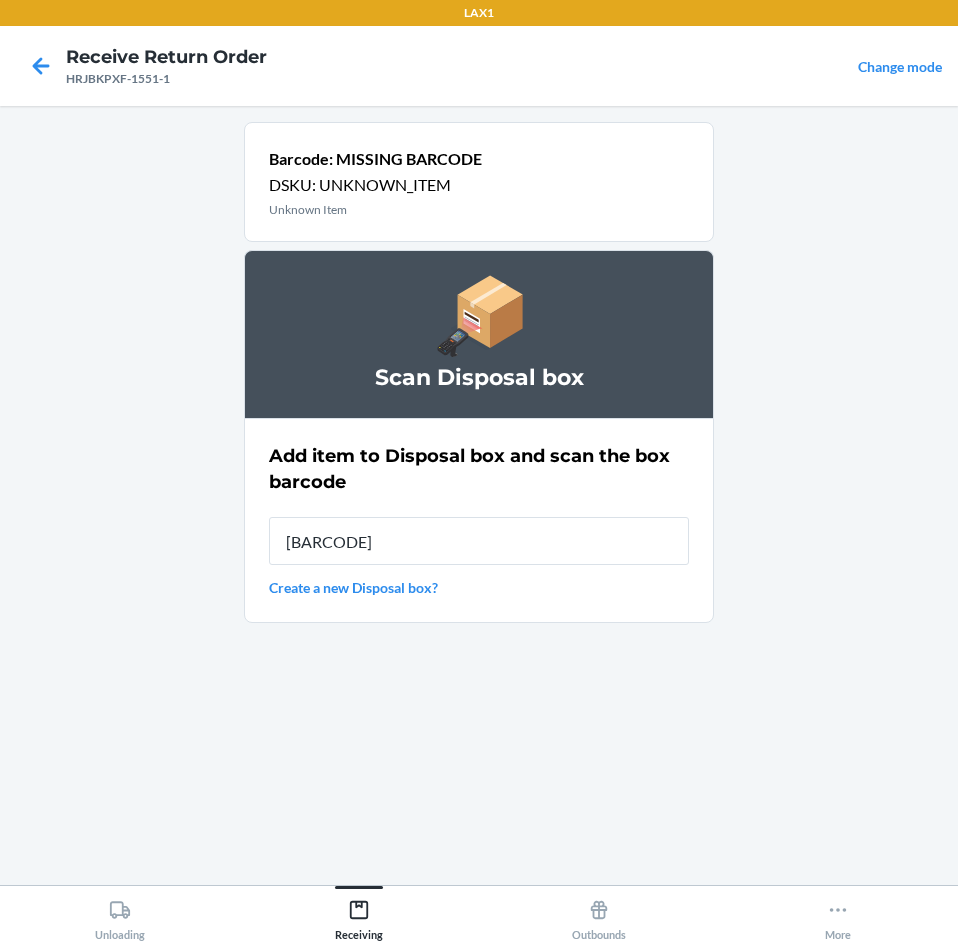 type on "[BARCODE]" 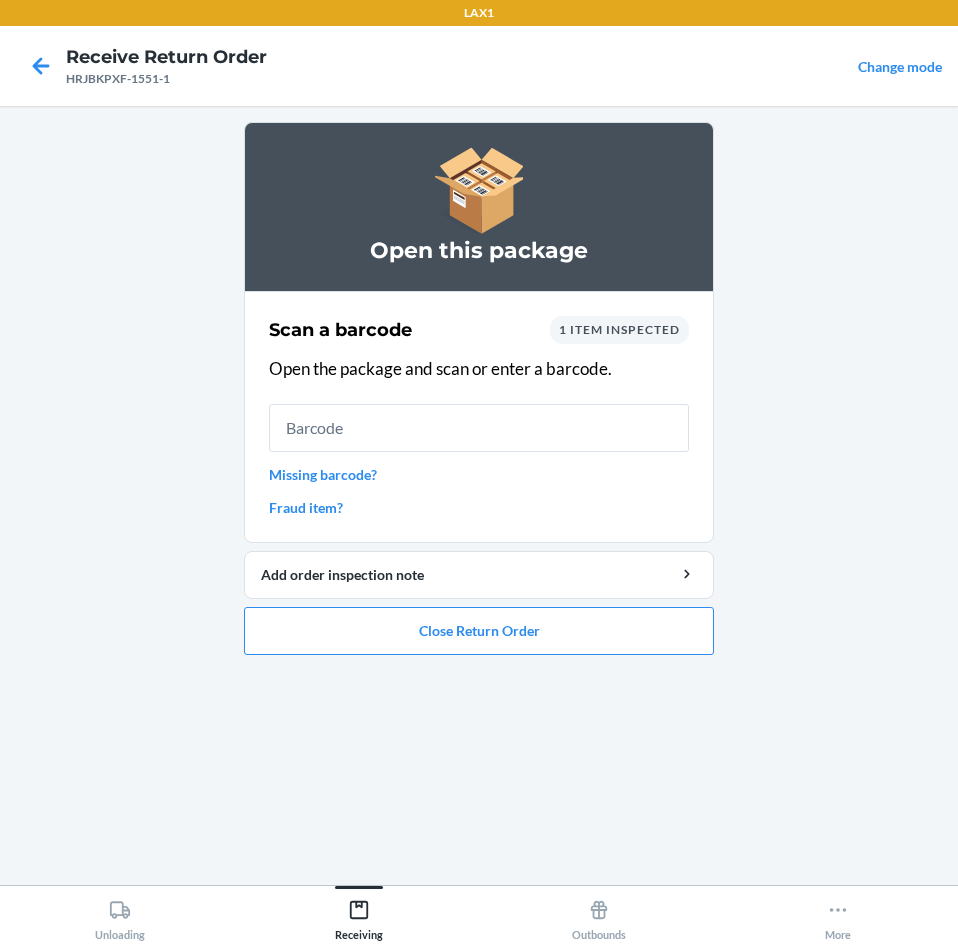 click on "Missing barcode?" at bounding box center (479, 474) 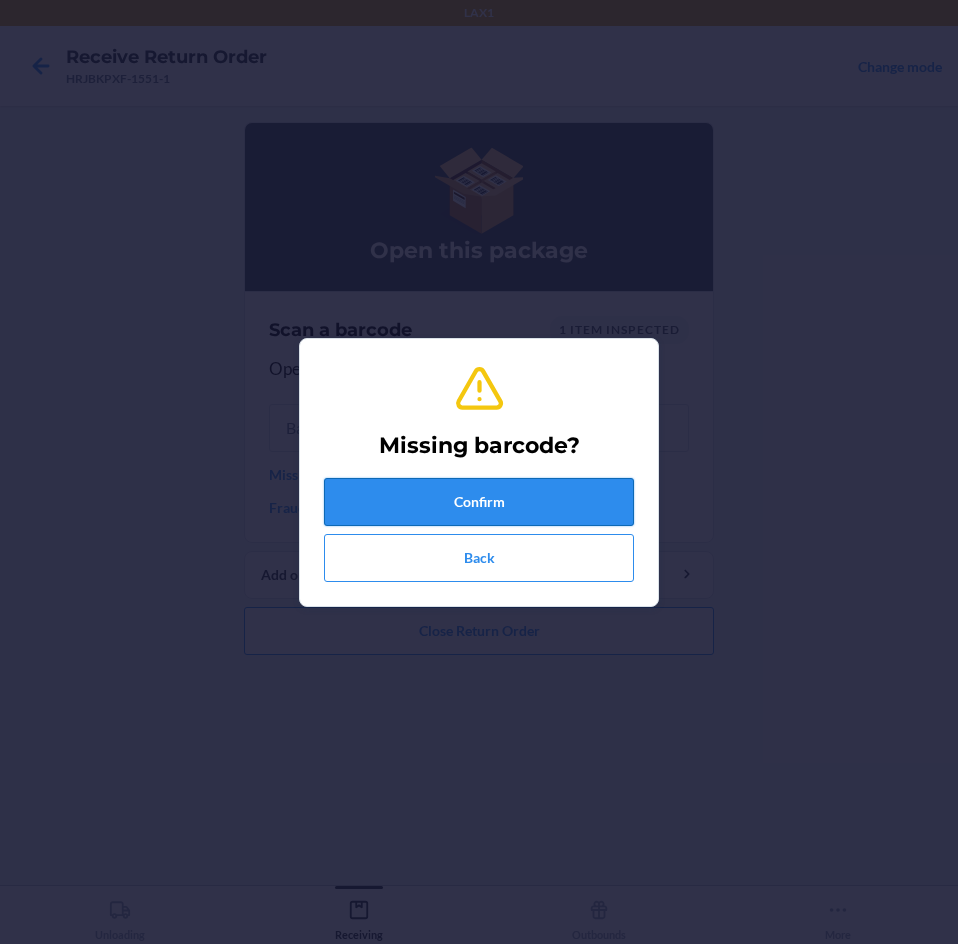 click on "Confirm" at bounding box center [479, 502] 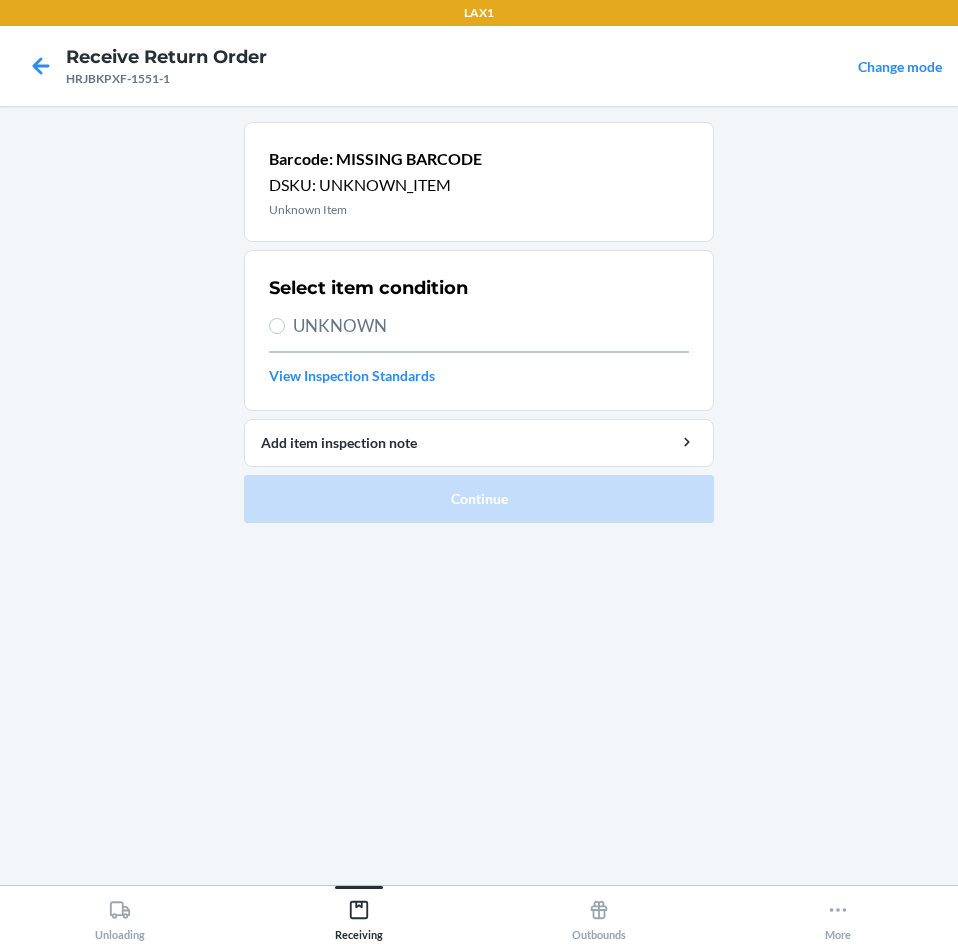 click on "UNKNOWN" at bounding box center (491, 326) 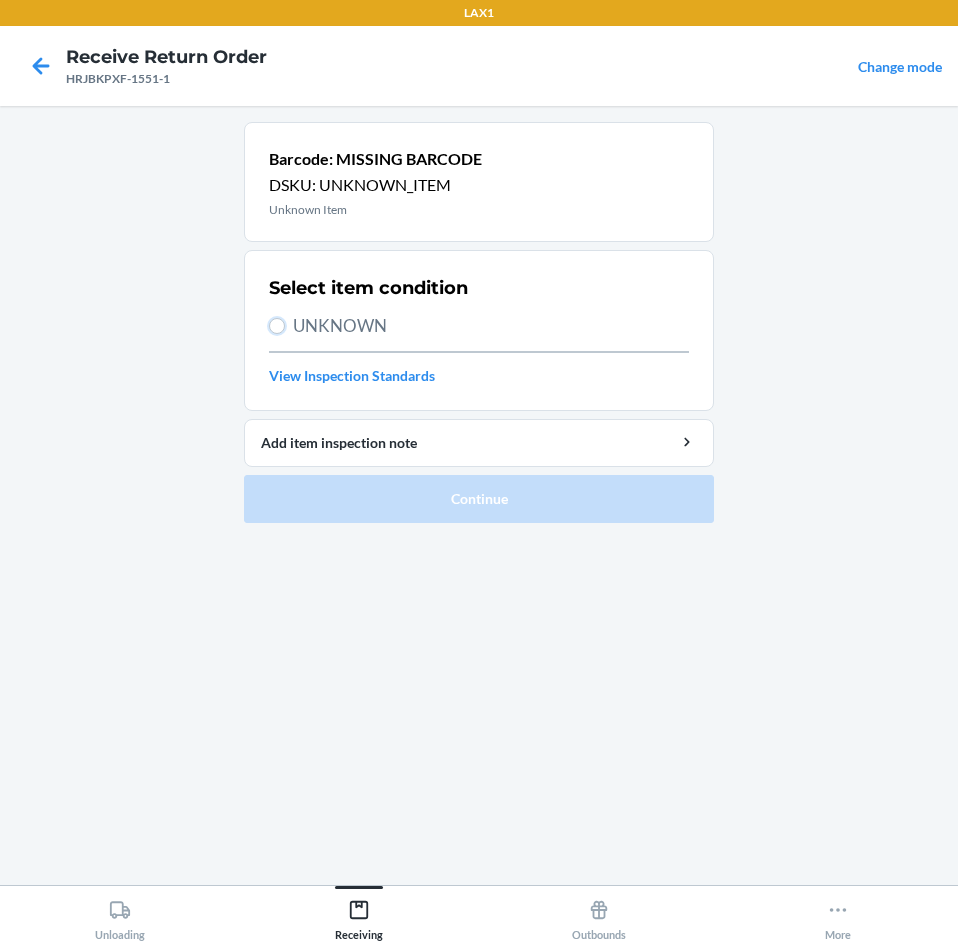 click on "UNKNOWN" at bounding box center (277, 326) 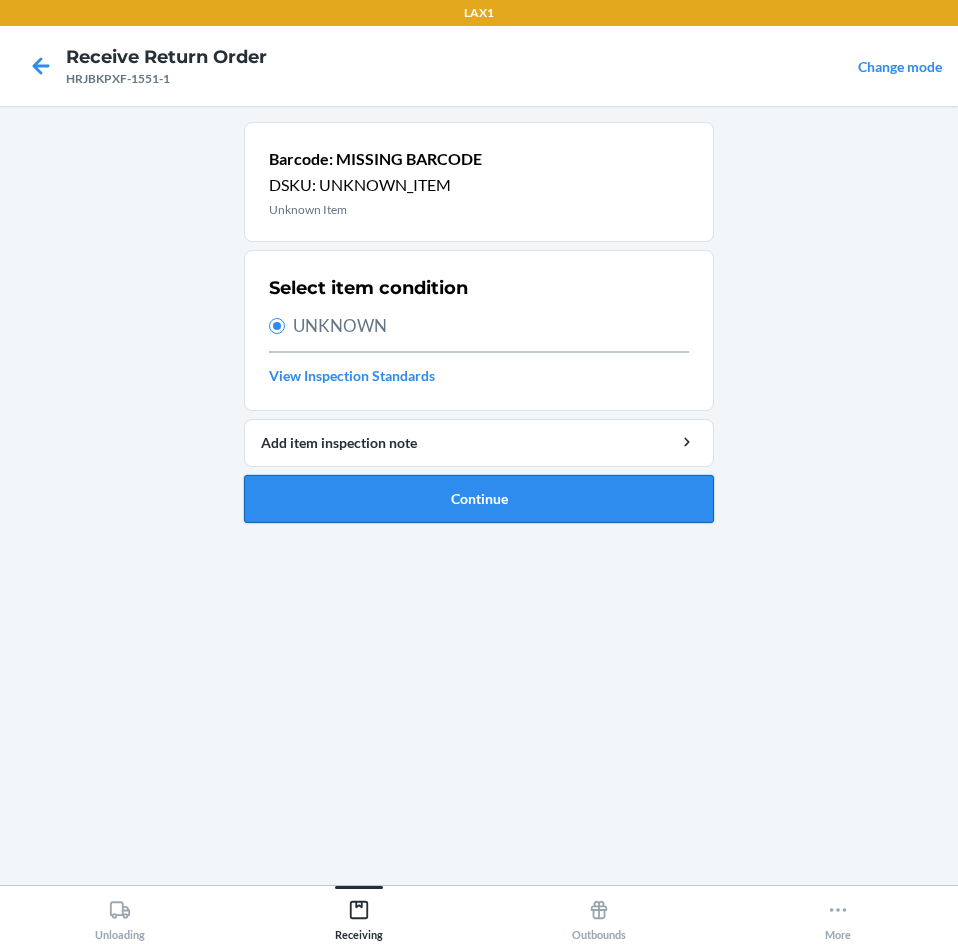 click on "Continue" at bounding box center (479, 499) 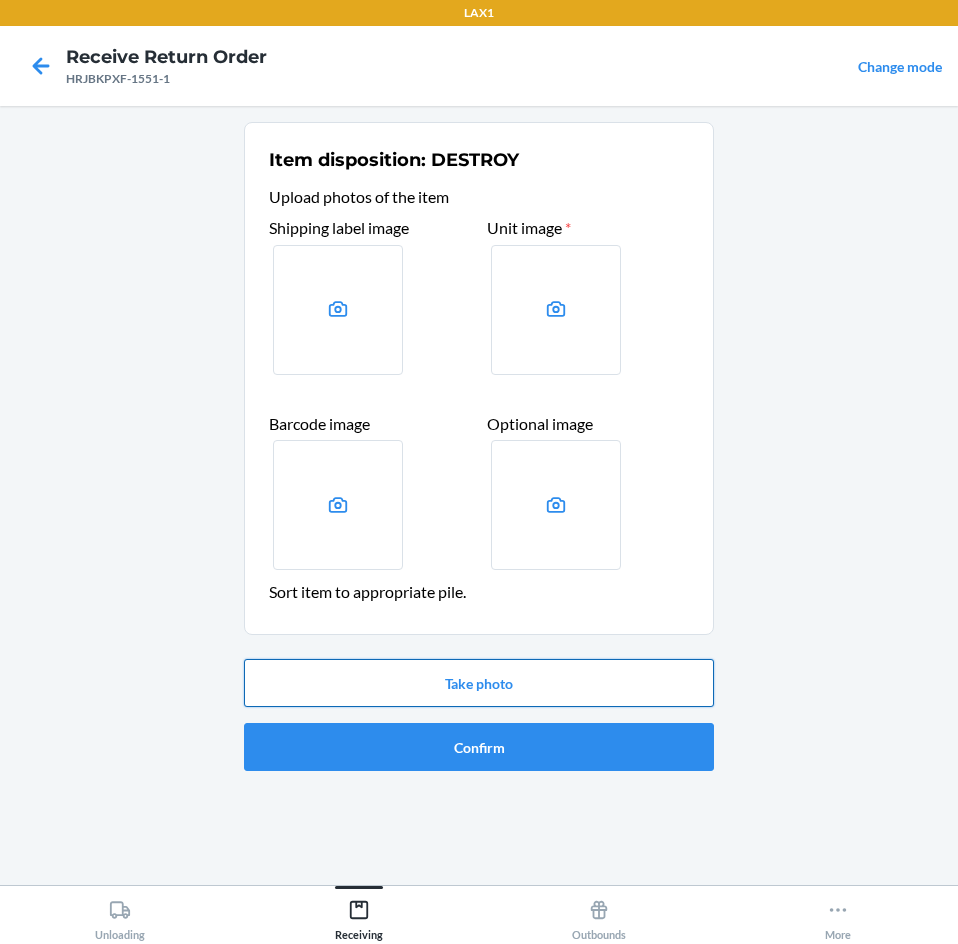click on "Take photo" at bounding box center [479, 683] 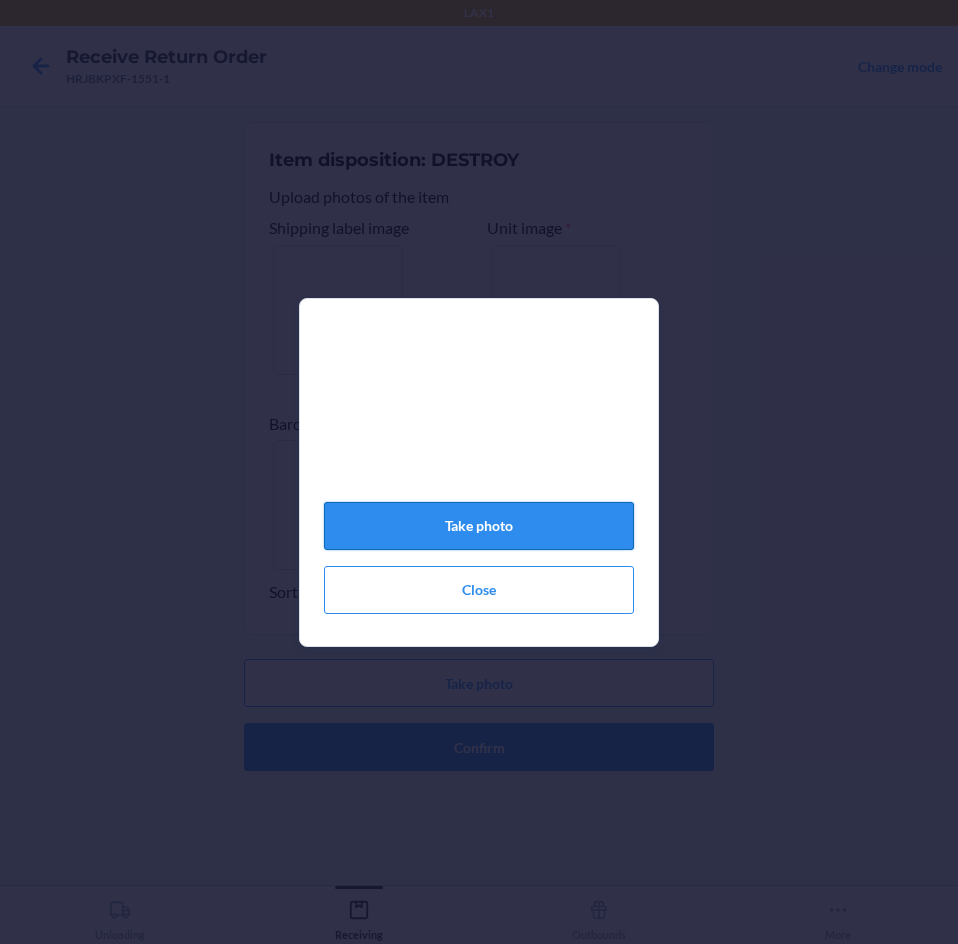 click on "Take photo" 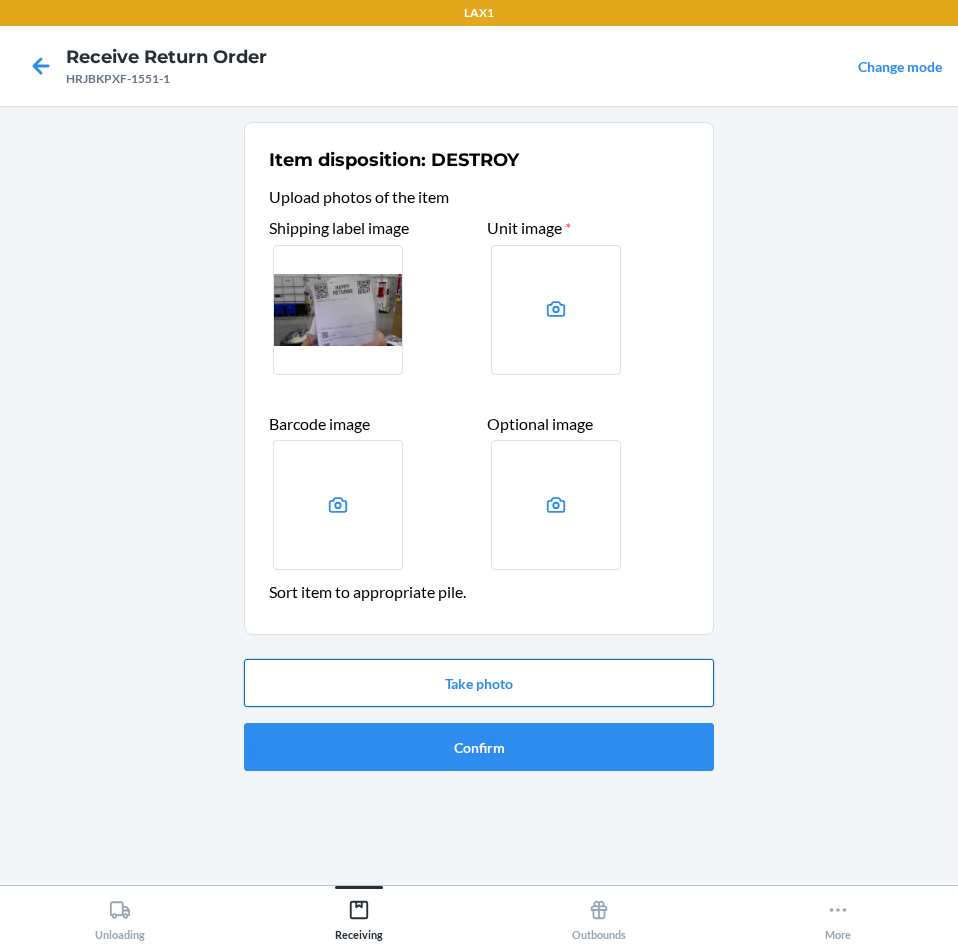 click on "Take photo" at bounding box center (479, 683) 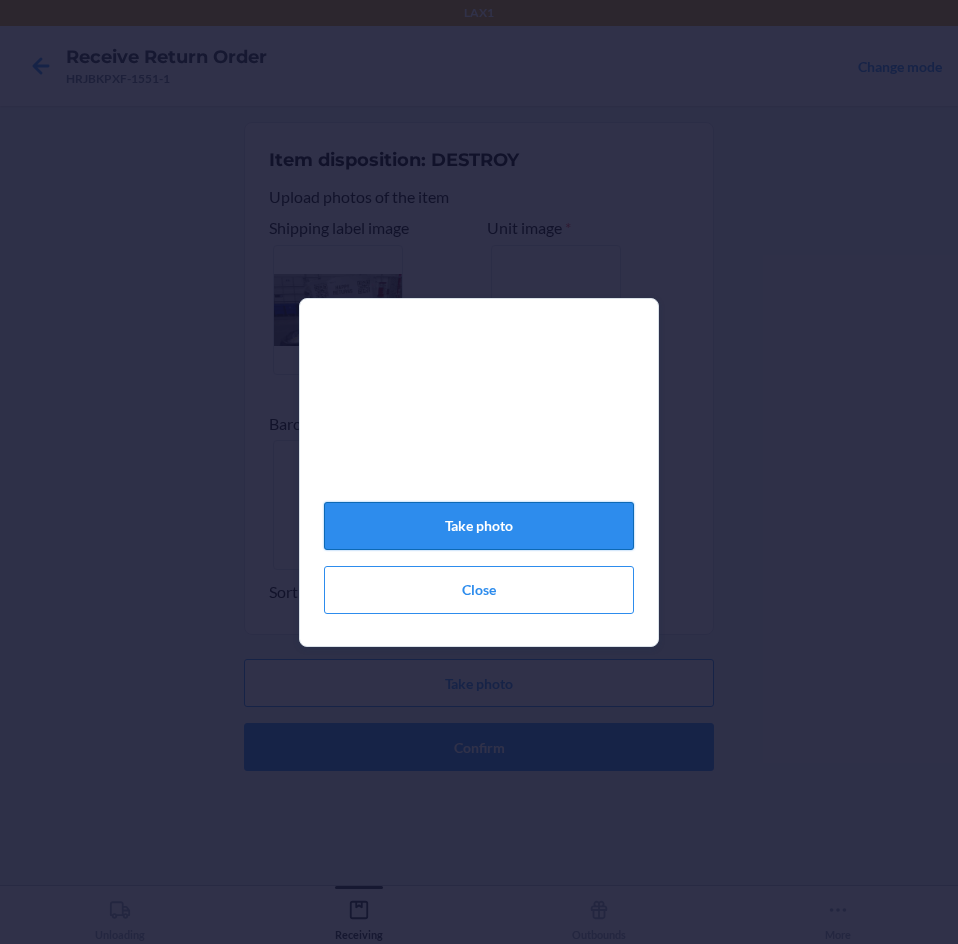 click on "Take photo" 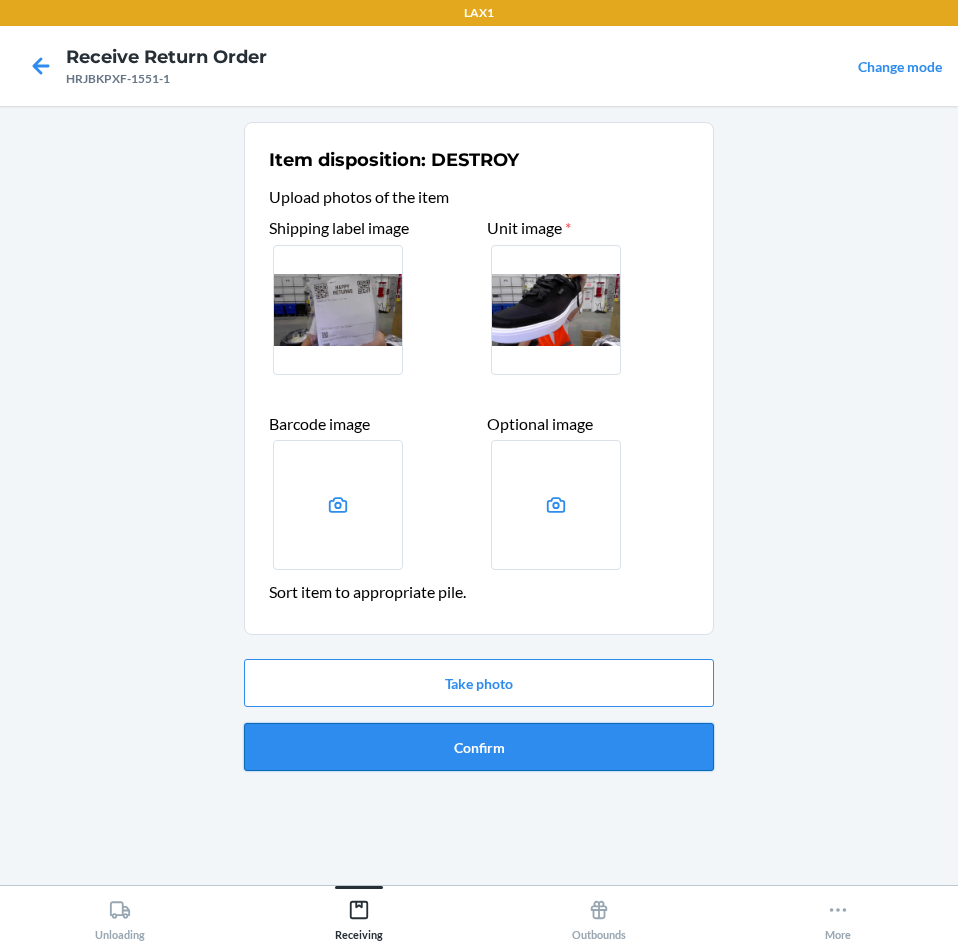 click on "Confirm" at bounding box center [479, 747] 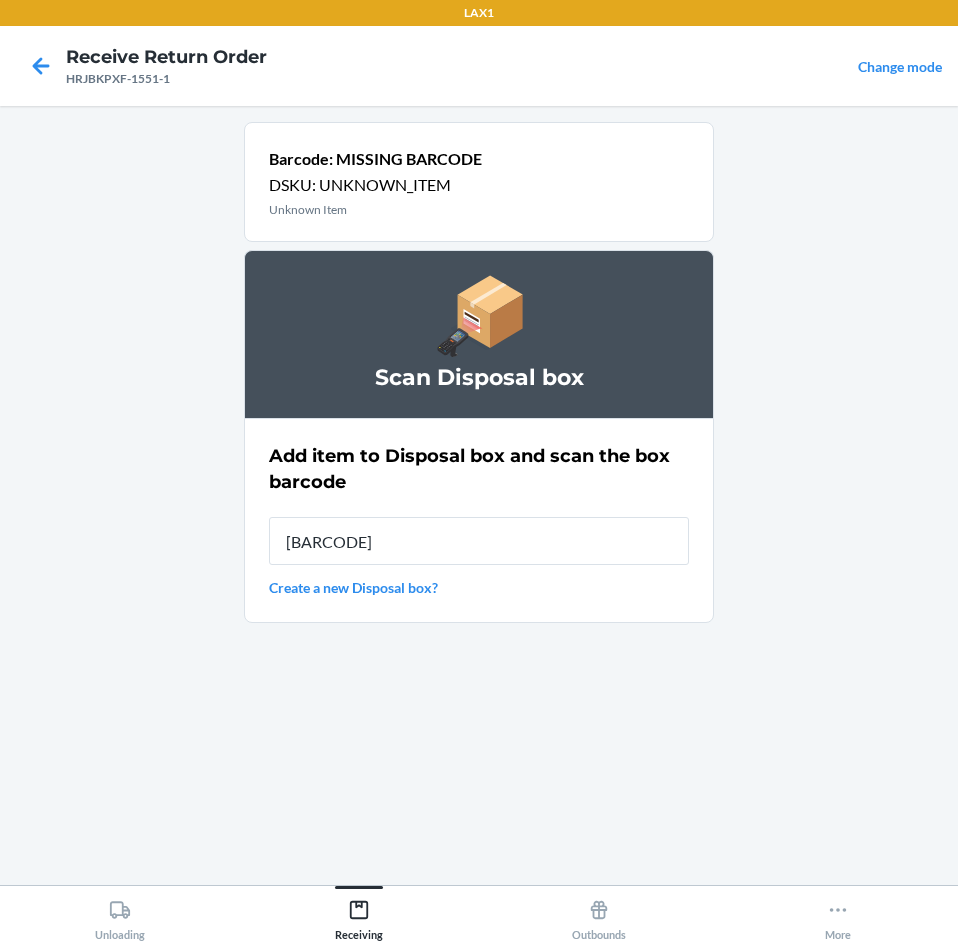 type on "[BARCODE]" 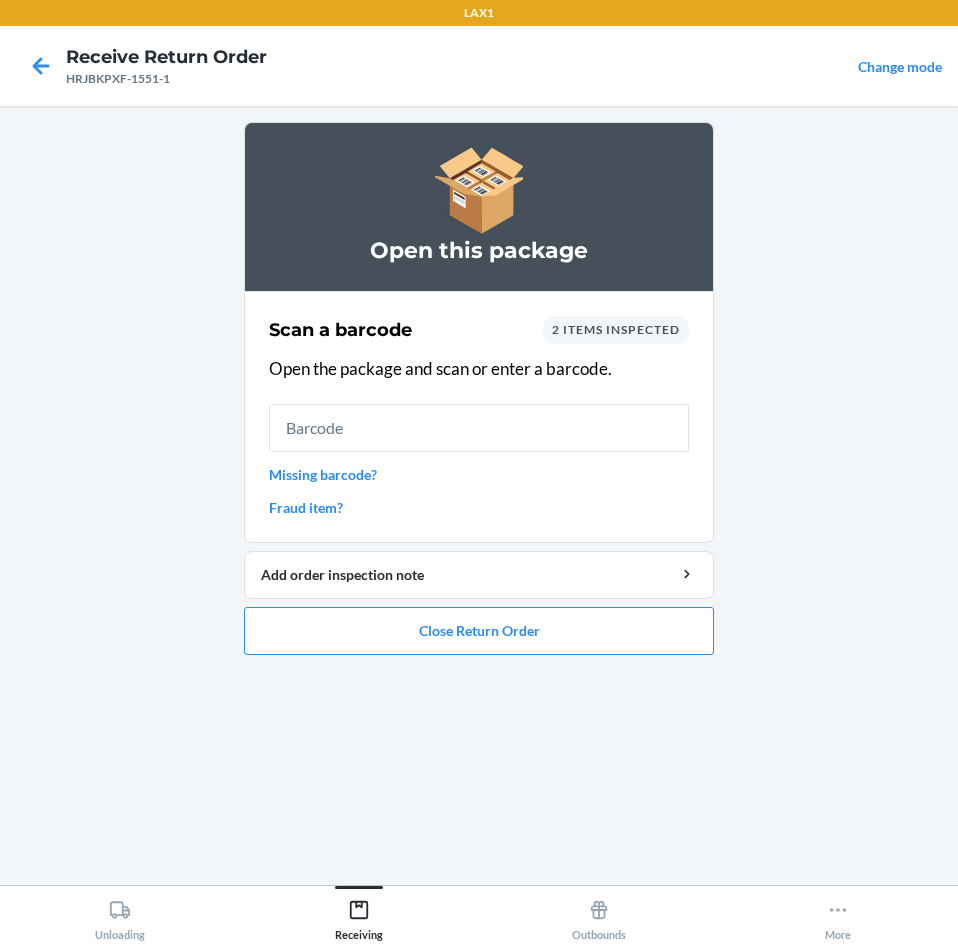 click on "Missing barcode?" at bounding box center [479, 474] 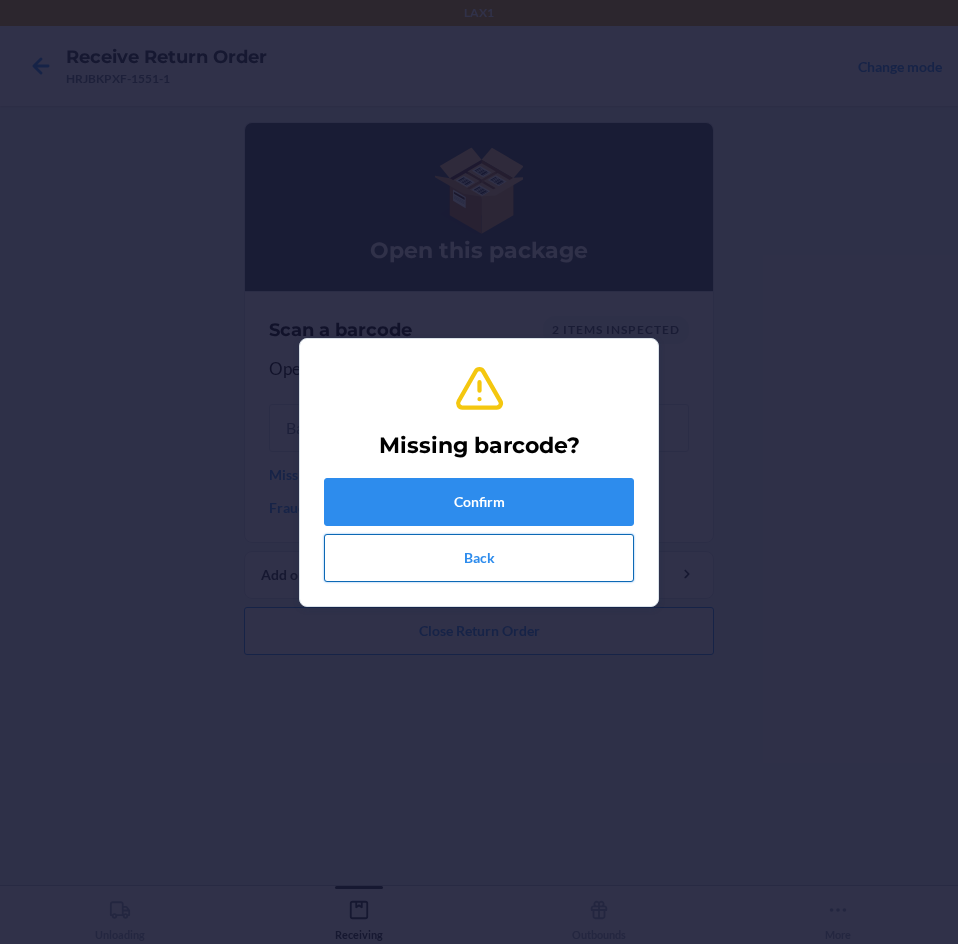 click on "Back" at bounding box center [479, 558] 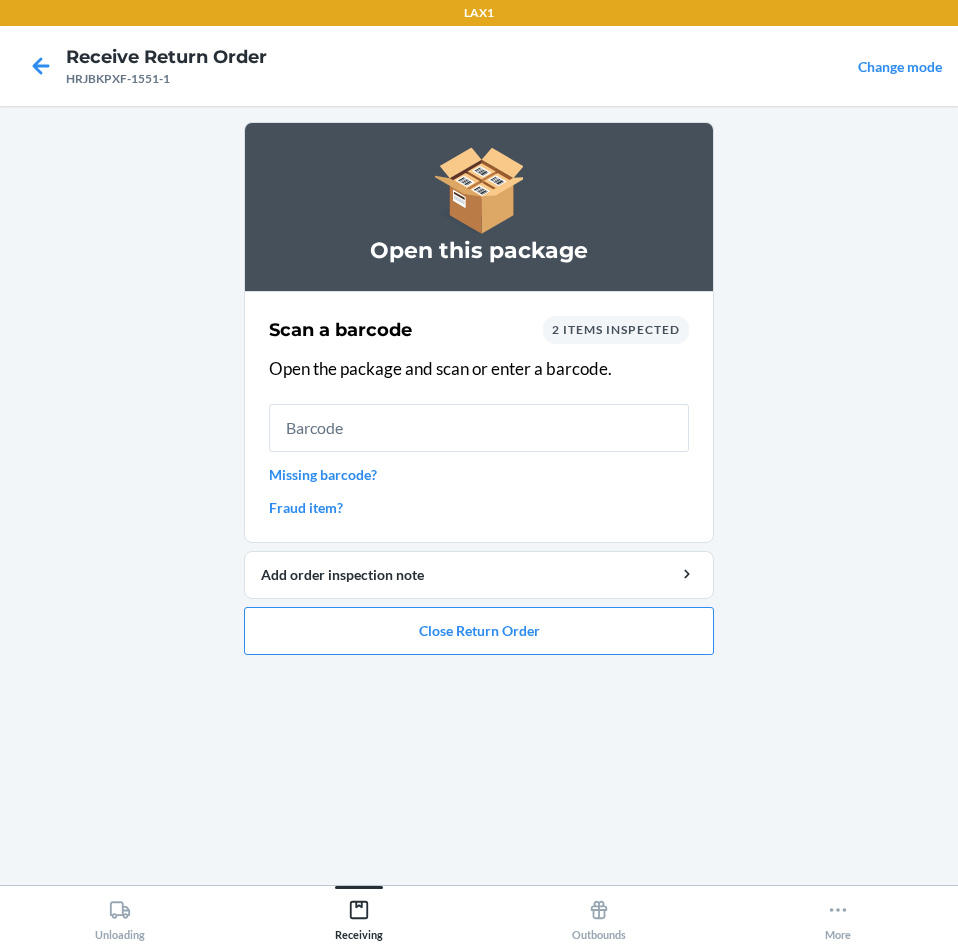 click on "Scan a barcode 2 items inspected Open the package and scan or enter a barcode. Missing barcode? Fraud item?" at bounding box center (479, 417) 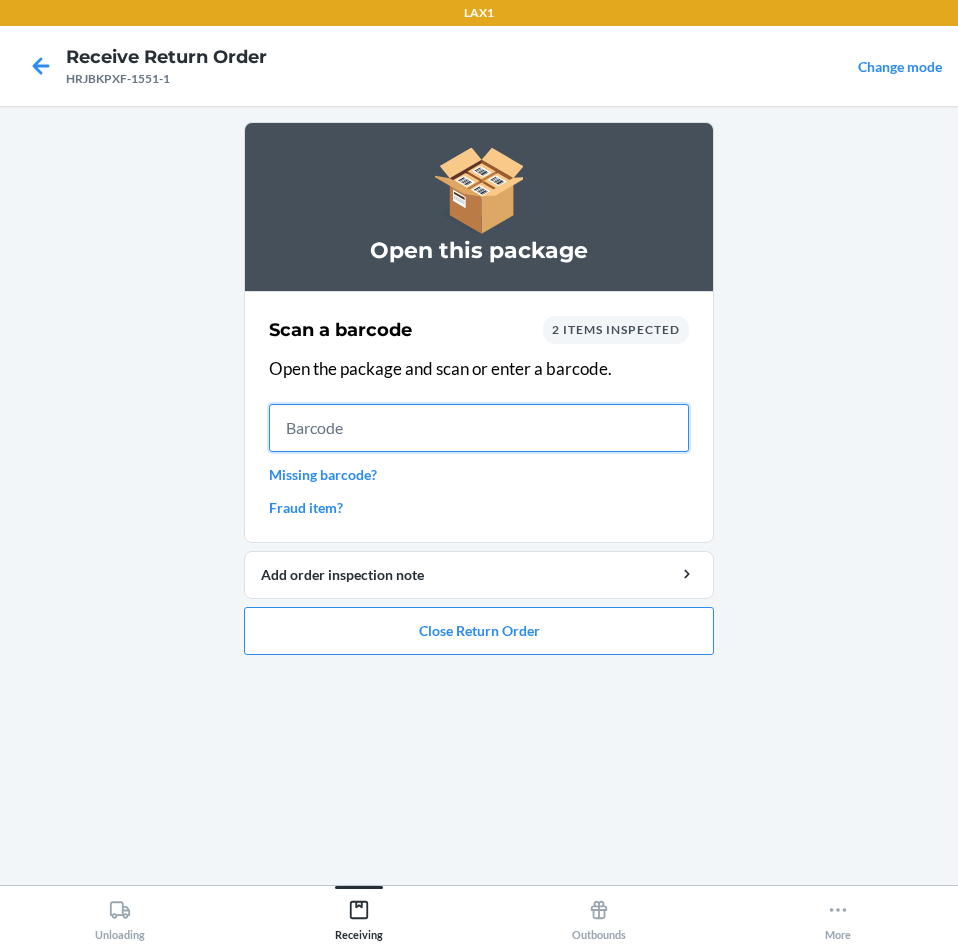 click at bounding box center (479, 428) 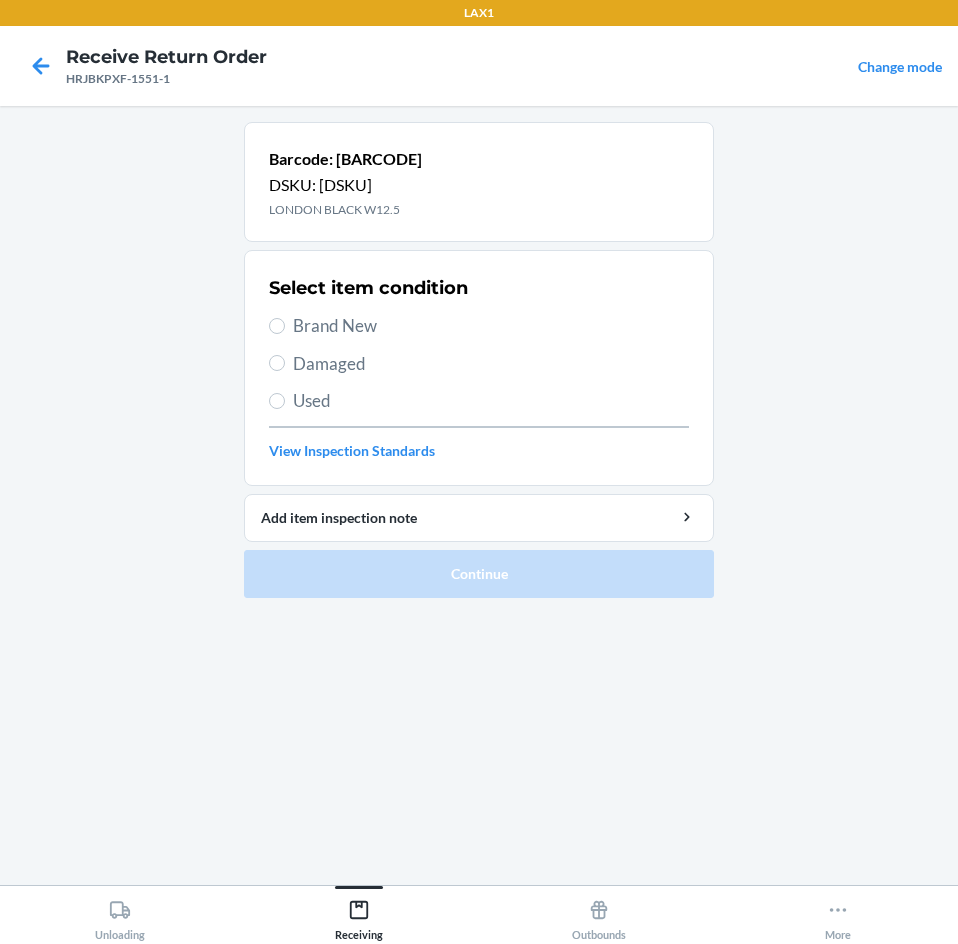 click on "Select item condition Brand New Damaged Used View Inspection Standards" at bounding box center (479, 368) 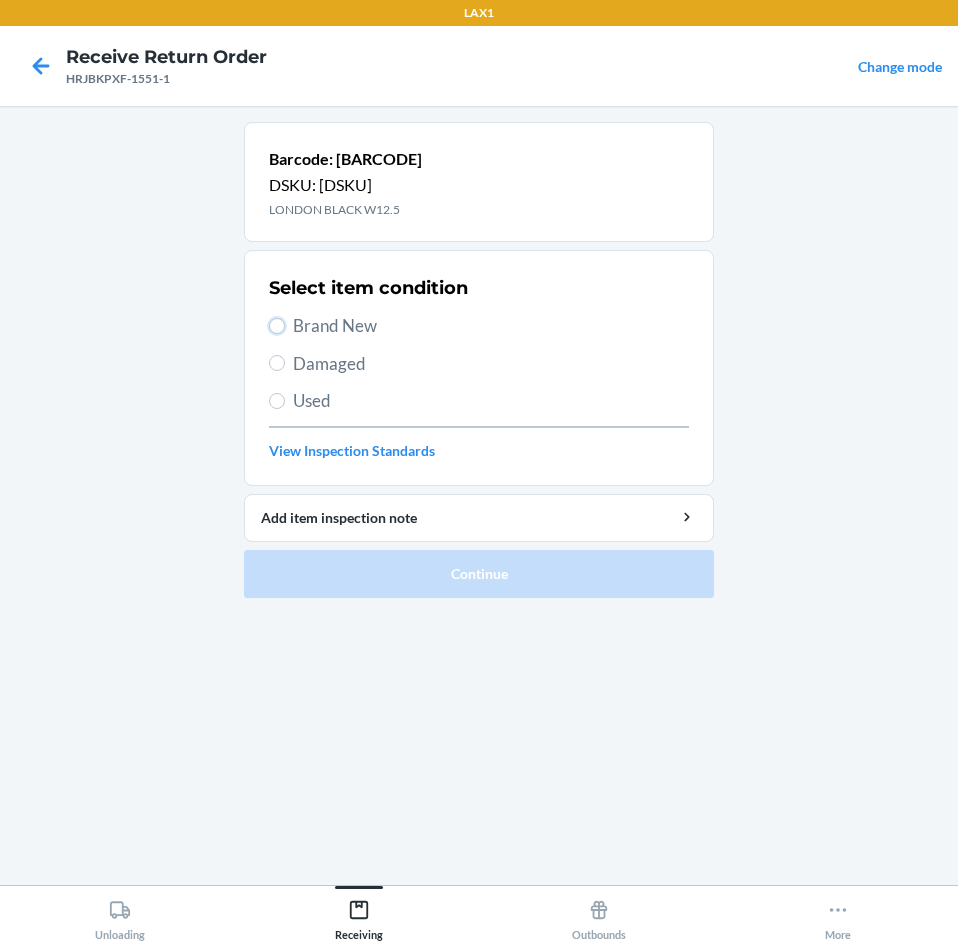 click on "Brand New" at bounding box center (277, 326) 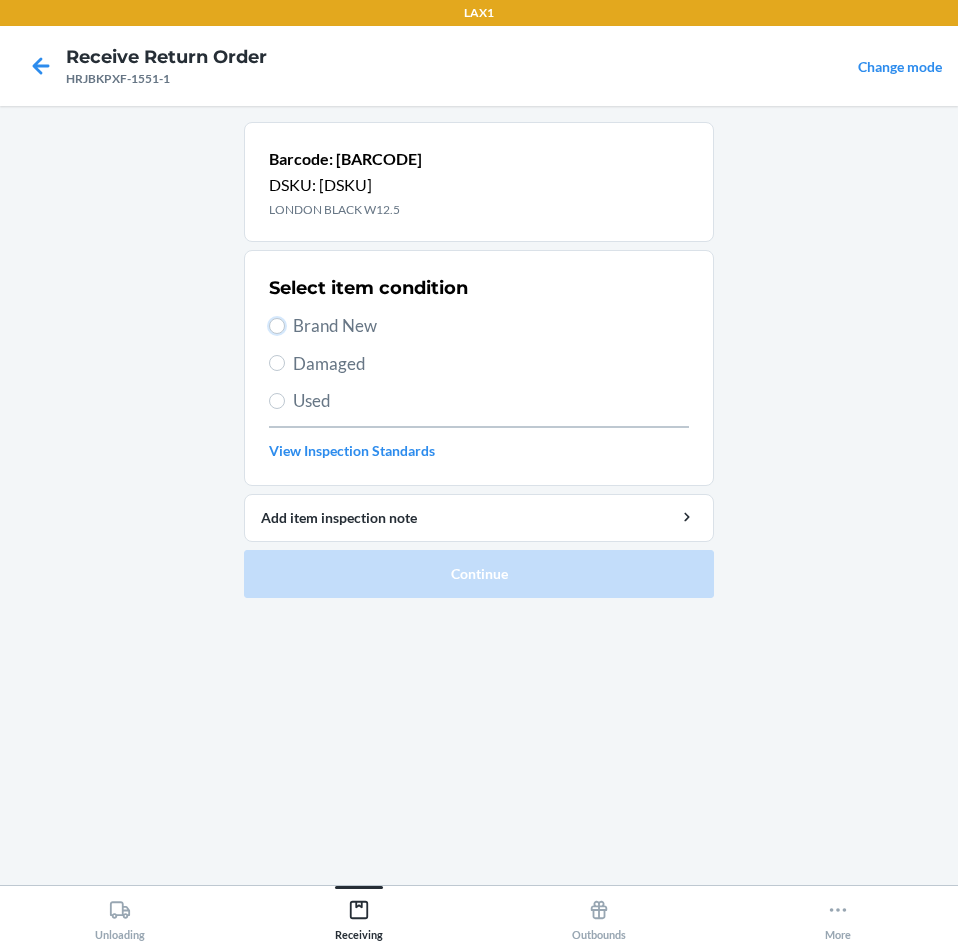 radio on "true" 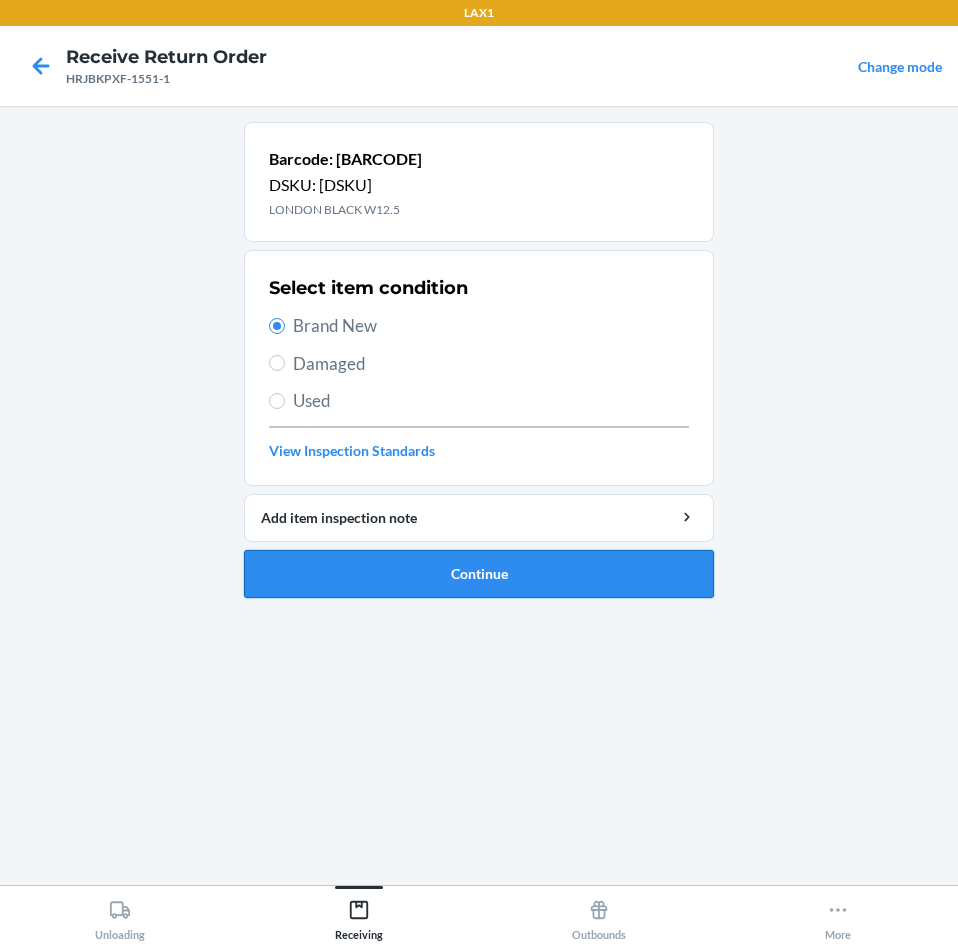 drag, startPoint x: 355, startPoint y: 565, endPoint x: 343, endPoint y: 555, distance: 15.6205 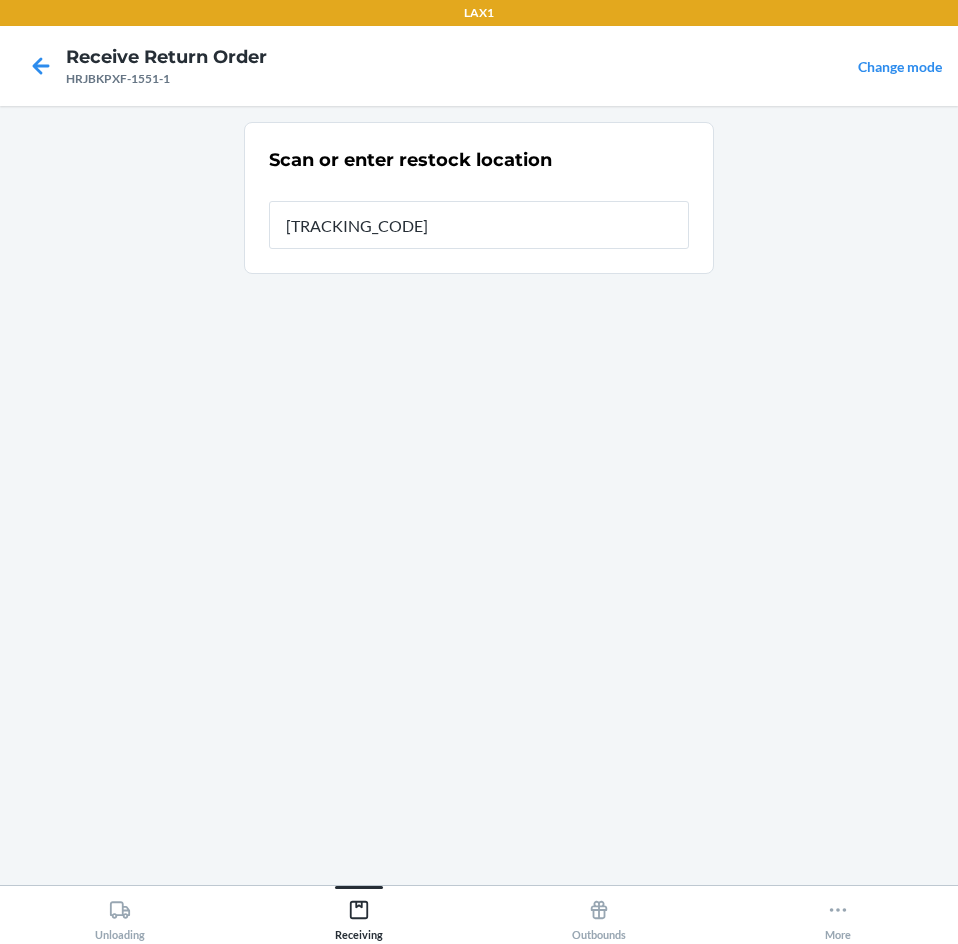 type on "RTCART092" 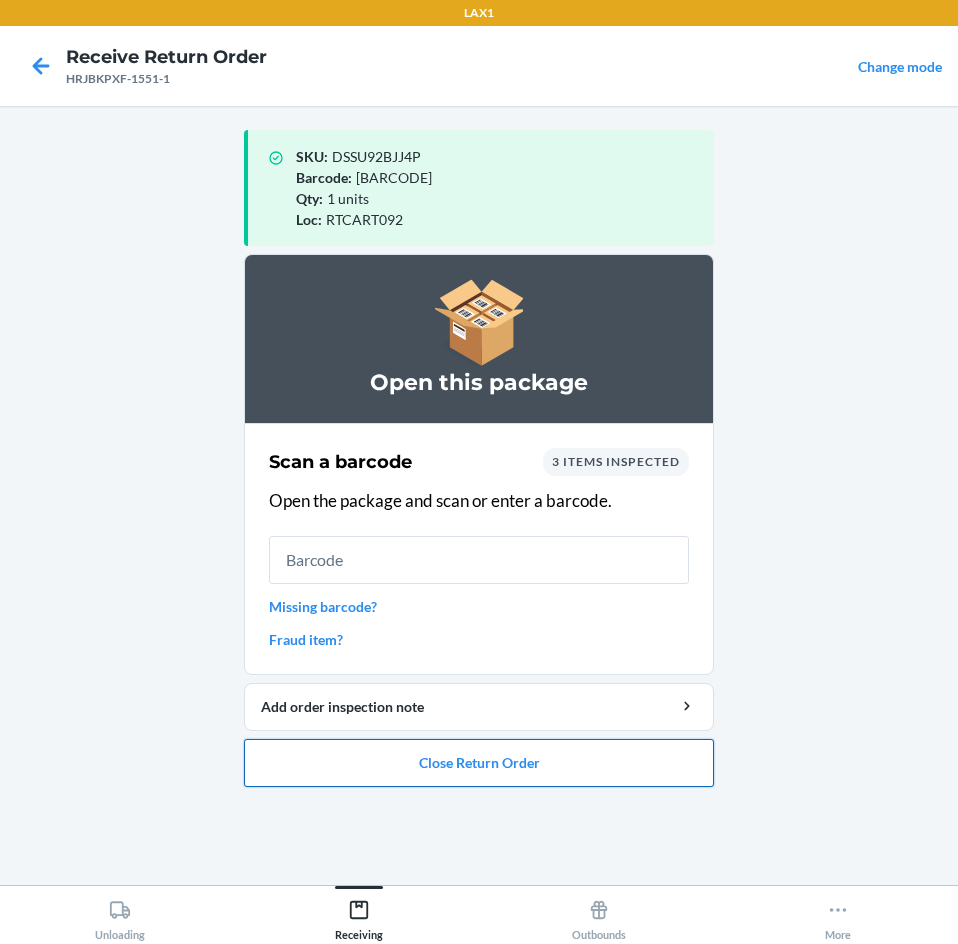 click on "Close Return Order" at bounding box center (479, 763) 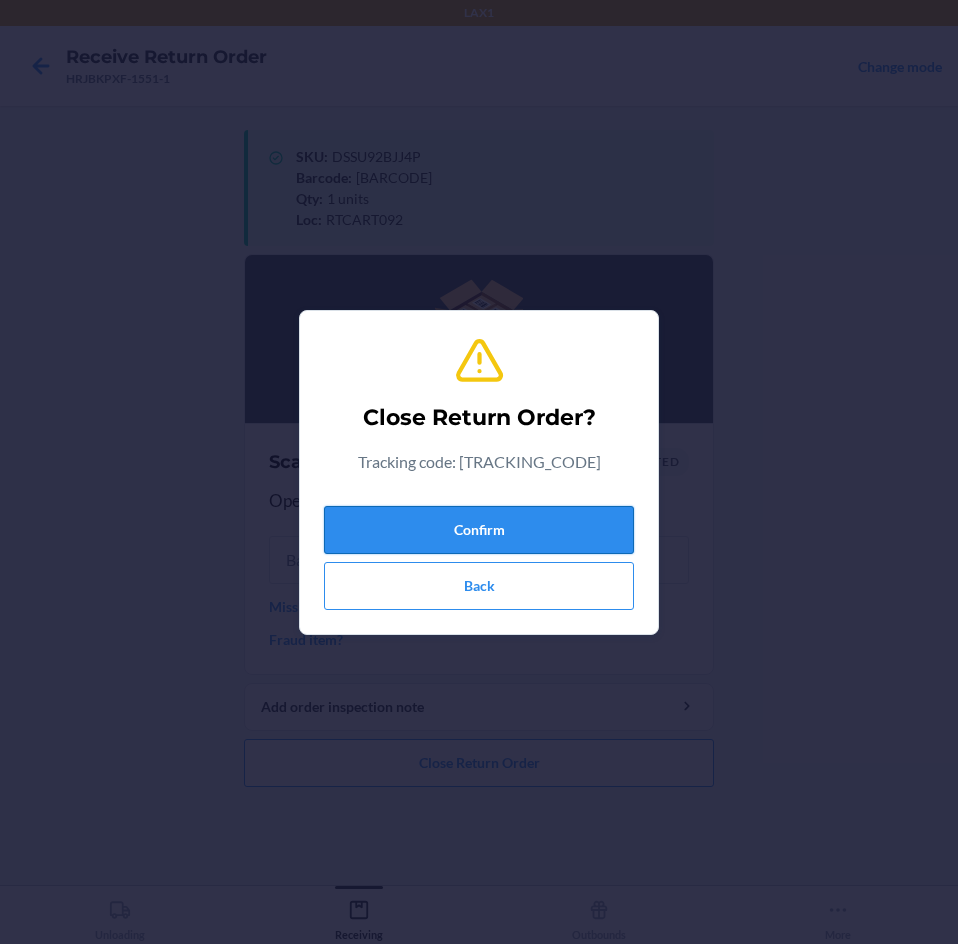 click on "Confirm" at bounding box center [479, 530] 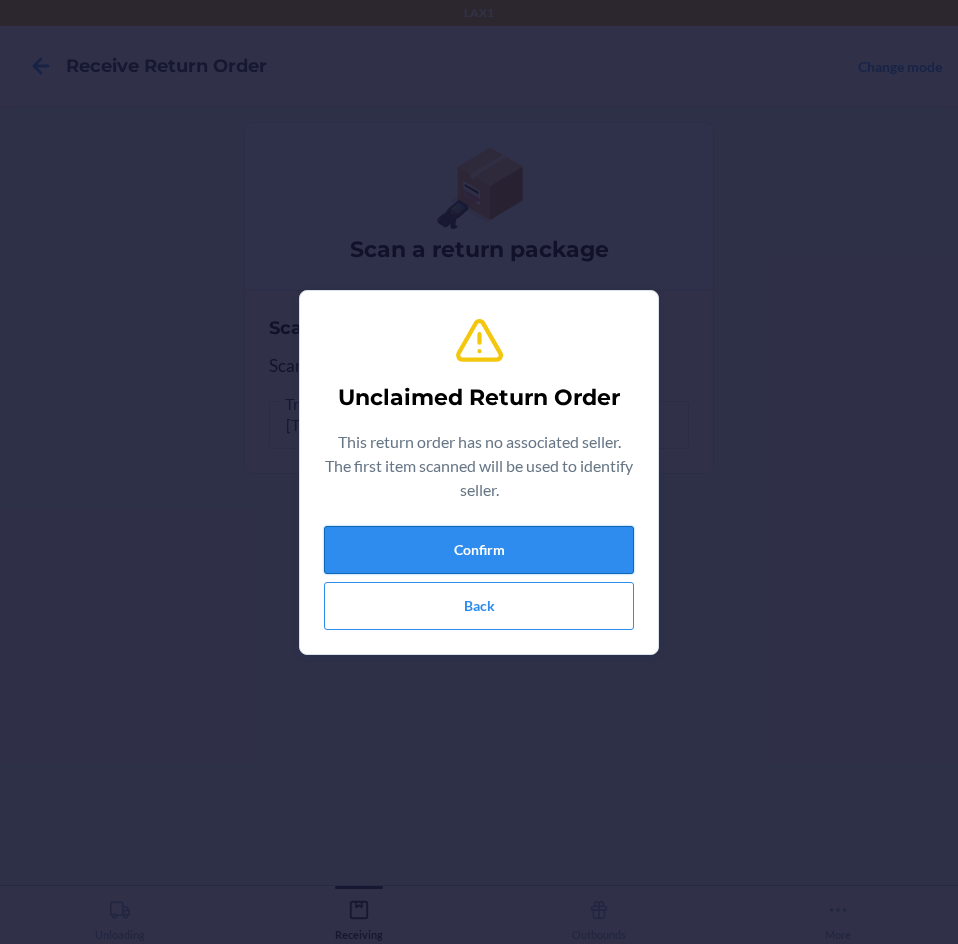 click on "Confirm" at bounding box center (479, 550) 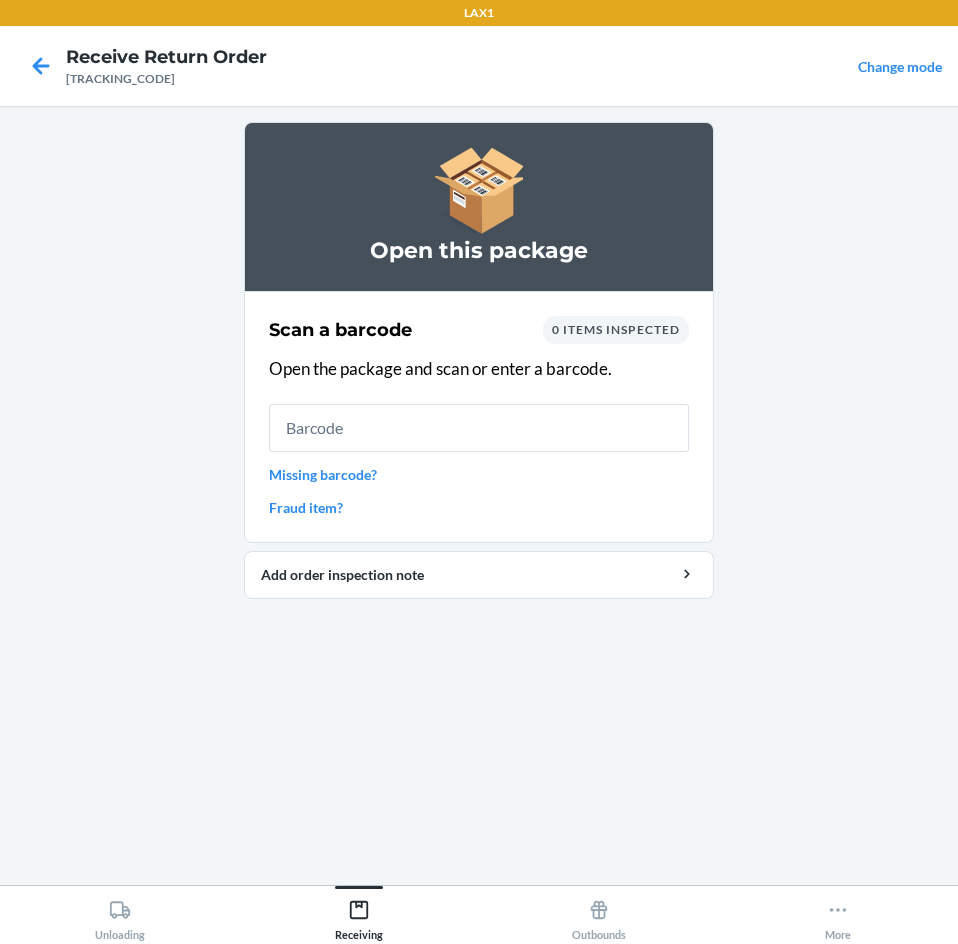 click on "Missing barcode?" at bounding box center (479, 474) 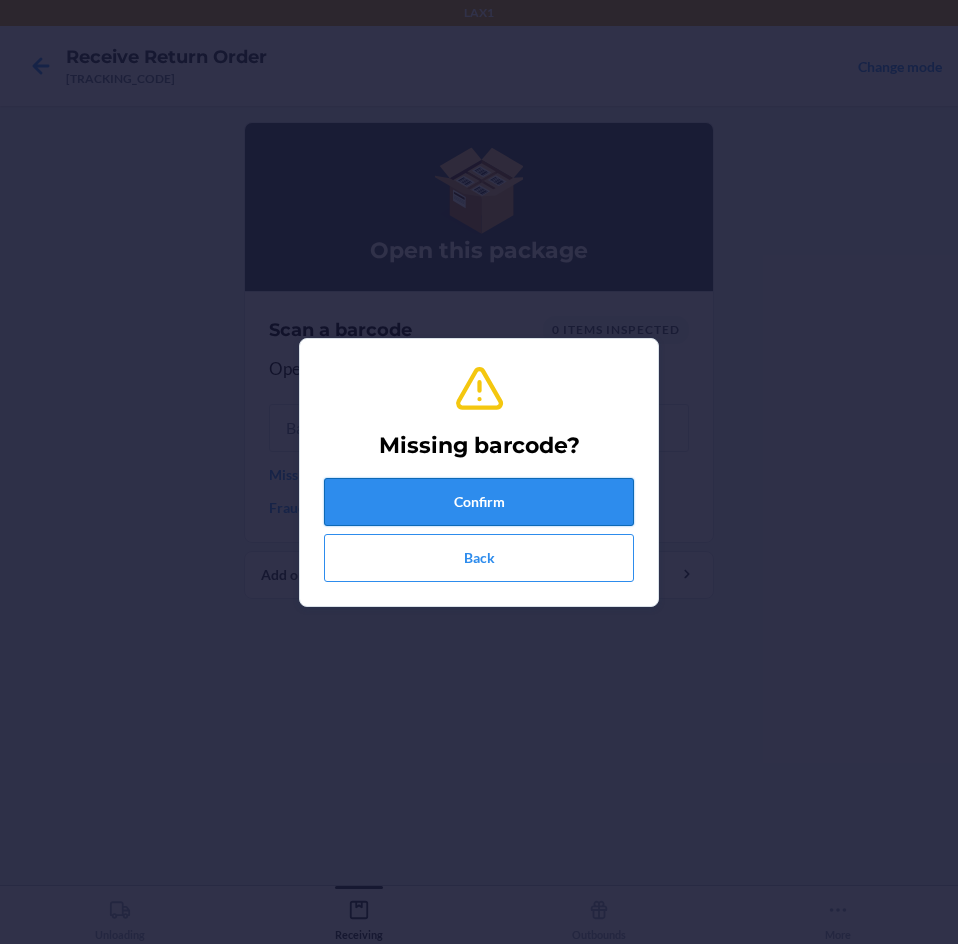 click on "Confirm" at bounding box center (479, 502) 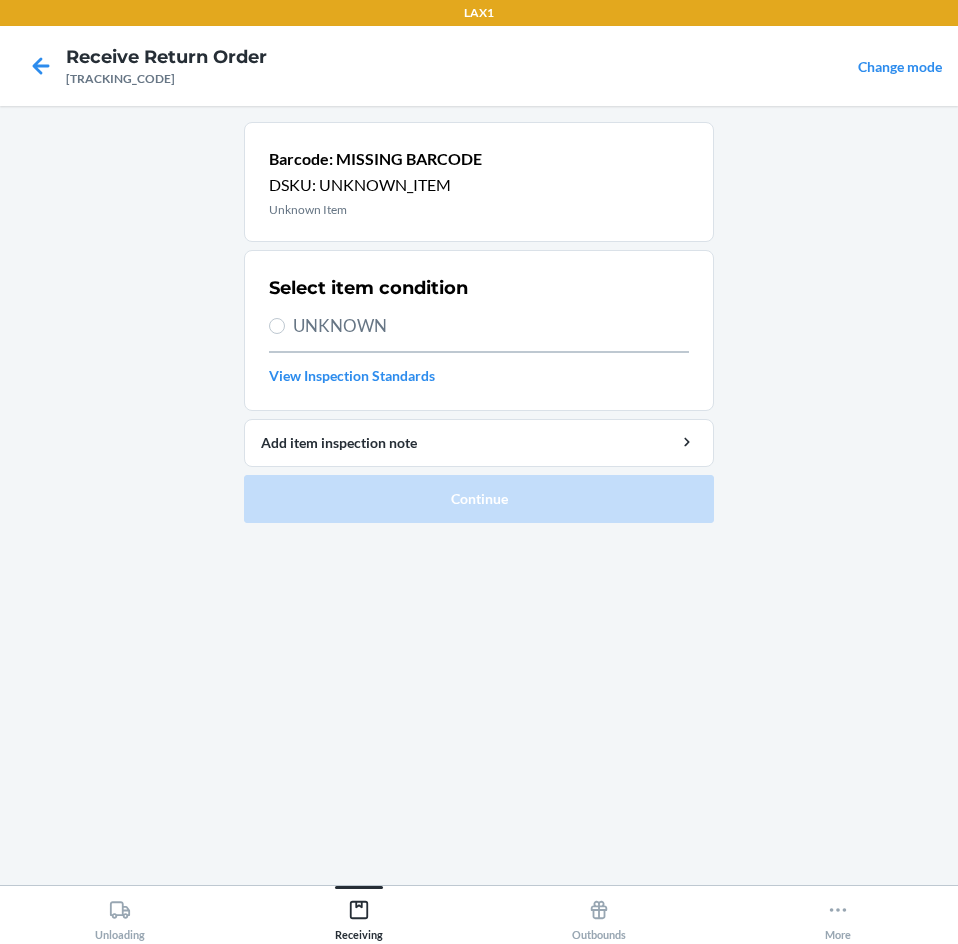 click on "UNKNOWN" at bounding box center [491, 326] 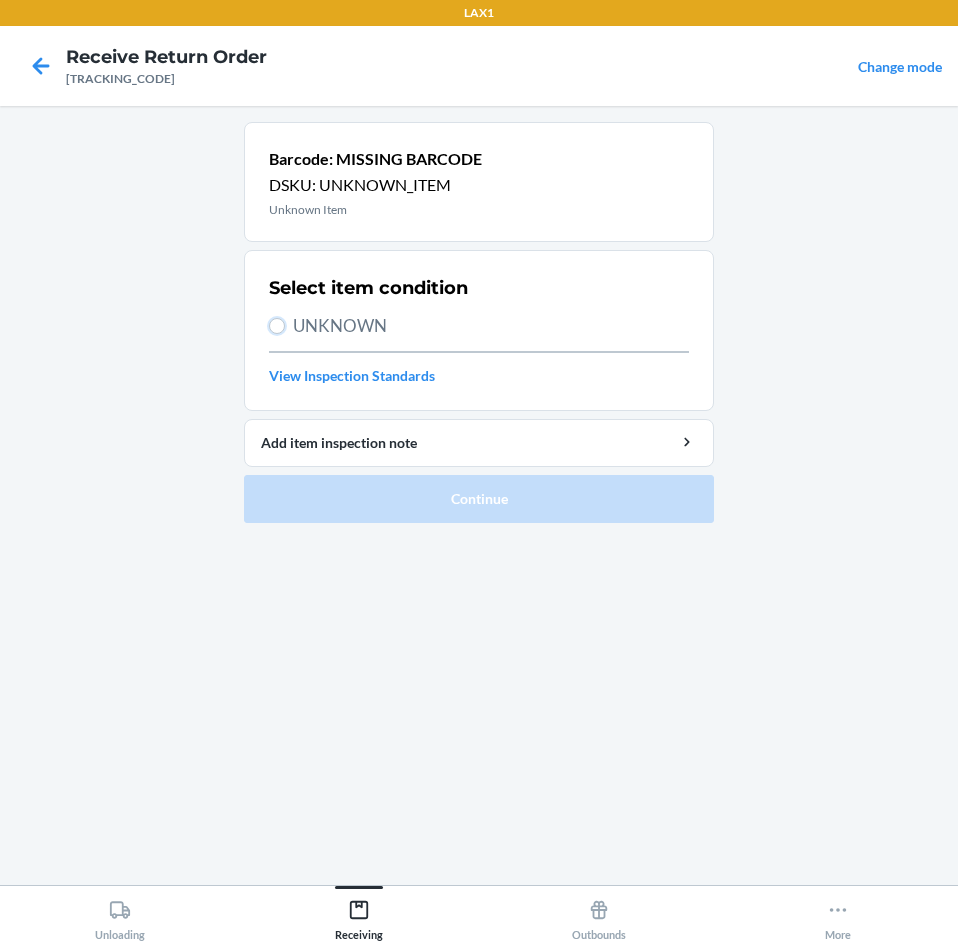click on "UNKNOWN" at bounding box center (277, 326) 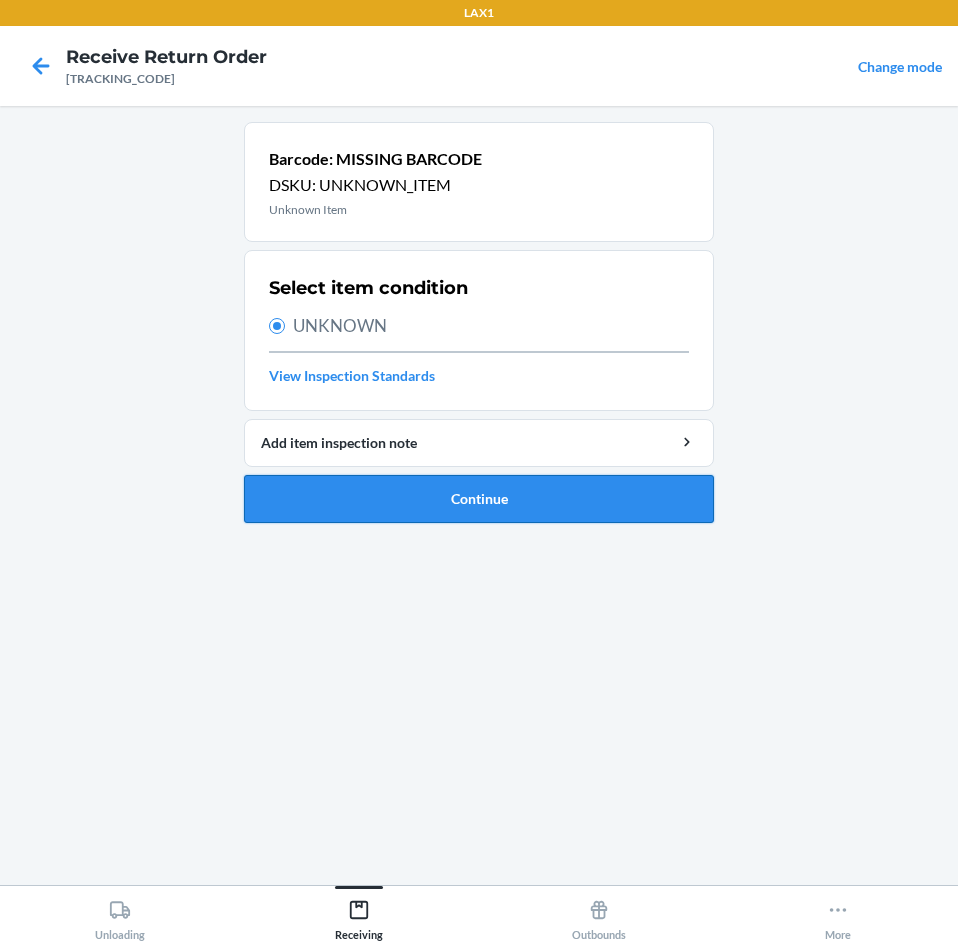 click on "Continue" at bounding box center [479, 499] 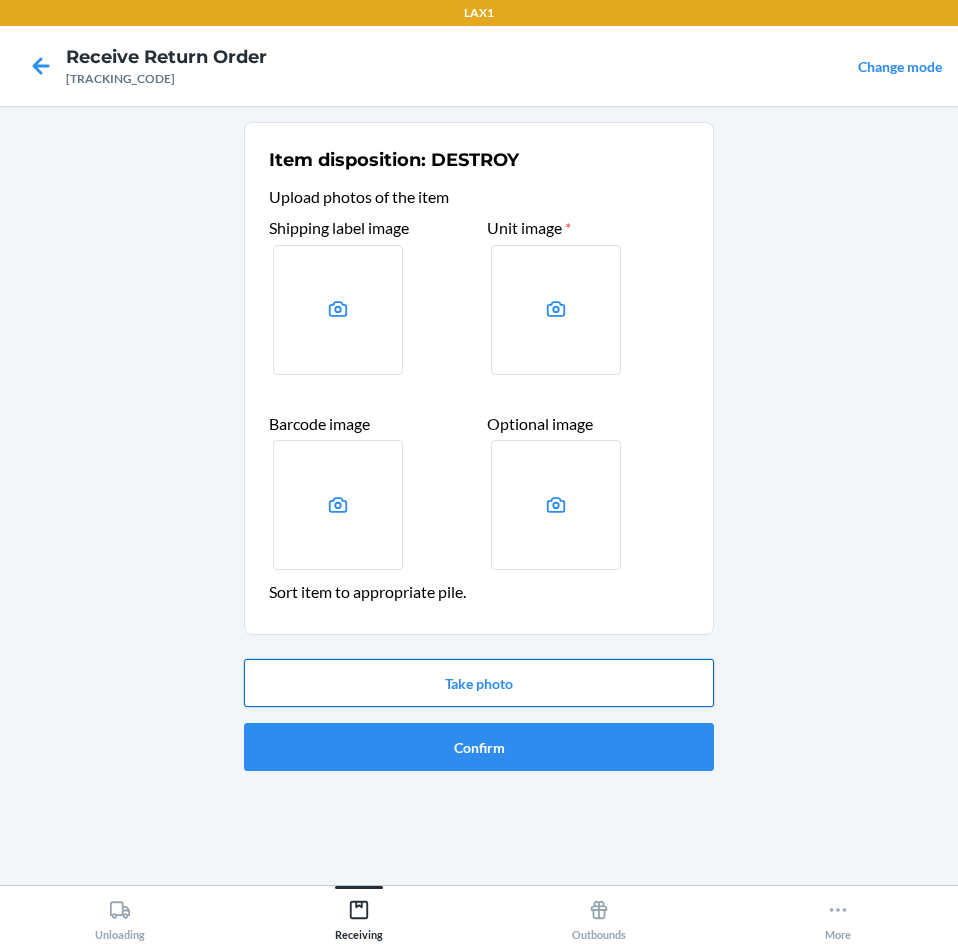click on "Take photo" at bounding box center (479, 683) 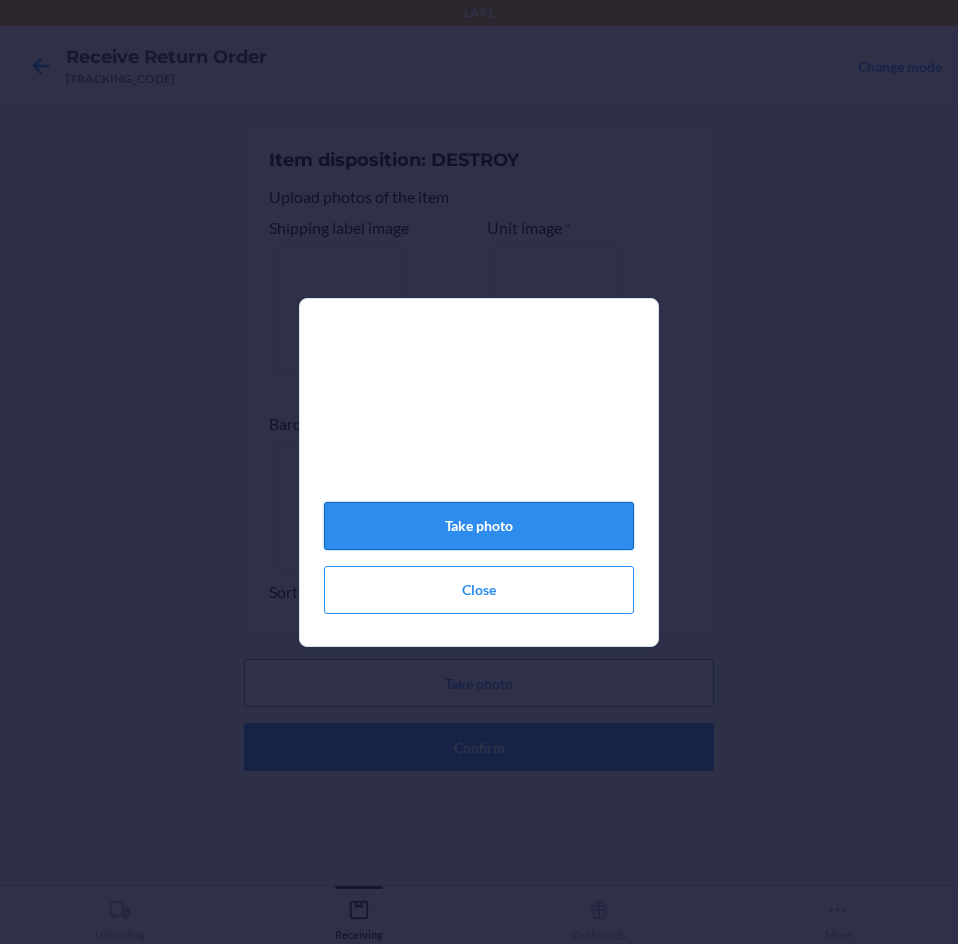 click on "Take photo" 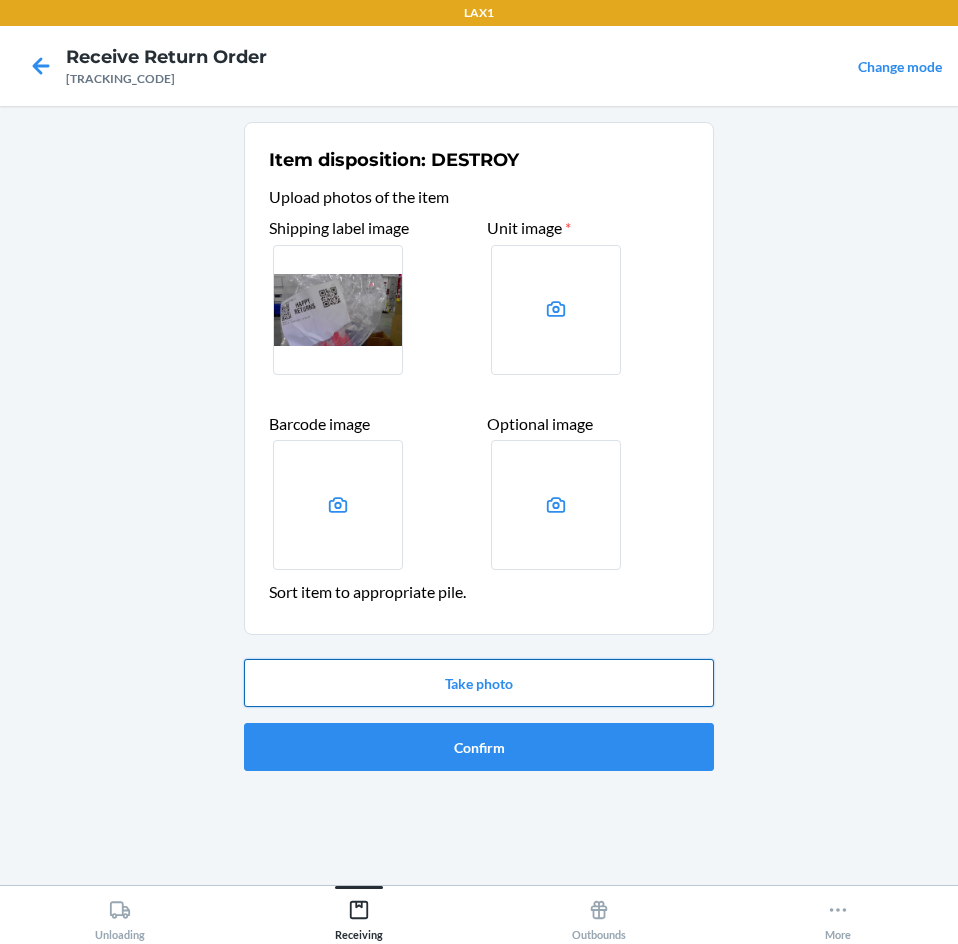 click on "Take photo" at bounding box center [479, 683] 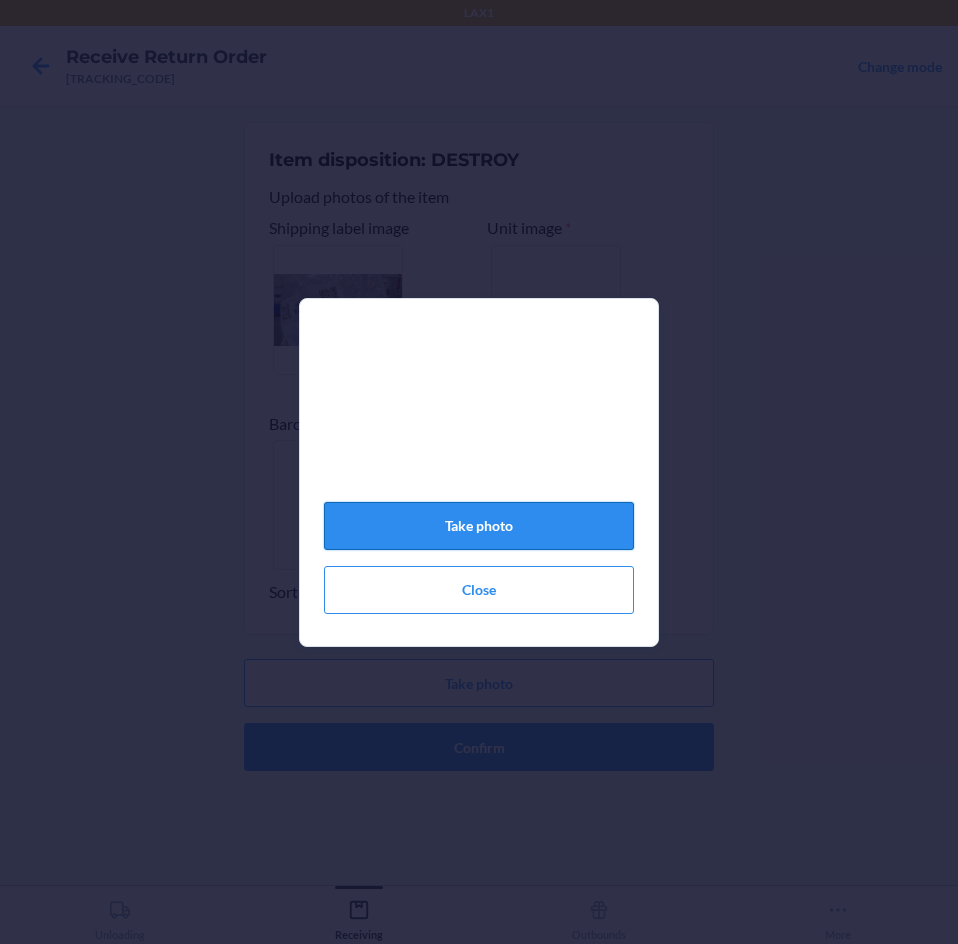 click on "Take photo" 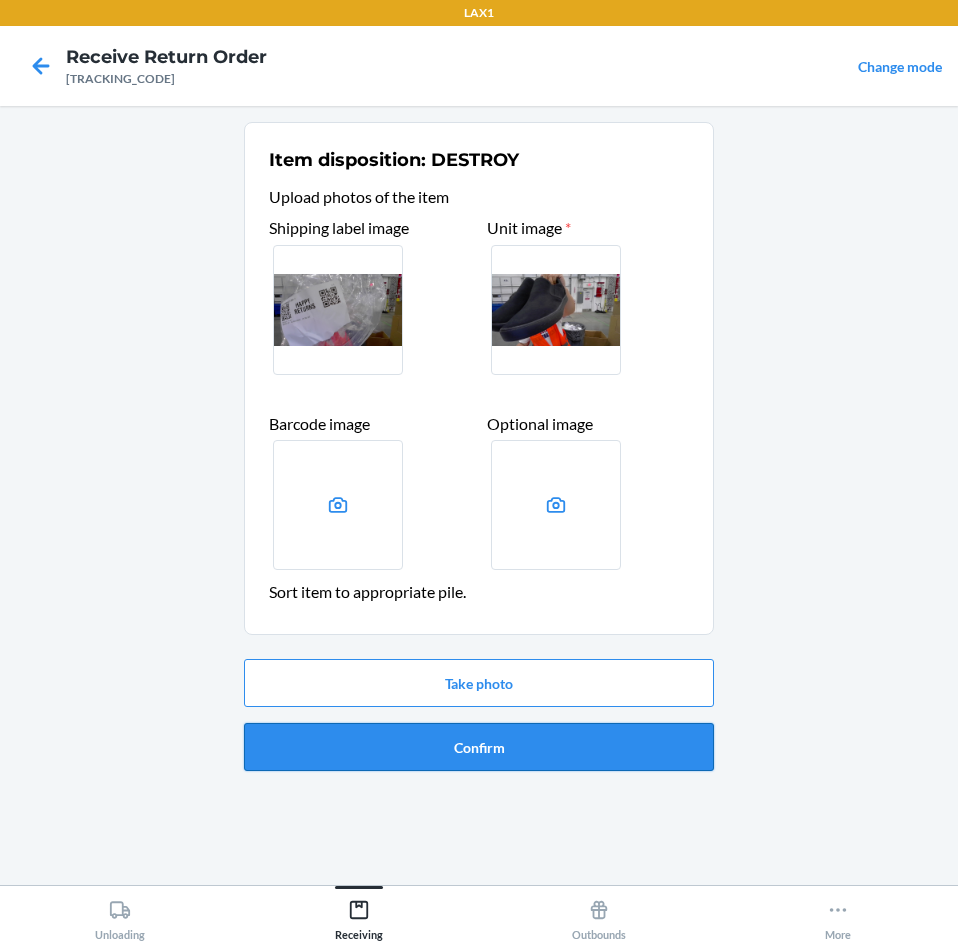 click on "Confirm" at bounding box center (479, 747) 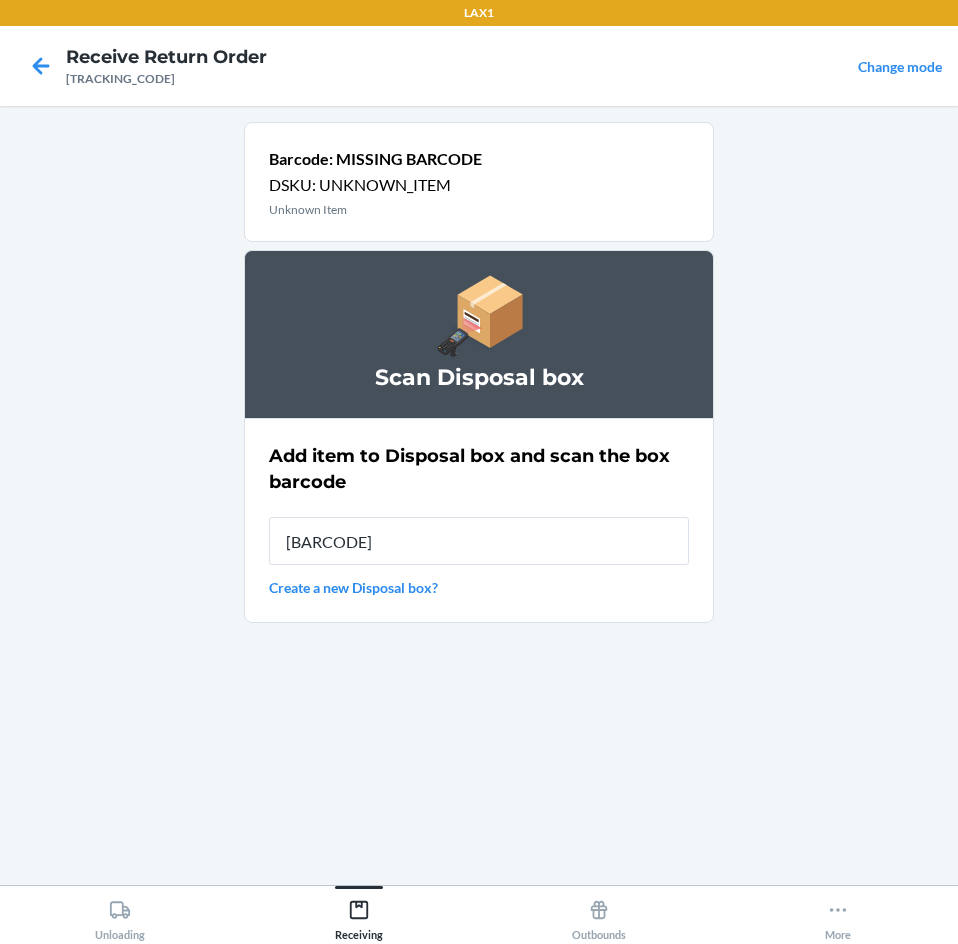 type on "[BARCODE]" 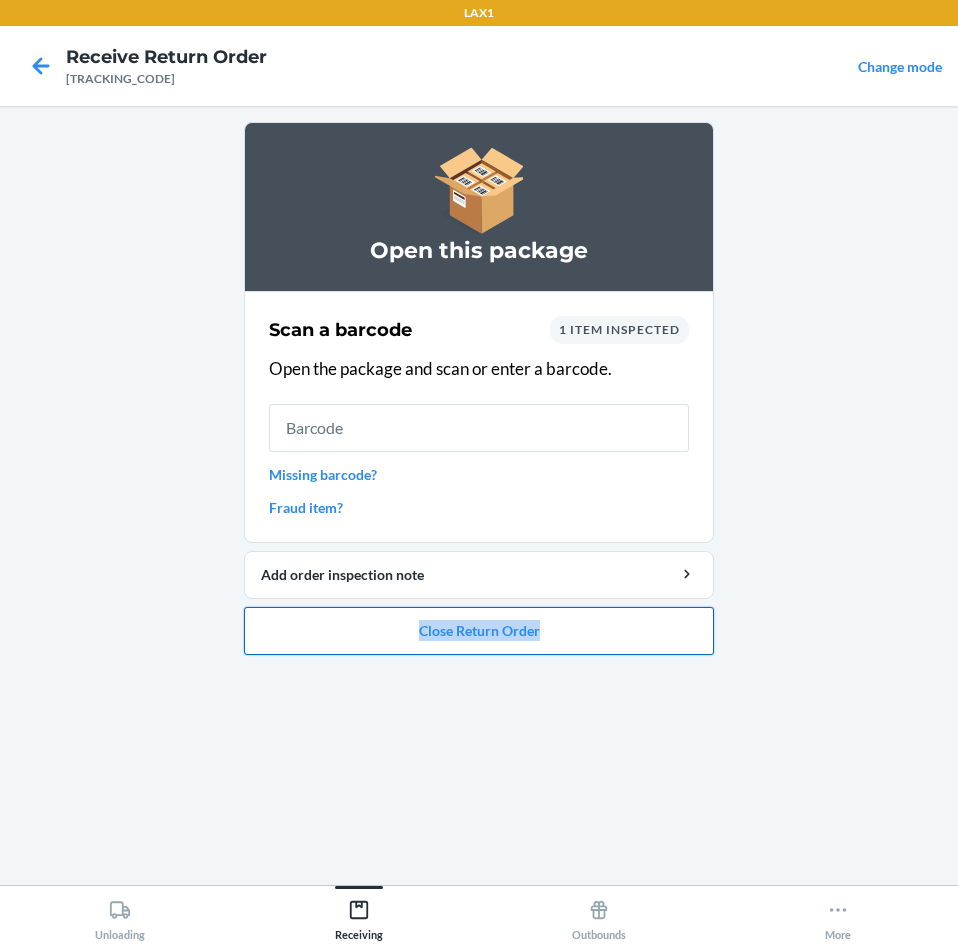 drag, startPoint x: 588, startPoint y: 606, endPoint x: 569, endPoint y: 630, distance: 30.610456 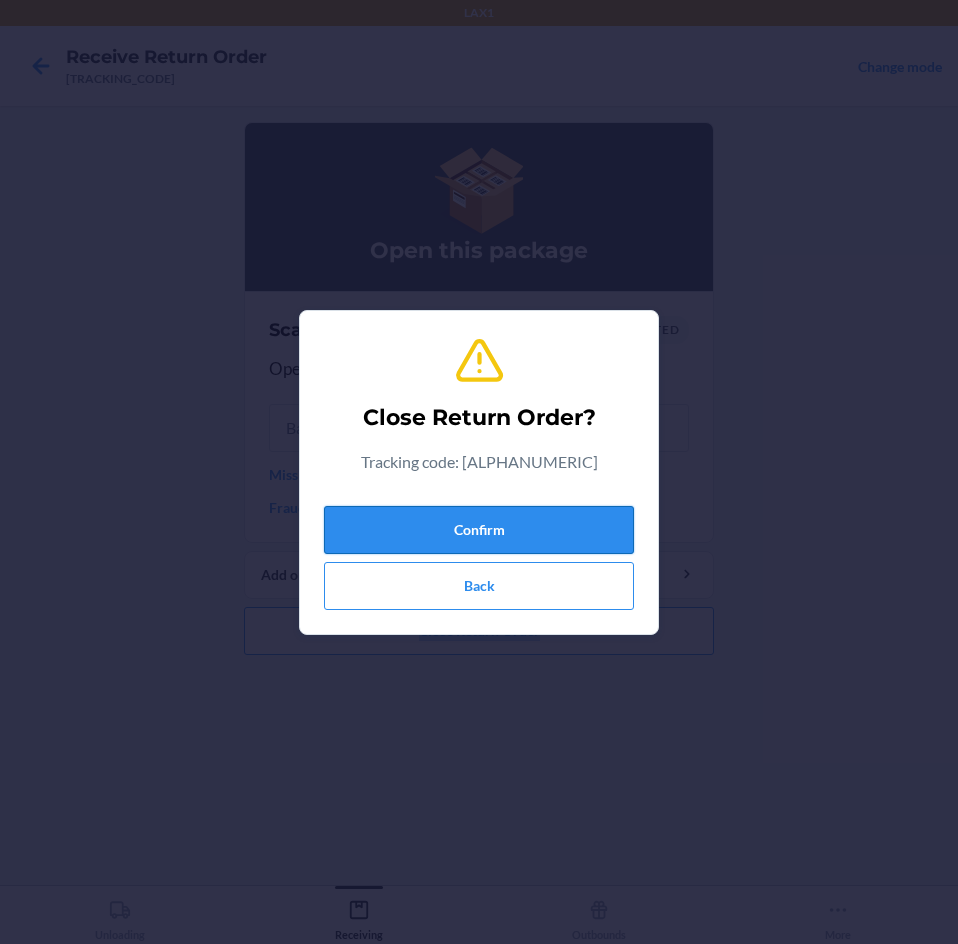 click on "Confirm" at bounding box center [479, 530] 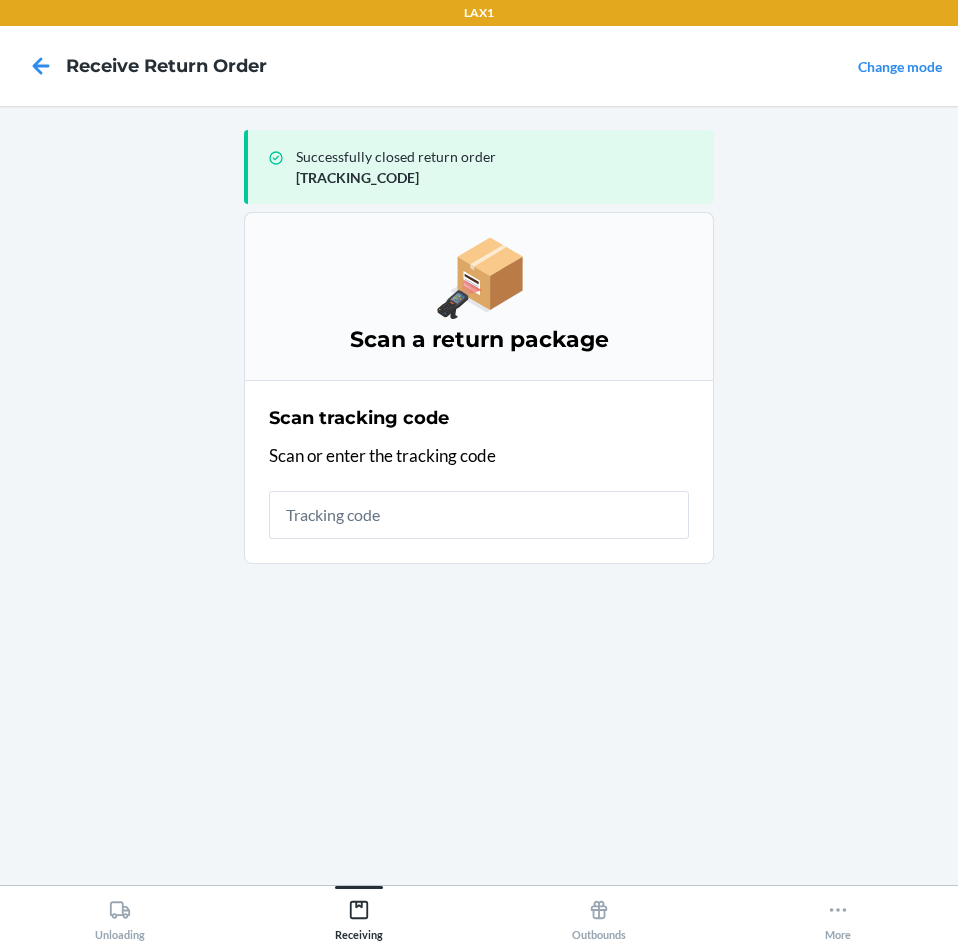 click on "Scan tracking code Scan or enter the tracking code" at bounding box center [479, 472] 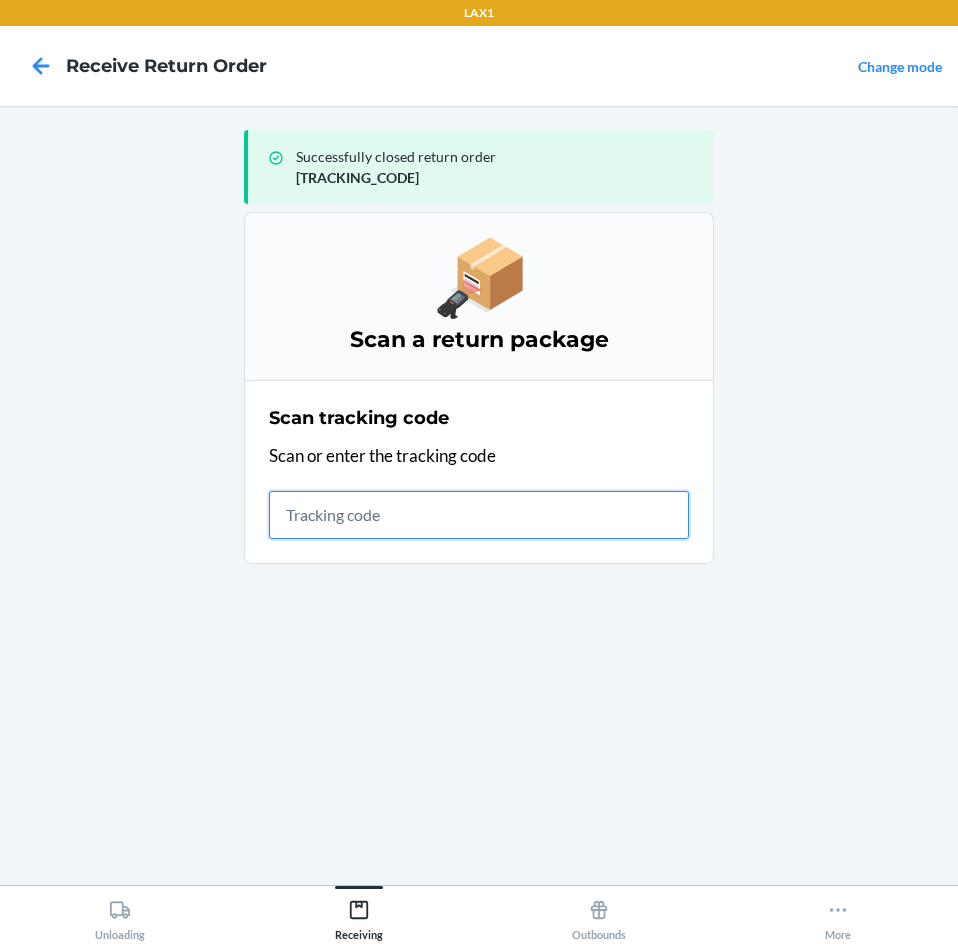 click at bounding box center [479, 515] 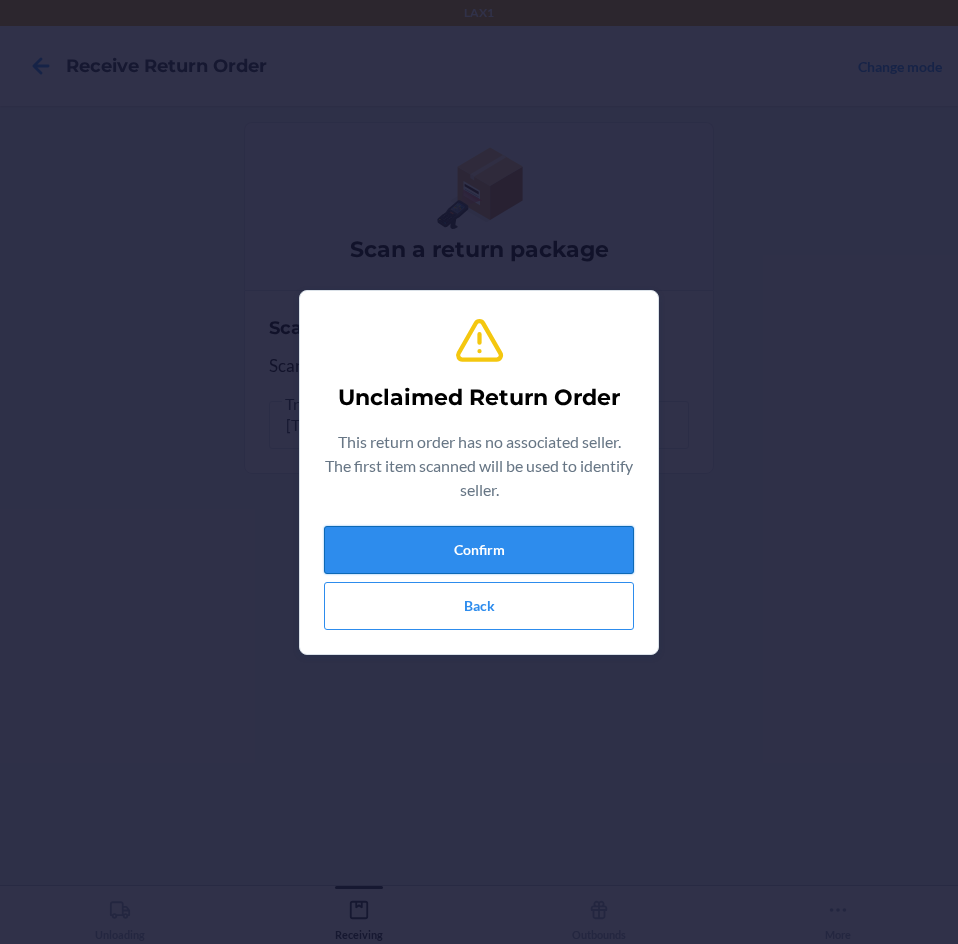 click on "Confirm" at bounding box center [479, 550] 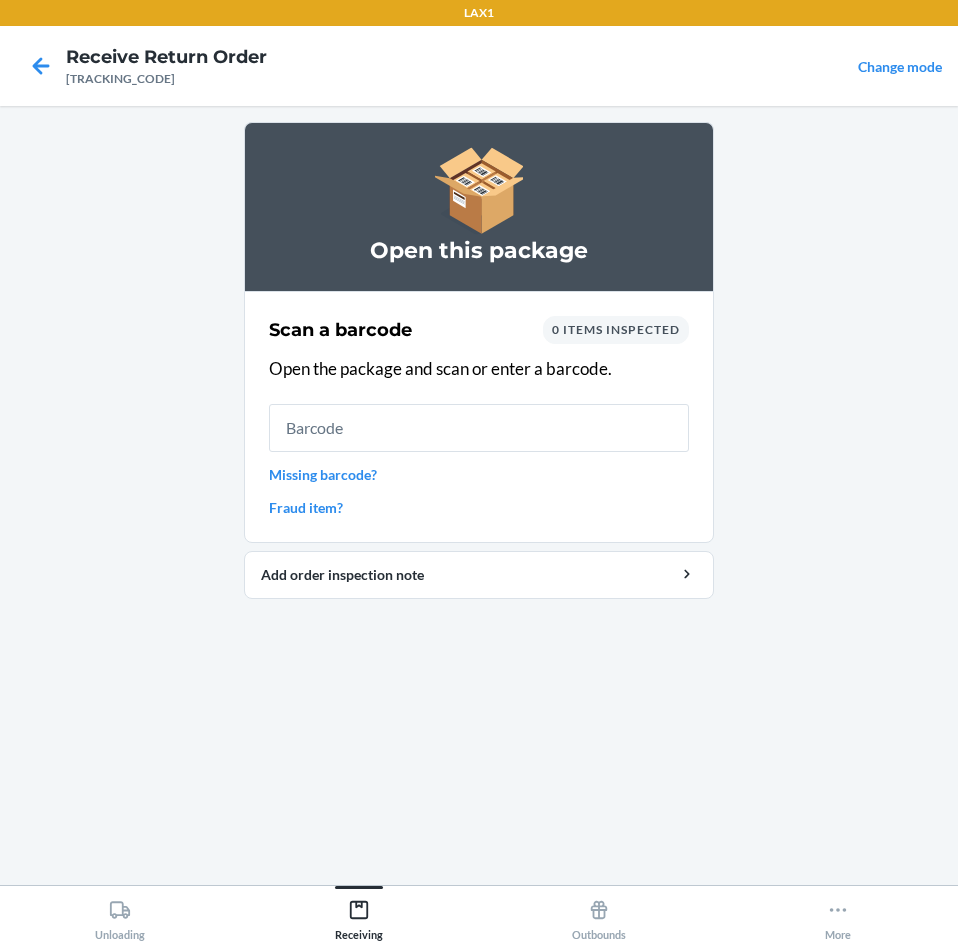 click on "Missing barcode?" at bounding box center (479, 474) 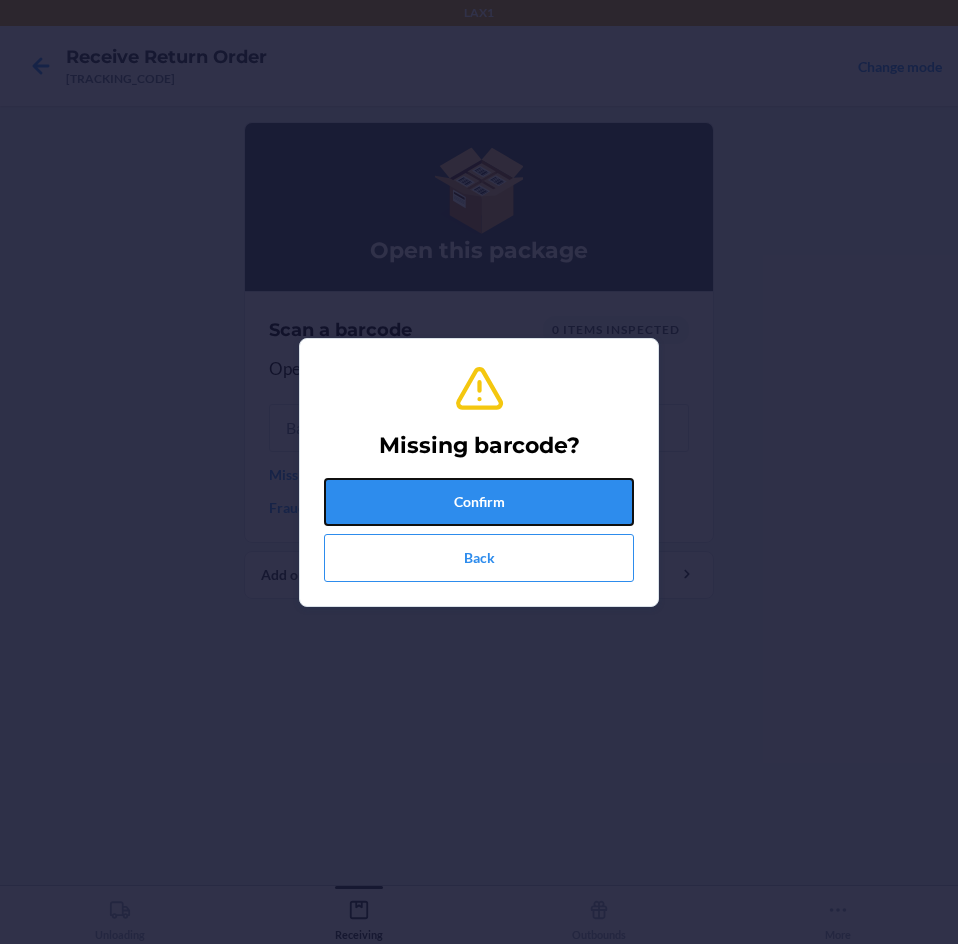 click on "Confirm" at bounding box center [479, 502] 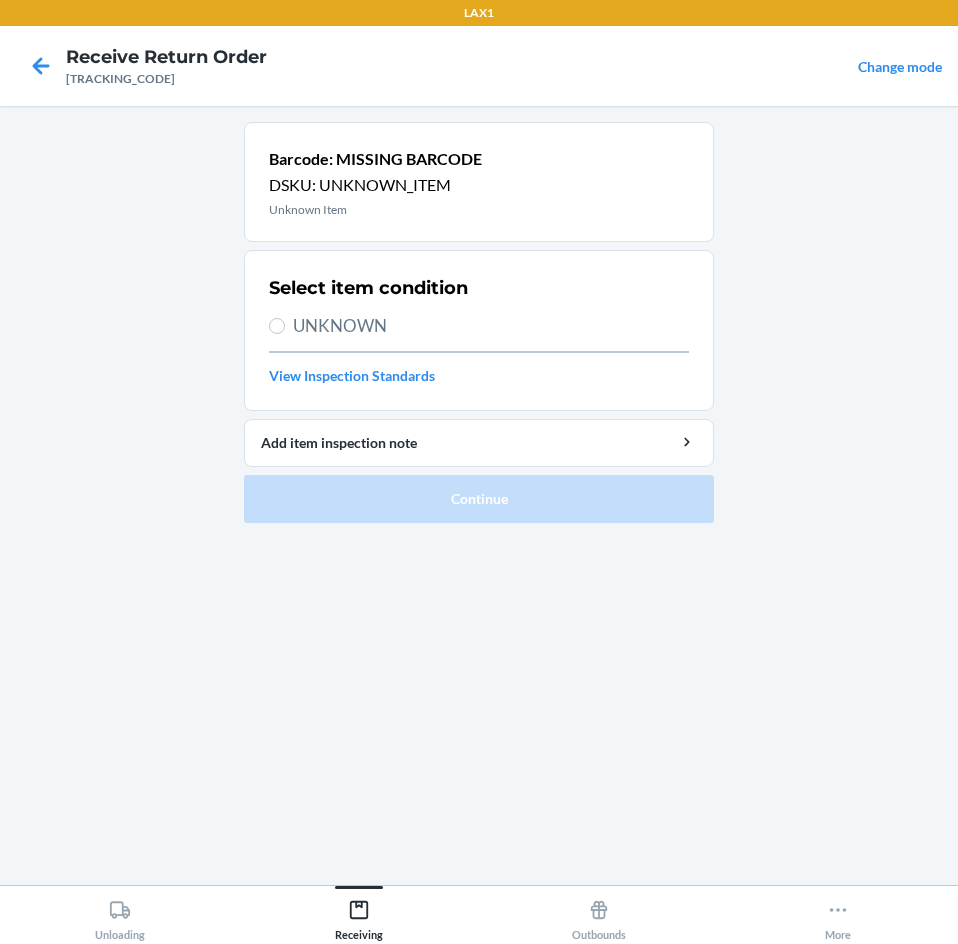 click on "UNKNOWN" at bounding box center [491, 326] 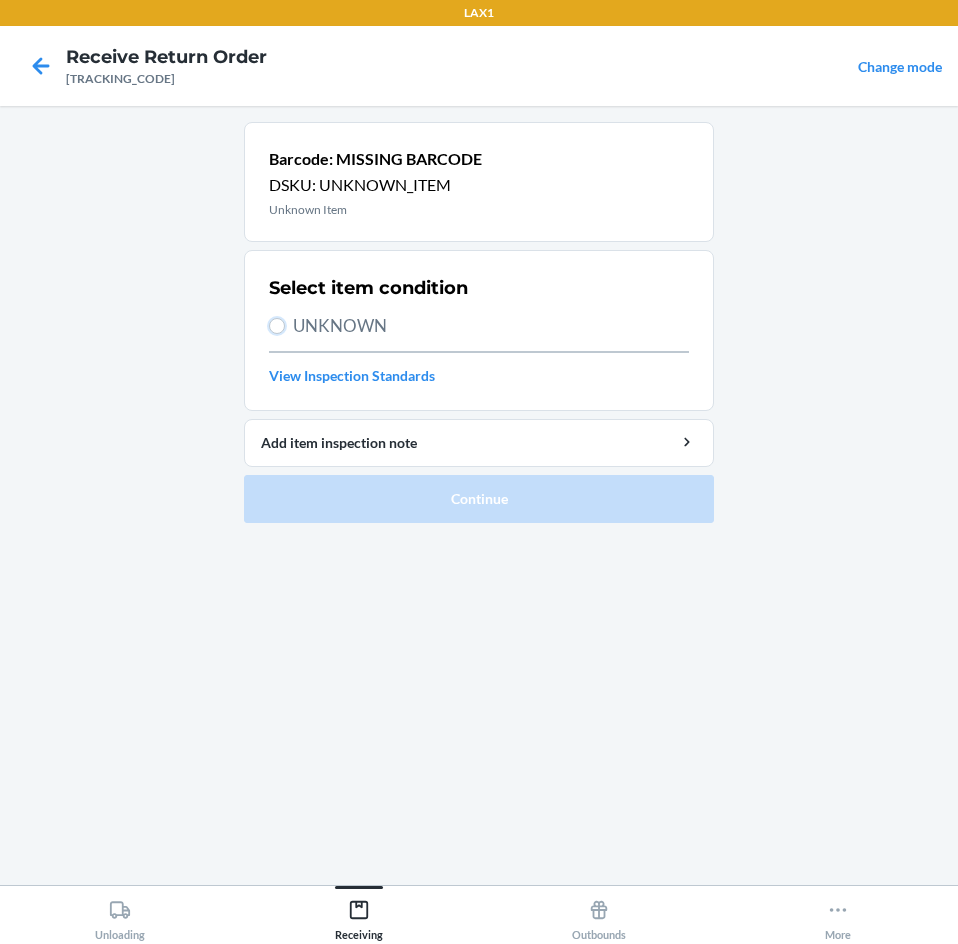 click on "UNKNOWN" at bounding box center [277, 326] 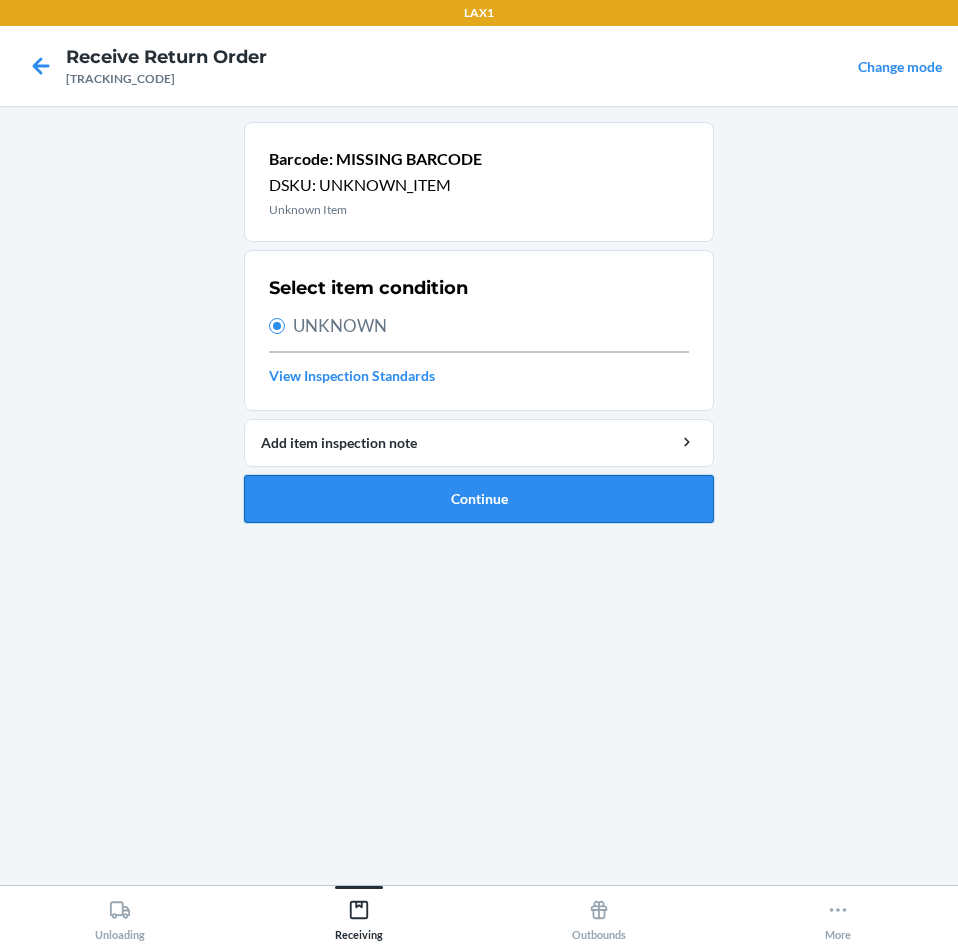 click on "Continue" at bounding box center (479, 499) 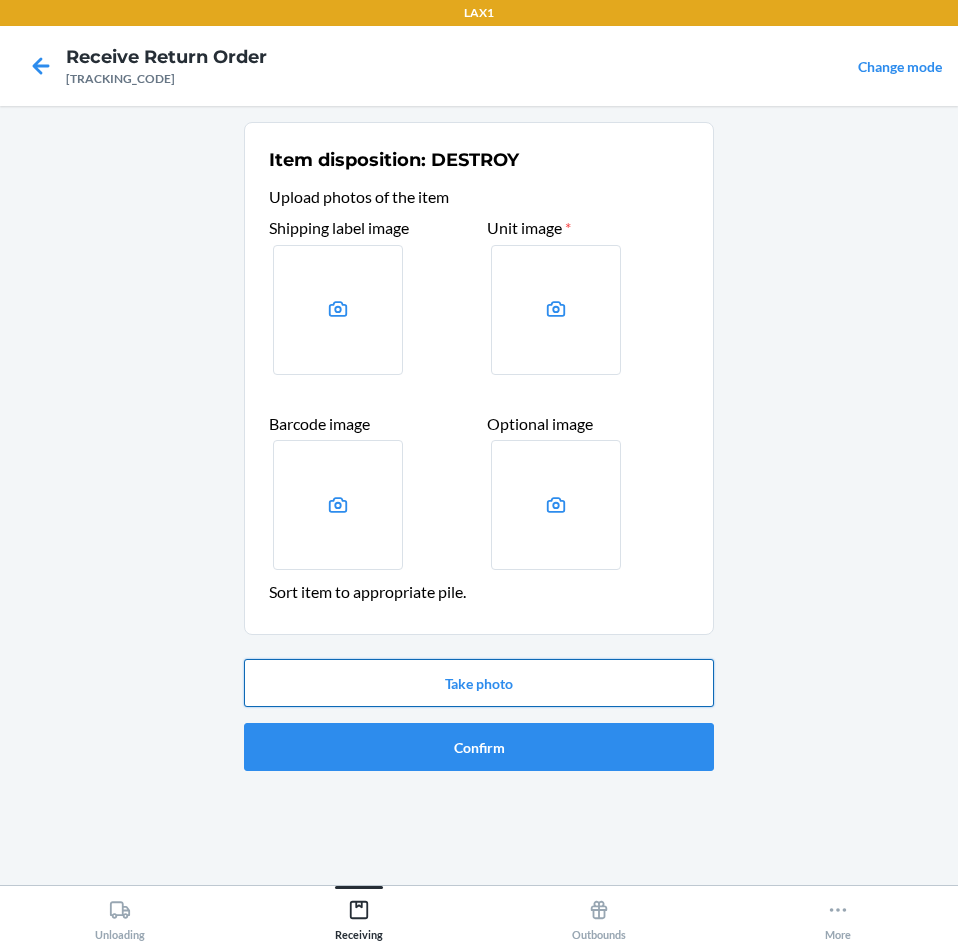 click on "Take photo" at bounding box center (479, 683) 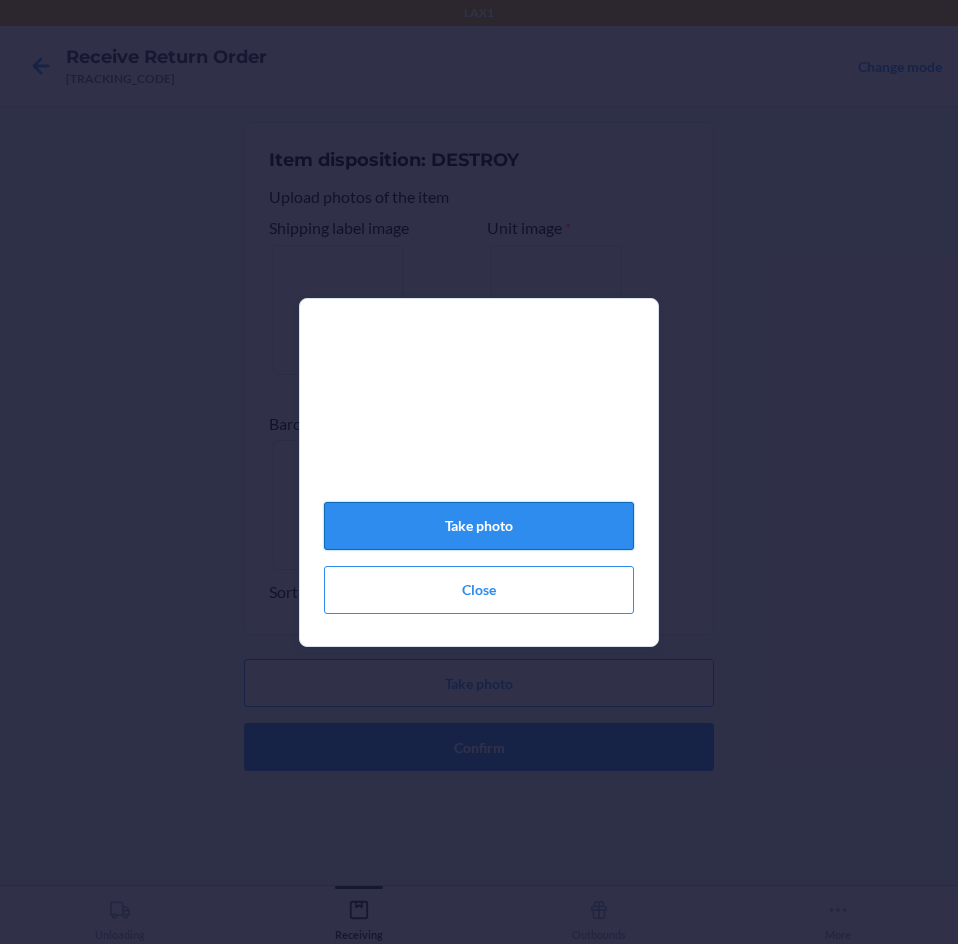 click on "Take photo" 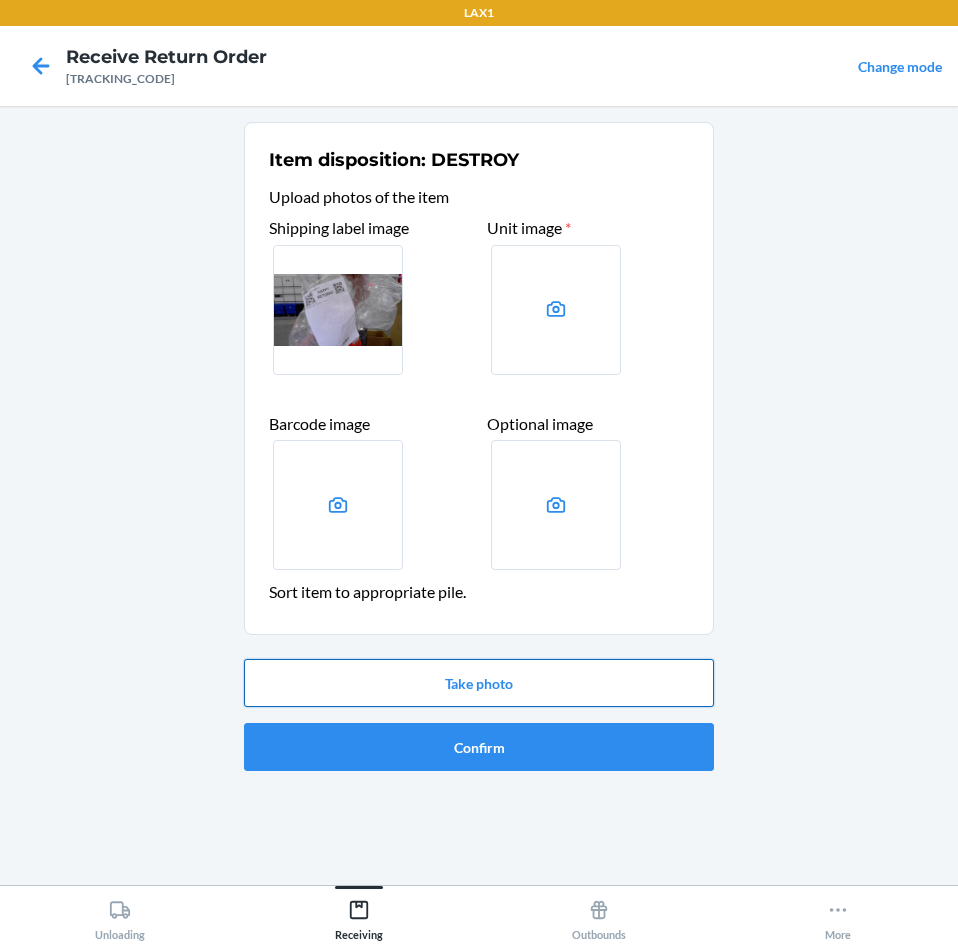 click on "Take photo" at bounding box center (479, 683) 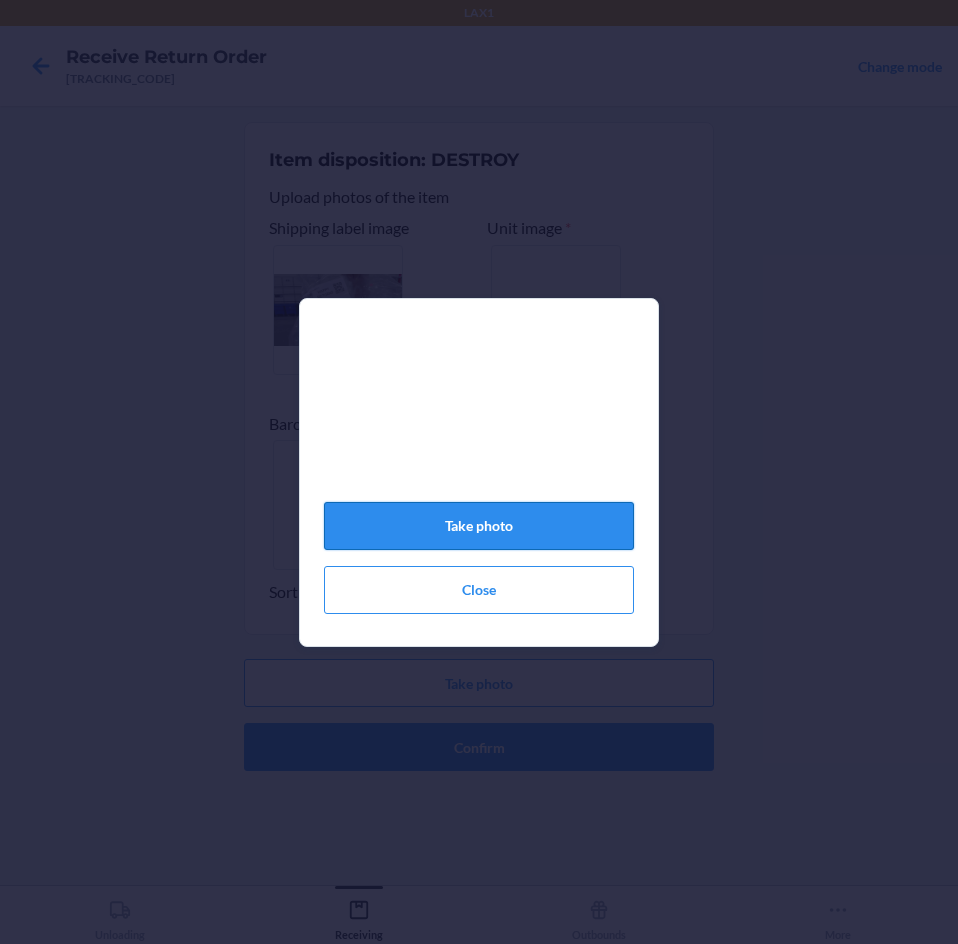 click on "Take photo" 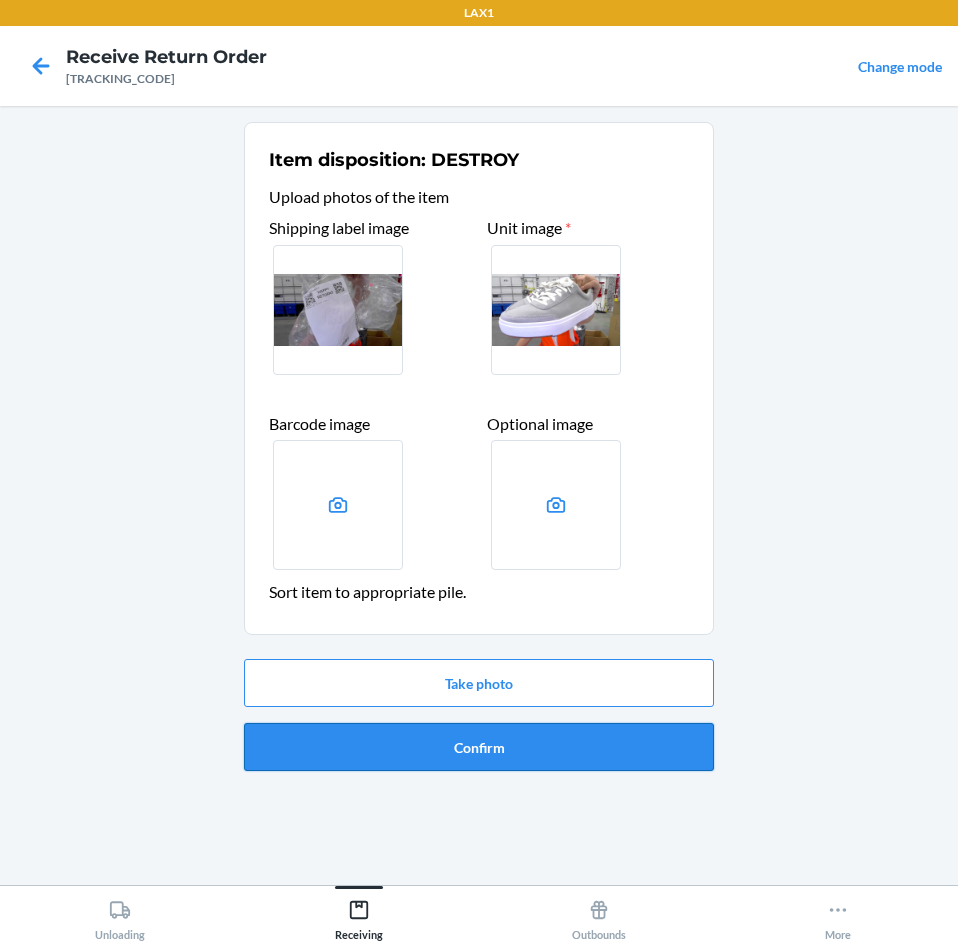 click on "Confirm" at bounding box center (479, 747) 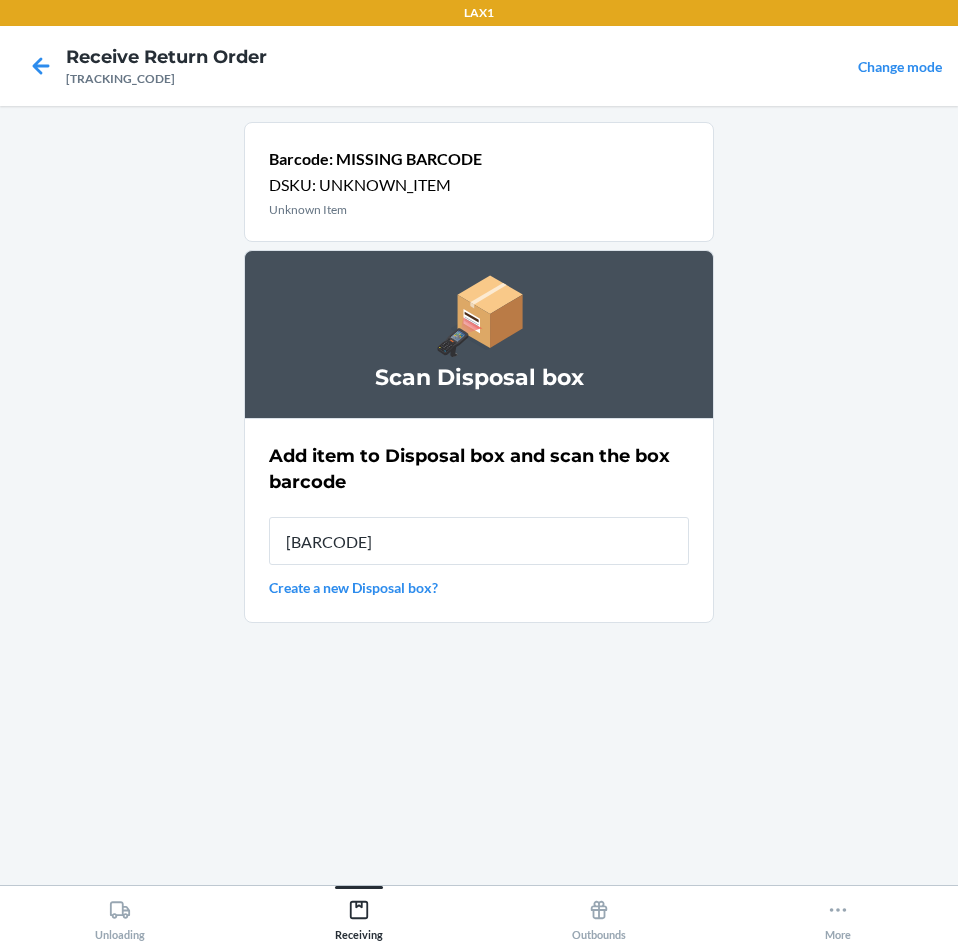 type on "[BARCODE]" 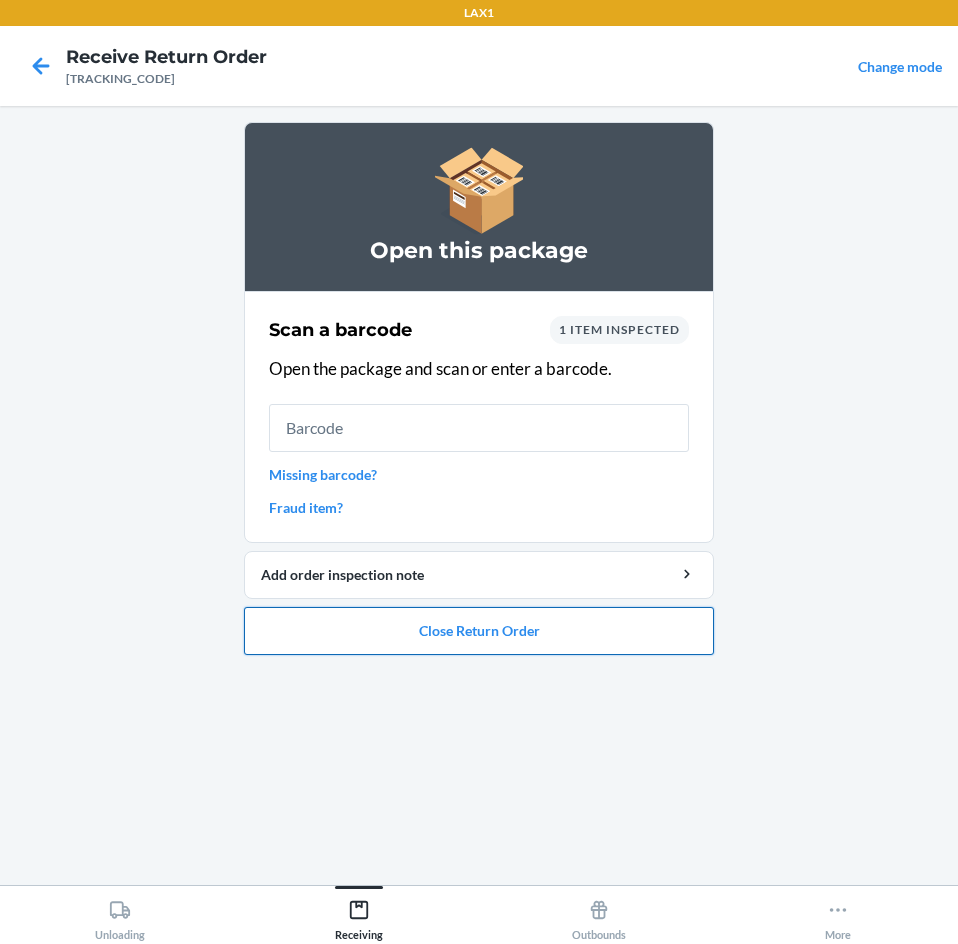 click on "Close Return Order" at bounding box center [479, 631] 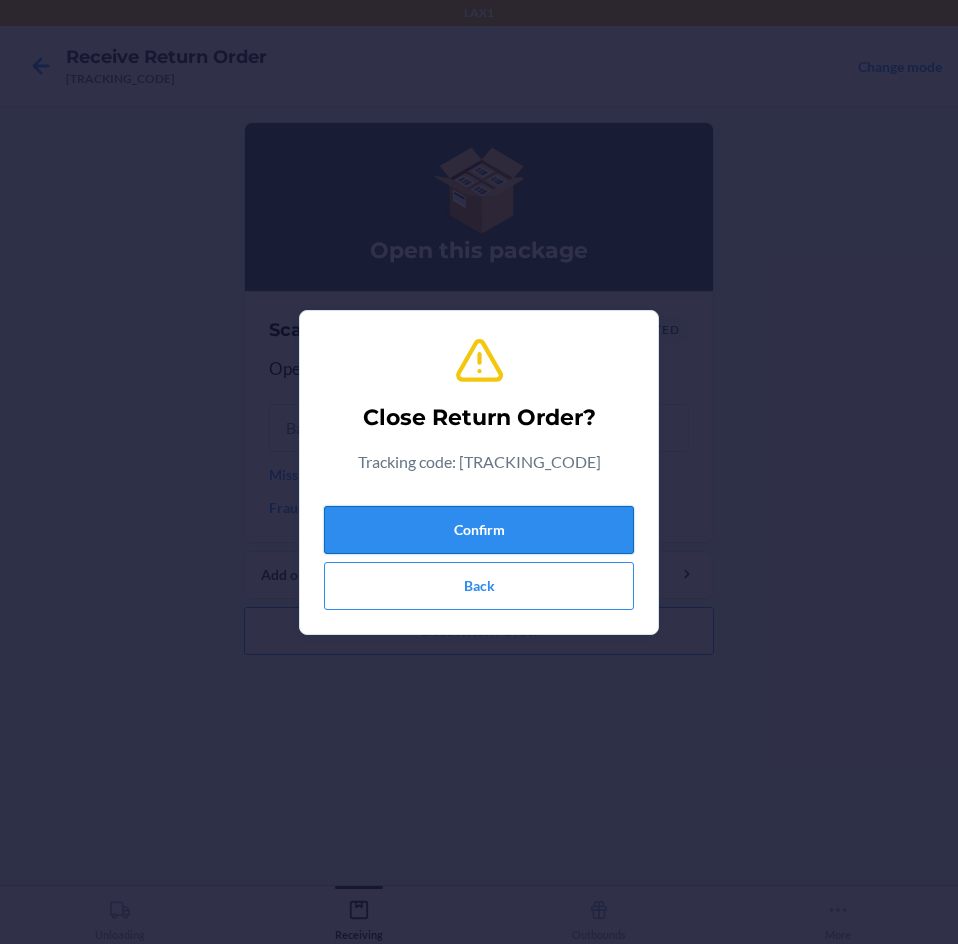 click on "Confirm" at bounding box center [479, 530] 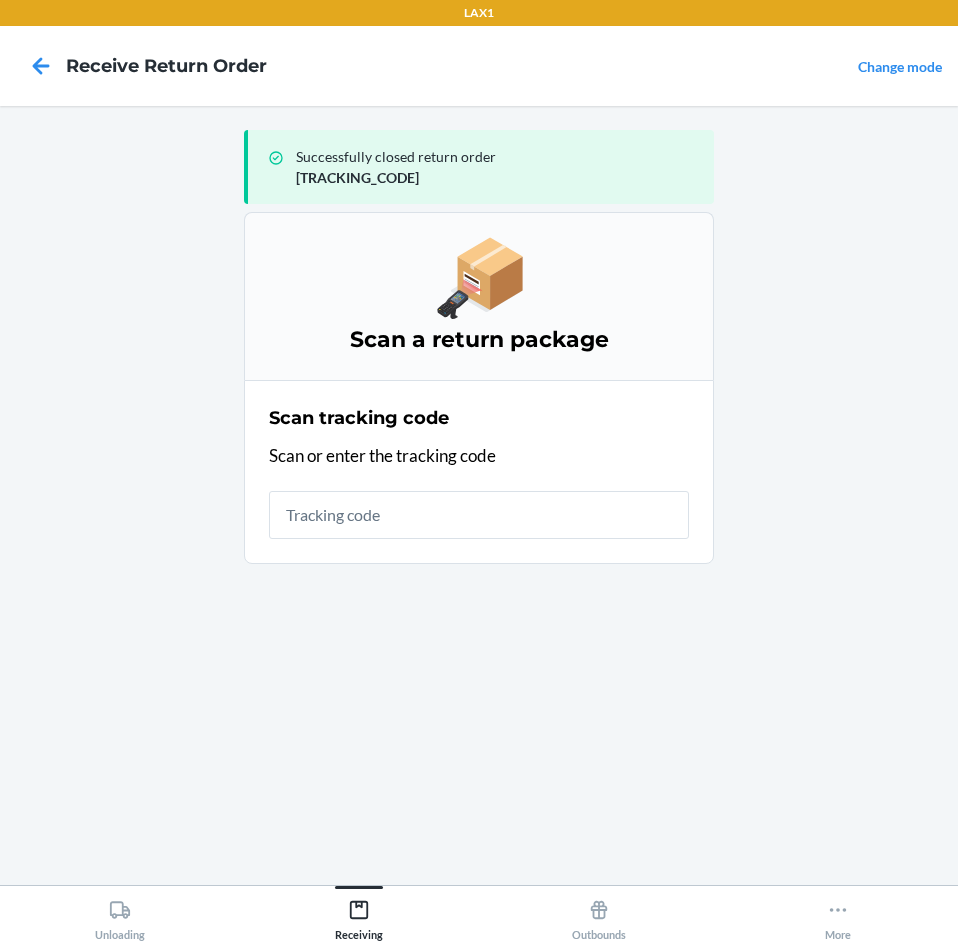 click on "Scan tracking code Scan or enter the tracking code" at bounding box center [479, 472] 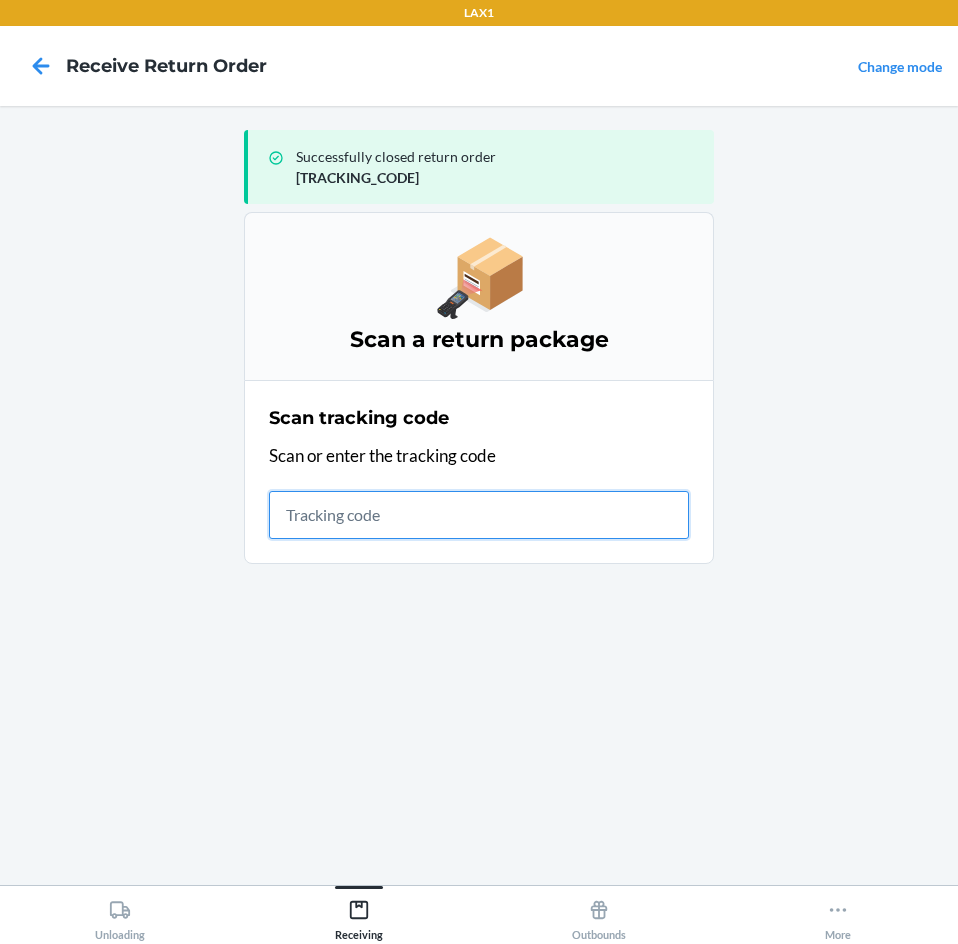 click at bounding box center [479, 515] 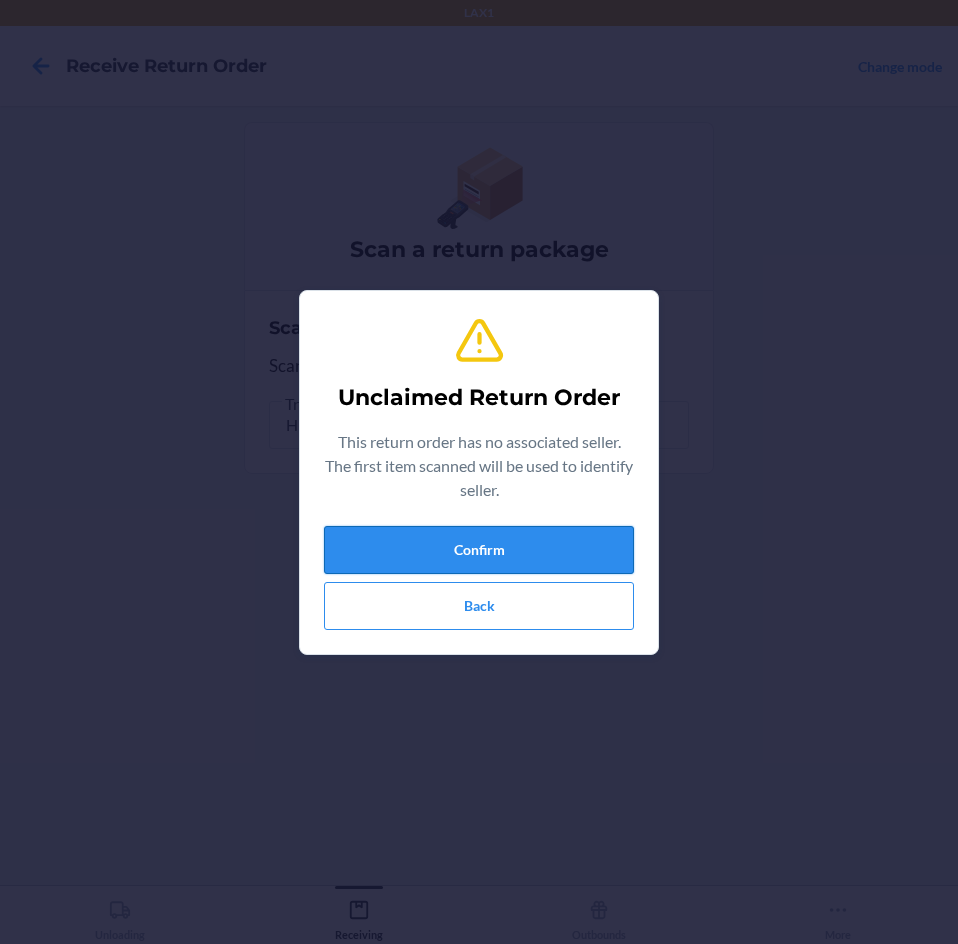 click on "Confirm" at bounding box center [479, 550] 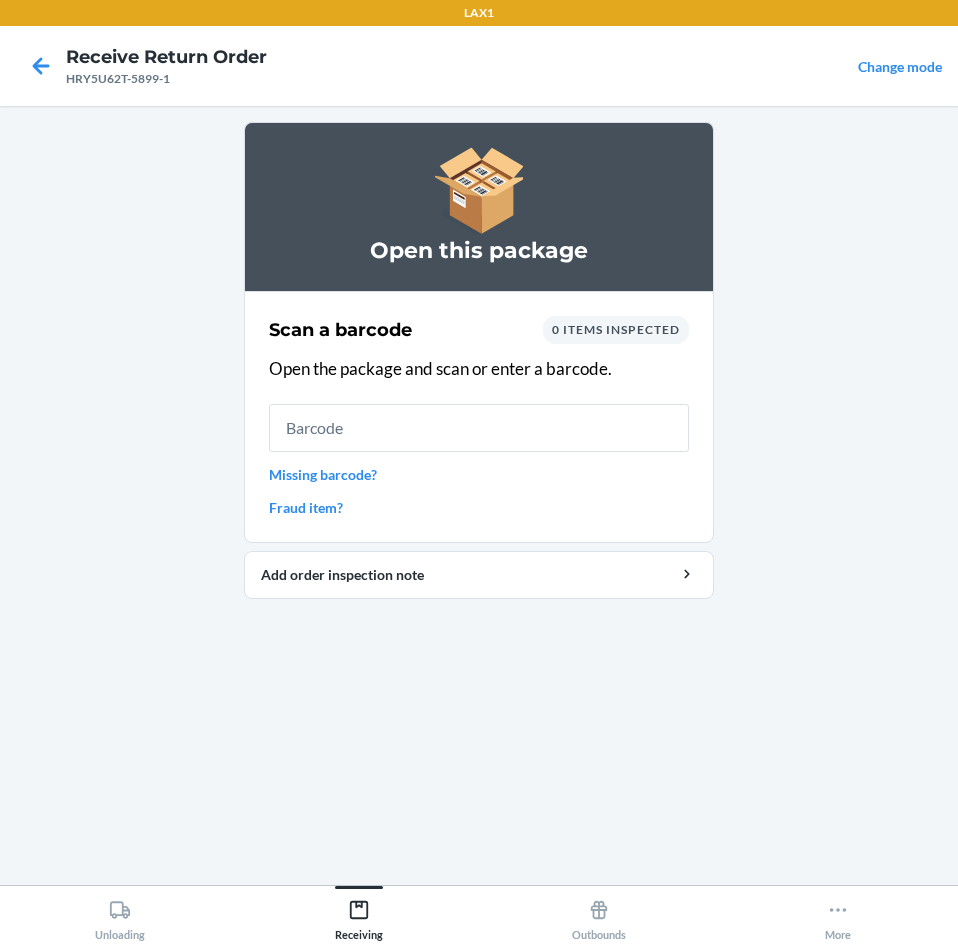 click on "Missing barcode?" at bounding box center [479, 474] 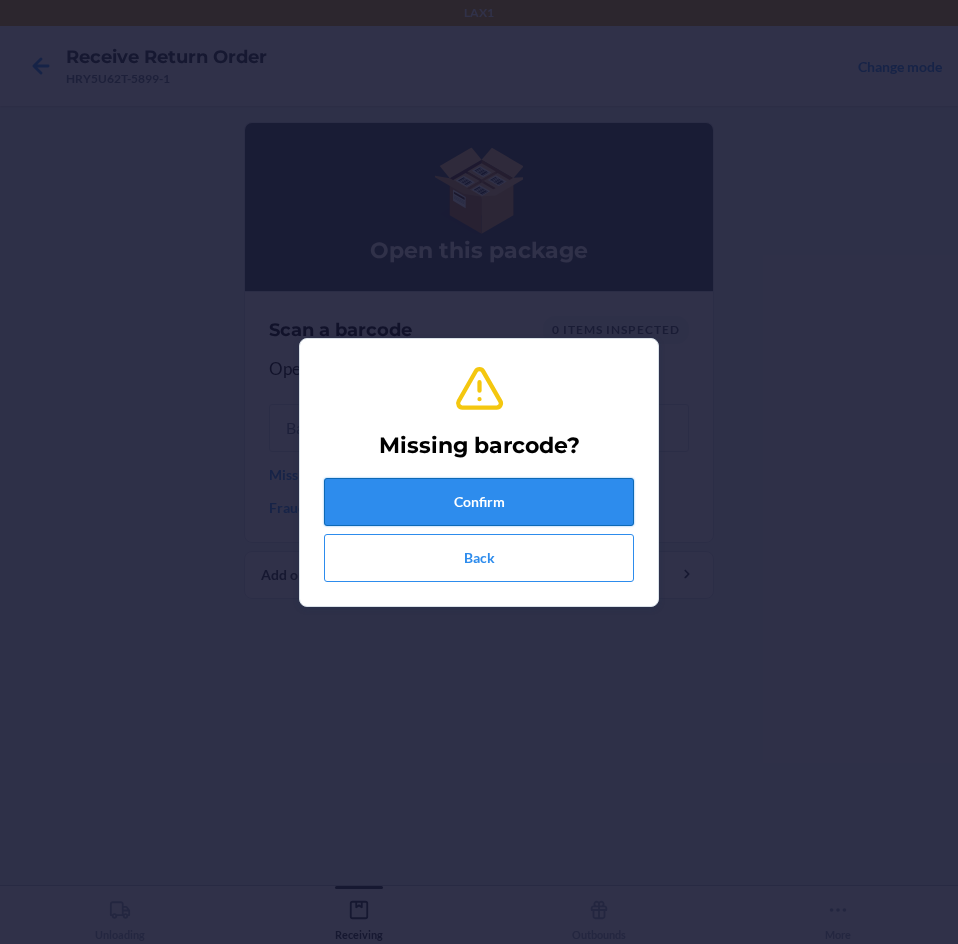 click on "Confirm" at bounding box center [479, 502] 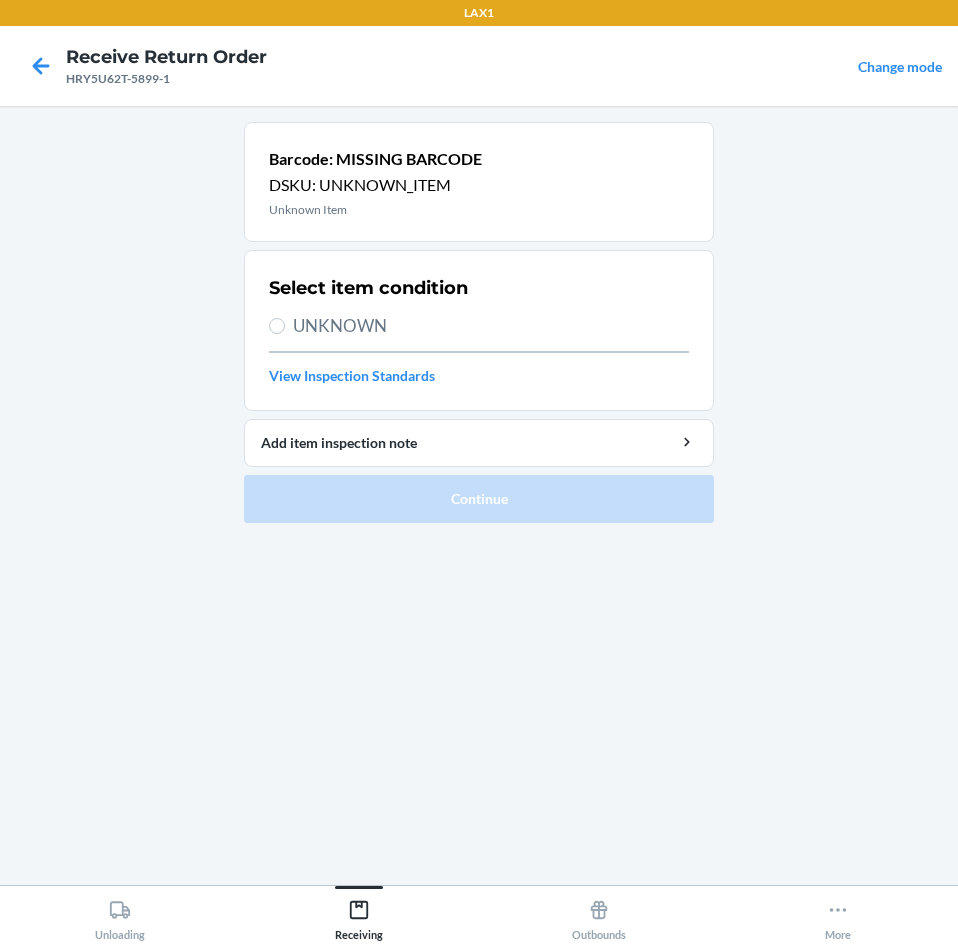 click on "UNKNOWN" at bounding box center [491, 326] 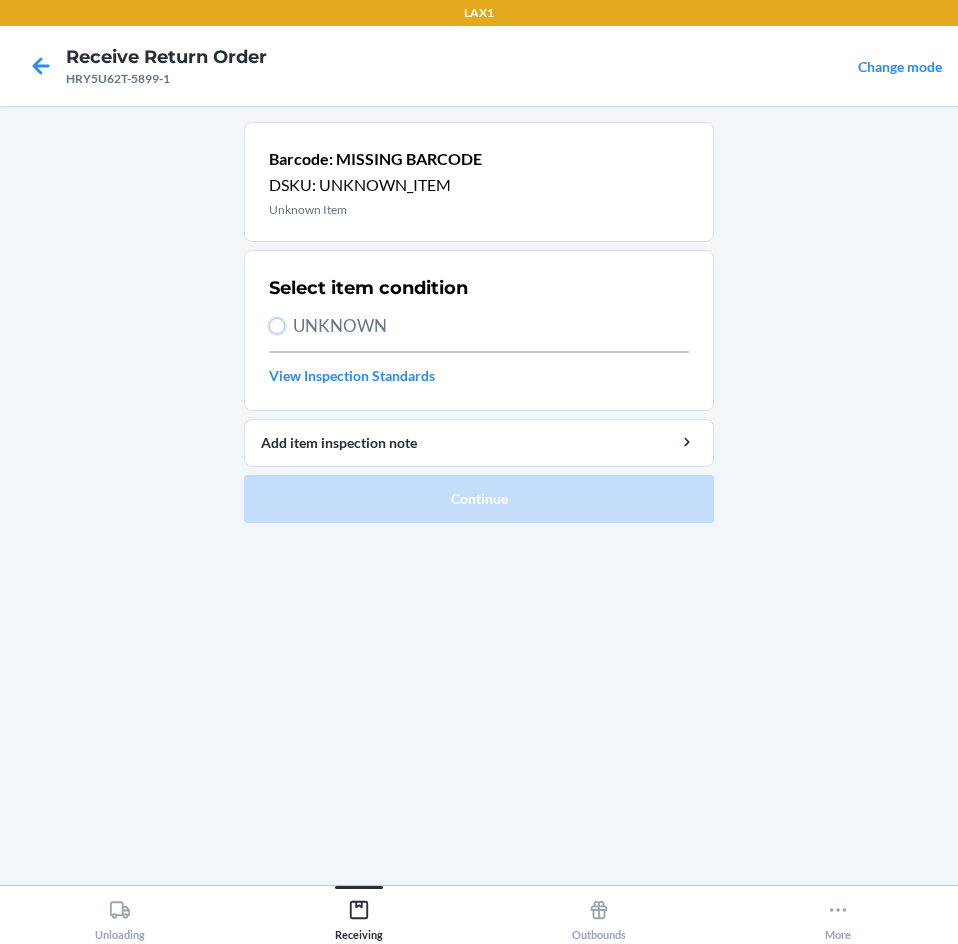 click on "UNKNOWN" at bounding box center (277, 326) 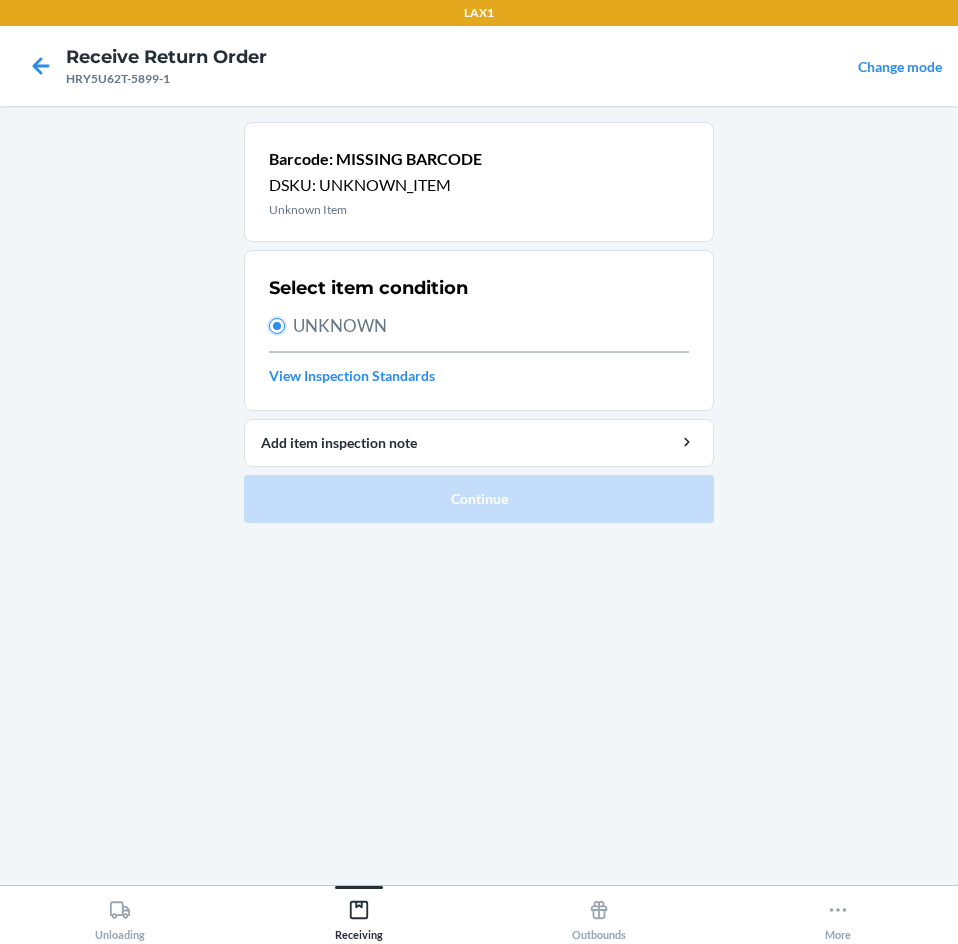 radio on "true" 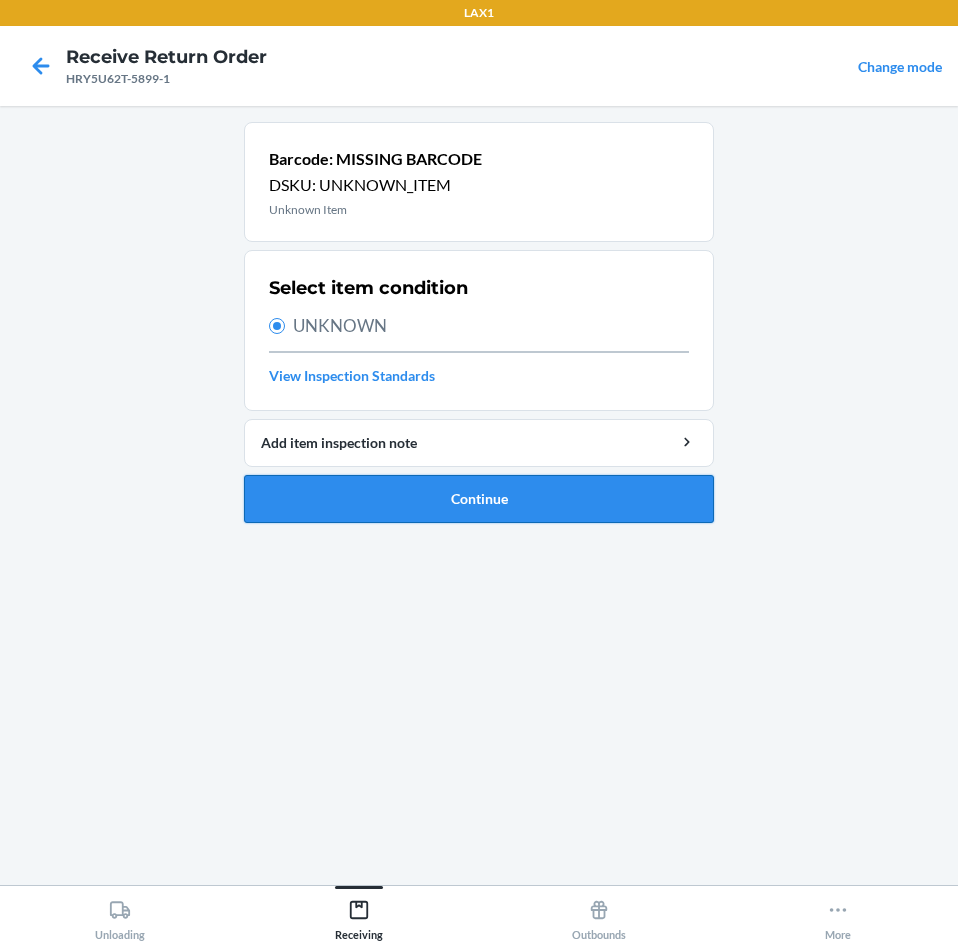 click on "Continue" at bounding box center (479, 499) 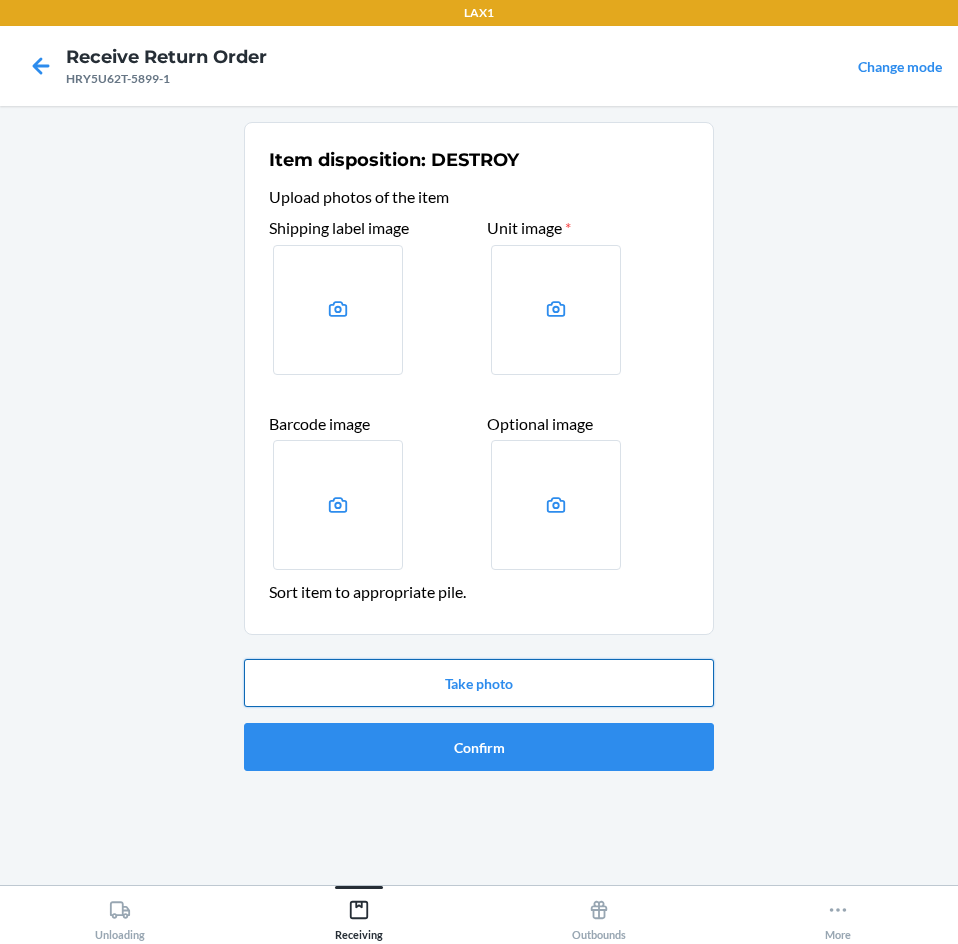 click on "Take photo" at bounding box center (479, 683) 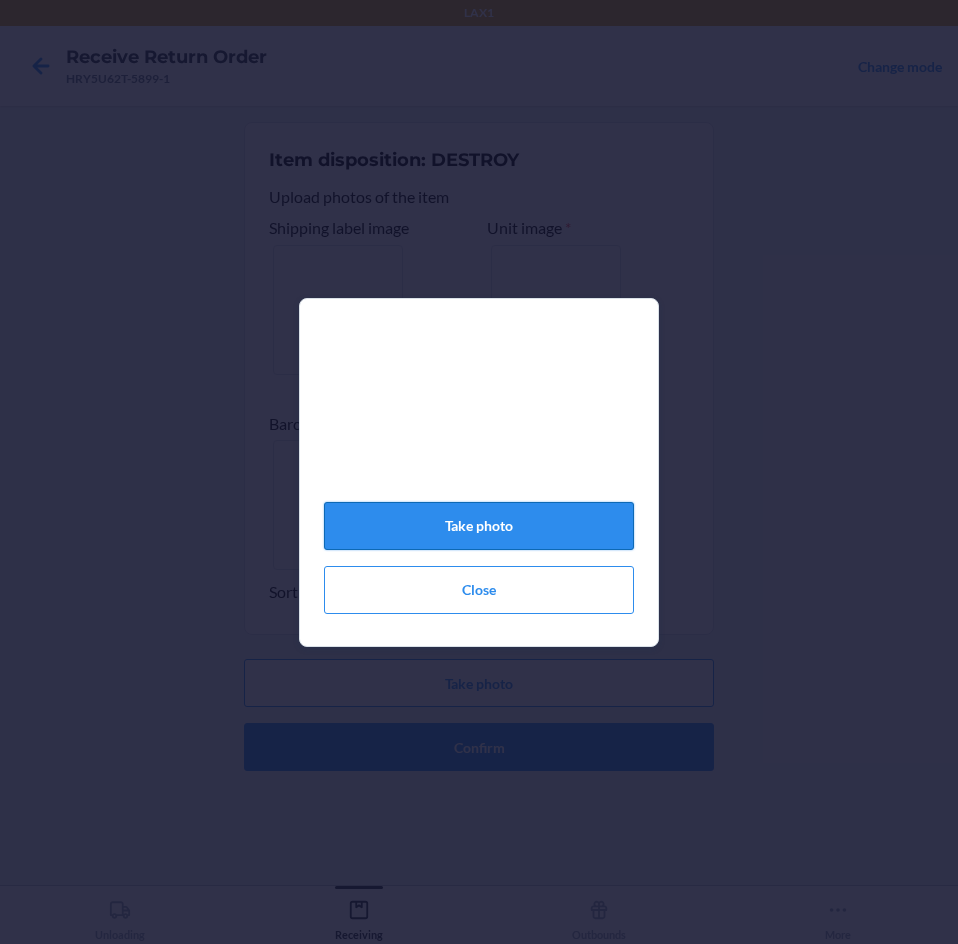 click on "Take photo" 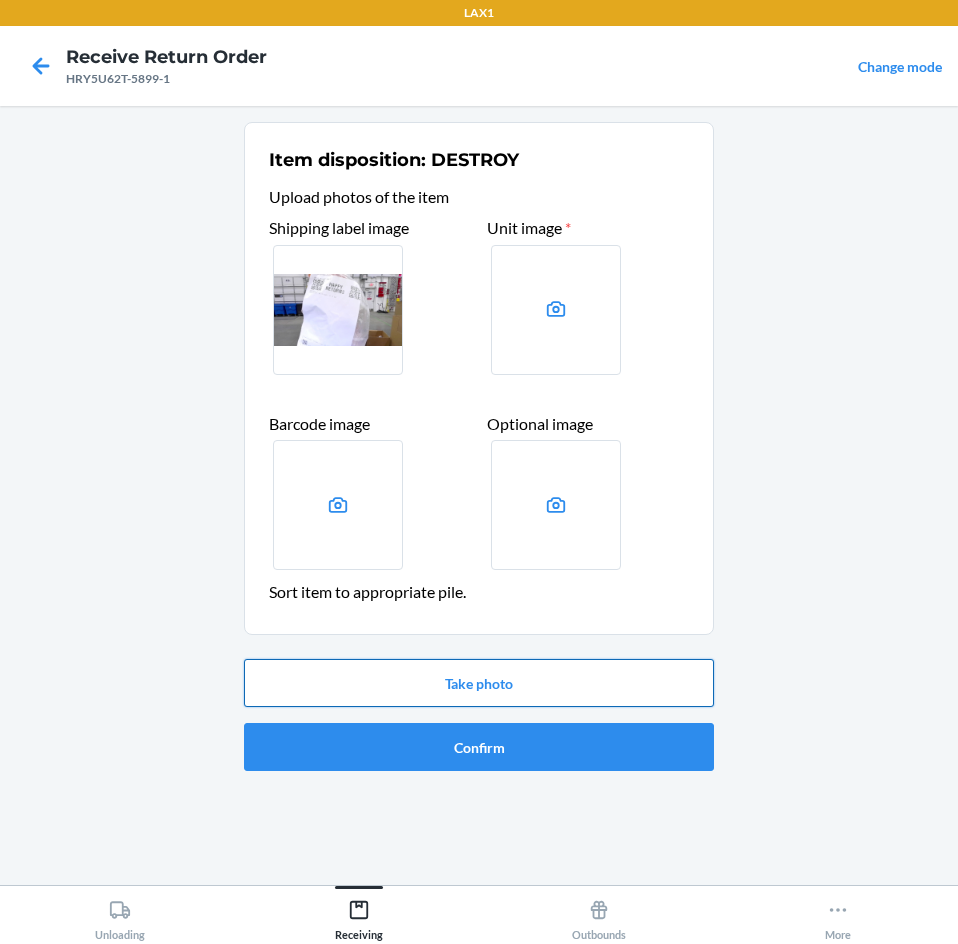 click on "Take photo" at bounding box center (479, 683) 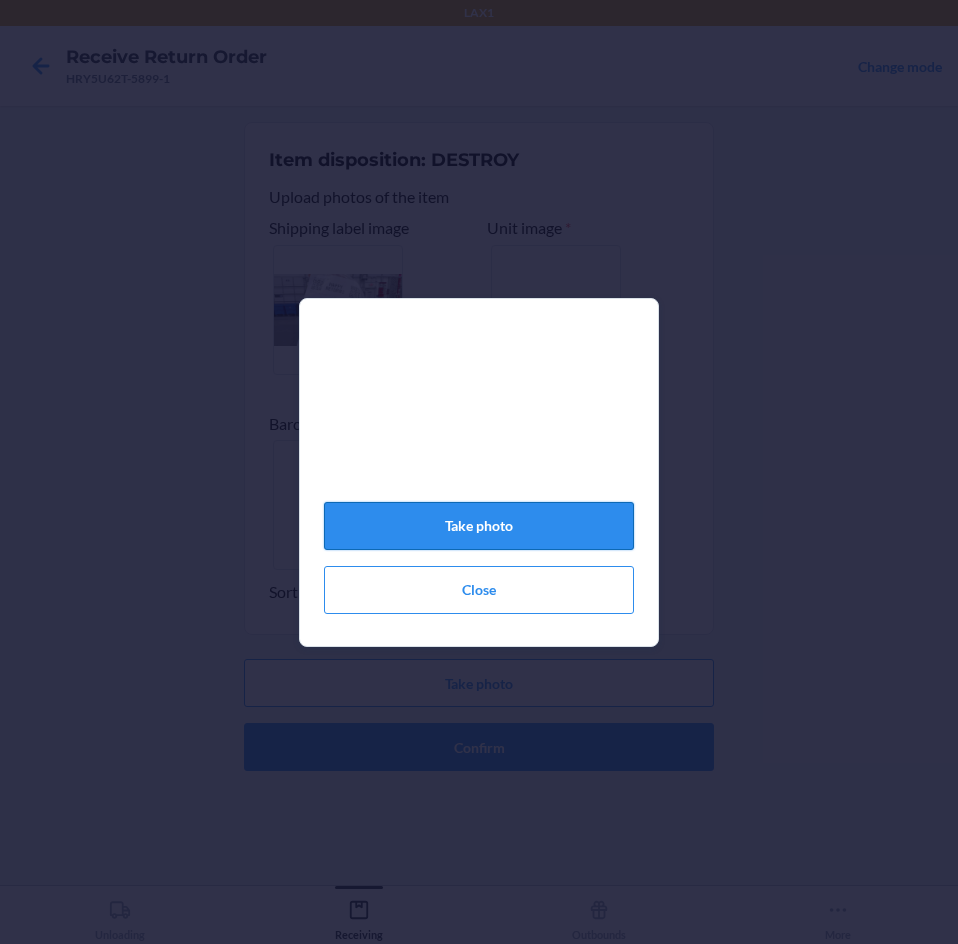 click on "Take photo" 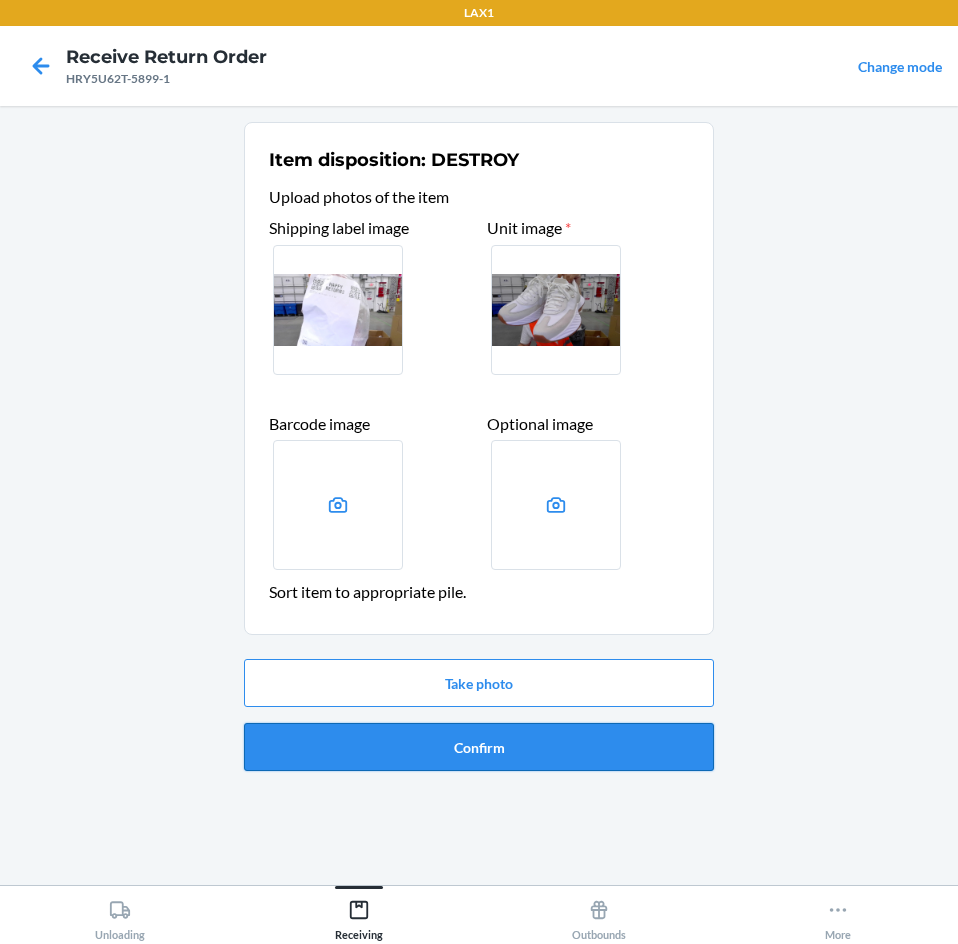 click on "Confirm" at bounding box center [479, 747] 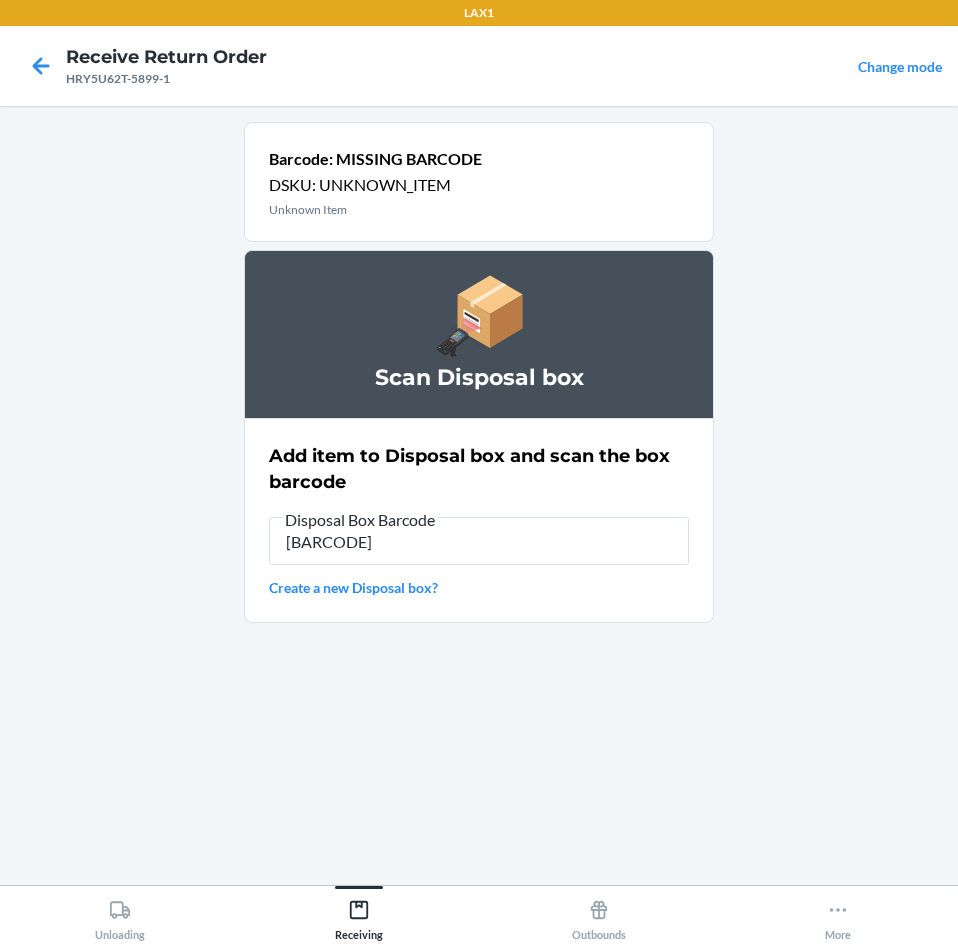 type on "[BARCODE]" 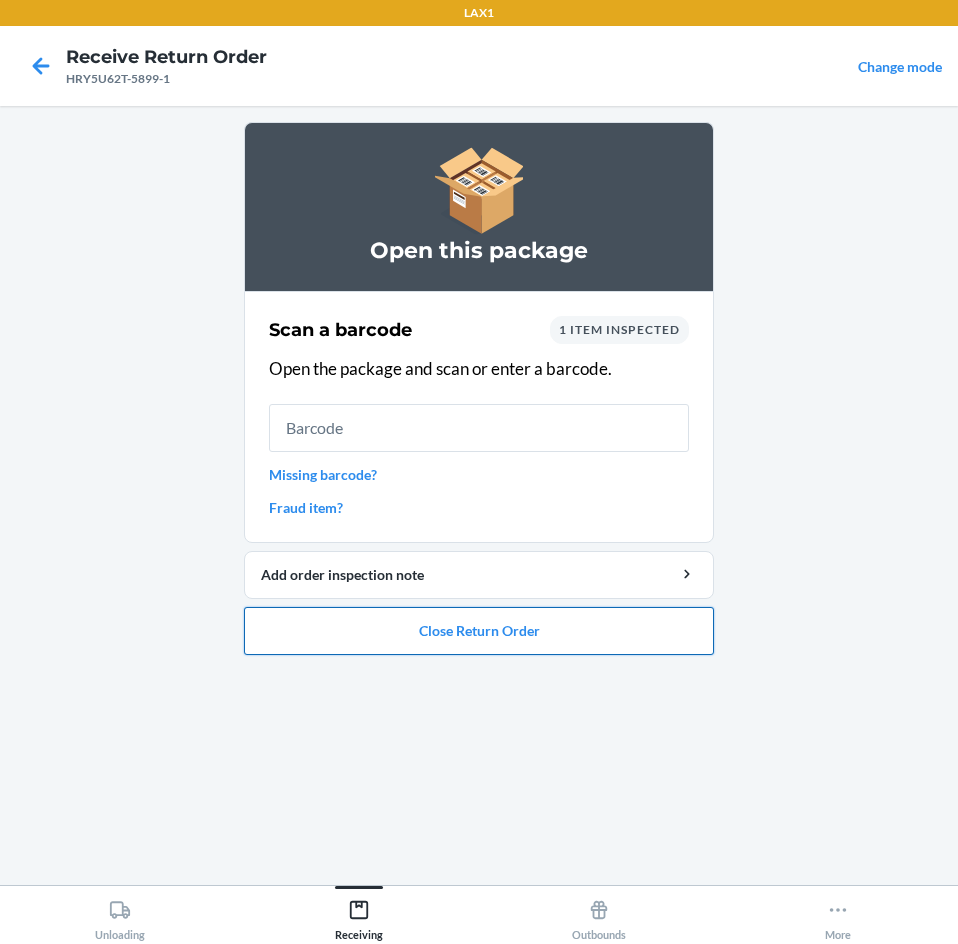 click on "Close Return Order" at bounding box center (479, 631) 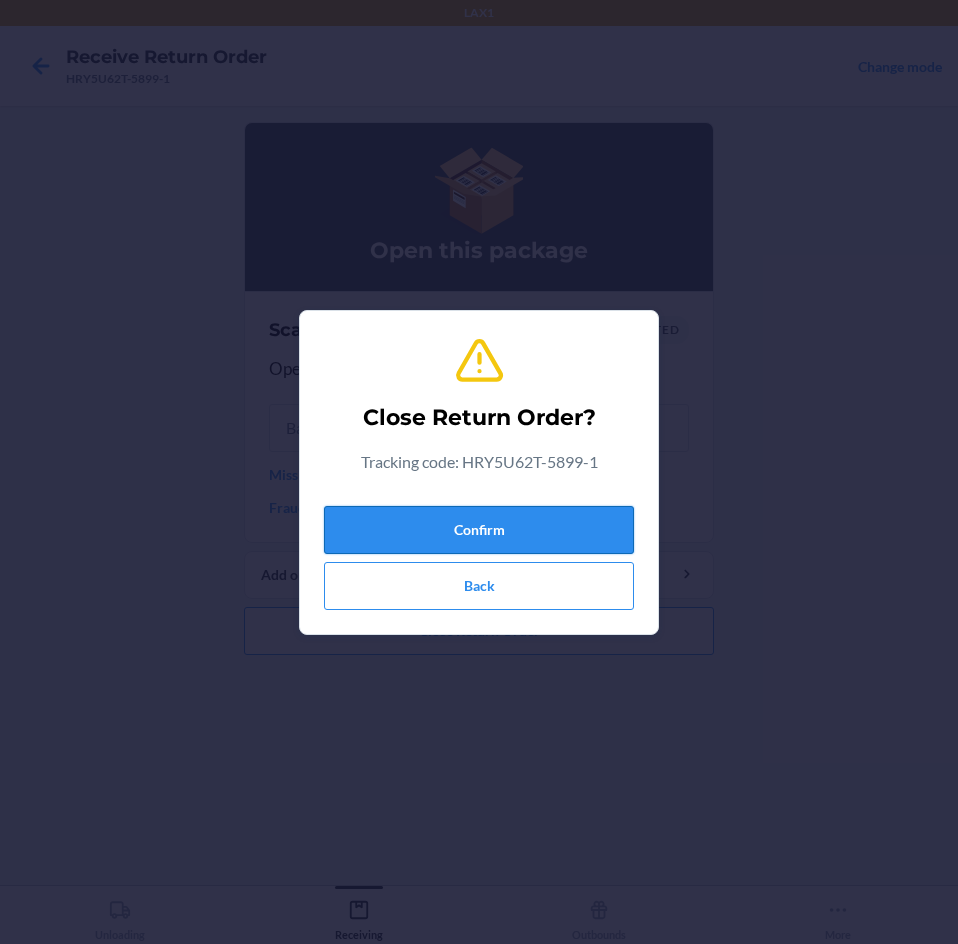 click on "Confirm" at bounding box center (479, 530) 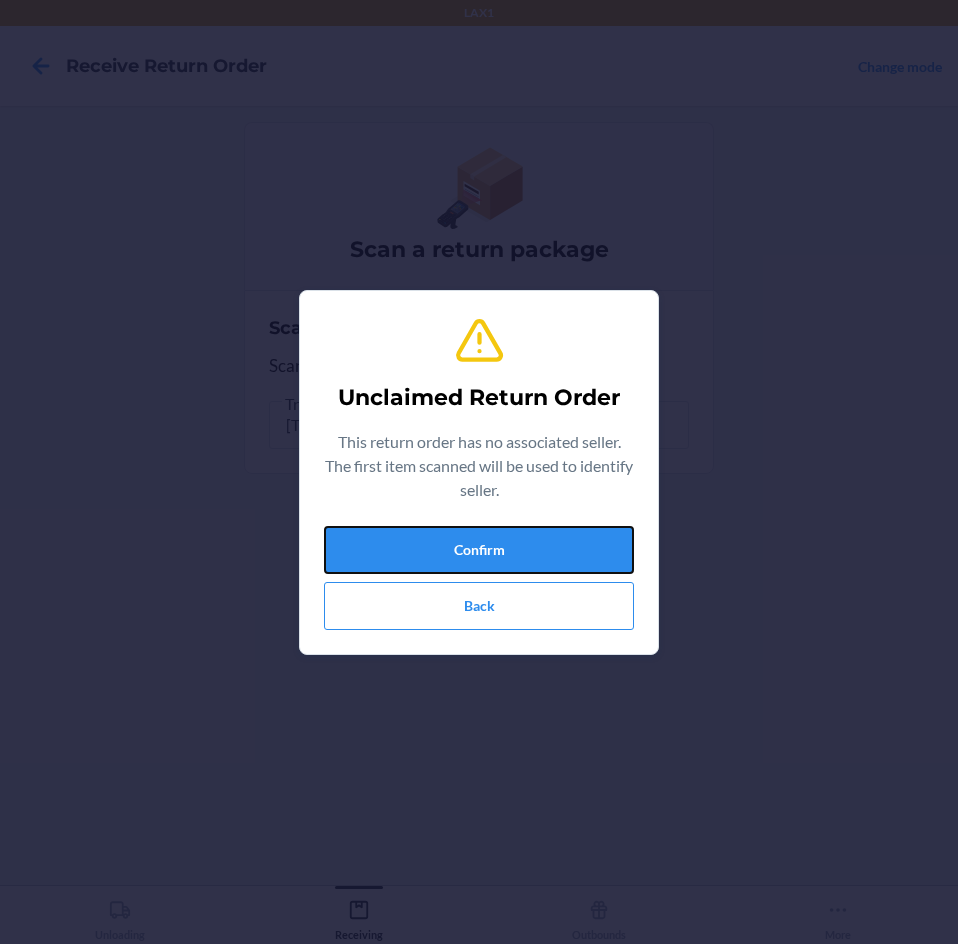 click on "Confirm" at bounding box center (479, 550) 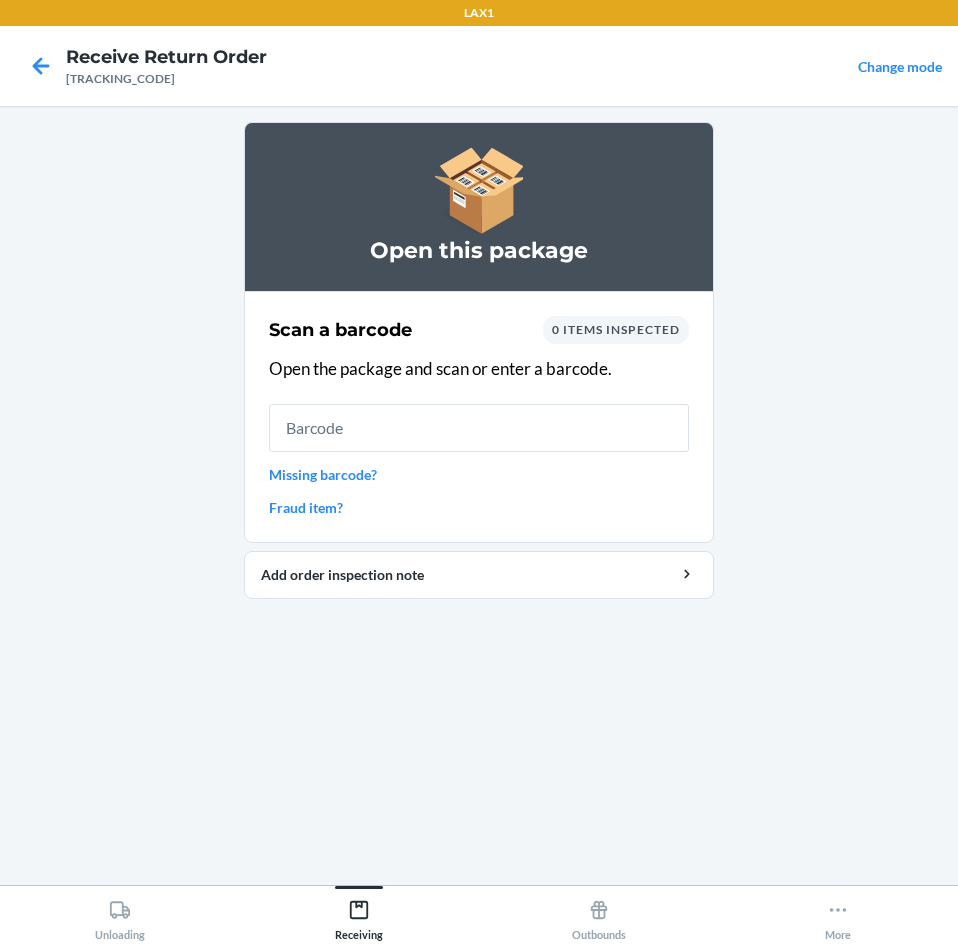 click on "Missing barcode?" at bounding box center (479, 474) 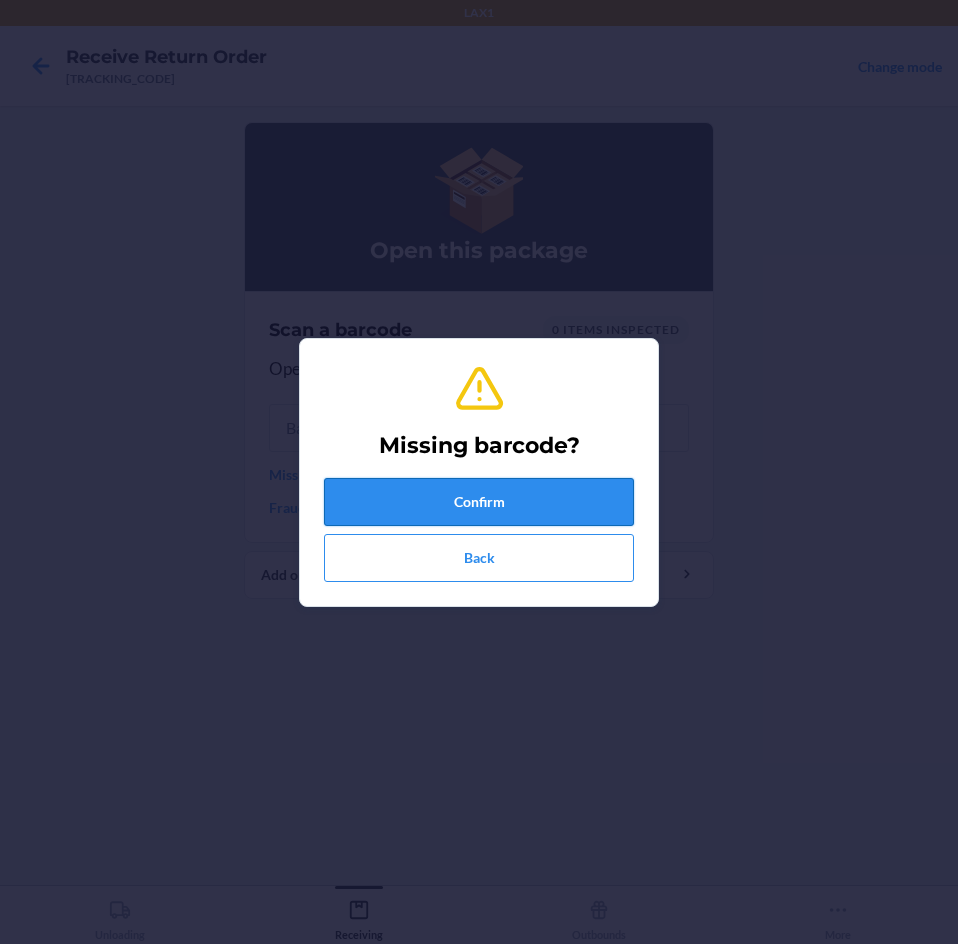click on "Confirm" at bounding box center (479, 502) 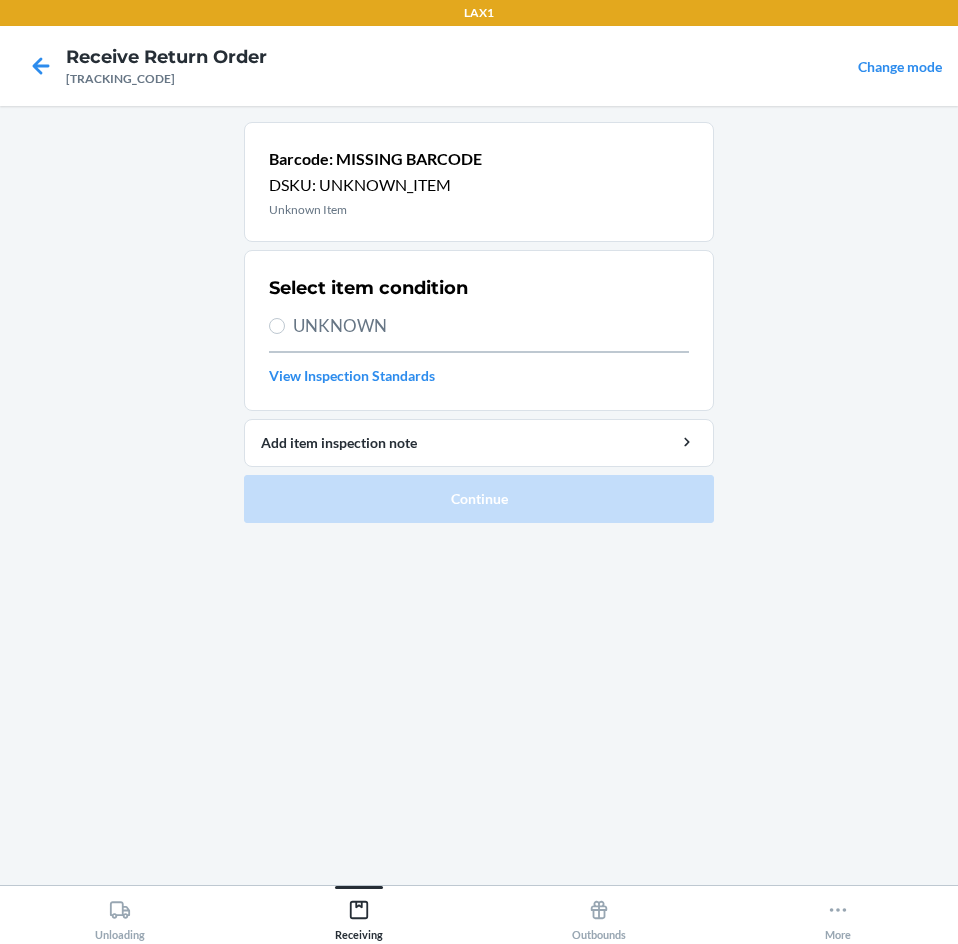 click on "UNKNOWN" at bounding box center (491, 326) 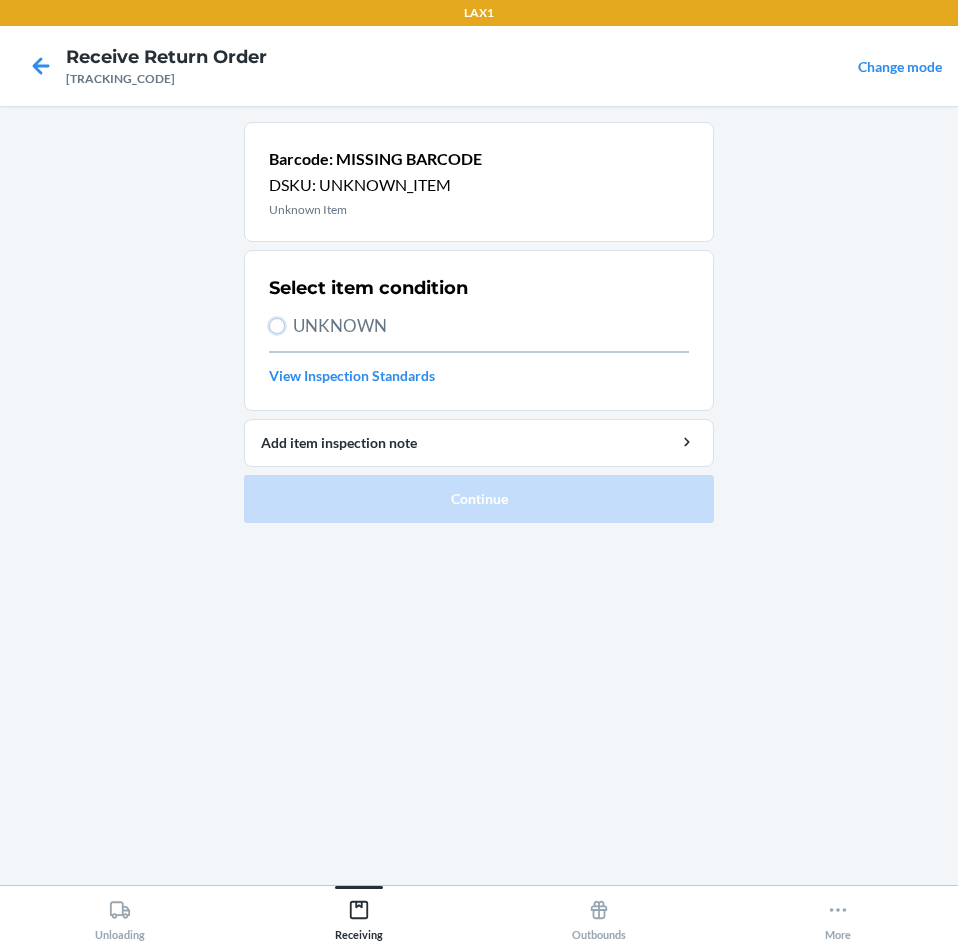 click on "UNKNOWN" at bounding box center [277, 326] 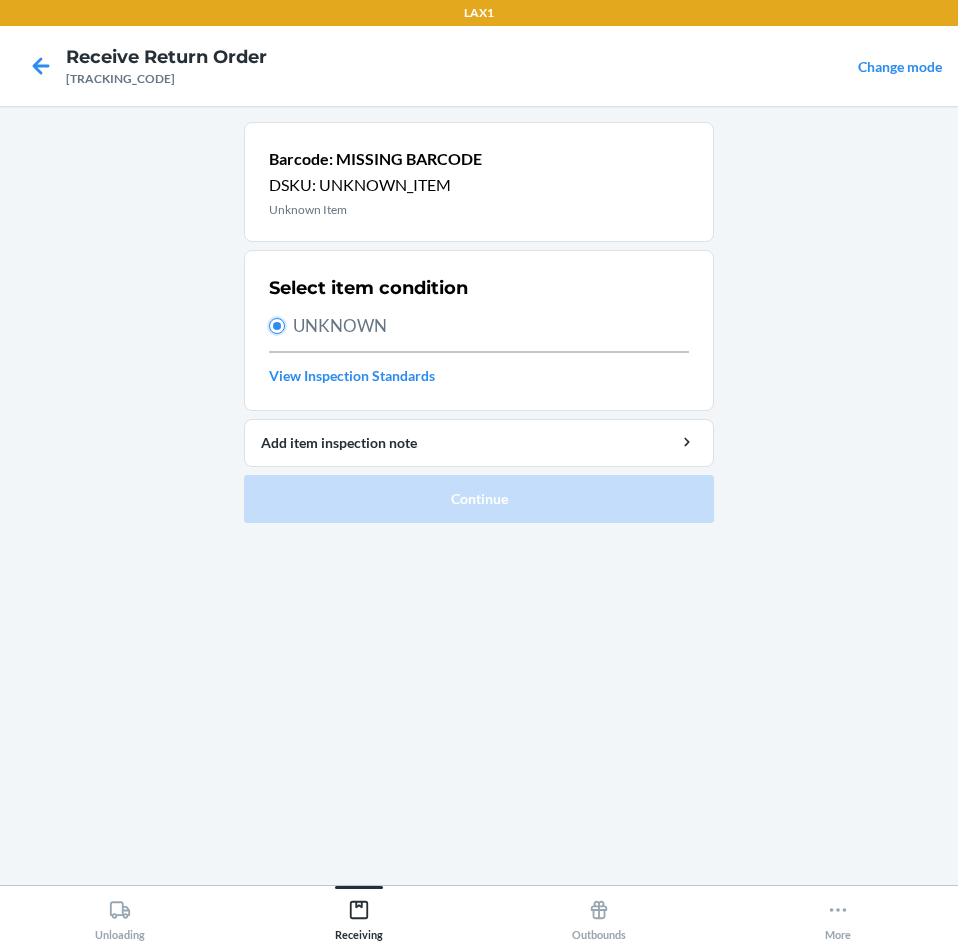 radio on "true" 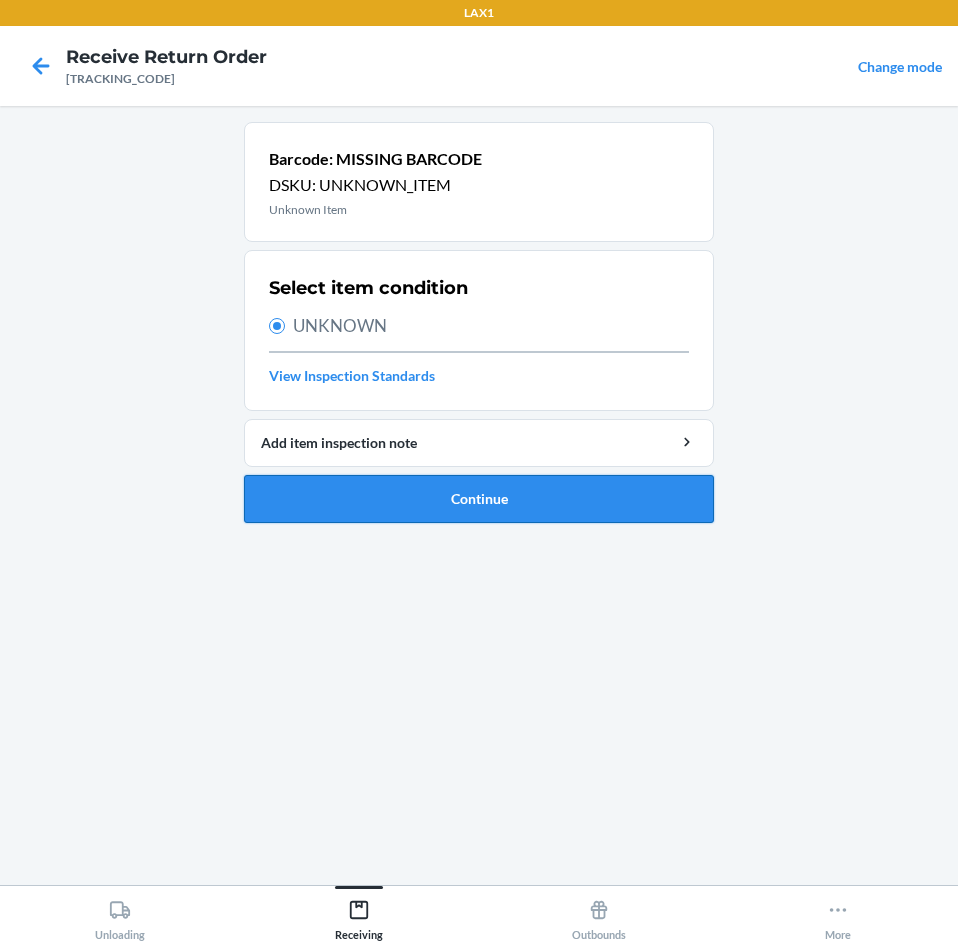 click on "Continue" at bounding box center [479, 499] 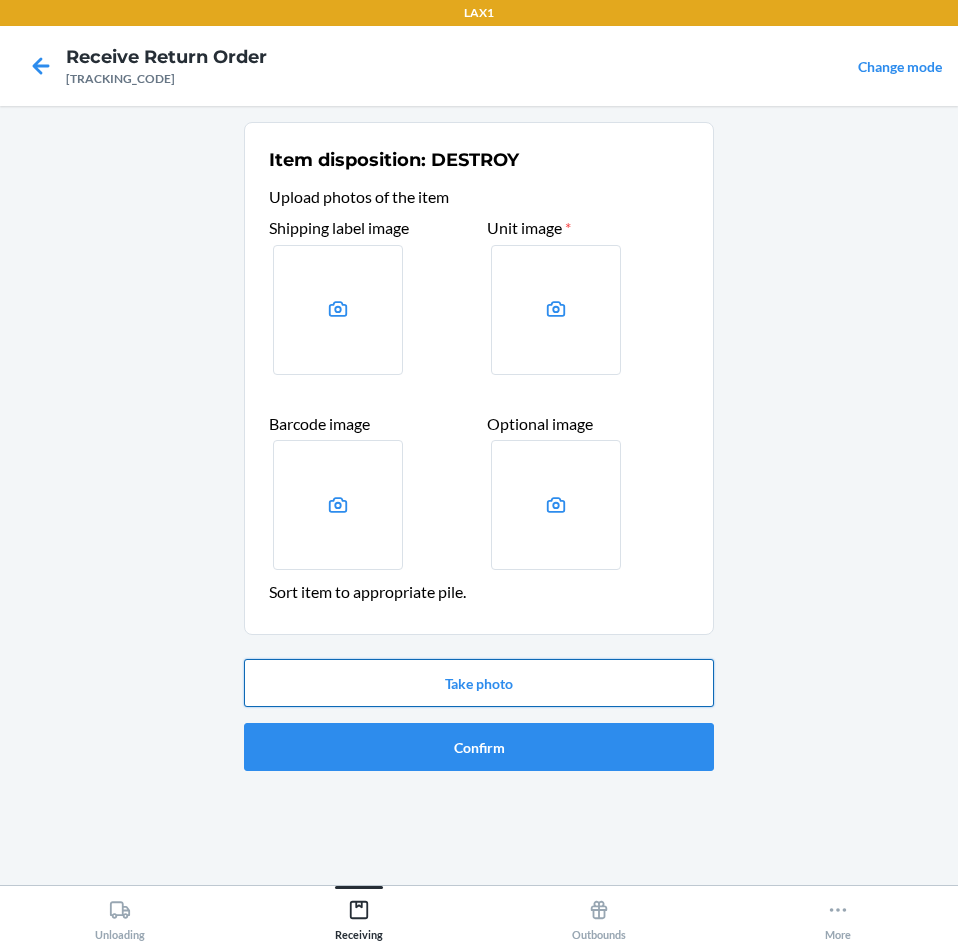 click on "Take photo" at bounding box center (479, 683) 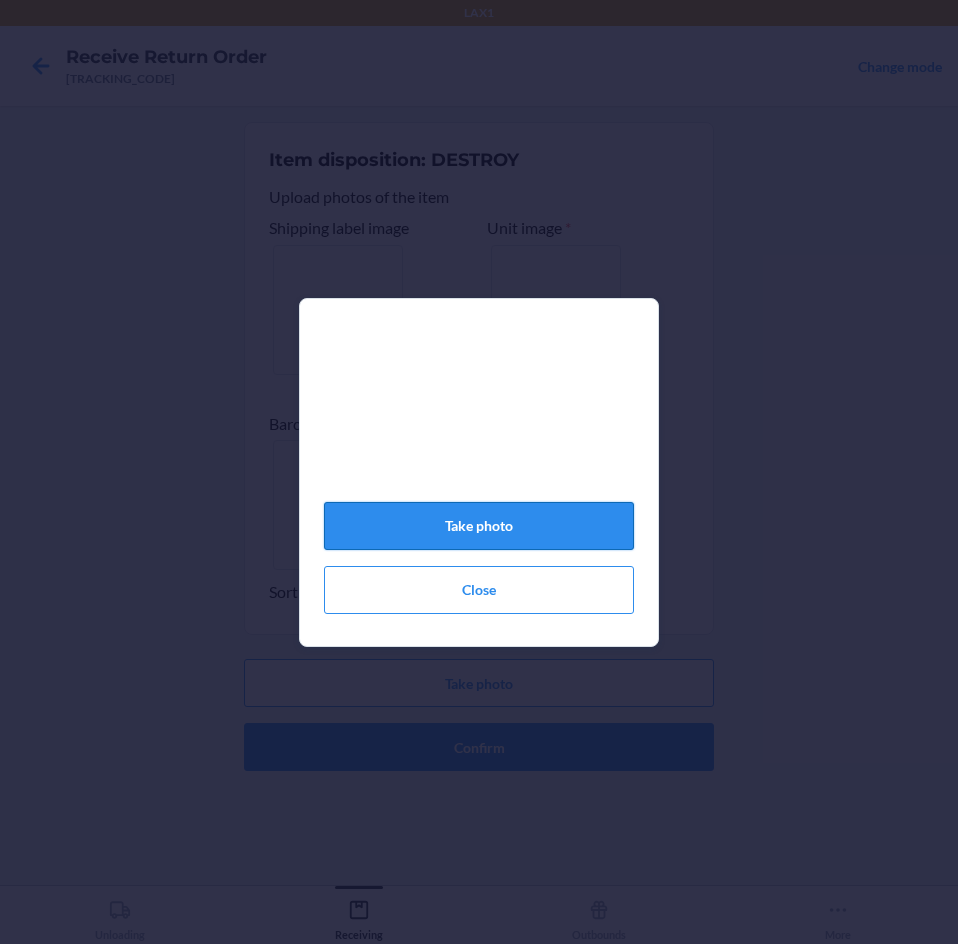 click on "Take photo" 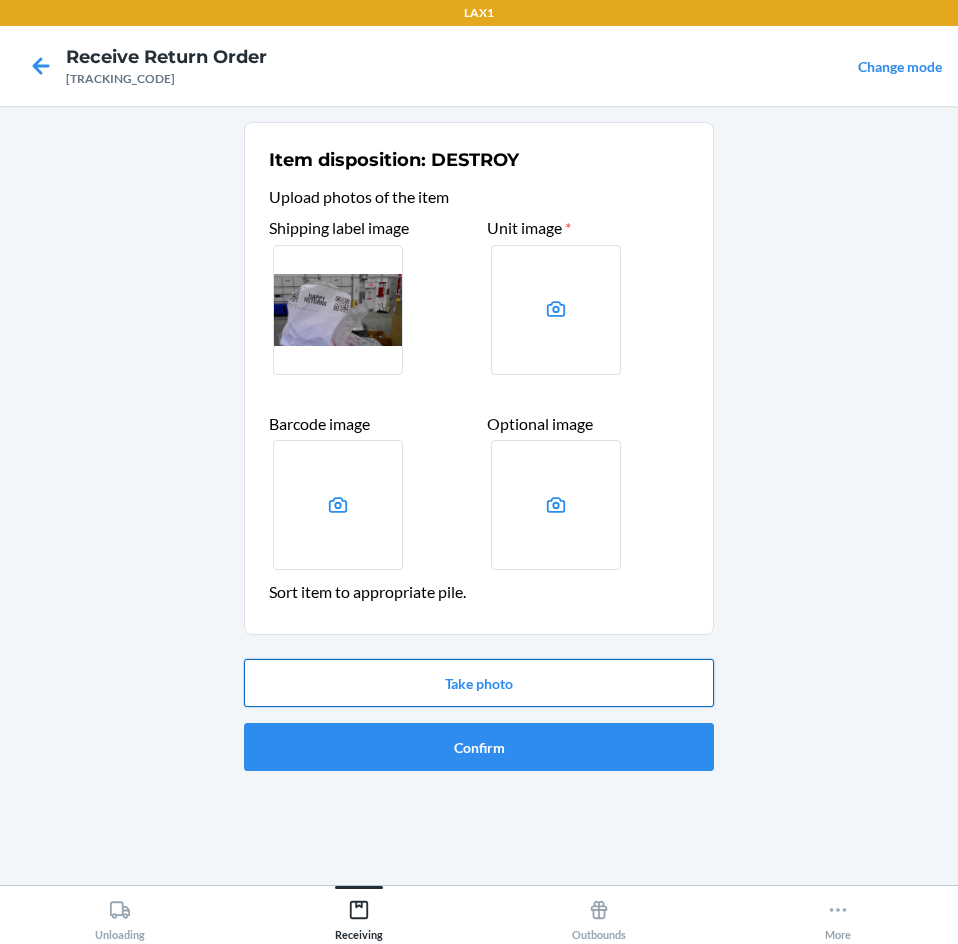 click on "Take photo" at bounding box center (479, 683) 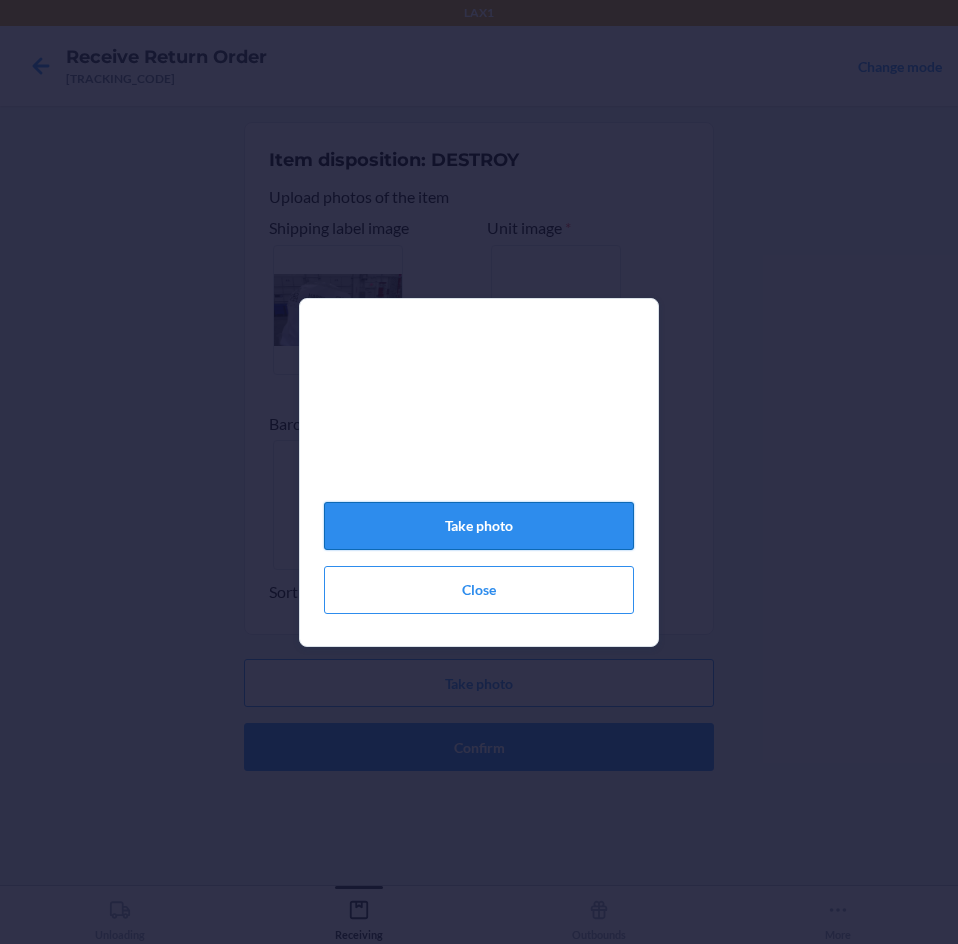 click on "Take photo" 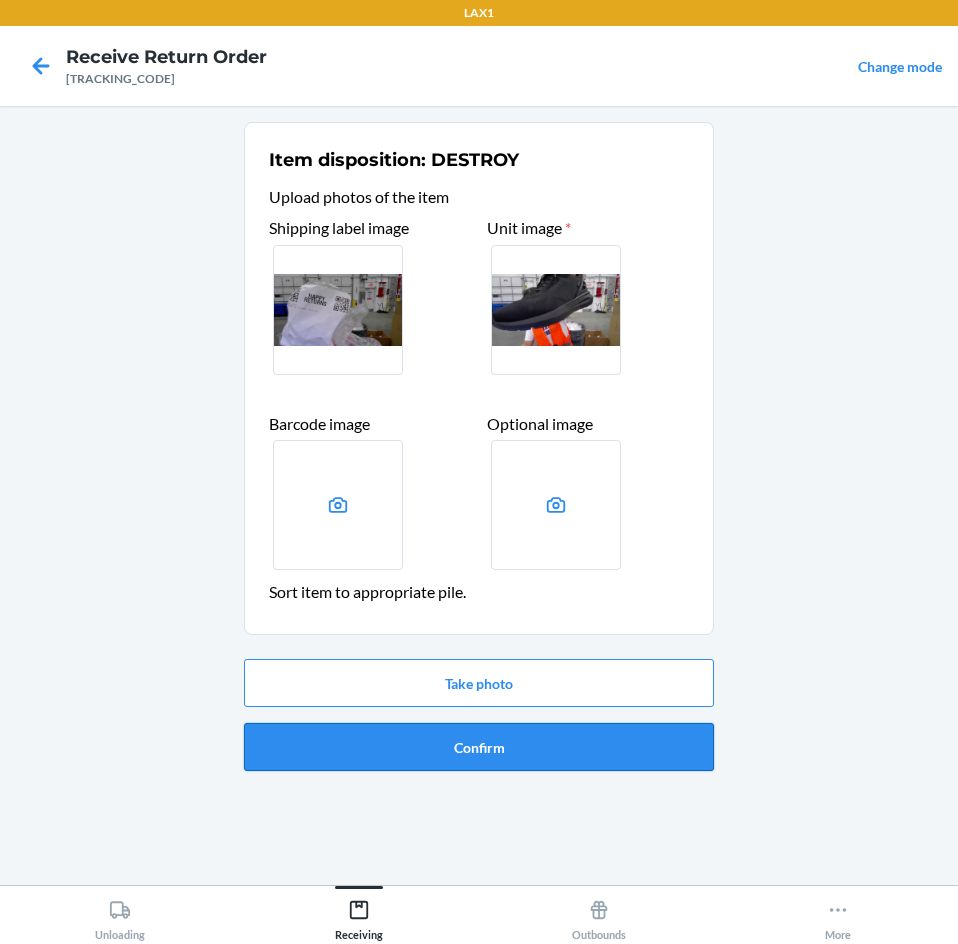 click on "Confirm" at bounding box center [479, 747] 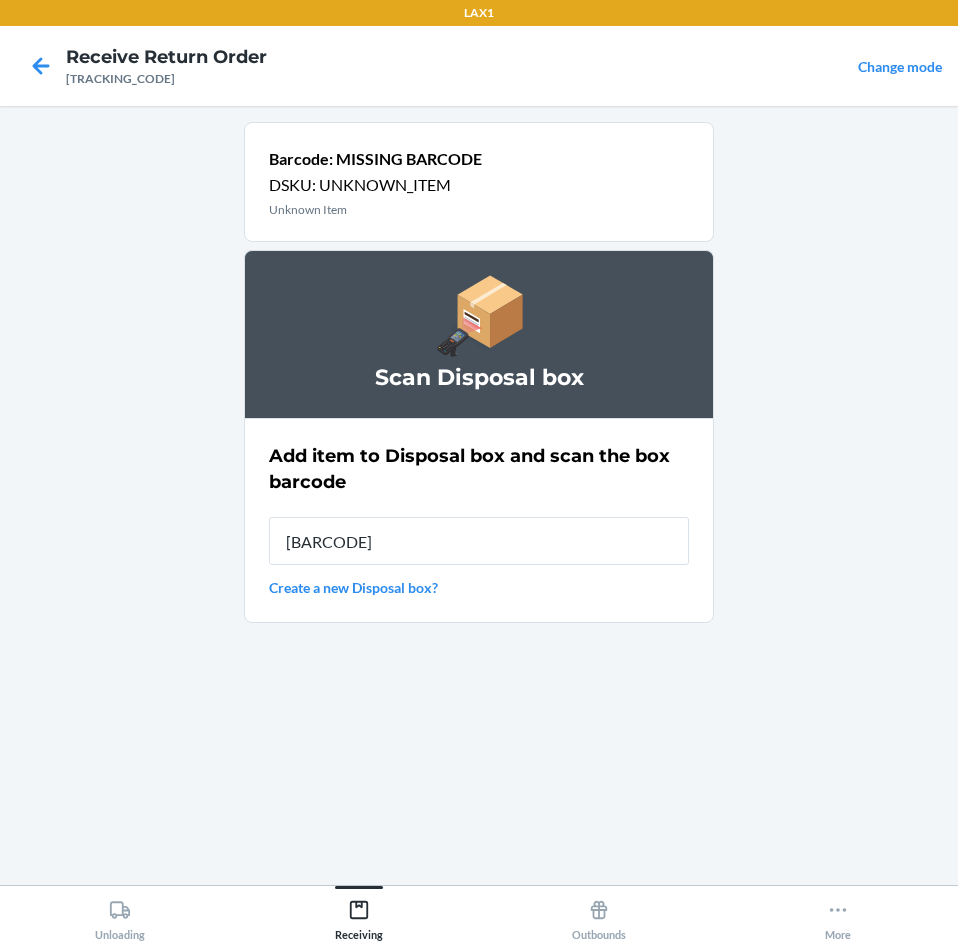 type on "[BARCODE]" 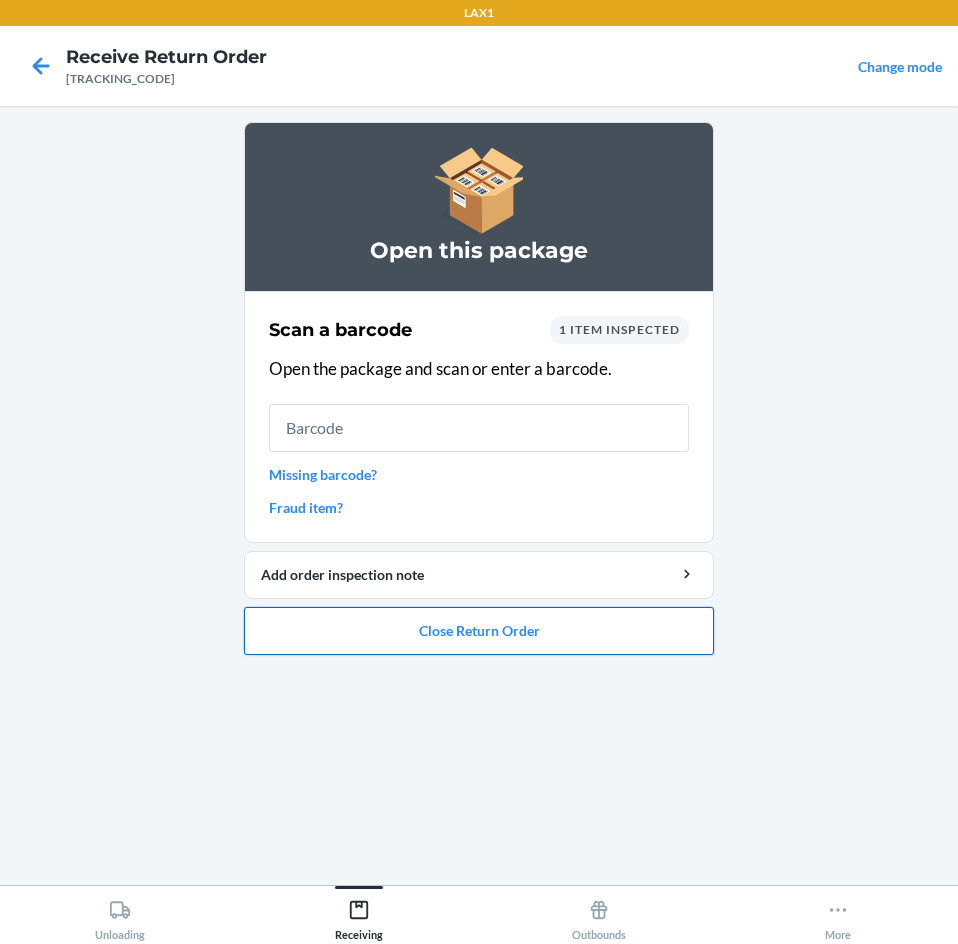 click on "Close Return Order" at bounding box center [479, 631] 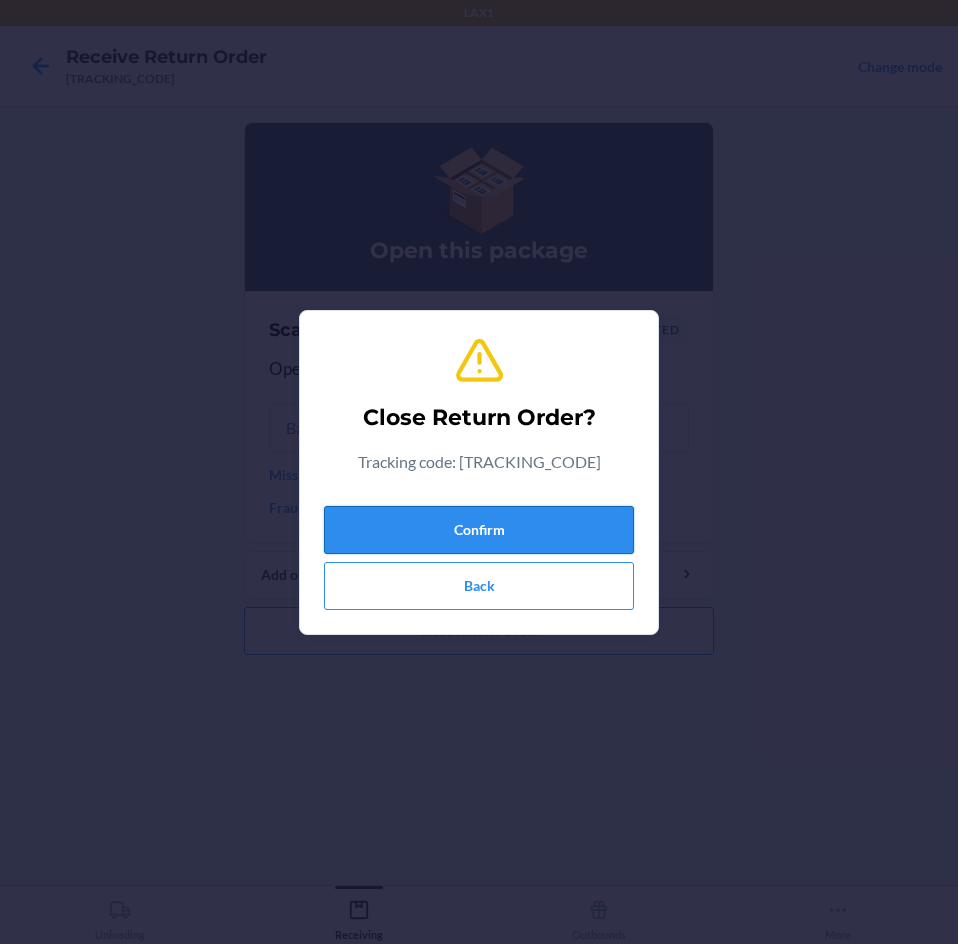 click on "Confirm" at bounding box center [479, 530] 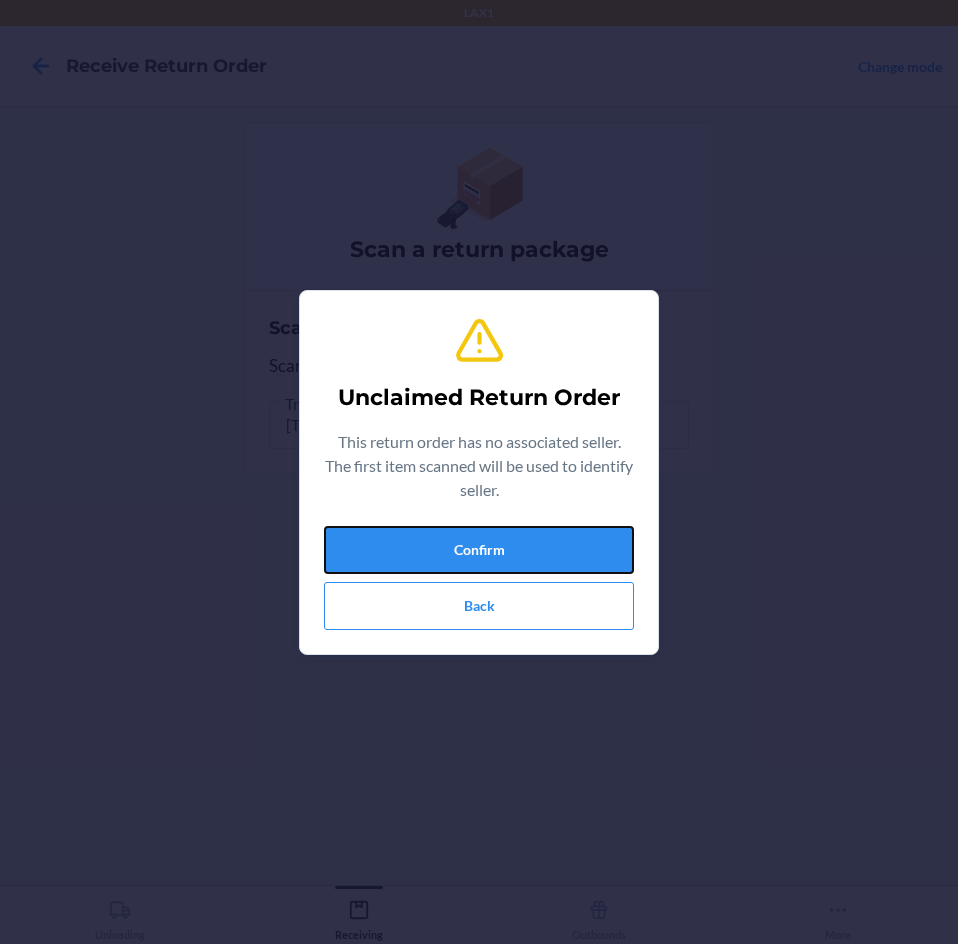 click on "Confirm" at bounding box center (479, 550) 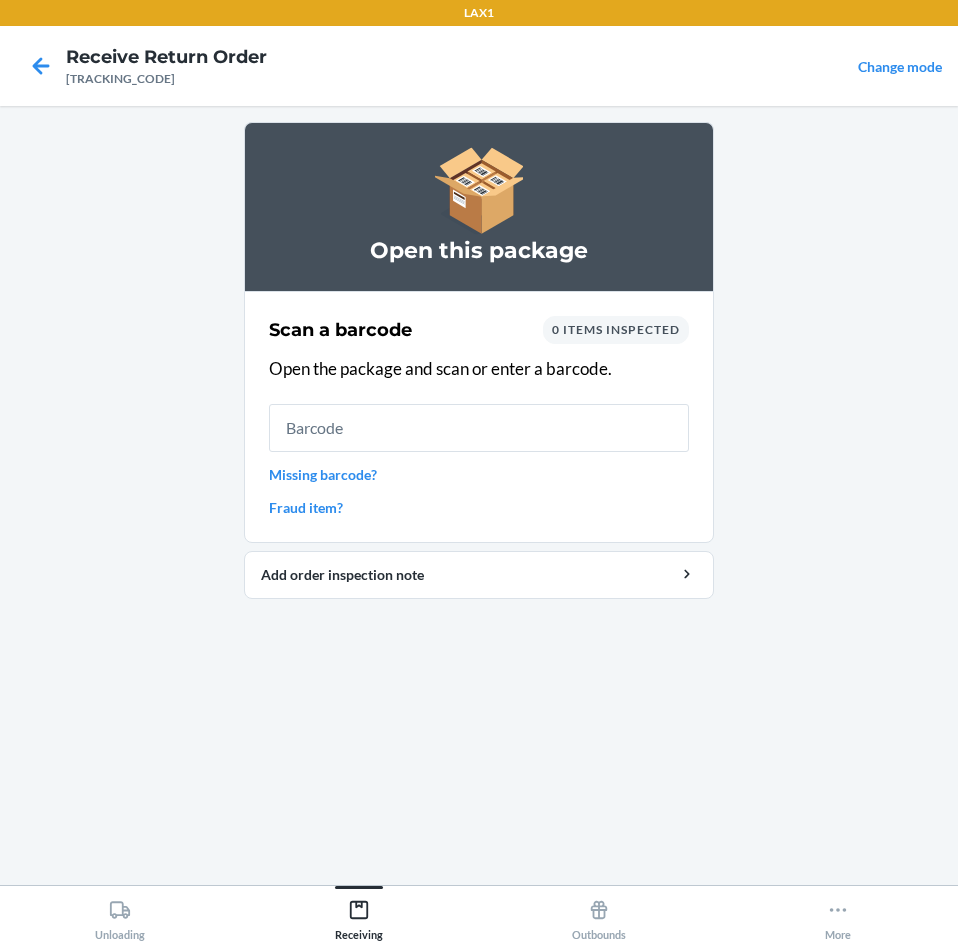 click on "Scan a barcode 0 items inspected Open the package and scan or enter a barcode. Missing barcode? Fraud item?" at bounding box center (479, 417) 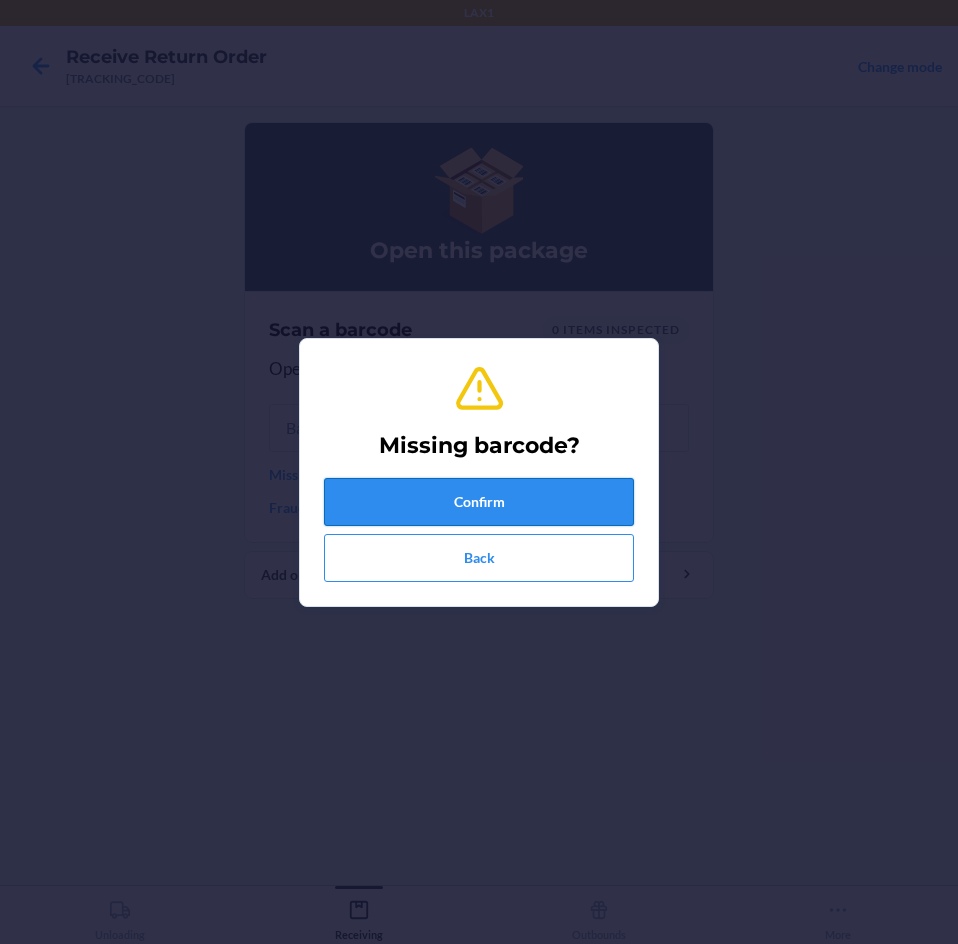 click on "Confirm" at bounding box center [479, 502] 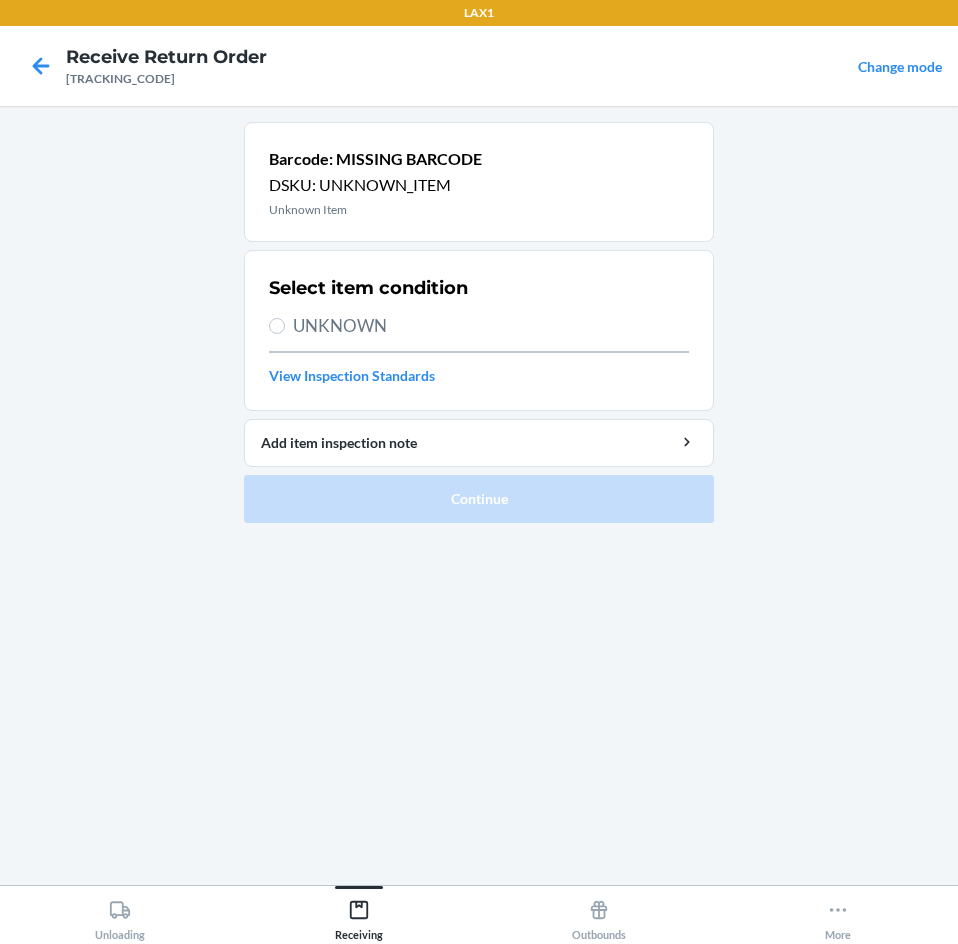 click on "UNKNOWN" at bounding box center (491, 326) 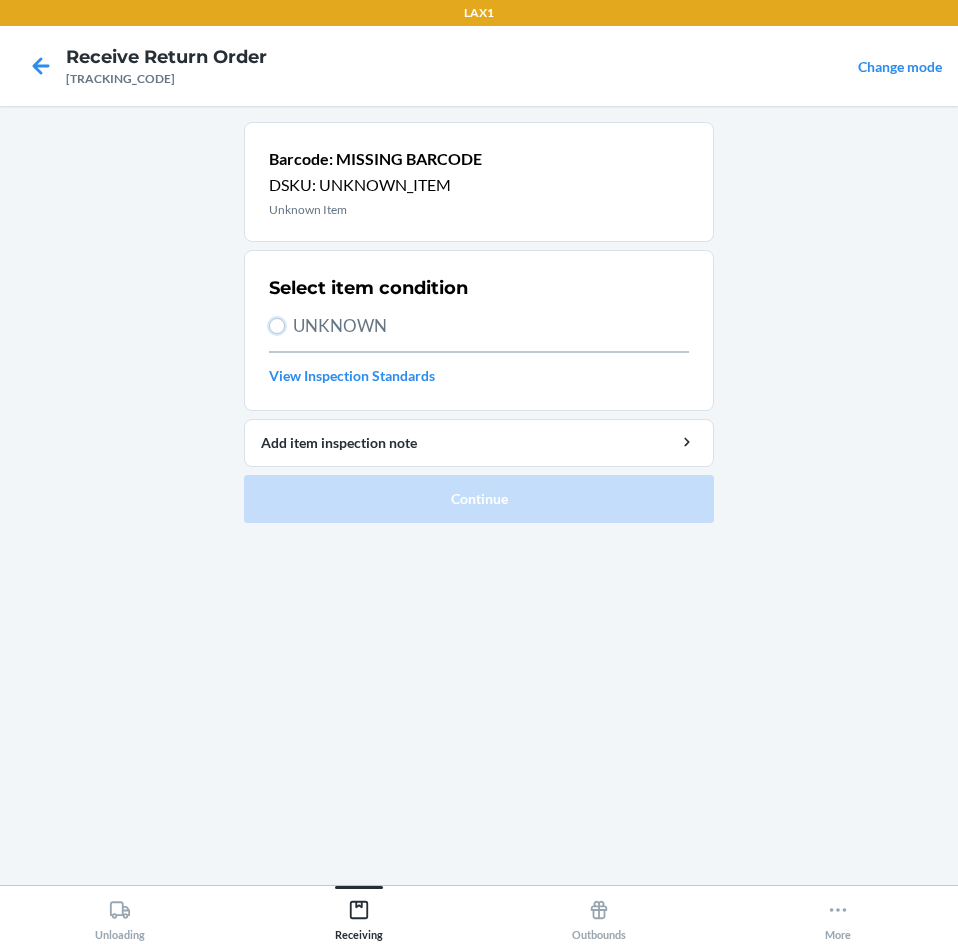 click on "UNKNOWN" at bounding box center (277, 326) 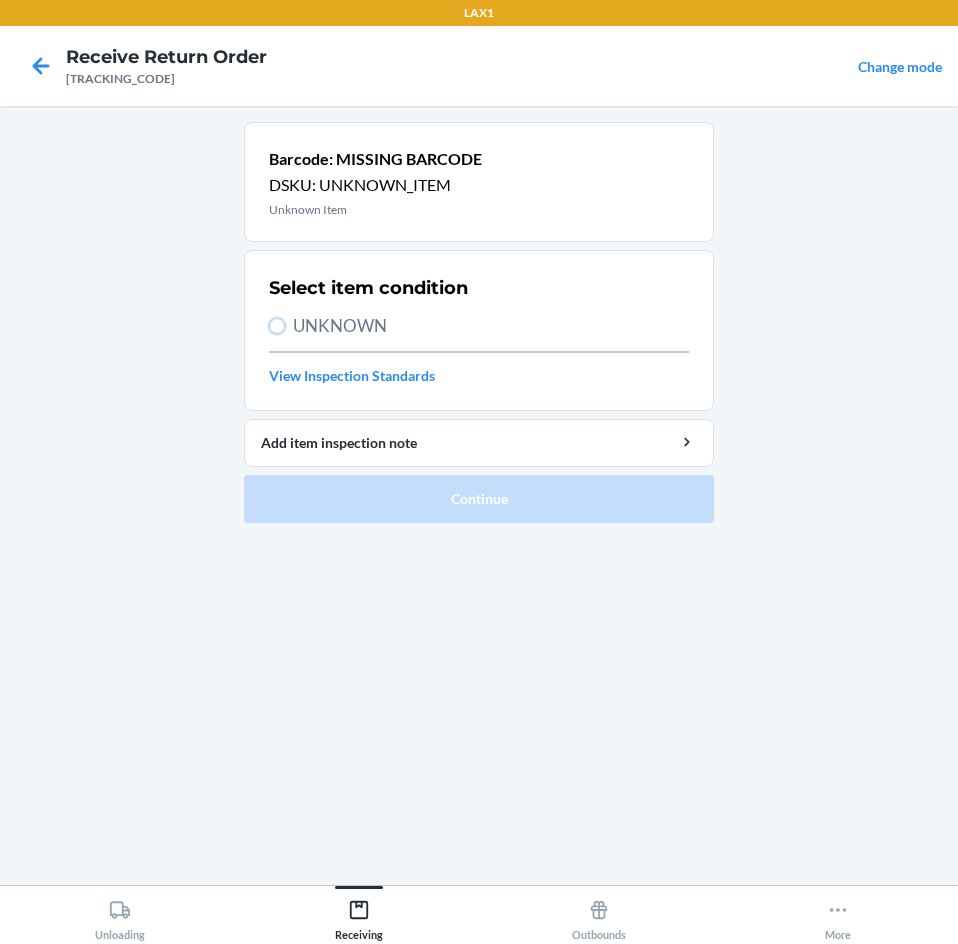 radio on "true" 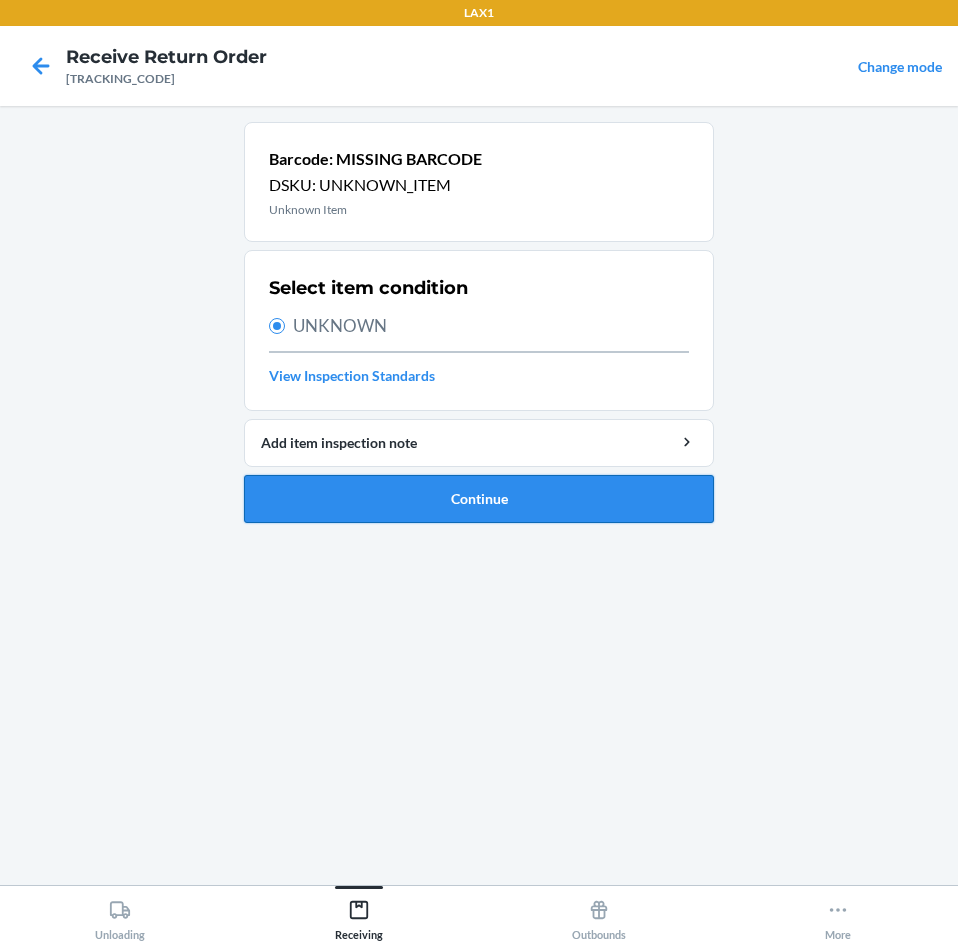 click on "Continue" at bounding box center (479, 499) 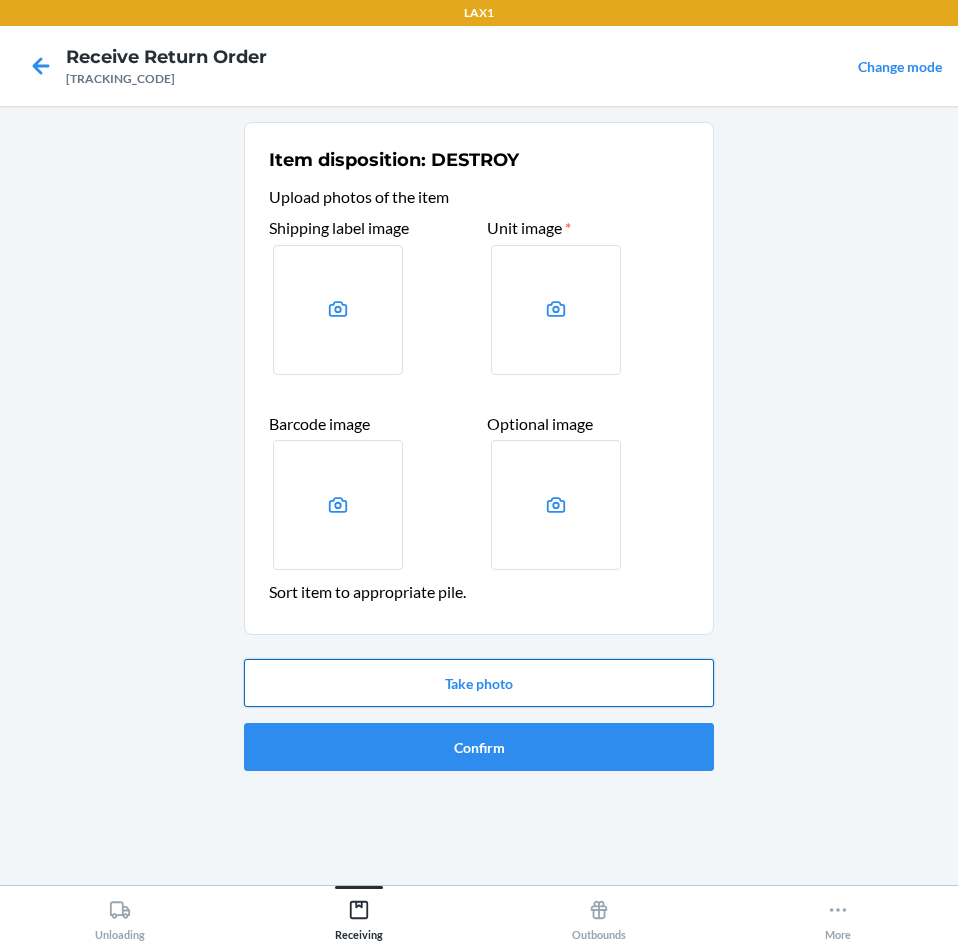 click on "Take photo" at bounding box center (479, 683) 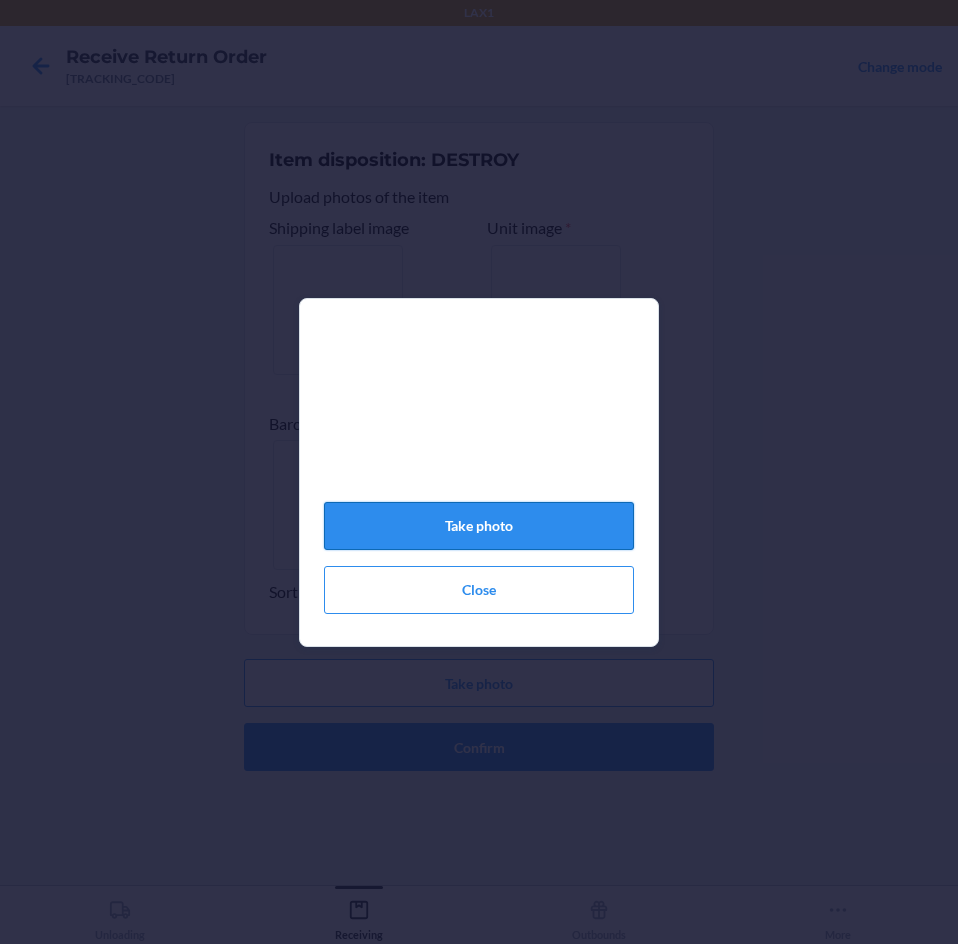 click on "Take photo" 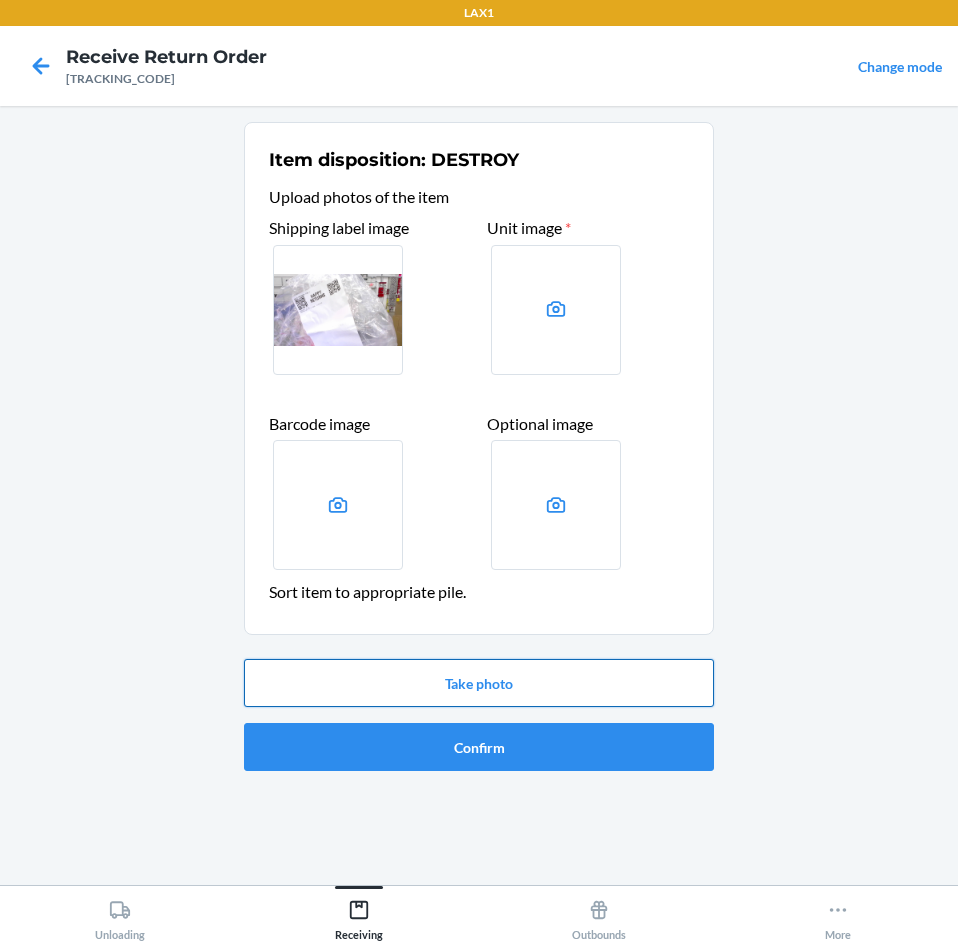 click on "Take photo" at bounding box center [479, 683] 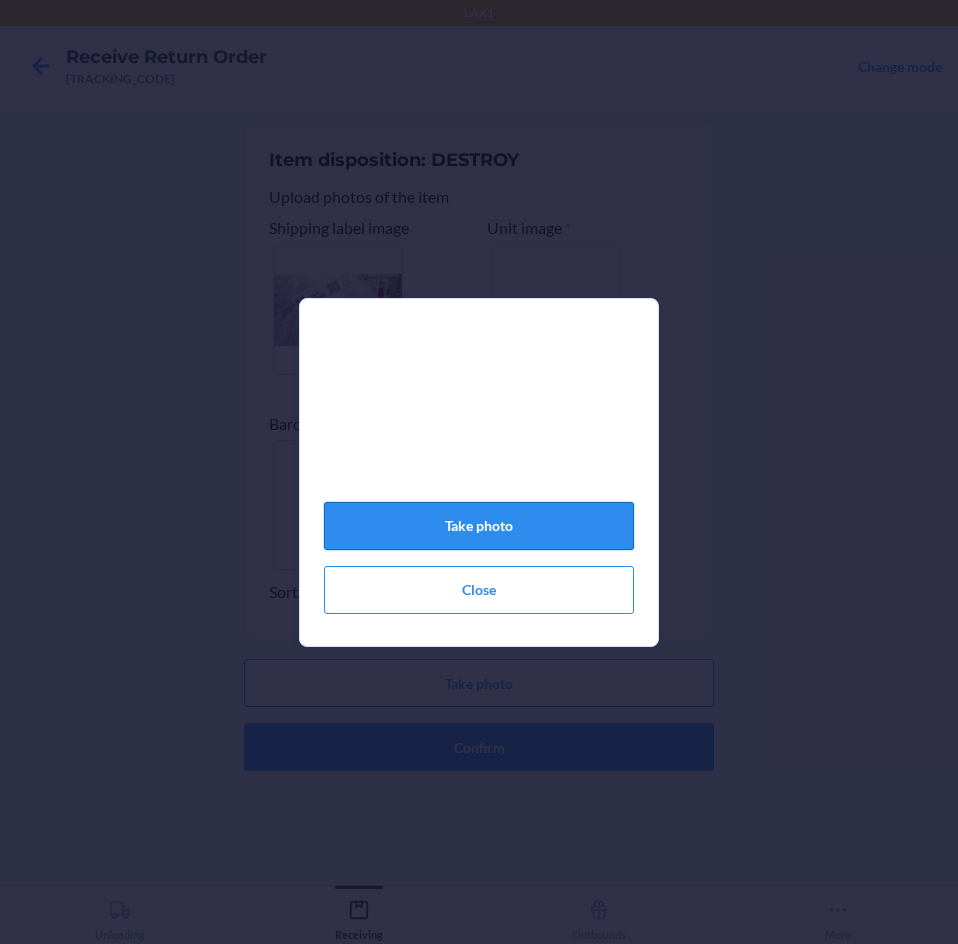 click on "Take photo" 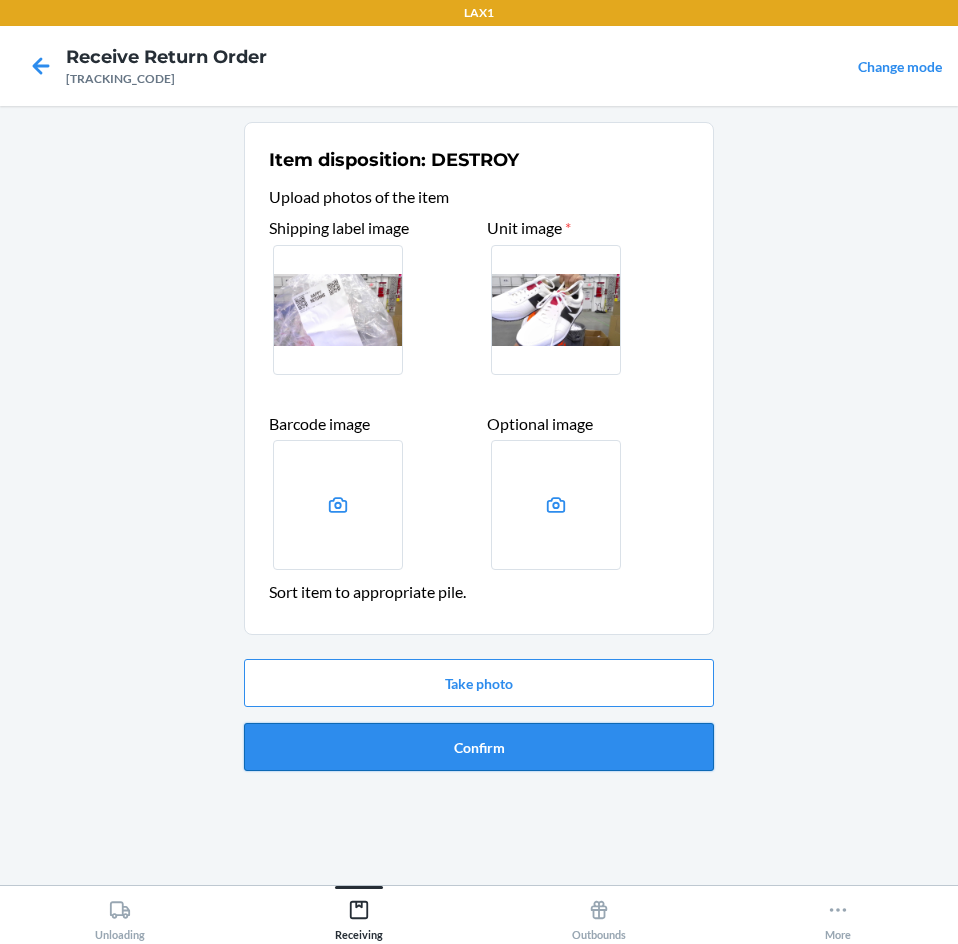 click on "Confirm" at bounding box center (479, 747) 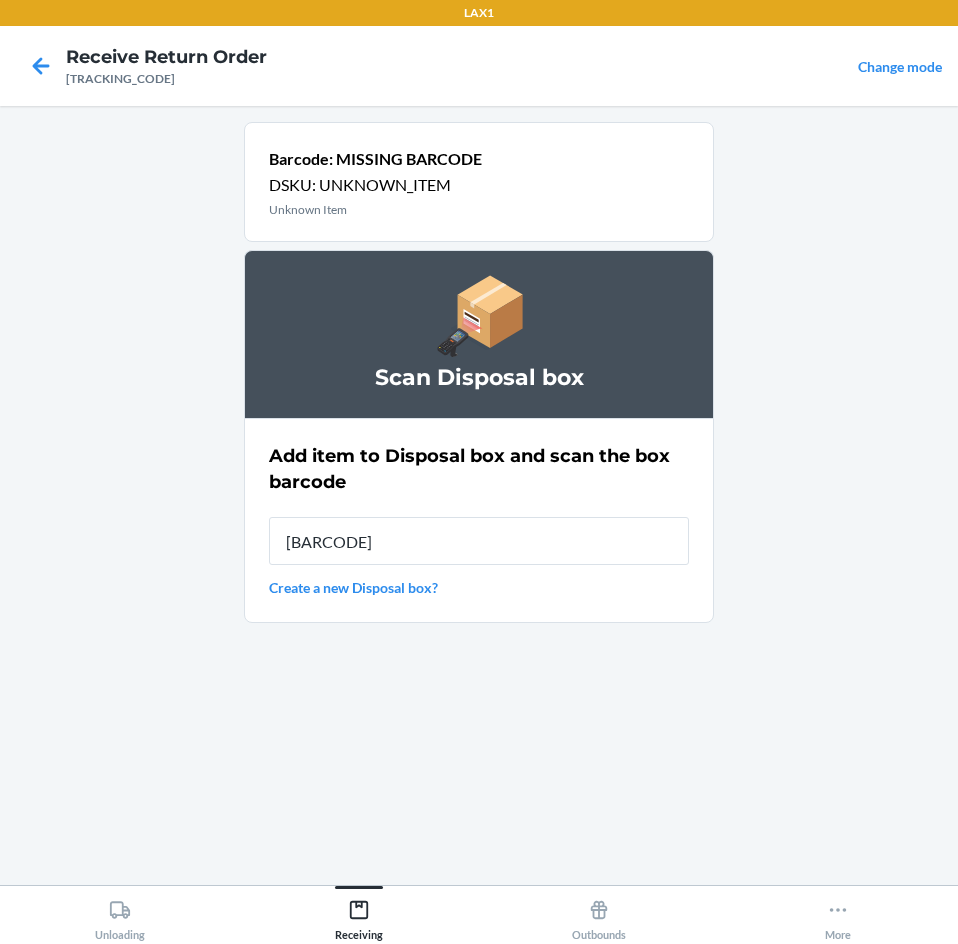 type on "[BARCODE]" 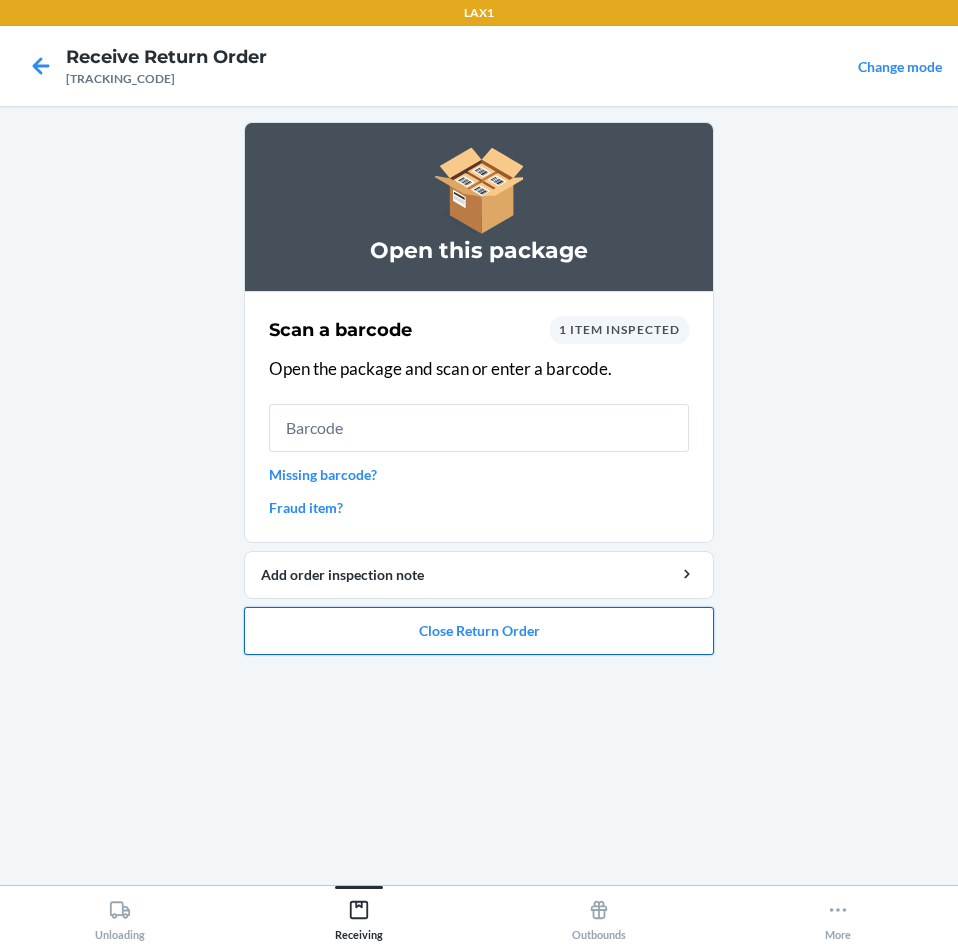 click on "Close Return Order" at bounding box center [479, 631] 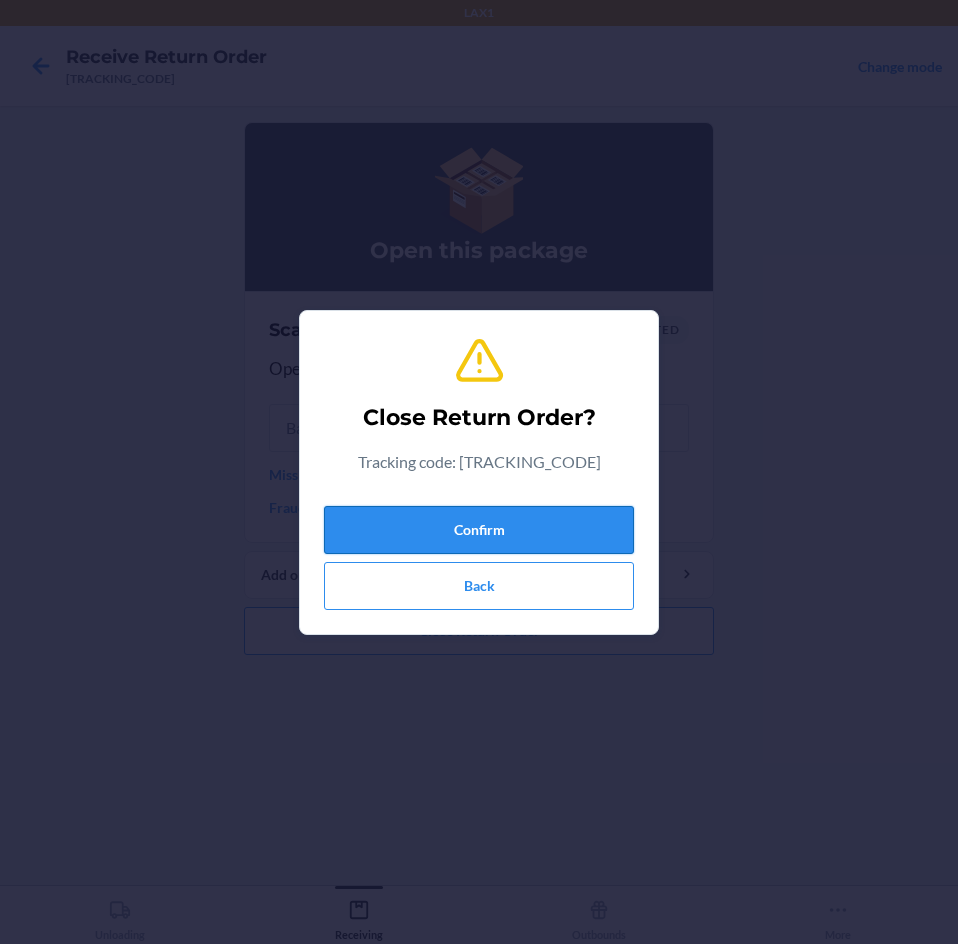 click on "Confirm" at bounding box center (479, 530) 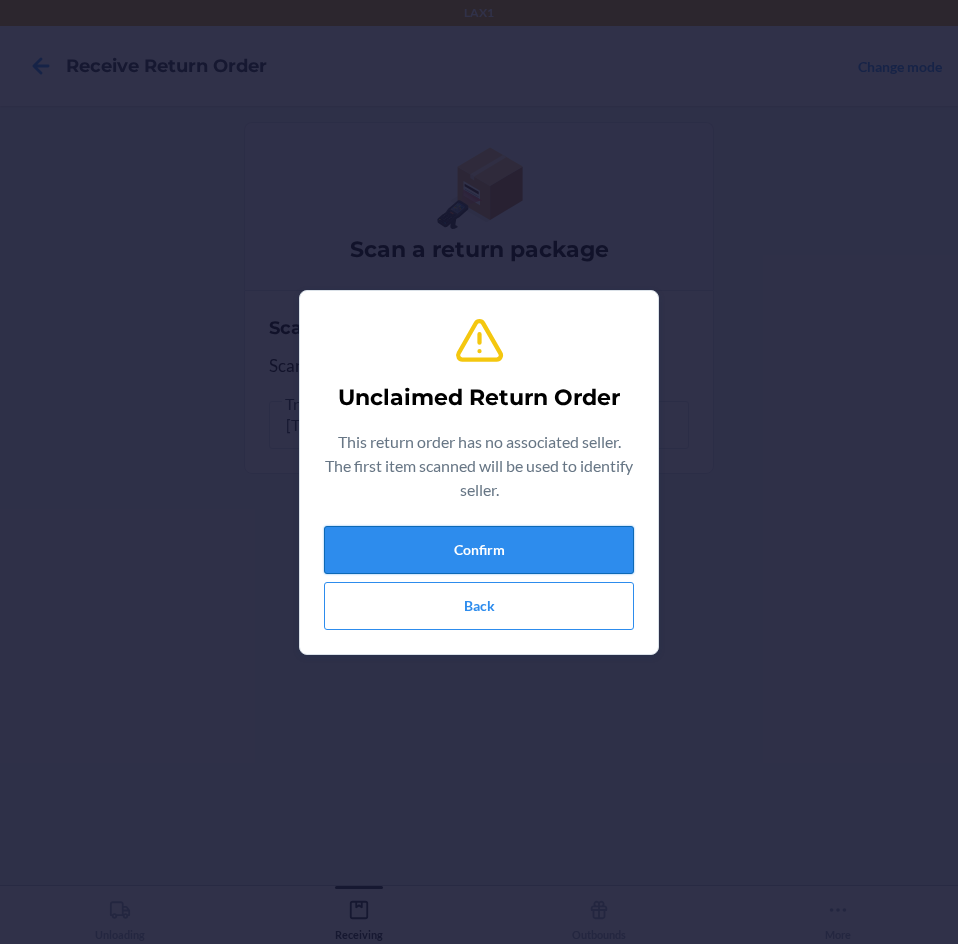 click on "Confirm" at bounding box center [479, 550] 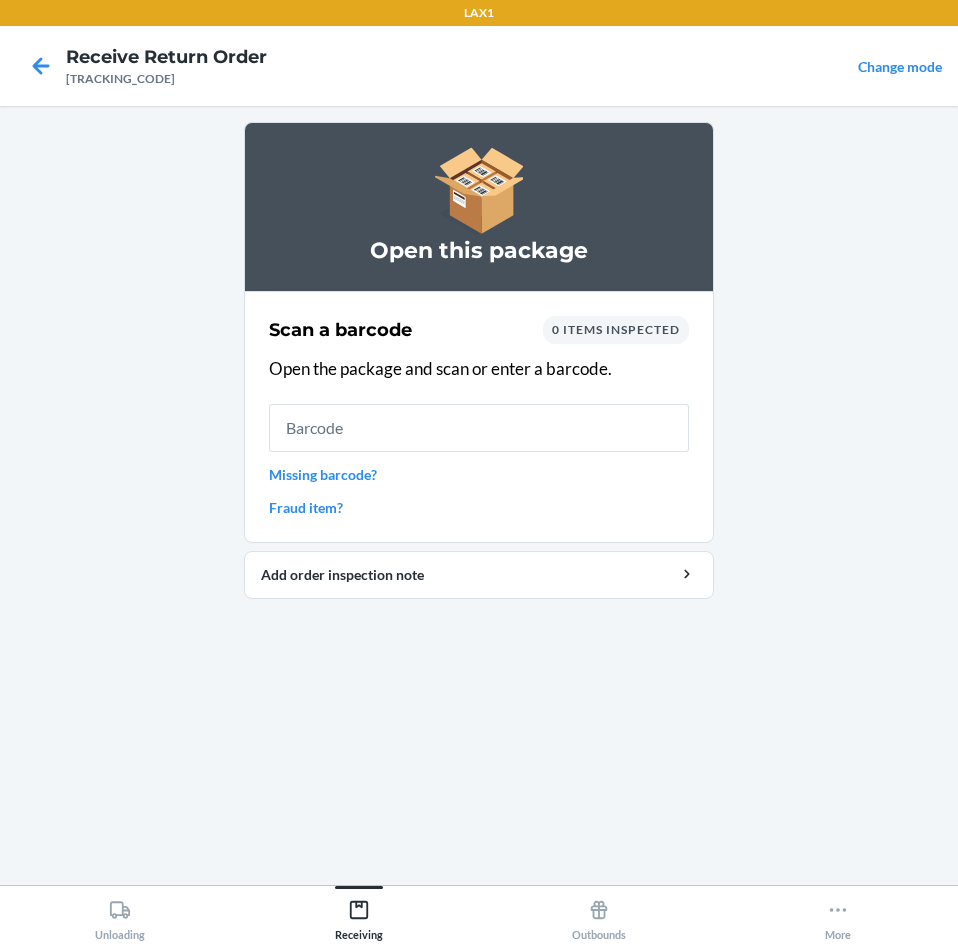 click on "Scan a barcode 0 items inspected Open the package and scan or enter a barcode. Missing barcode? Fraud item?" at bounding box center [479, 417] 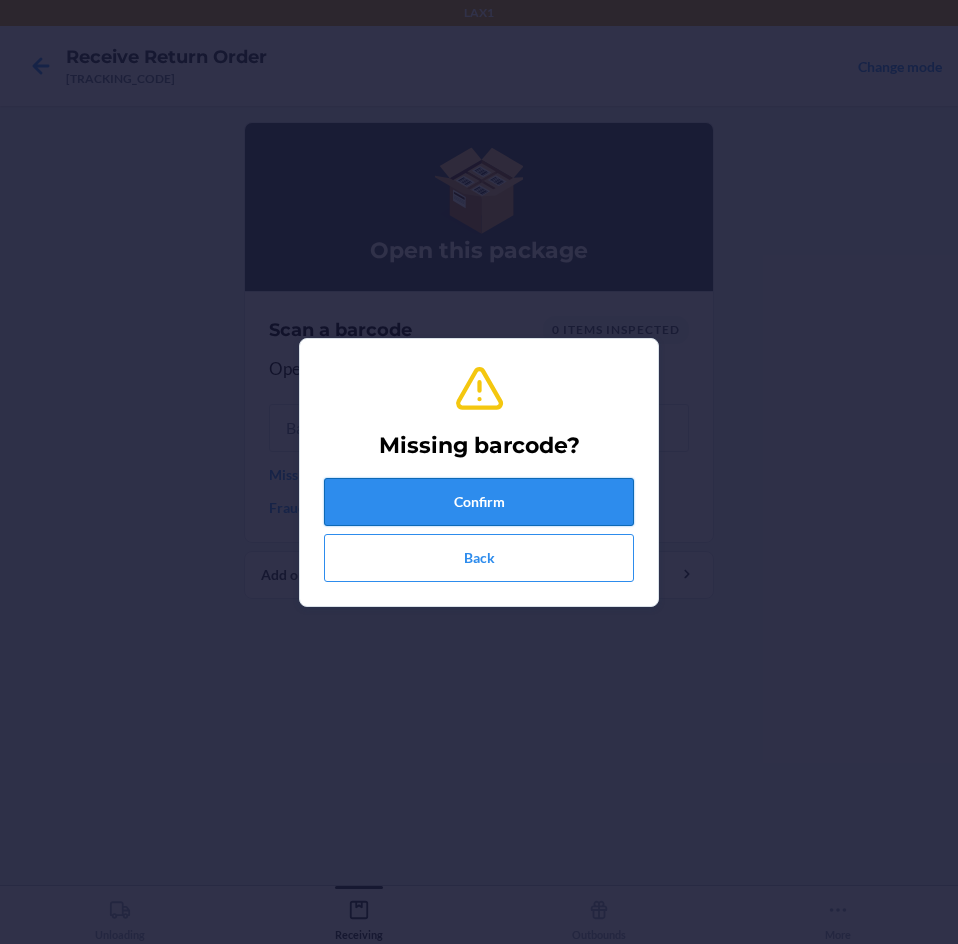 click on "Confirm" at bounding box center (479, 502) 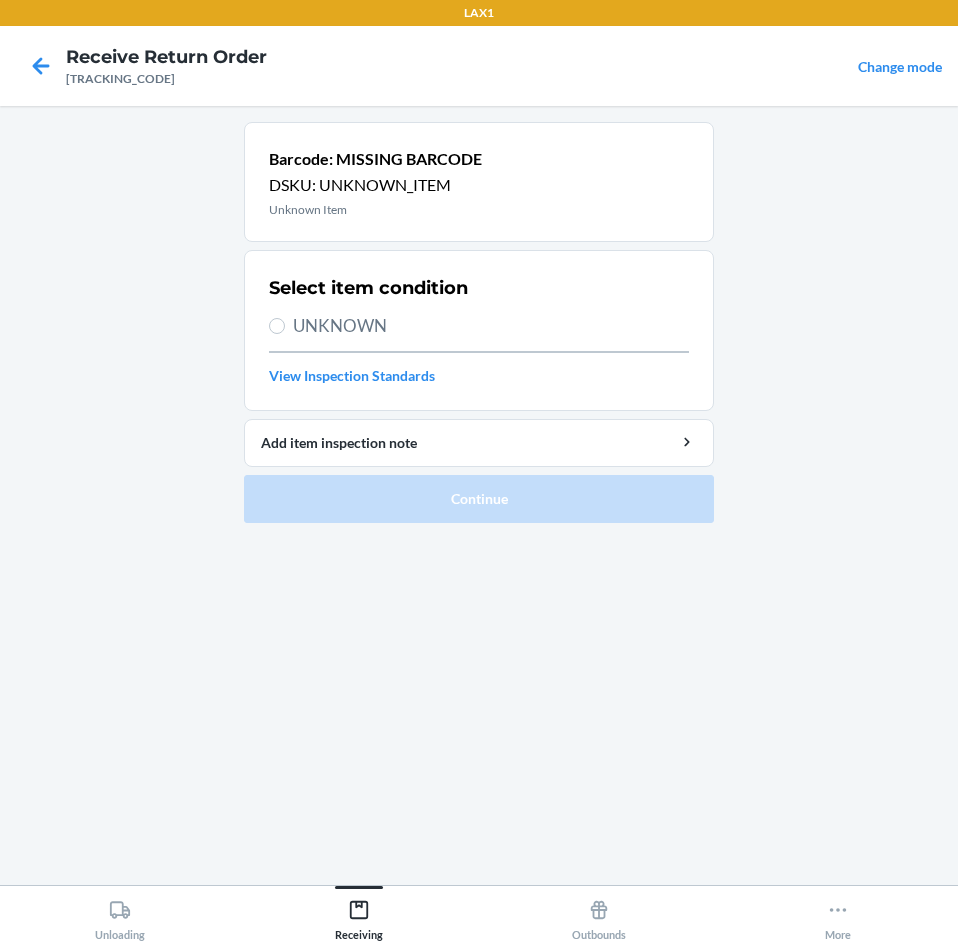 click on "UNKNOWN" at bounding box center [491, 326] 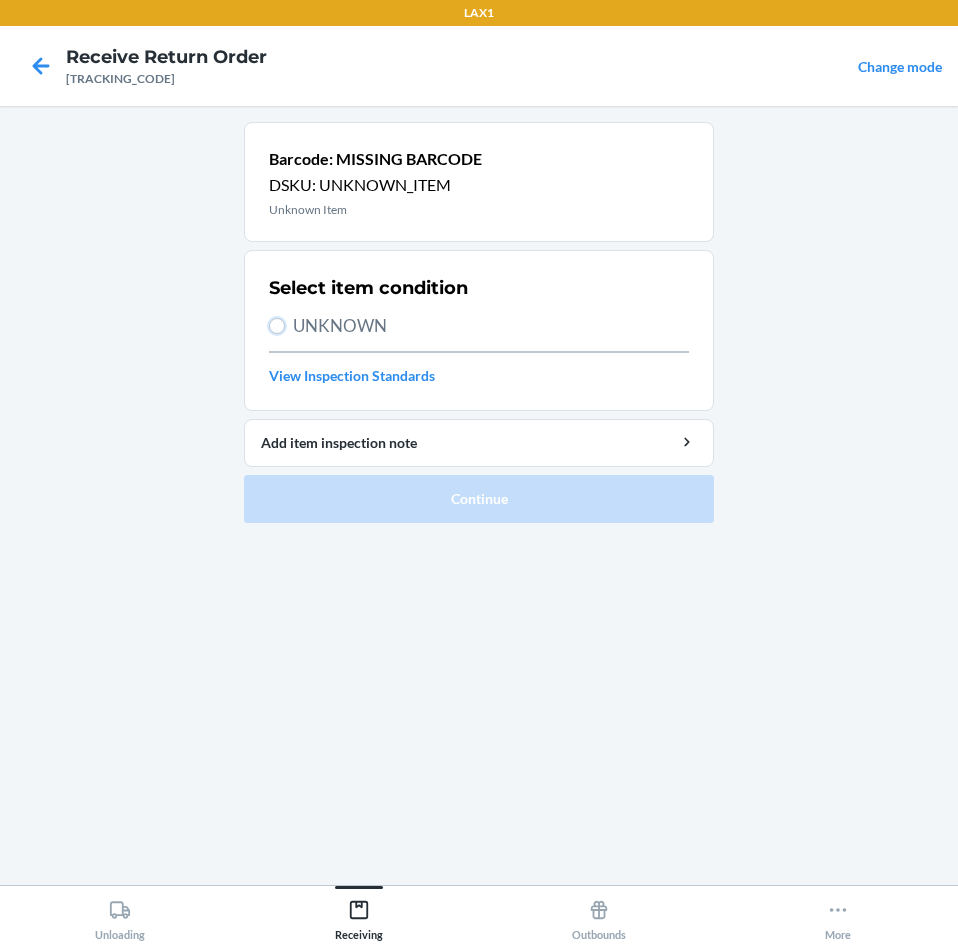 click on "UNKNOWN" at bounding box center (277, 326) 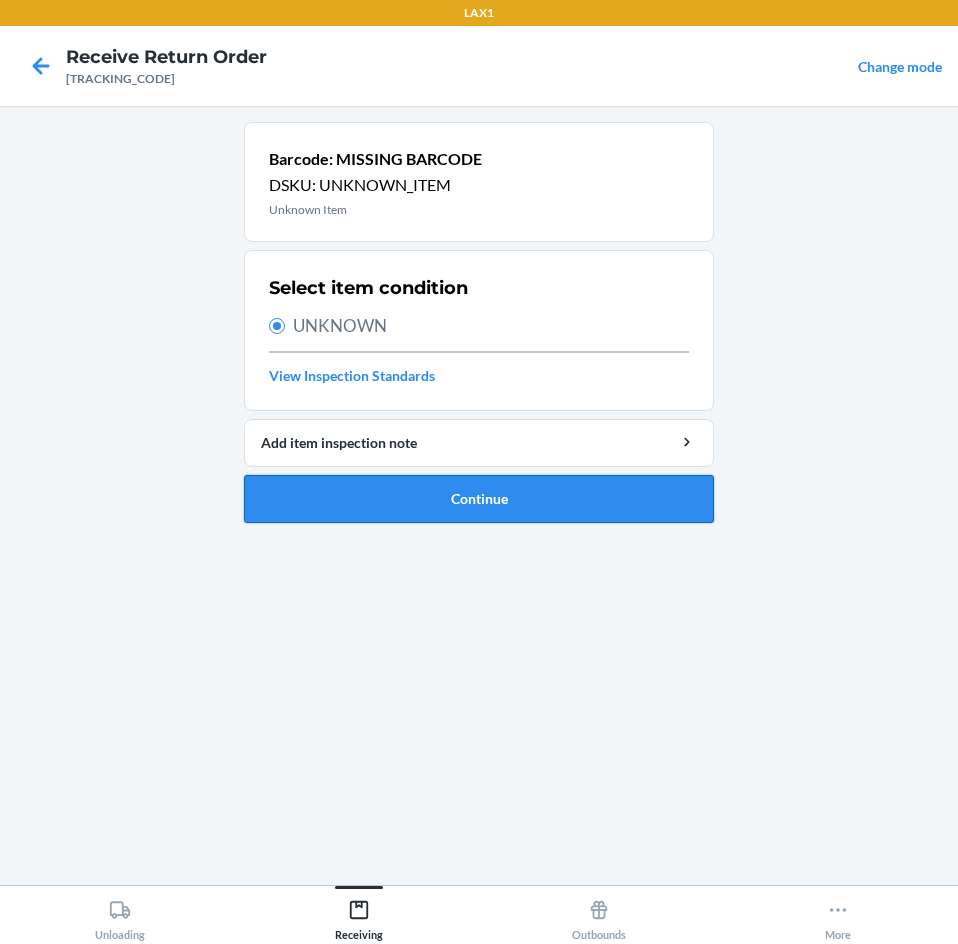 click on "Continue" at bounding box center (479, 499) 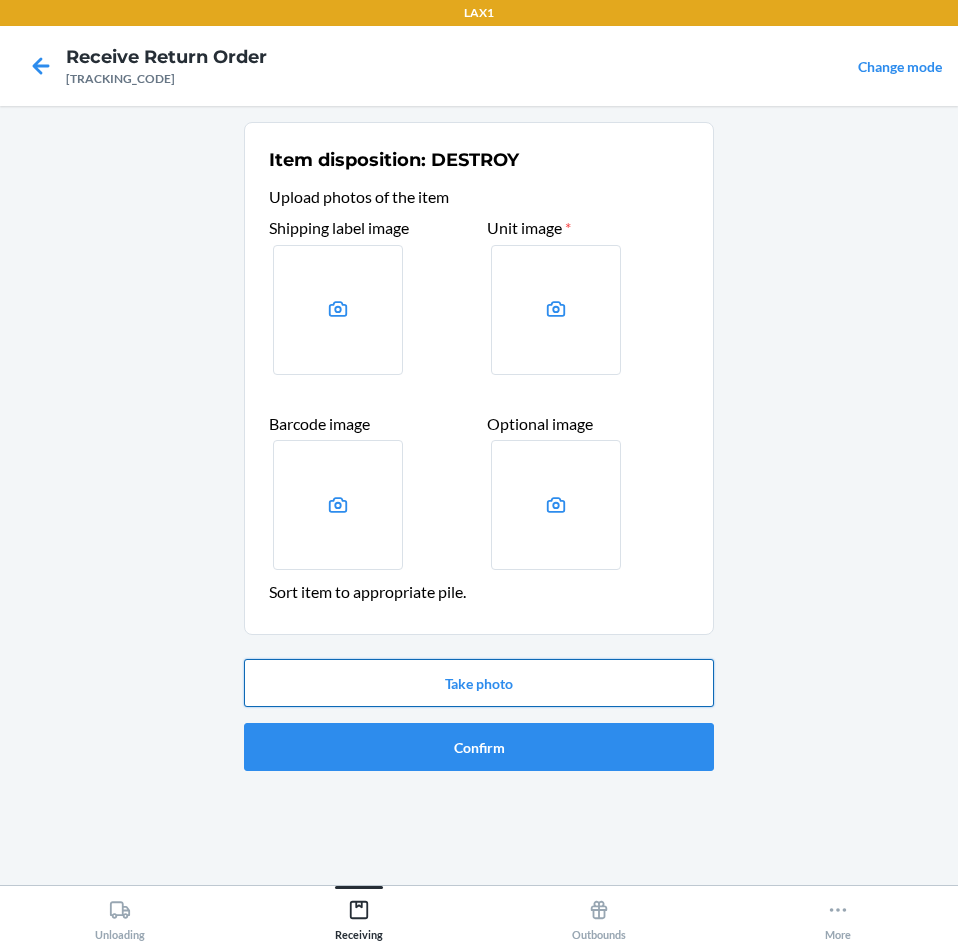click on "Take photo" at bounding box center [479, 683] 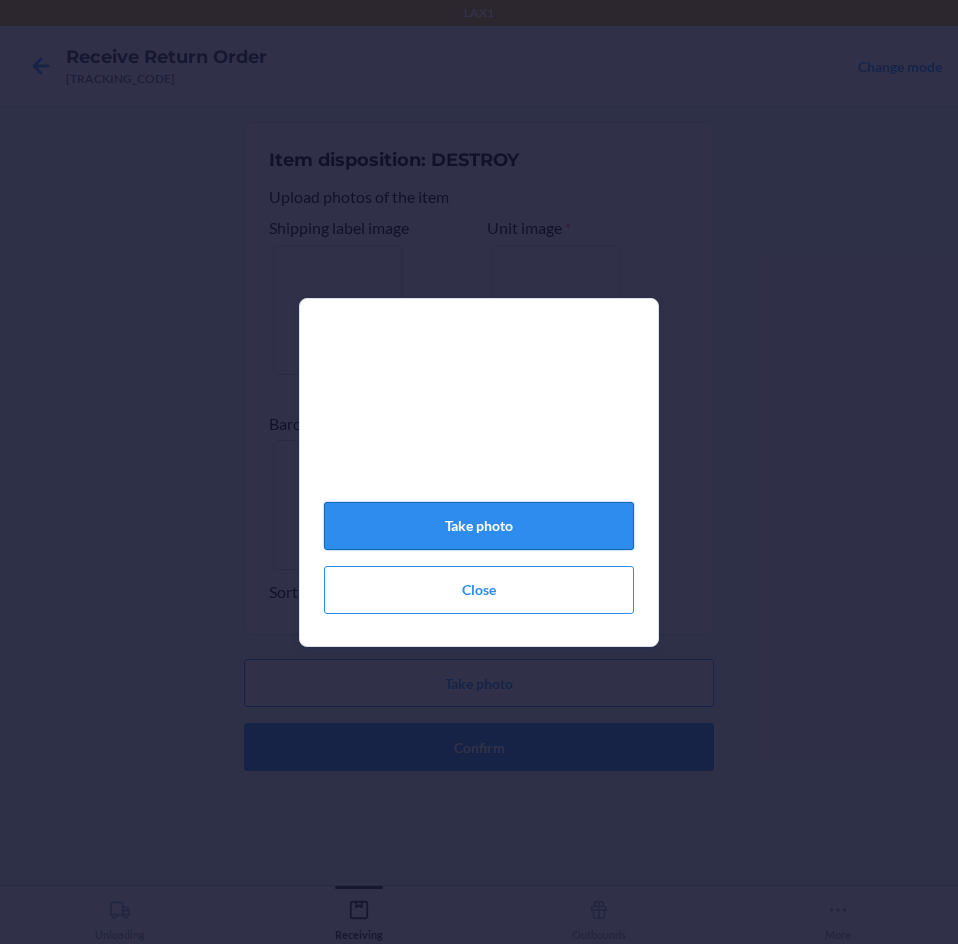 click on "Take photo" 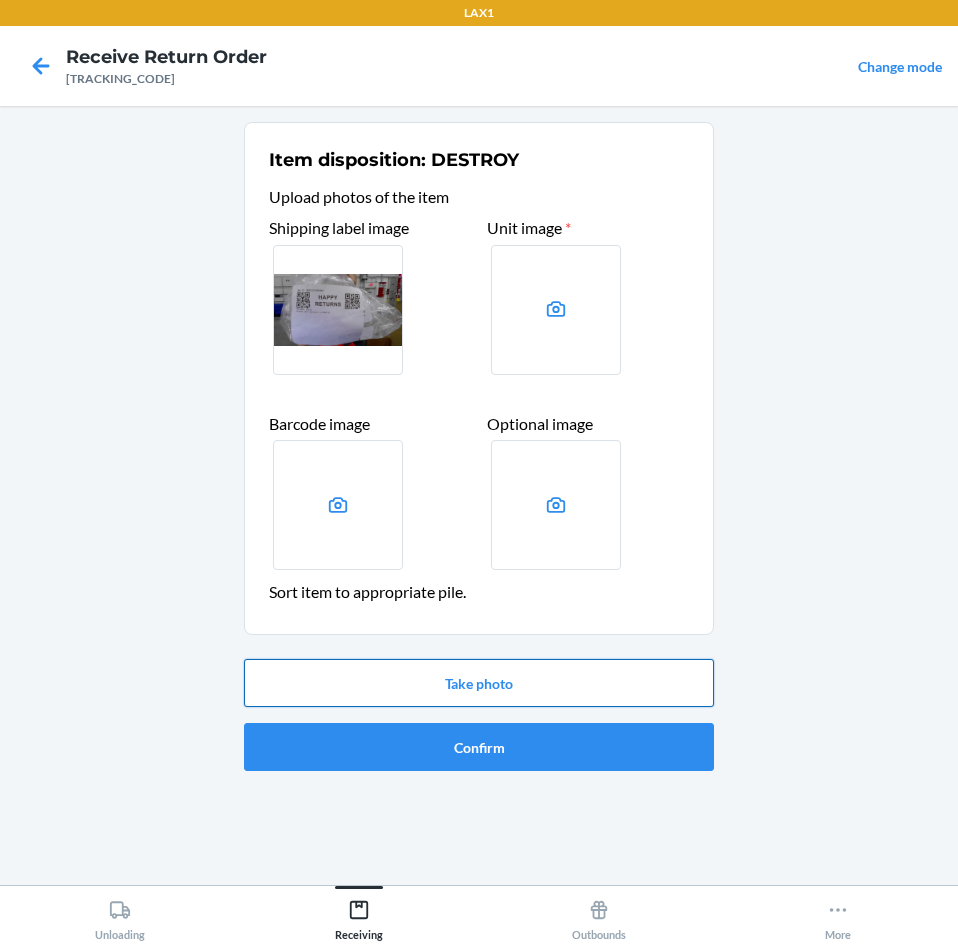 drag, startPoint x: 551, startPoint y: 679, endPoint x: 529, endPoint y: 681, distance: 22.090721 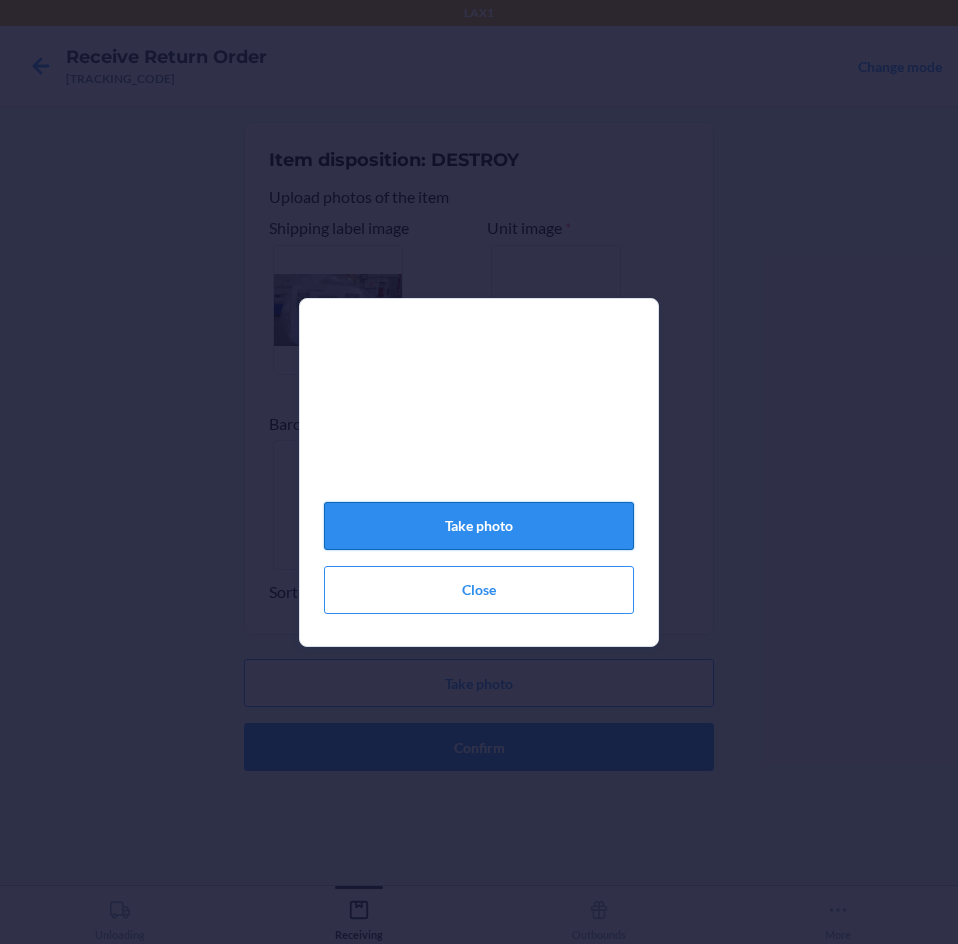 click on "Take photo" 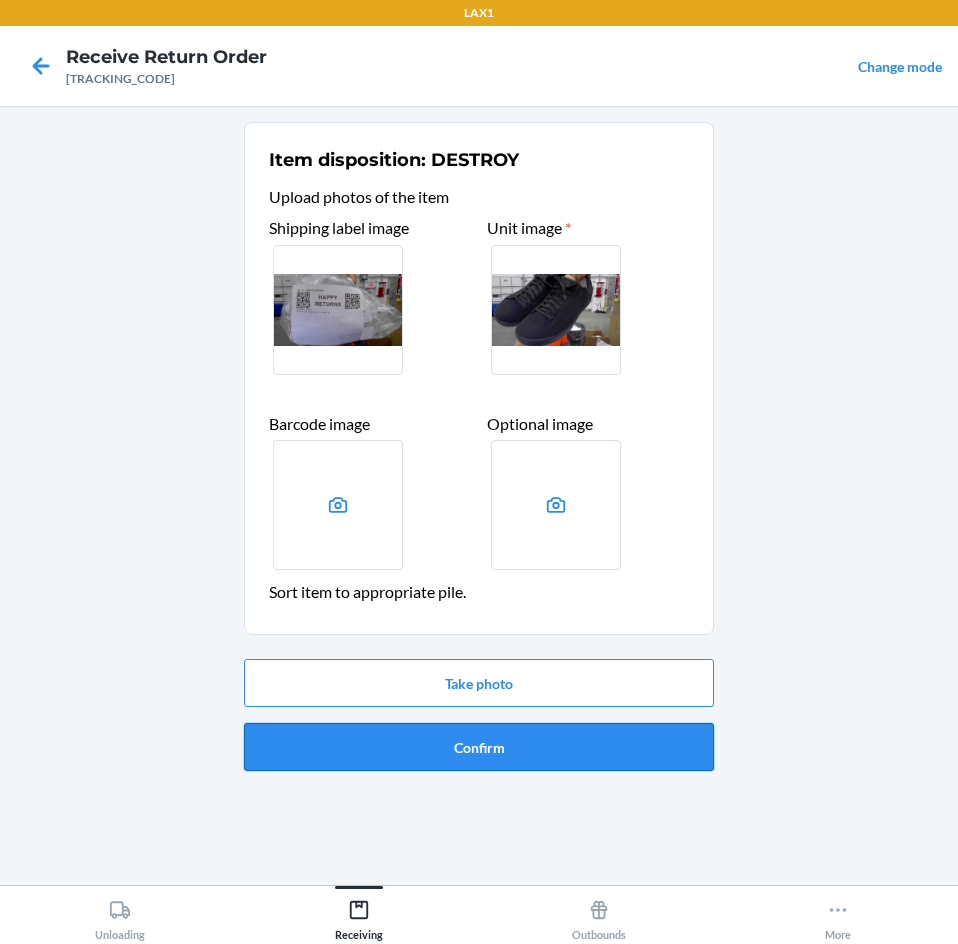 click on "Confirm" at bounding box center (479, 747) 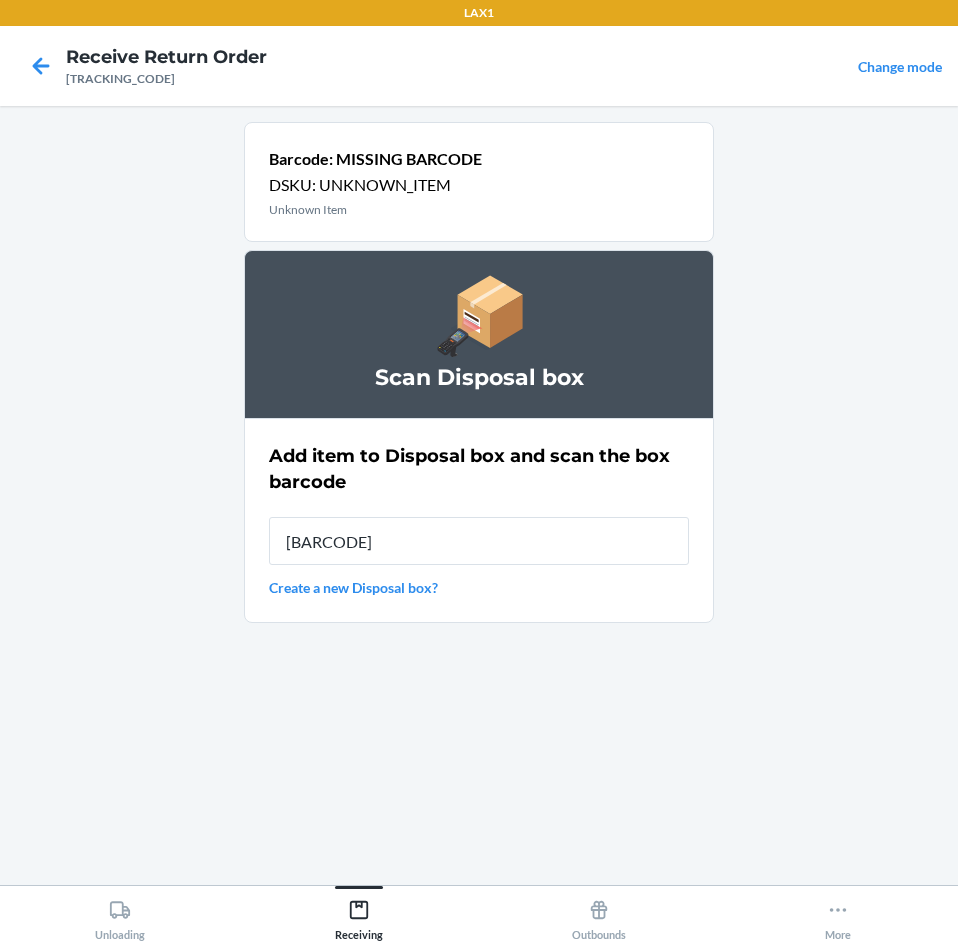 type on "[BARCODE]" 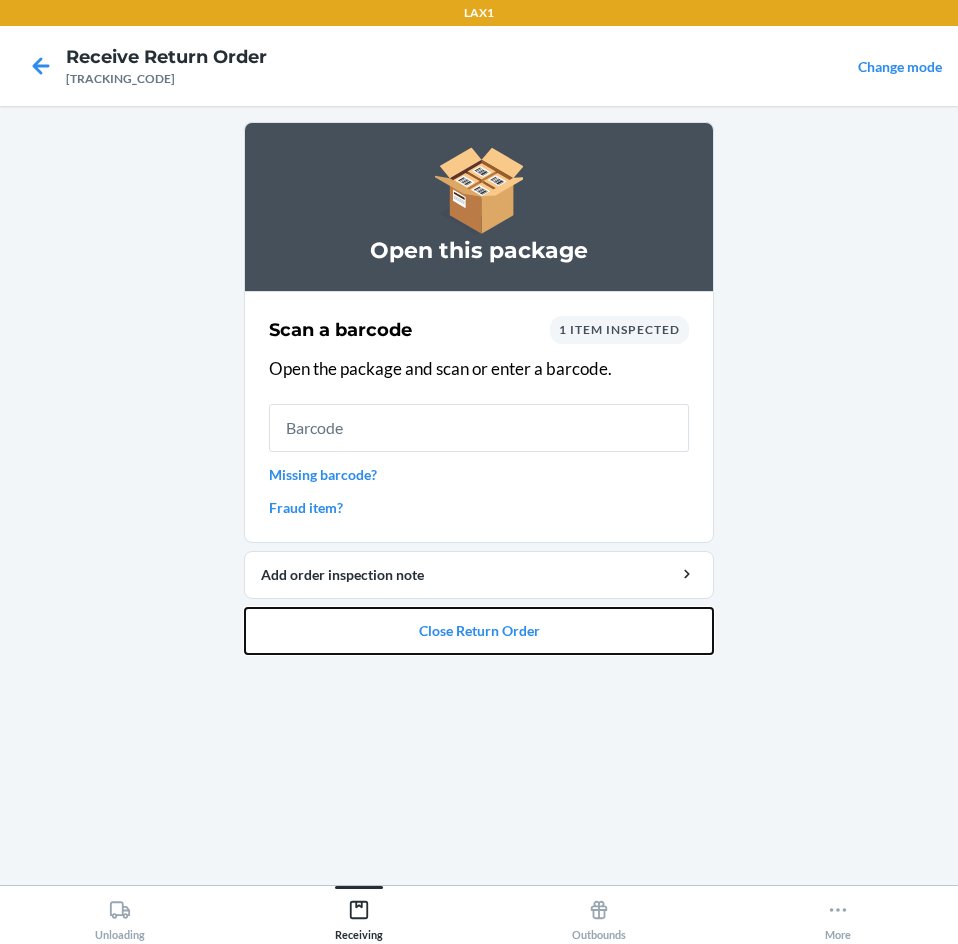 click on "Close Return Order" at bounding box center (479, 631) 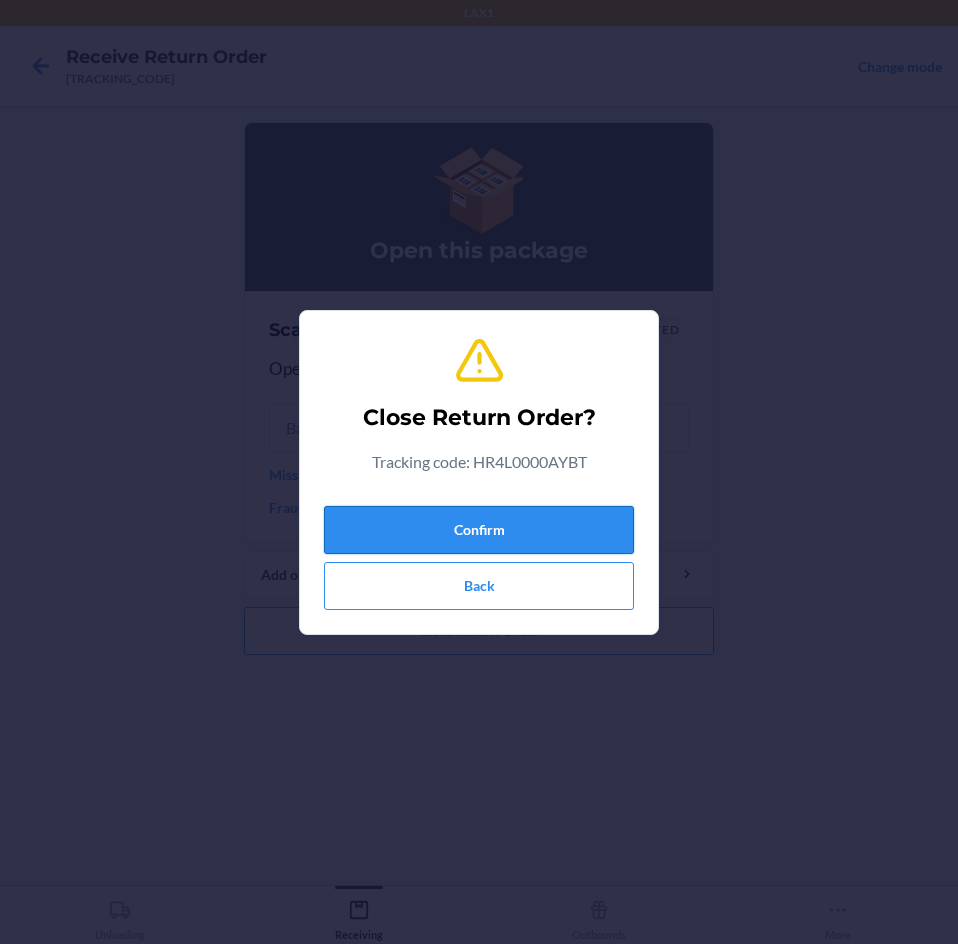 click on "Confirm" at bounding box center [479, 530] 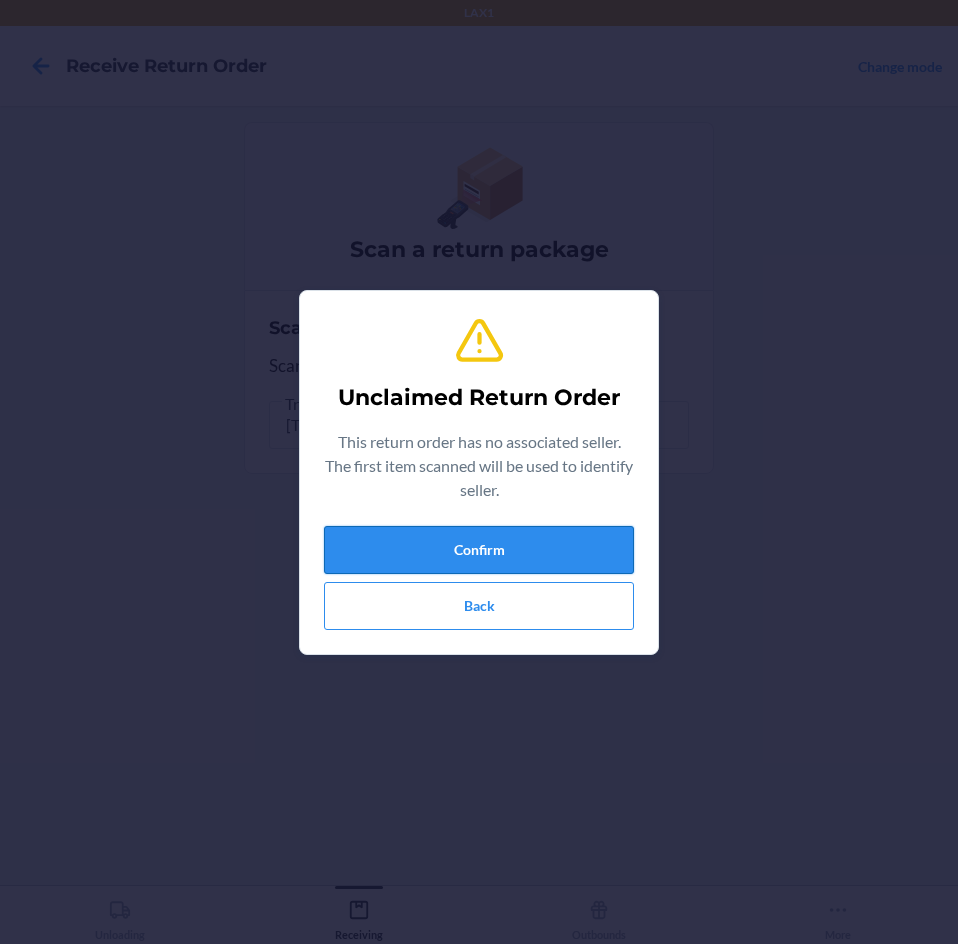 click on "Confirm" at bounding box center [479, 550] 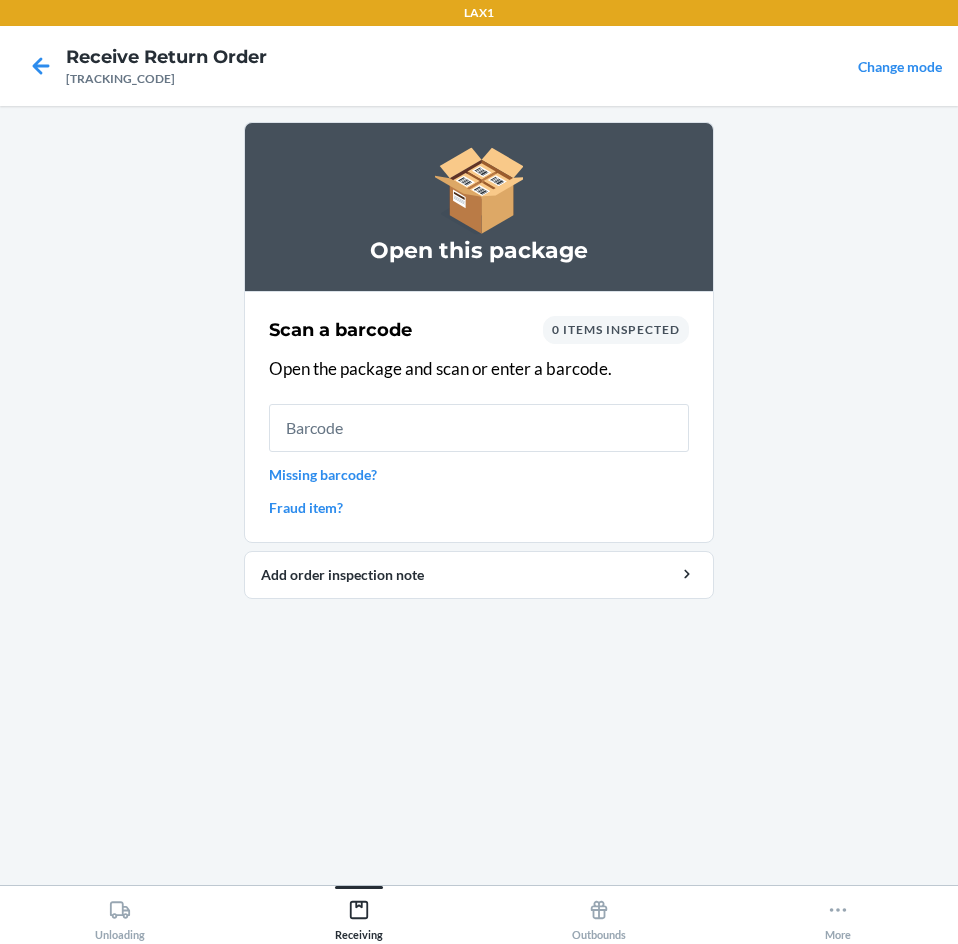 click on "Missing barcode?" at bounding box center (479, 474) 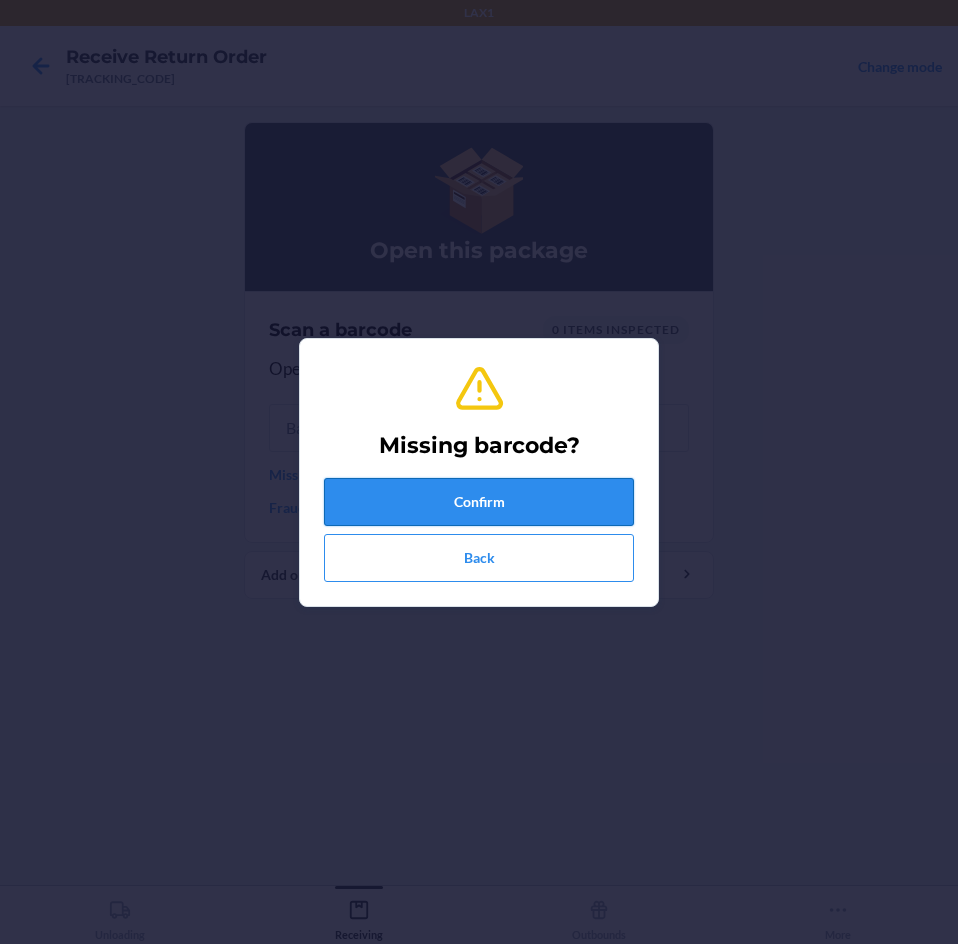 click on "Confirm" at bounding box center [479, 502] 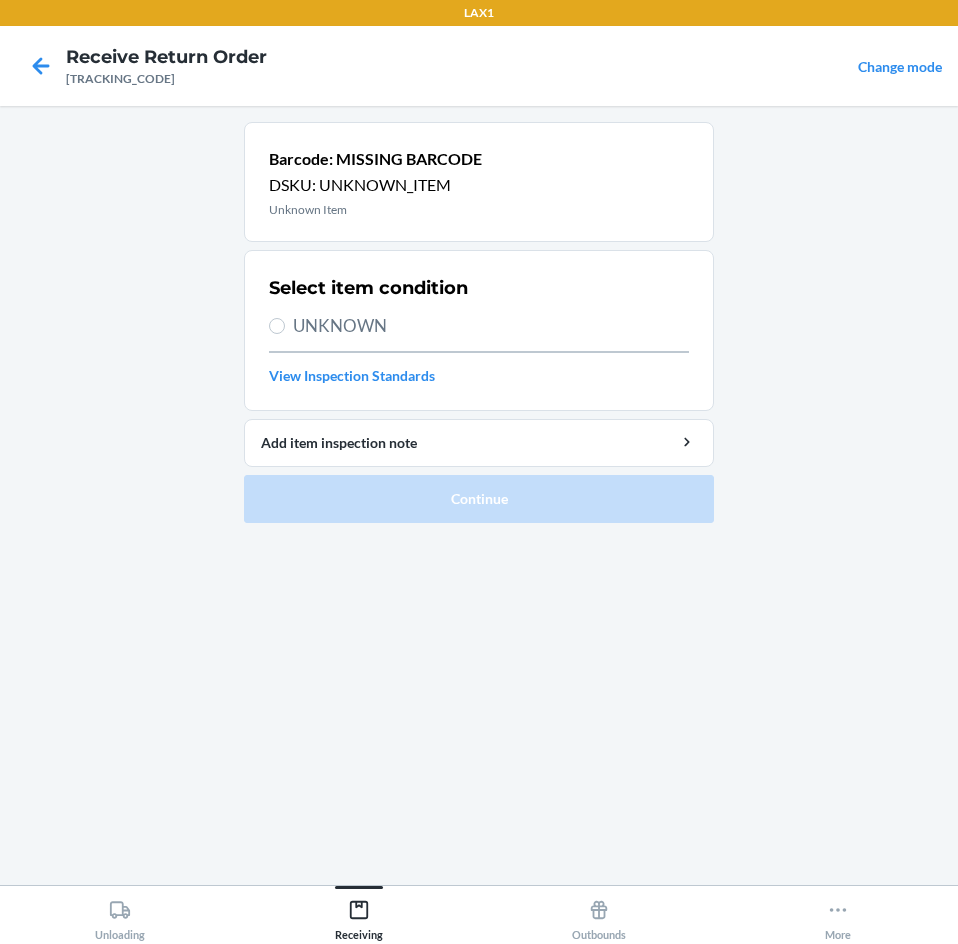 click on "UNKNOWN" at bounding box center [491, 326] 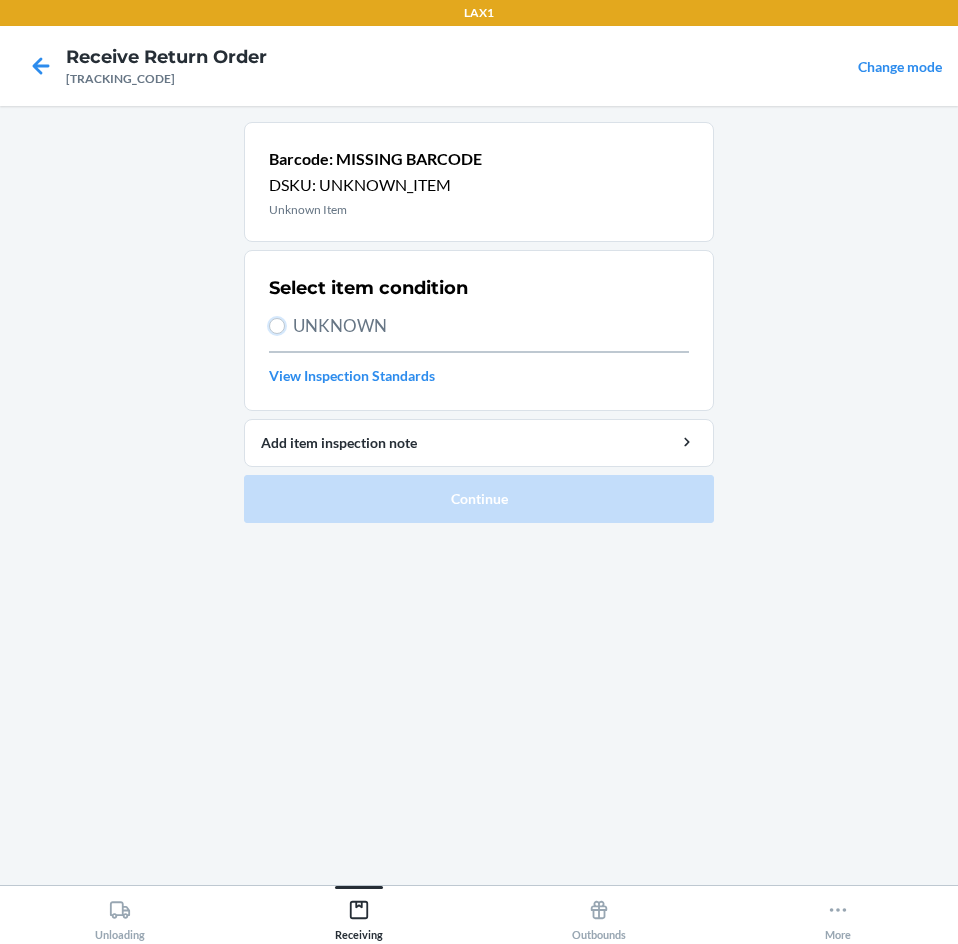 click on "UNKNOWN" at bounding box center (277, 326) 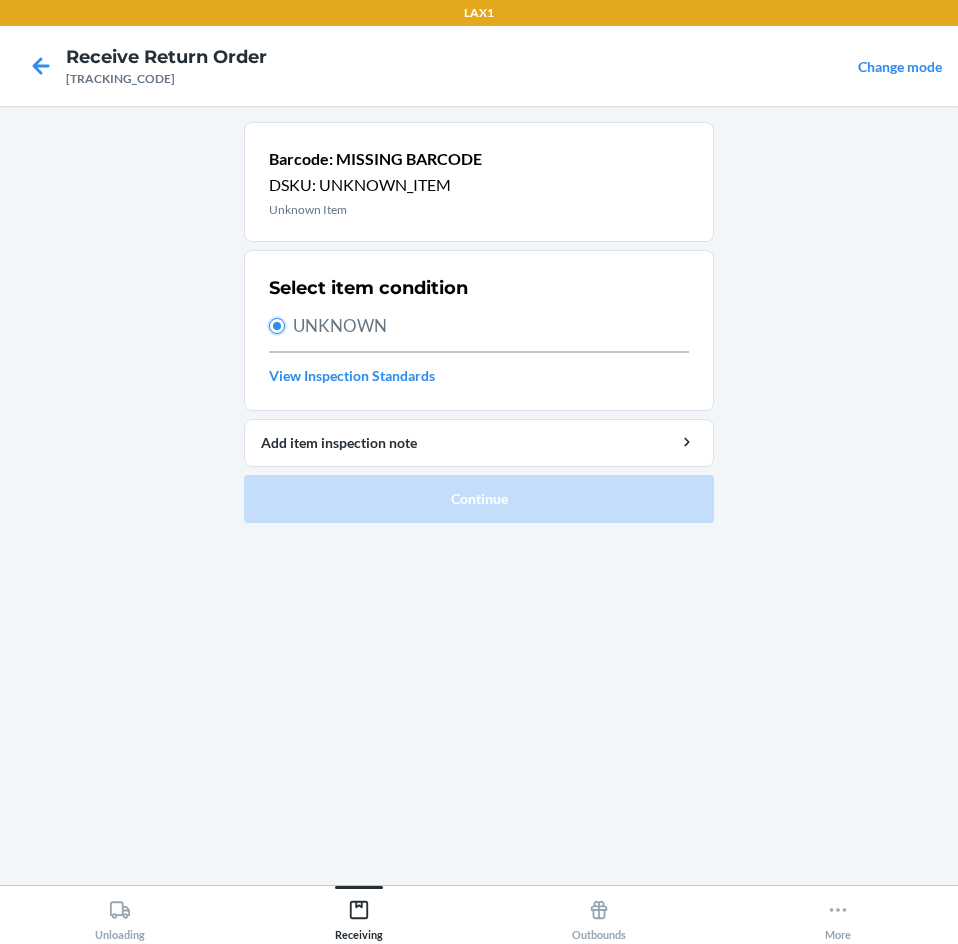 radio on "true" 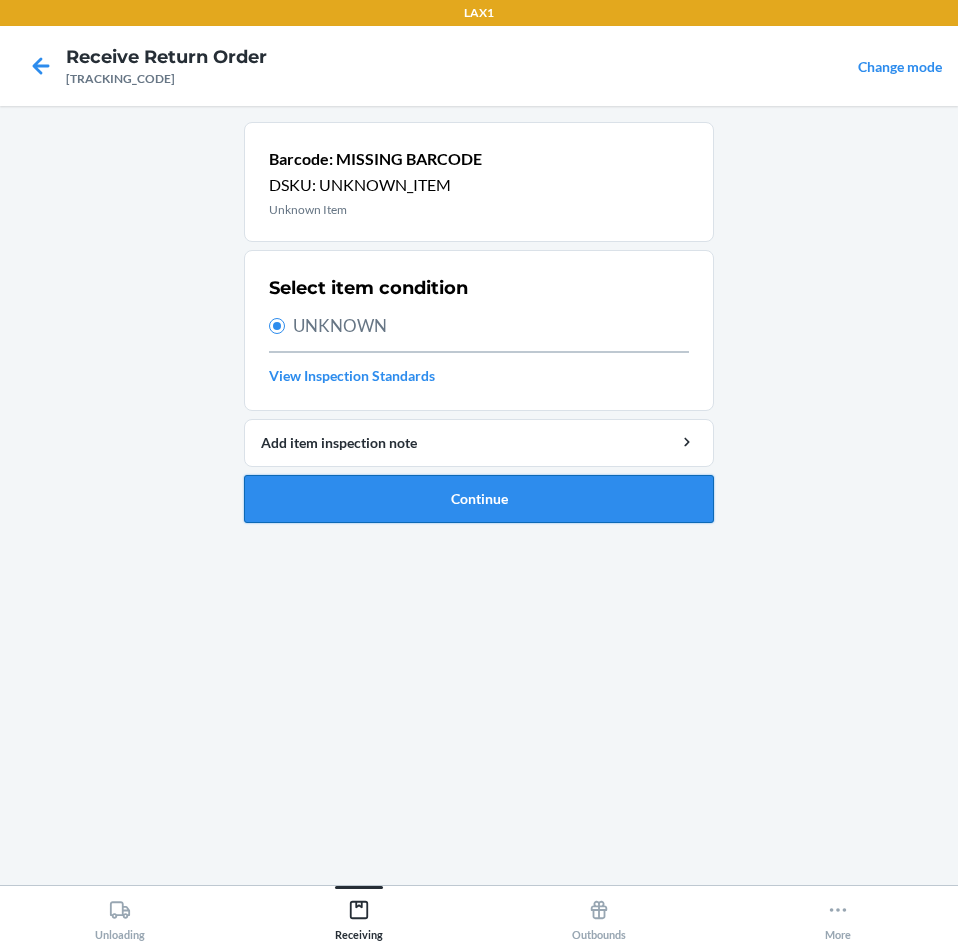 click on "Continue" at bounding box center [479, 499] 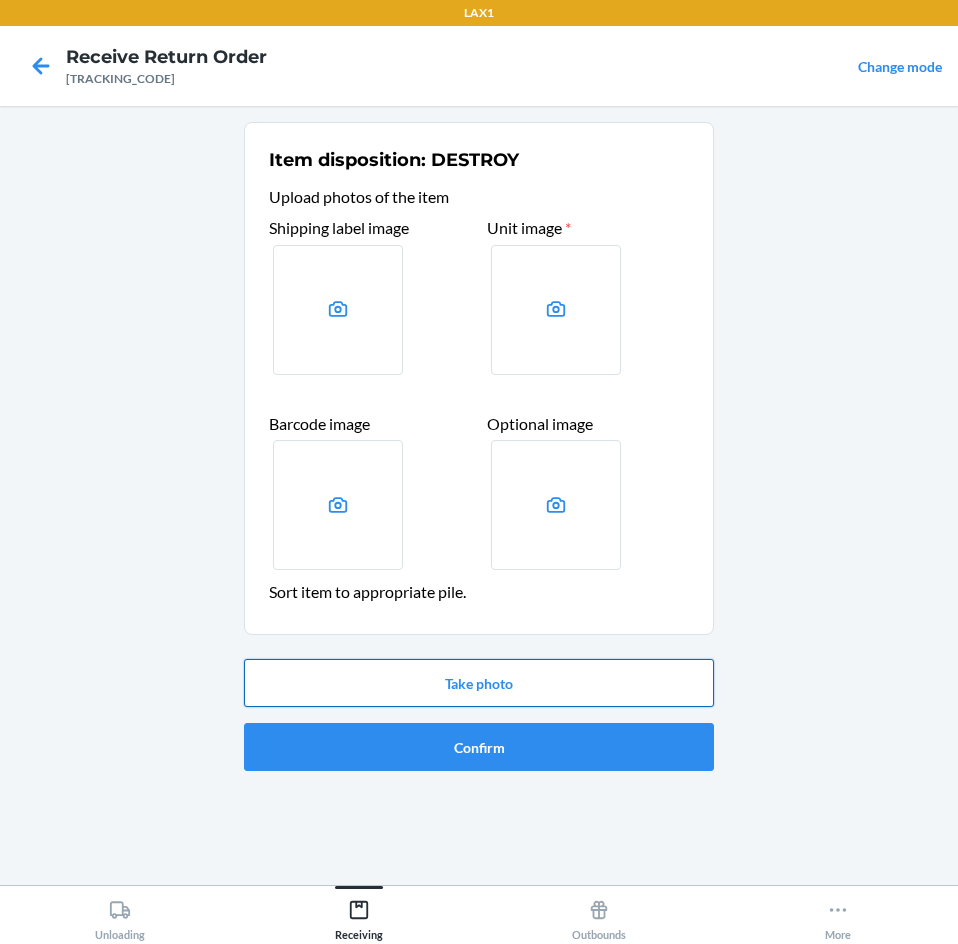 click on "Take photo" at bounding box center [479, 683] 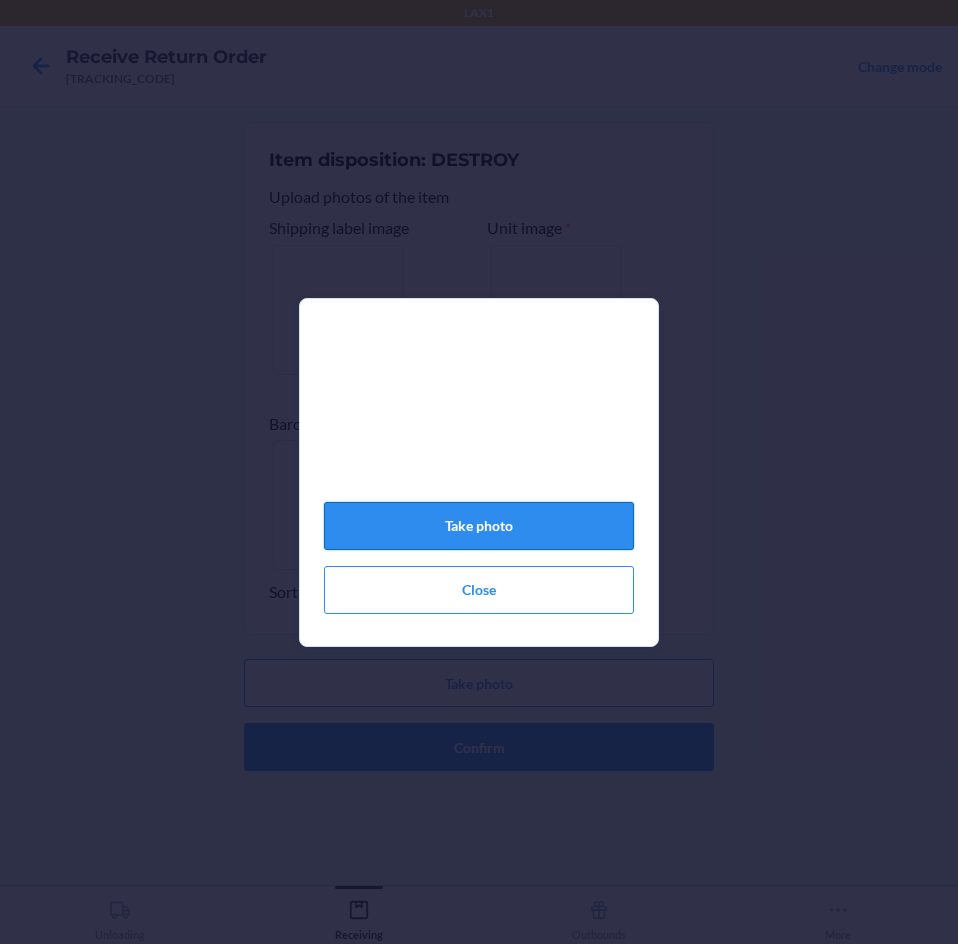 click on "Take photo" 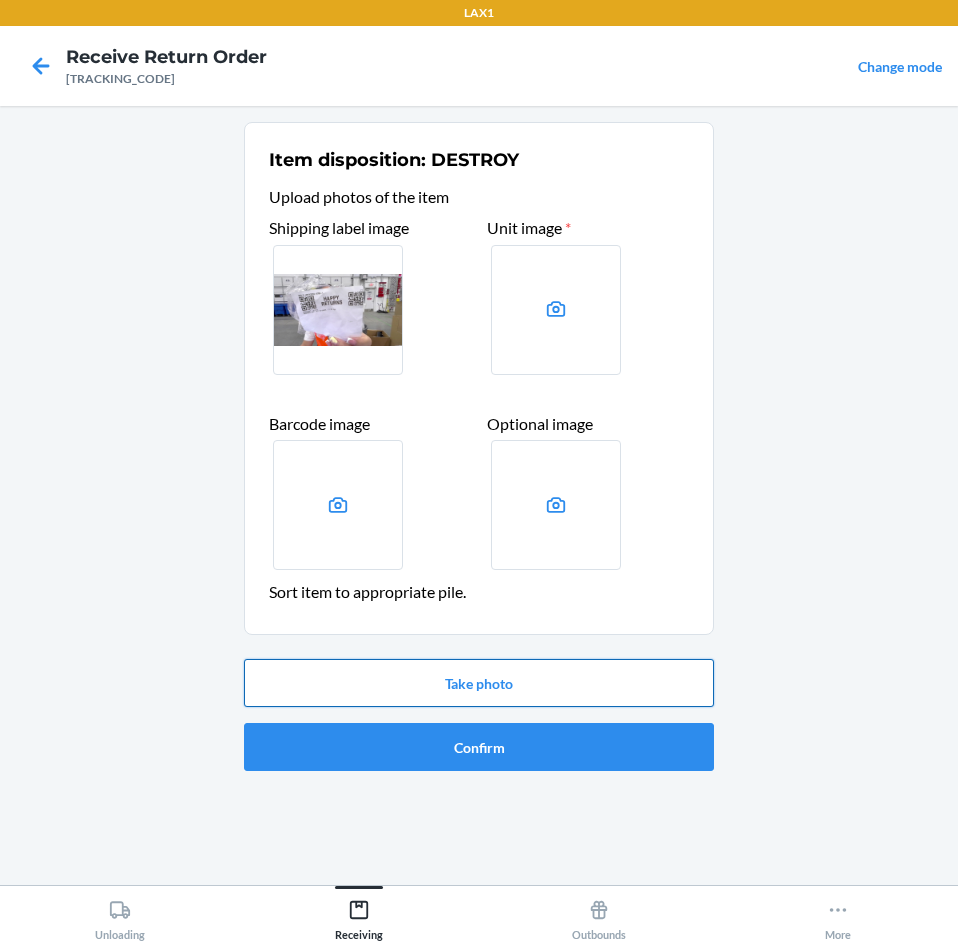 click on "Take photo" at bounding box center [479, 683] 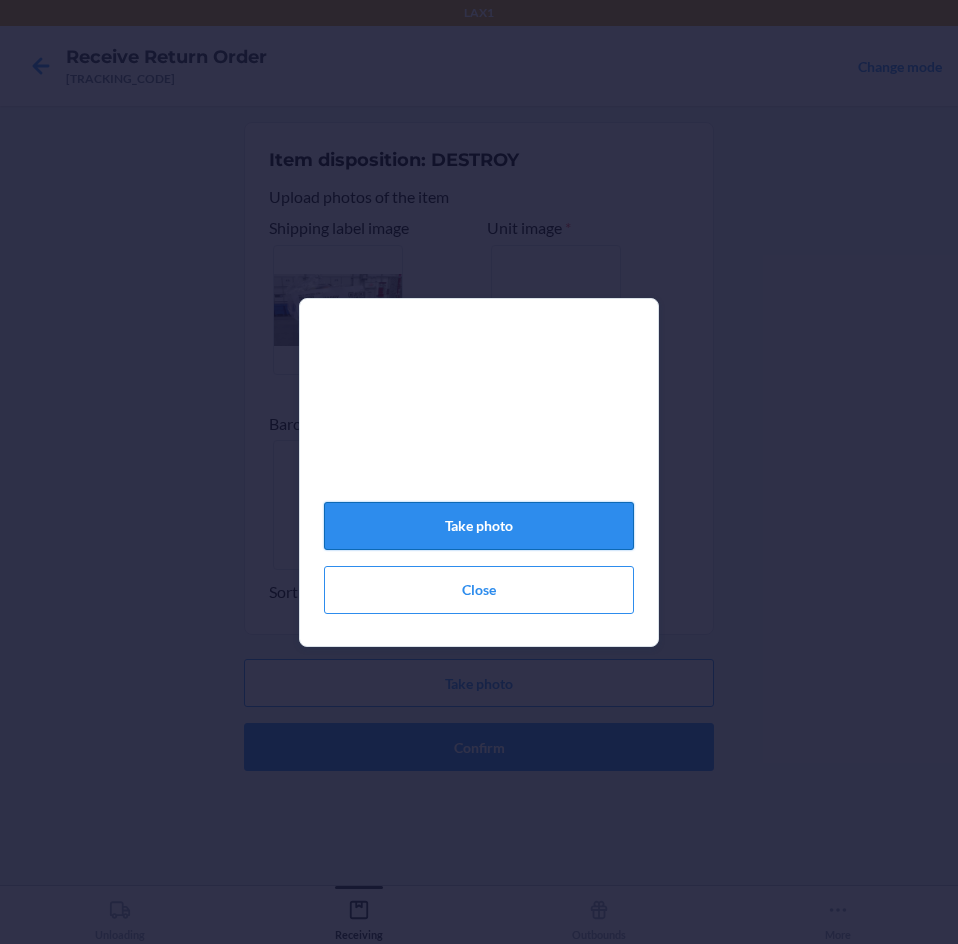 click on "Take photo" 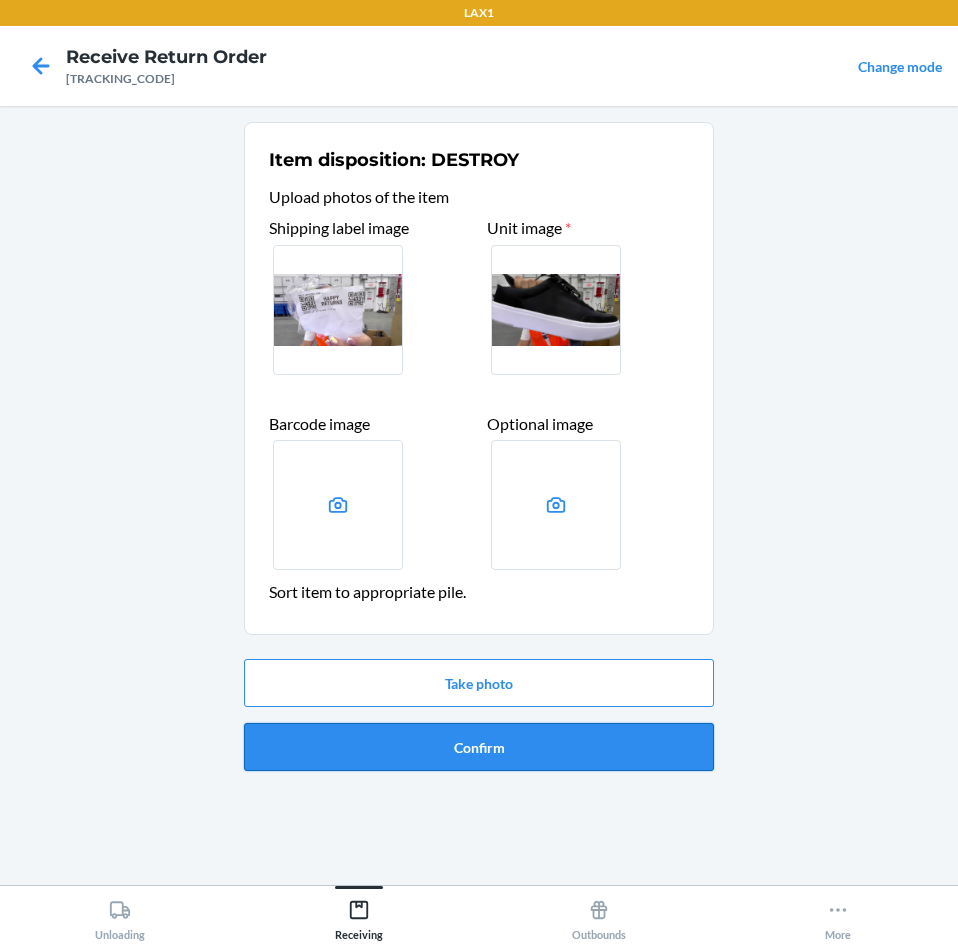 click on "Confirm" at bounding box center (479, 747) 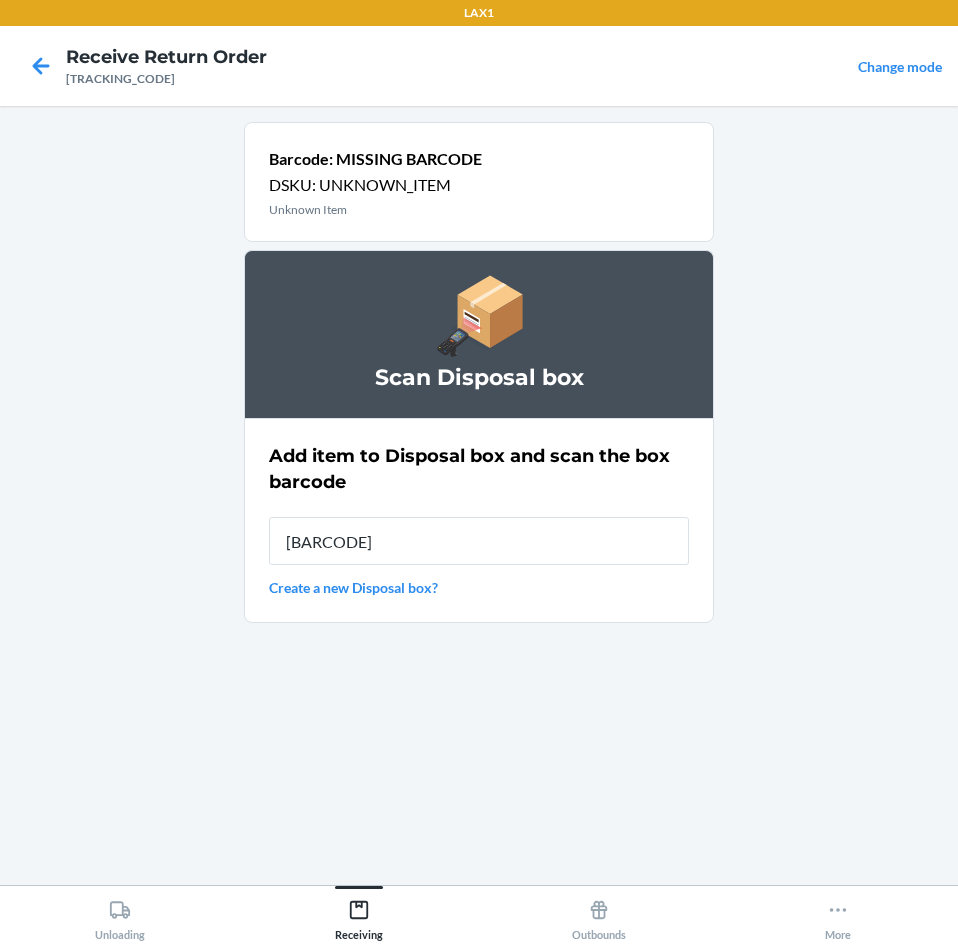 type on "[BARCODE]" 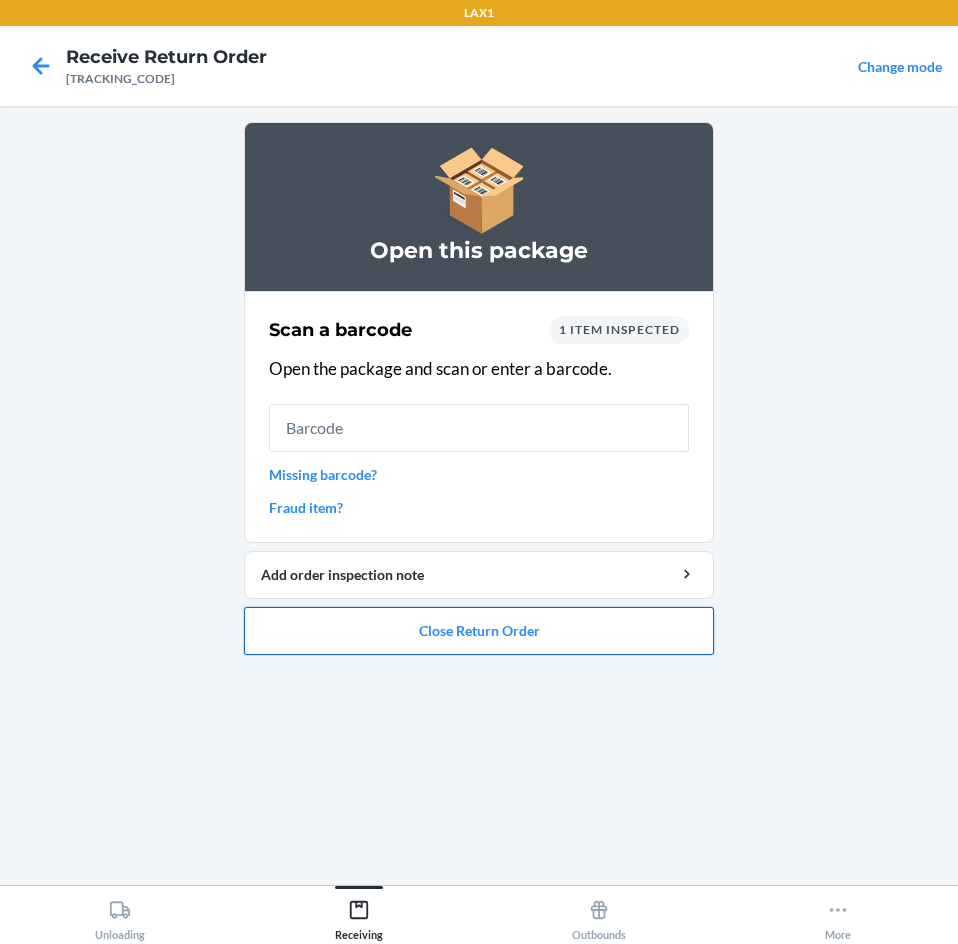 click on "Close Return Order" at bounding box center [479, 631] 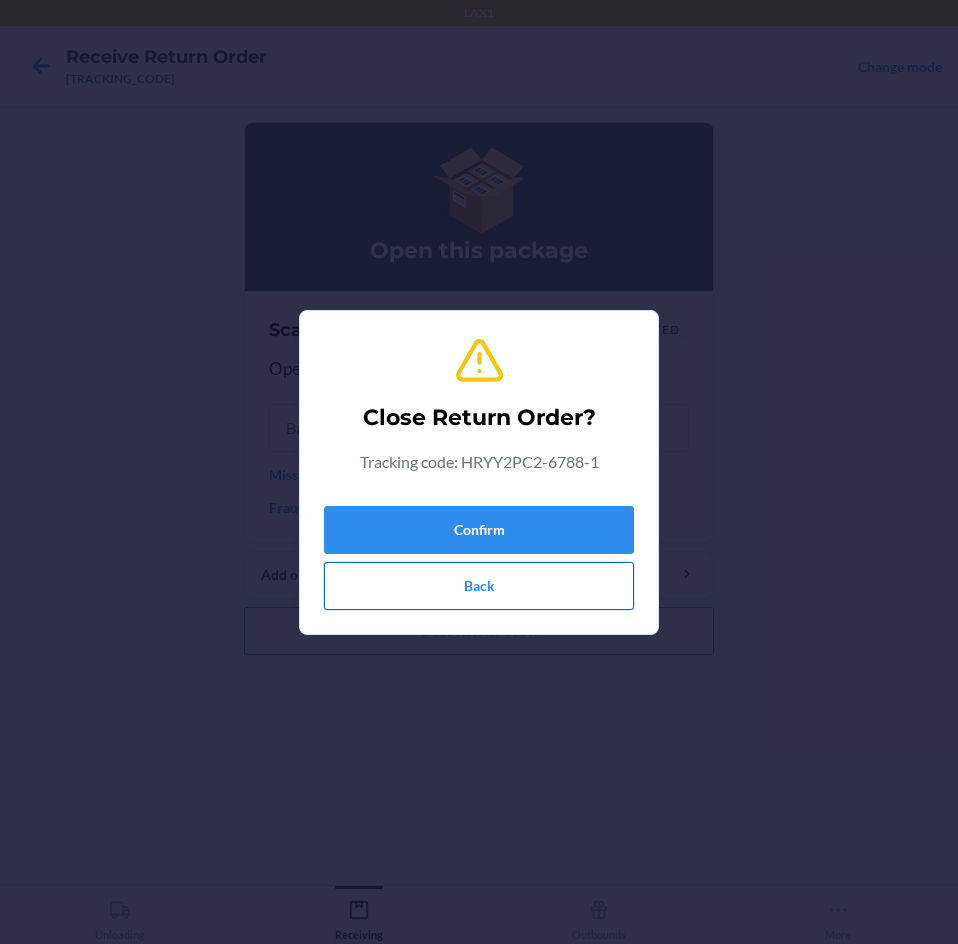 click on "Back" at bounding box center (479, 586) 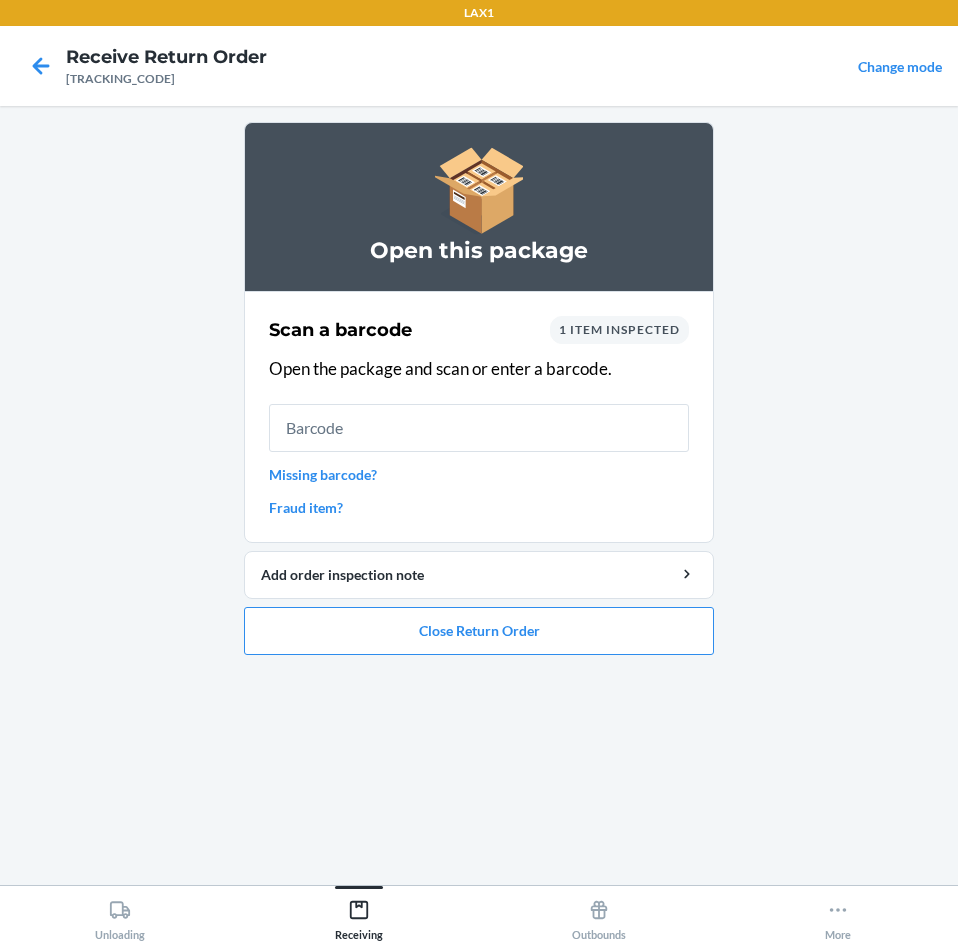 click on "Missing barcode?" at bounding box center (479, 474) 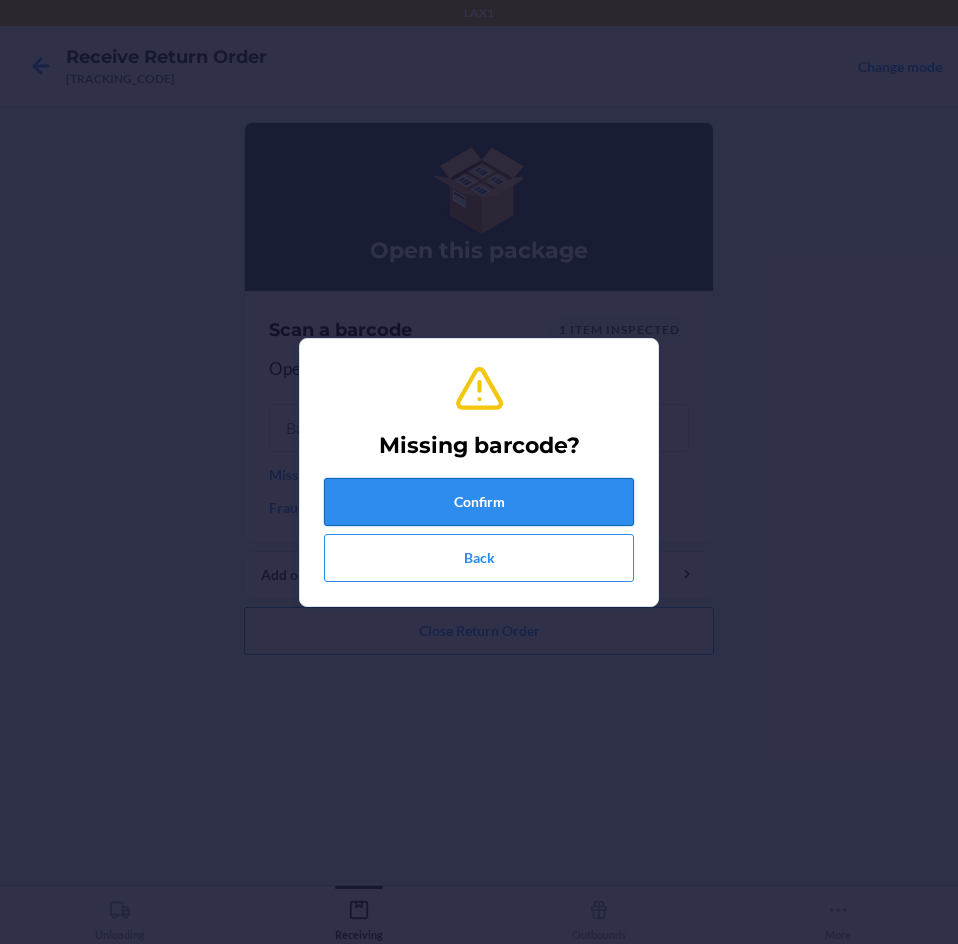 click on "Confirm" at bounding box center [479, 502] 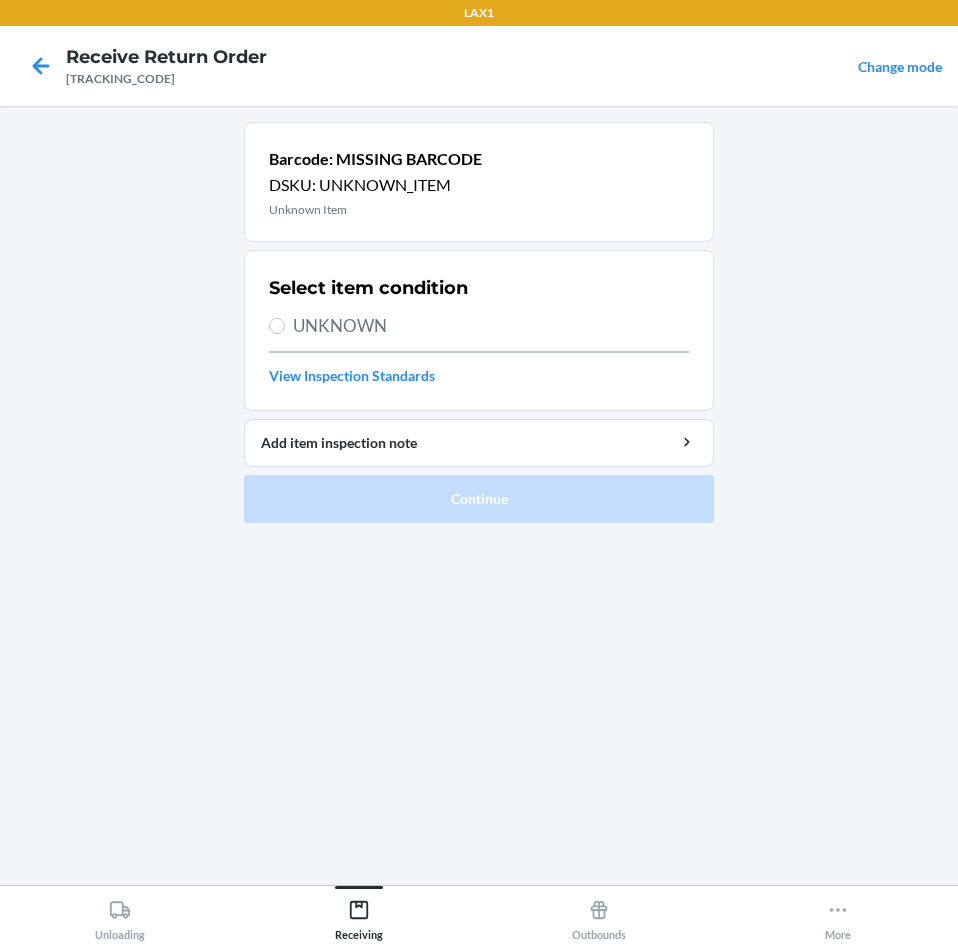 click on "UNKNOWN" at bounding box center [491, 326] 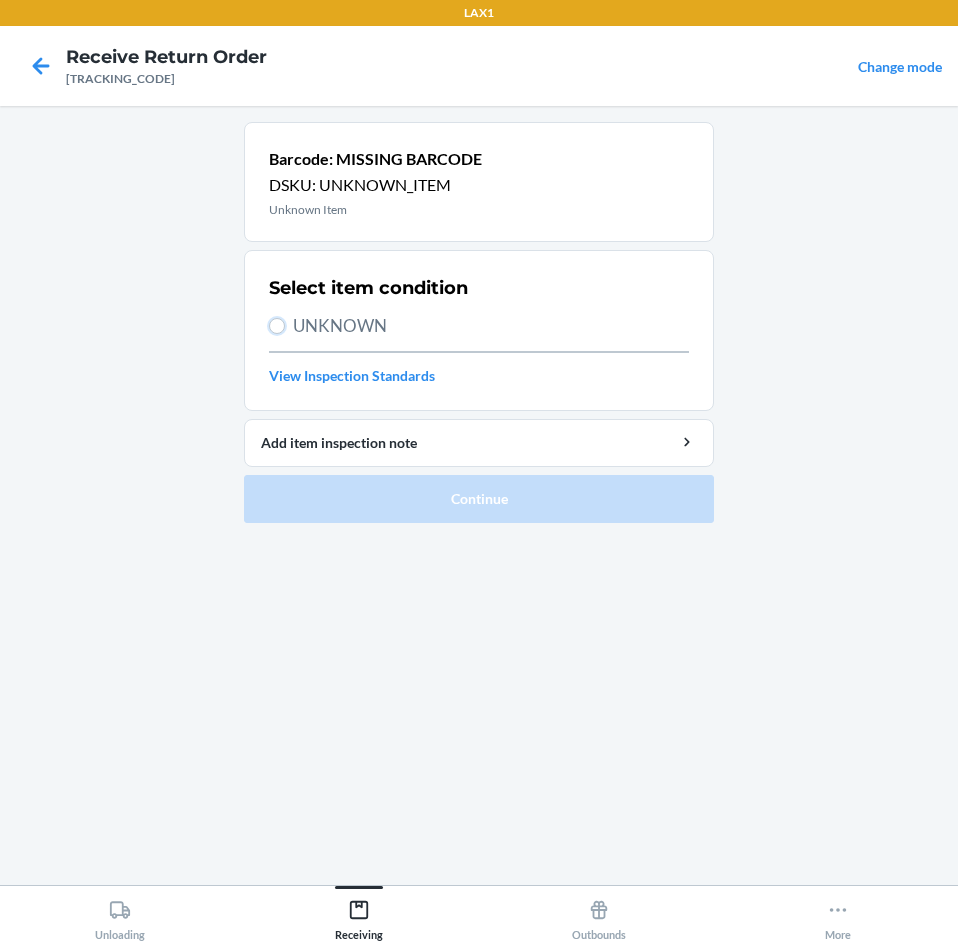 click on "UNKNOWN" at bounding box center [277, 326] 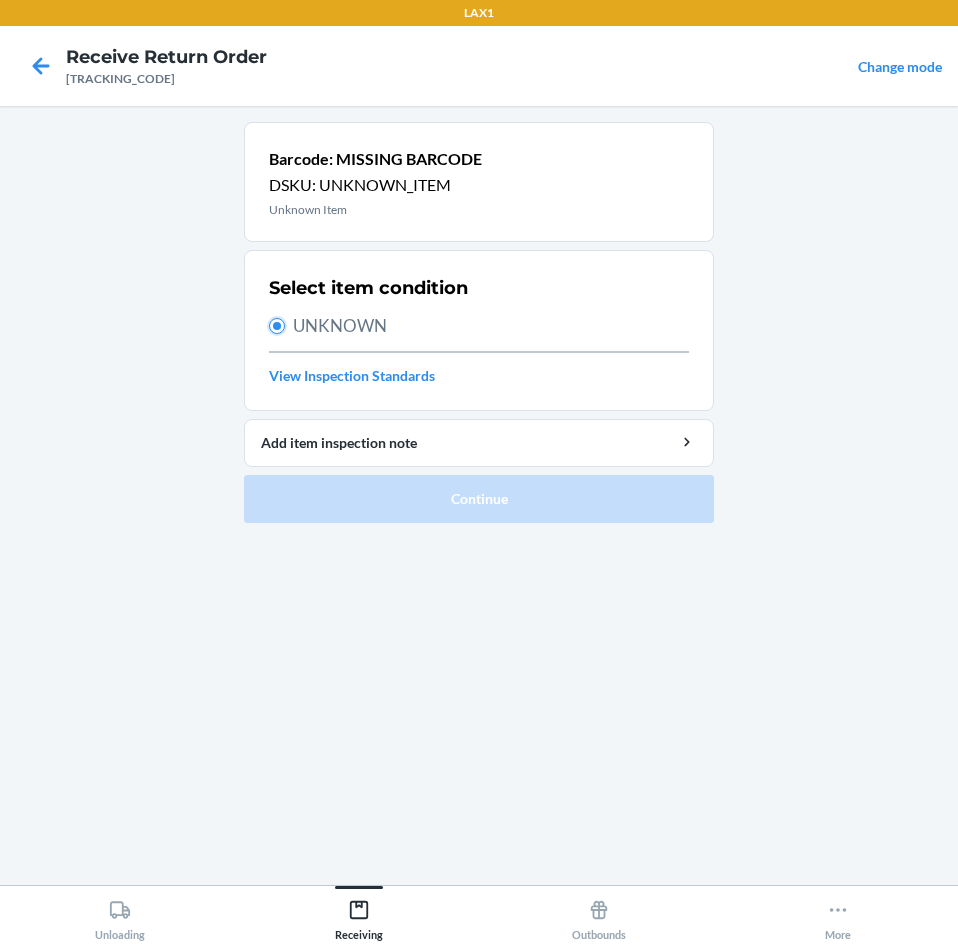 radio on "true" 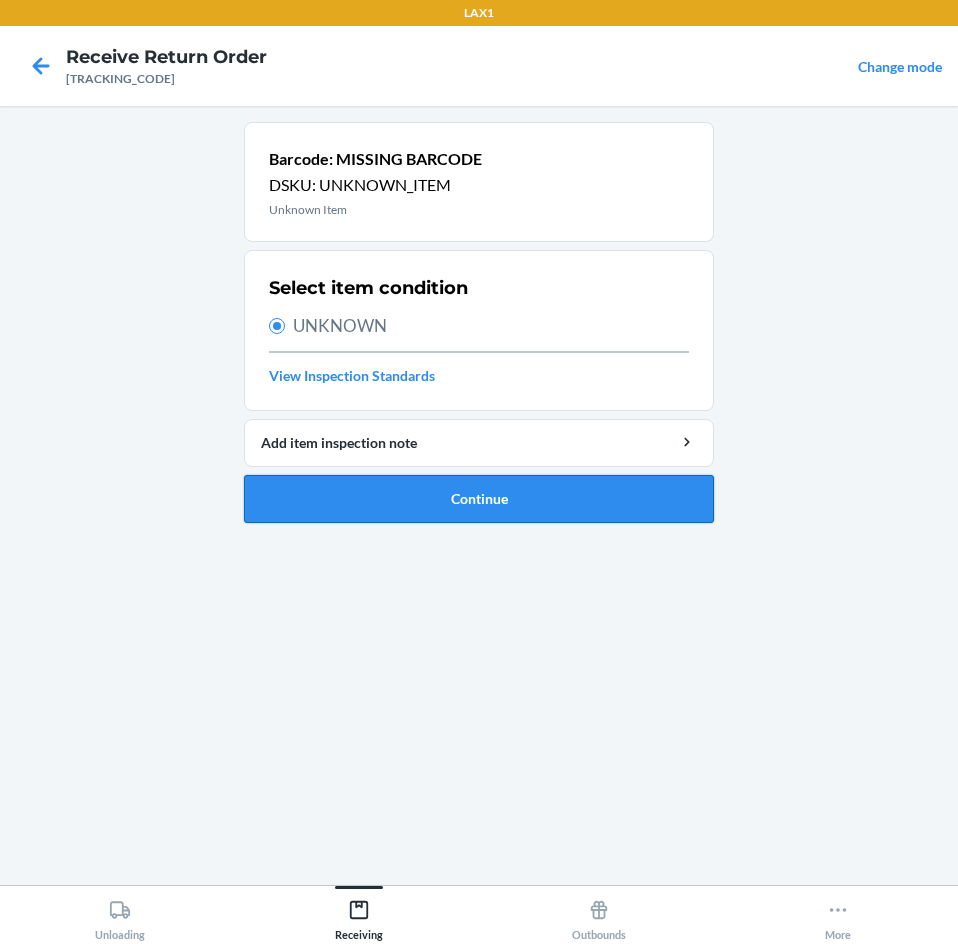 drag, startPoint x: 365, startPoint y: 492, endPoint x: 350, endPoint y: 494, distance: 15.132746 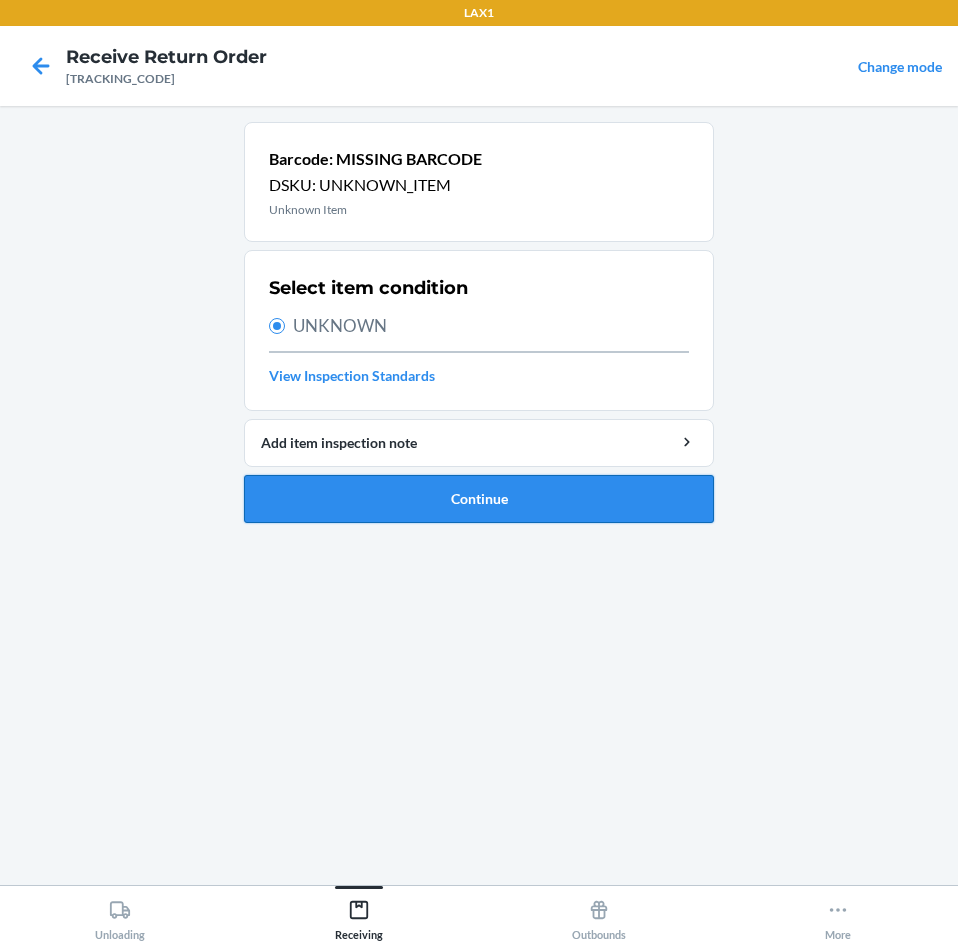 click on "Continue" at bounding box center [479, 499] 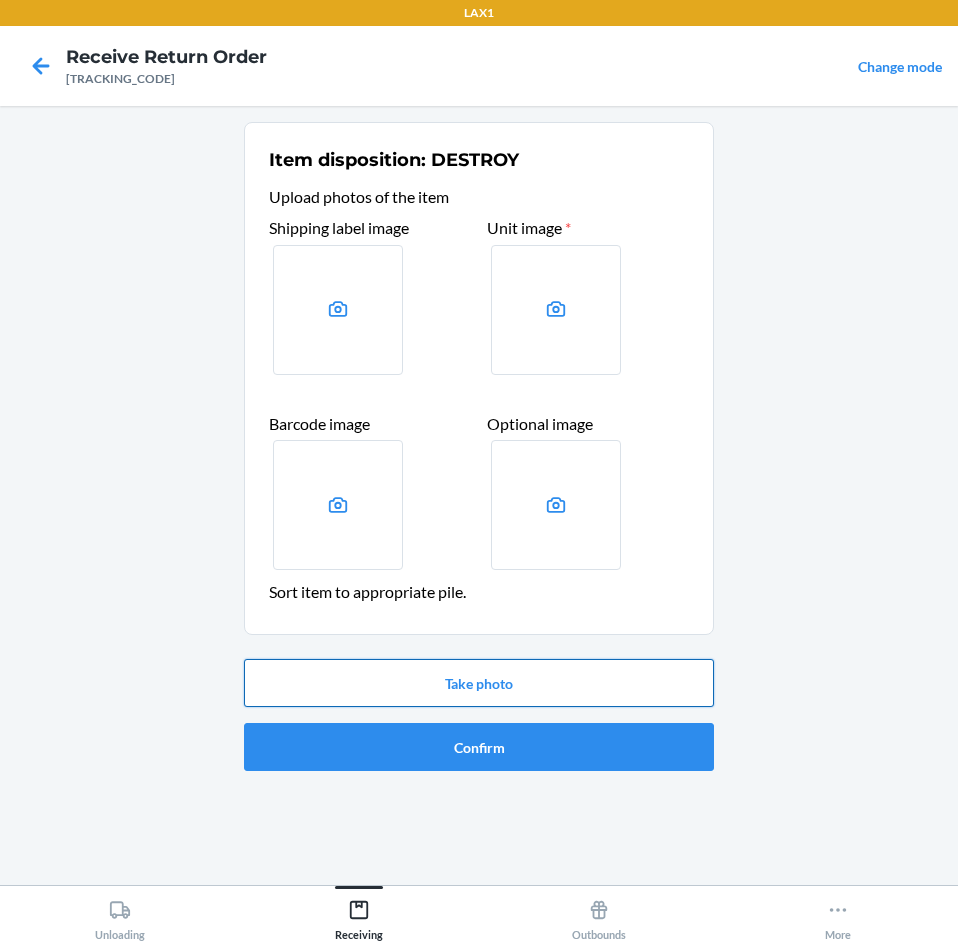 click on "Take photo" at bounding box center [479, 683] 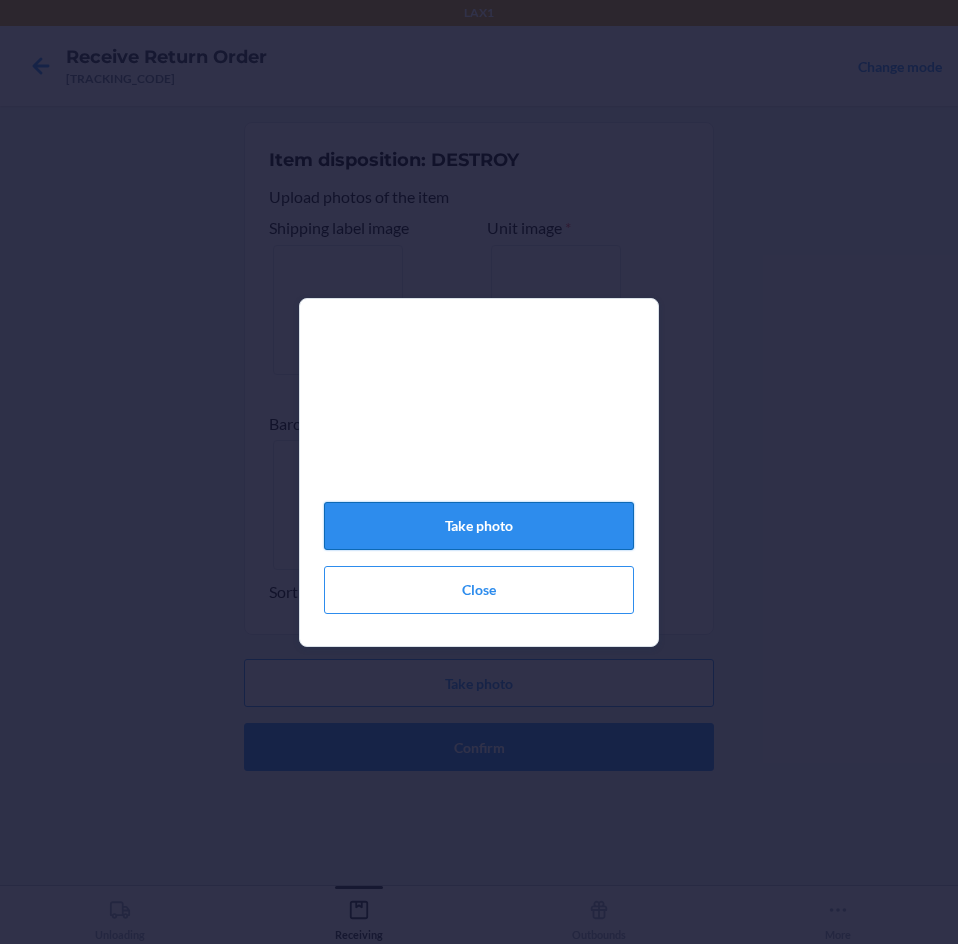click on "Take photo" 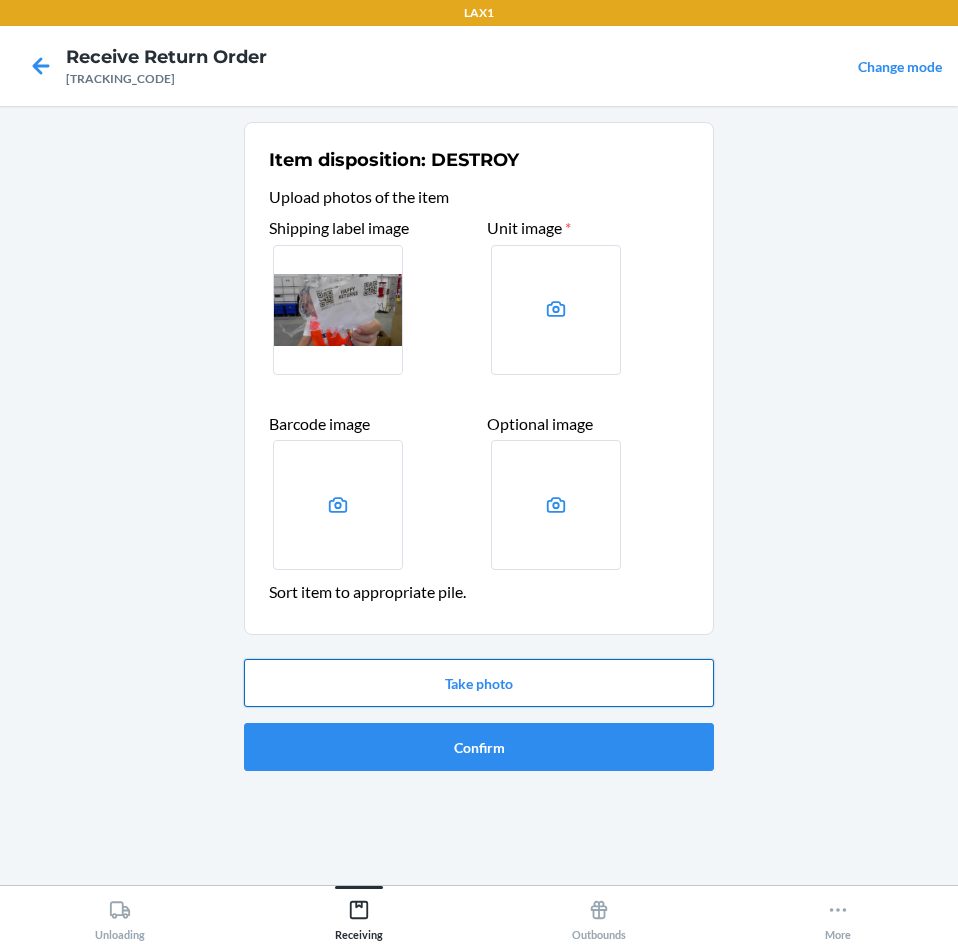 click on "Take photo" at bounding box center [479, 683] 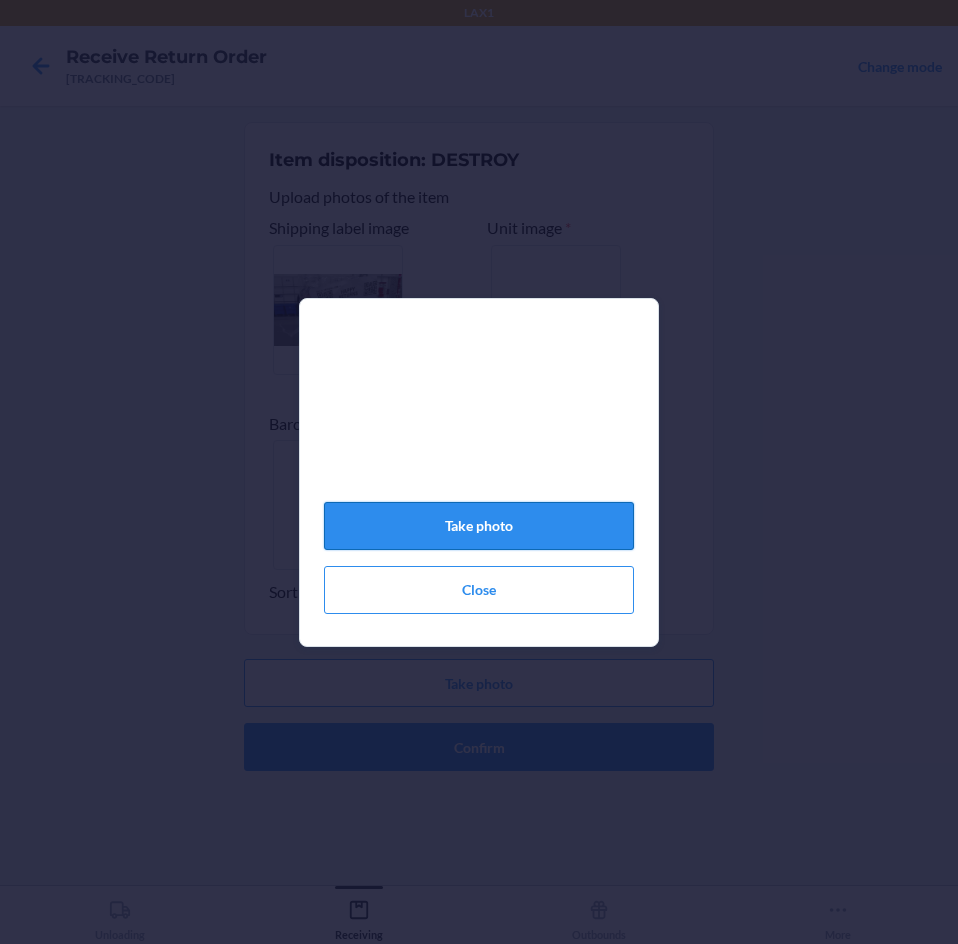 click on "Take photo" 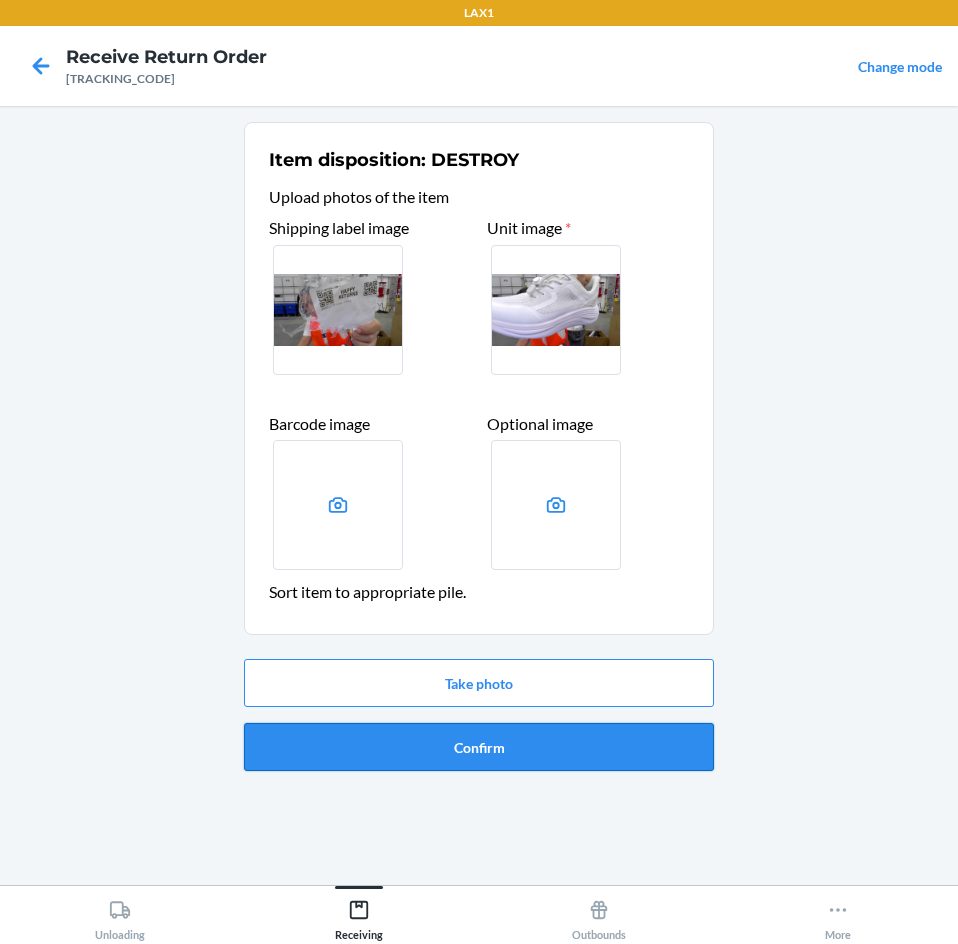 click on "Confirm" at bounding box center (479, 747) 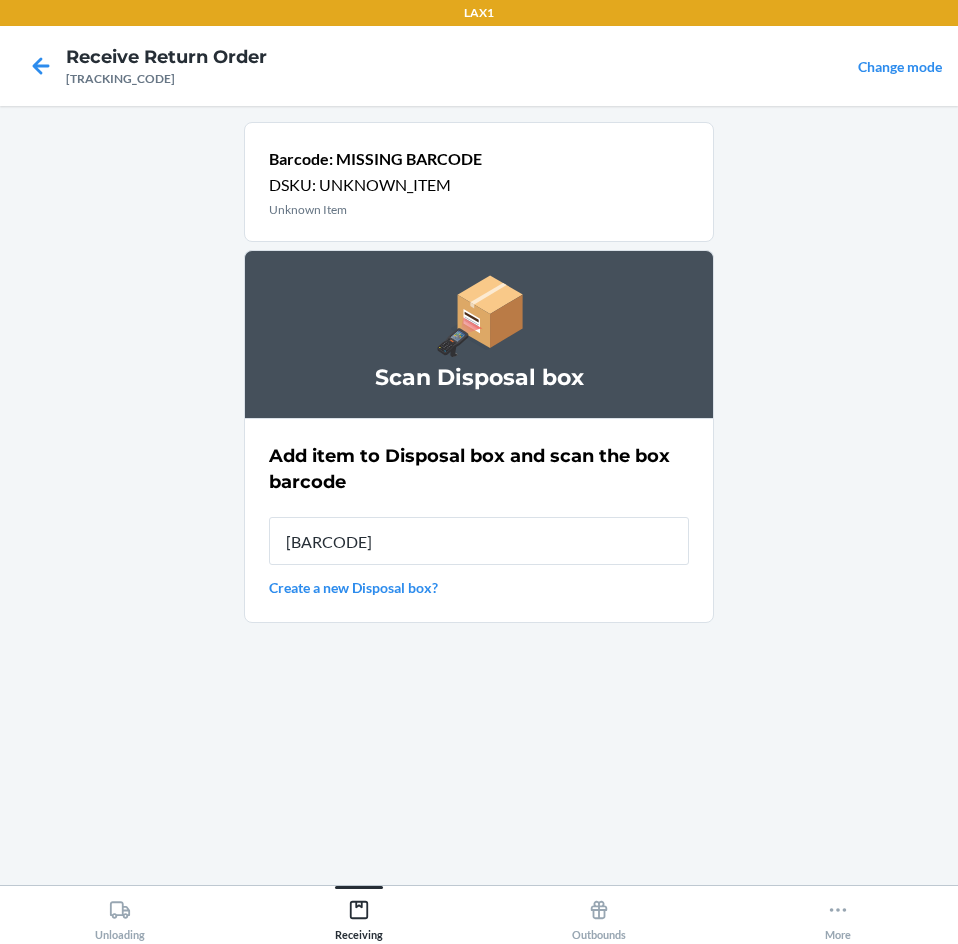 type on "[BARCODE]" 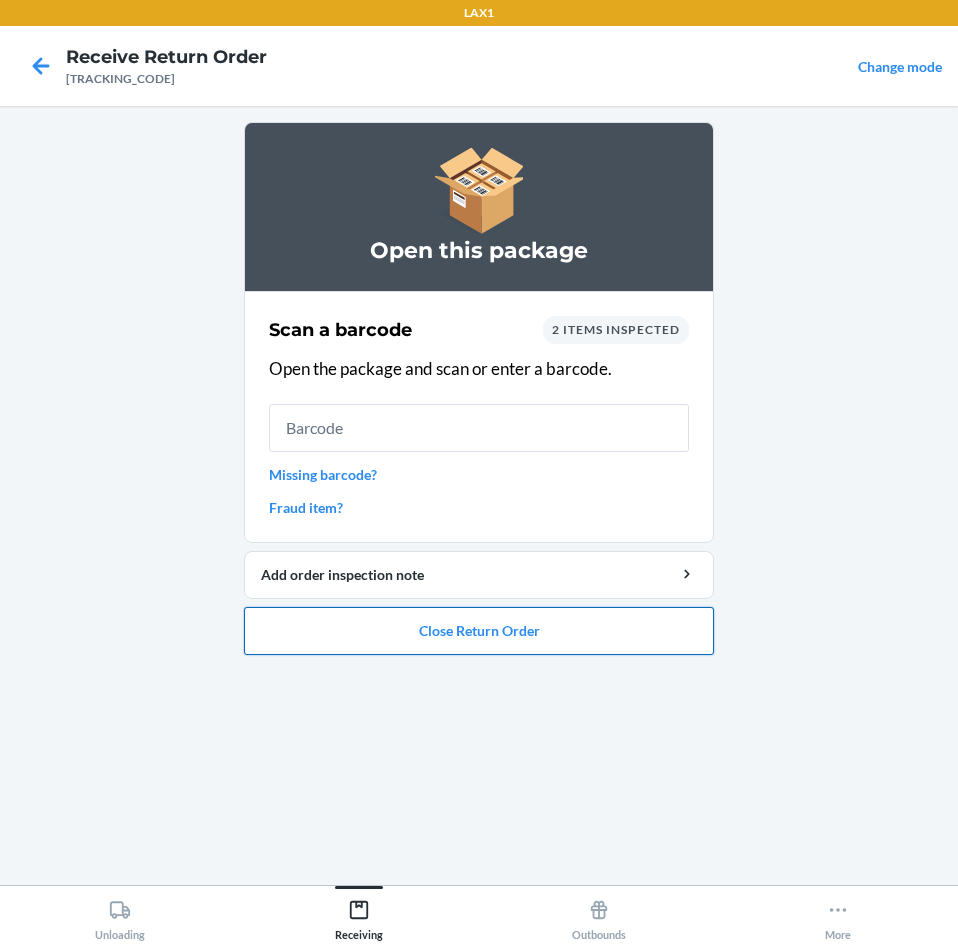 click on "Close Return Order" at bounding box center (479, 631) 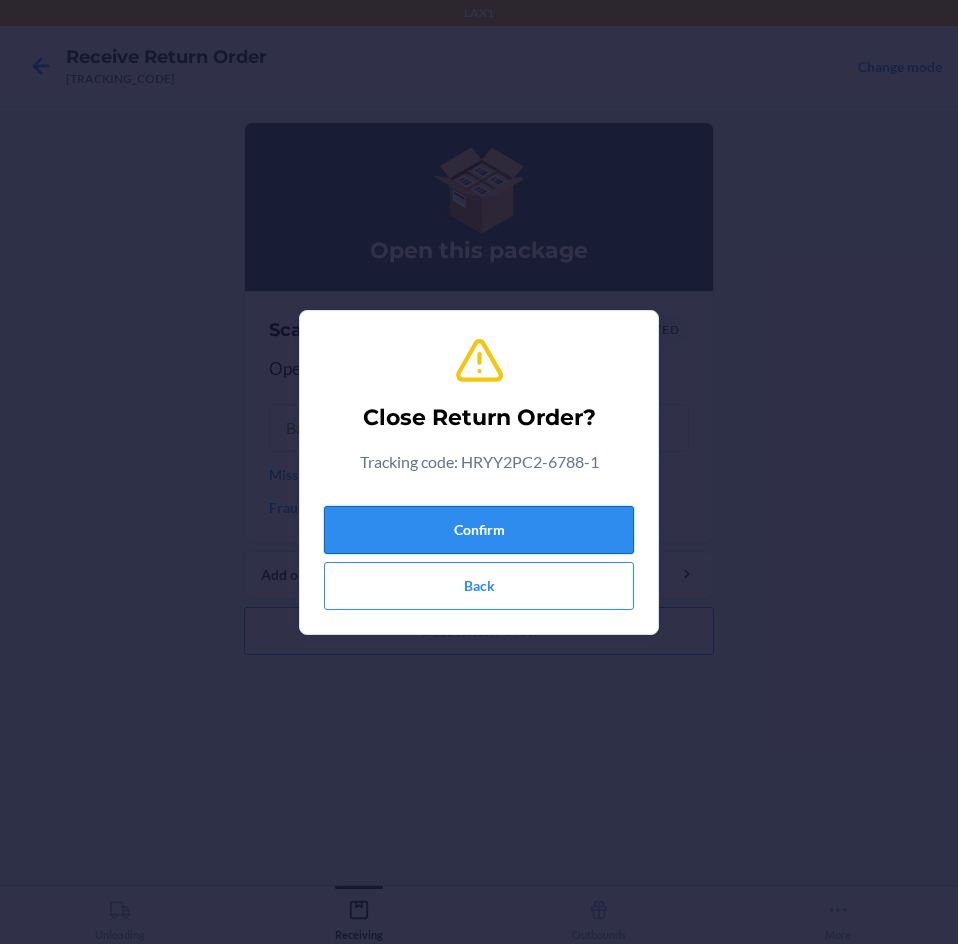 click on "Confirm" at bounding box center (479, 530) 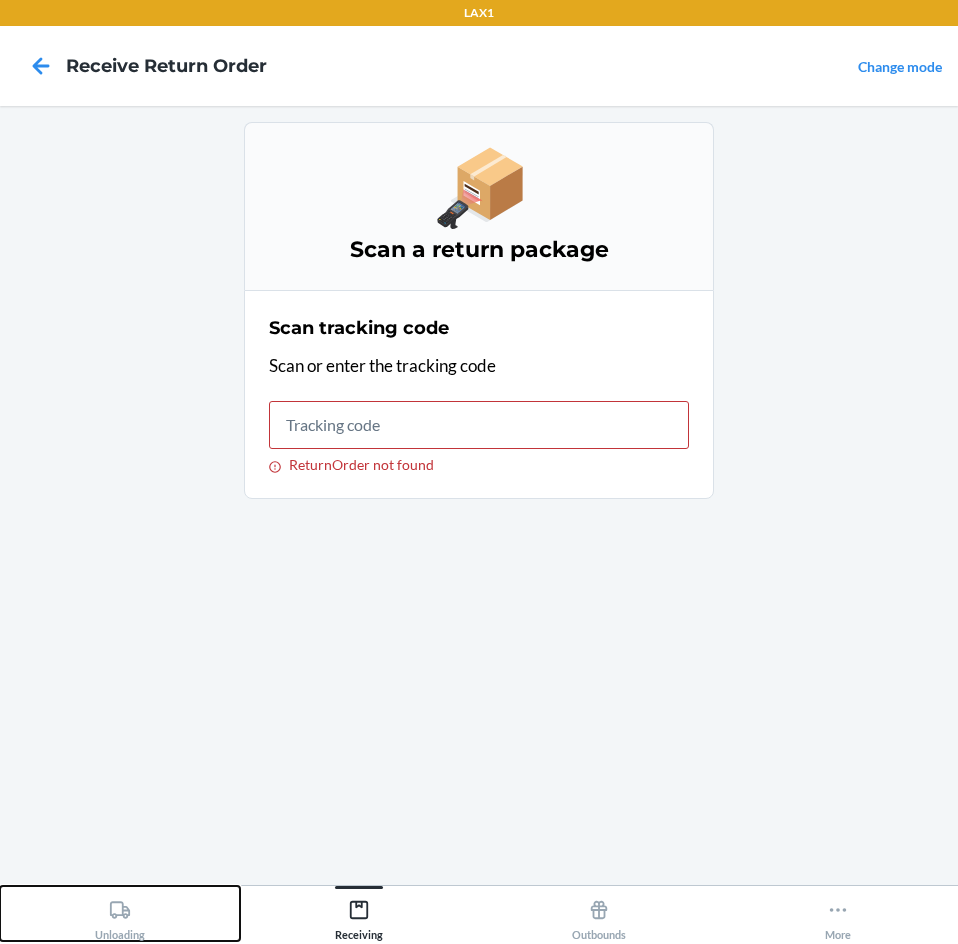 click 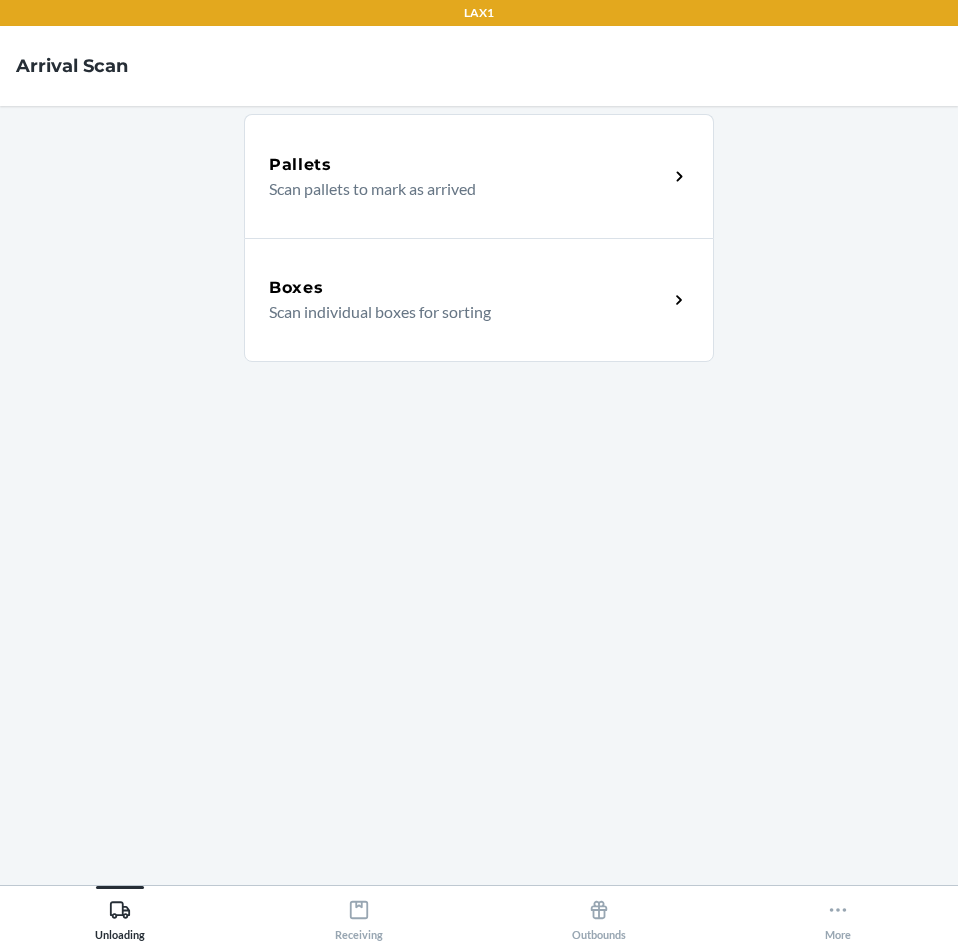 click on "Scan individual boxes for sorting" at bounding box center (460, 312) 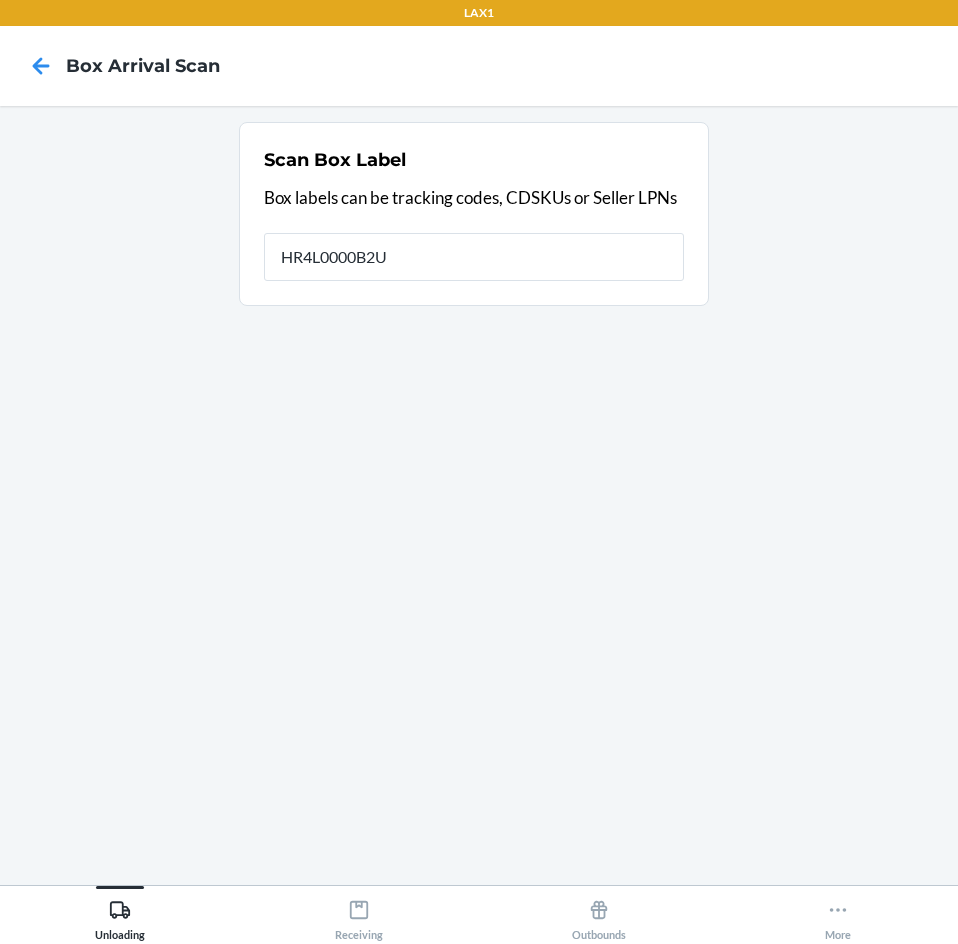 type on "HR4L0000B2U1" 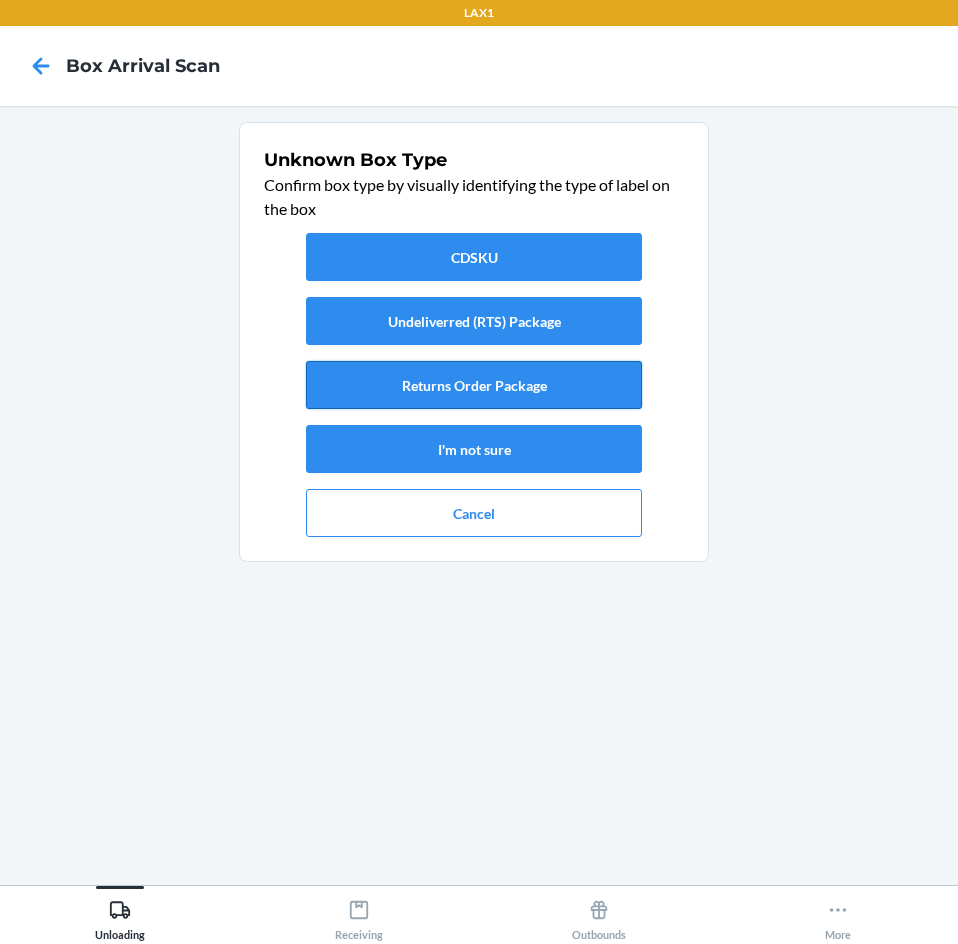 click on "Returns Order Package" at bounding box center [474, 385] 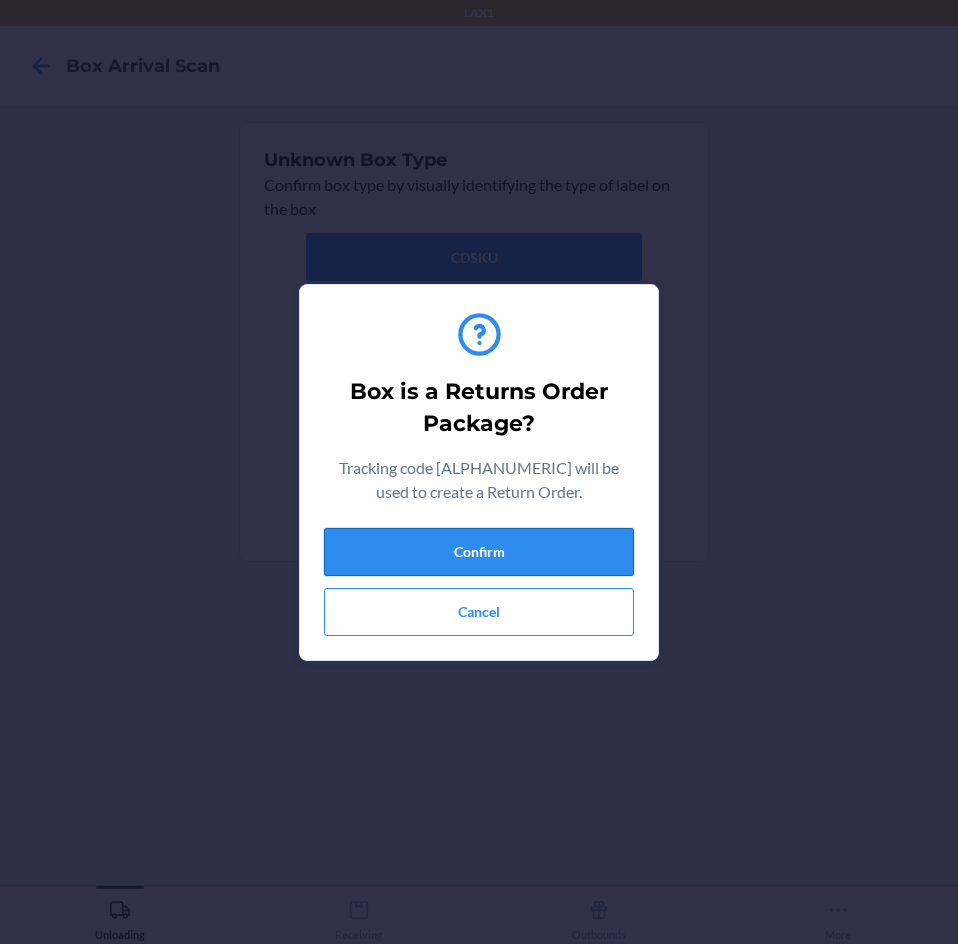click on "Confirm" at bounding box center (479, 552) 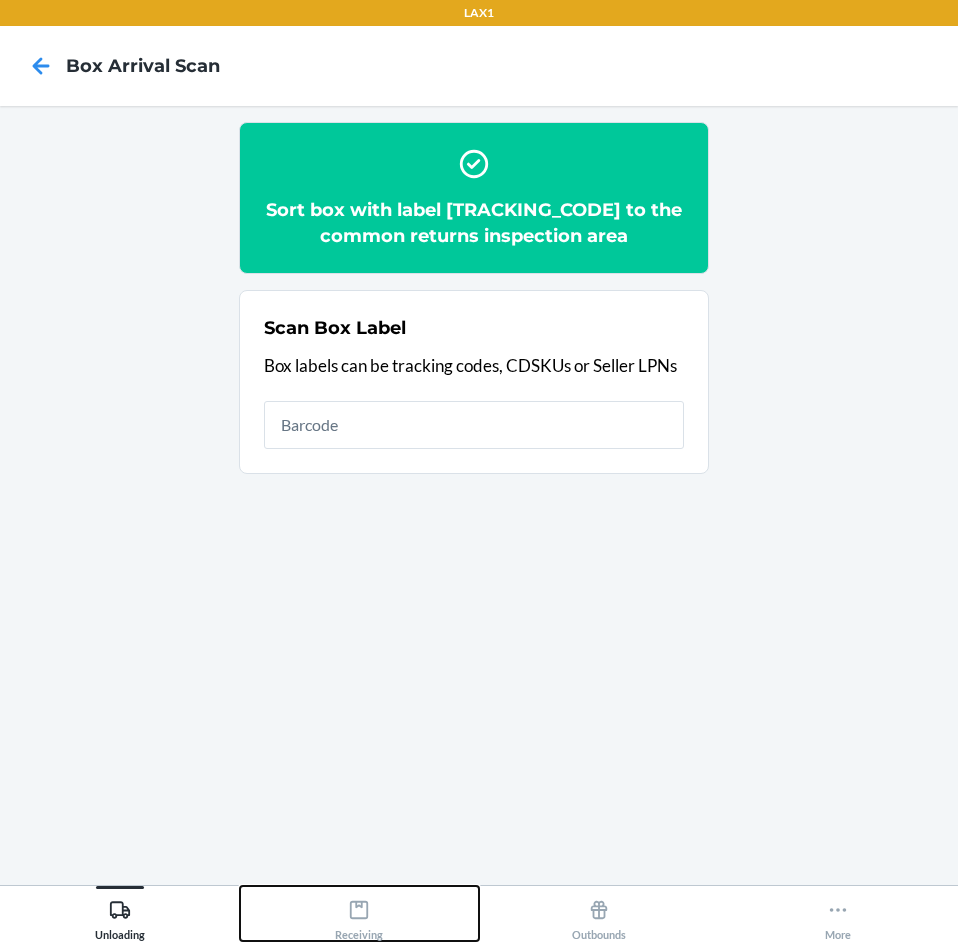 drag, startPoint x: 370, startPoint y: 936, endPoint x: 358, endPoint y: 936, distance: 12 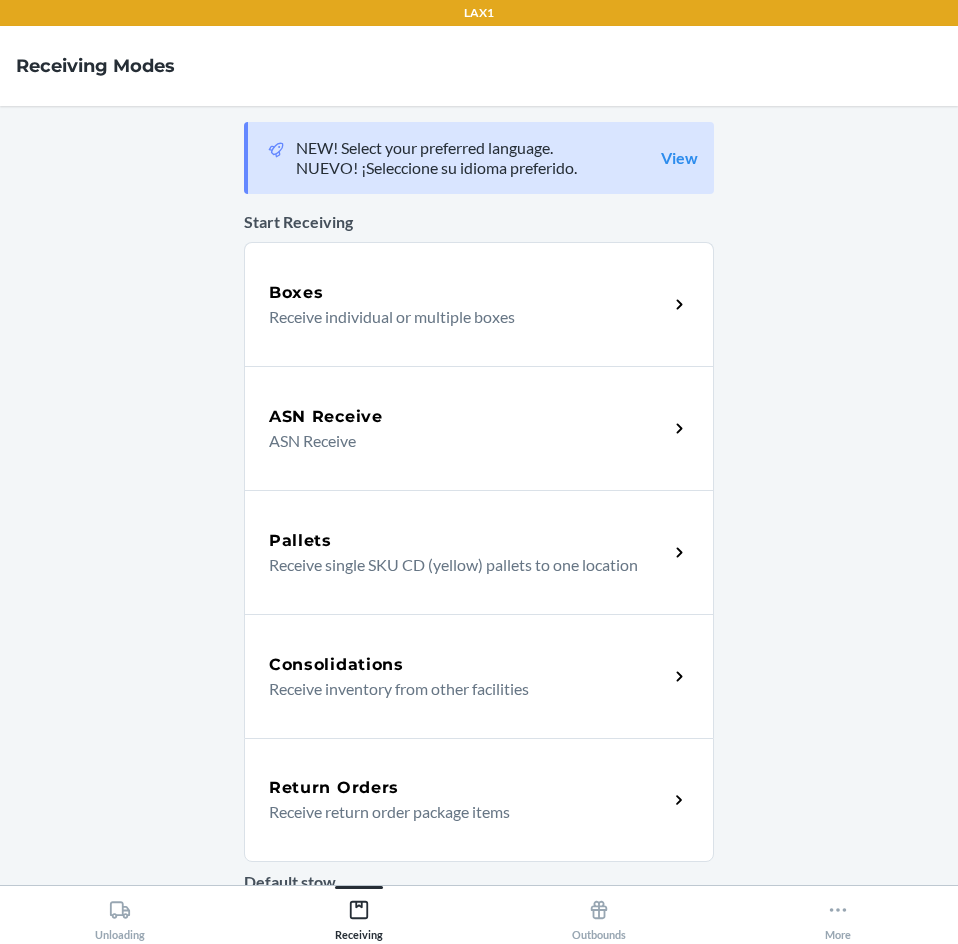 click on "Receive return order package items" at bounding box center (460, 812) 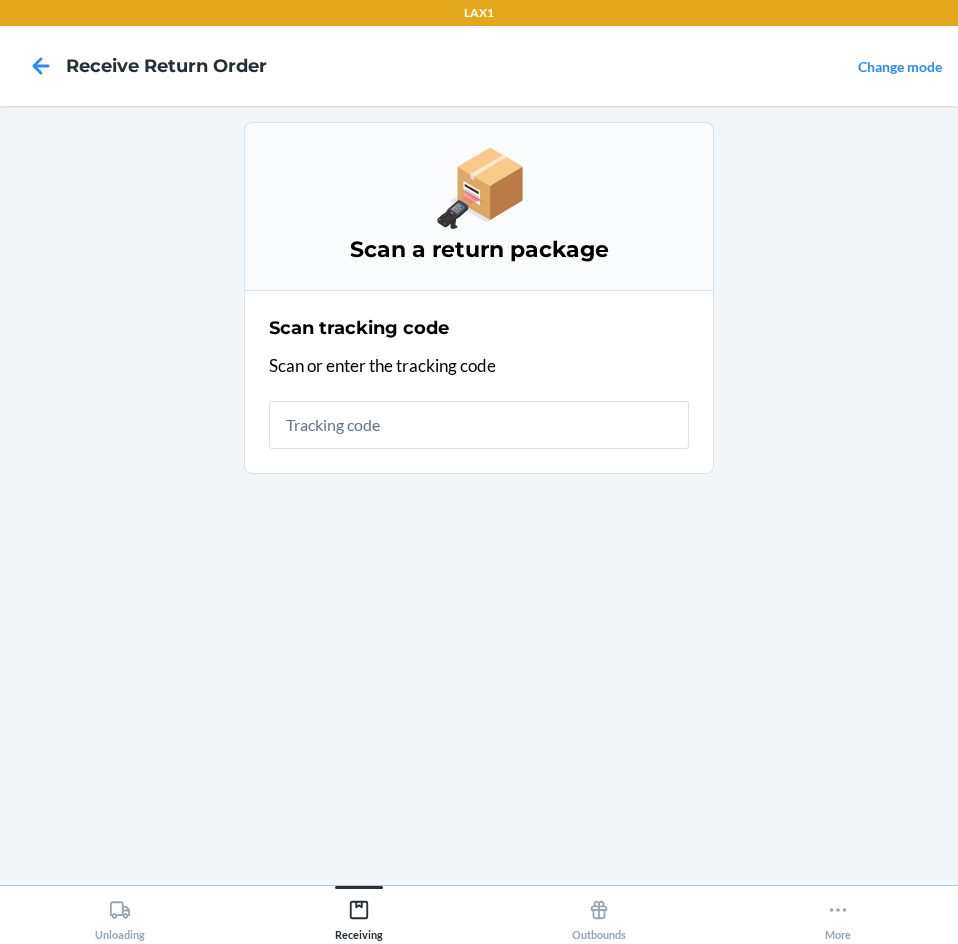 click at bounding box center [479, 425] 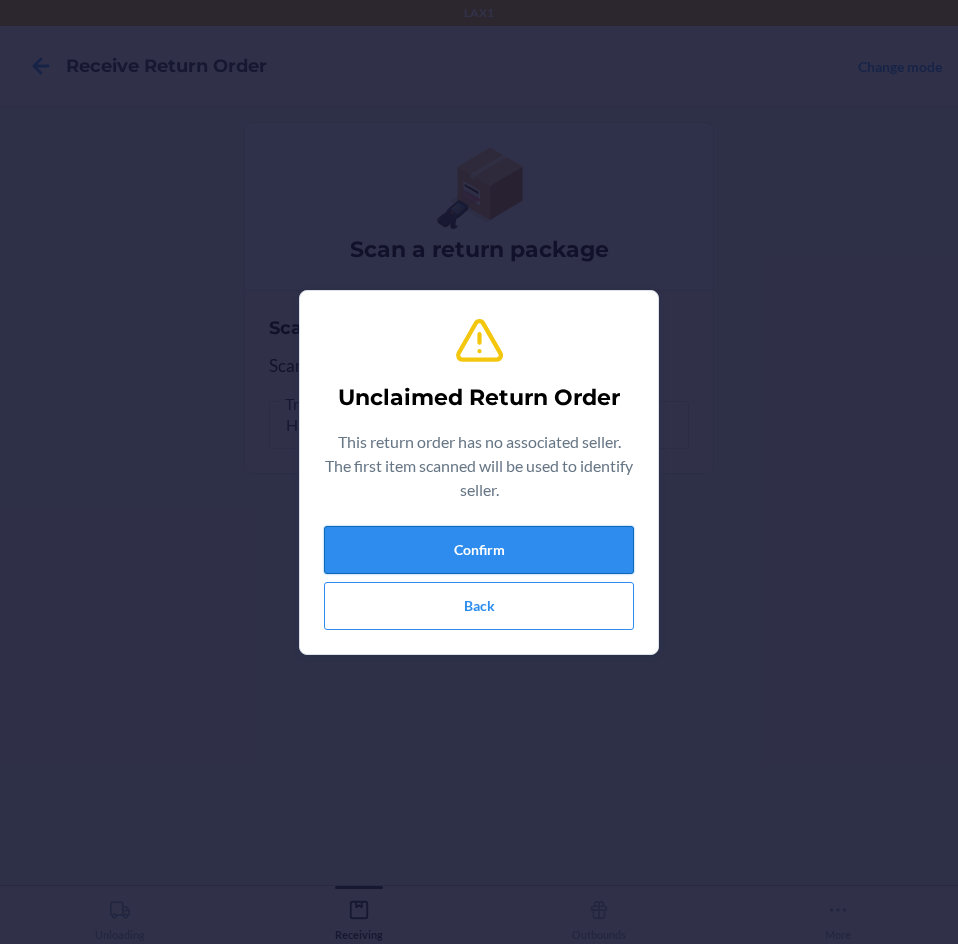 click on "Confirm" at bounding box center (479, 550) 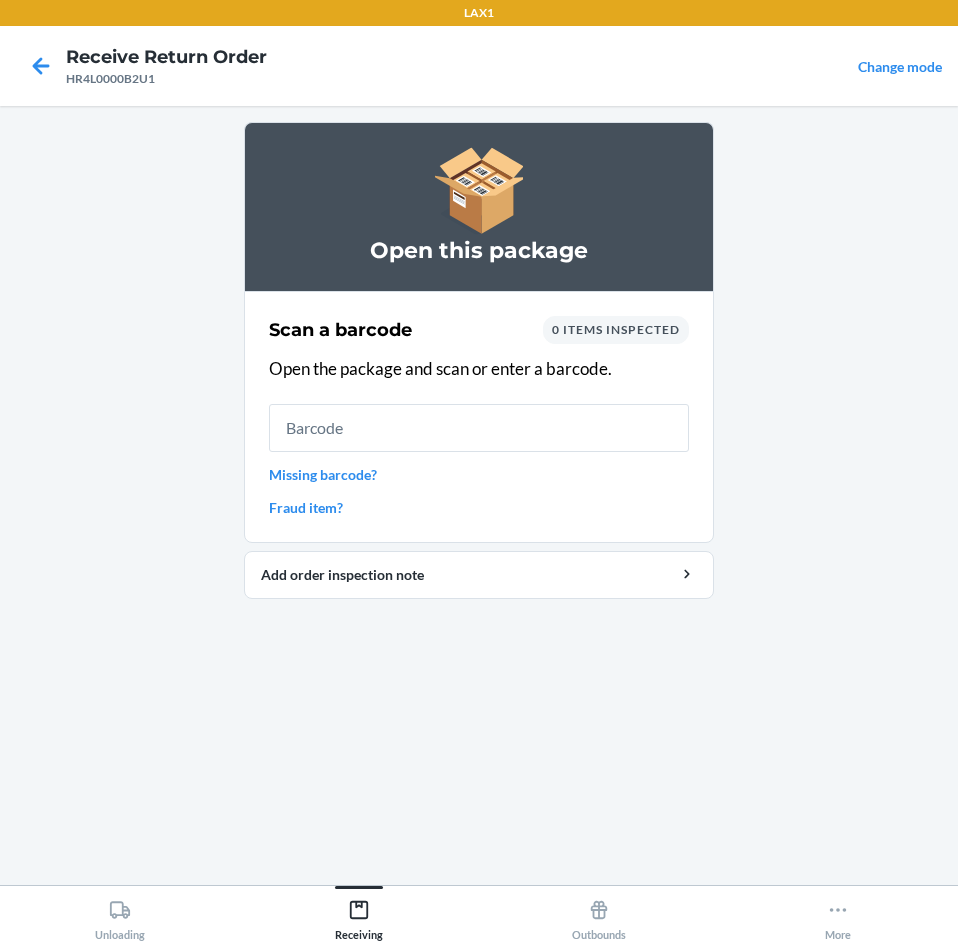 click on "Scan a barcode 0 items inspected Open the package and scan or enter a barcode. Missing barcode? Fraud item?" at bounding box center [479, 417] 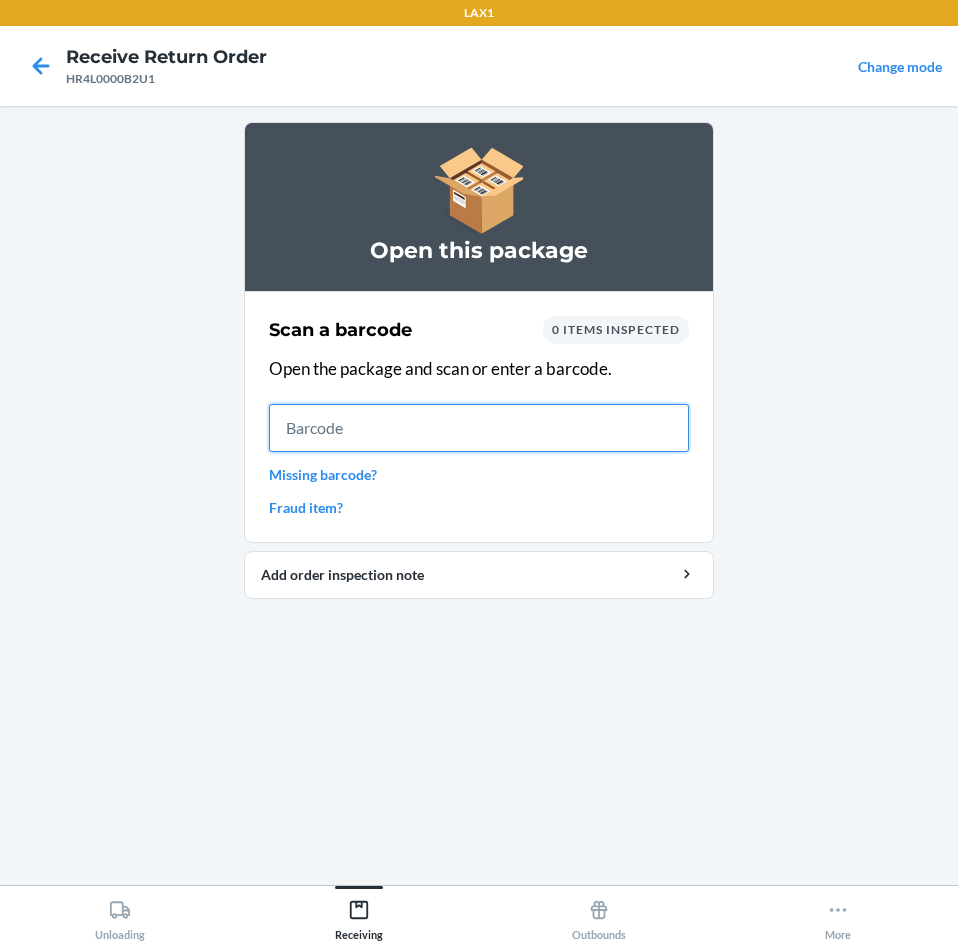 click at bounding box center [479, 428] 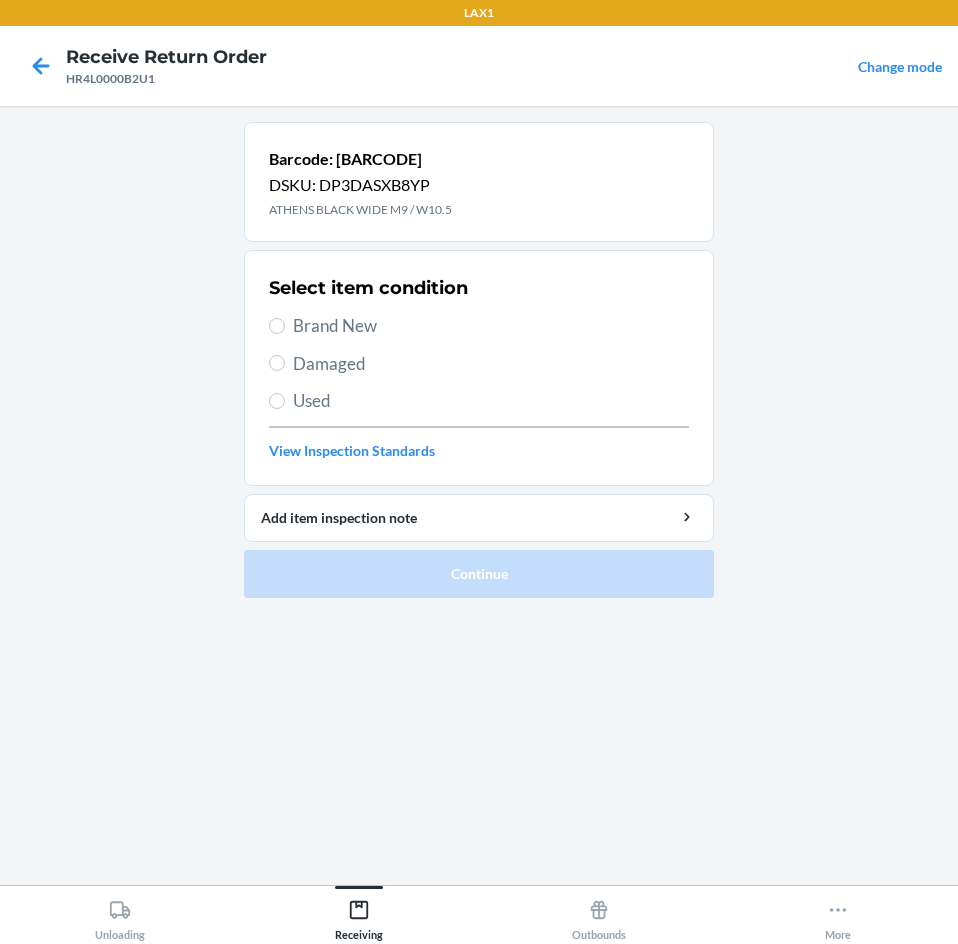 click on "Brand New" at bounding box center (491, 326) 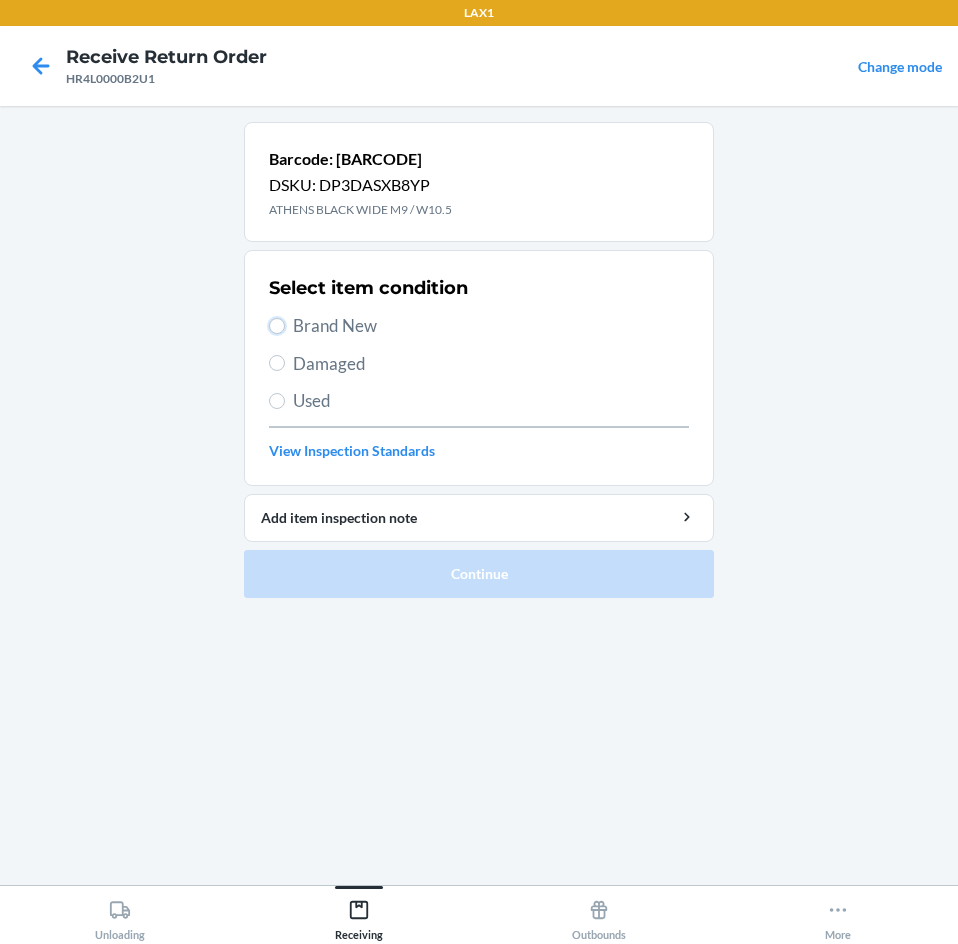 click on "Brand New" at bounding box center (277, 326) 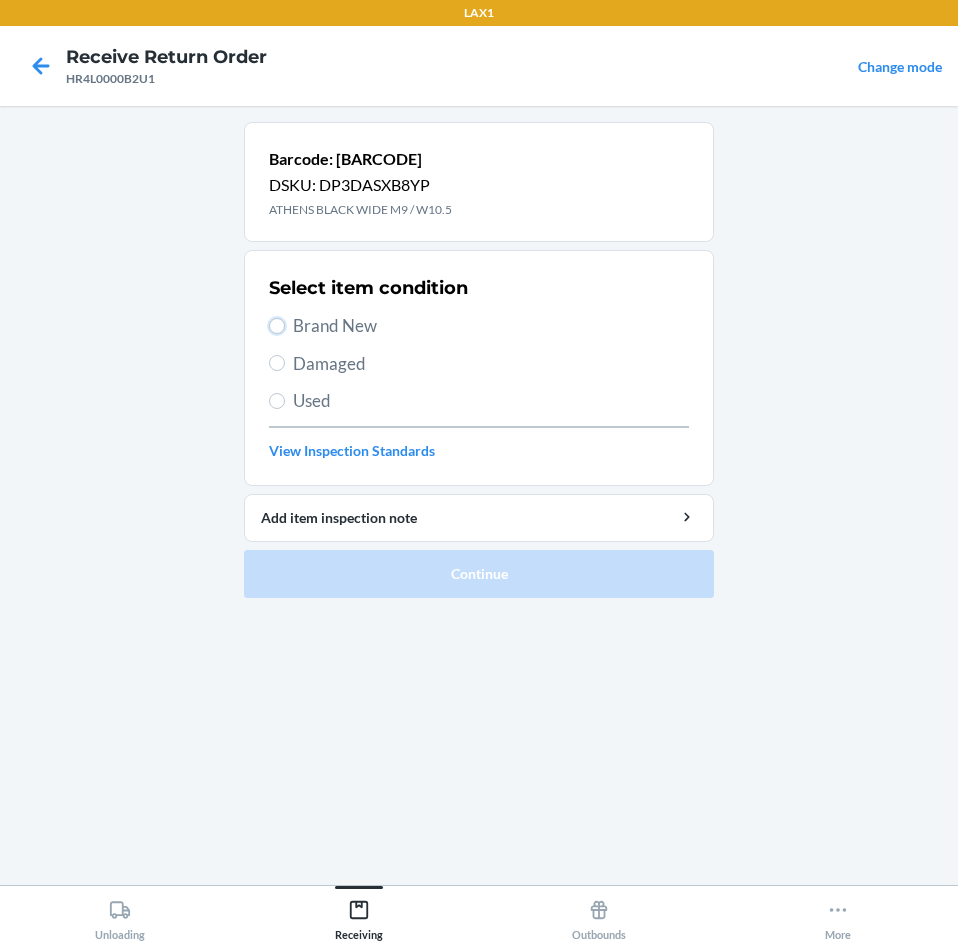 radio on "true" 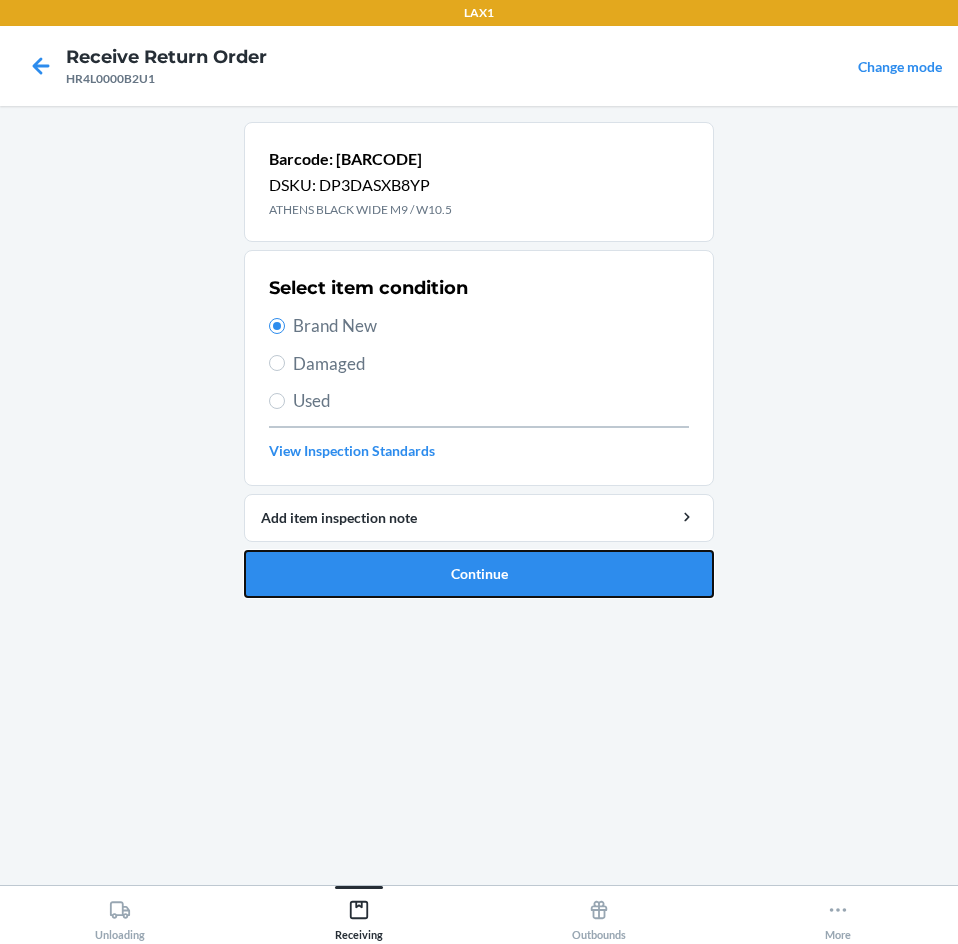 click on "Continue" at bounding box center (479, 574) 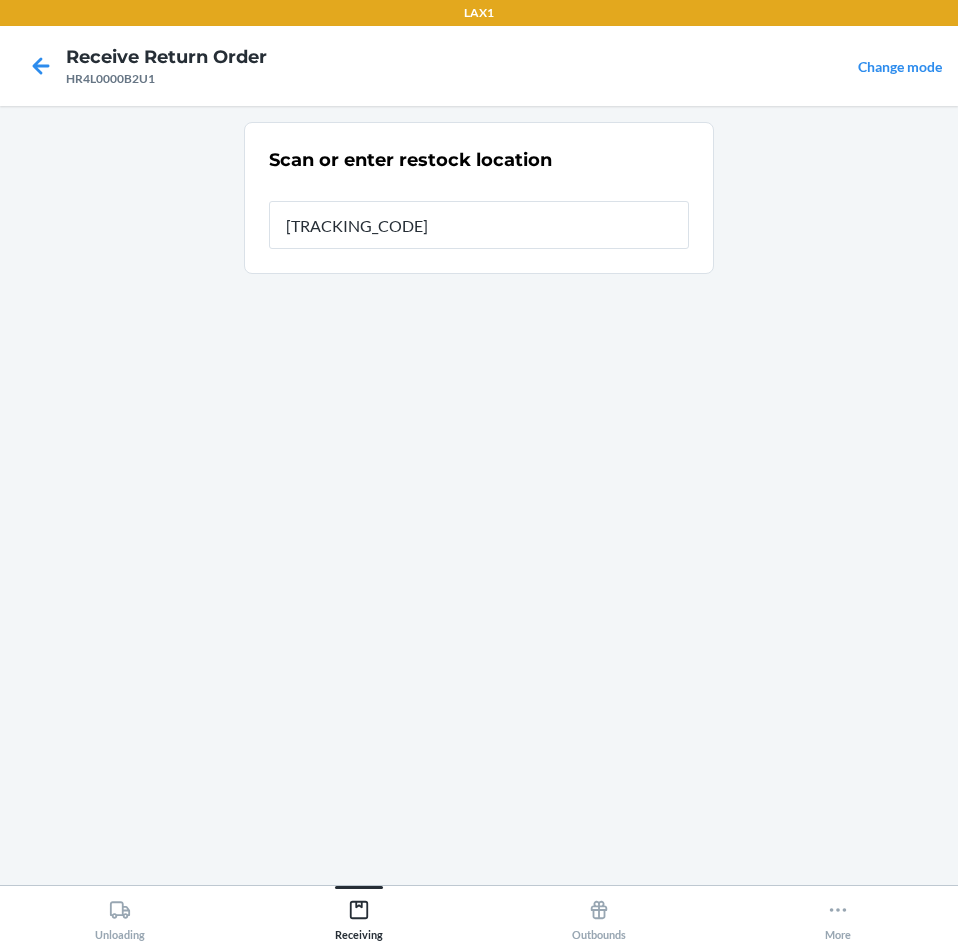 type on "RTCART092" 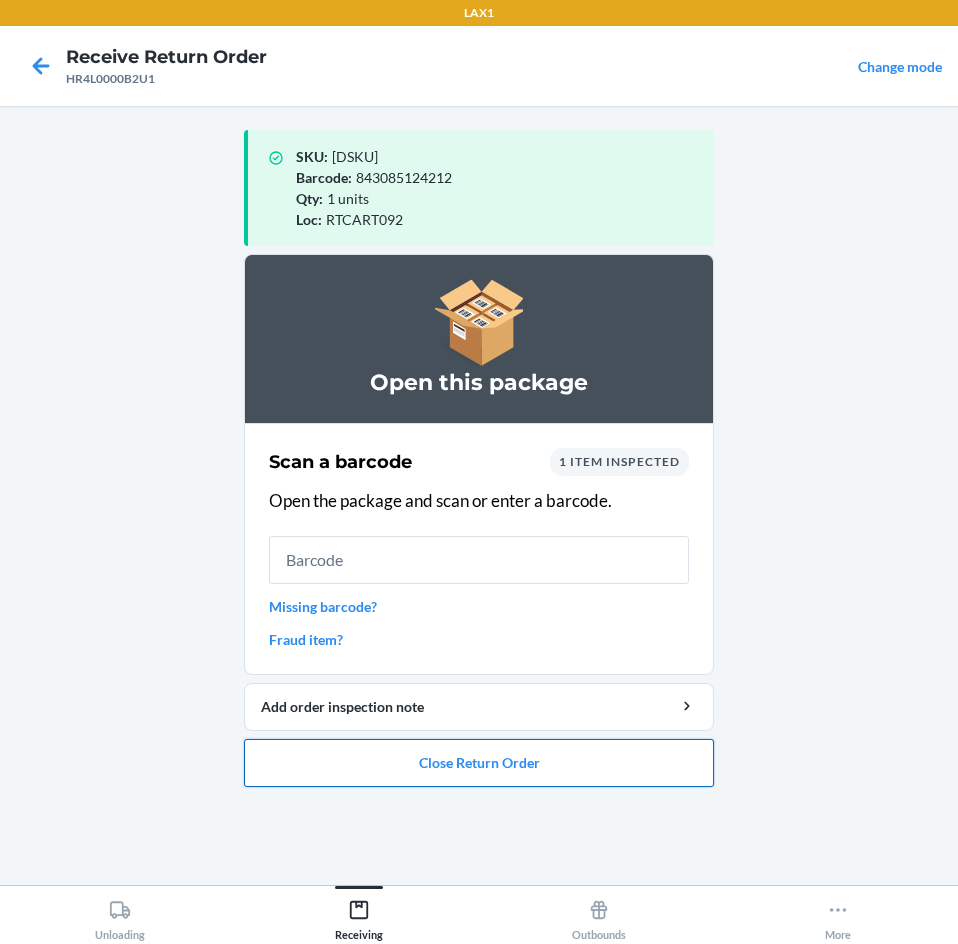 click on "Close Return Order" at bounding box center [479, 763] 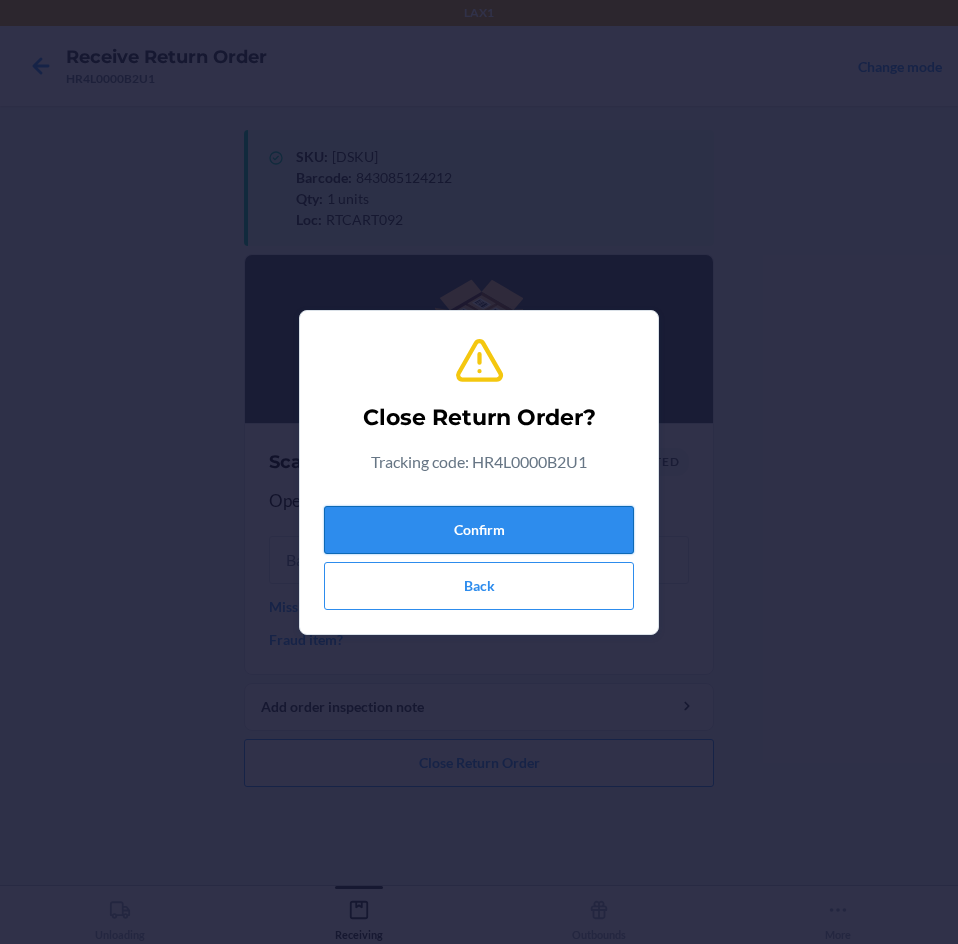 click on "Confirm" at bounding box center (479, 530) 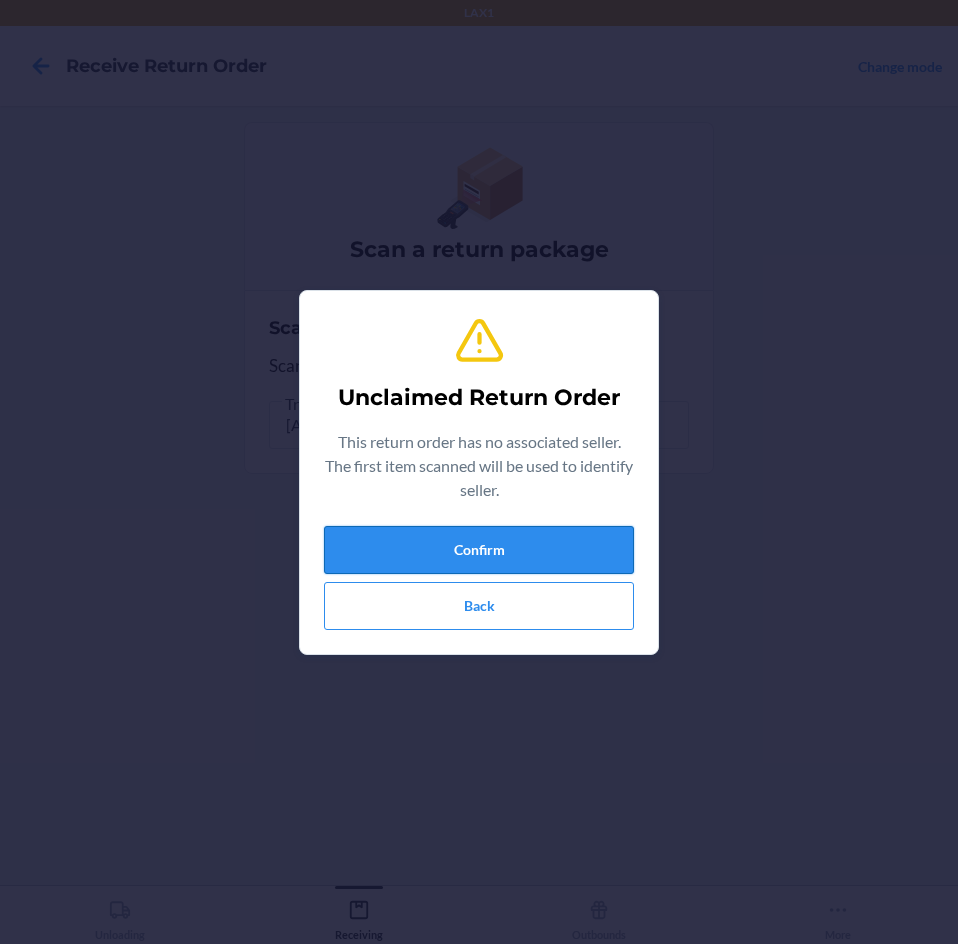click on "Confirm" at bounding box center [479, 550] 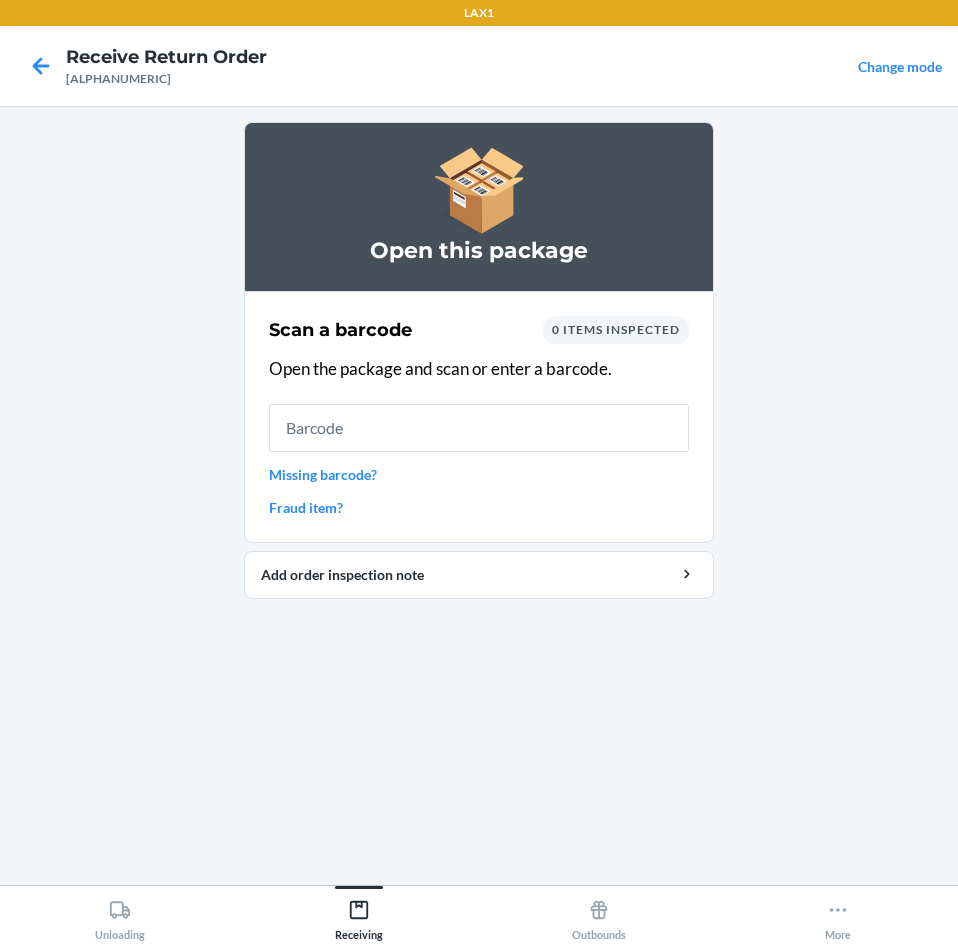 click on "Missing barcode?" at bounding box center [479, 474] 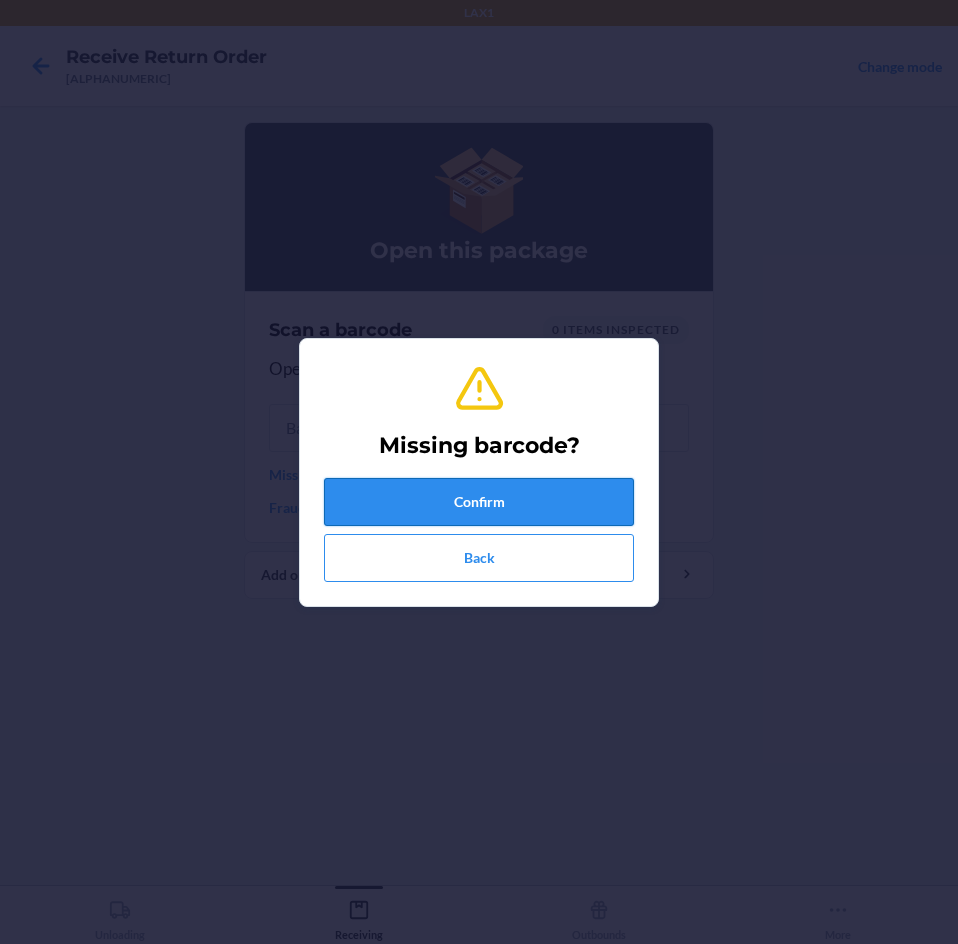 click on "Confirm" at bounding box center (479, 502) 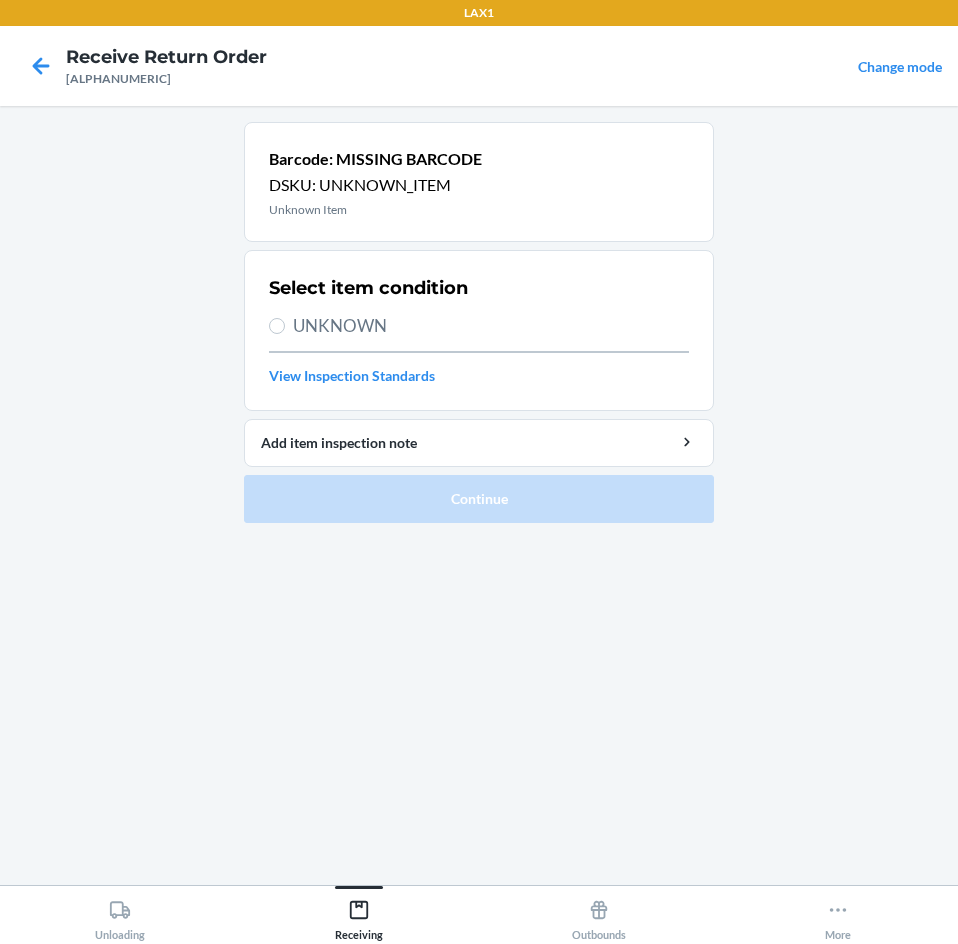 click on "UNKNOWN" at bounding box center [491, 326] 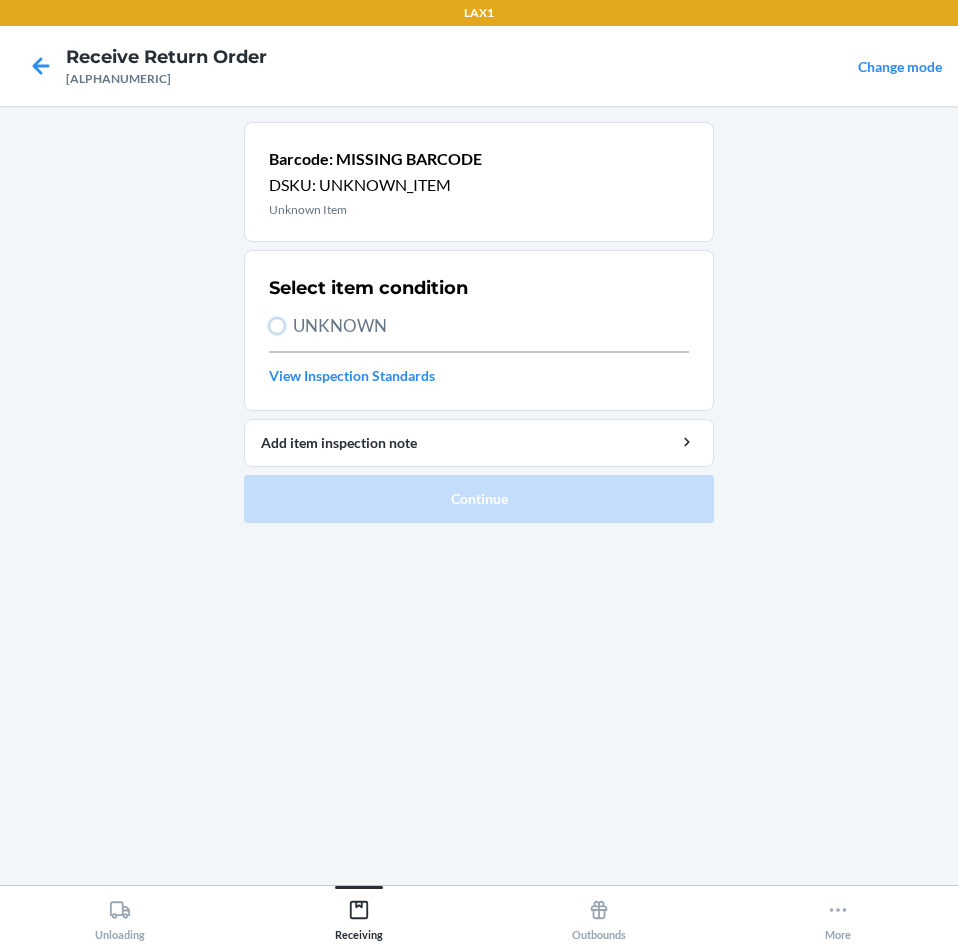 click on "UNKNOWN" at bounding box center [277, 326] 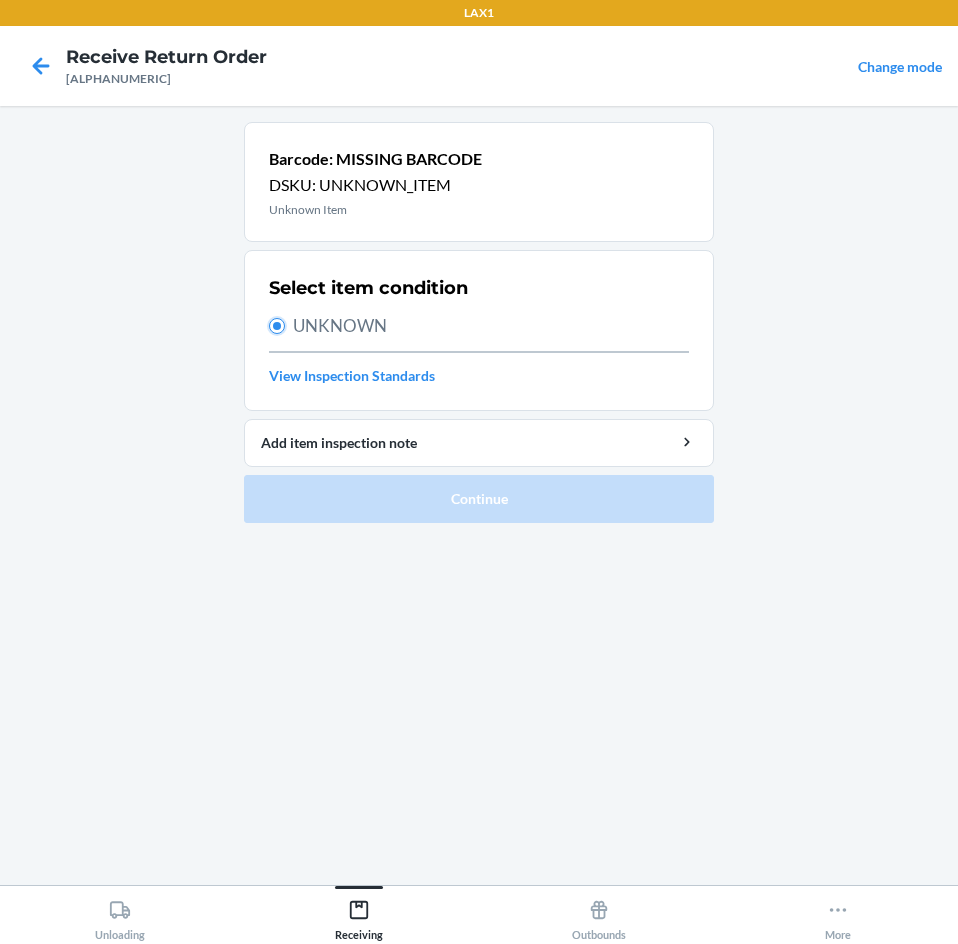 radio on "true" 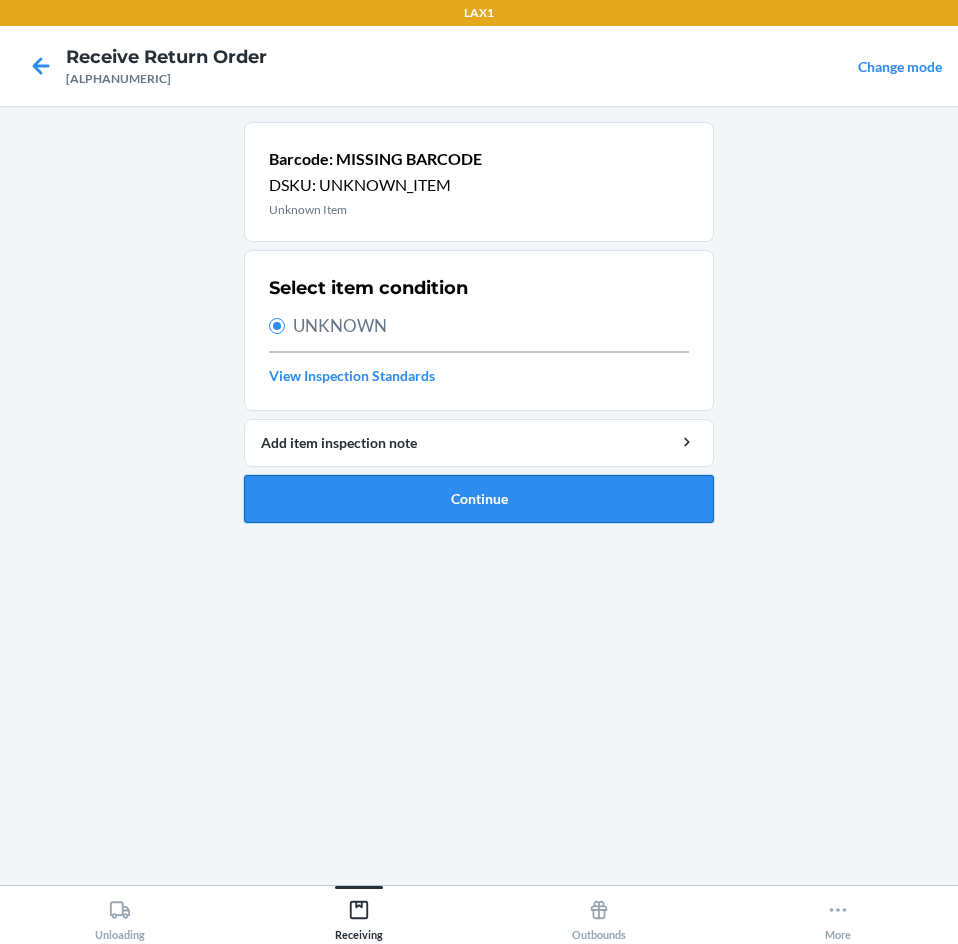 click on "Continue" at bounding box center [479, 499] 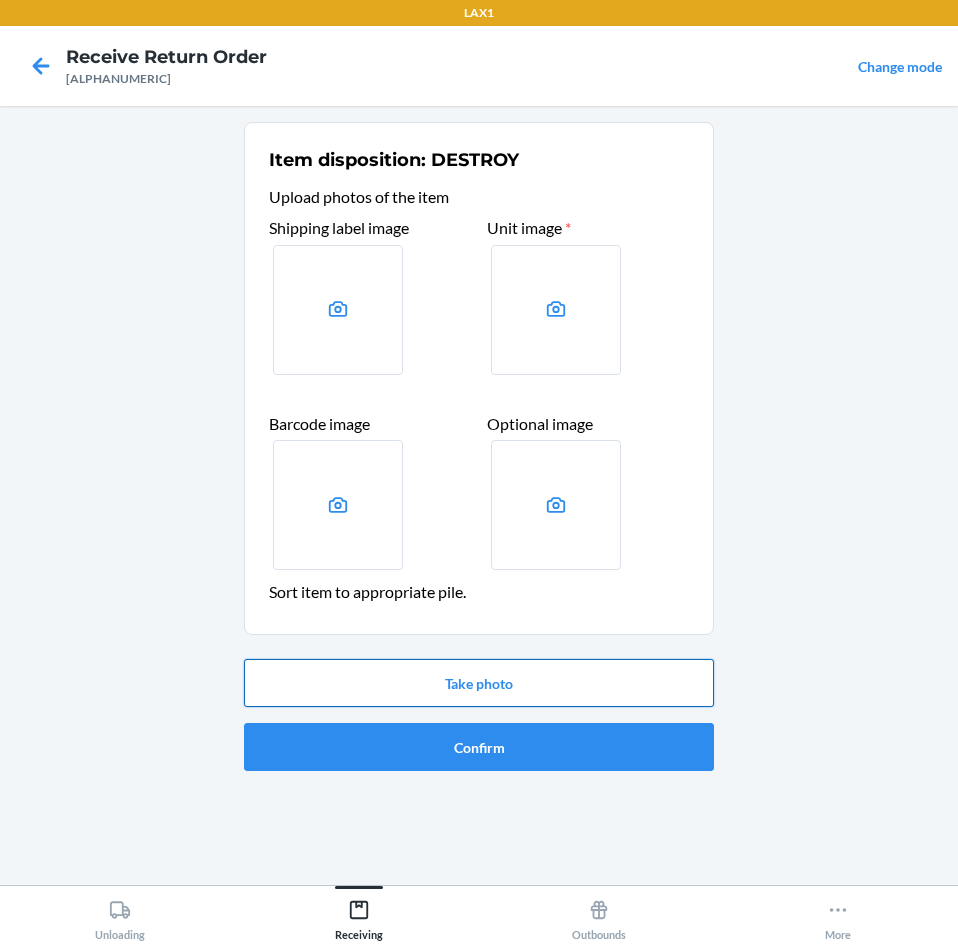 drag, startPoint x: 364, startPoint y: 703, endPoint x: 354, endPoint y: 700, distance: 10.440307 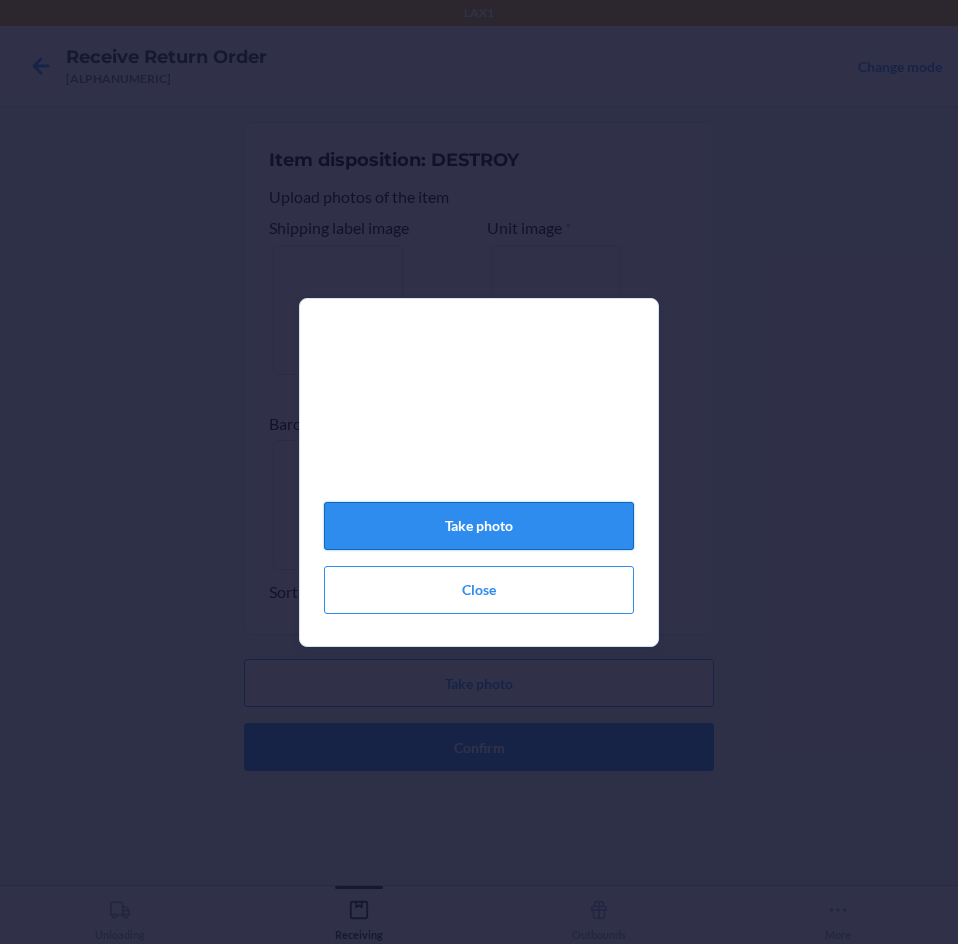 click on "Take photo" 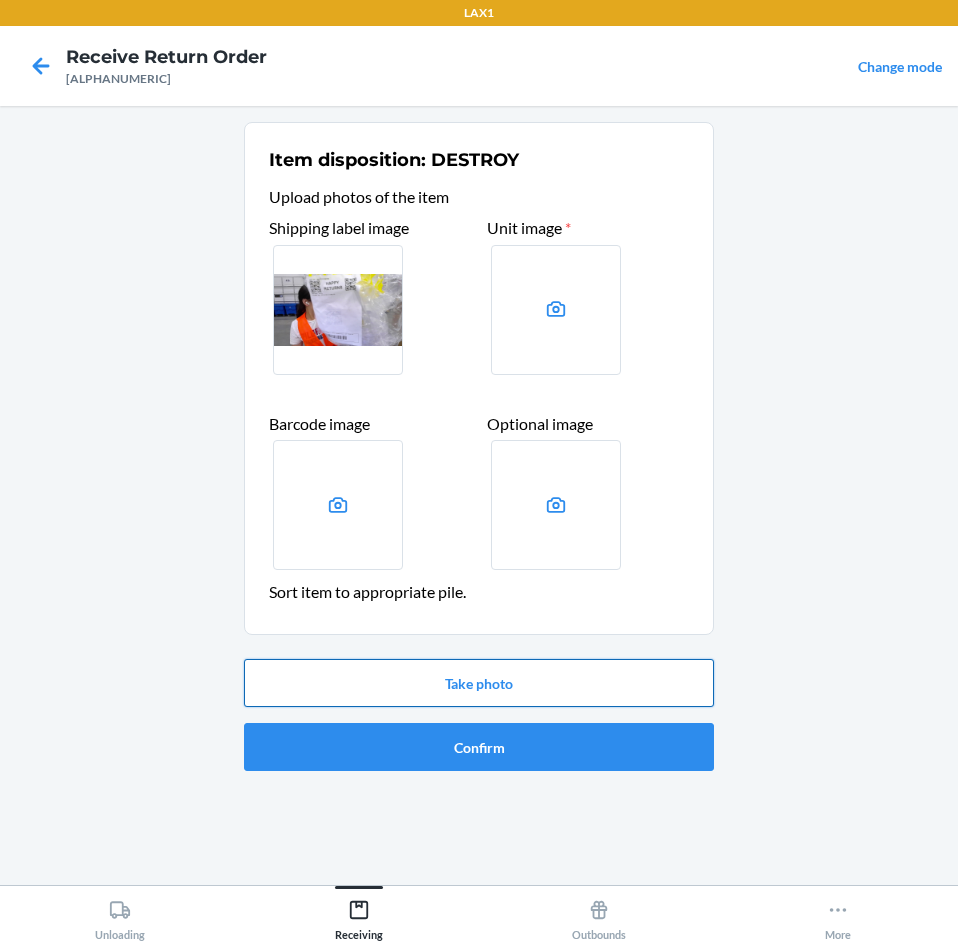 click on "Take photo" at bounding box center [479, 683] 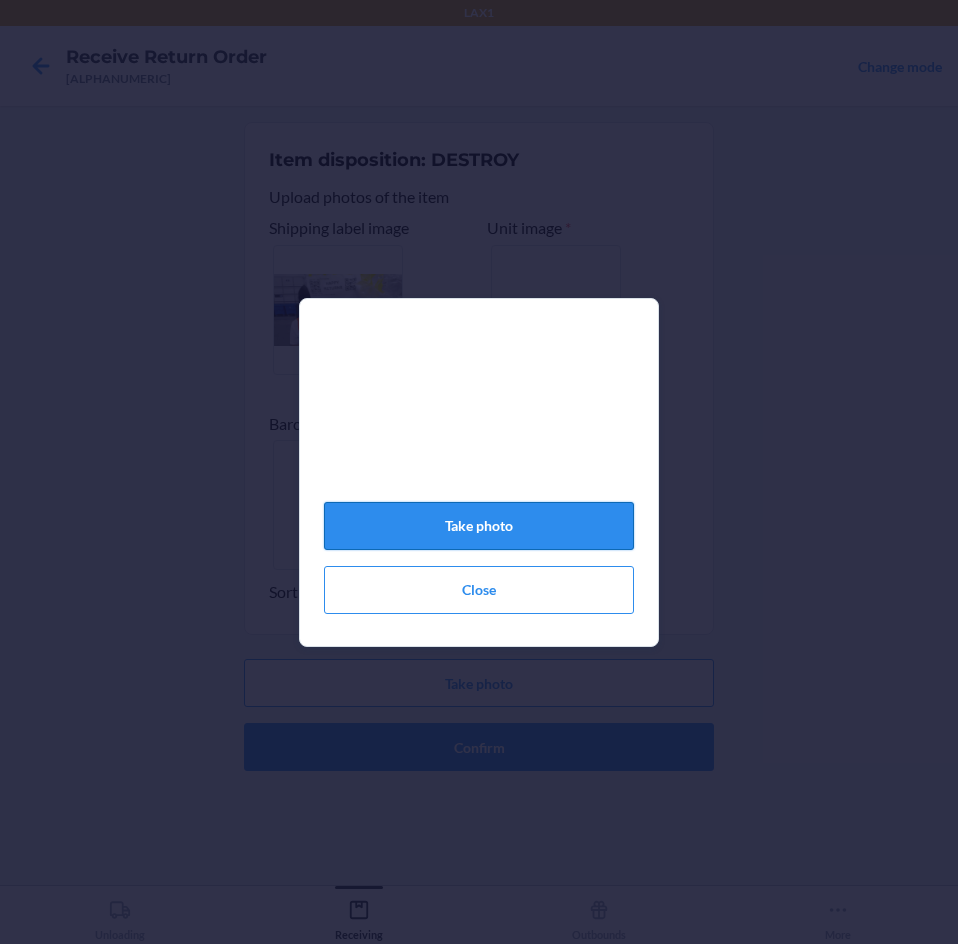 click on "Take photo" 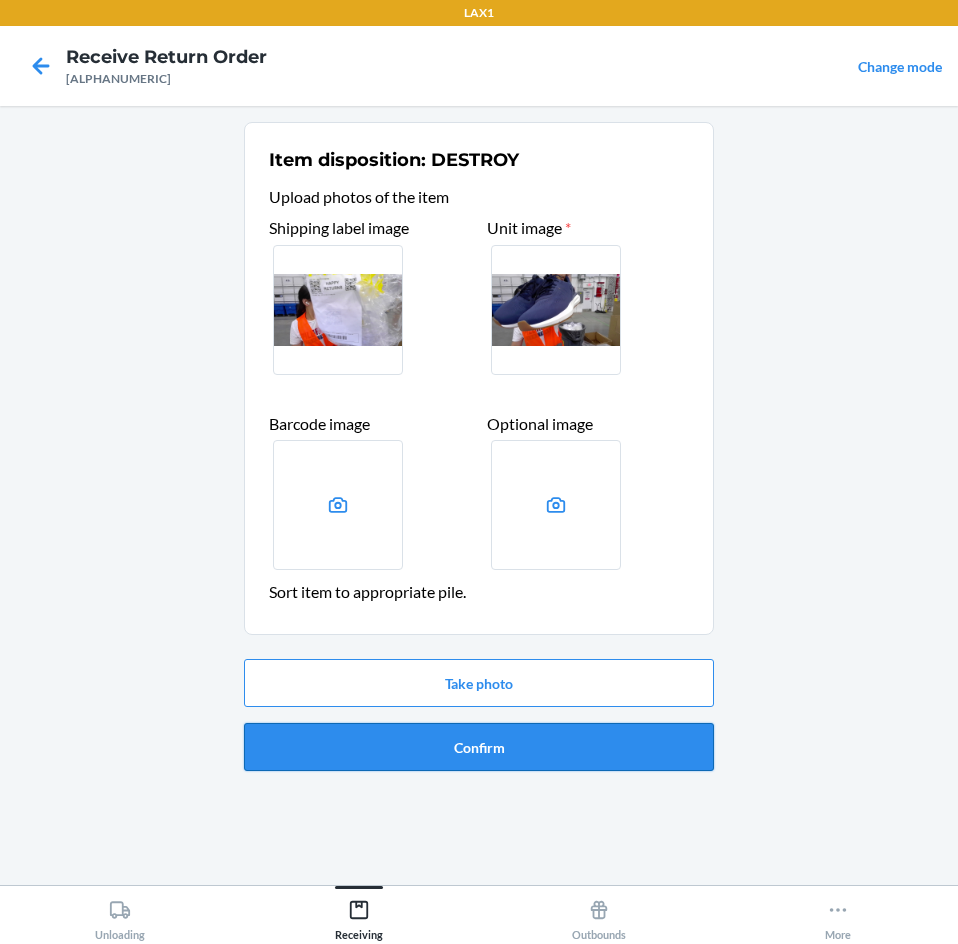 click on "Confirm" at bounding box center [479, 747] 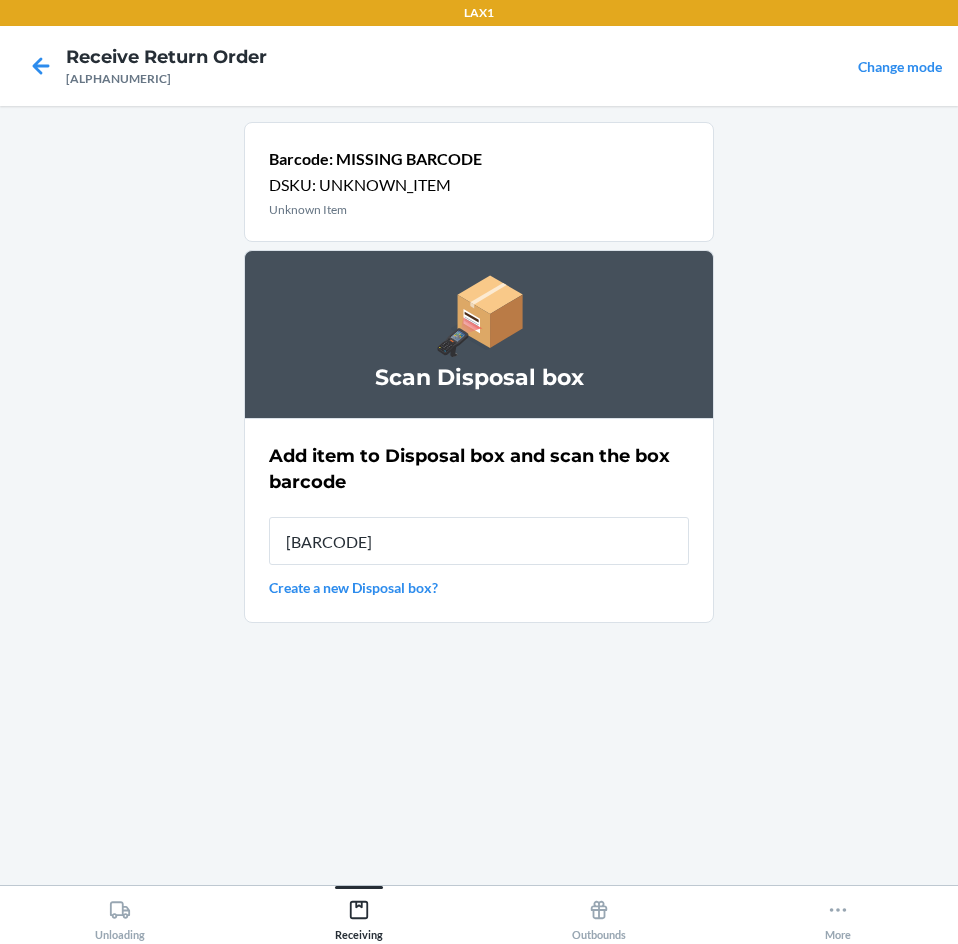 type on "[BARCODE]" 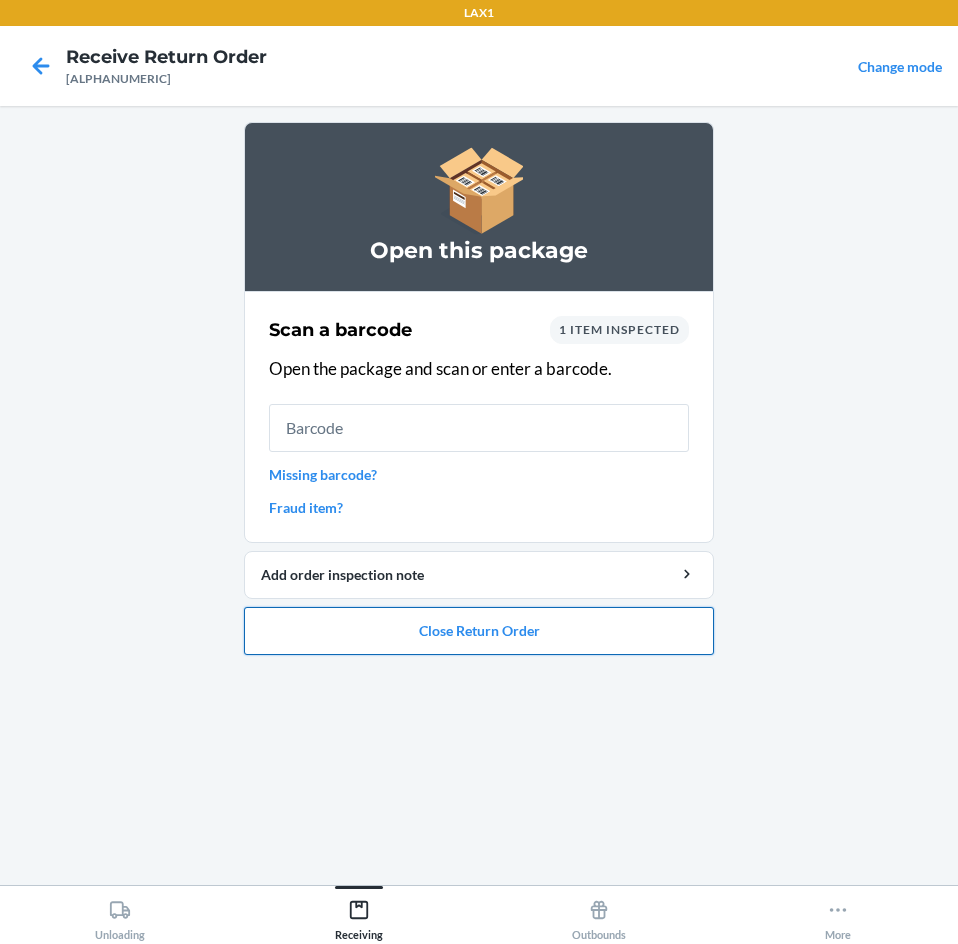click on "Close Return Order" at bounding box center (479, 631) 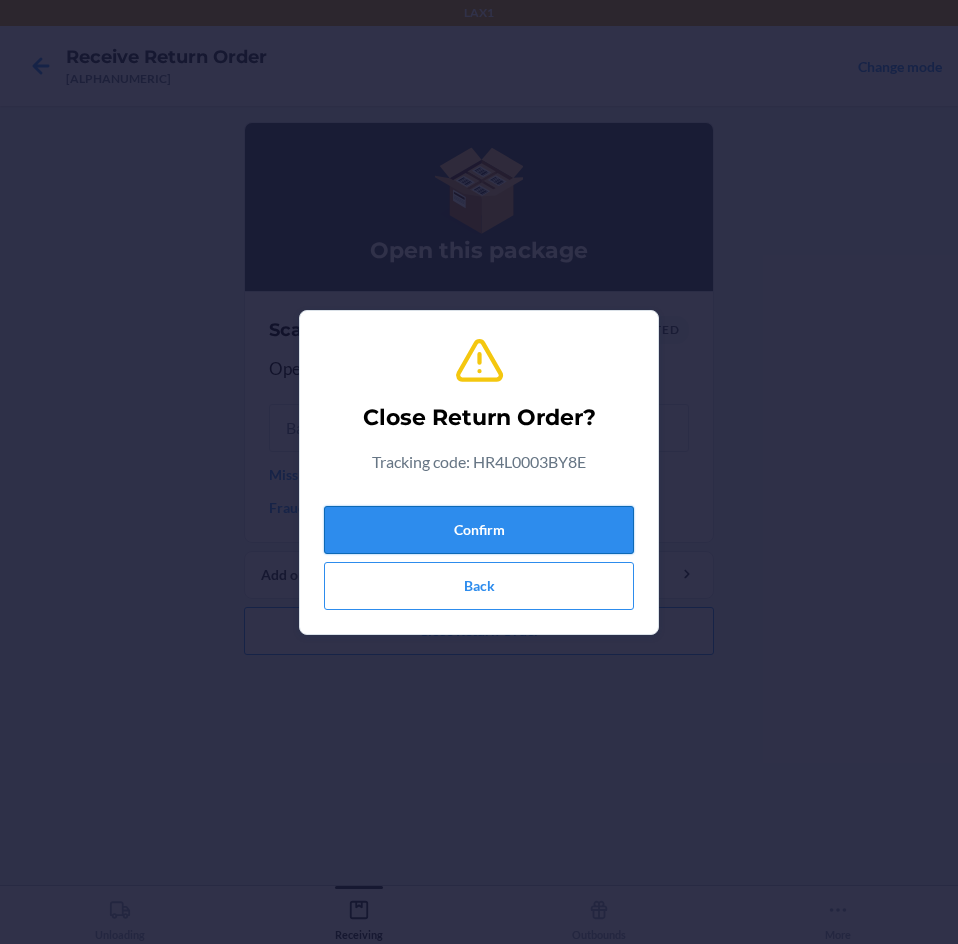 click on "Confirm" at bounding box center [479, 530] 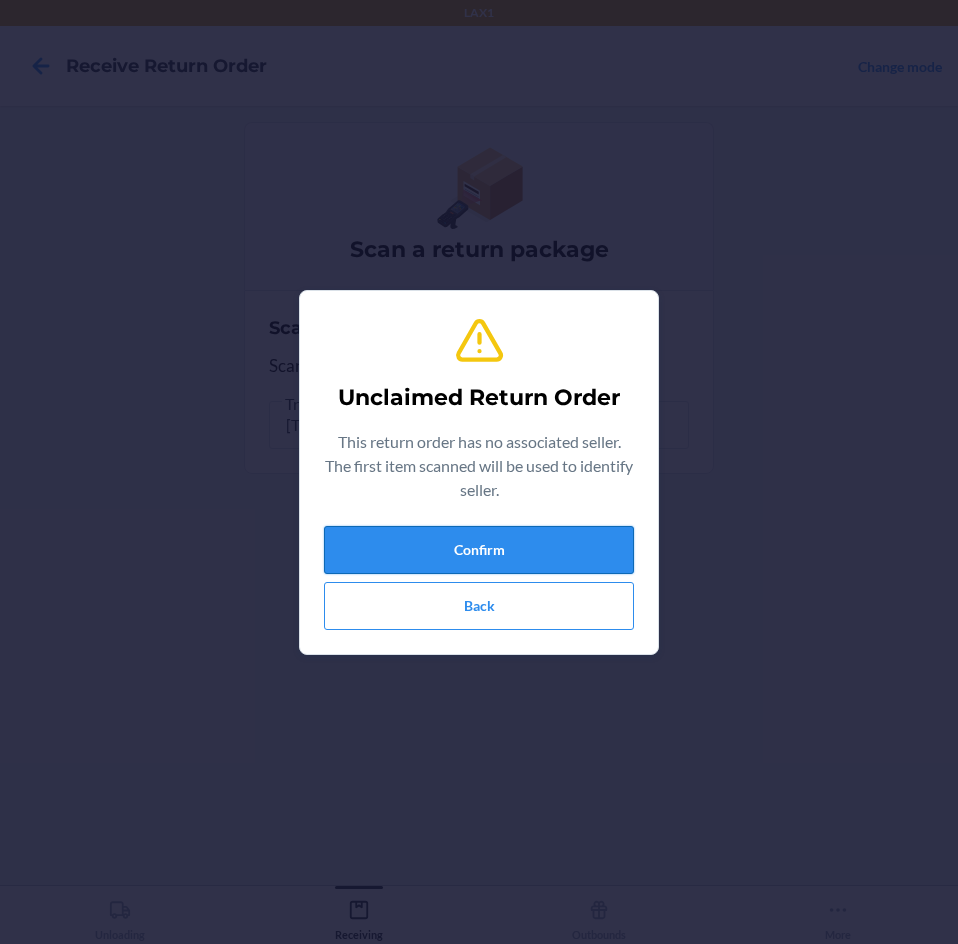 click on "Confirm" at bounding box center (479, 550) 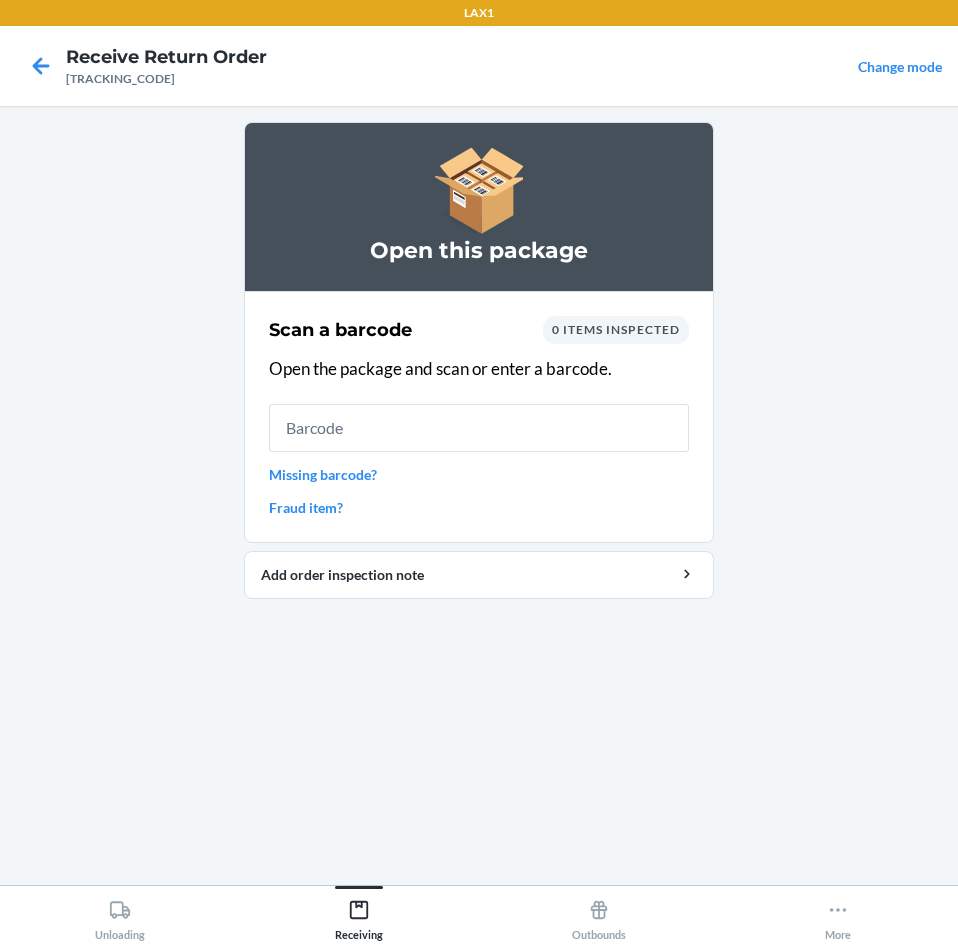 click on "Missing barcode?" at bounding box center (479, 474) 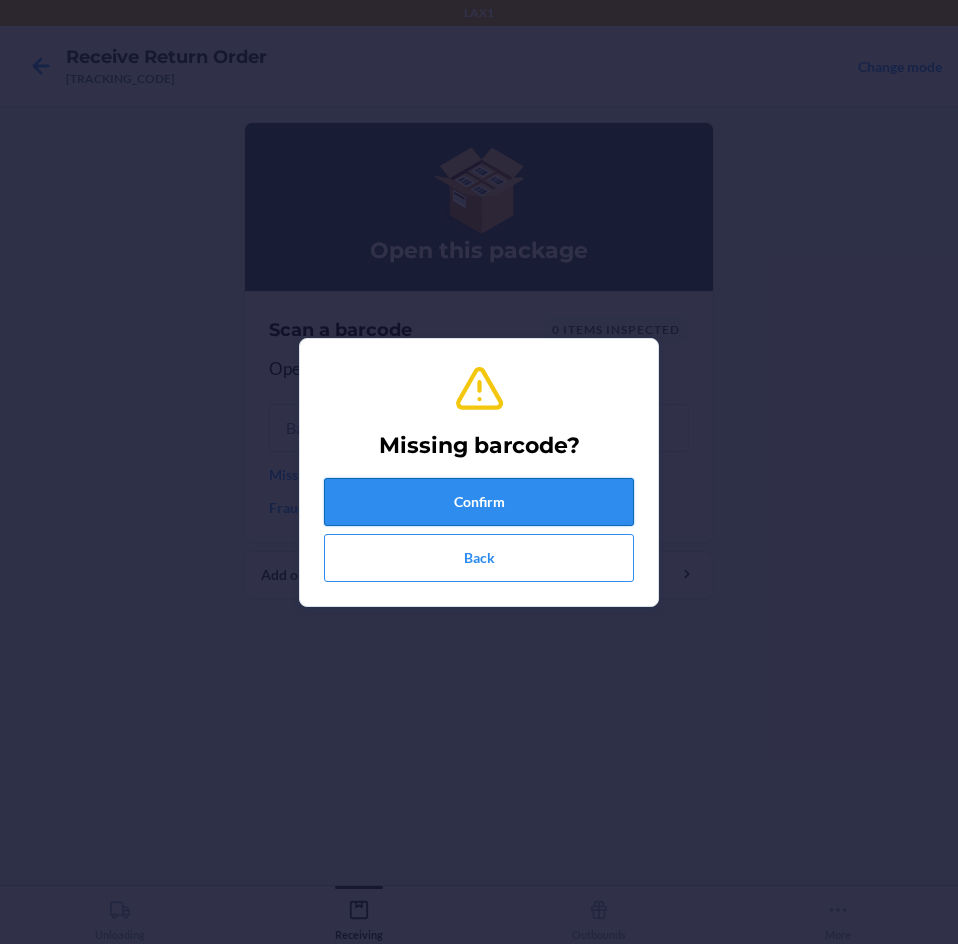 click on "Confirm" at bounding box center [479, 502] 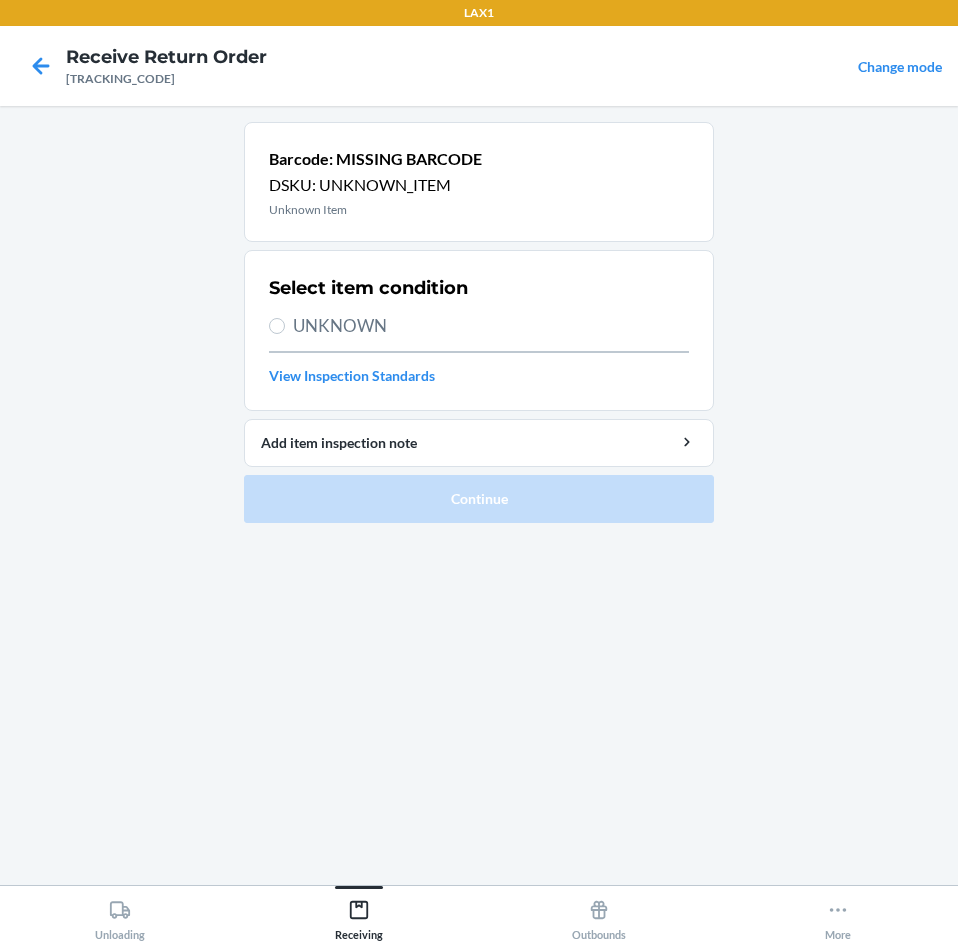 click on "Select item condition UNKNOWN View Inspection Standards" at bounding box center [479, 330] 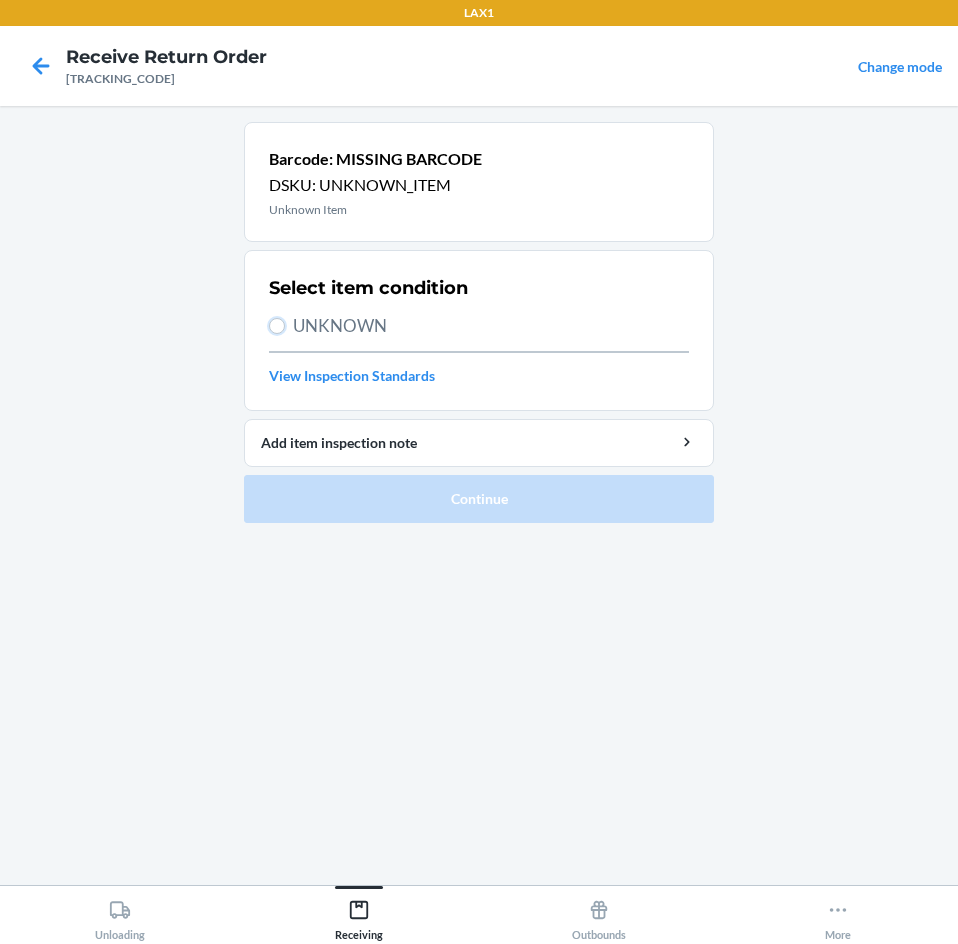 click on "UNKNOWN" at bounding box center [277, 326] 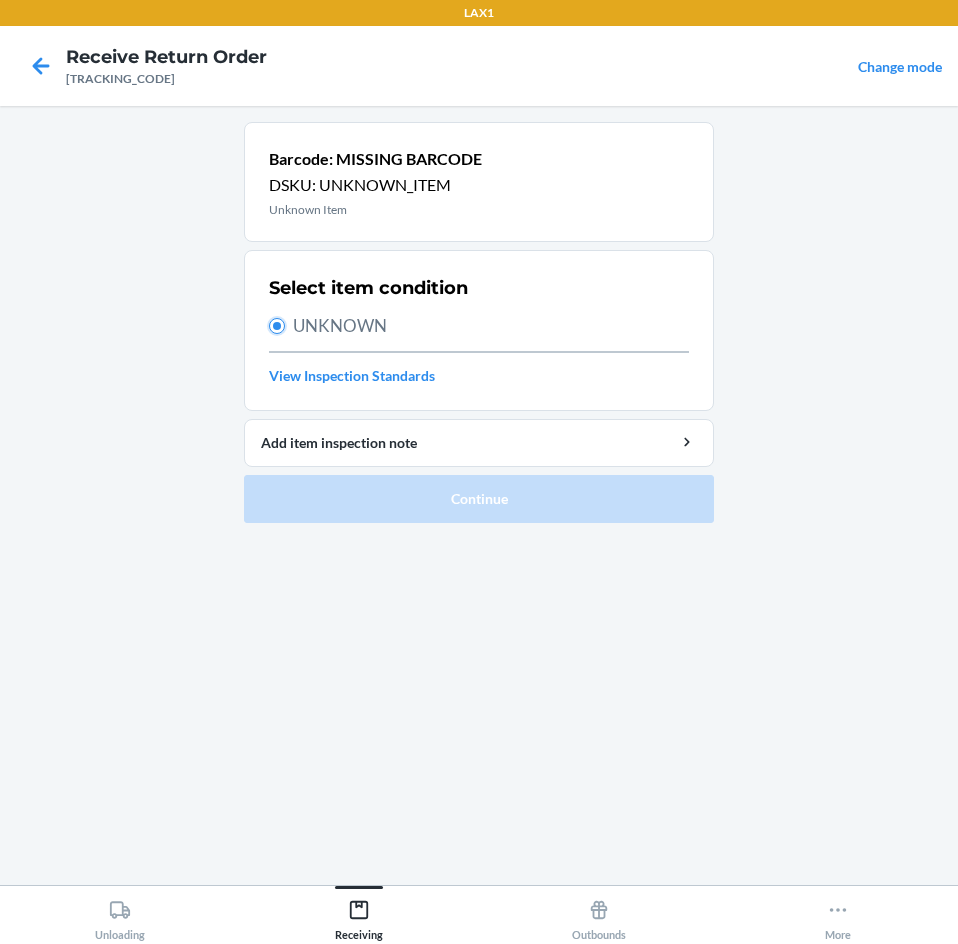 radio on "true" 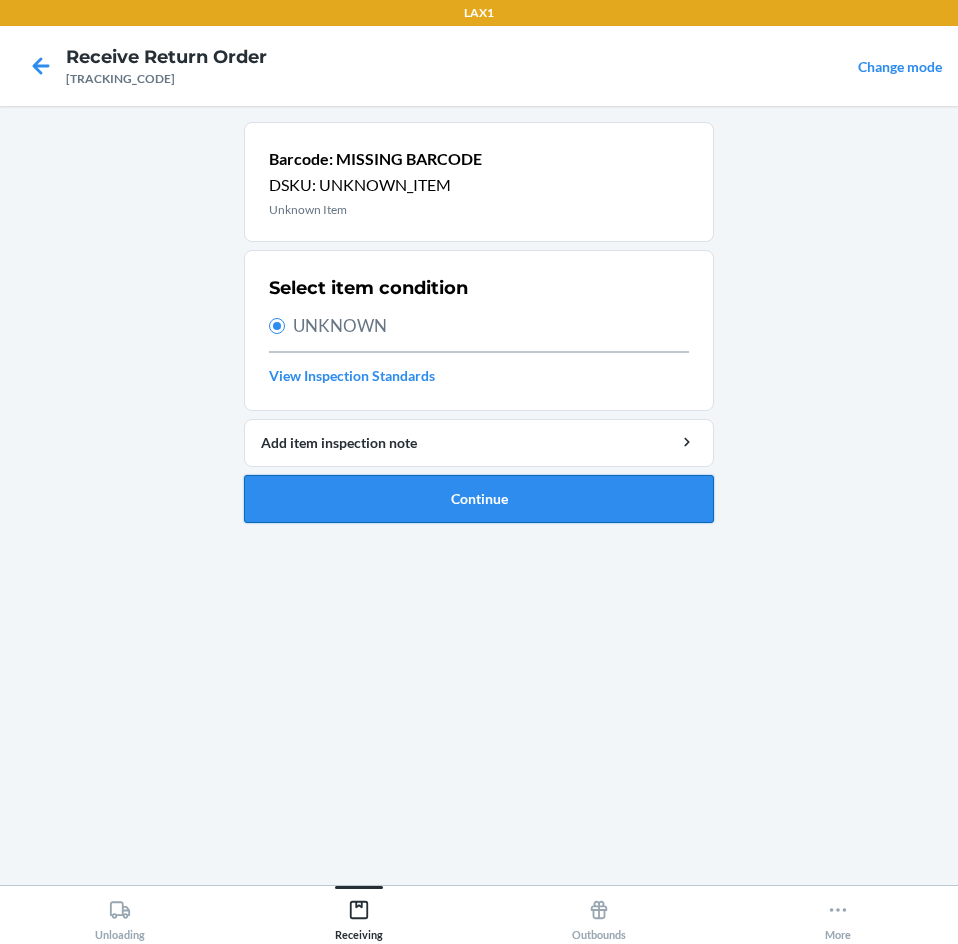 click on "Continue" at bounding box center (479, 499) 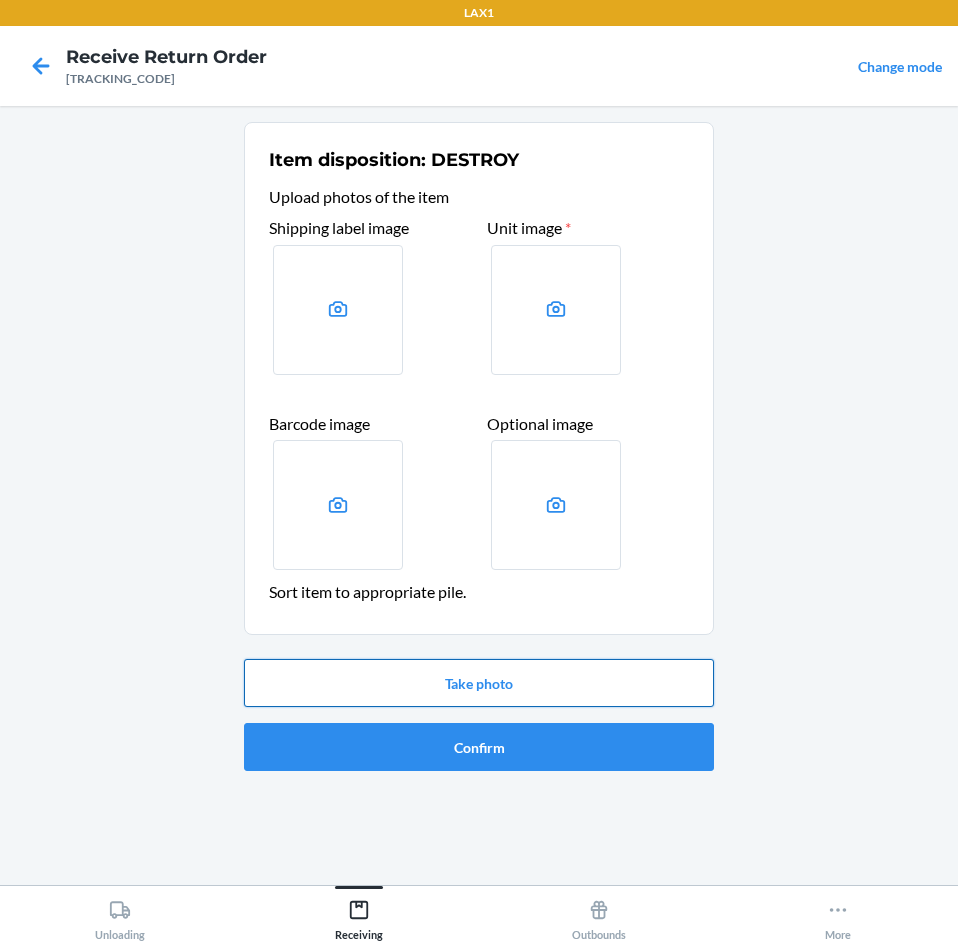 click on "Take photo" at bounding box center [479, 683] 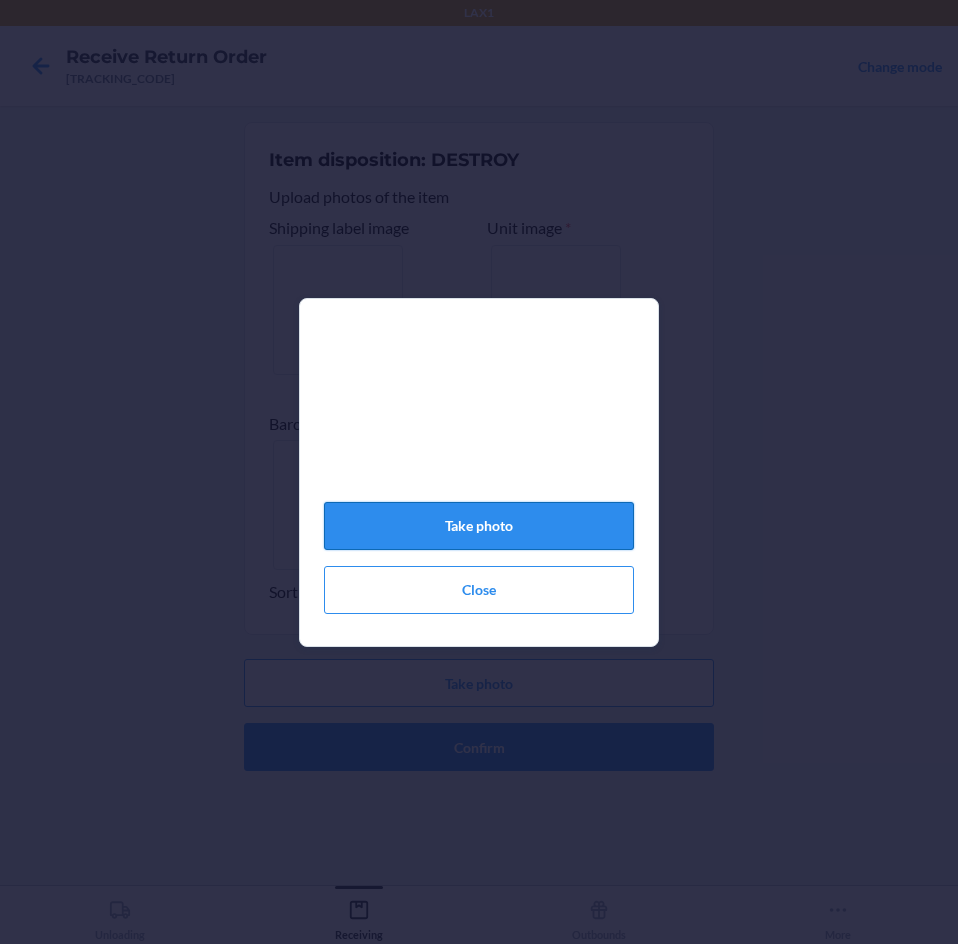 click on "Take photo" 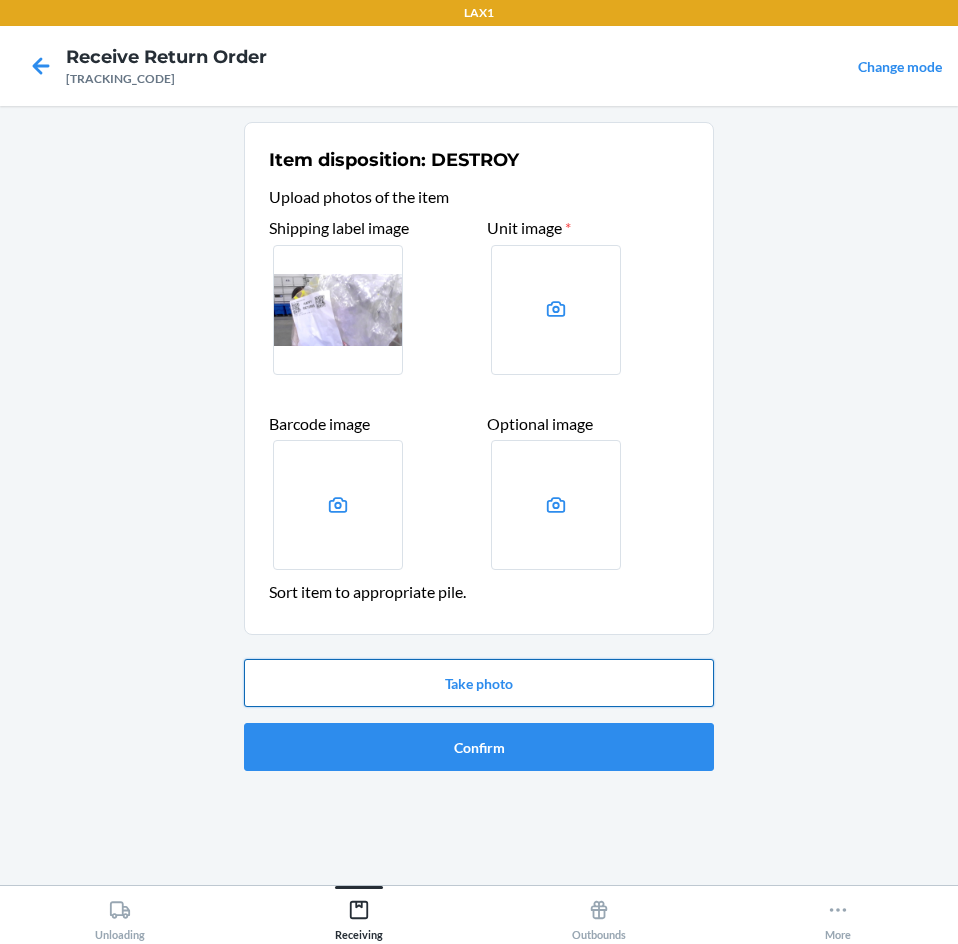 click on "Take photo" at bounding box center [479, 683] 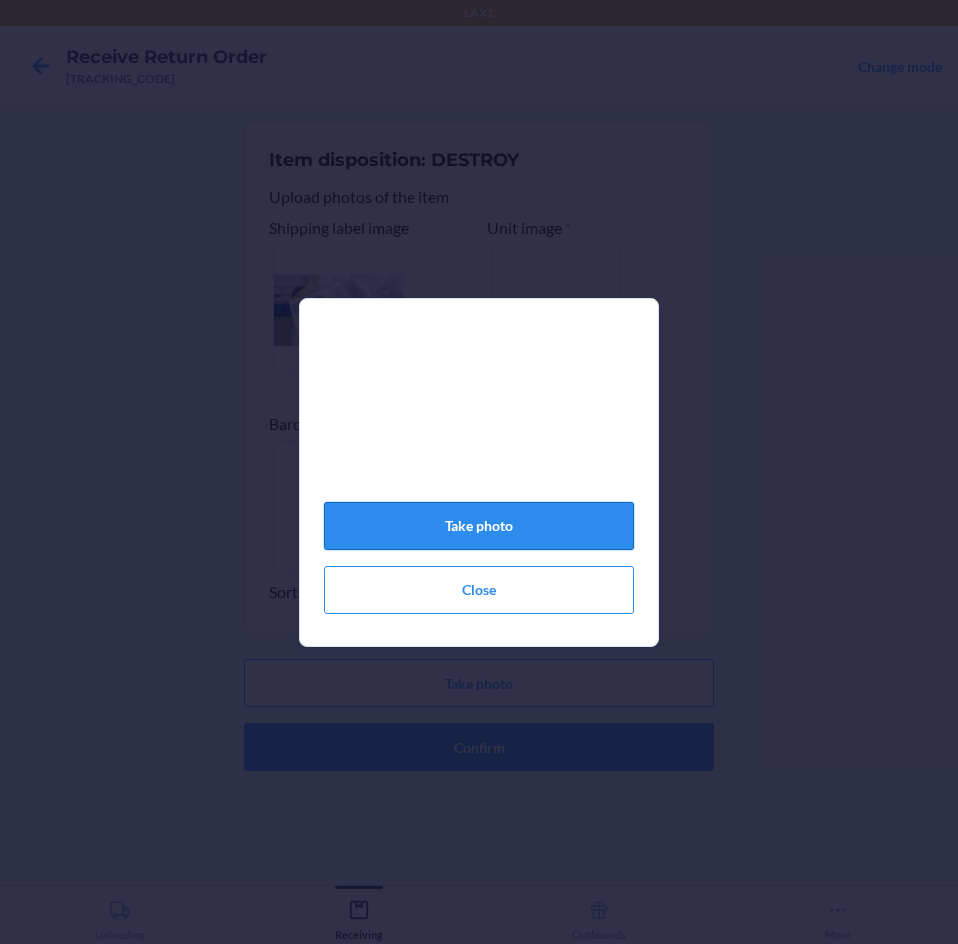 click on "Take photo" 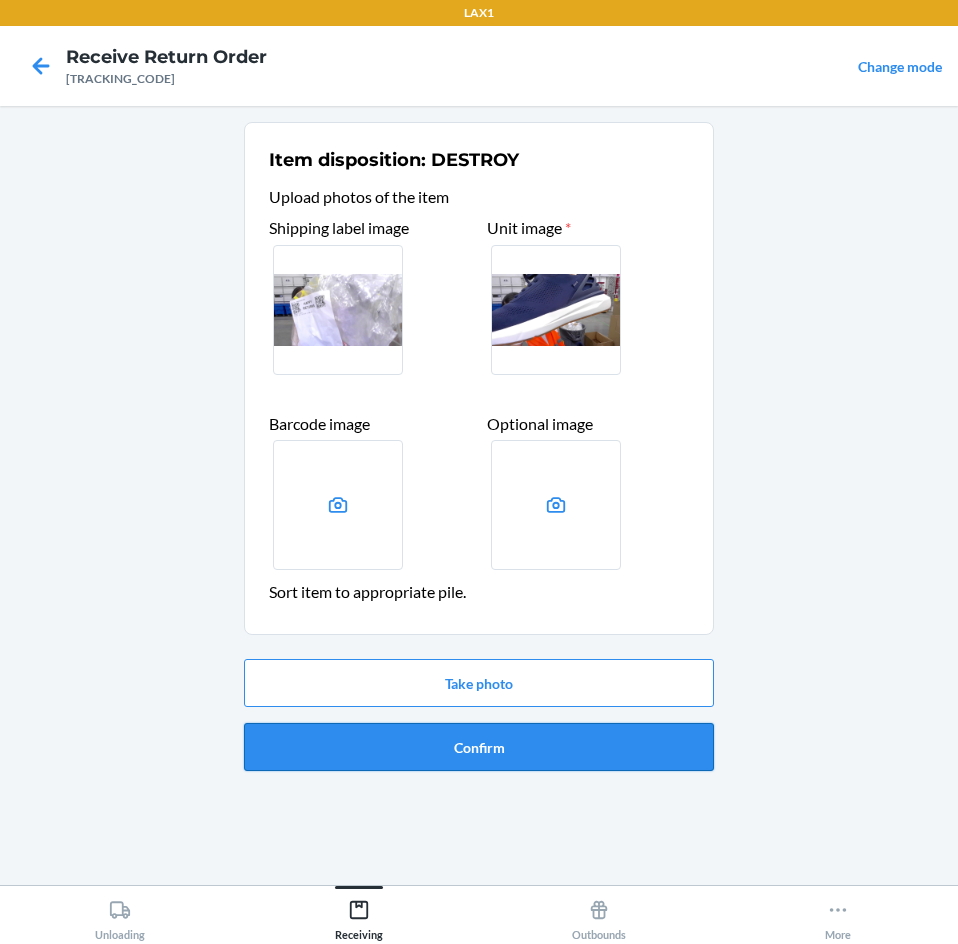 click on "Confirm" at bounding box center [479, 747] 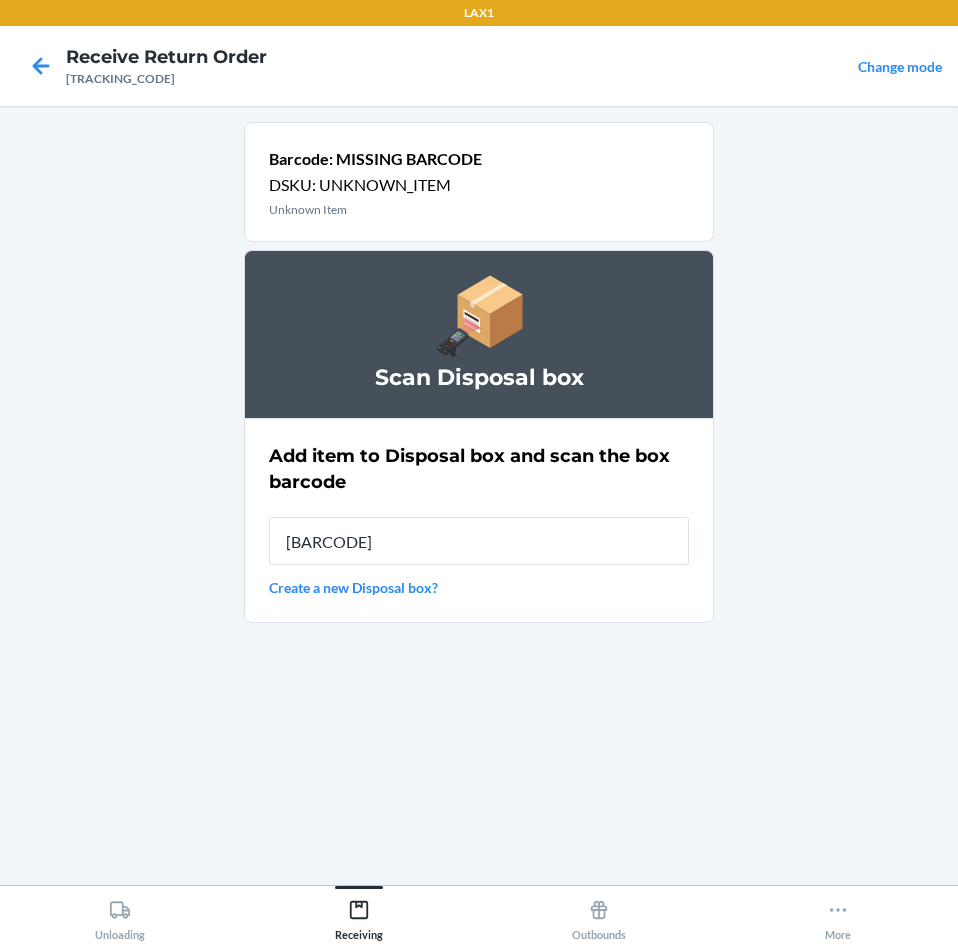 type on "[BARCODE]" 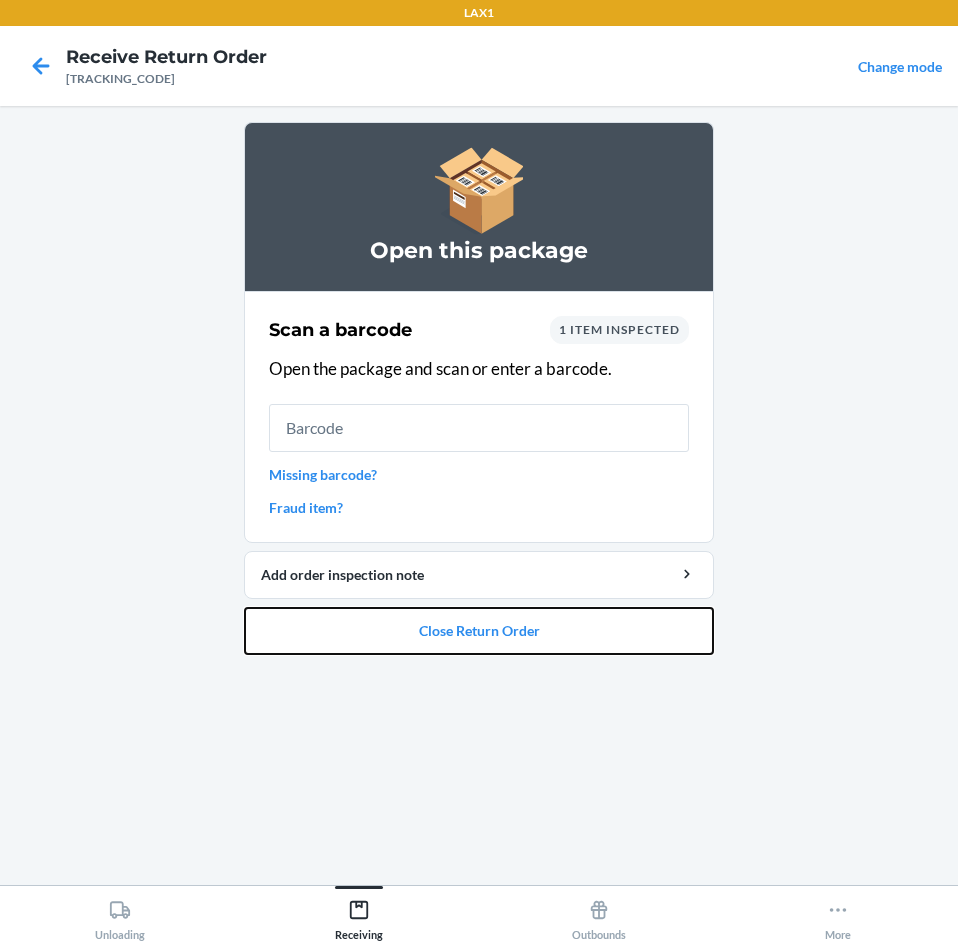 click on "Close Return Order" at bounding box center [479, 631] 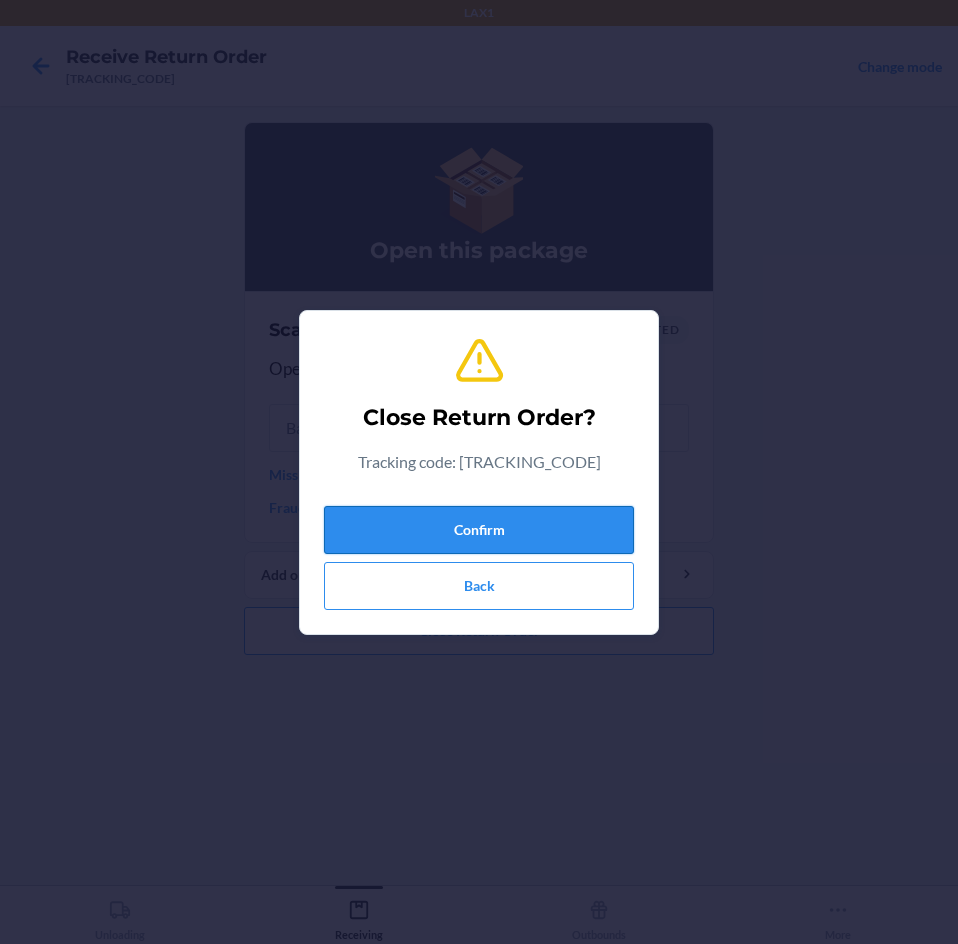 click on "Confirm" at bounding box center (479, 530) 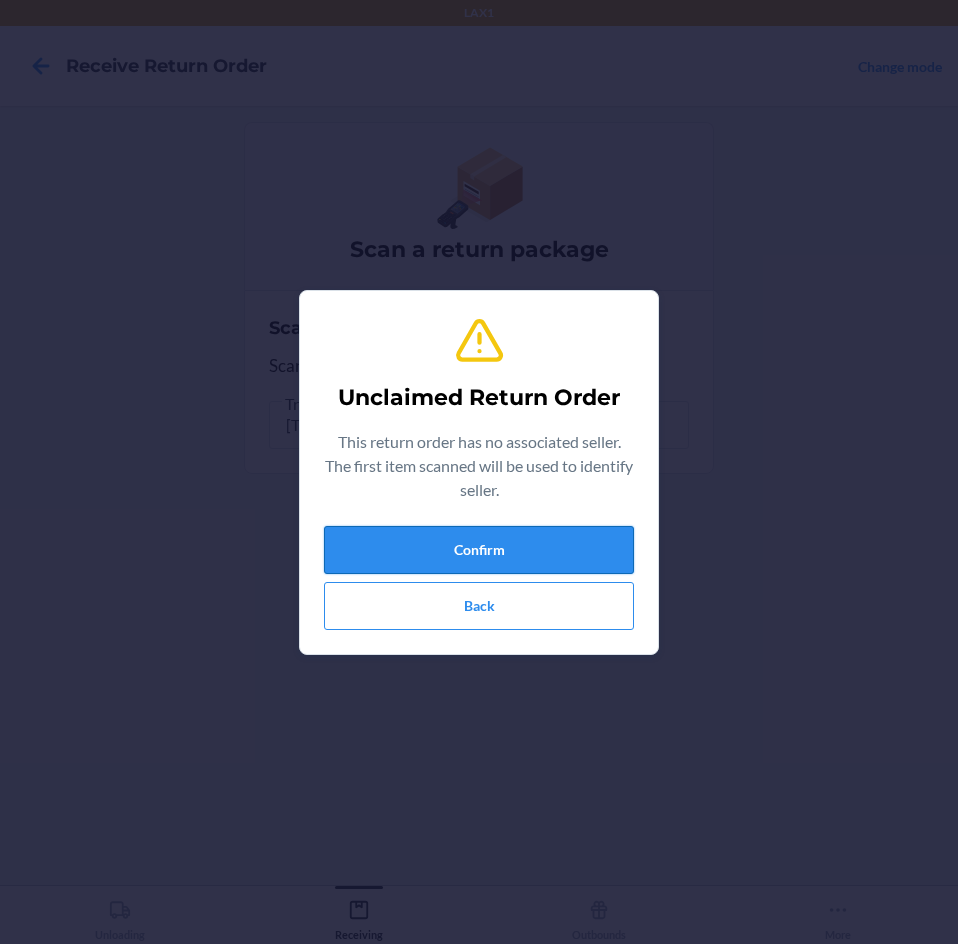 click on "Confirm" at bounding box center (479, 550) 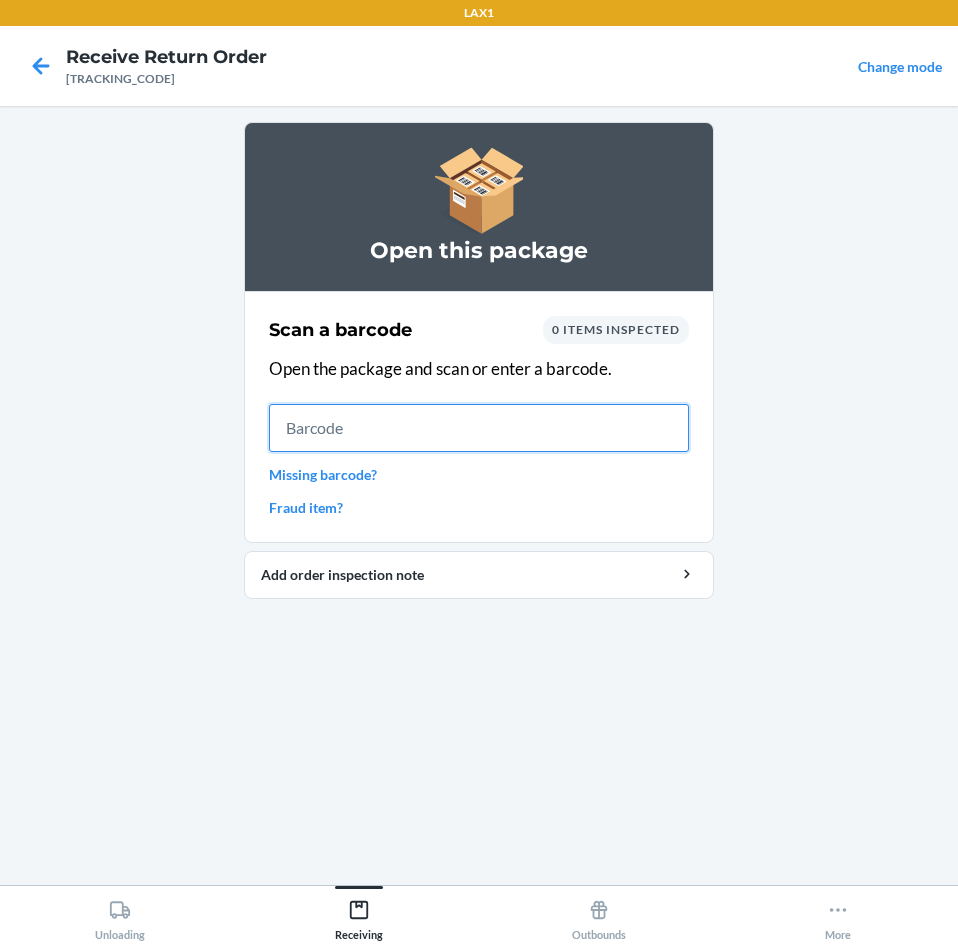 click at bounding box center (479, 428) 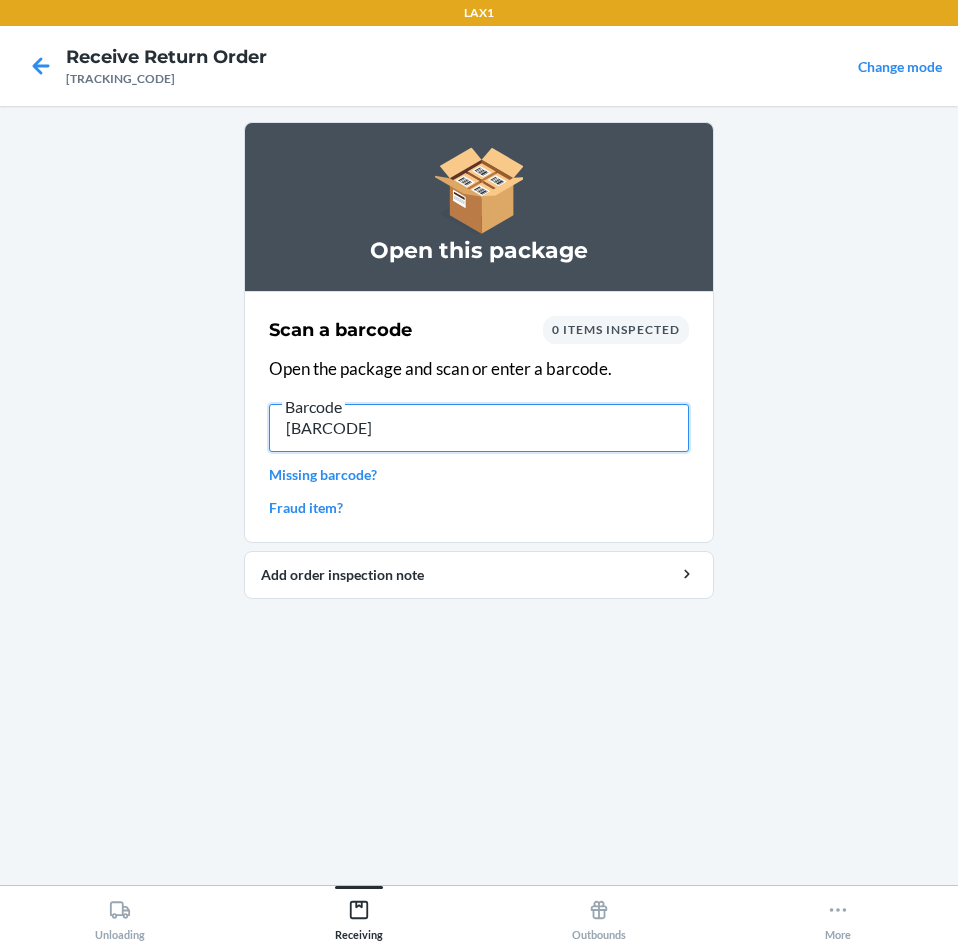 type on "[BARCODE]" 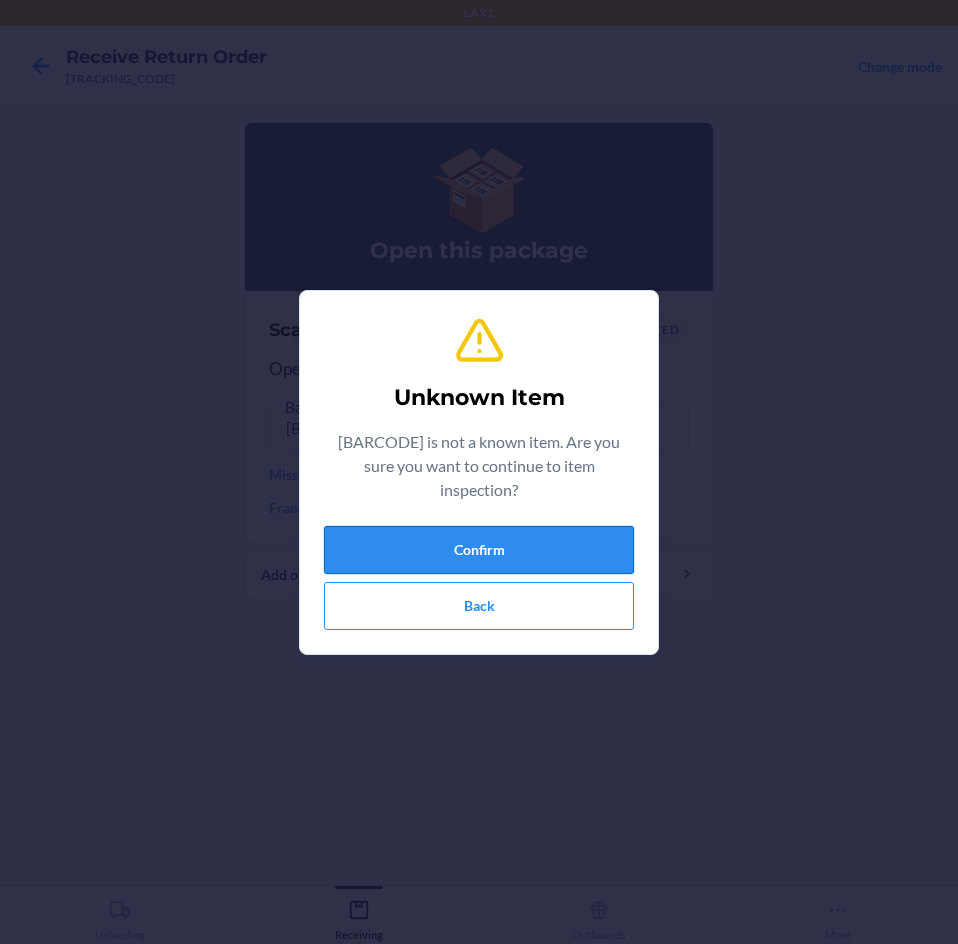 click on "Confirm" at bounding box center (479, 550) 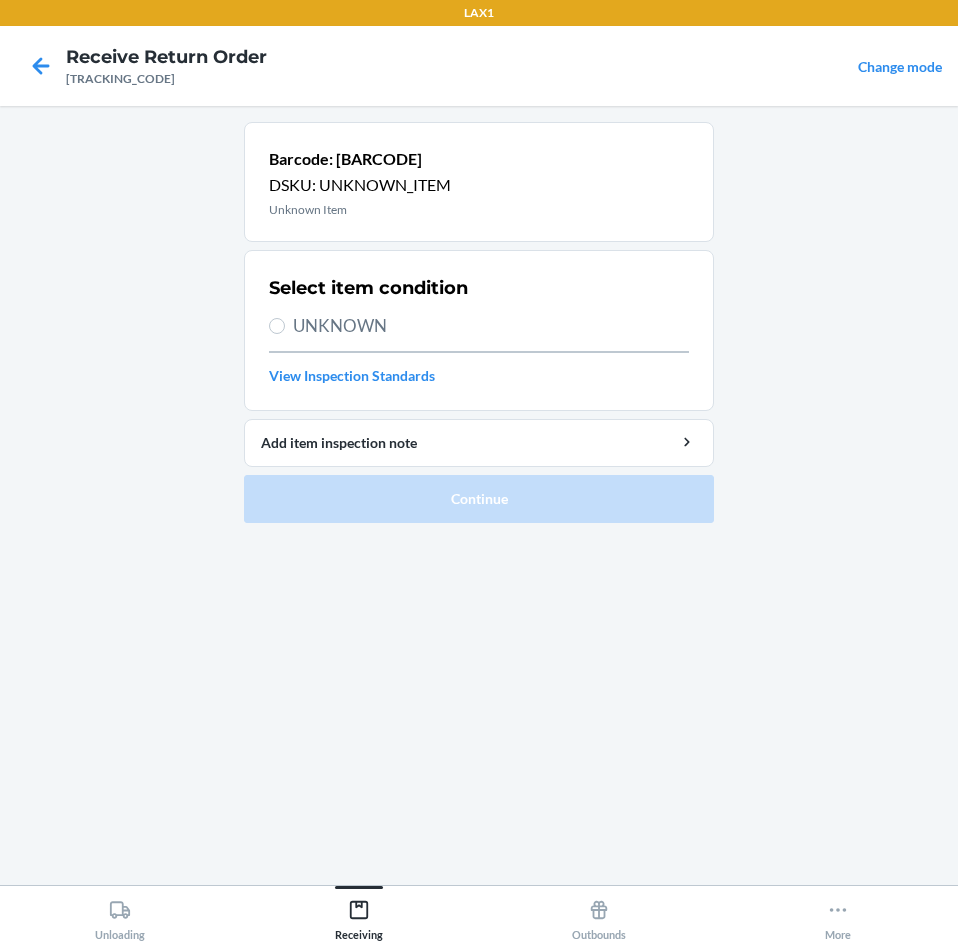 click on "UNKNOWN" at bounding box center (491, 326) 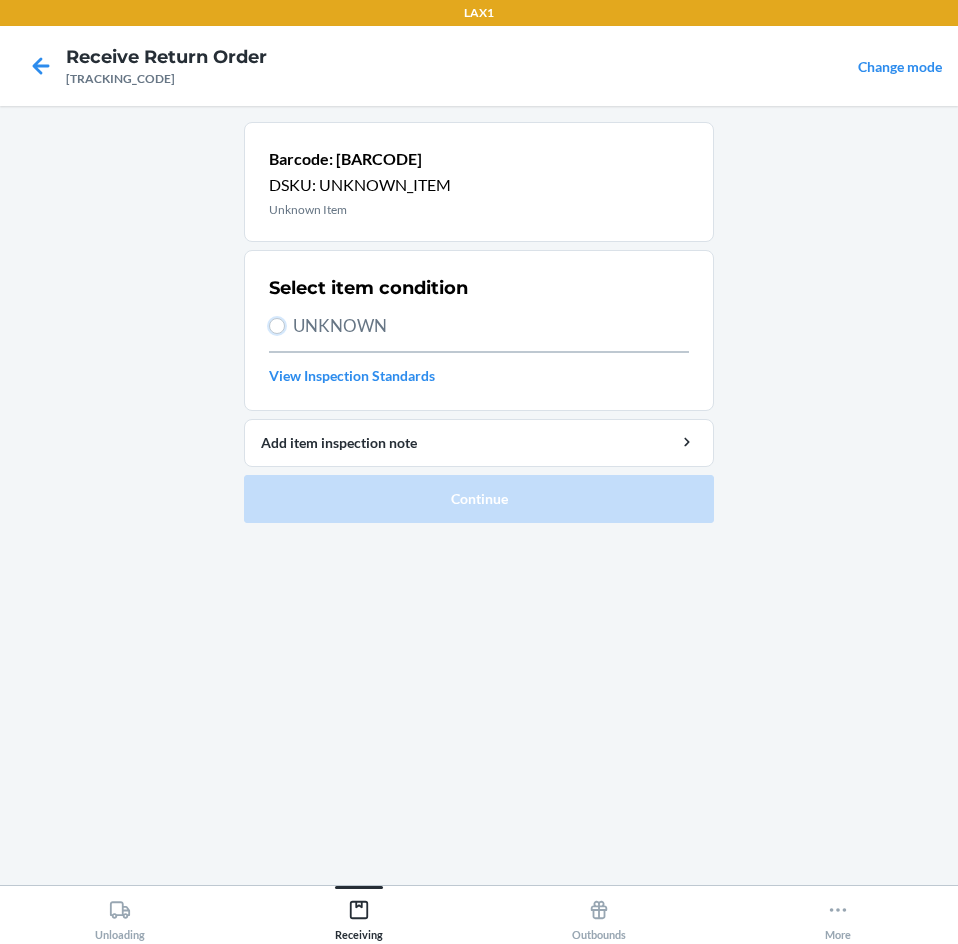 click on "UNKNOWN" at bounding box center [277, 326] 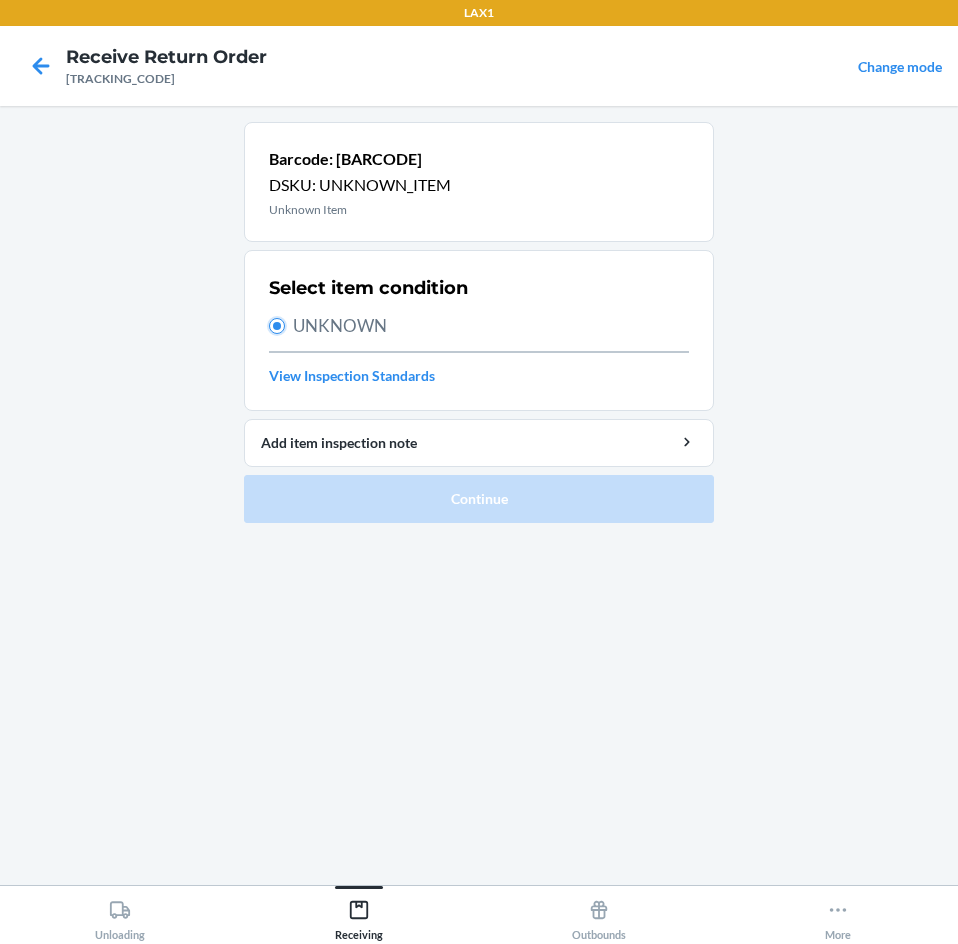 radio on "true" 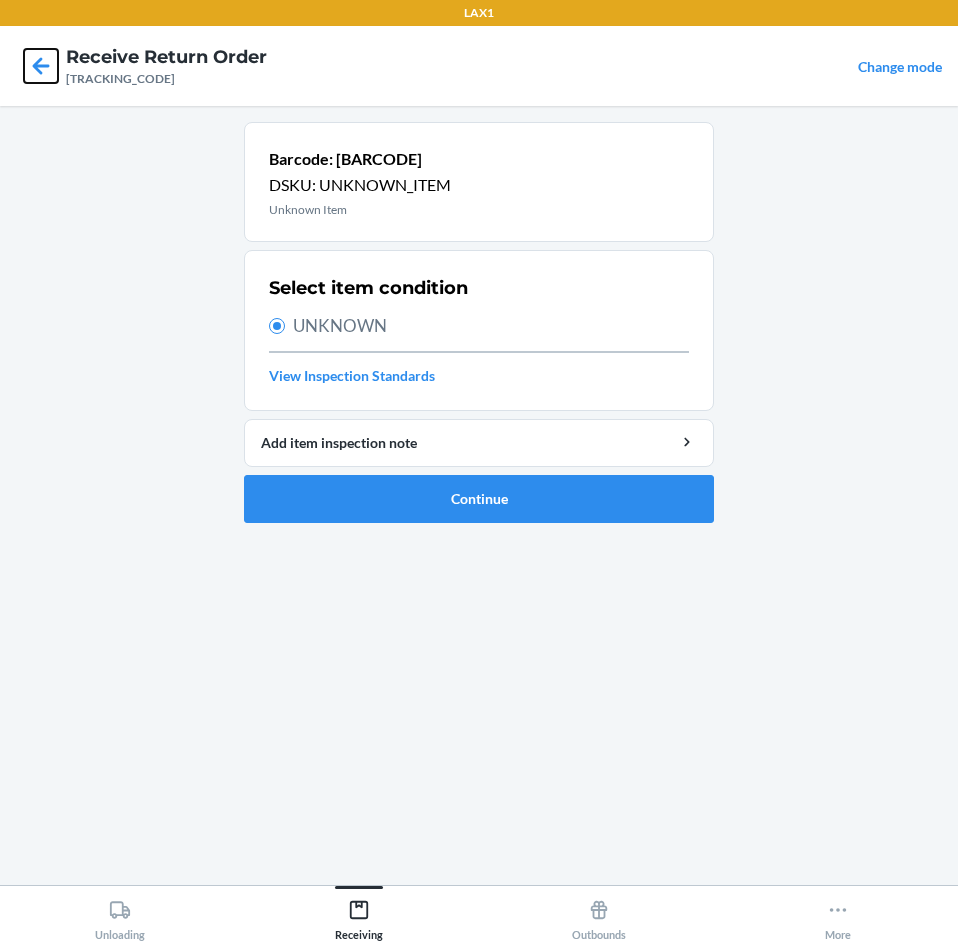 click 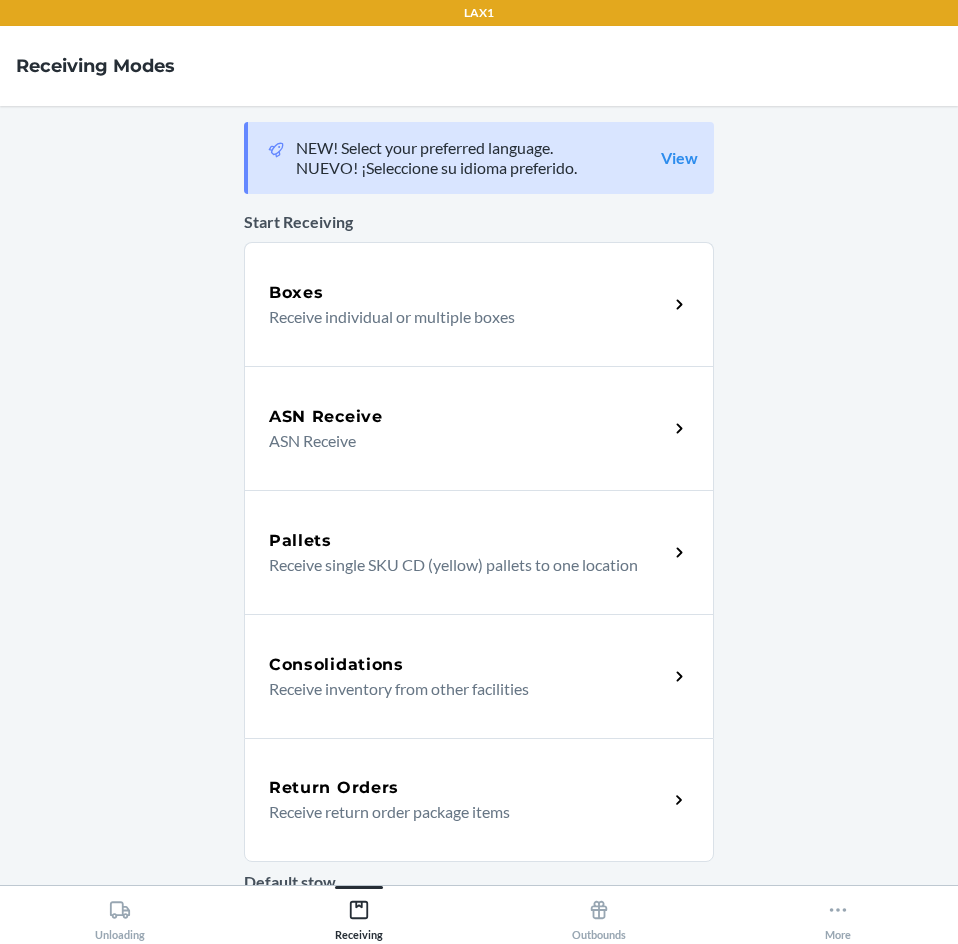 click on "Return Orders" at bounding box center (334, 788) 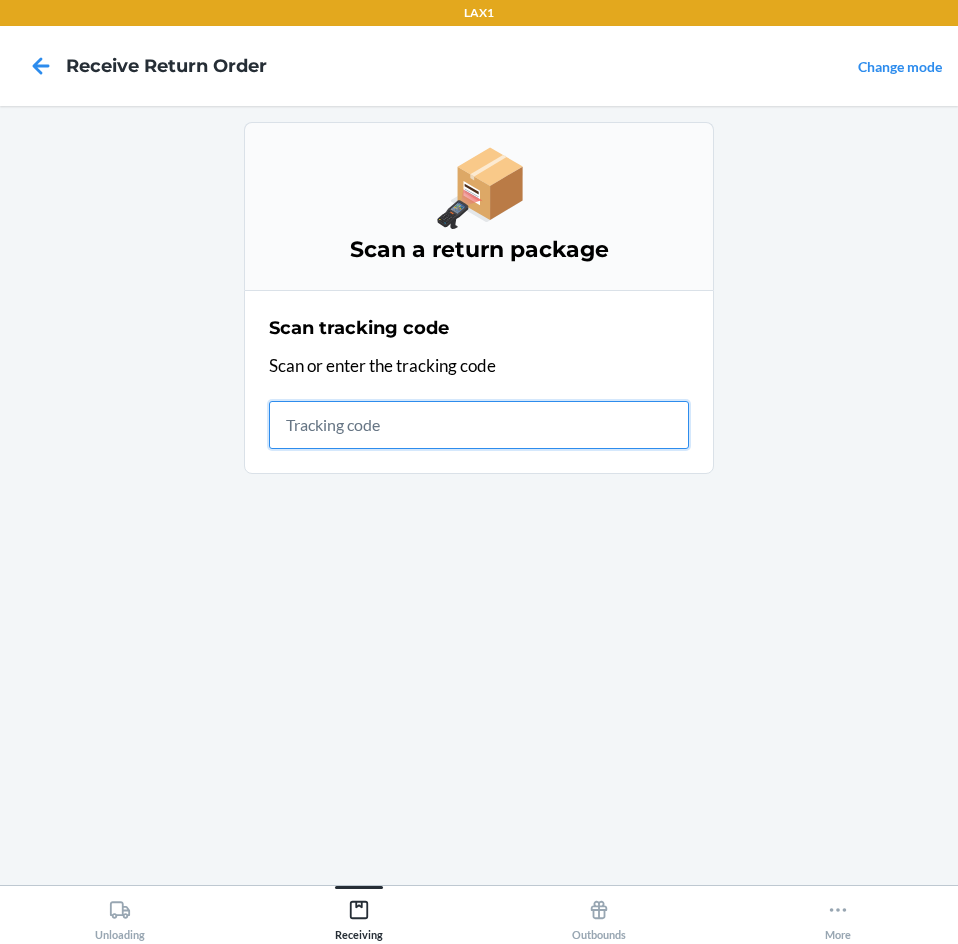 click at bounding box center (479, 425) 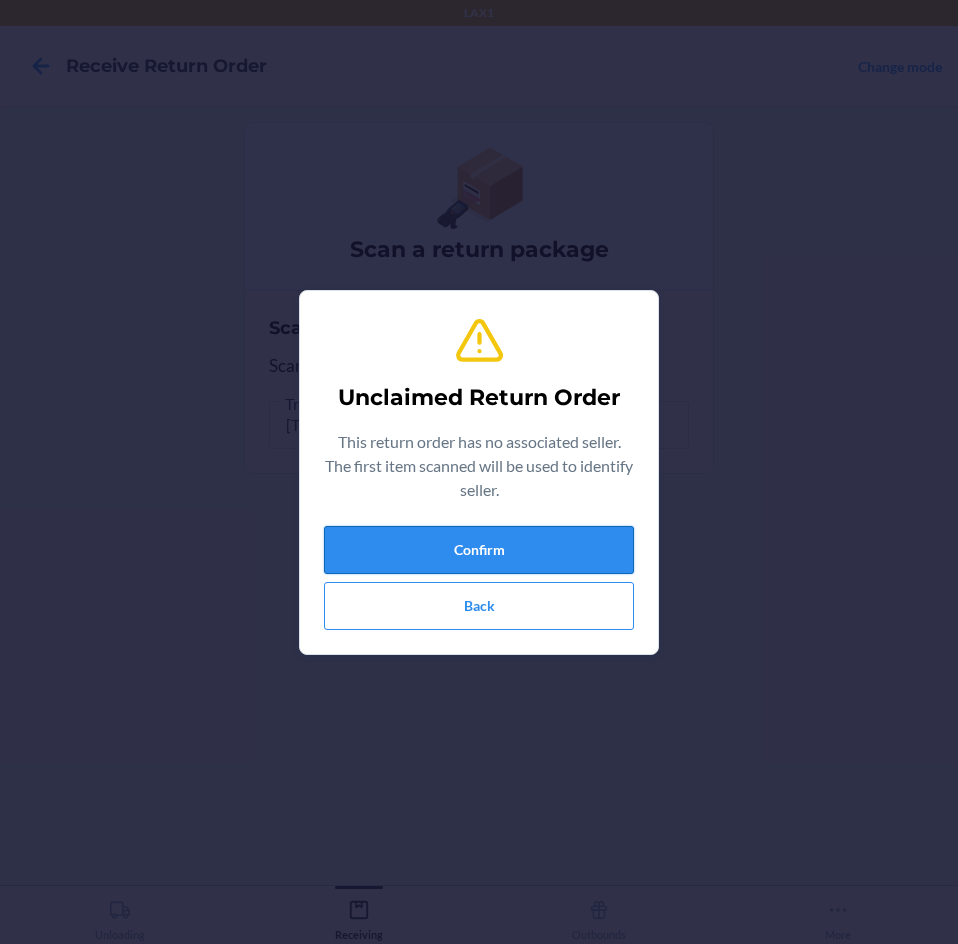 click on "Confirm" at bounding box center (479, 550) 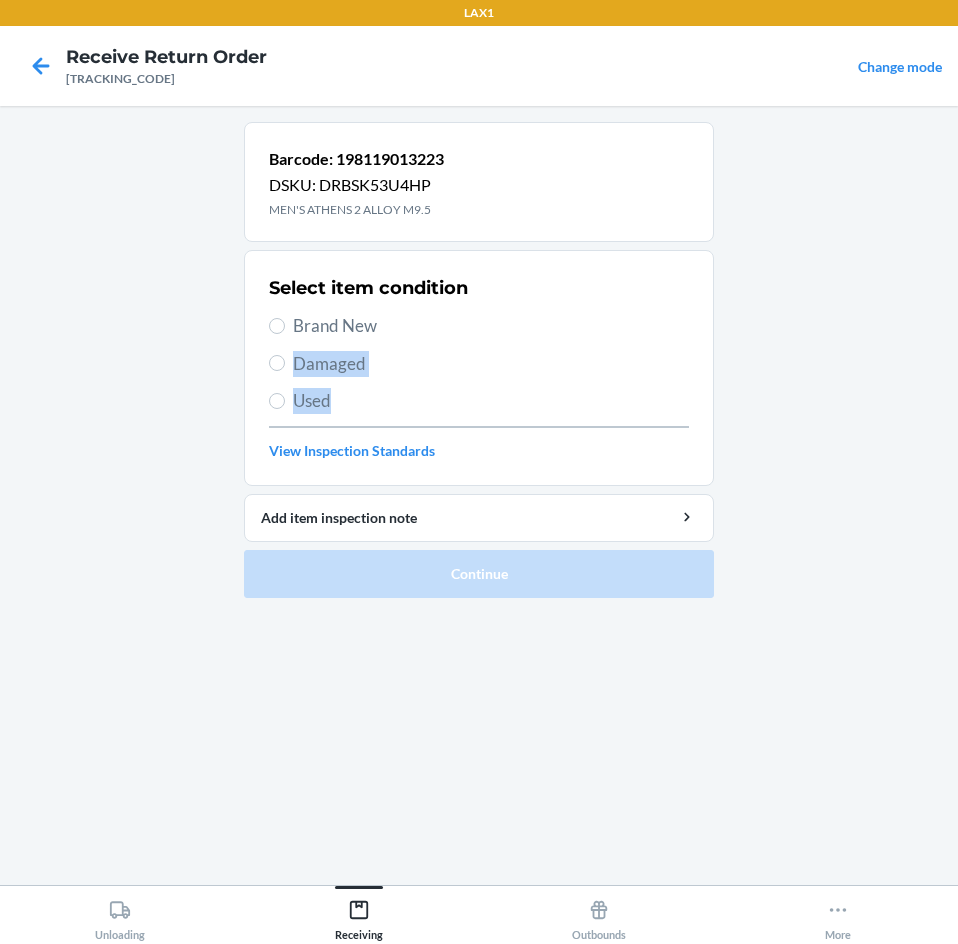 drag, startPoint x: 382, startPoint y: 318, endPoint x: 418, endPoint y: 434, distance: 121.45781 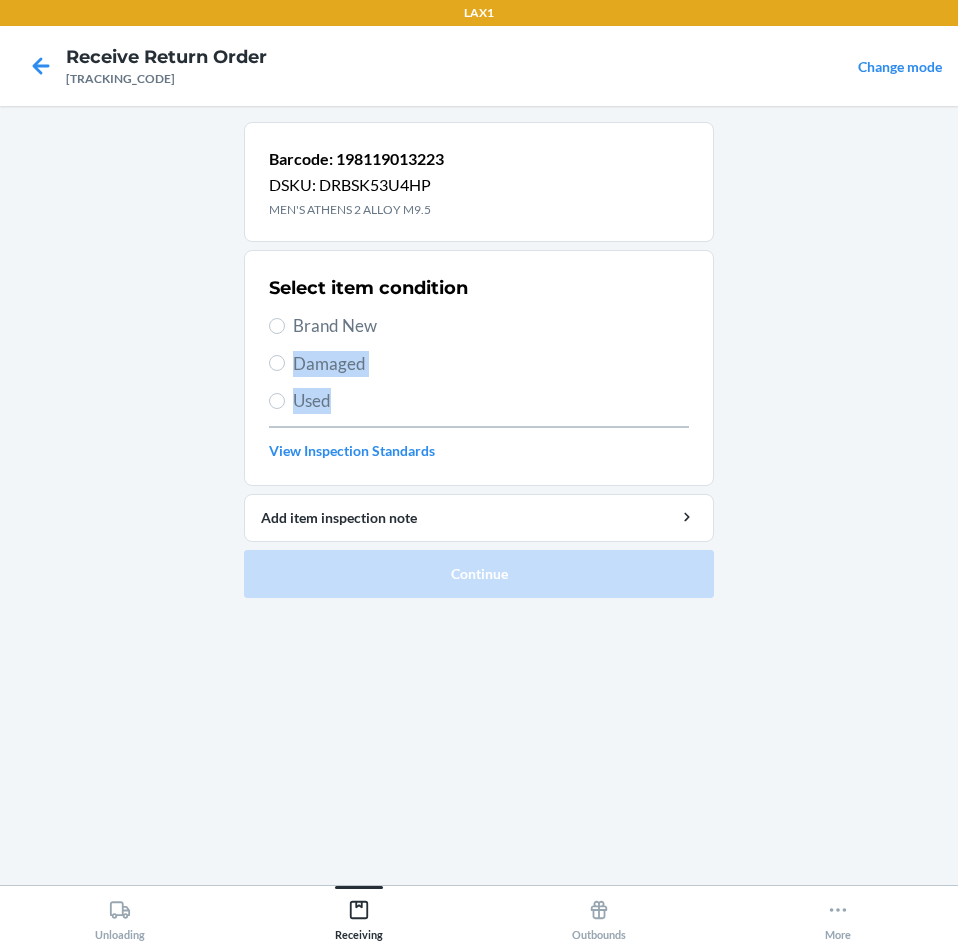 click on "Select item condition Brand New Damaged Used View Inspection Standards" at bounding box center (479, 368) 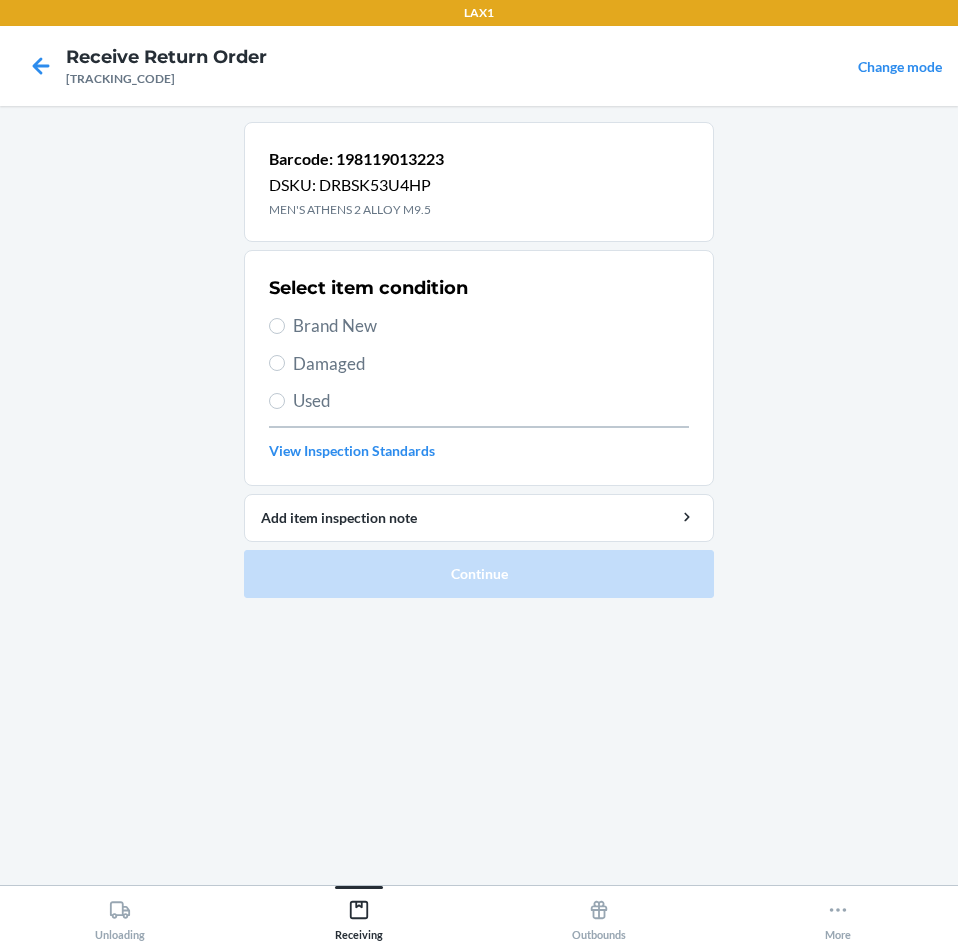 click on "Brand New" at bounding box center (491, 326) 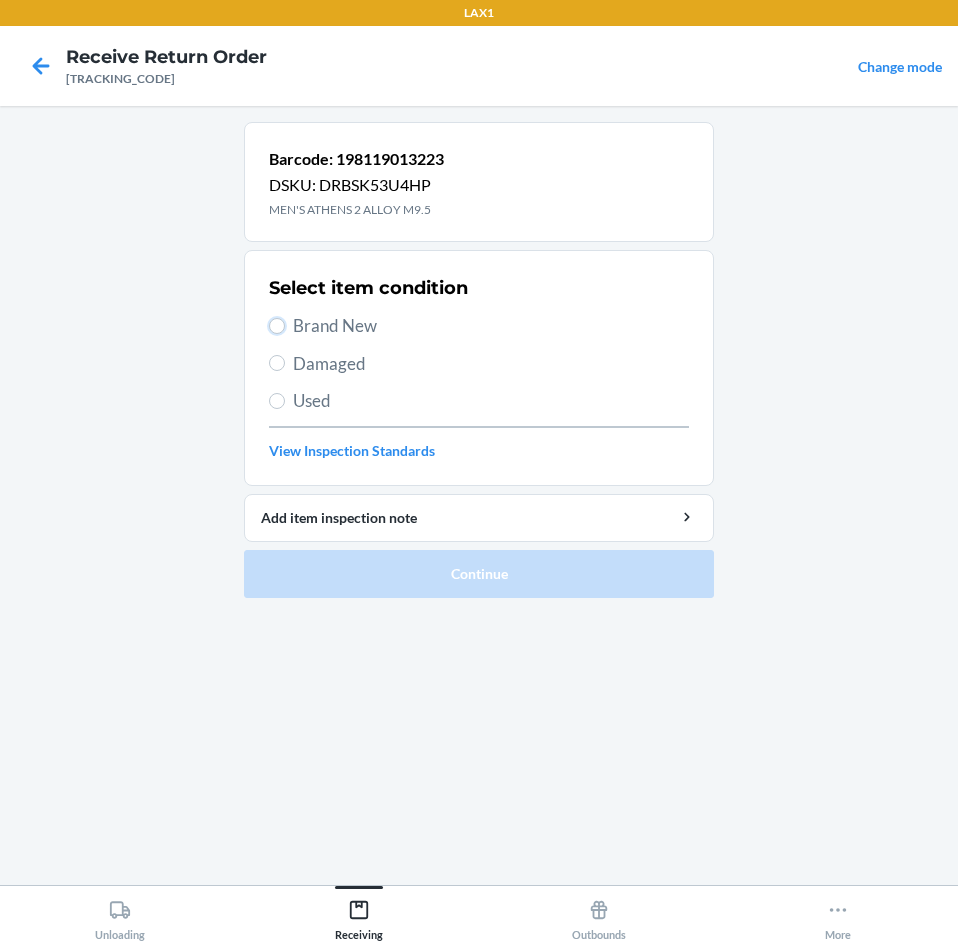 click on "Brand New" at bounding box center (277, 326) 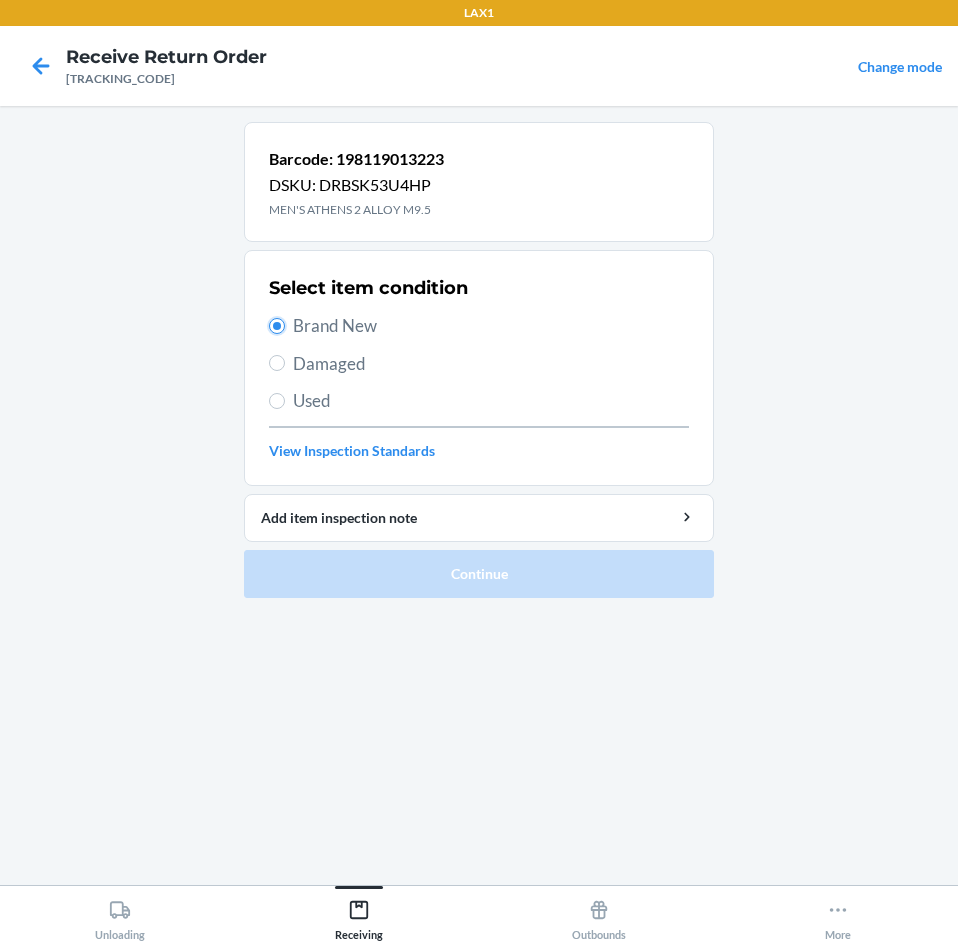 radio on "true" 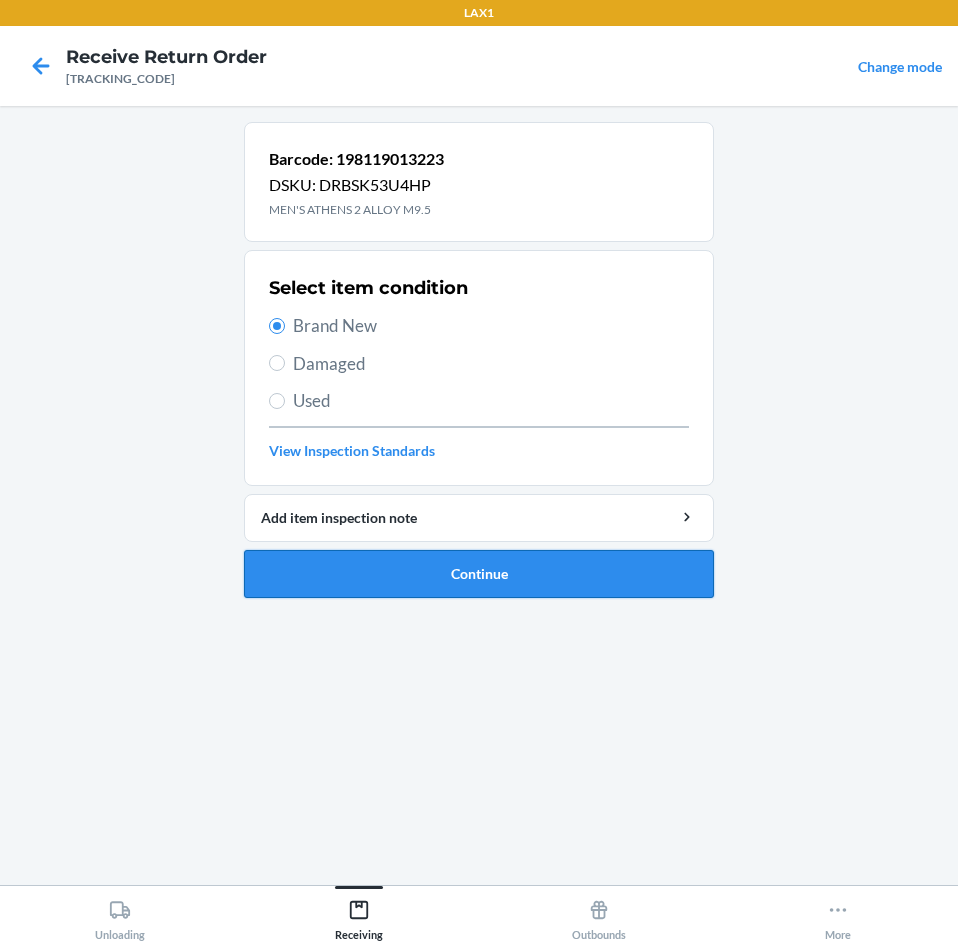 click on "Continue" at bounding box center (479, 574) 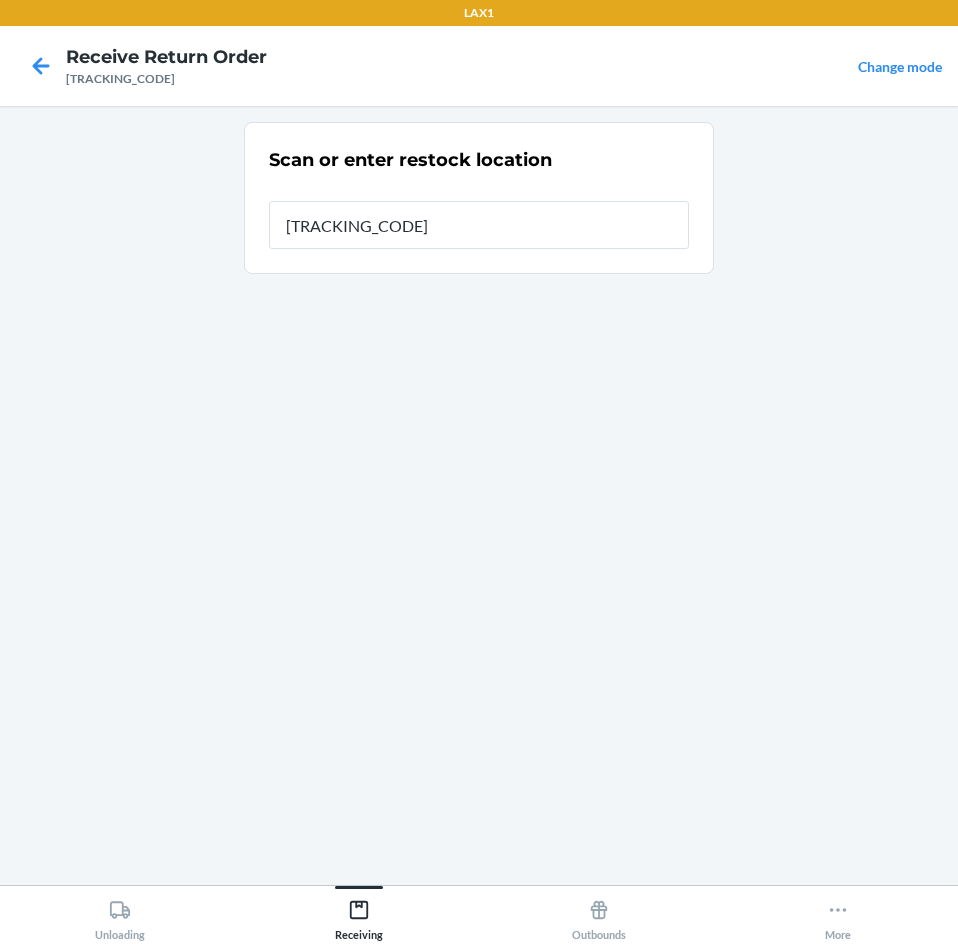 type on "RTCART092" 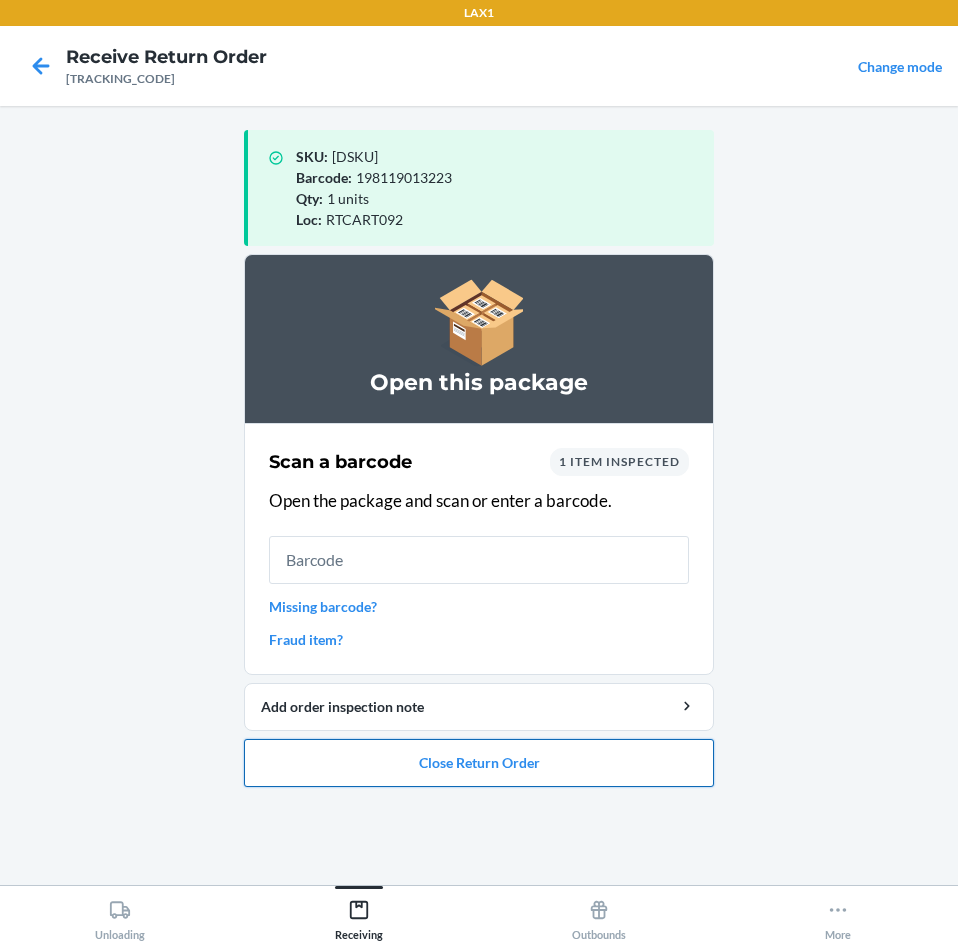 click on "Close Return Order" at bounding box center (479, 763) 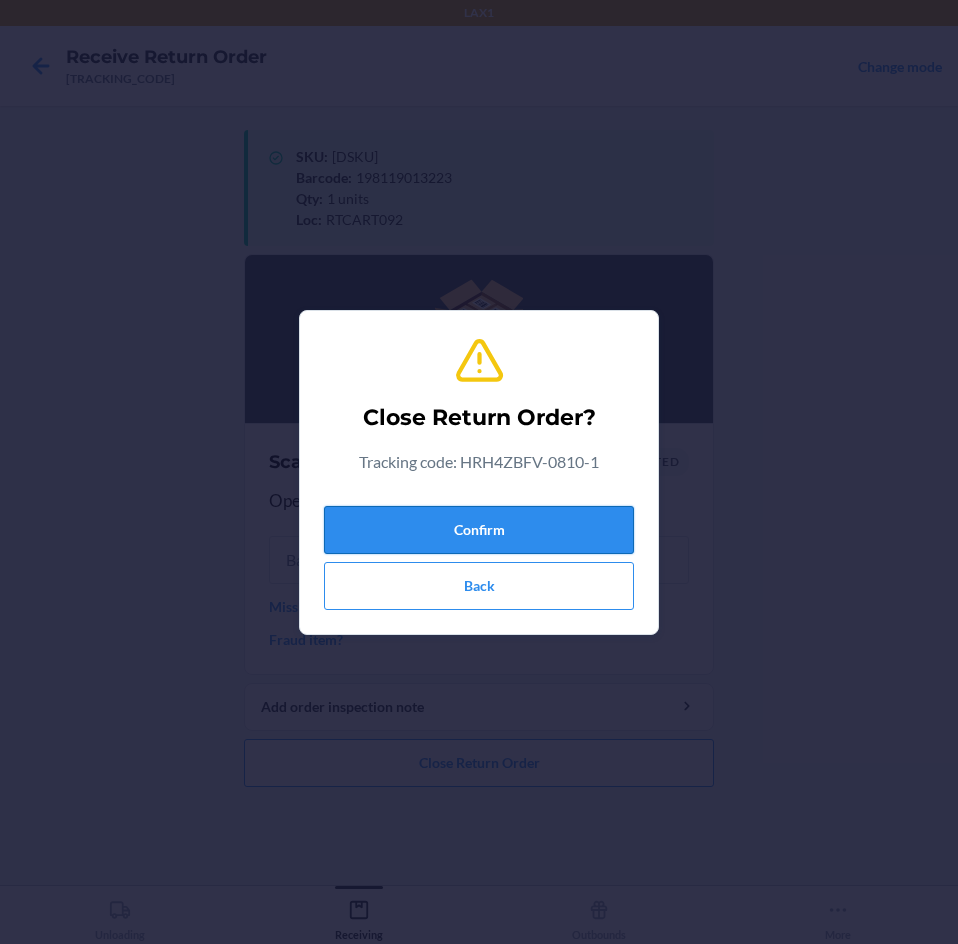 click on "Confirm" at bounding box center [479, 530] 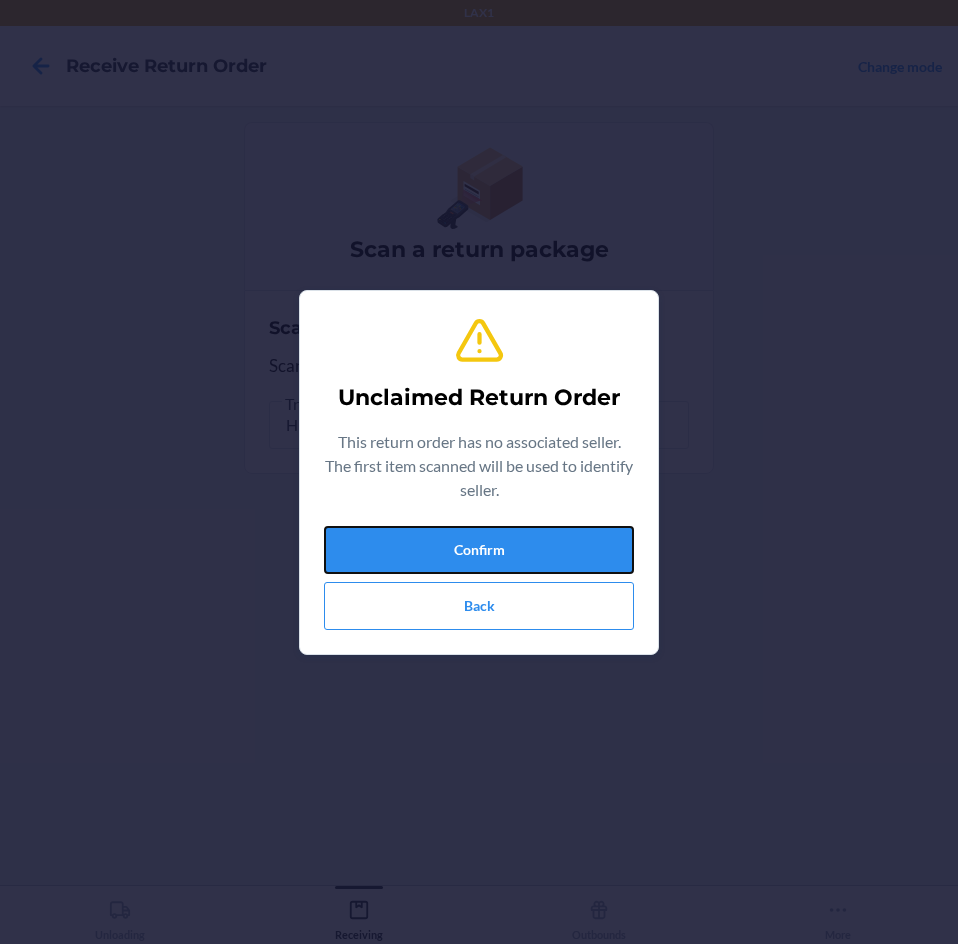 click on "Confirm" at bounding box center (479, 550) 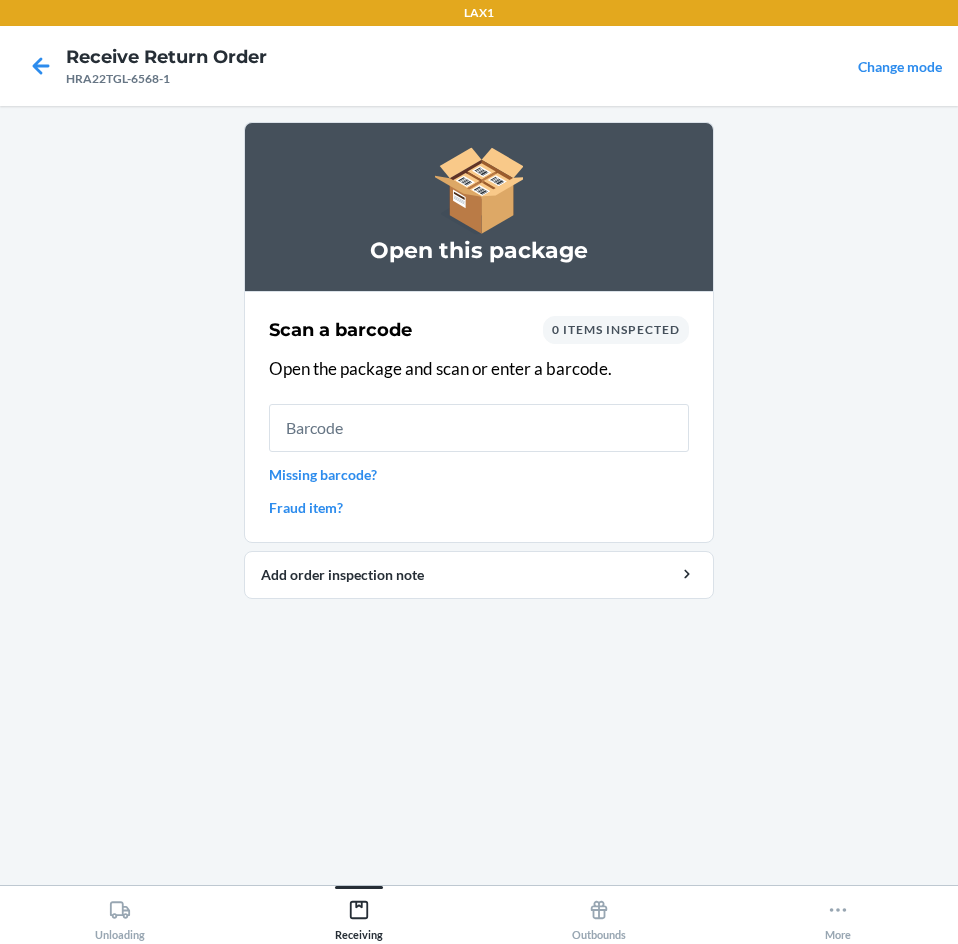 click on "Missing barcode?" at bounding box center [479, 474] 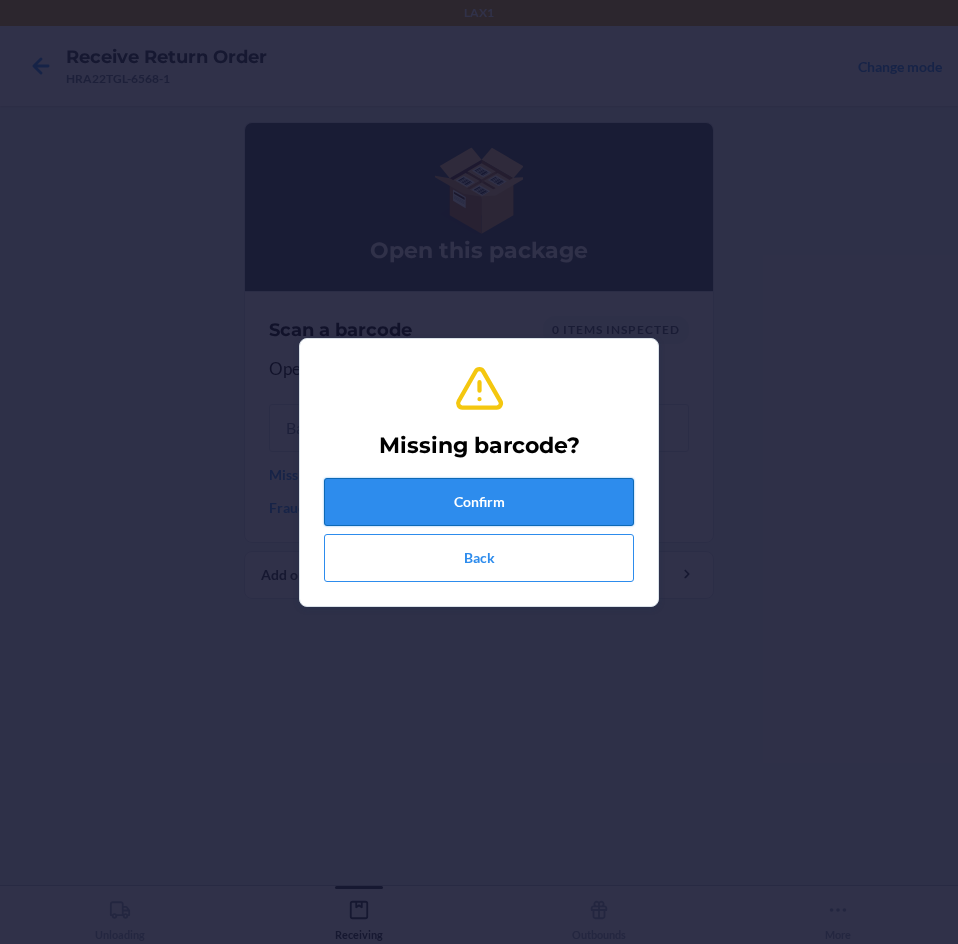 click on "Confirm" at bounding box center [479, 502] 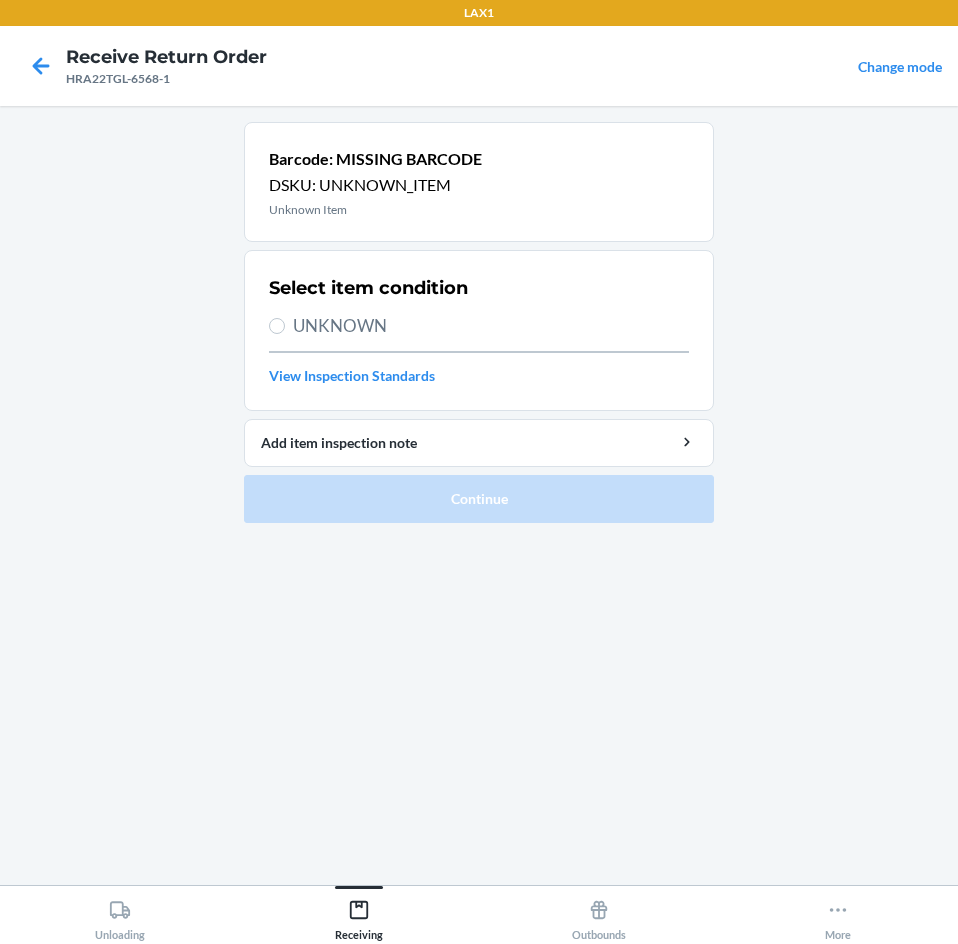 click on "UNKNOWN" at bounding box center (491, 326) 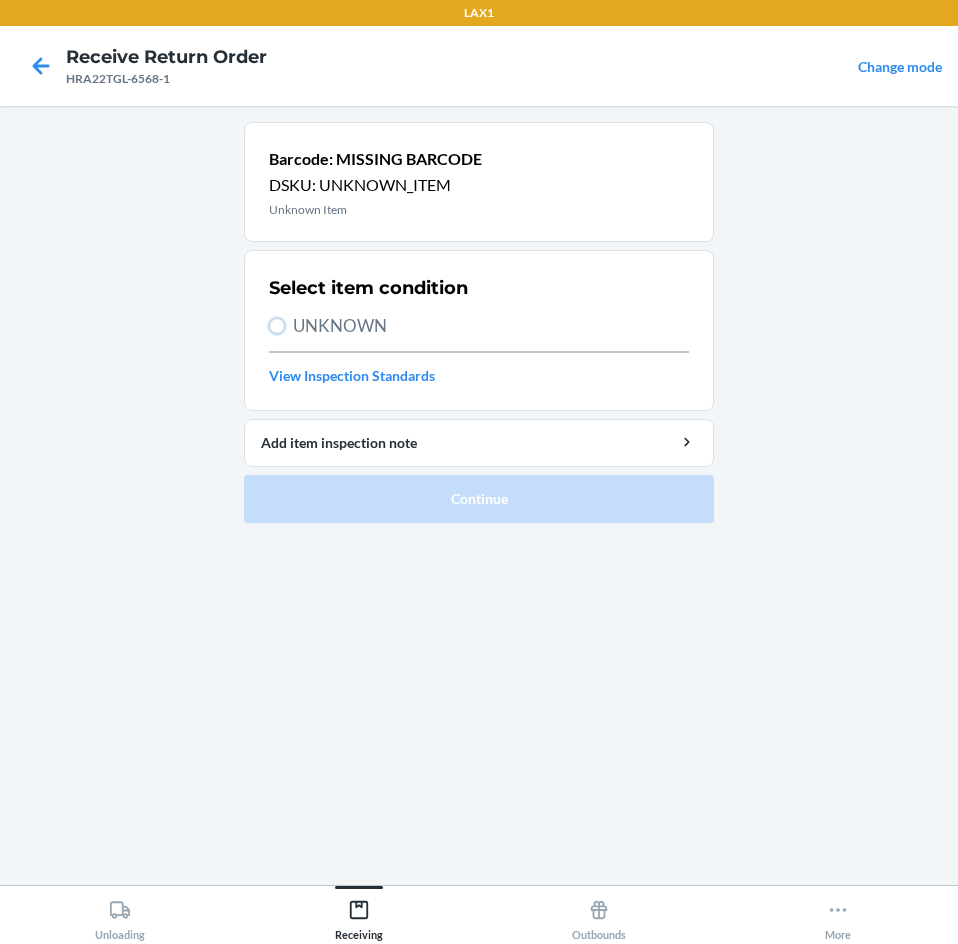 click on "UNKNOWN" at bounding box center (277, 326) 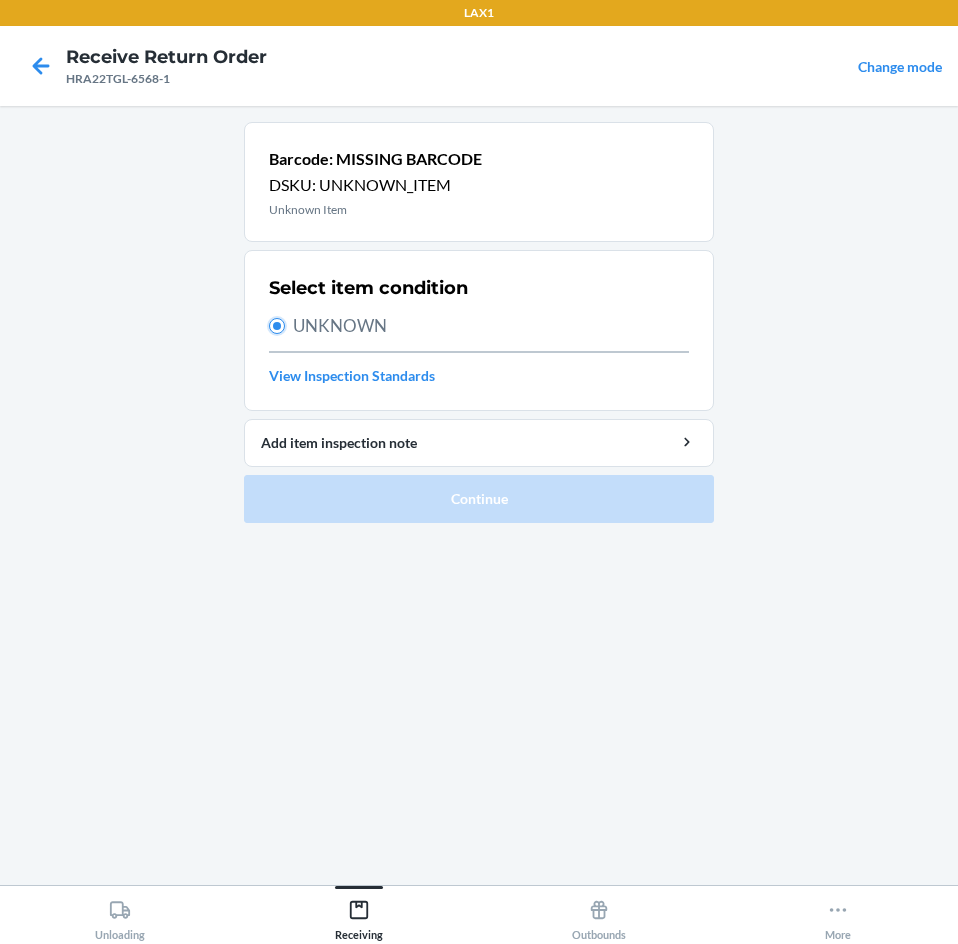 radio on "true" 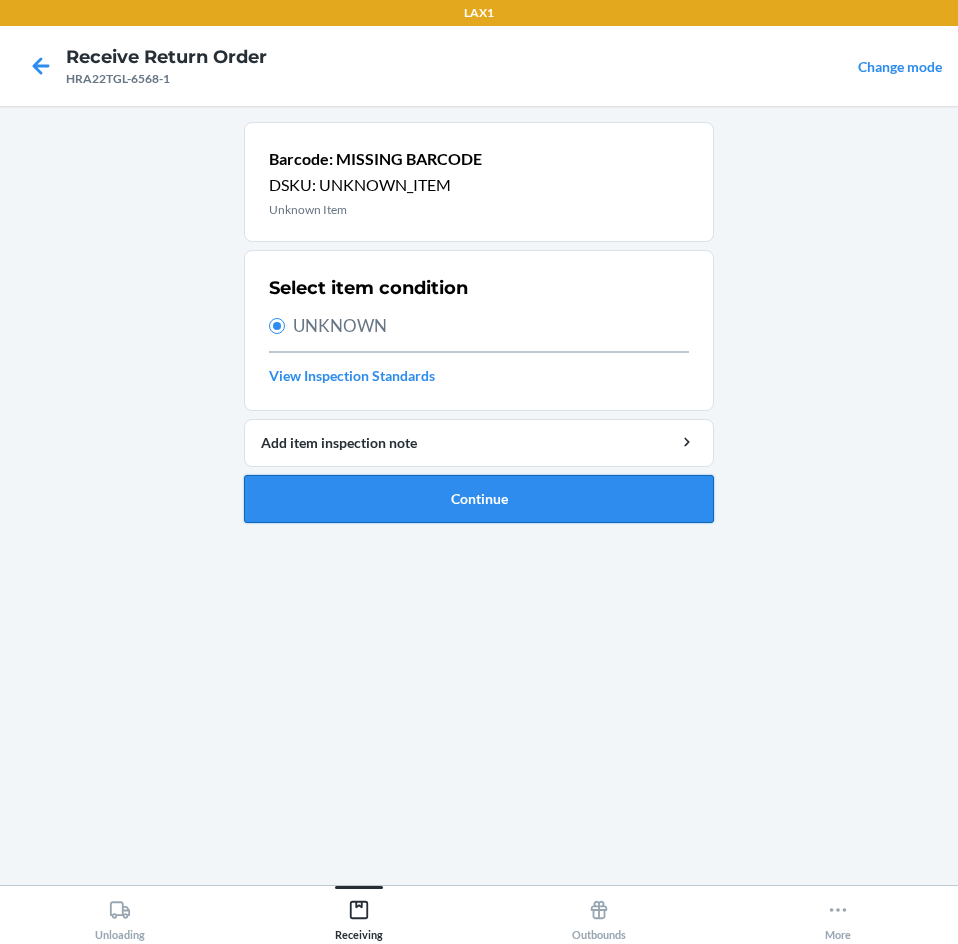 click on "Continue" at bounding box center [479, 499] 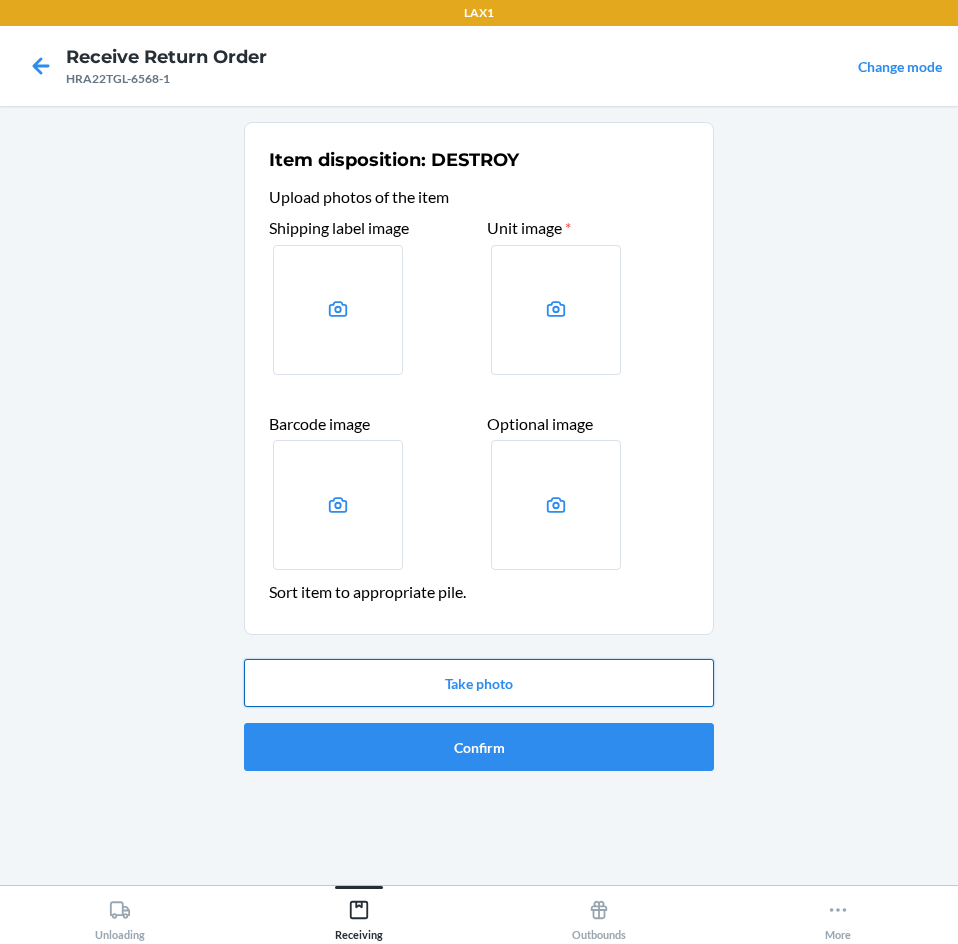 click on "Take photo" at bounding box center [479, 683] 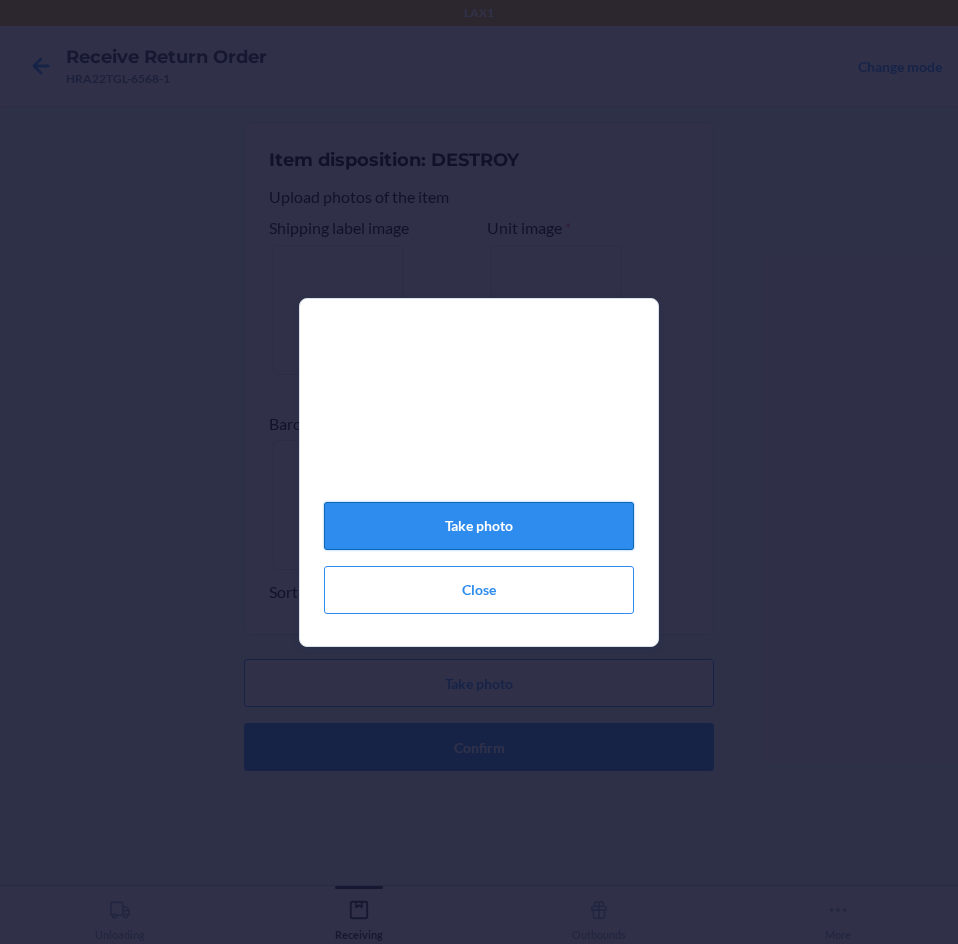 click on "Take photo" 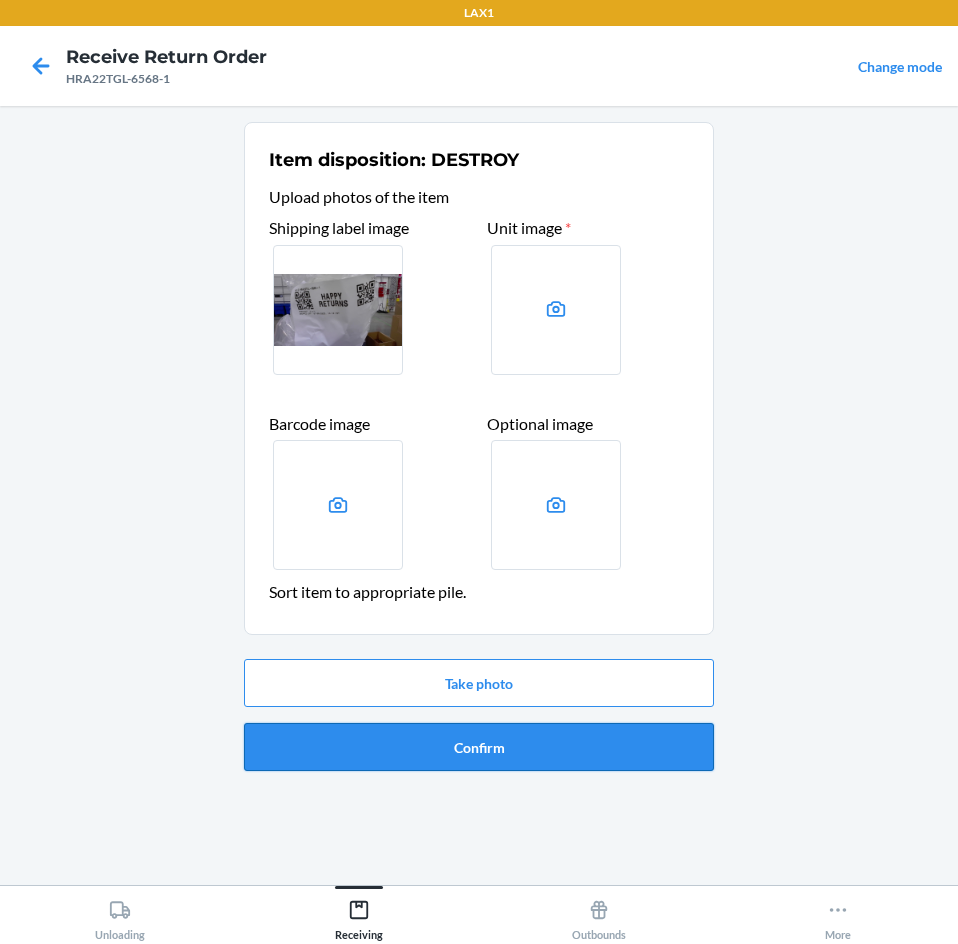 click on "Confirm" at bounding box center [479, 747] 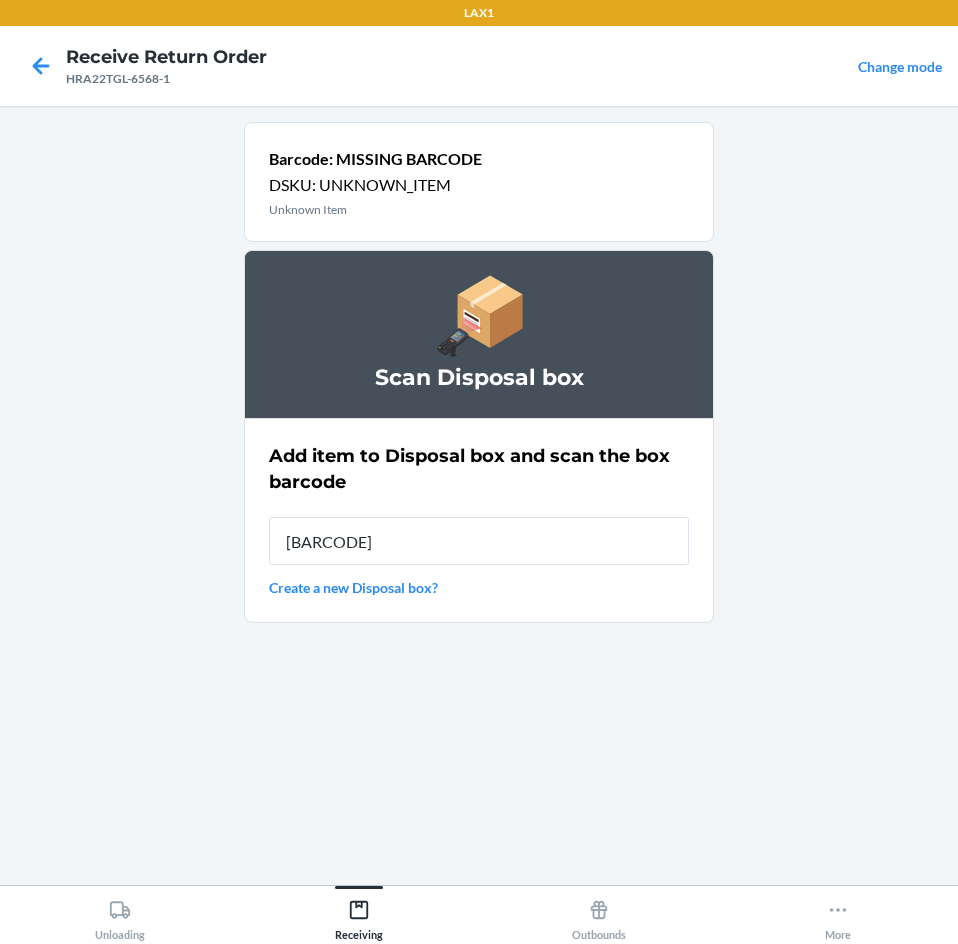 type on "[BARCODE]" 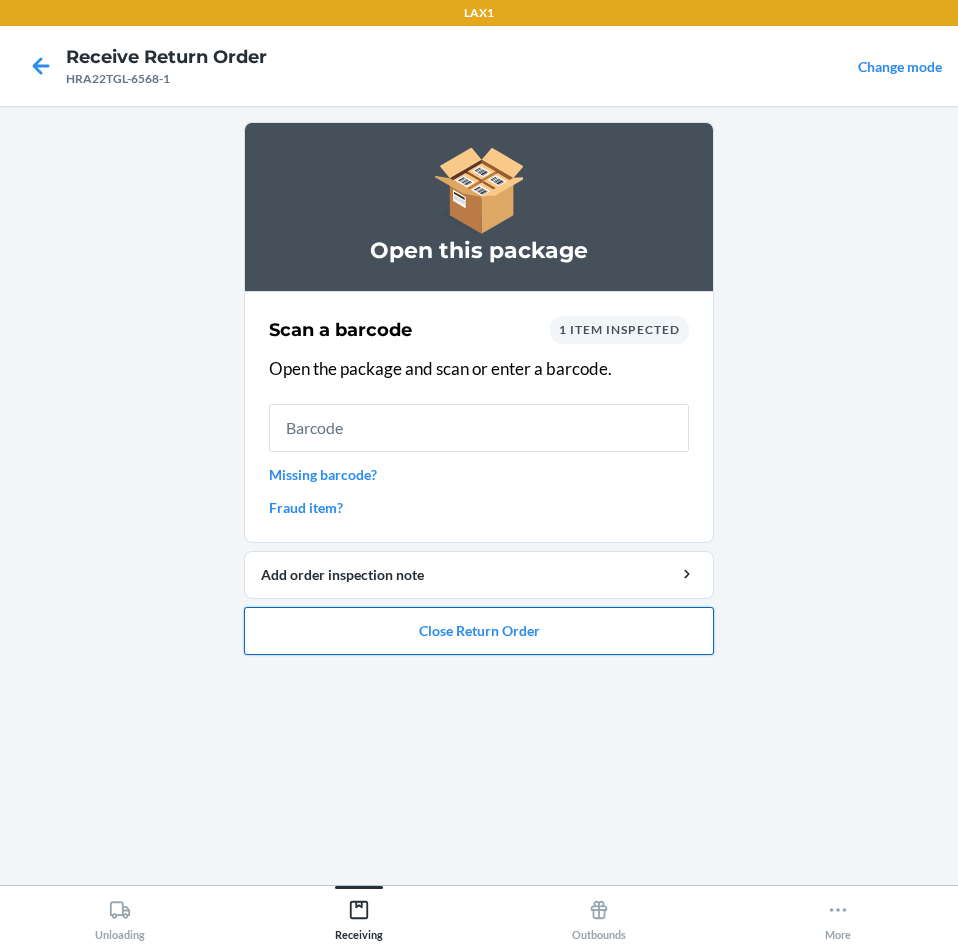 click on "Close Return Order" at bounding box center (479, 631) 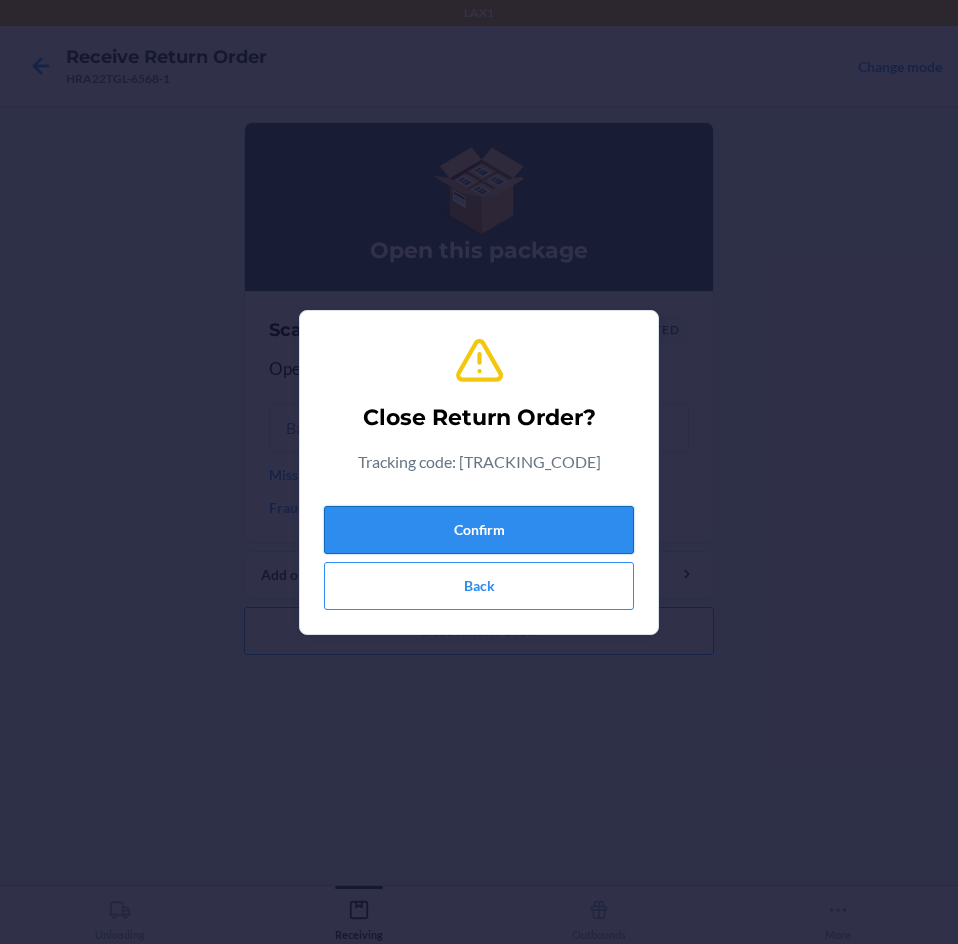 click on "Confirm" at bounding box center [479, 530] 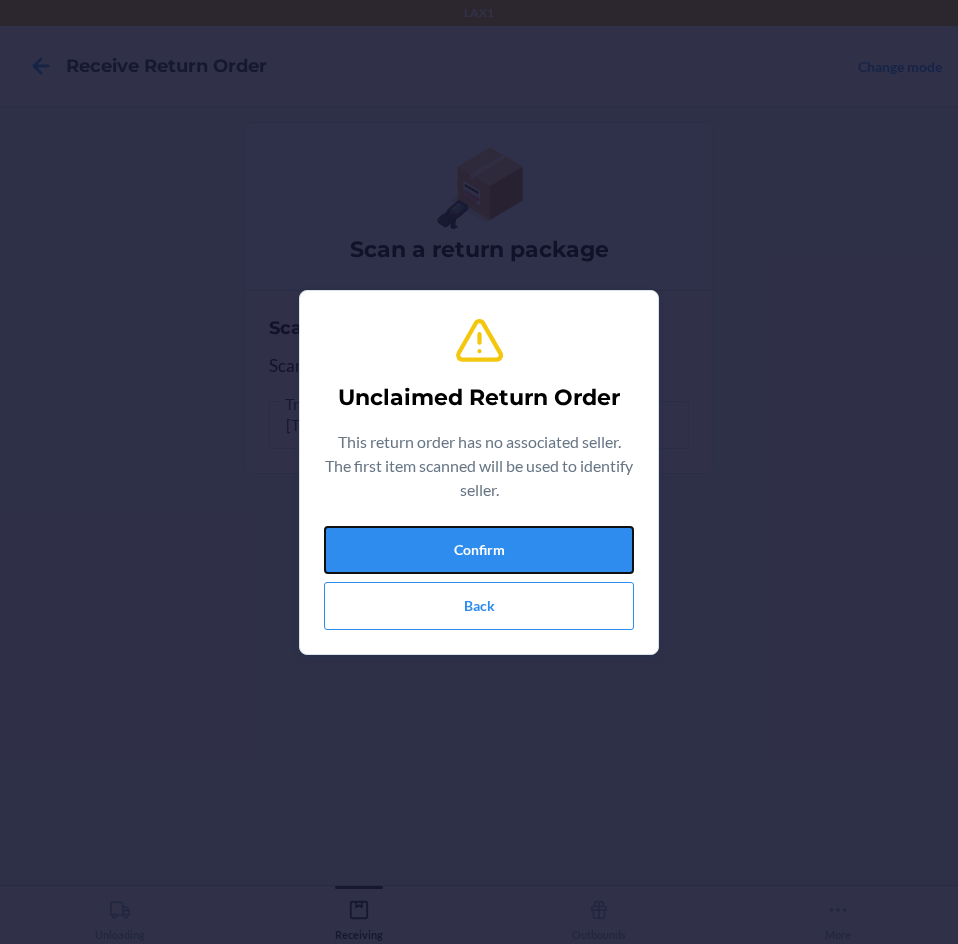 click on "Confirm" at bounding box center [479, 550] 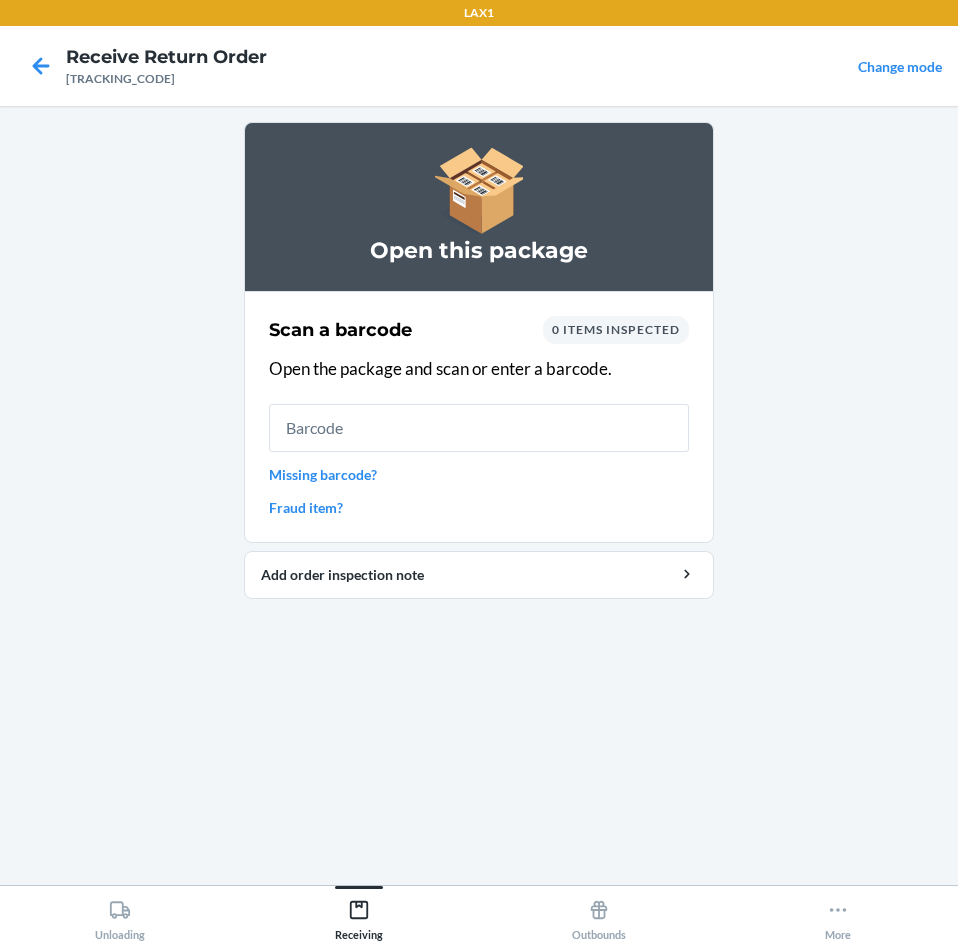 click on "Missing barcode?" at bounding box center [479, 474] 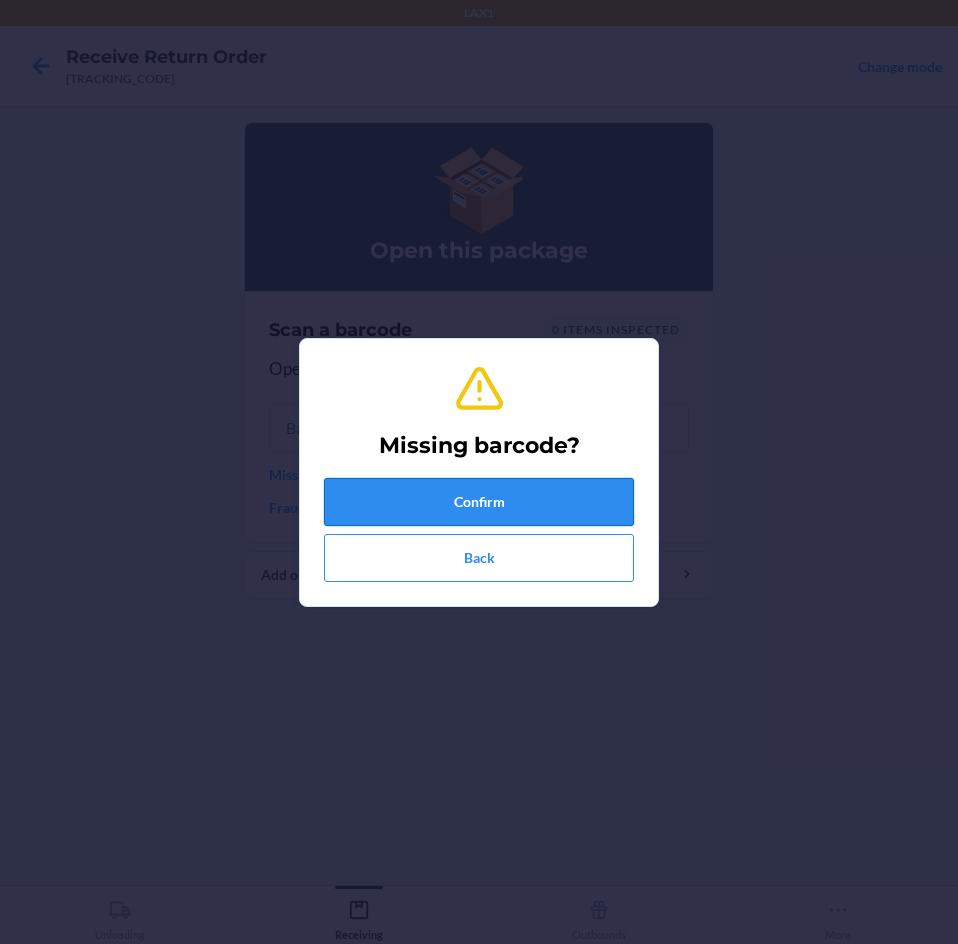 click on "Confirm" at bounding box center [479, 502] 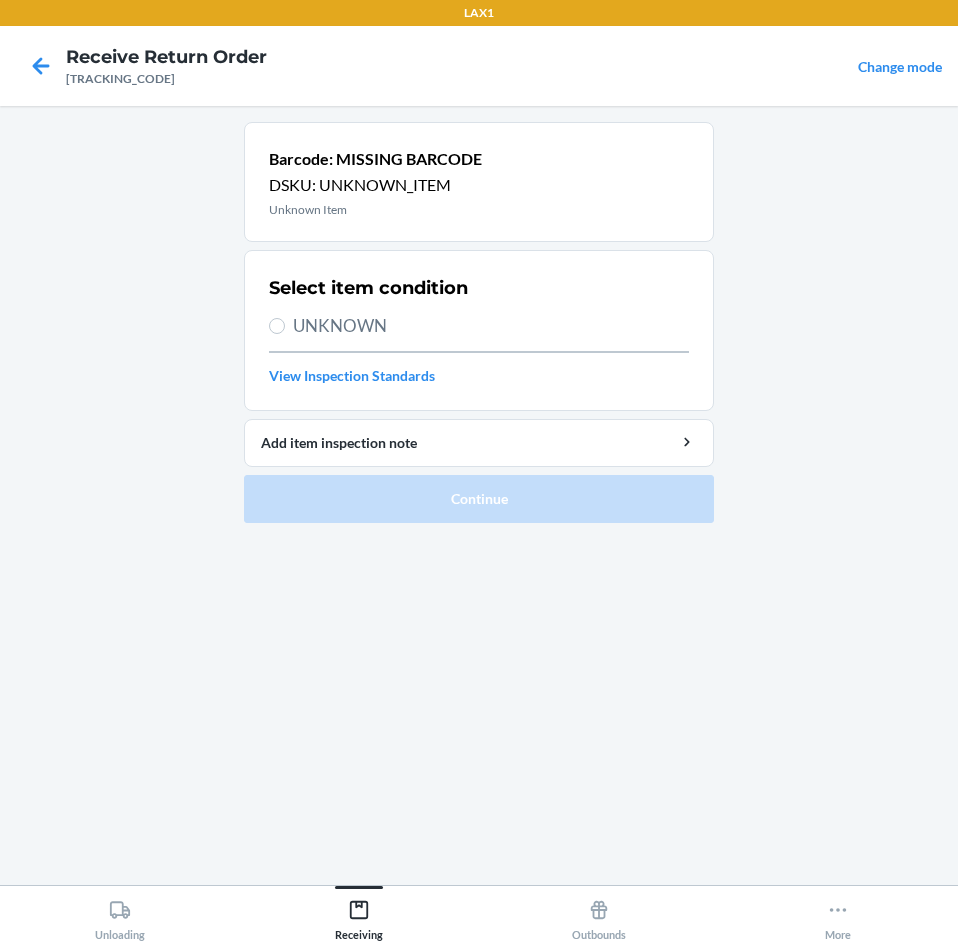 click on "UNKNOWN" at bounding box center (491, 326) 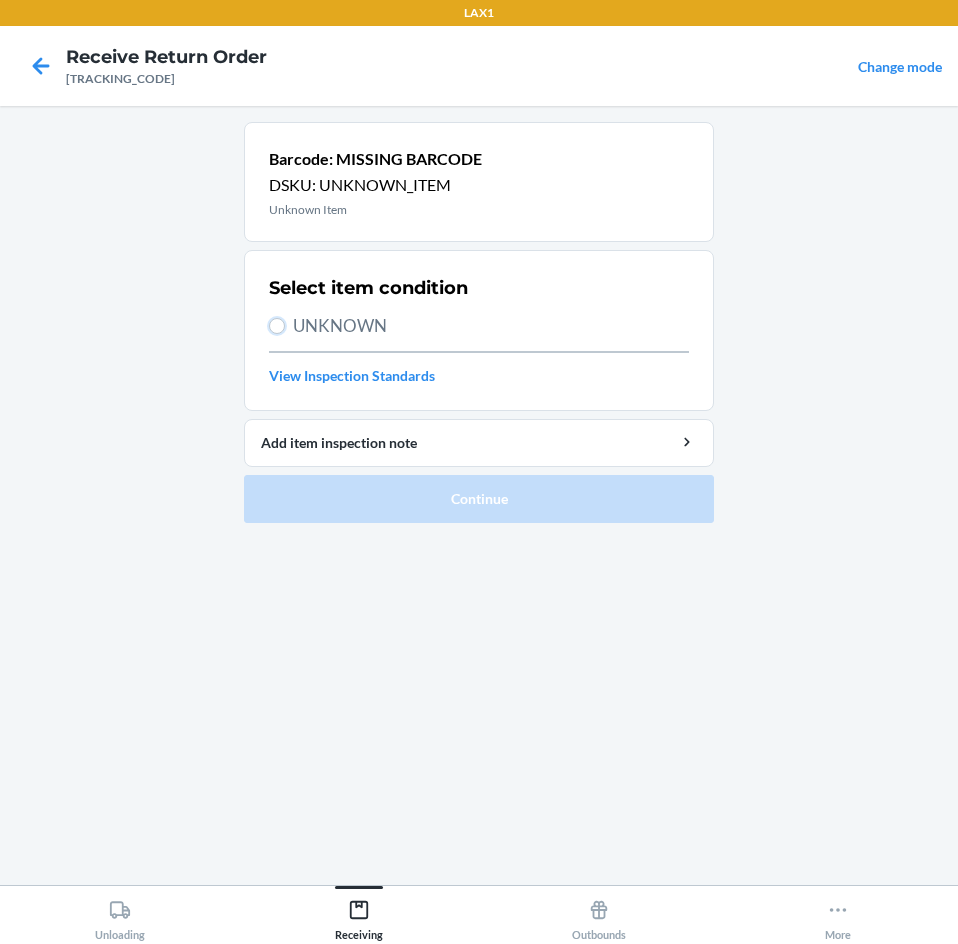 click on "UNKNOWN" at bounding box center [277, 326] 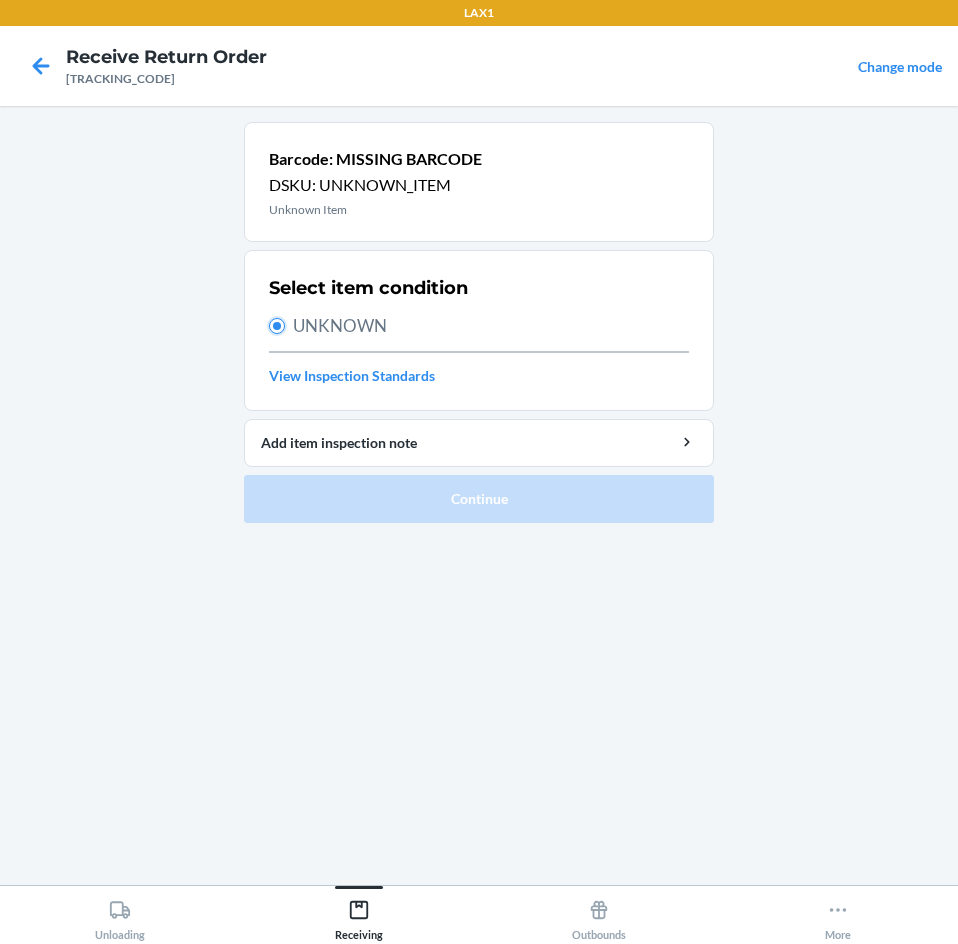 radio on "true" 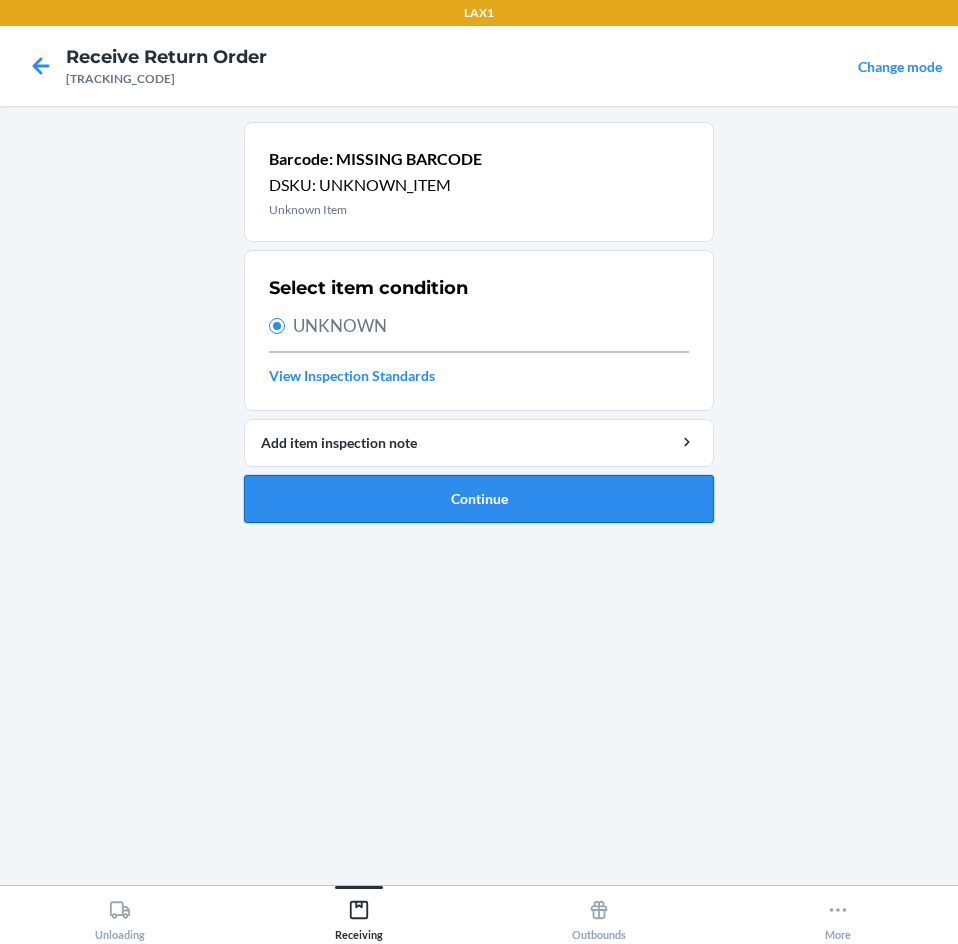 click on "Continue" at bounding box center [479, 499] 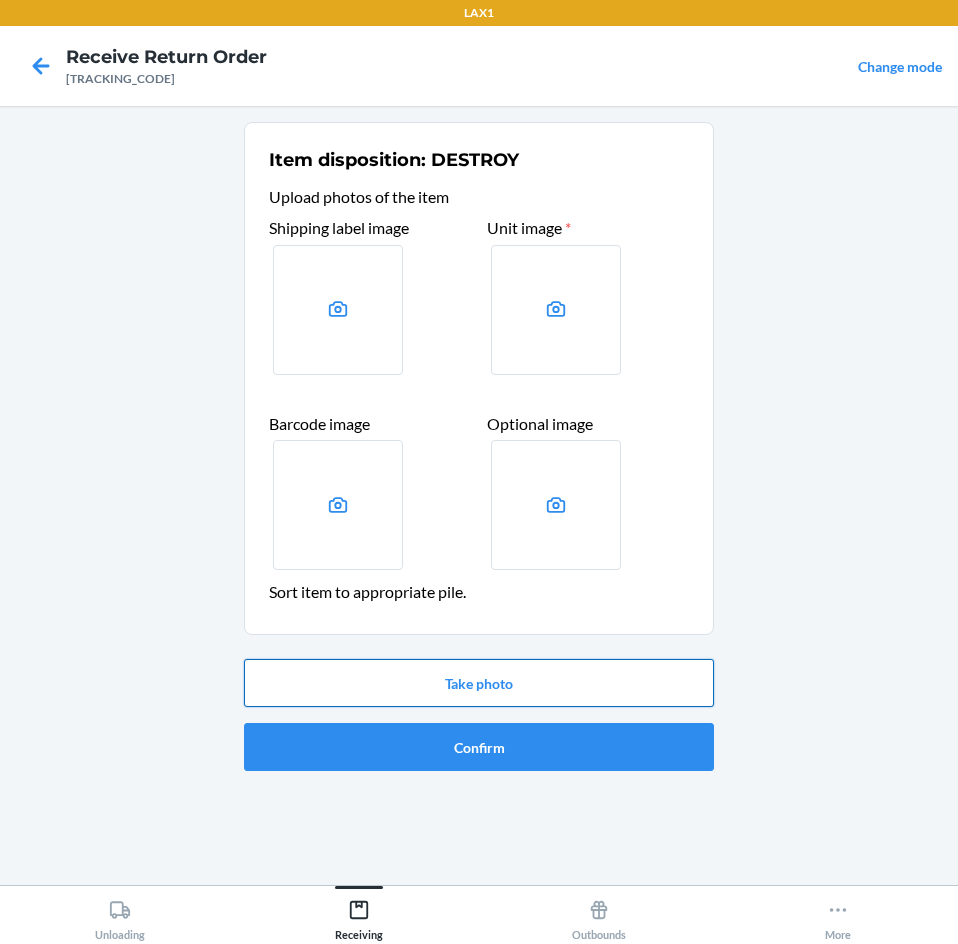 click on "Take photo" at bounding box center [479, 683] 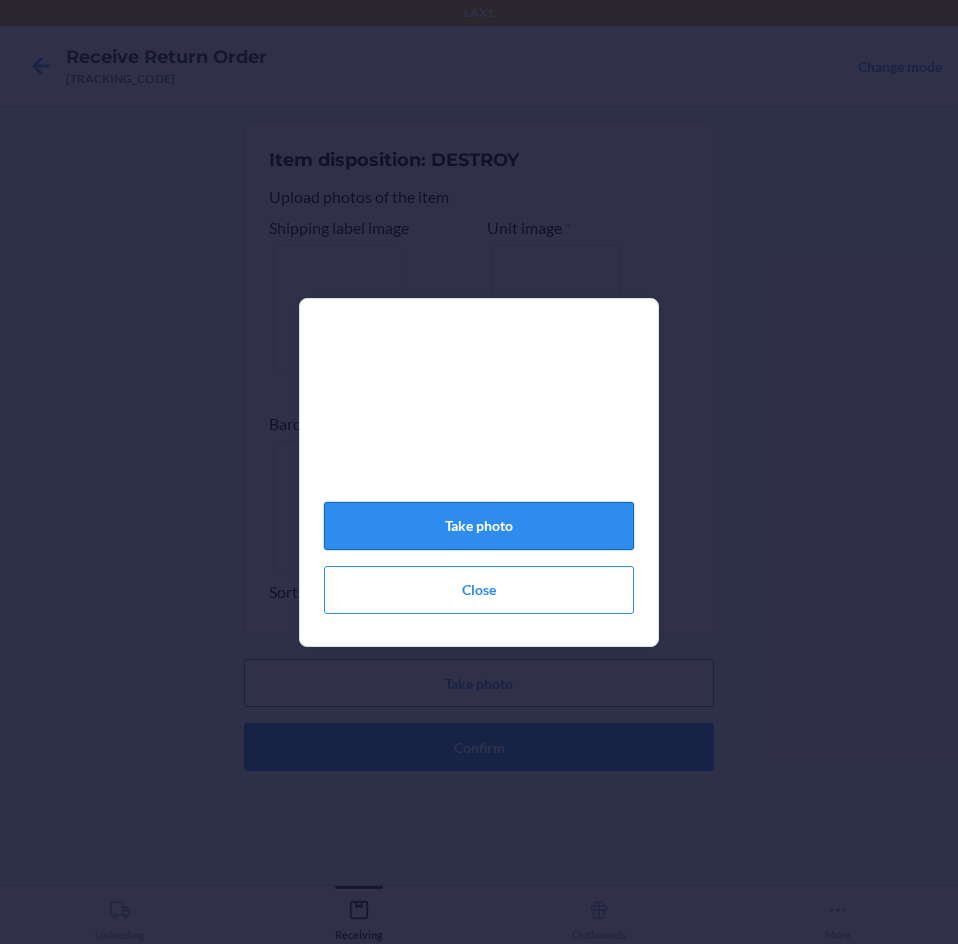 click on "Take photo" 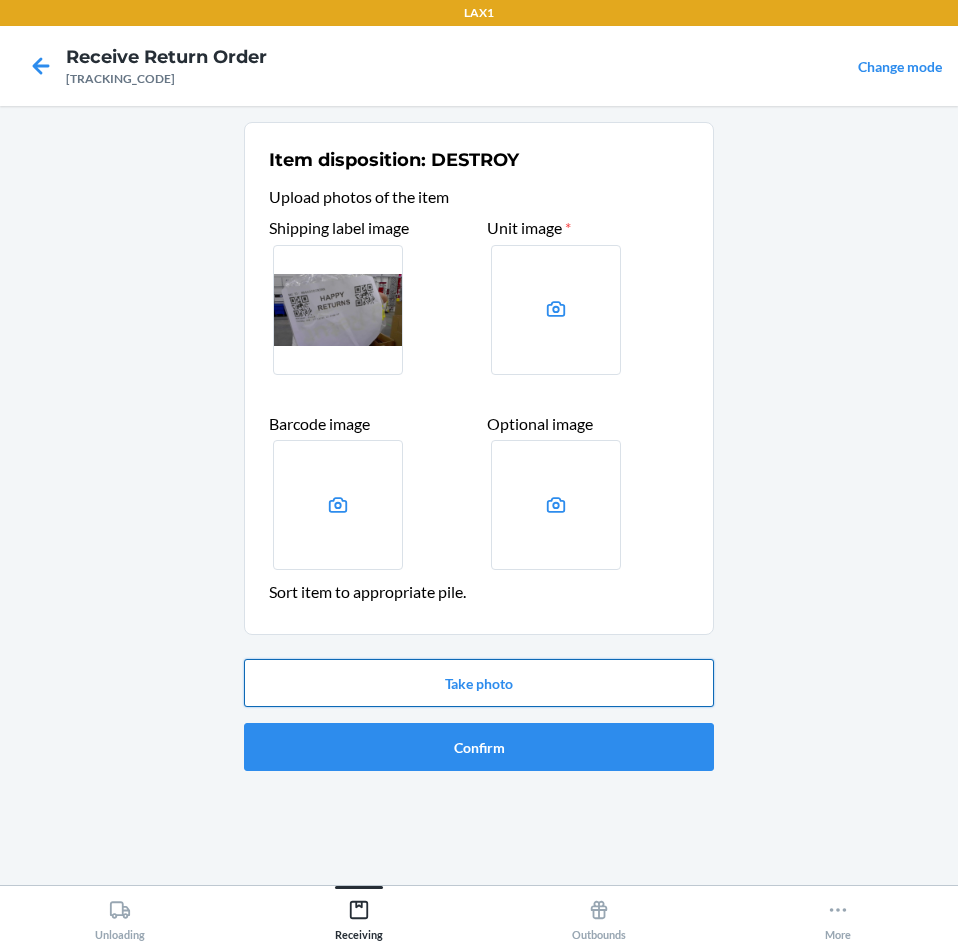 click on "Take photo" at bounding box center (479, 683) 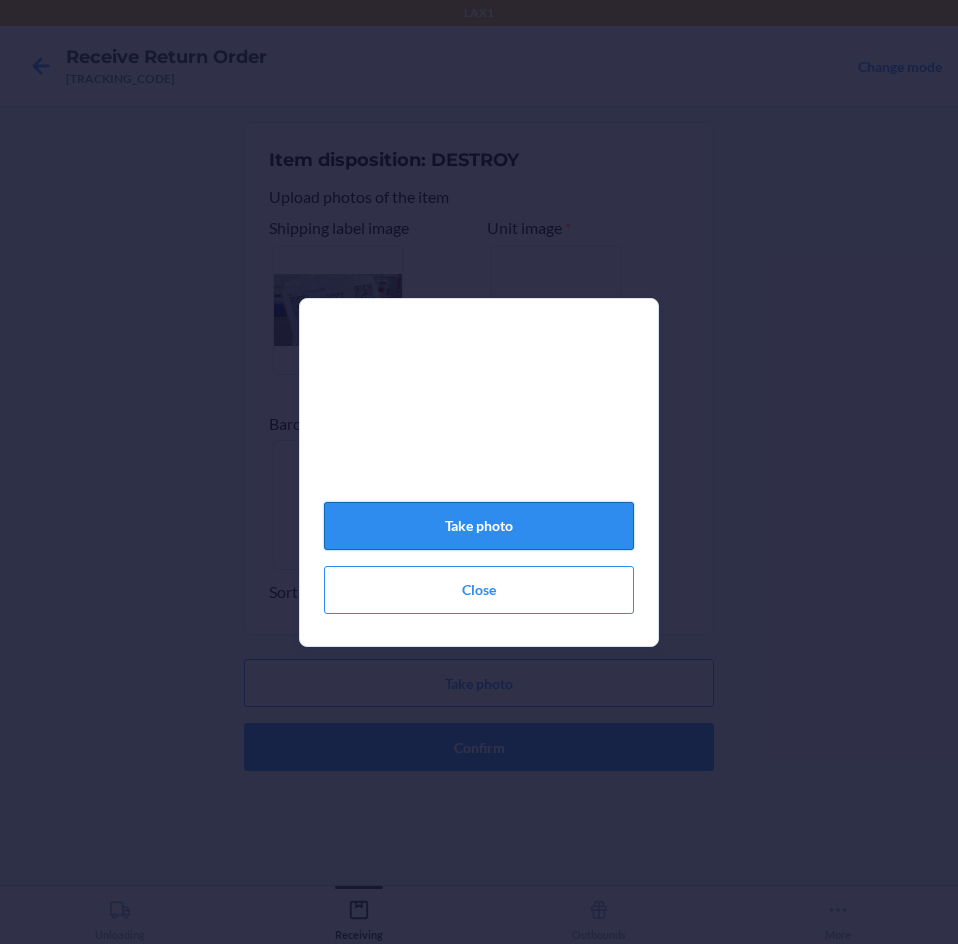 click on "Take photo" 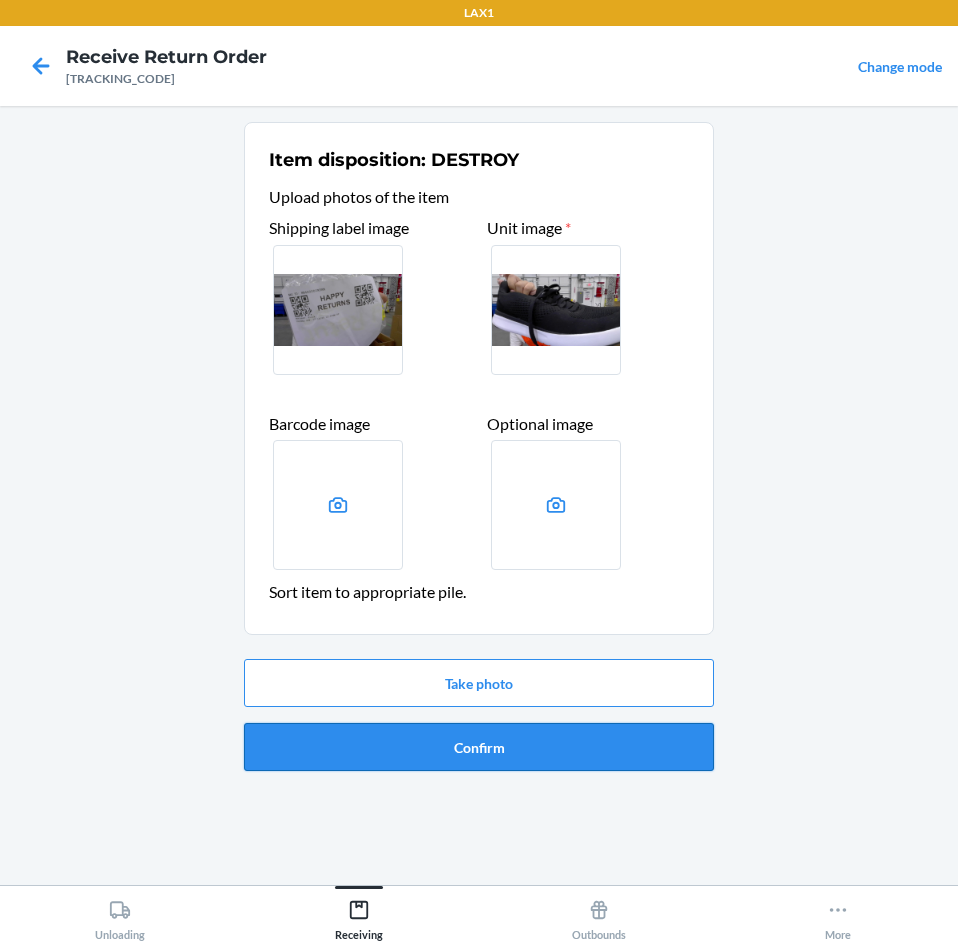 click on "Confirm" at bounding box center [479, 747] 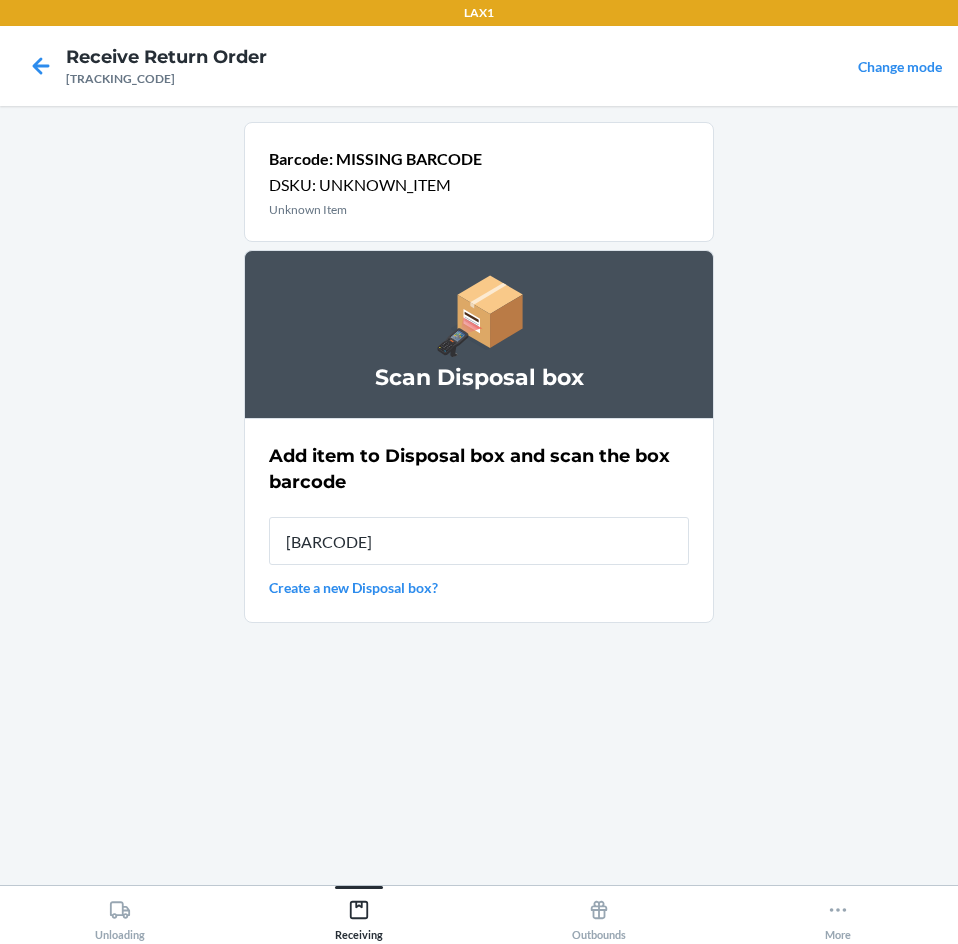 type on "[BARCODE]" 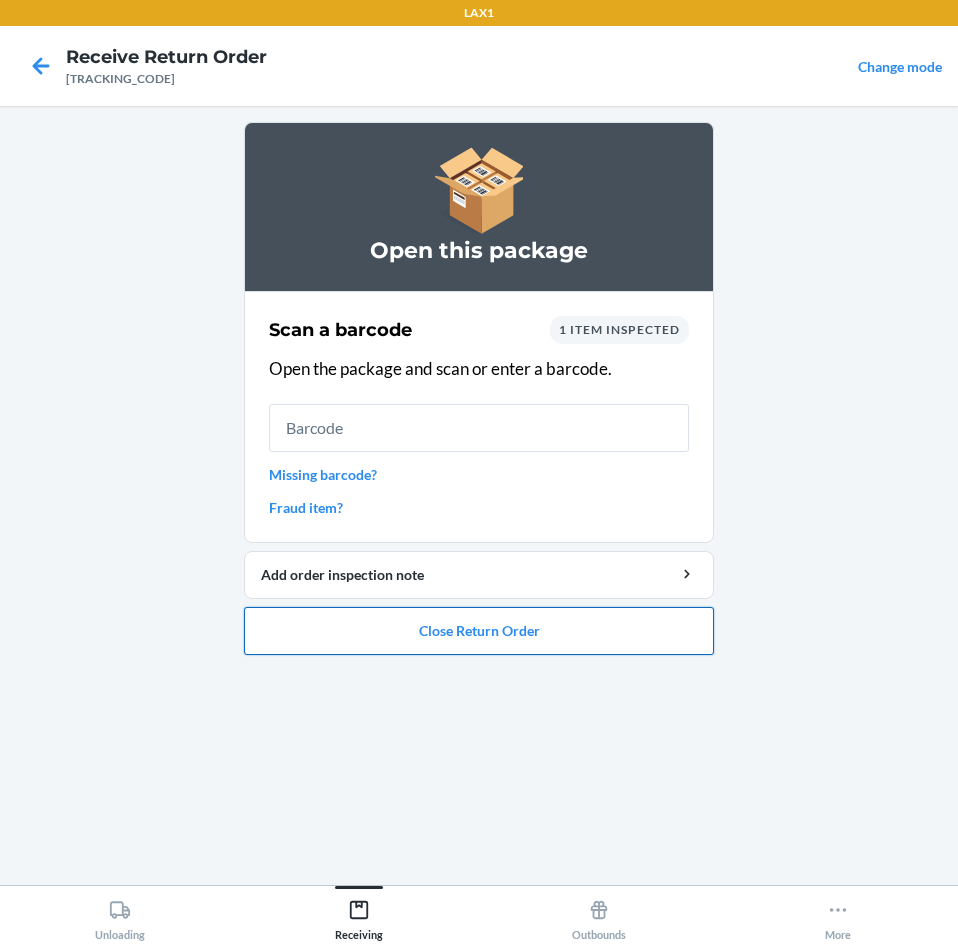 click on "Close Return Order" at bounding box center (479, 631) 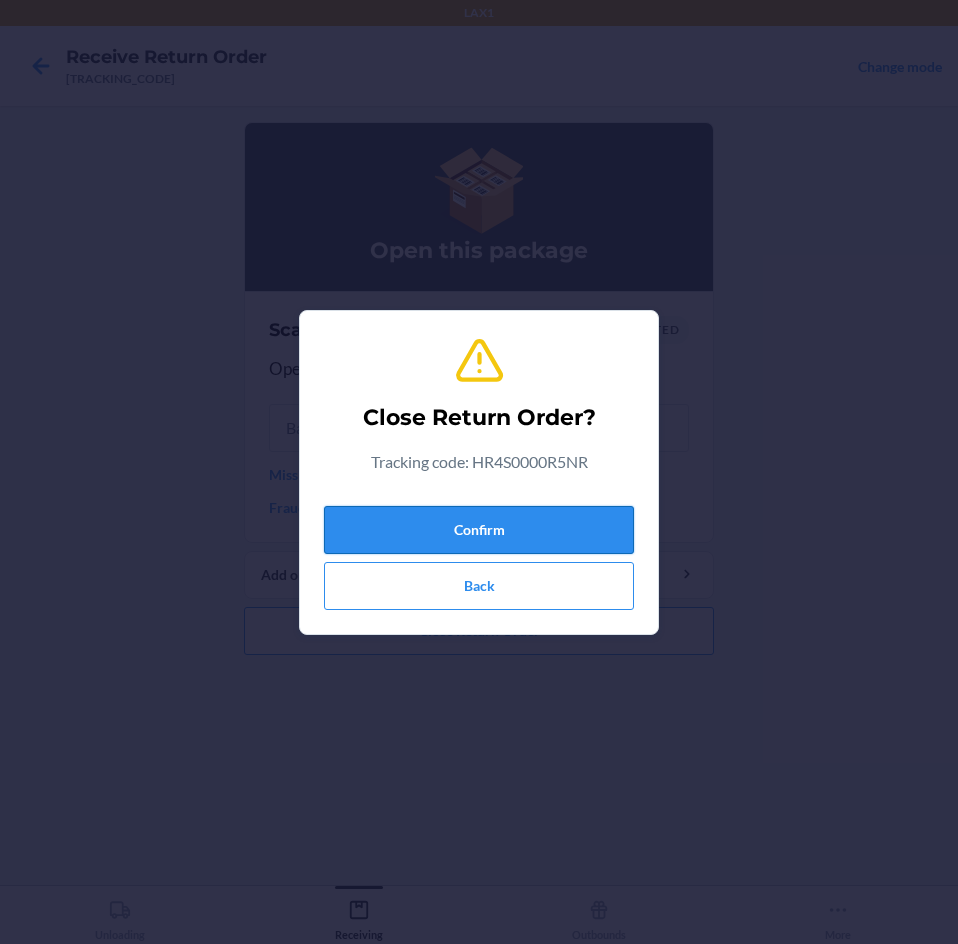 click on "Confirm" at bounding box center (479, 530) 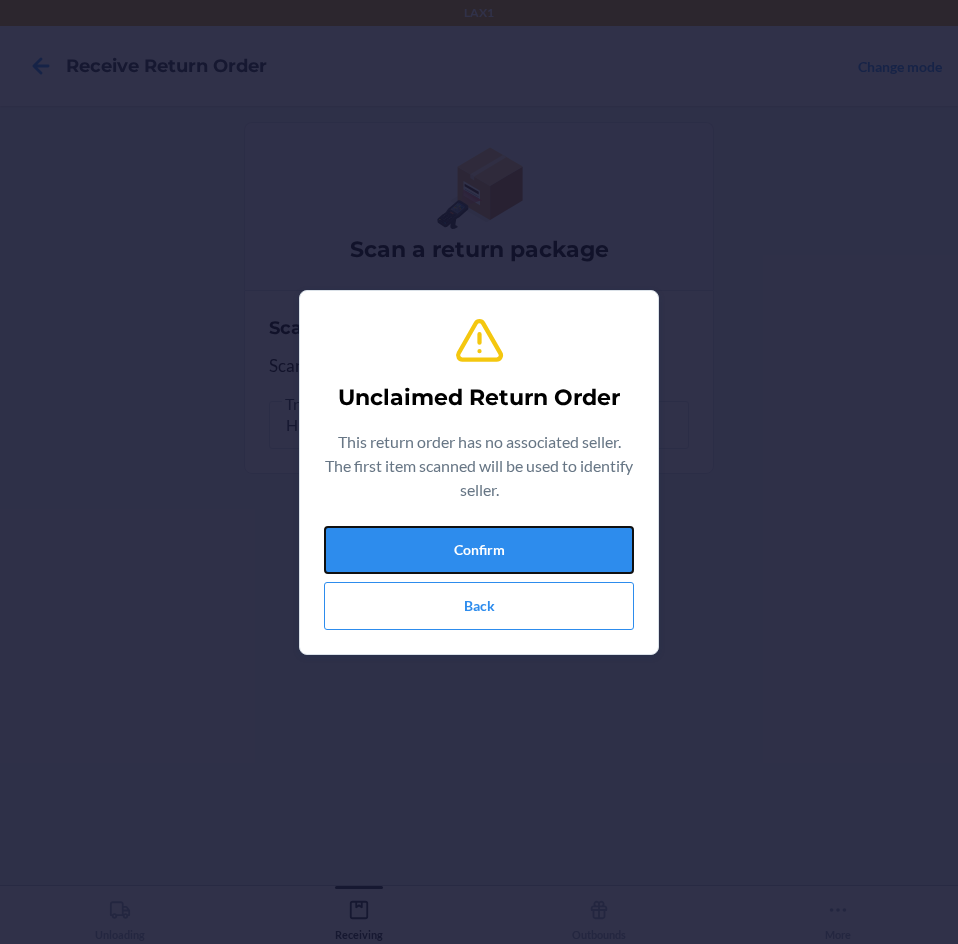 click on "Confirm" at bounding box center (479, 550) 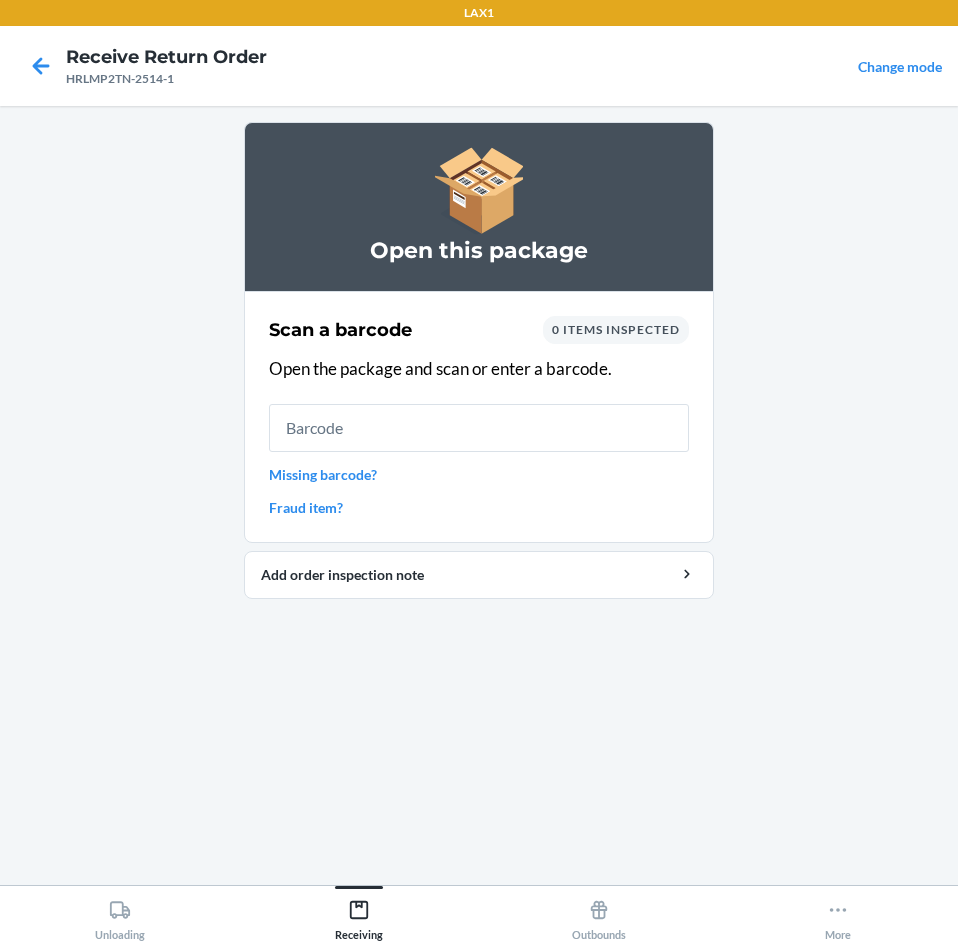 click on "Missing barcode?" at bounding box center (479, 474) 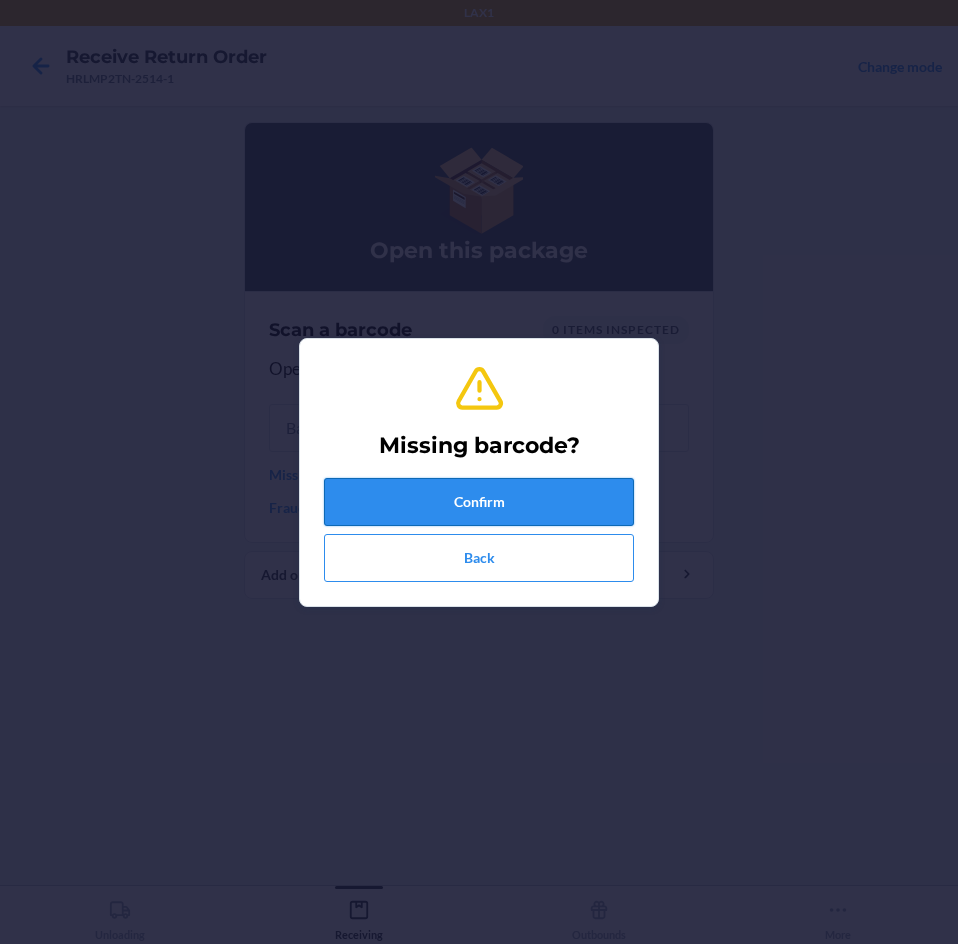 click on "Confirm" at bounding box center [479, 502] 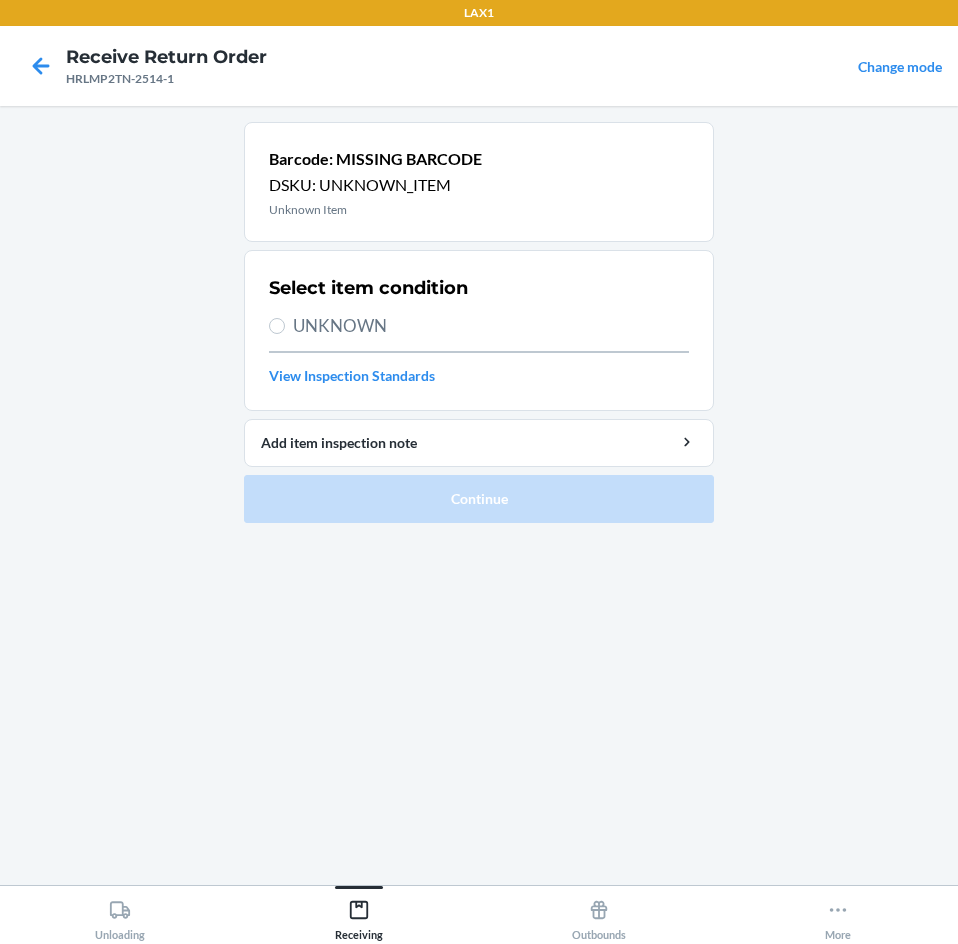 click on "UNKNOWN" at bounding box center (491, 326) 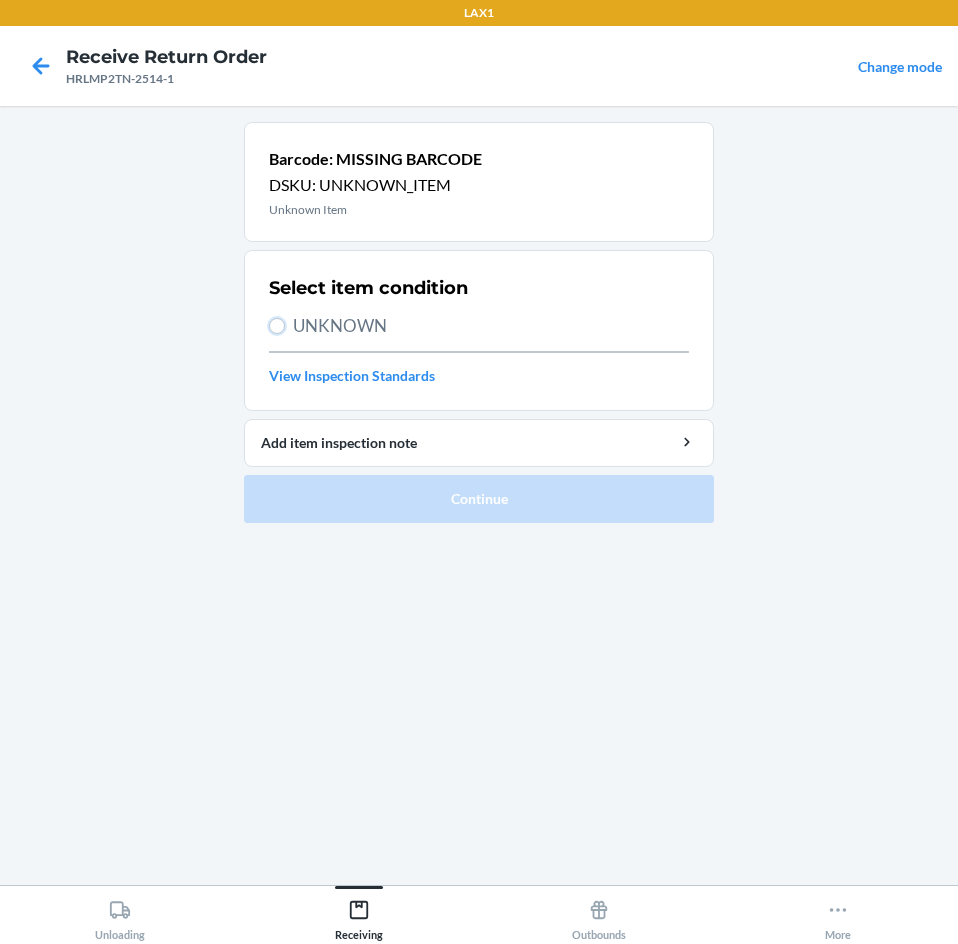 click on "UNKNOWN" at bounding box center (277, 326) 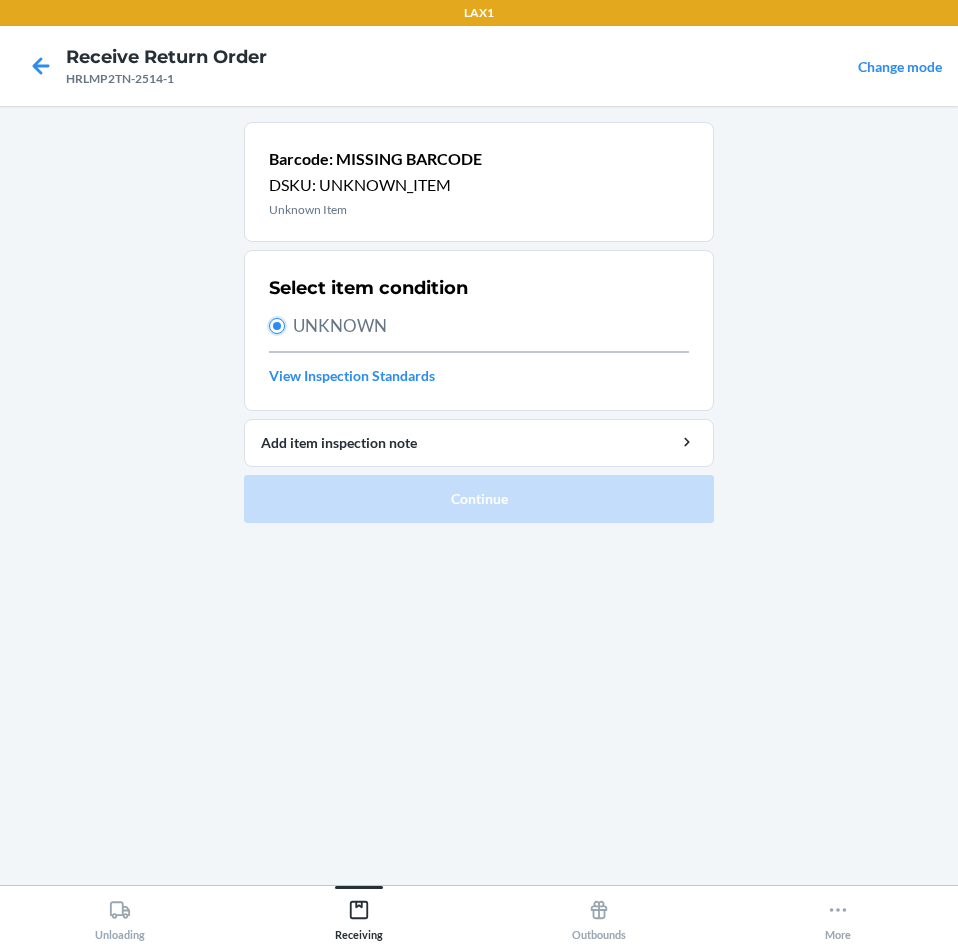 radio on "true" 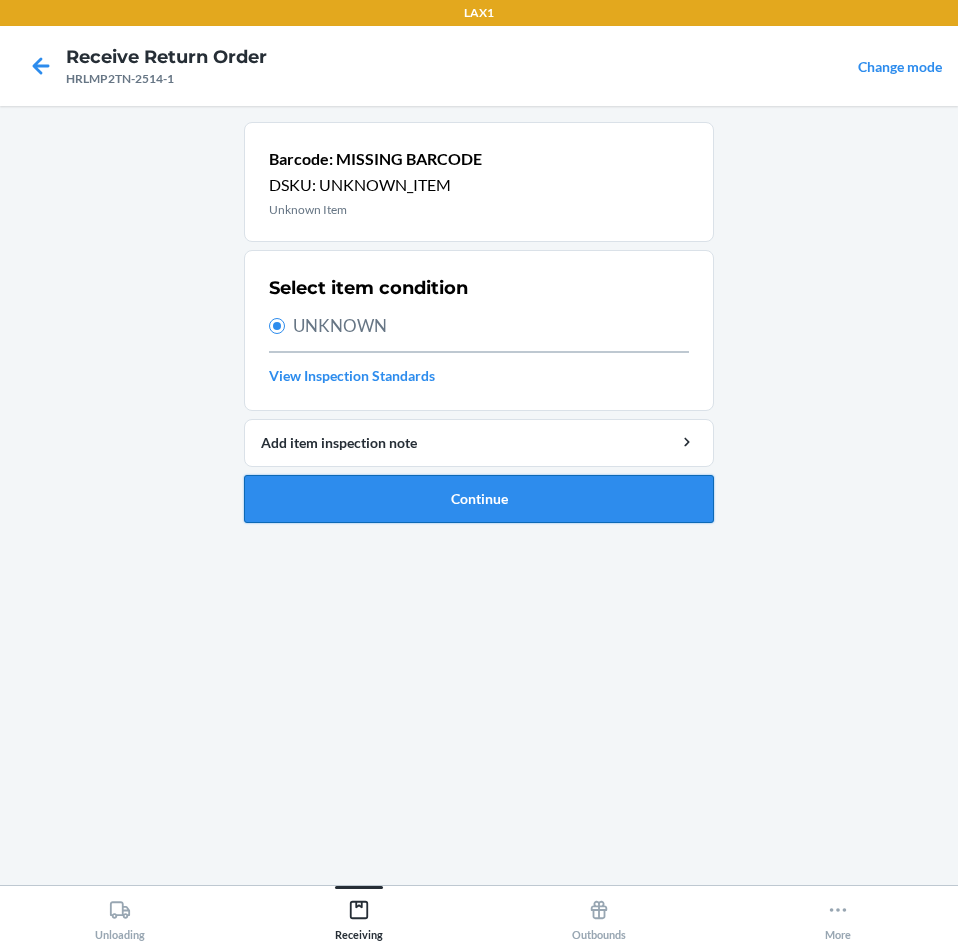 click on "Continue" at bounding box center (479, 499) 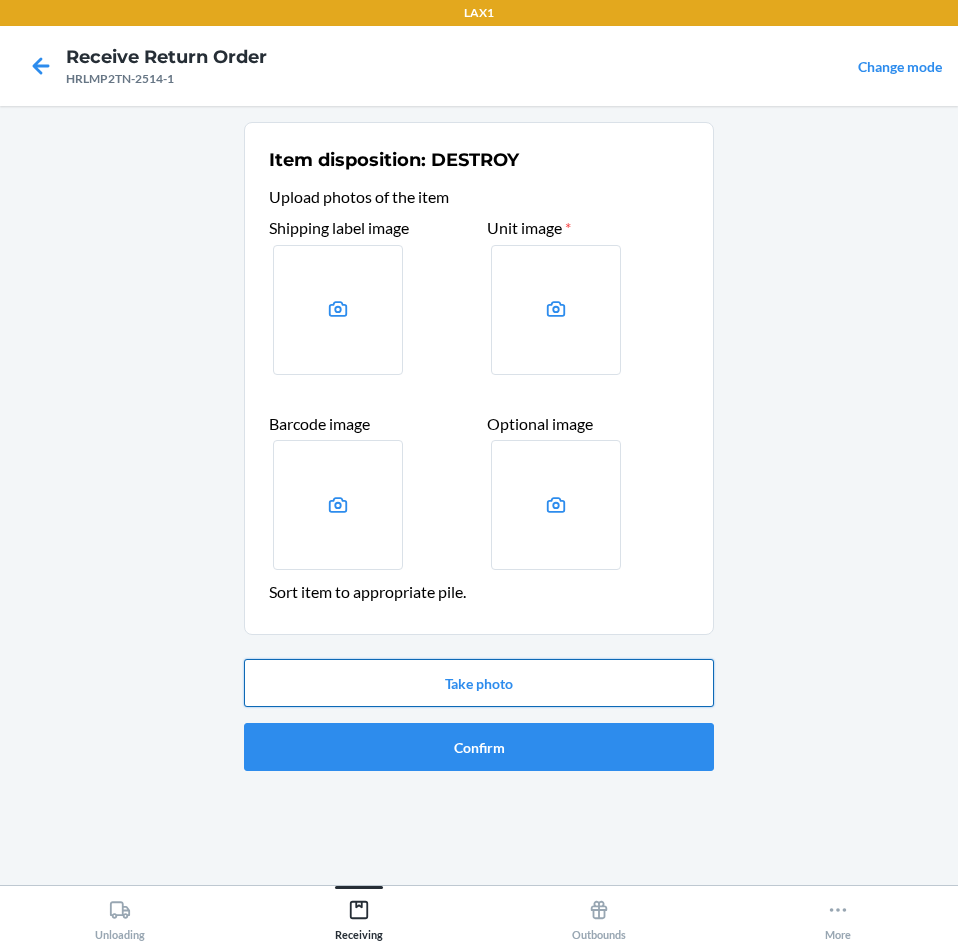 click on "Take photo" at bounding box center (479, 683) 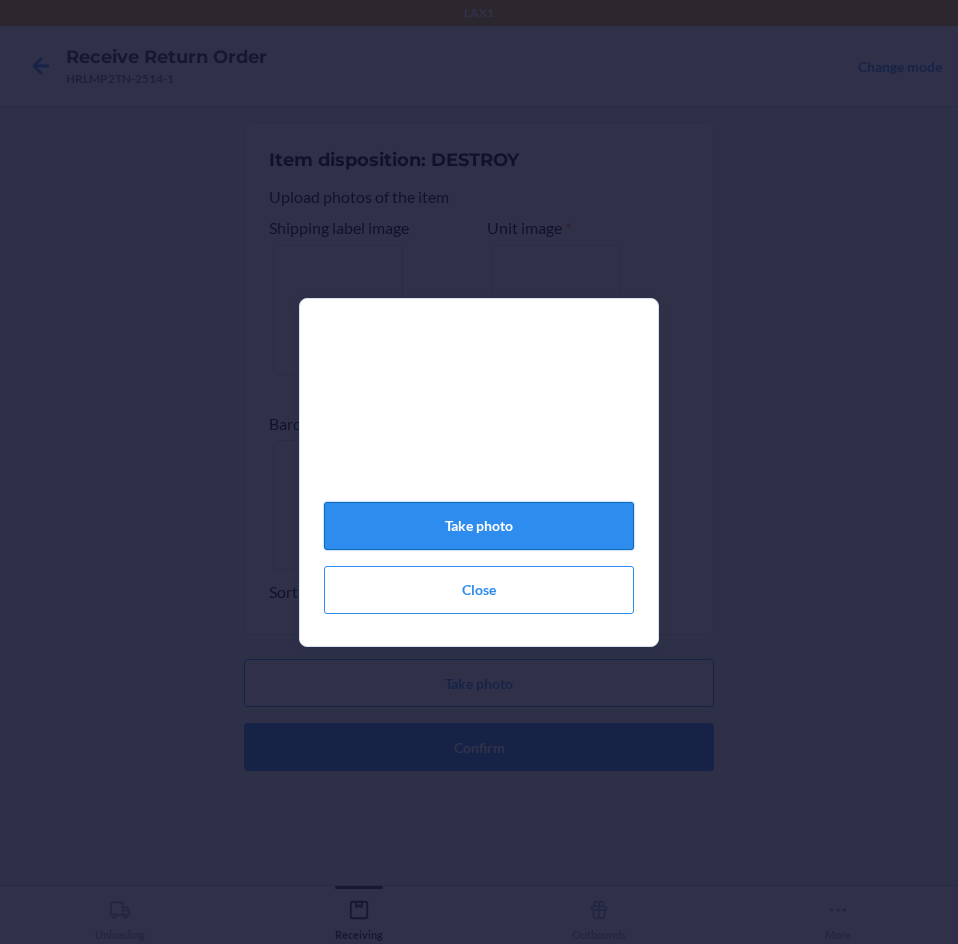 click on "Take photo" 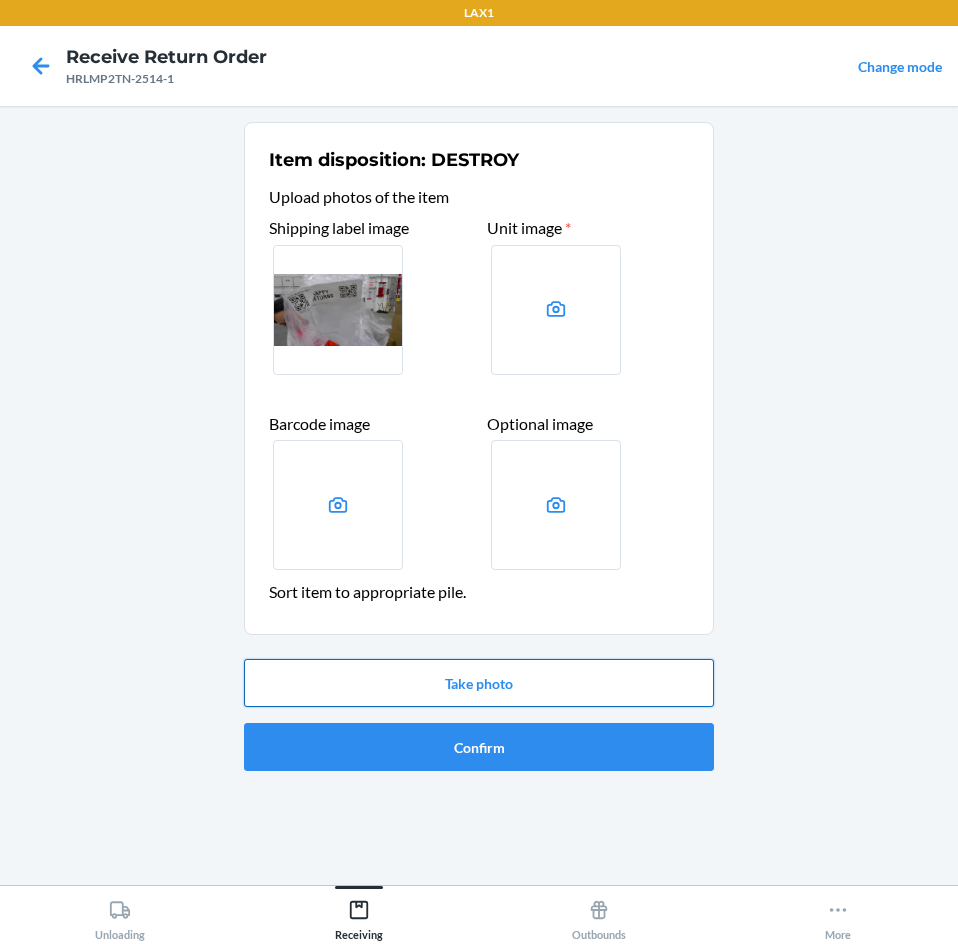 click on "Take photo" at bounding box center [479, 683] 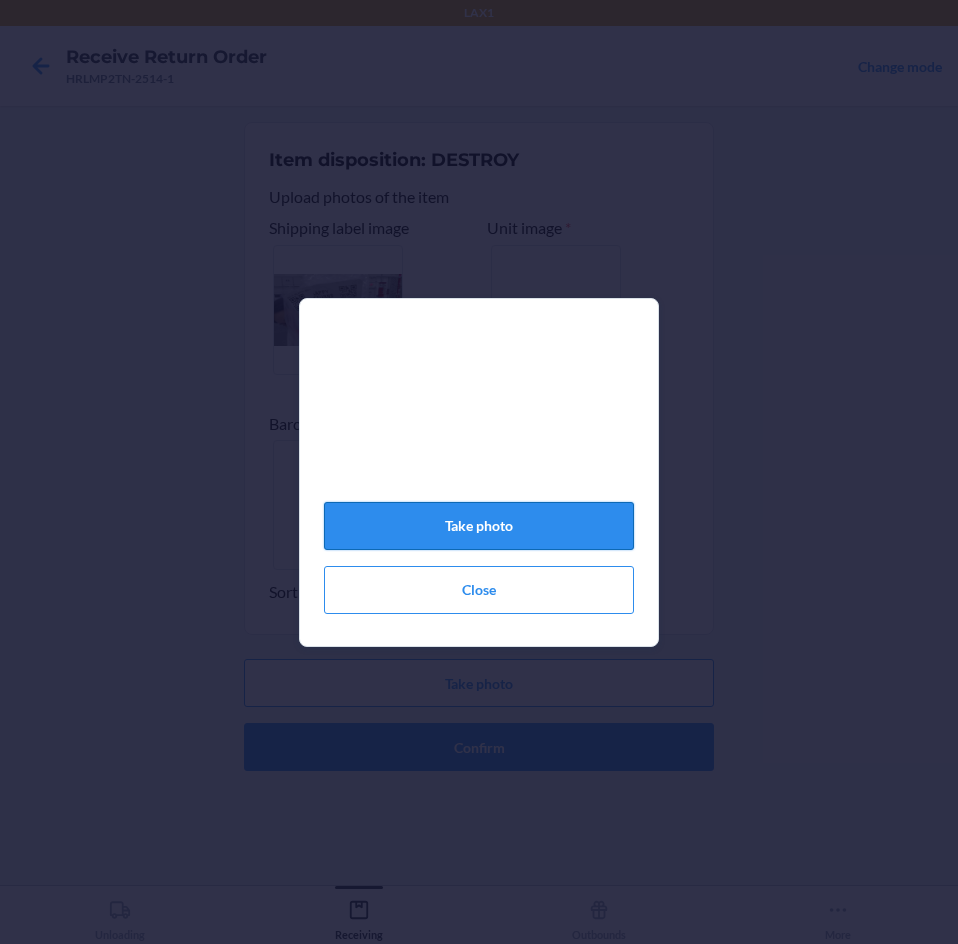 click on "Take photo" 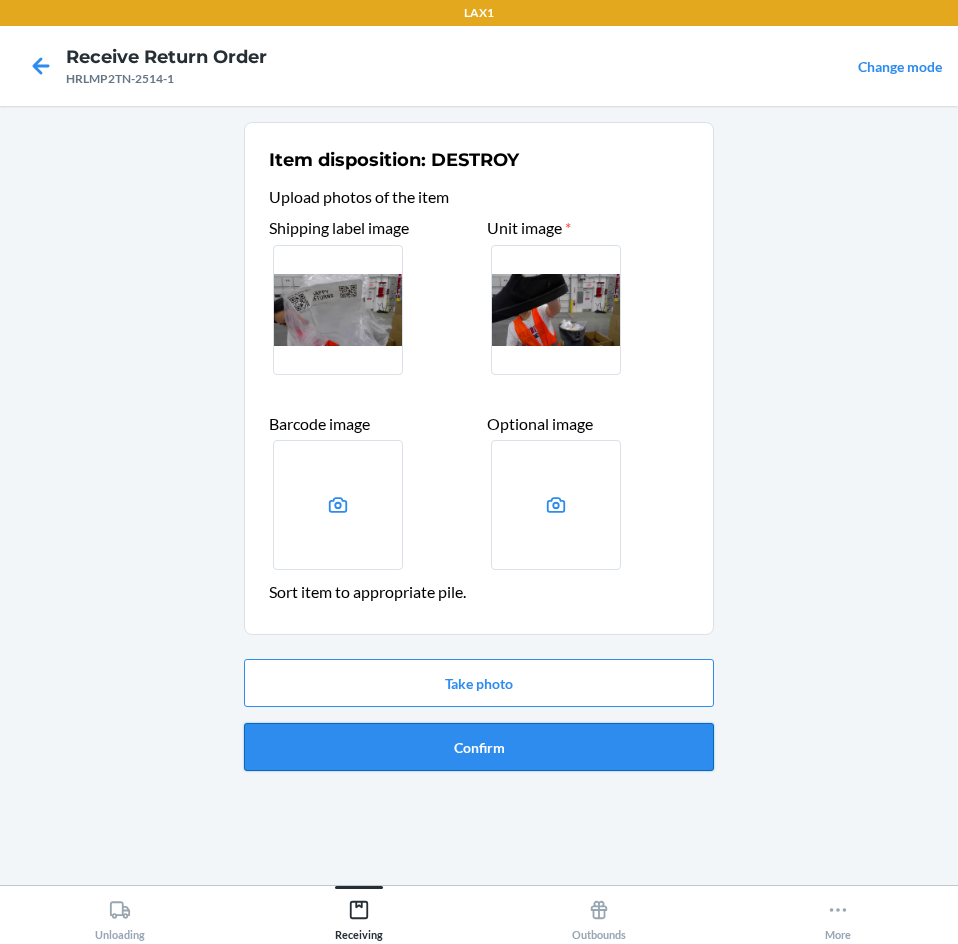 click on "Confirm" at bounding box center [479, 747] 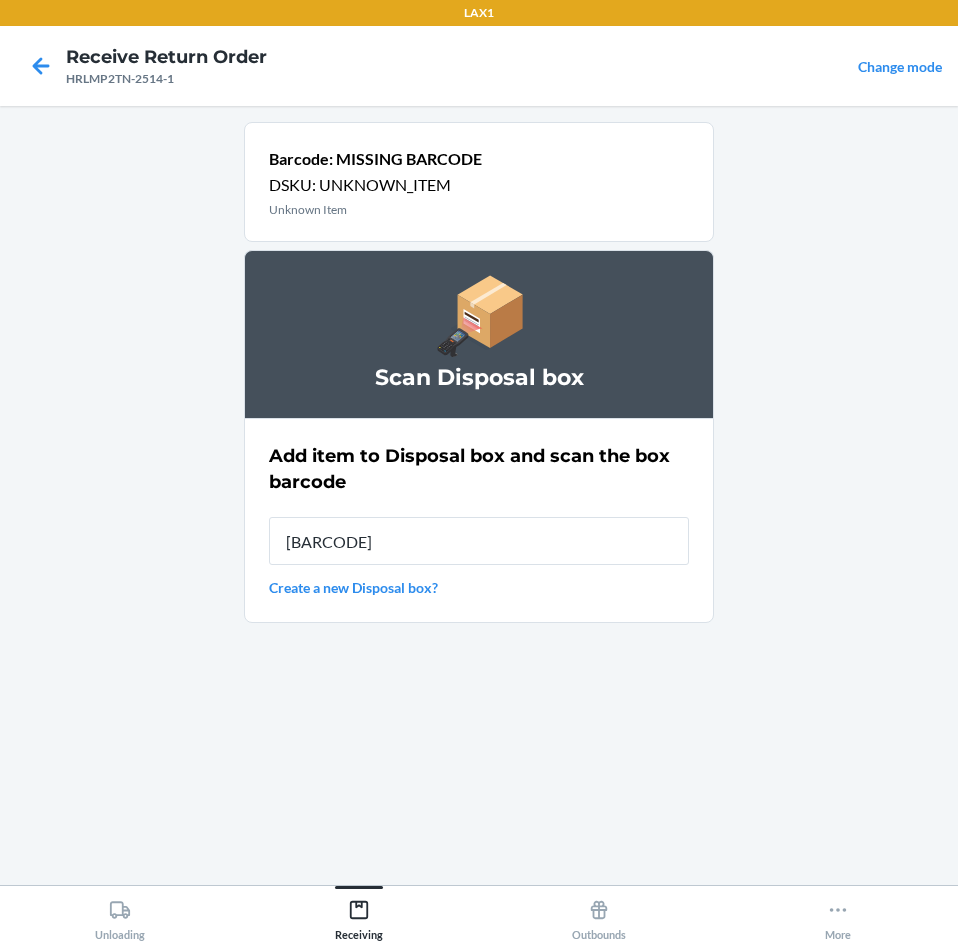 type on "[BARCODE]" 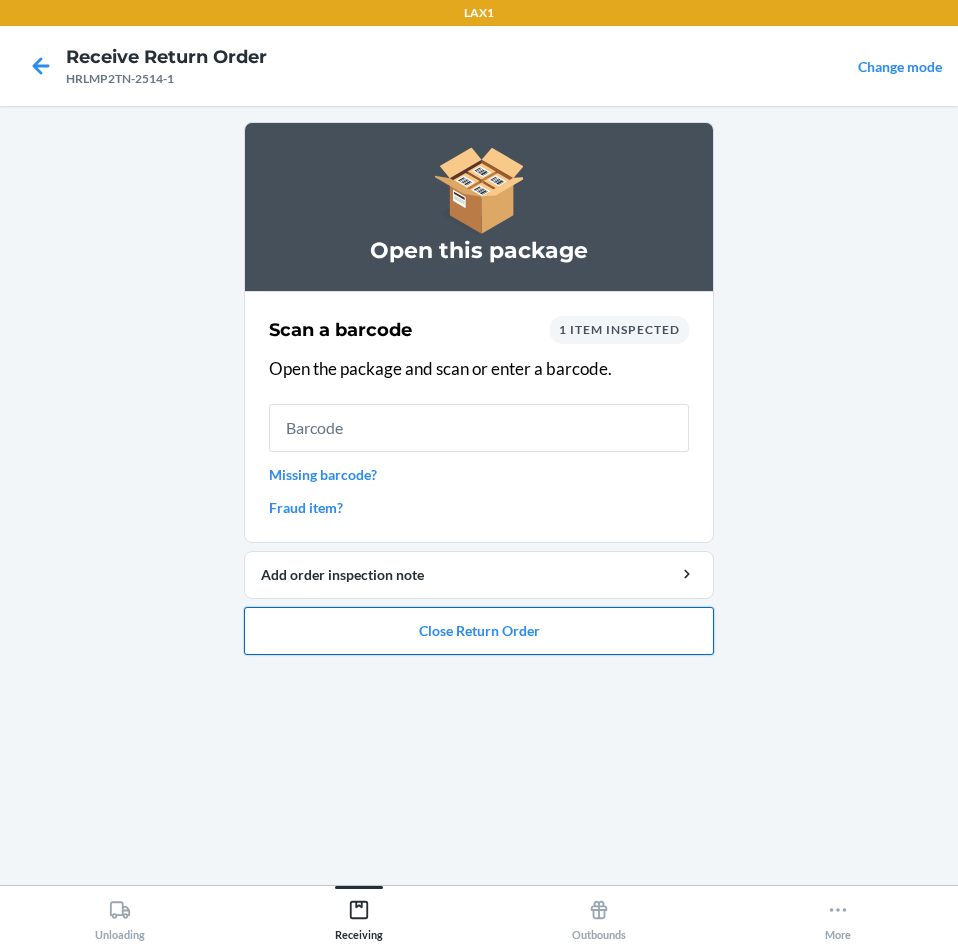 click on "Close Return Order" at bounding box center [479, 631] 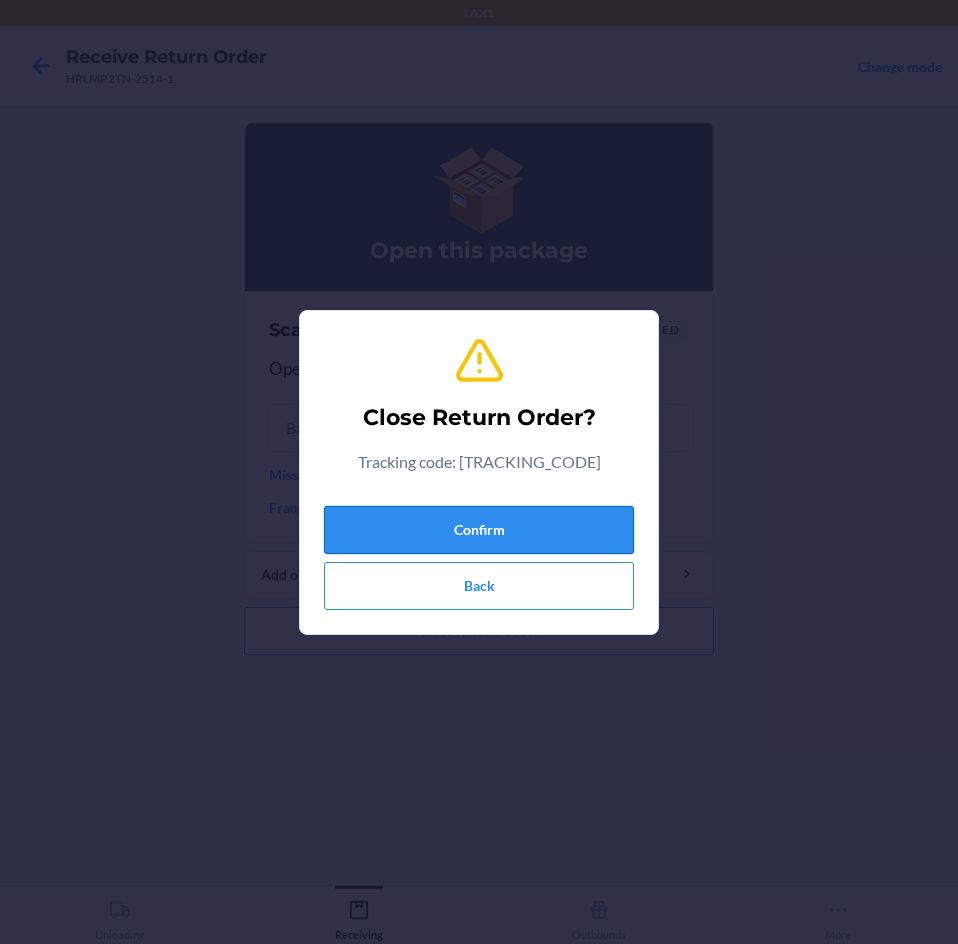 click on "Confirm" at bounding box center [479, 530] 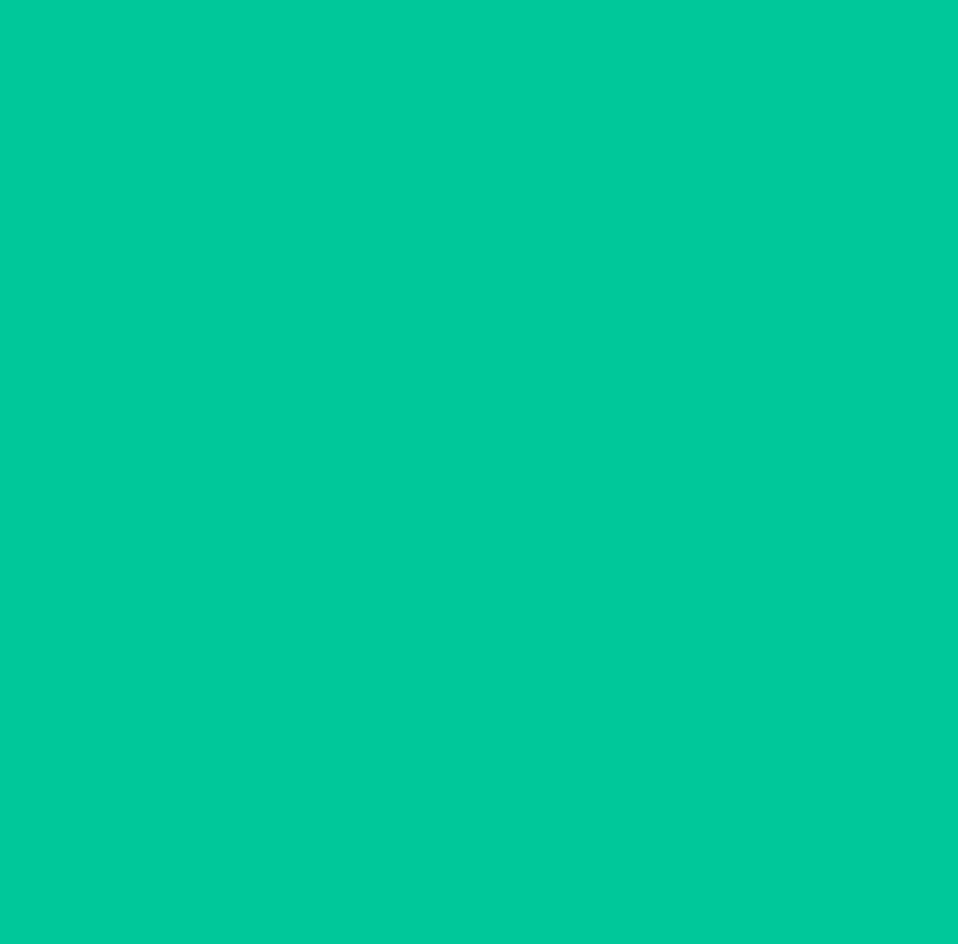 type 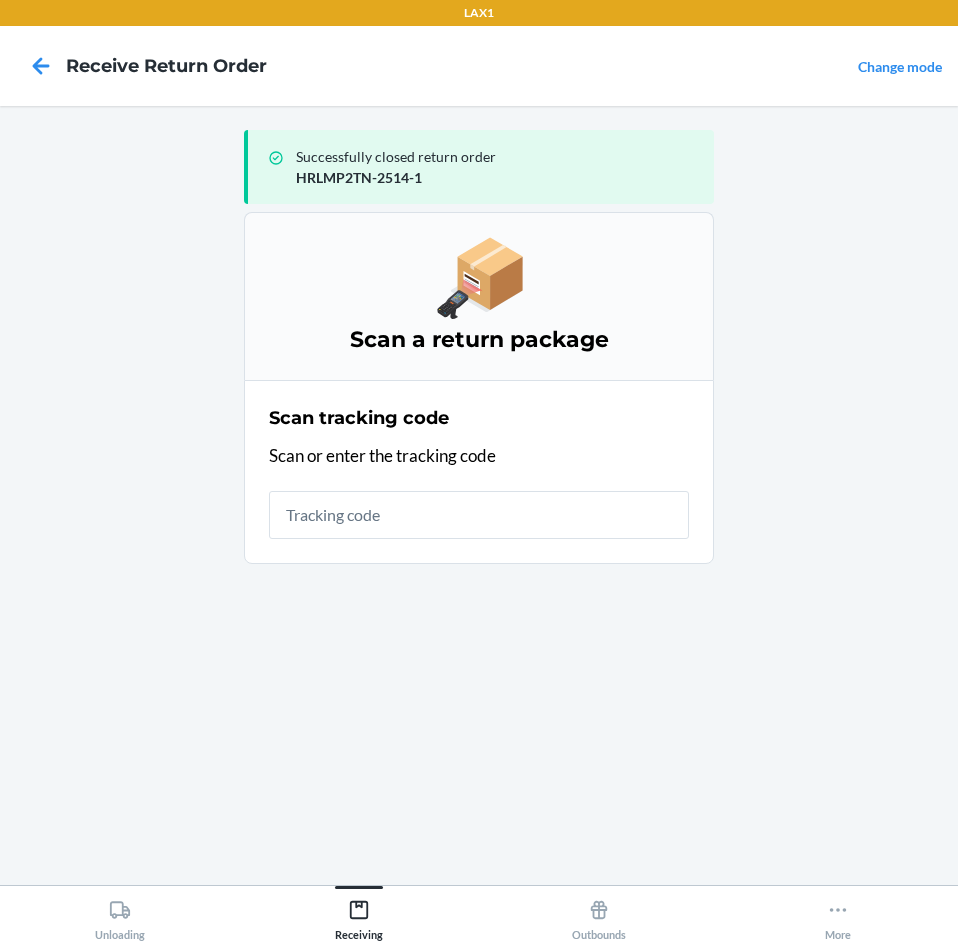 click on "Successfully closed return order [TRACKING_CODE] Scan a return package Scan tracking code Scan or enter the tracking code" at bounding box center (479, 495) 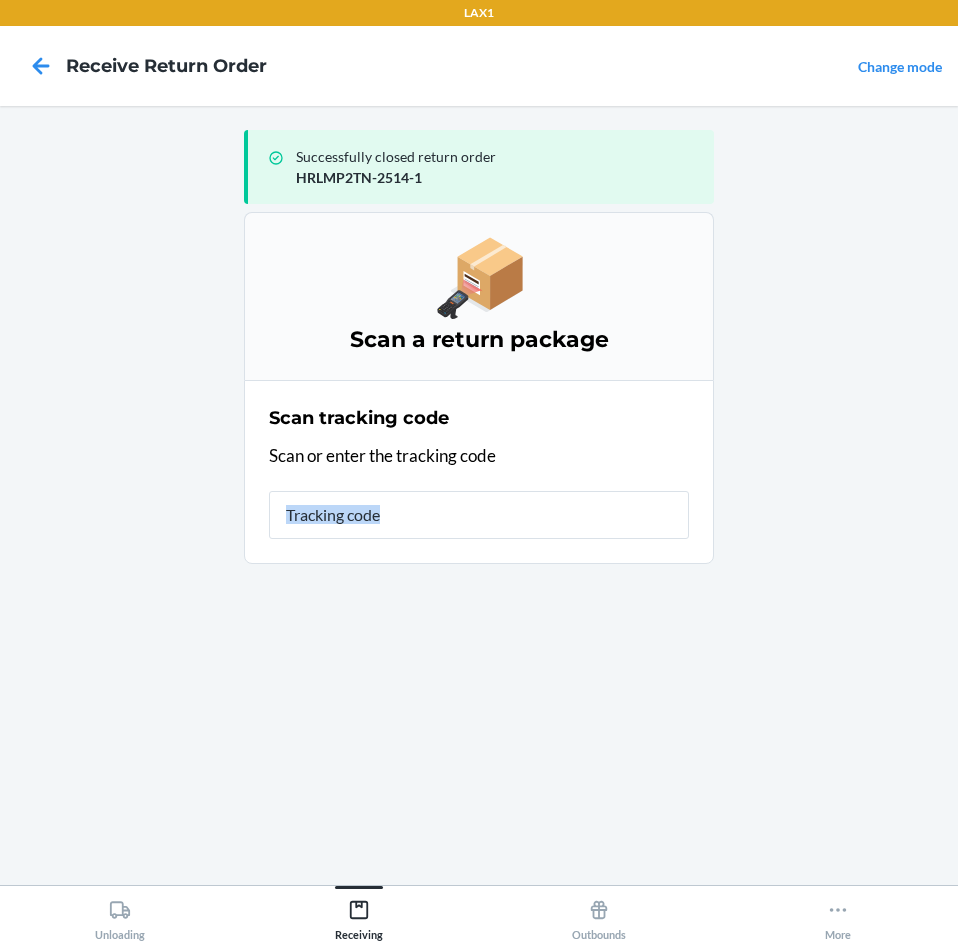 click on "Successfully closed return order [TRACKING_CODE] Scan a return package Scan tracking code Scan or enter the tracking code" at bounding box center (479, 495) 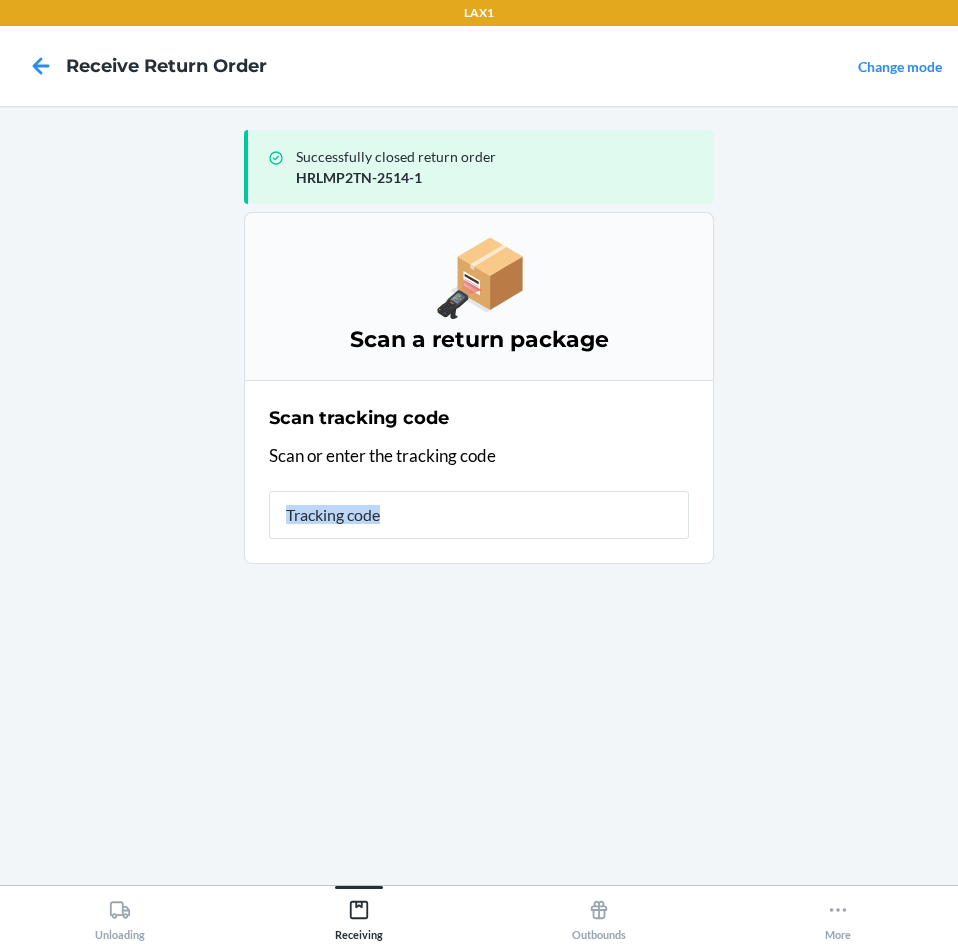 click on "Successfully closed return order [TRACKING_CODE] Scan a return package Scan tracking code Scan or enter the tracking code" at bounding box center [479, 495] 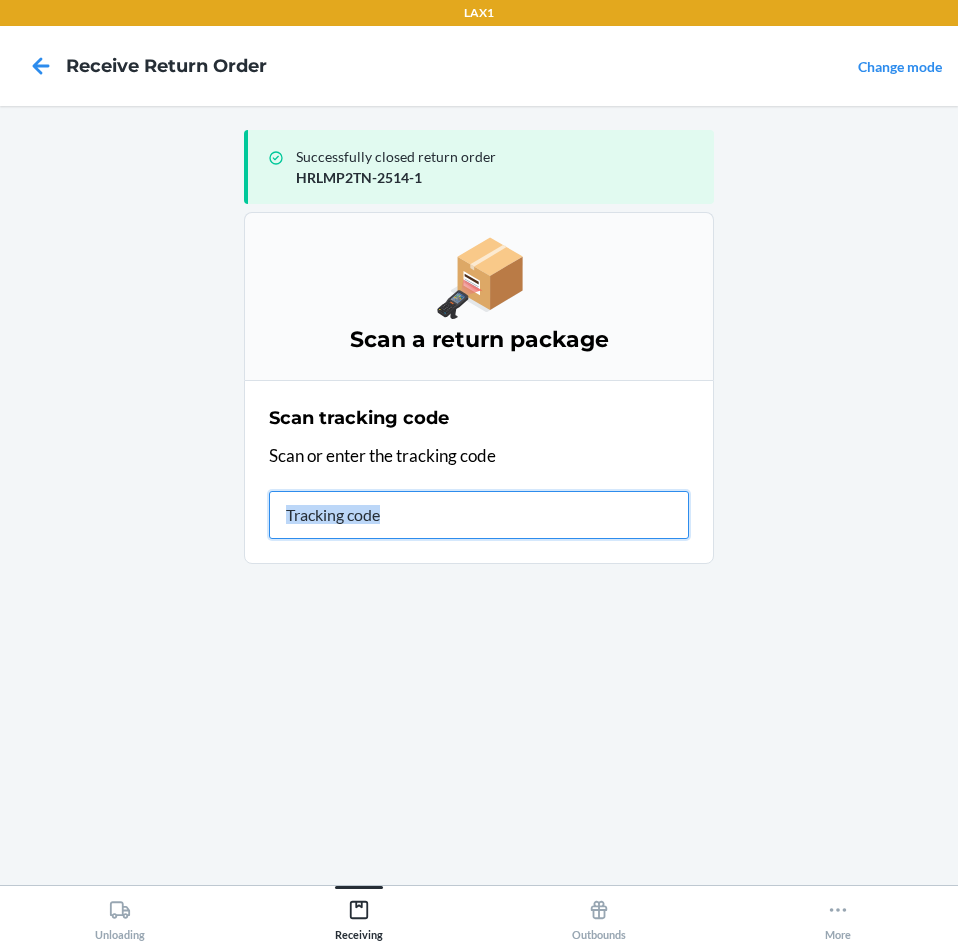 click at bounding box center [479, 515] 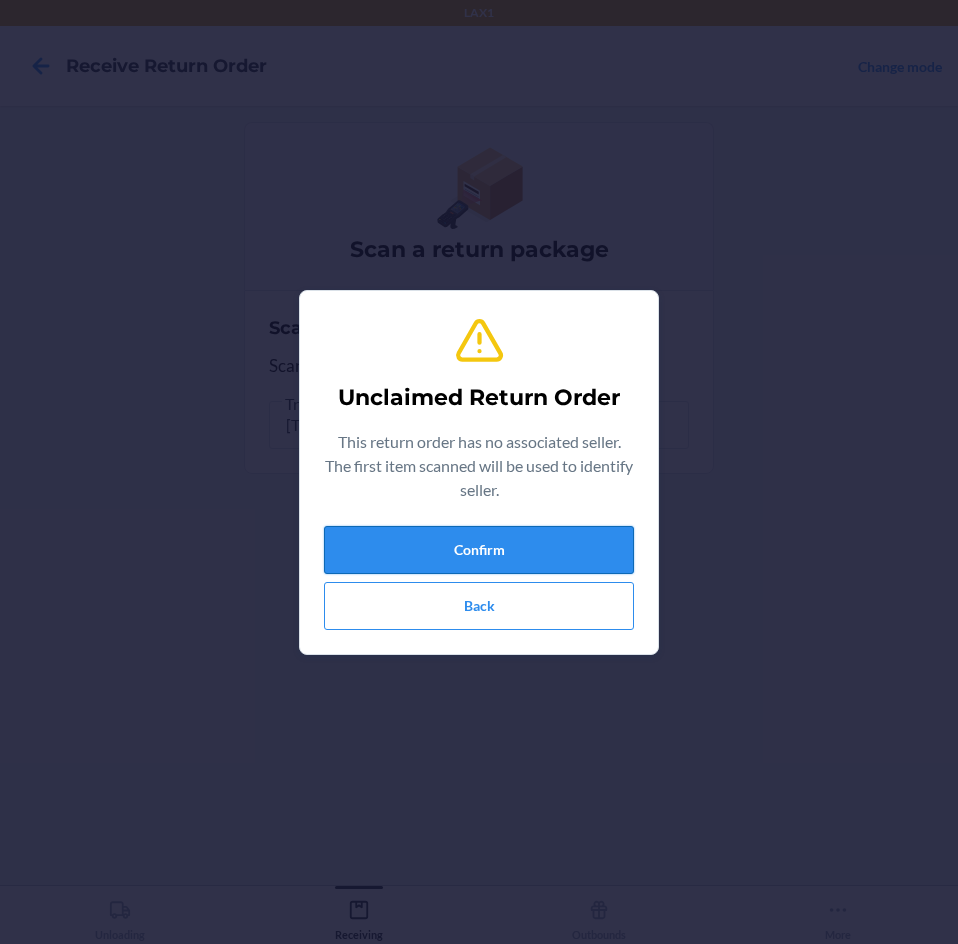 click on "Confirm" at bounding box center (479, 550) 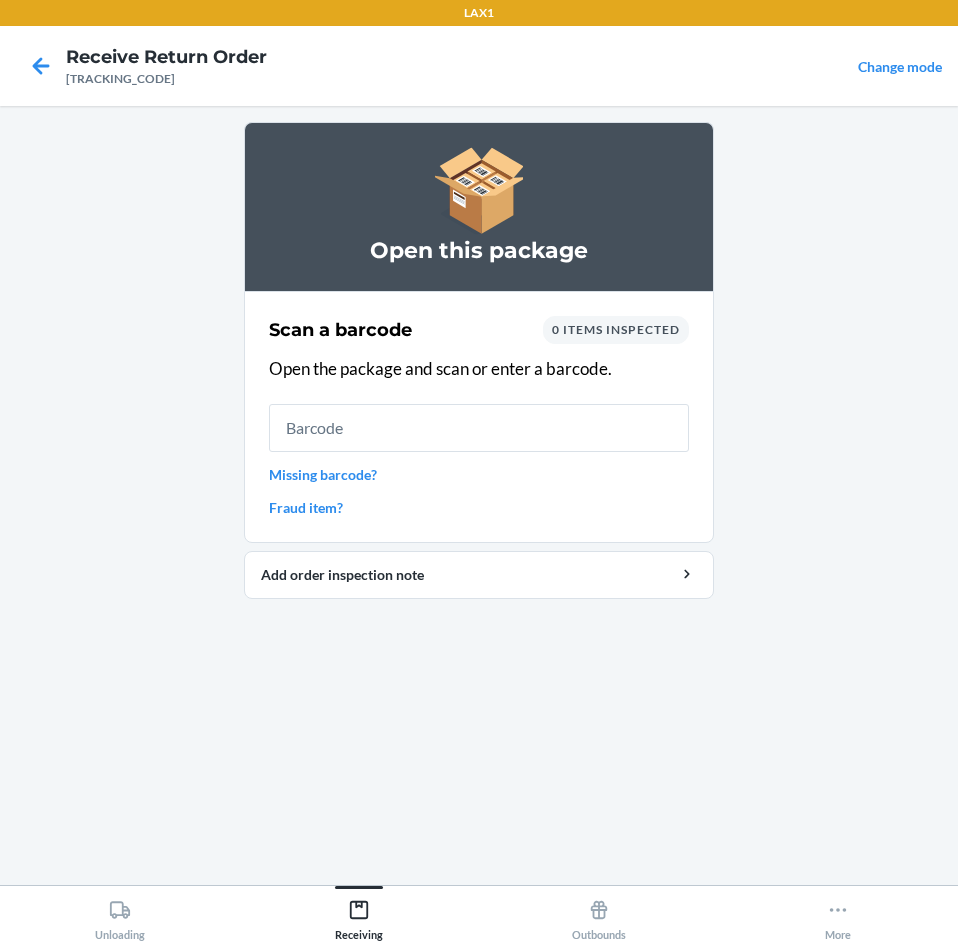 click on "Missing barcode?" at bounding box center (479, 474) 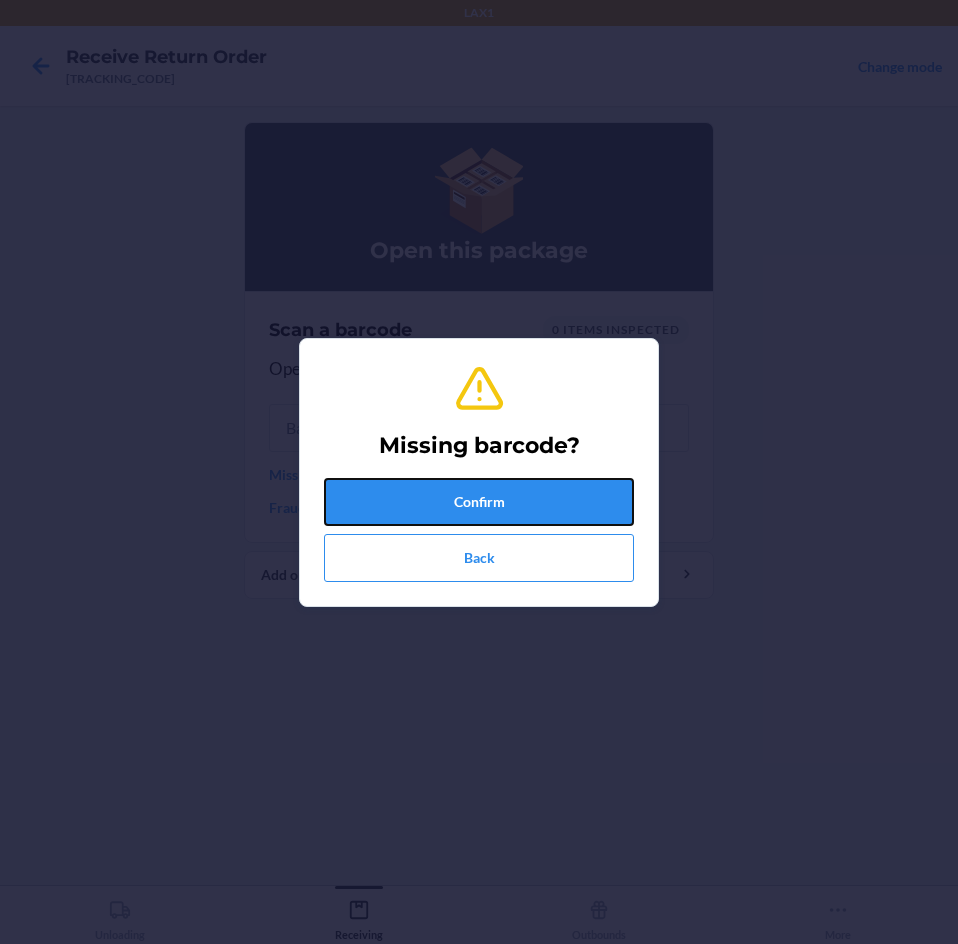 click on "Confirm" at bounding box center [479, 502] 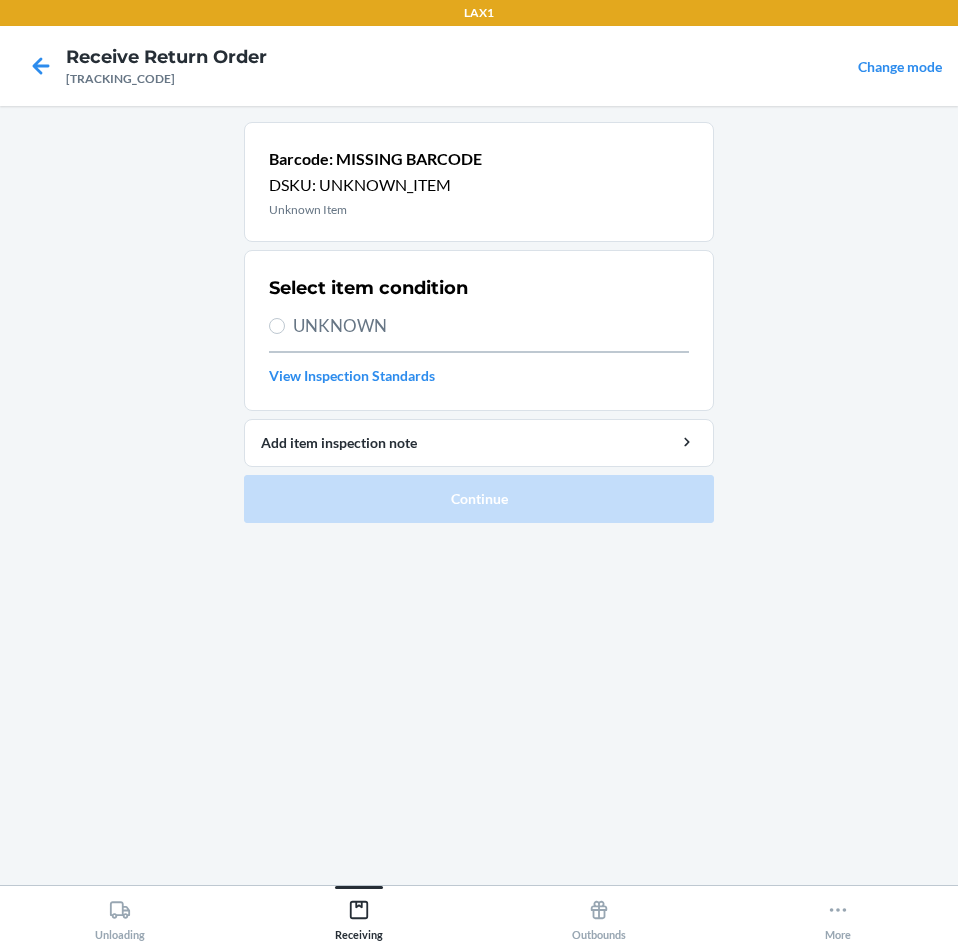 click on "Select item condition" at bounding box center [368, 288] 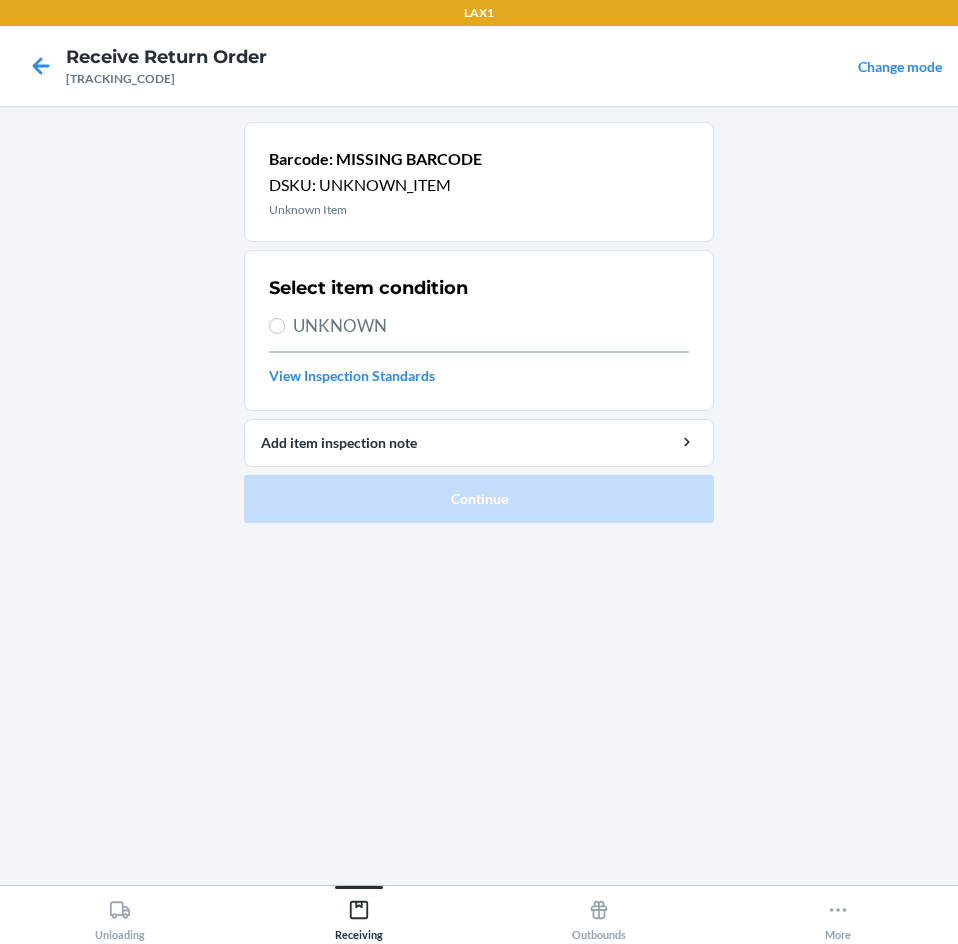 click on "UNKNOWN" at bounding box center [491, 326] 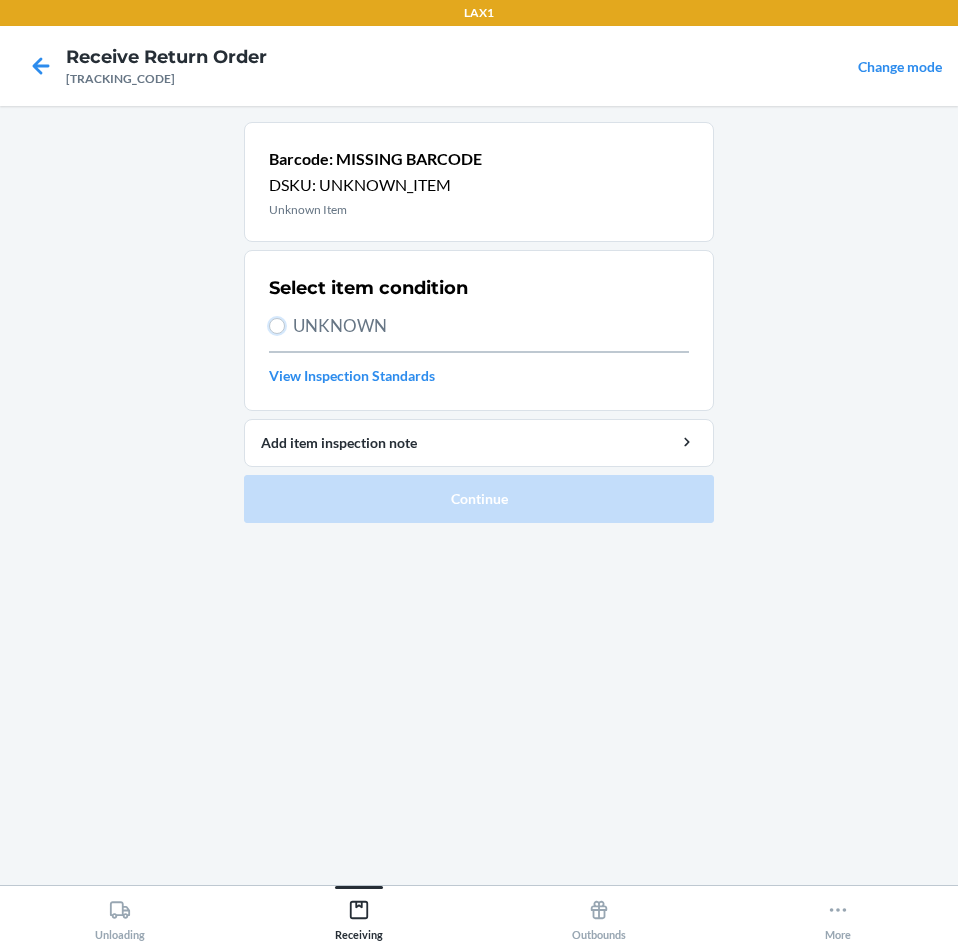 click on "UNKNOWN" at bounding box center (277, 326) 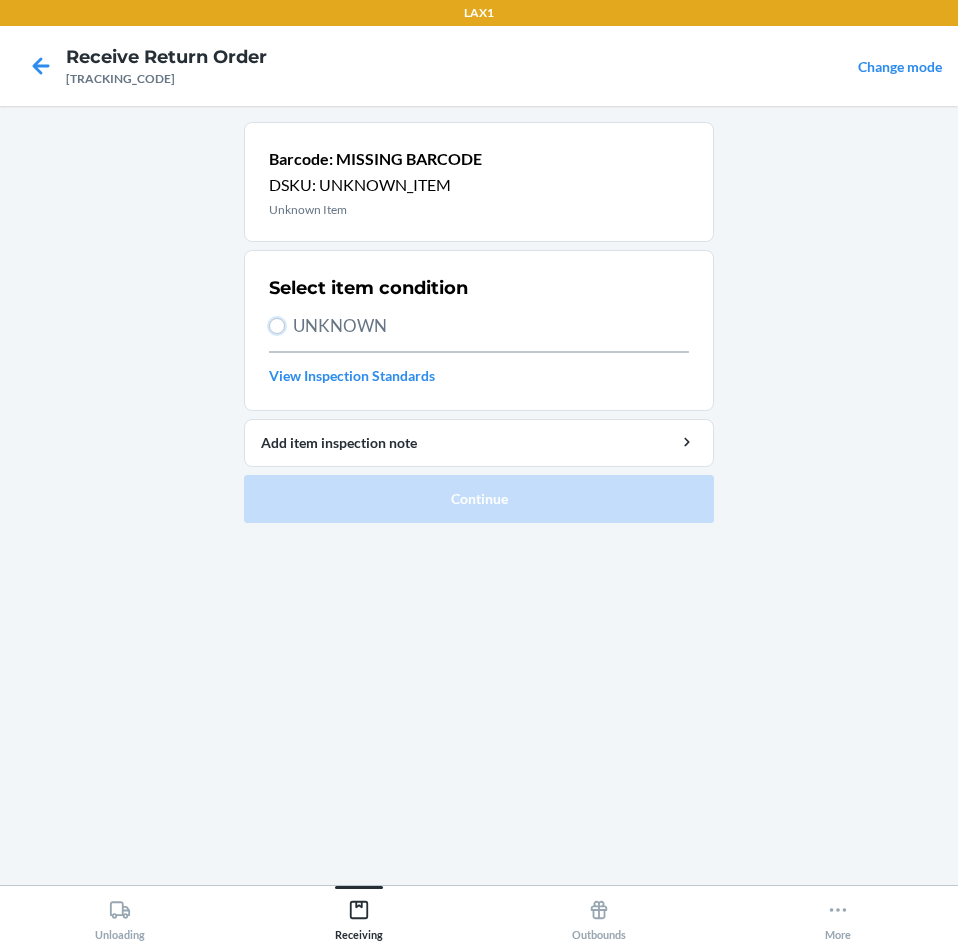 radio on "true" 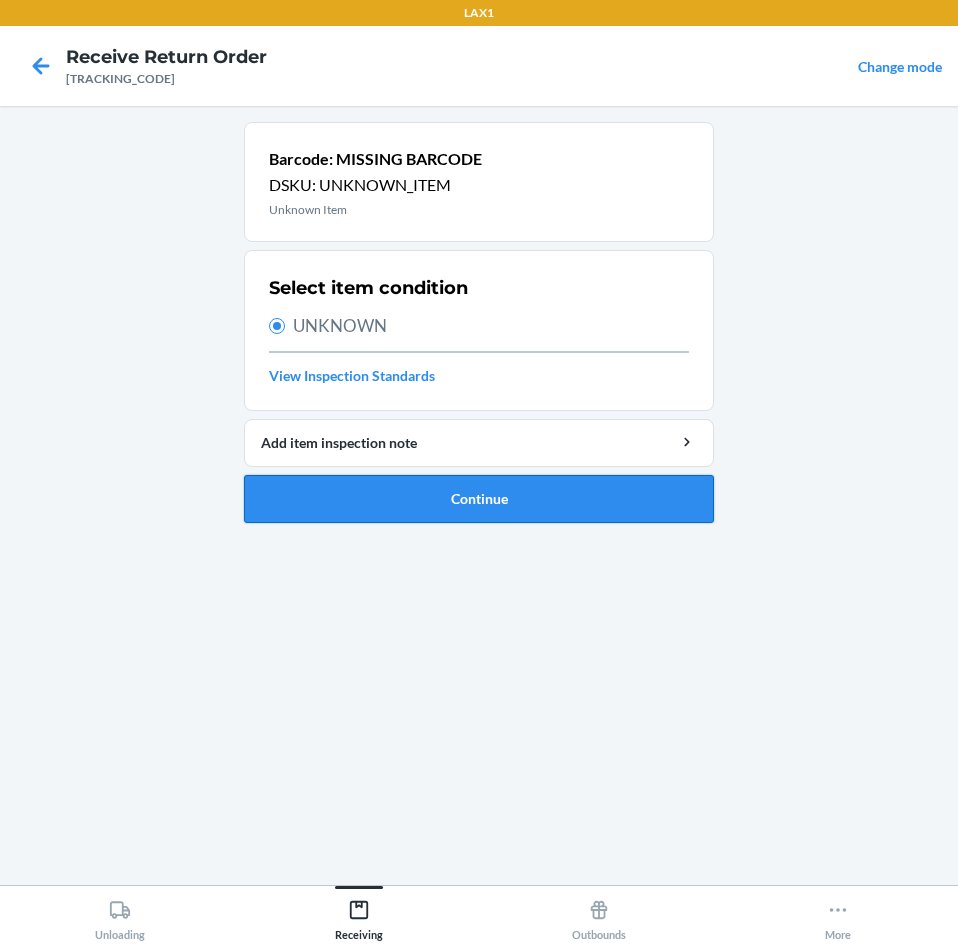 click on "Continue" at bounding box center (479, 499) 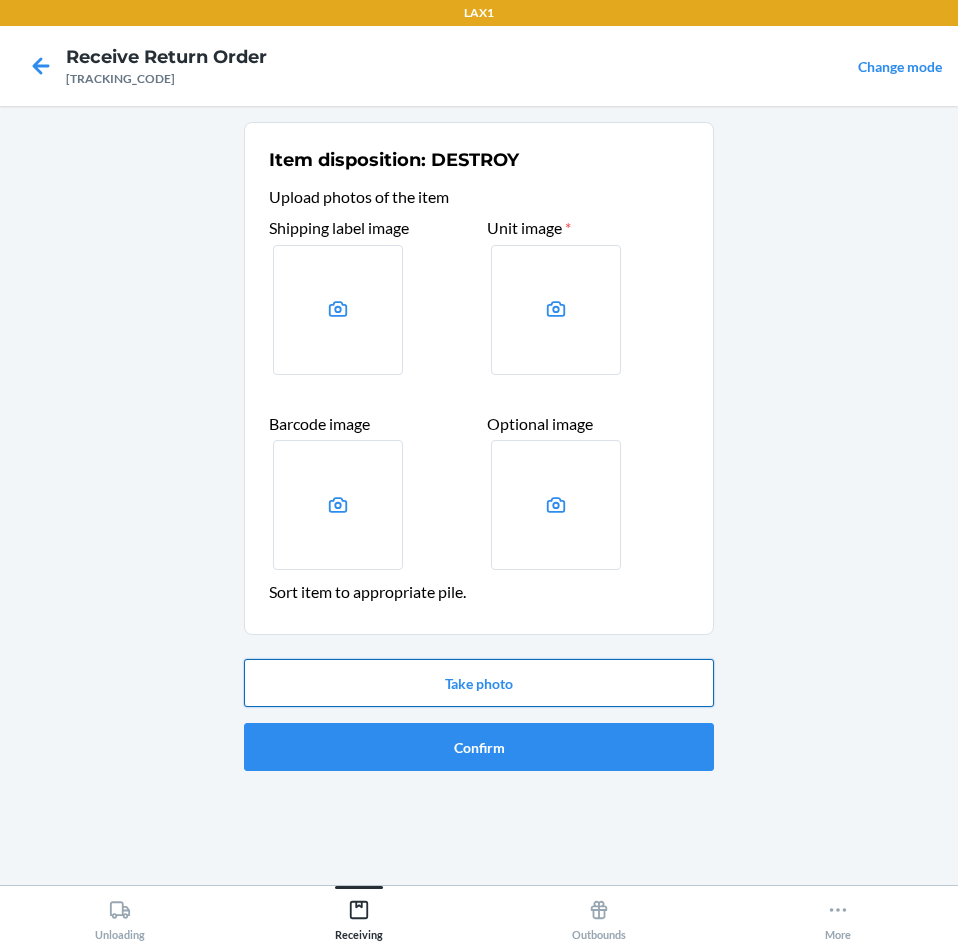 click on "Take photo" at bounding box center (479, 683) 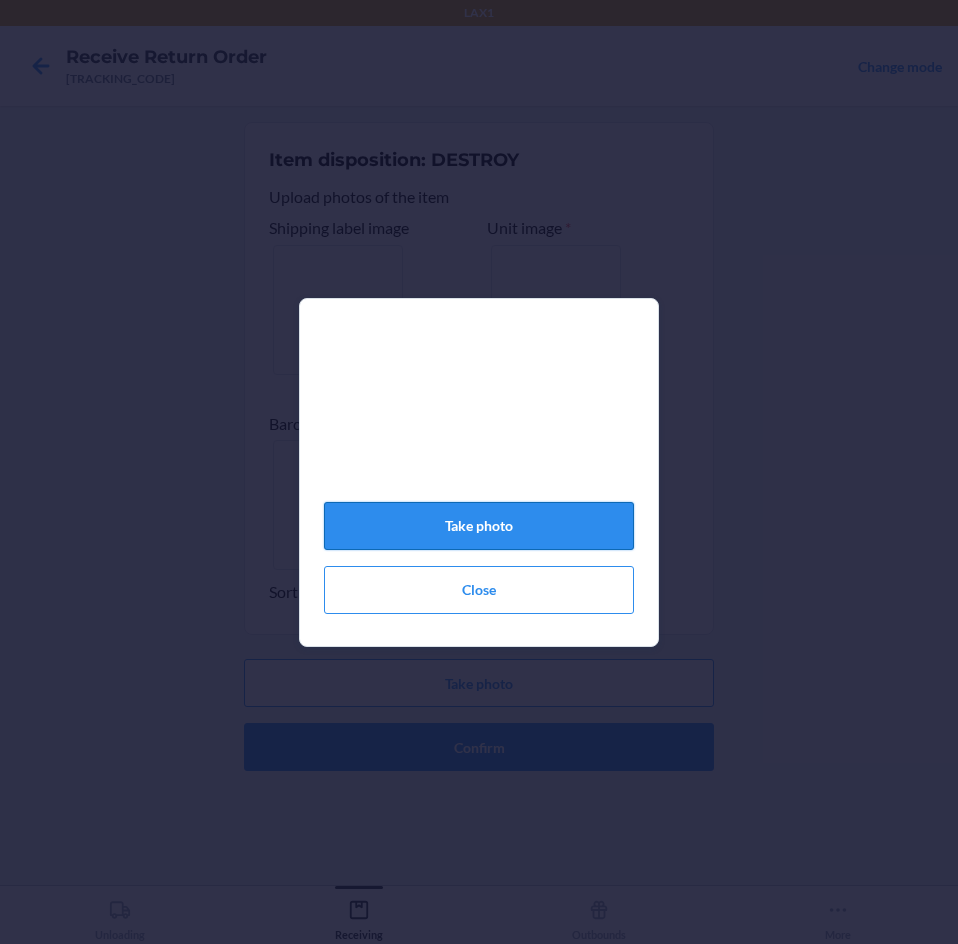 click on "Take photo" 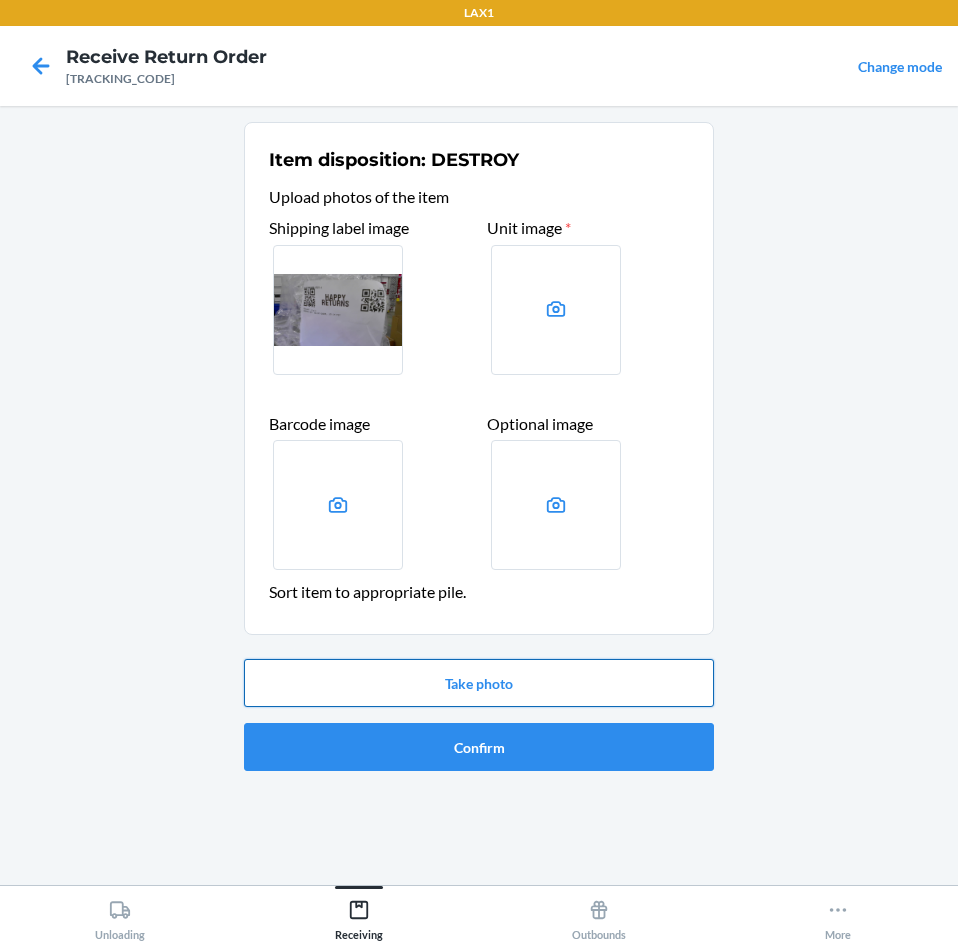 click on "Take photo" at bounding box center [479, 683] 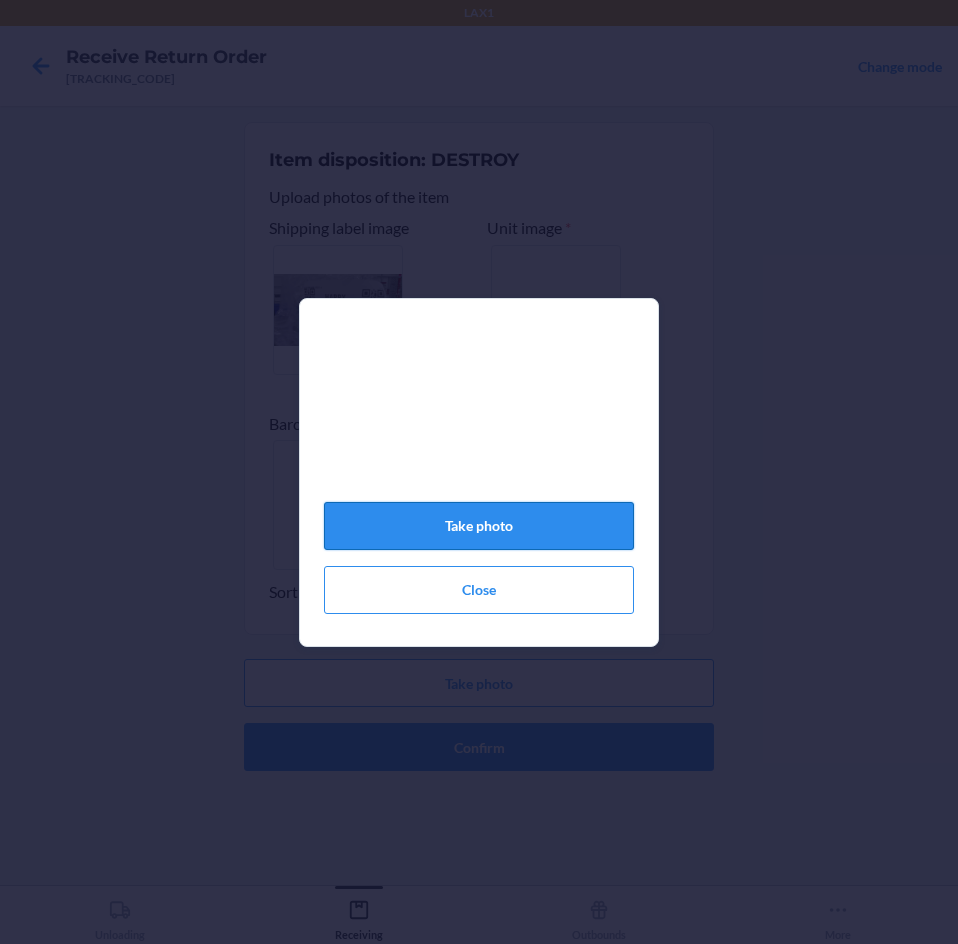 click on "Take photo" 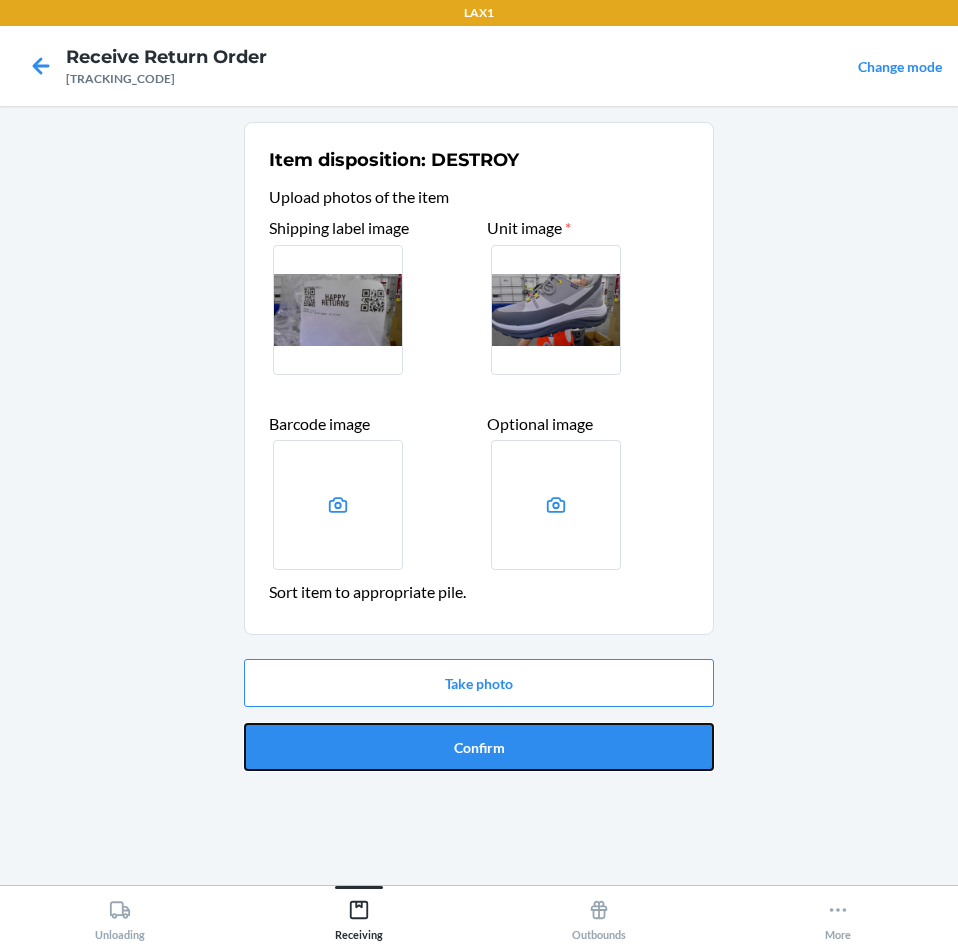 drag, startPoint x: 471, startPoint y: 732, endPoint x: 461, endPoint y: 735, distance: 10.440307 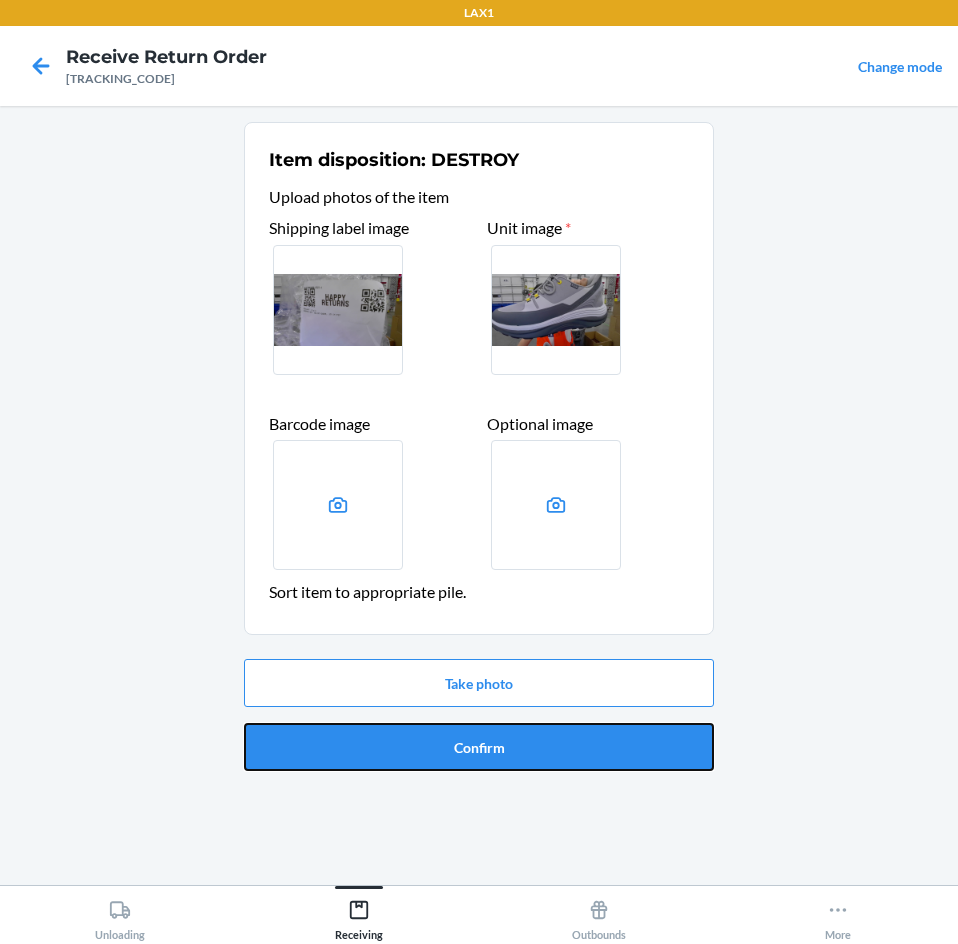 click on "Confirm" at bounding box center (479, 747) 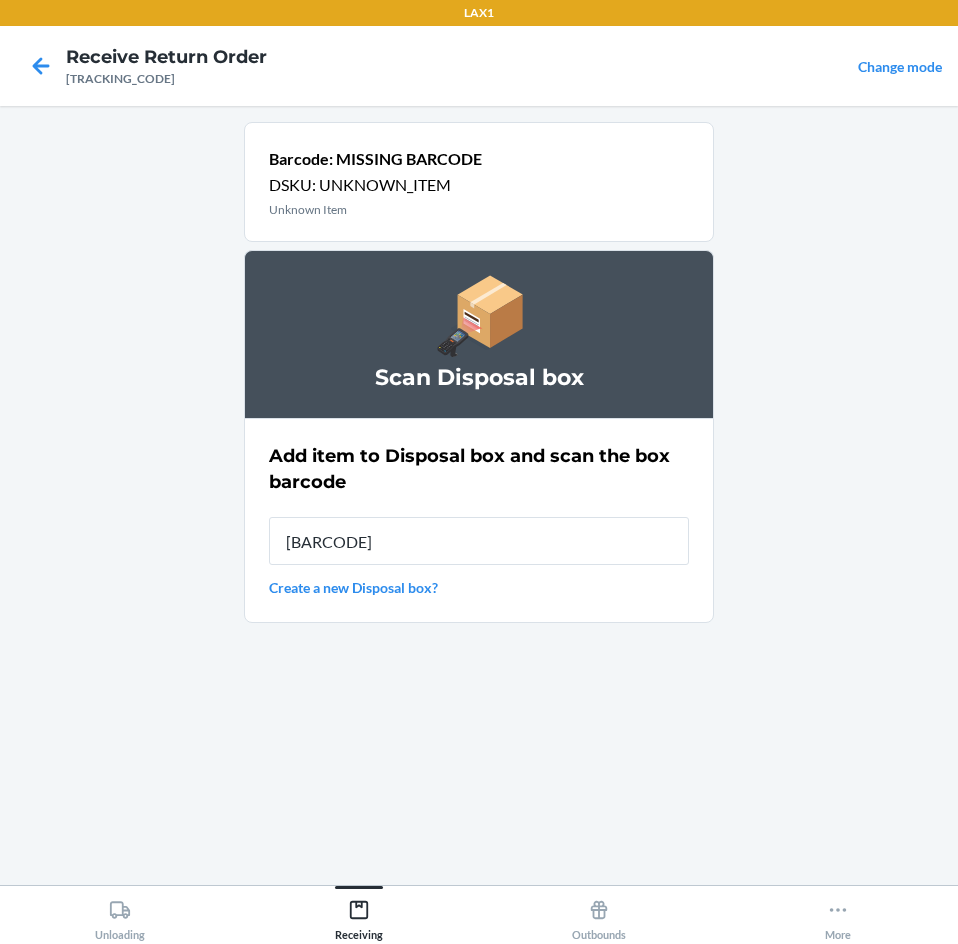 type on "[BARCODE]" 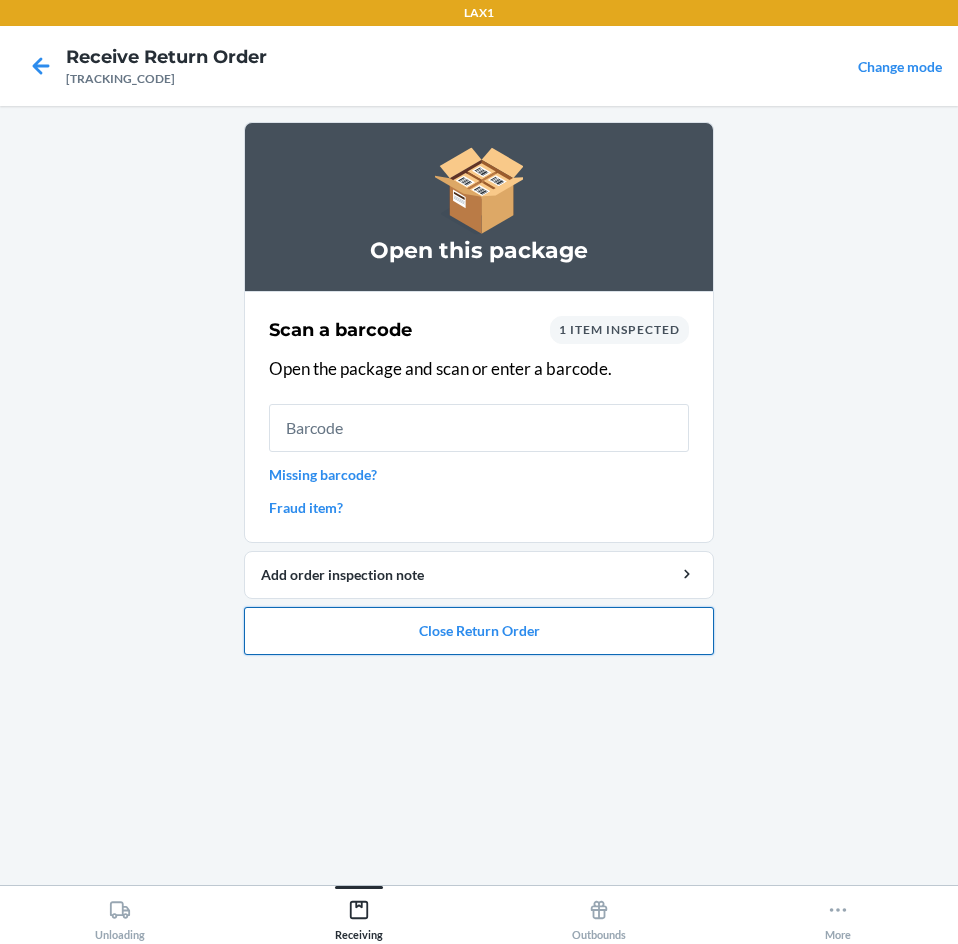 click on "Close Return Order" at bounding box center [479, 631] 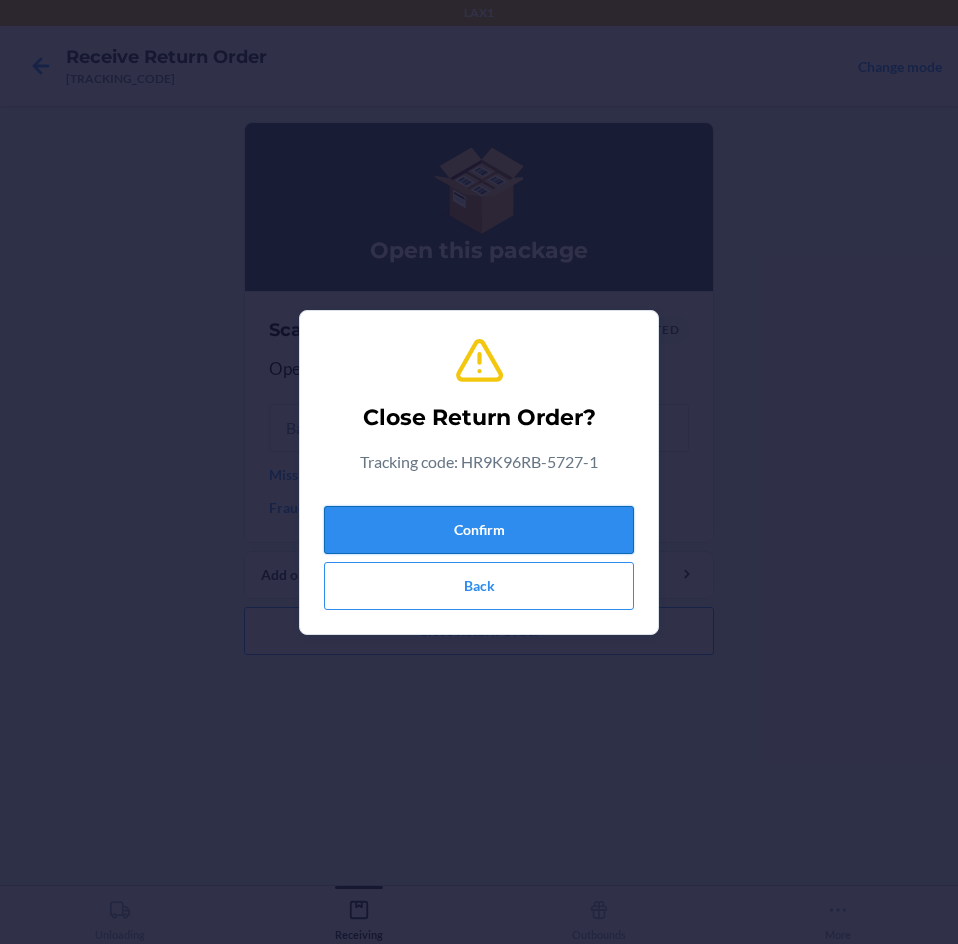 click on "Confirm" at bounding box center (479, 530) 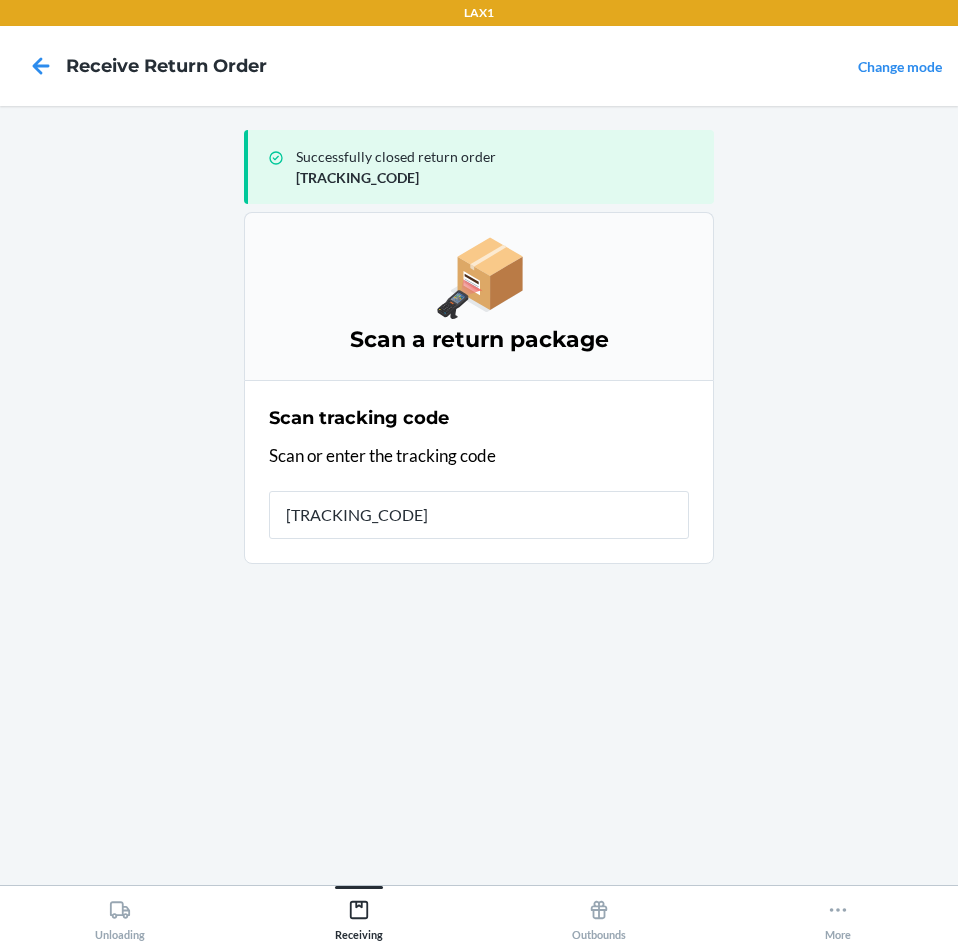 type on "[TRACKING_CODE]" 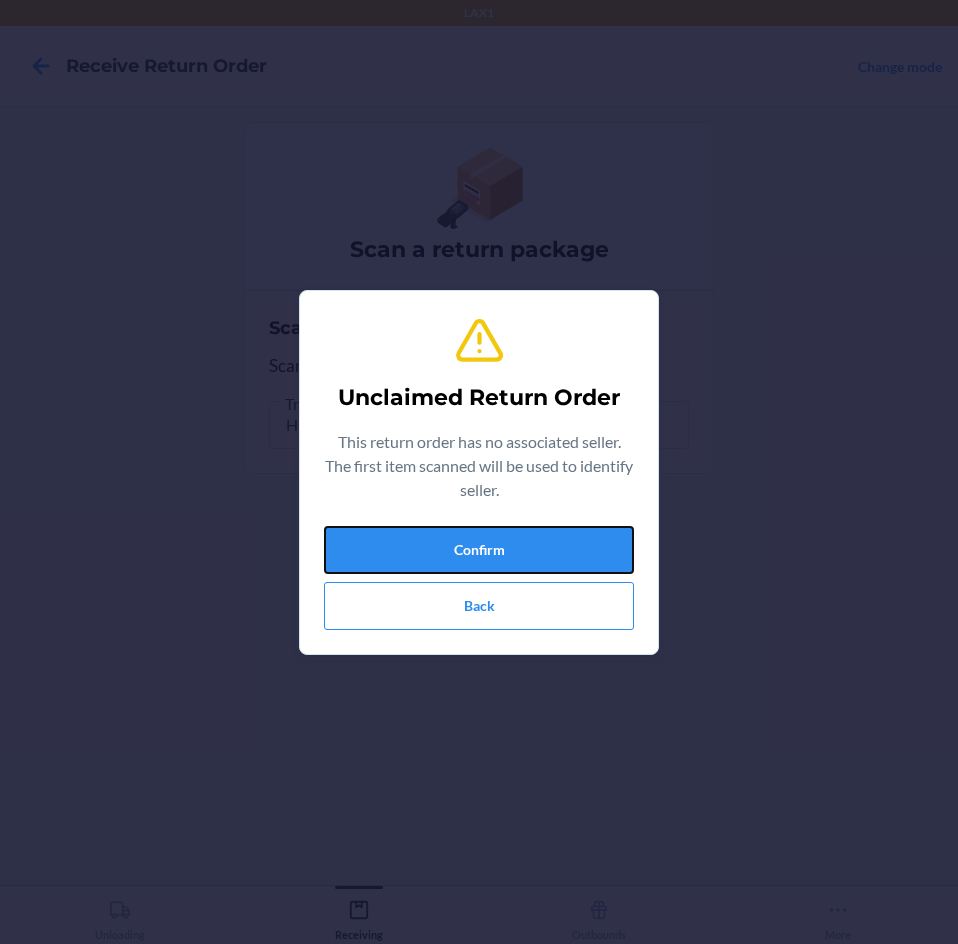 click on "Confirm" at bounding box center (479, 550) 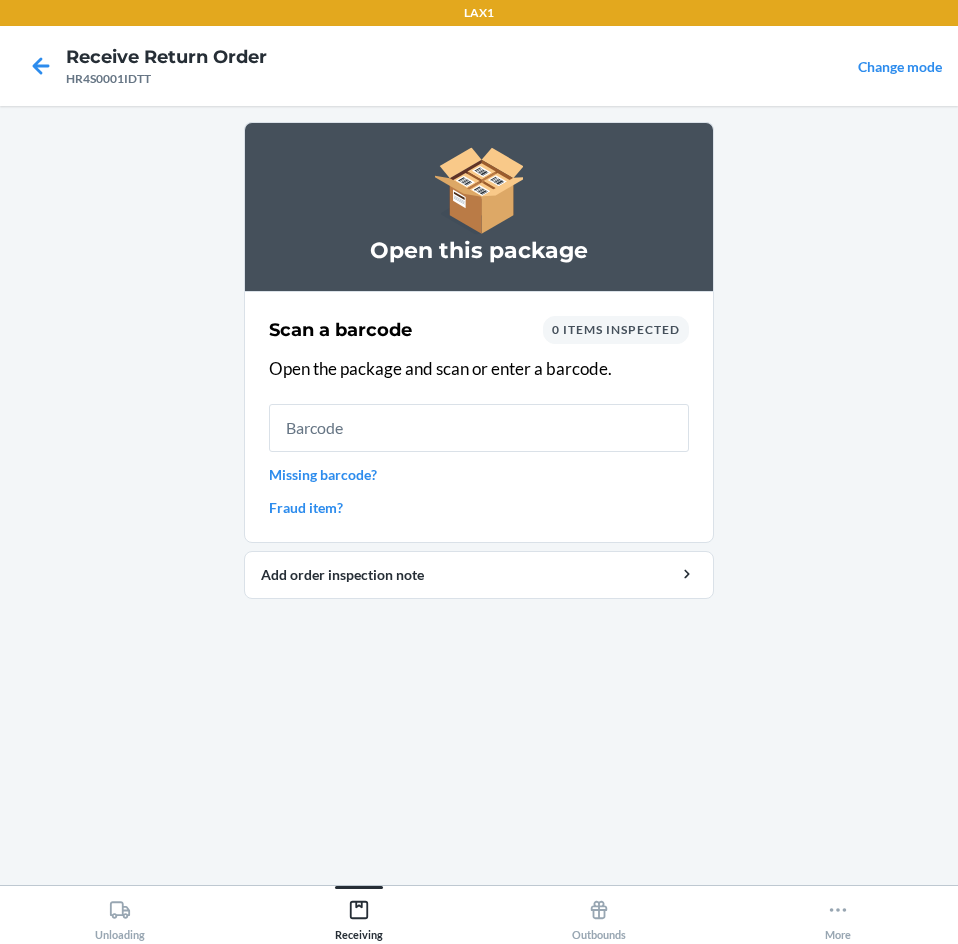 click on "Open this package Scan a barcode 0 items inspected Open the package and scan or enter a barcode. Missing barcode? Fraud item? Add order inspection note" at bounding box center [479, 495] 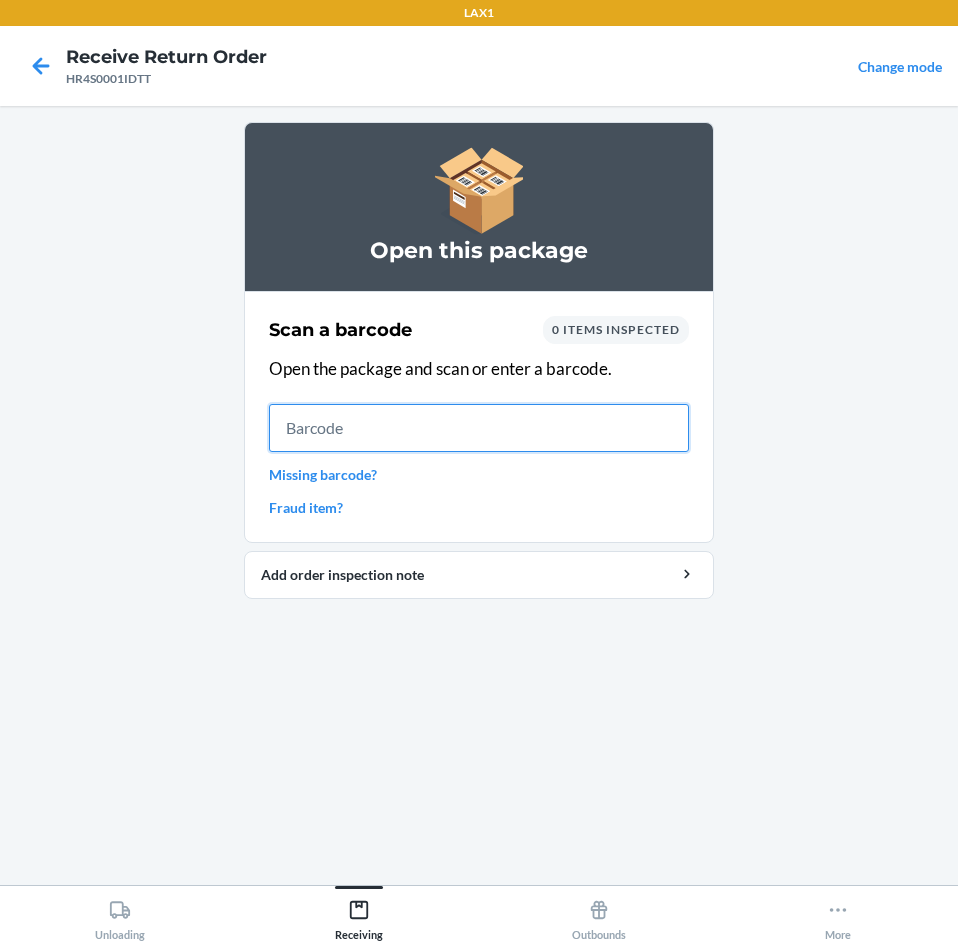 drag, startPoint x: 286, startPoint y: 428, endPoint x: 263, endPoint y: 12, distance: 416.63535 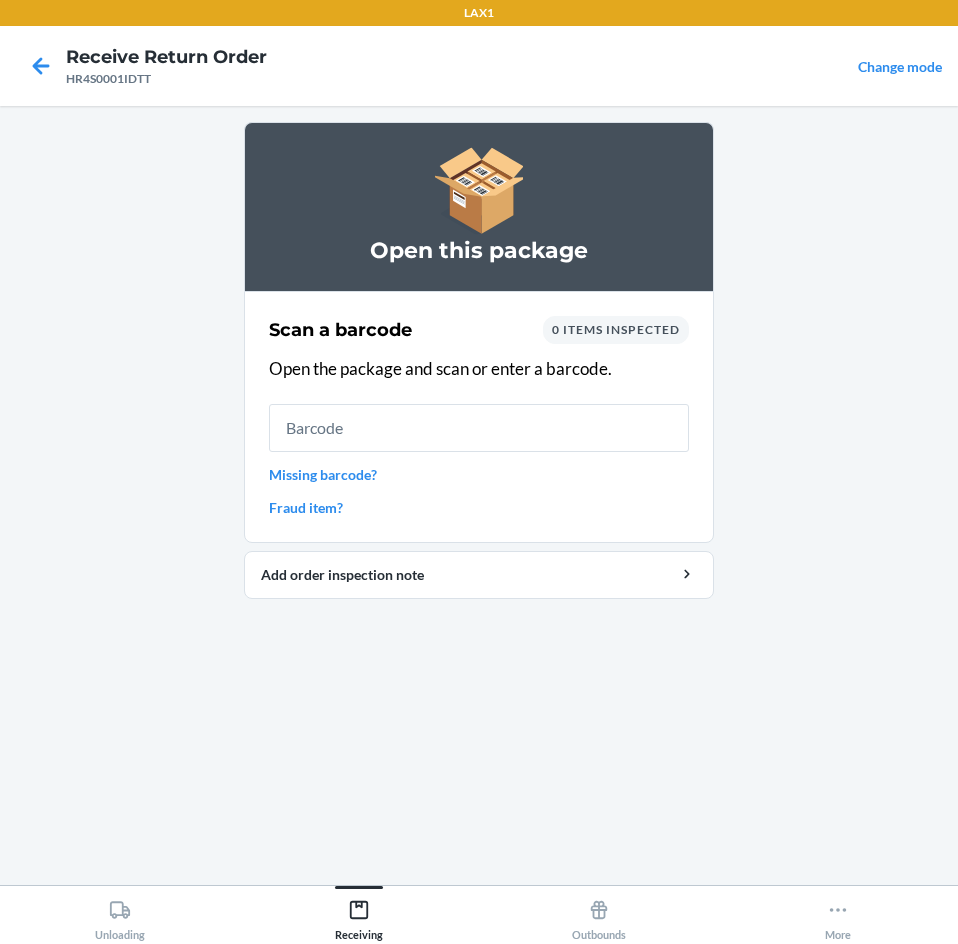 click on "Open this package Scan a barcode 0 items inspected Open the package and scan or enter a barcode. Missing barcode? Fraud item? Add order inspection note" at bounding box center (479, 495) 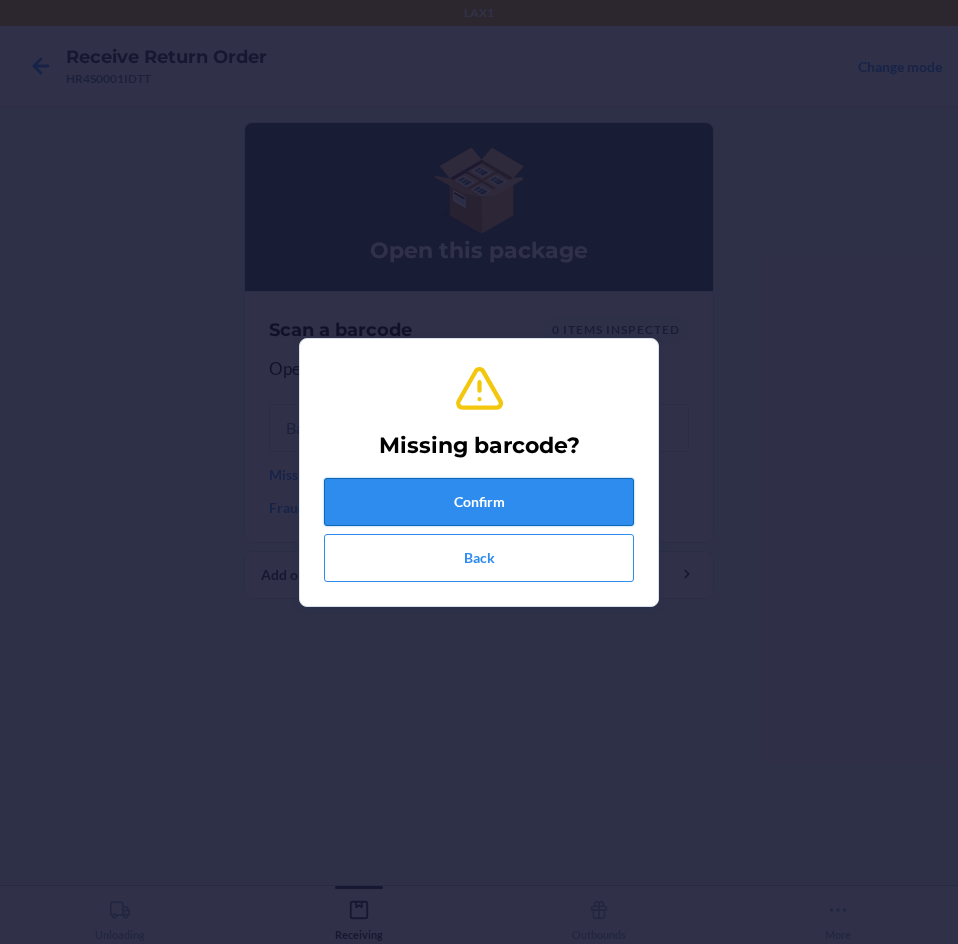 click on "Confirm" at bounding box center (479, 502) 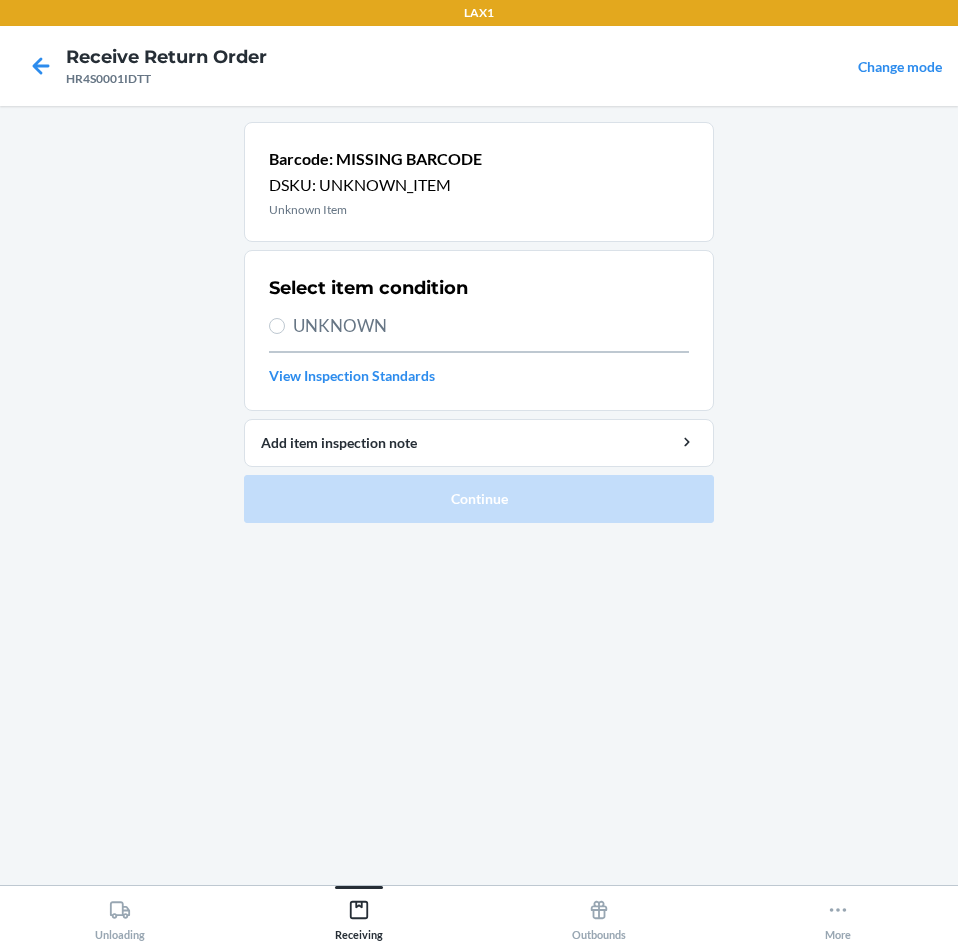 click on "UNKNOWN" at bounding box center [491, 326] 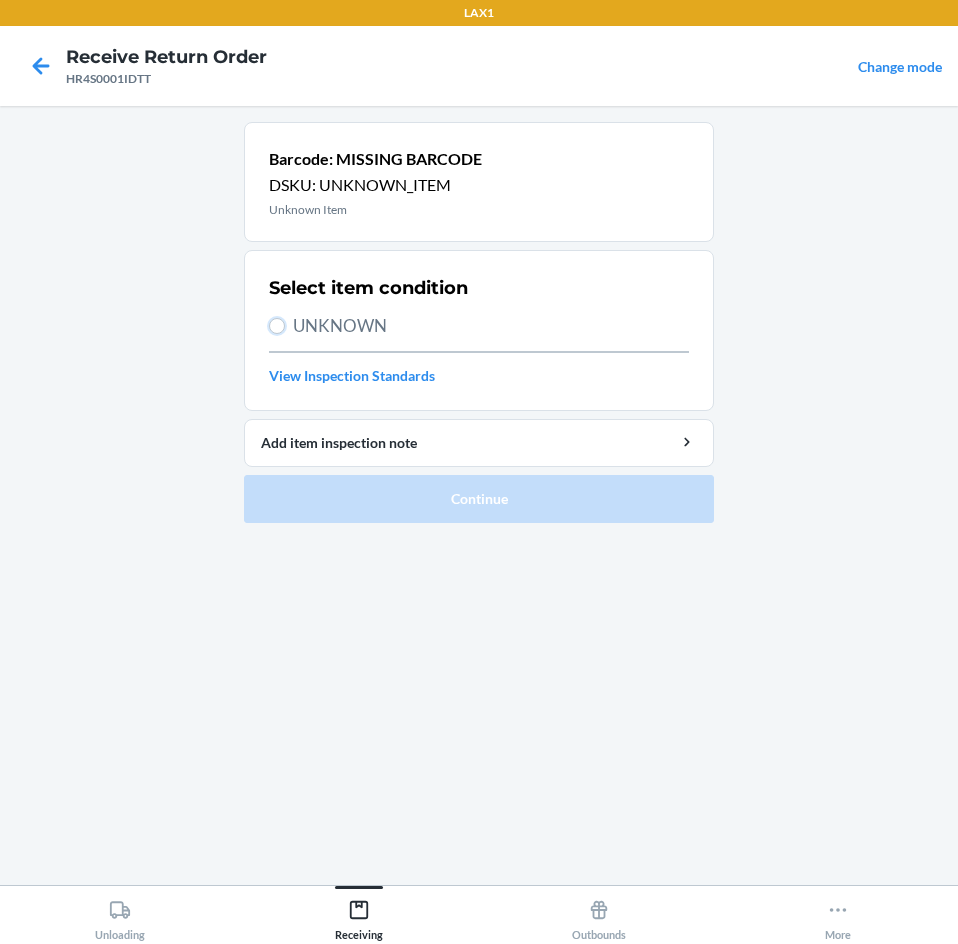 click on "UNKNOWN" at bounding box center (277, 326) 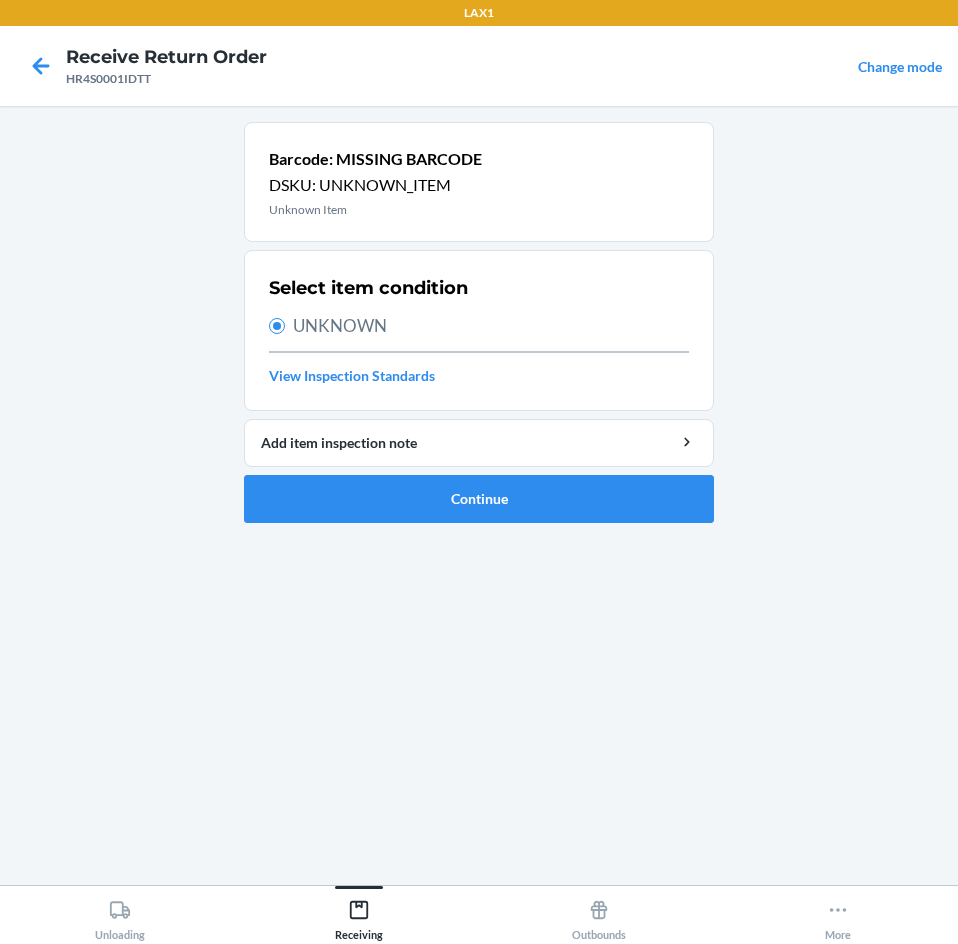 click on "Barcode: MISSING BARCODE DSKU: [DSKU] [DSKU] Select item condition [DSKU] View Inspection Standards Add item inspection note Continue" at bounding box center [479, 322] 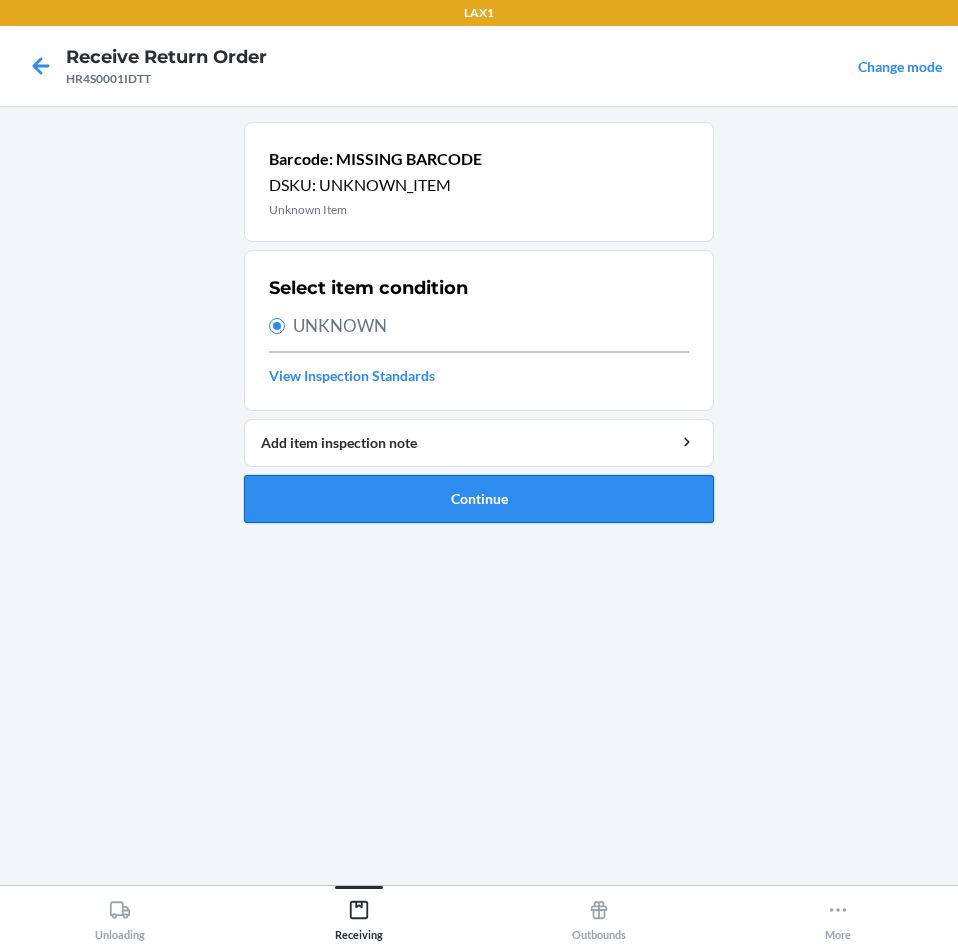 click on "Continue" at bounding box center (479, 499) 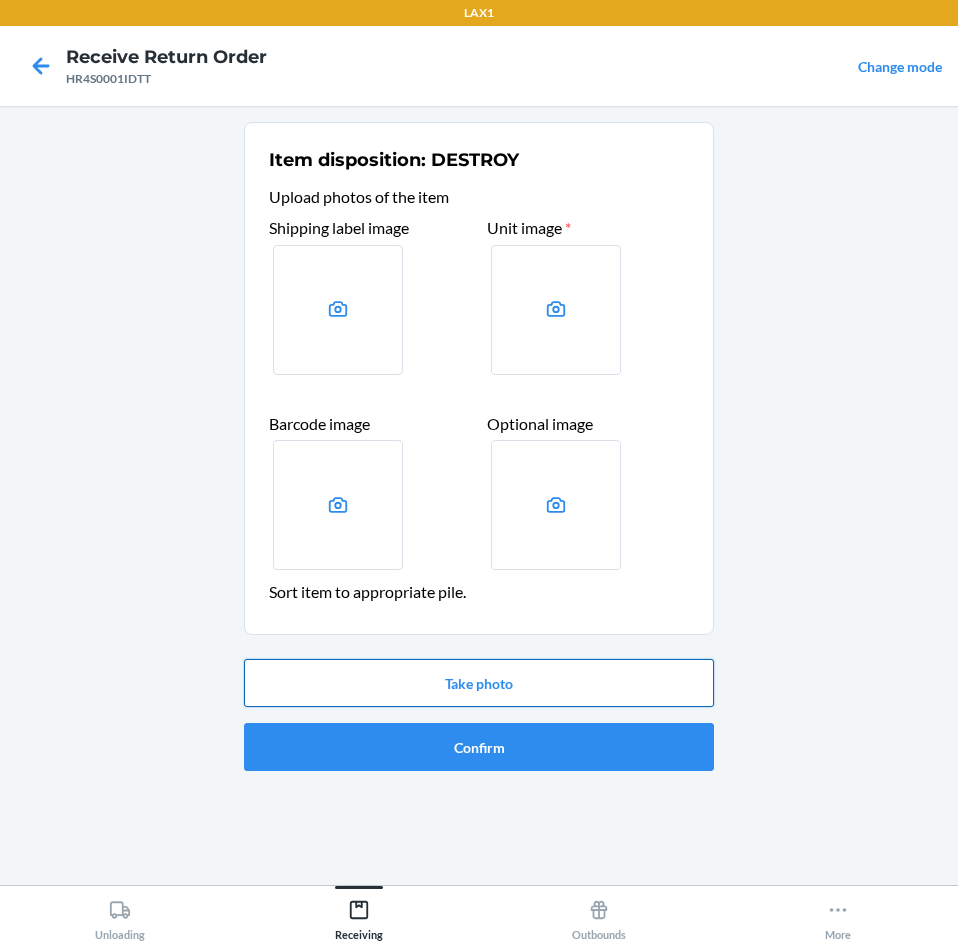 click on "Take photo" at bounding box center [479, 683] 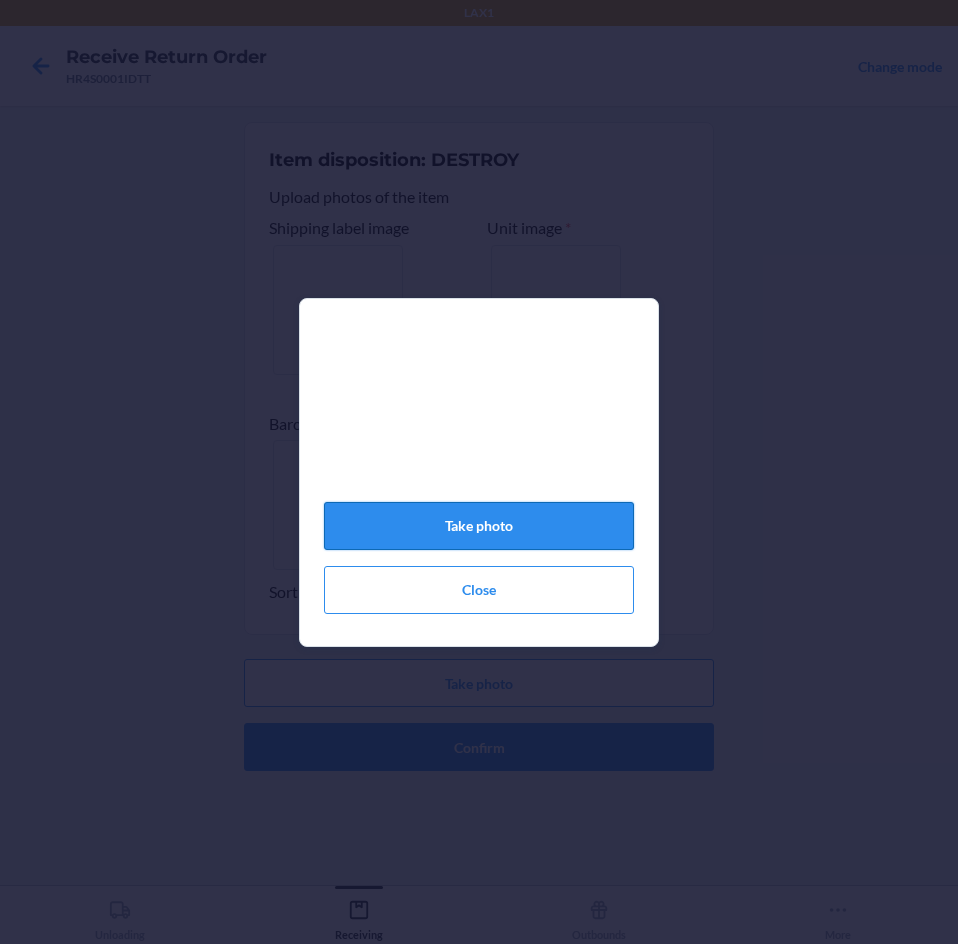 click on "Take photo" 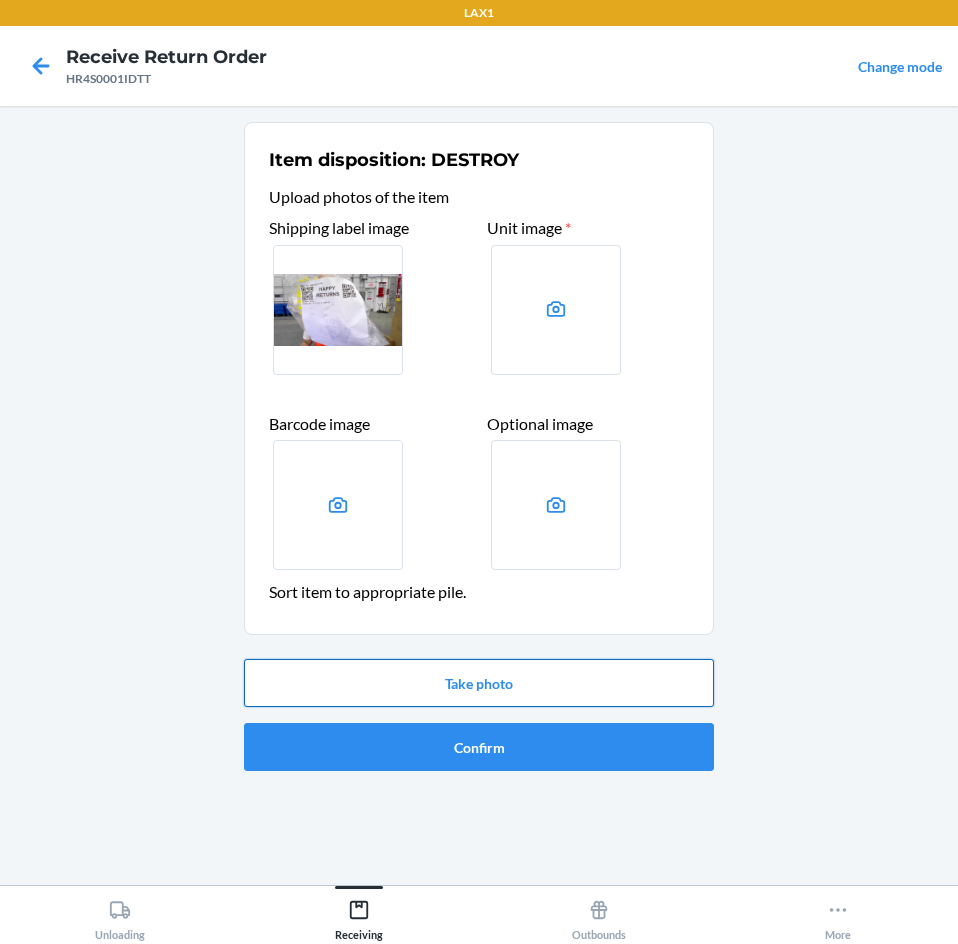 click on "Take photo" at bounding box center (479, 683) 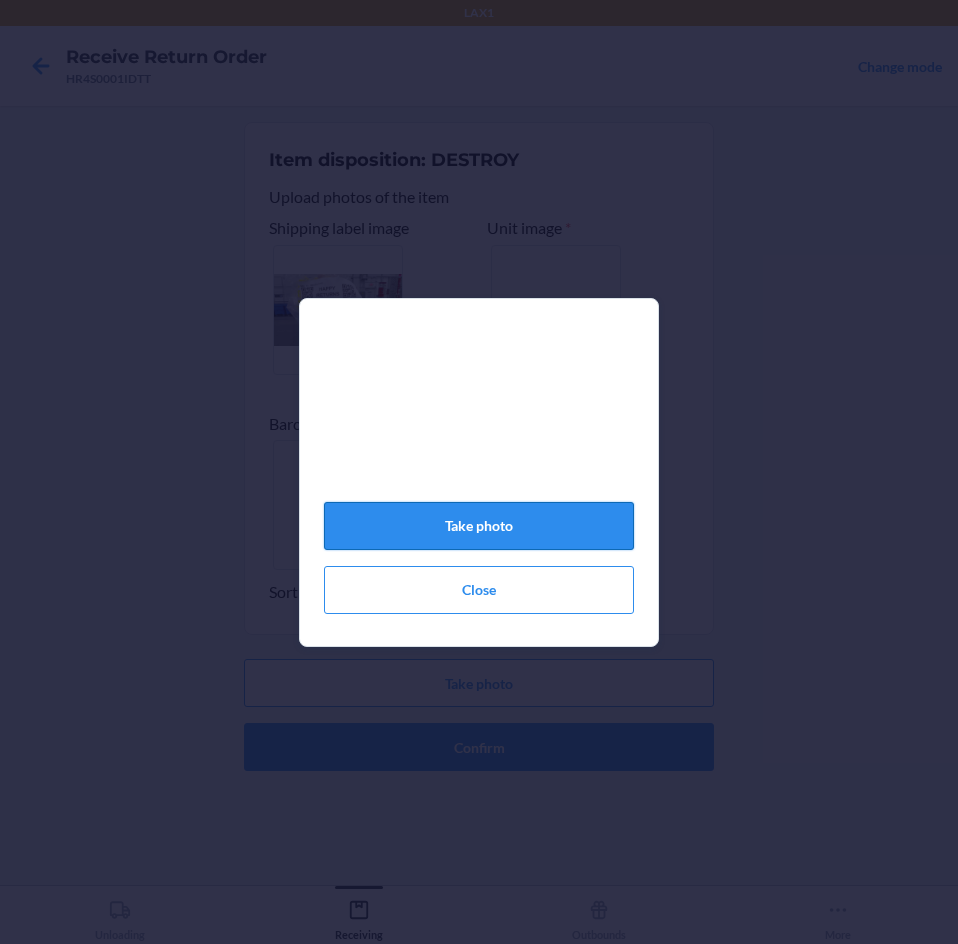 click on "Take photo" 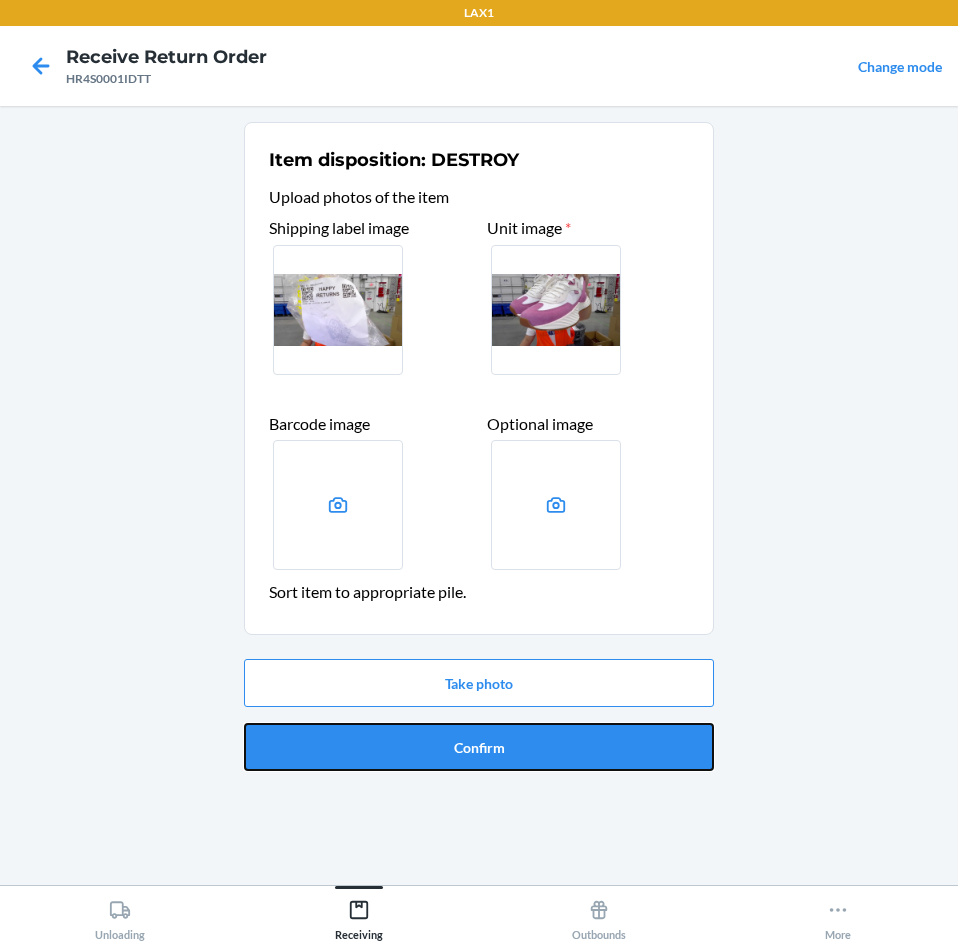 drag, startPoint x: 605, startPoint y: 543, endPoint x: 676, endPoint y: 760, distance: 228.31995 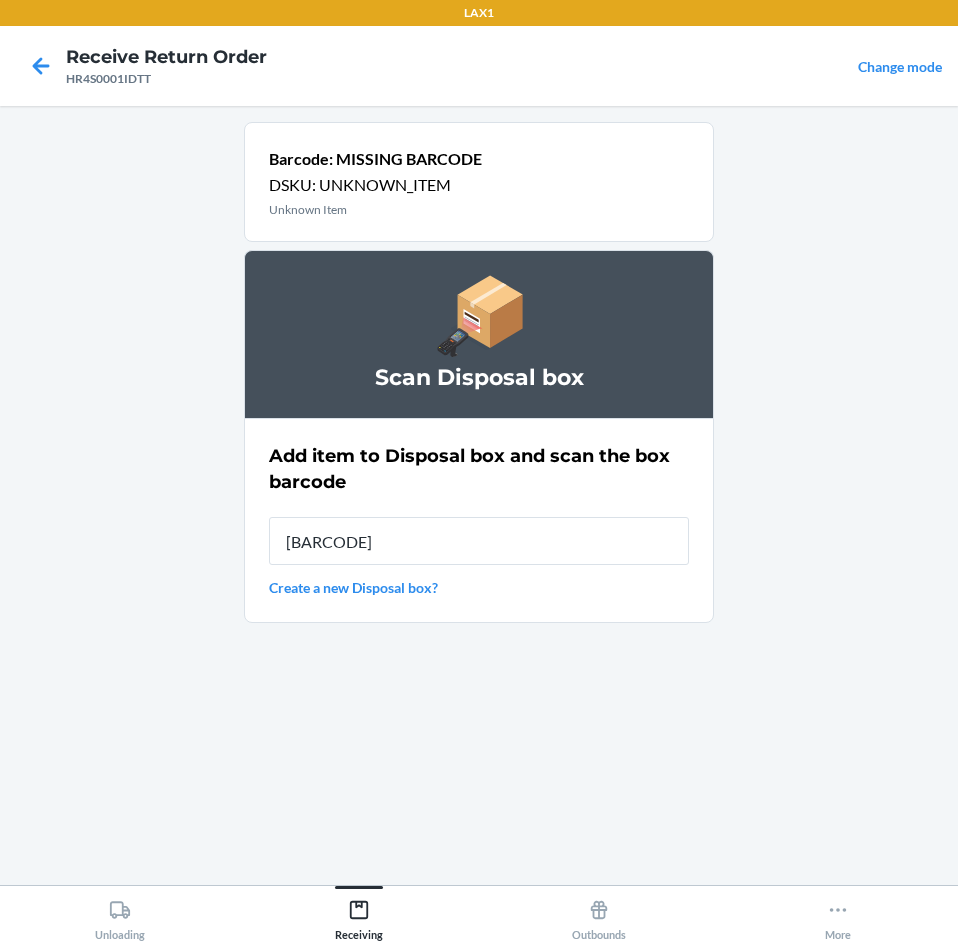 type on "[BARCODE]" 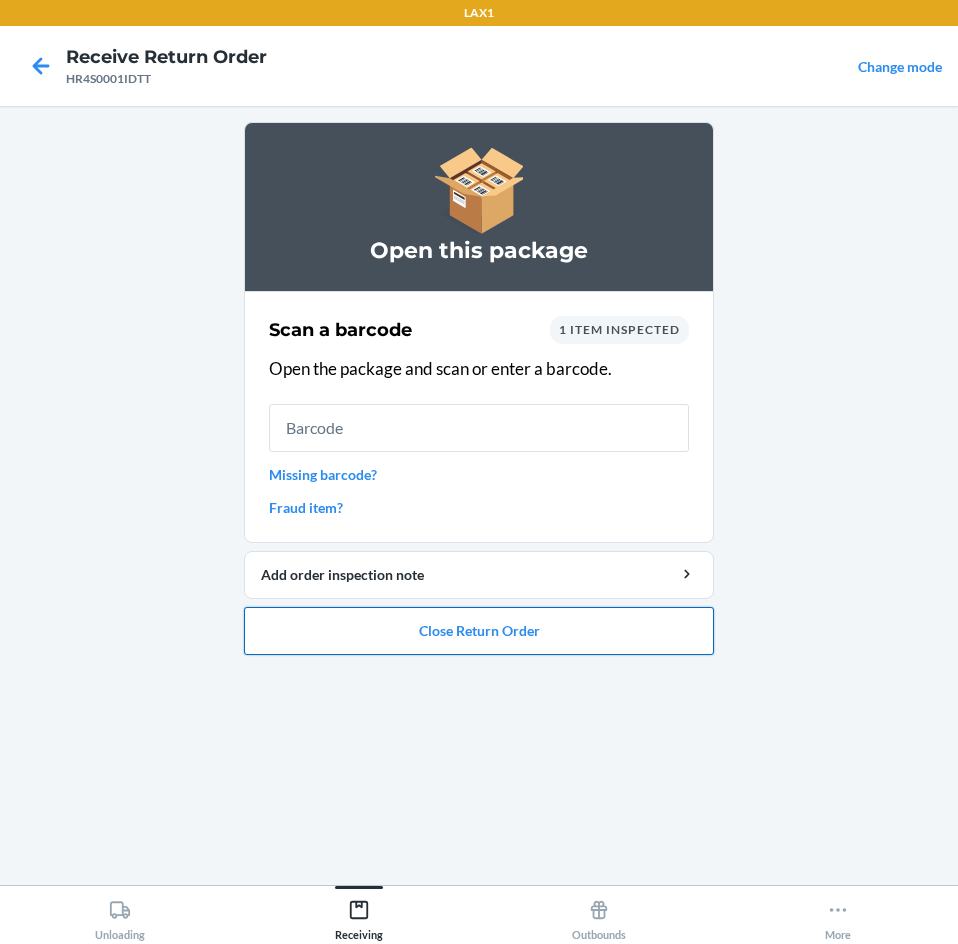 click on "Close Return Order" at bounding box center [479, 631] 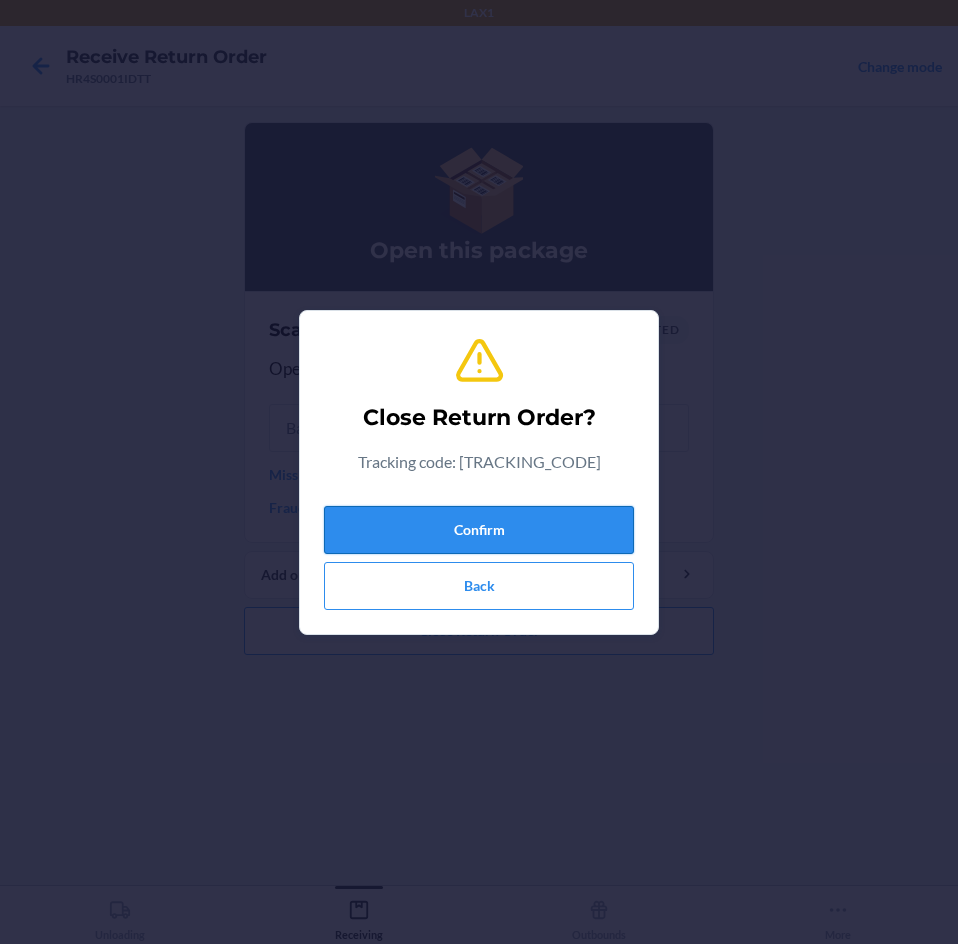 click on "Confirm" at bounding box center (479, 530) 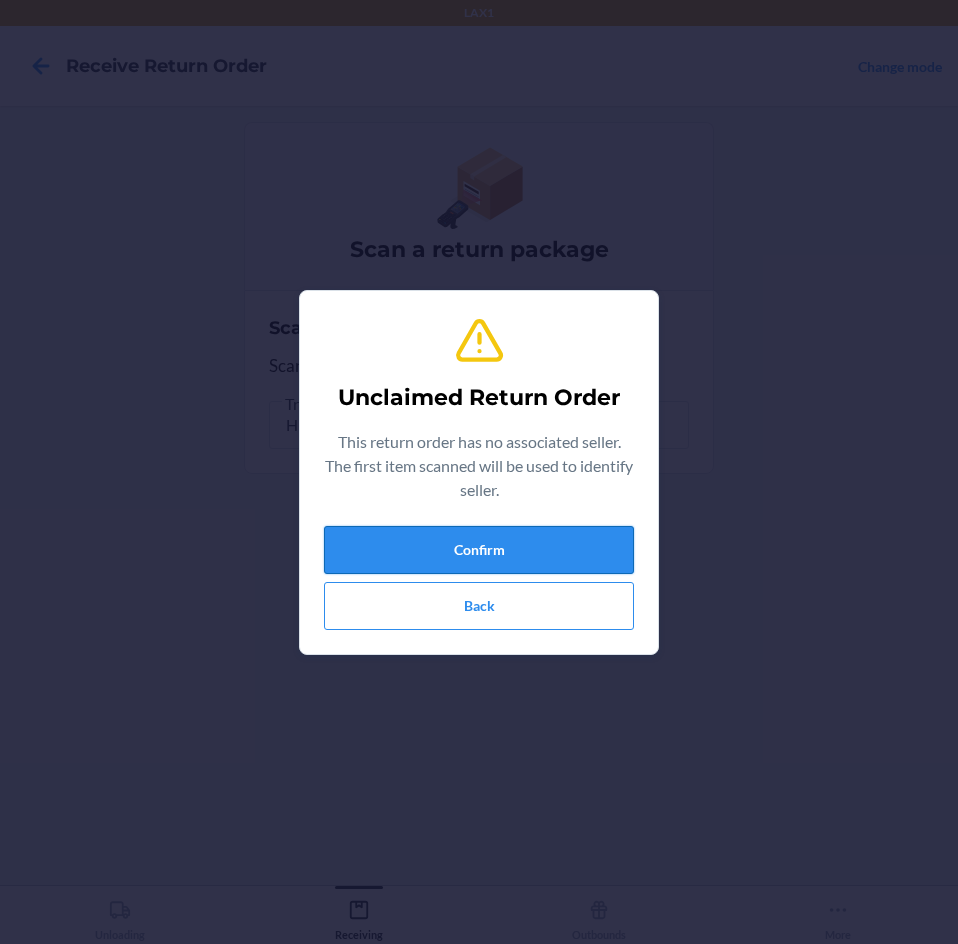 click on "Confirm" at bounding box center [479, 550] 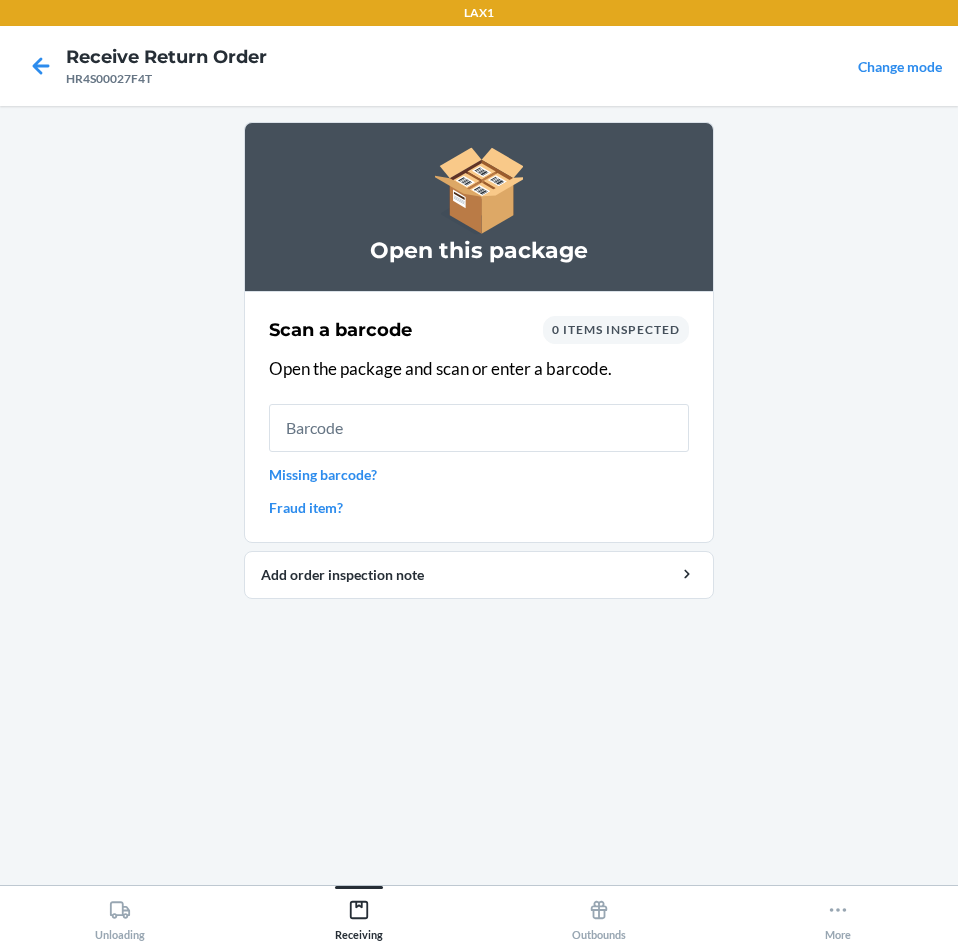 click on "Missing barcode?" at bounding box center [479, 474] 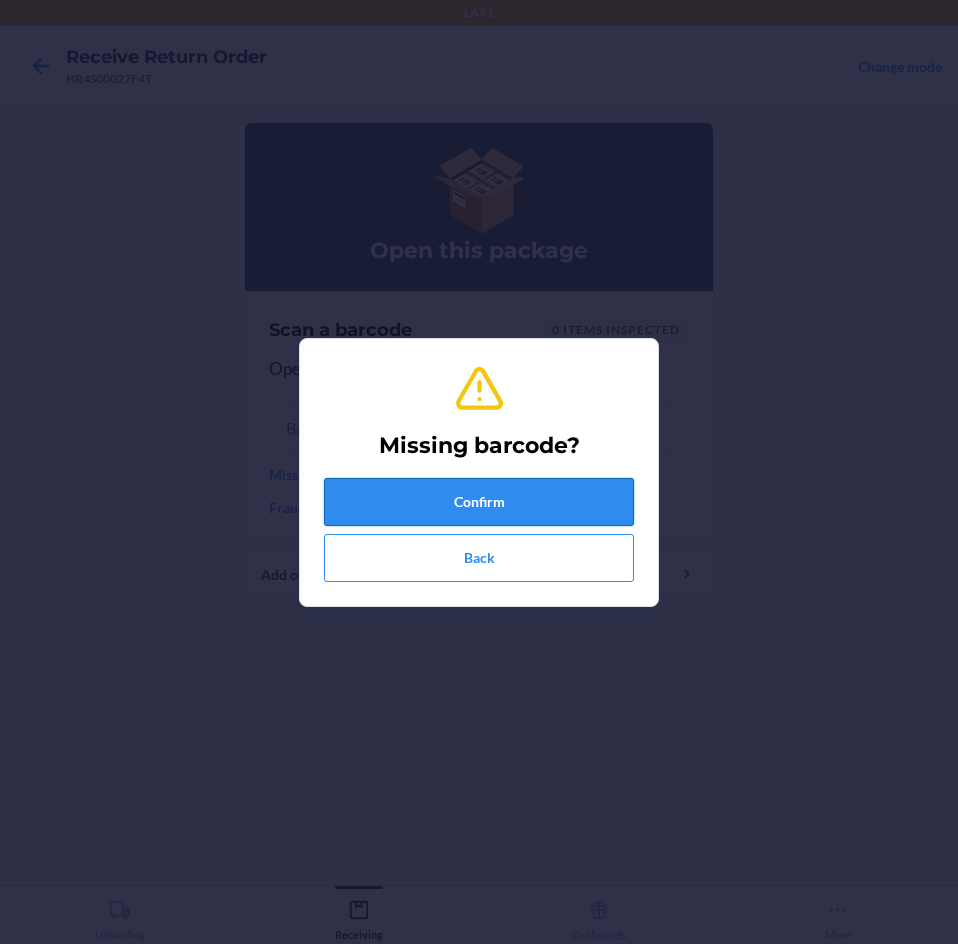 click on "Confirm" at bounding box center (479, 502) 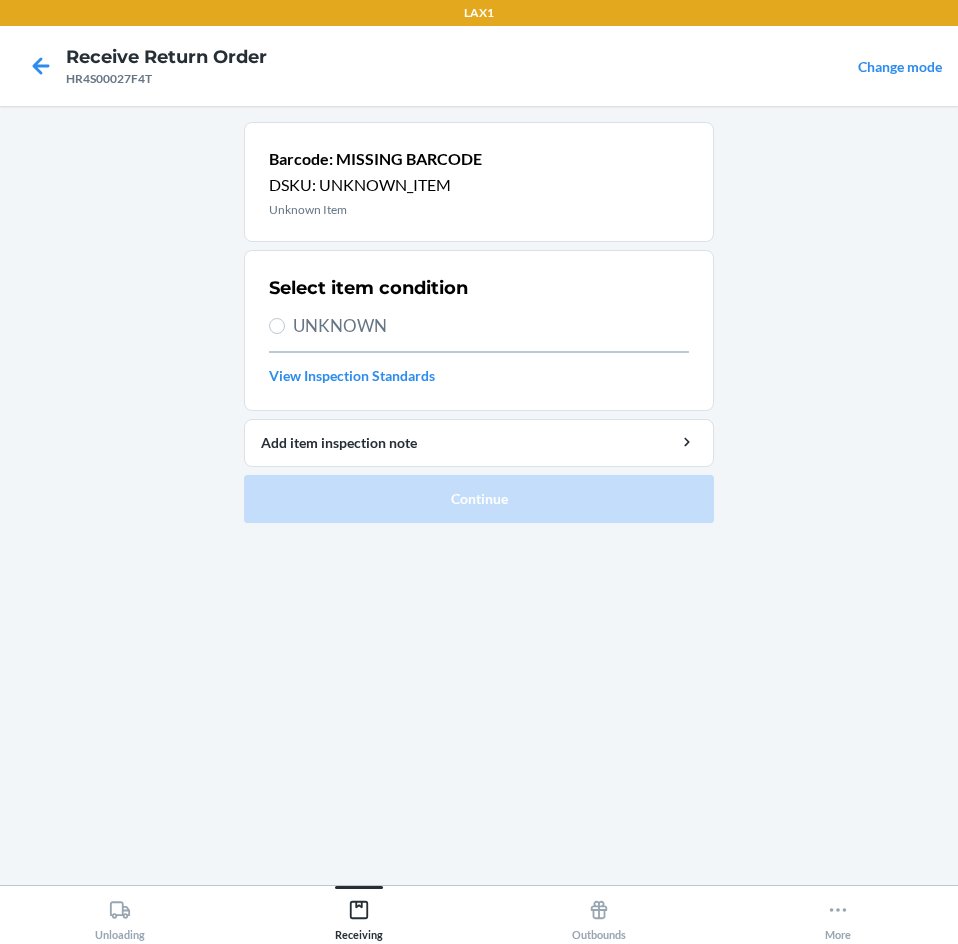 click on "UNKNOWN" at bounding box center (491, 326) 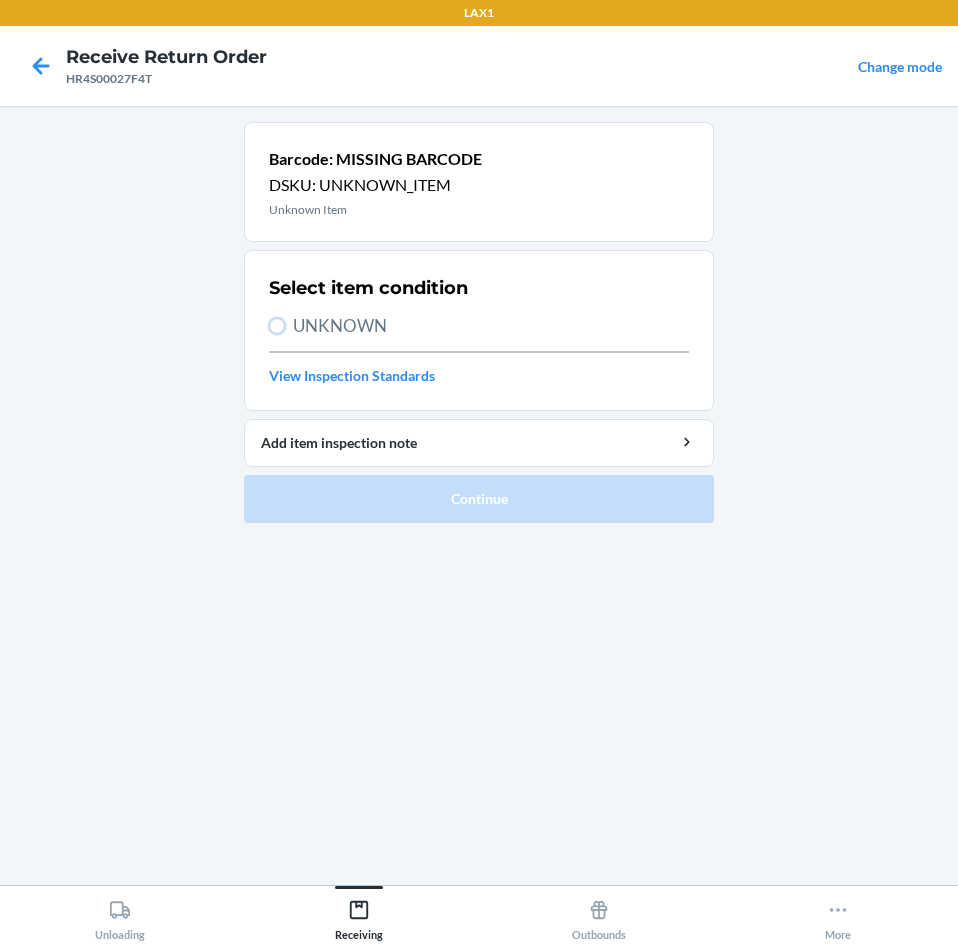 click on "UNKNOWN" at bounding box center [277, 326] 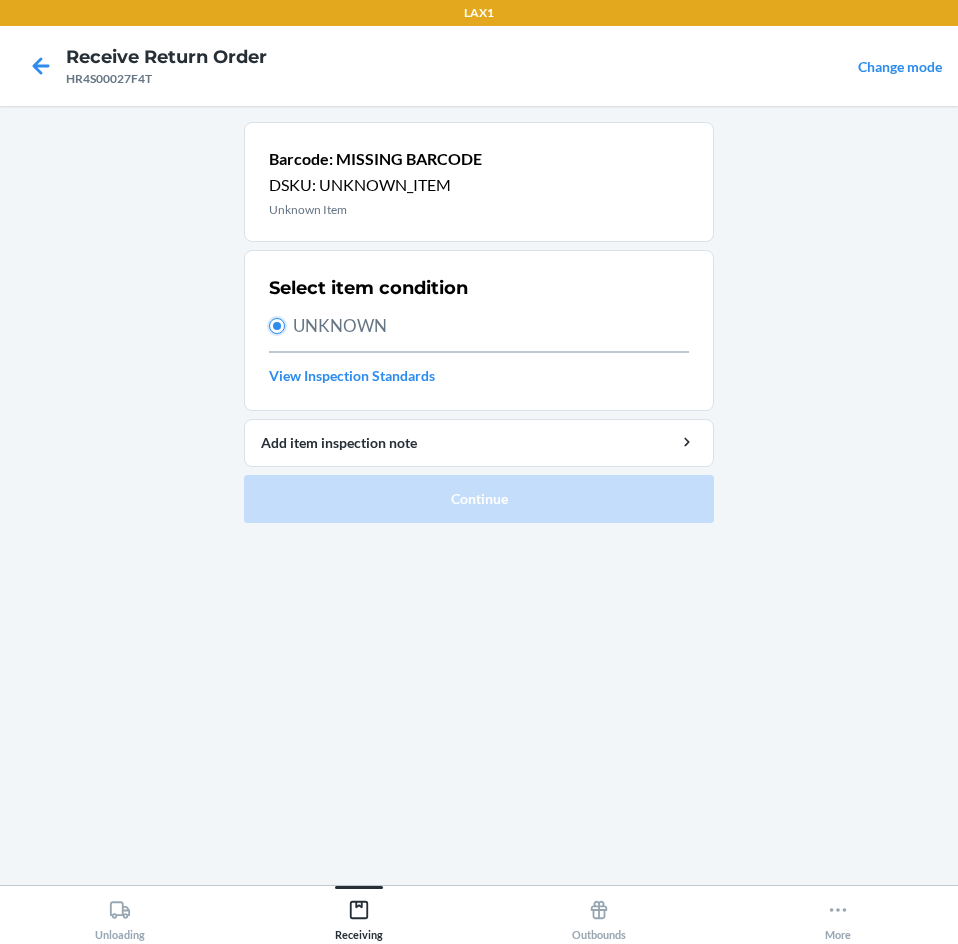 radio on "true" 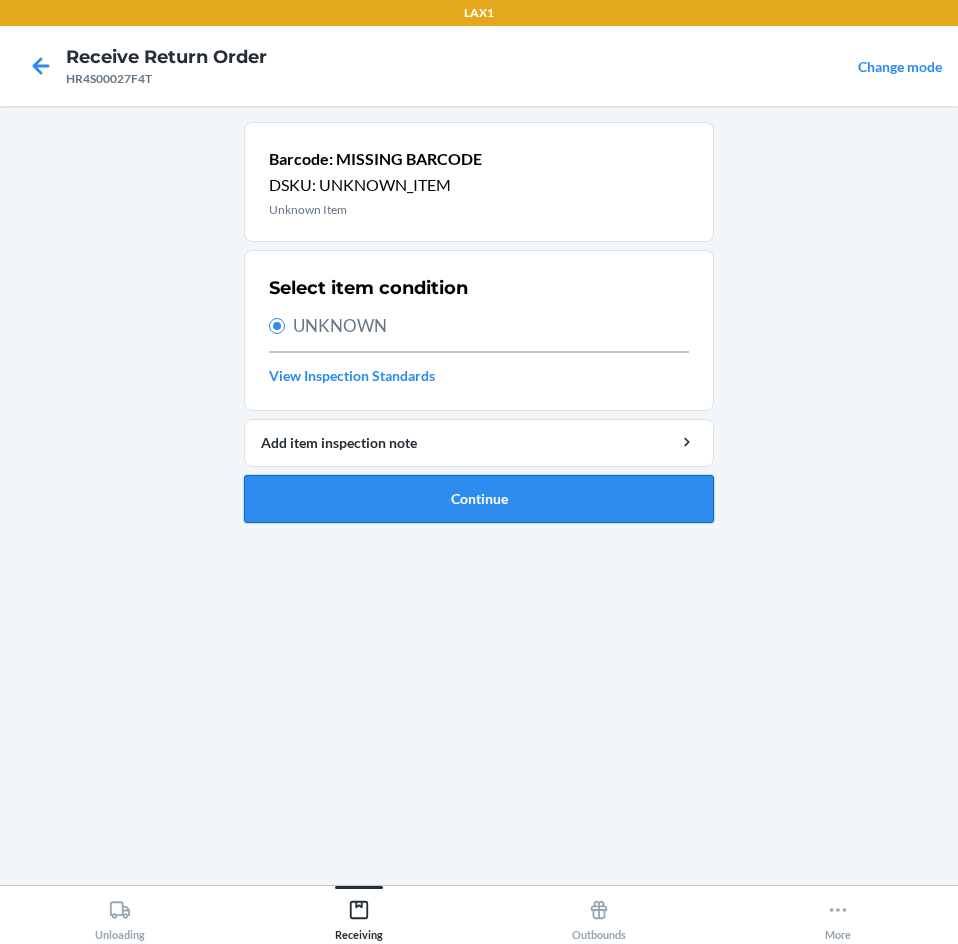 click on "Continue" at bounding box center [479, 499] 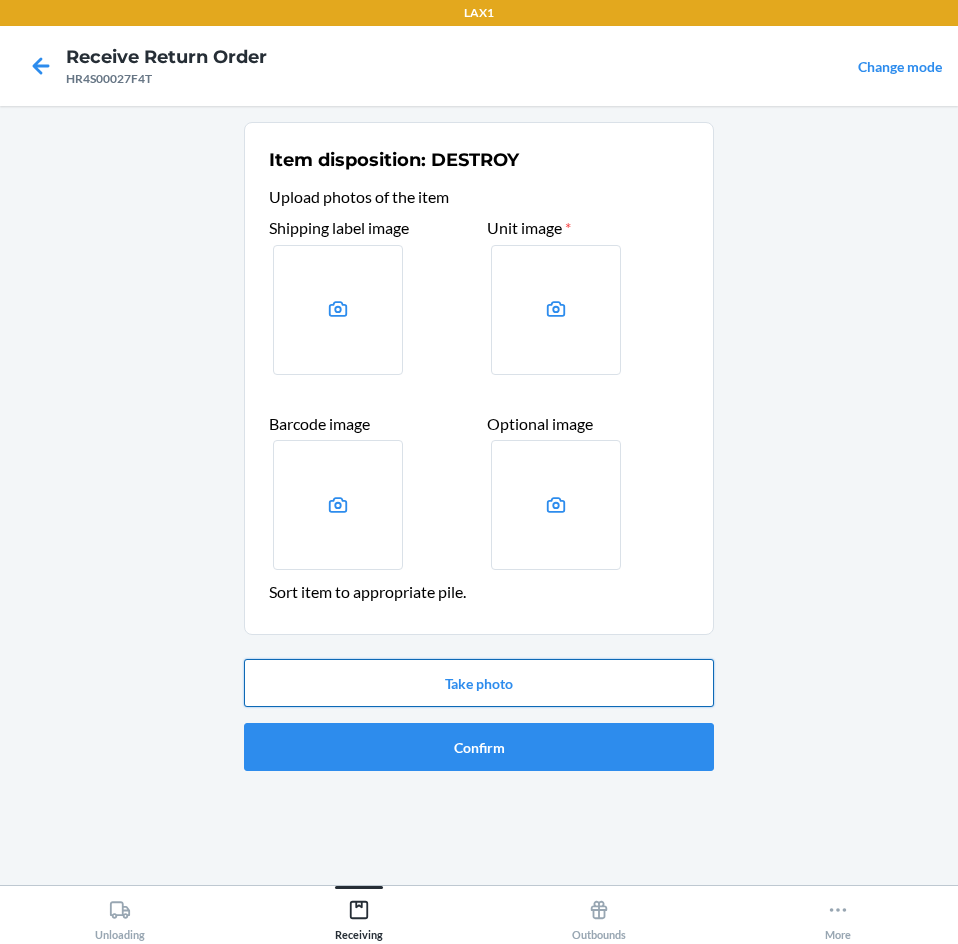 click on "Take photo" at bounding box center [479, 683] 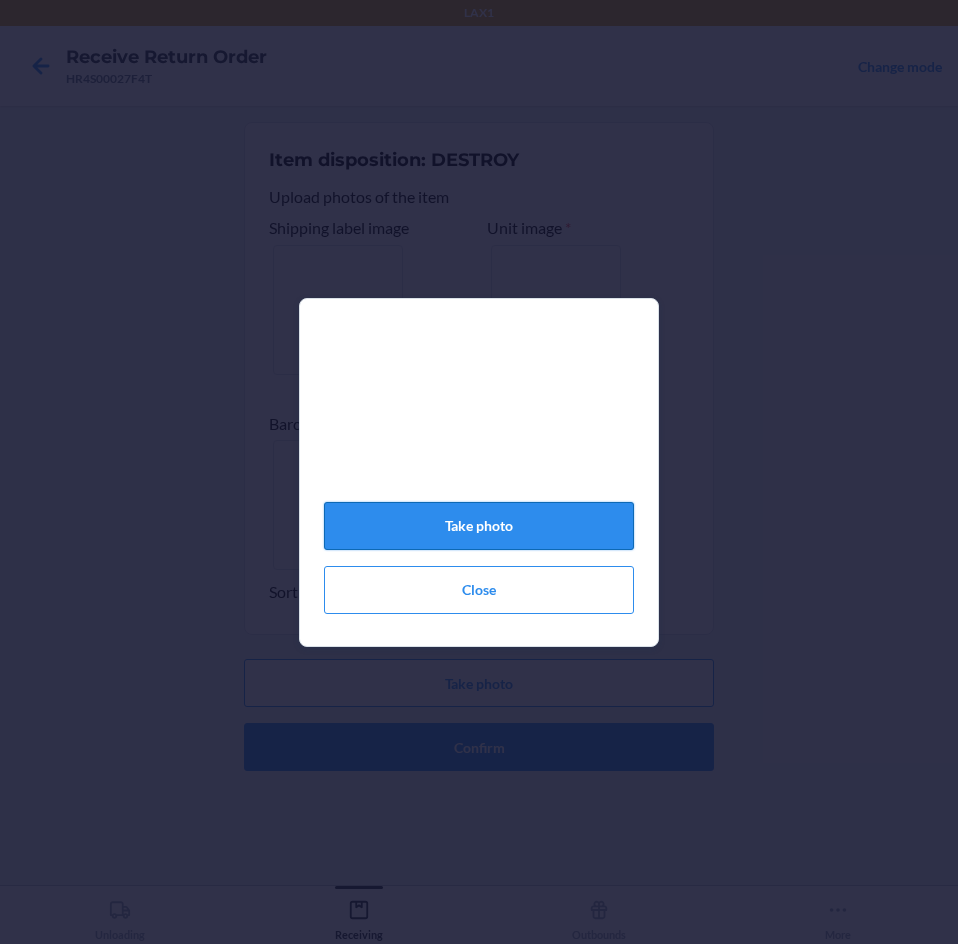 click on "Take photo" 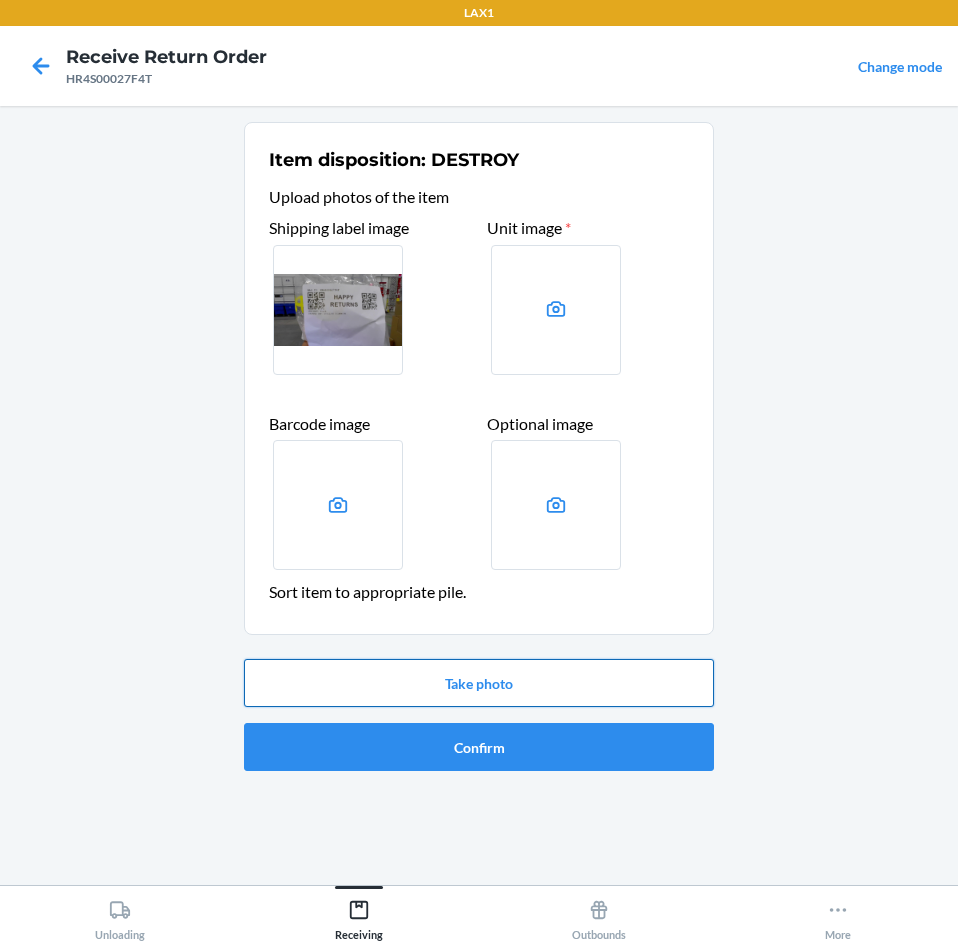 click on "Take photo" at bounding box center (479, 683) 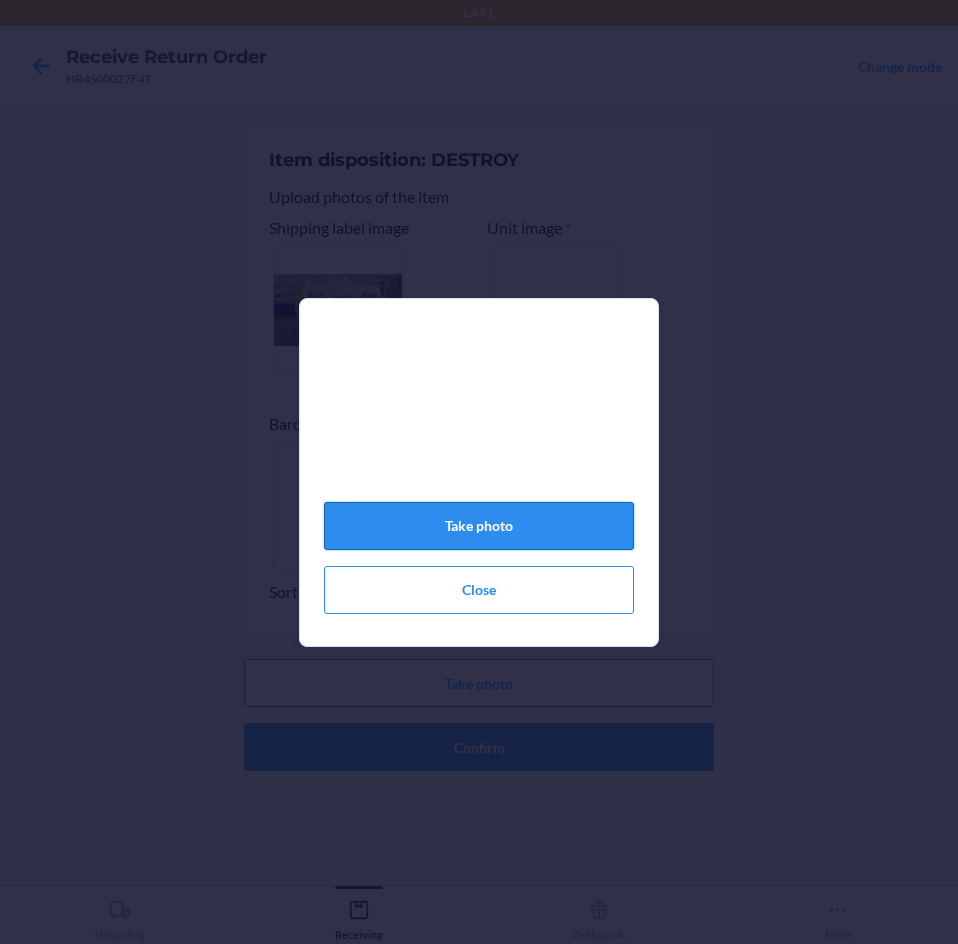 click on "Take photo" 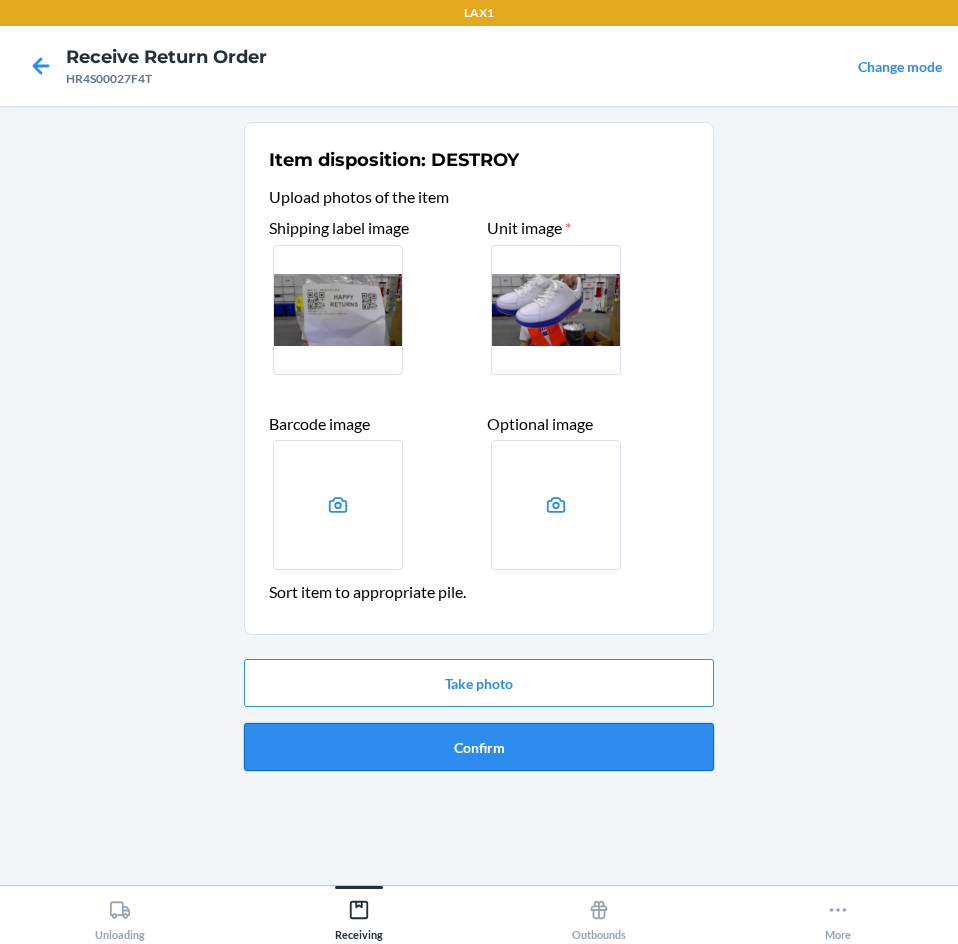 click on "Confirm" at bounding box center (479, 747) 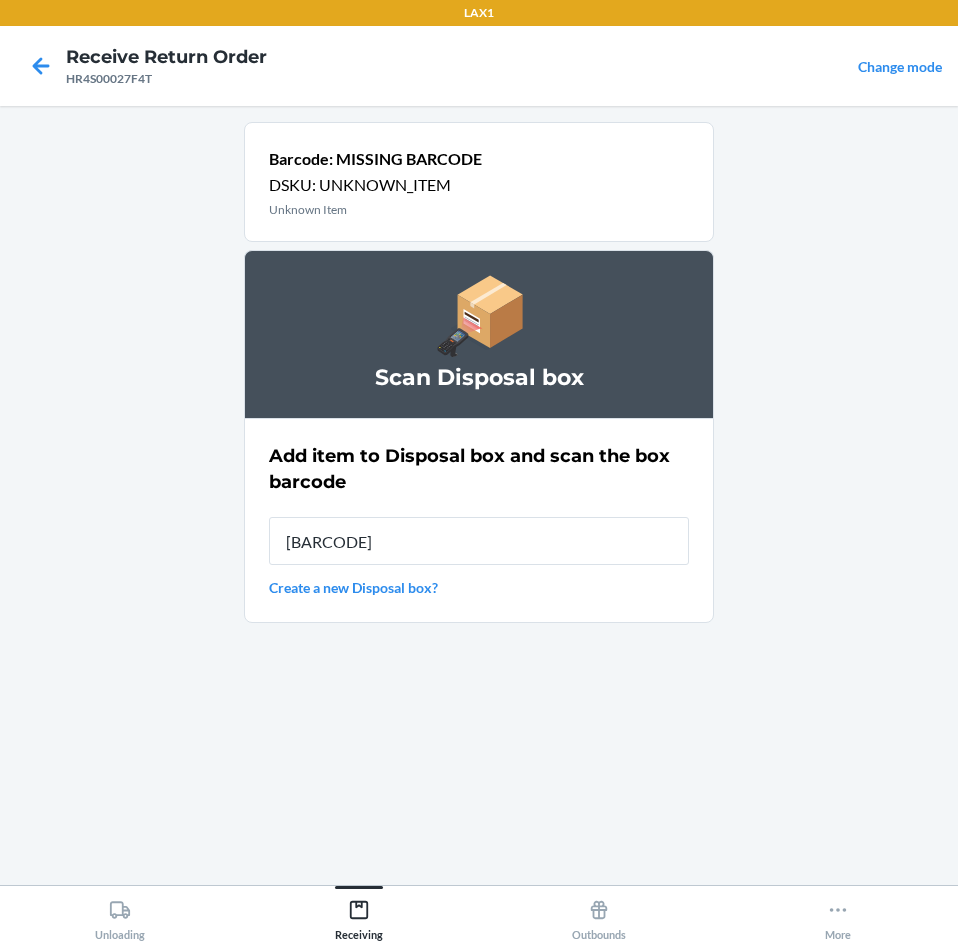 type on "[BARCODE]" 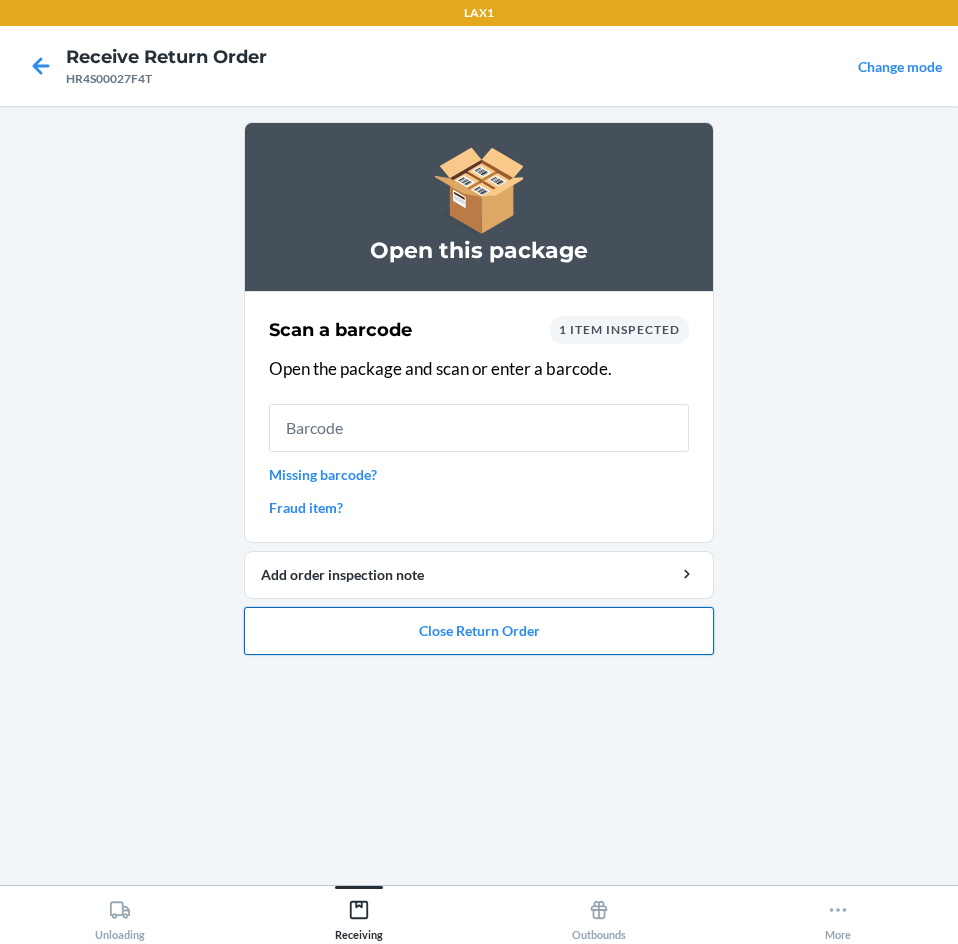click on "Close Return Order" at bounding box center (479, 631) 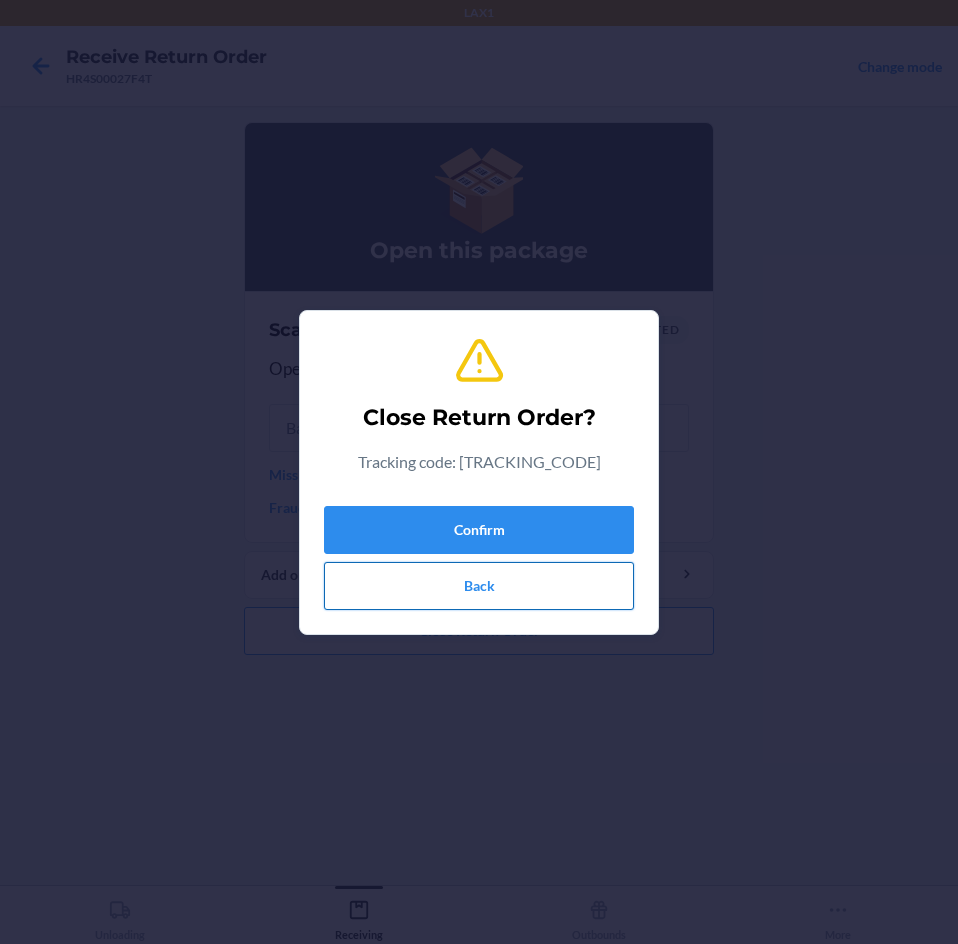 click on "Back" at bounding box center [479, 586] 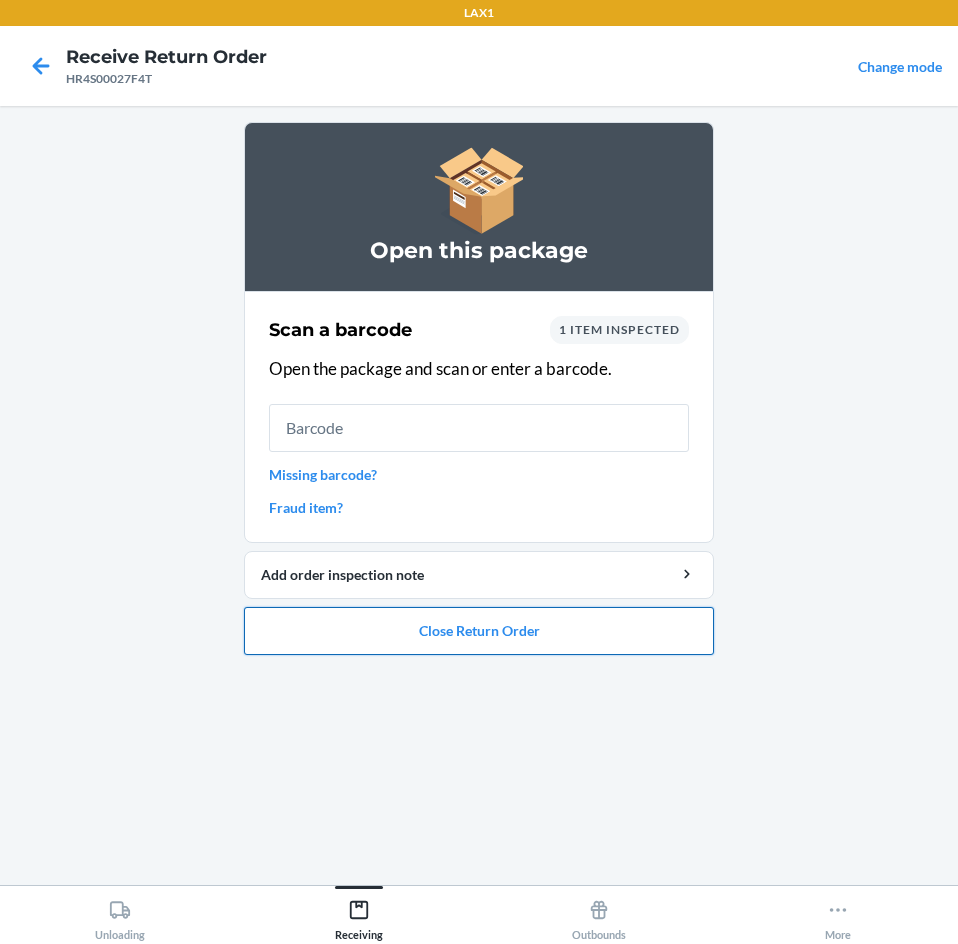 click on "Close Return Order" at bounding box center (479, 631) 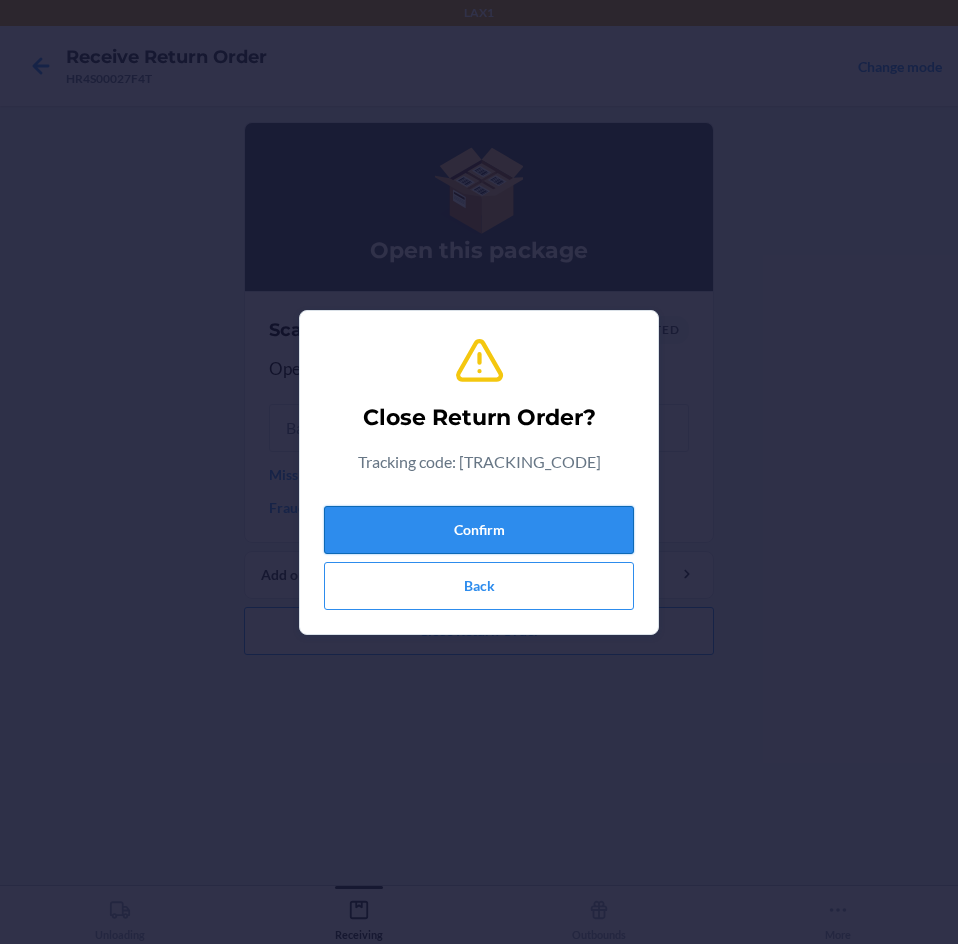 click on "Confirm" at bounding box center [479, 530] 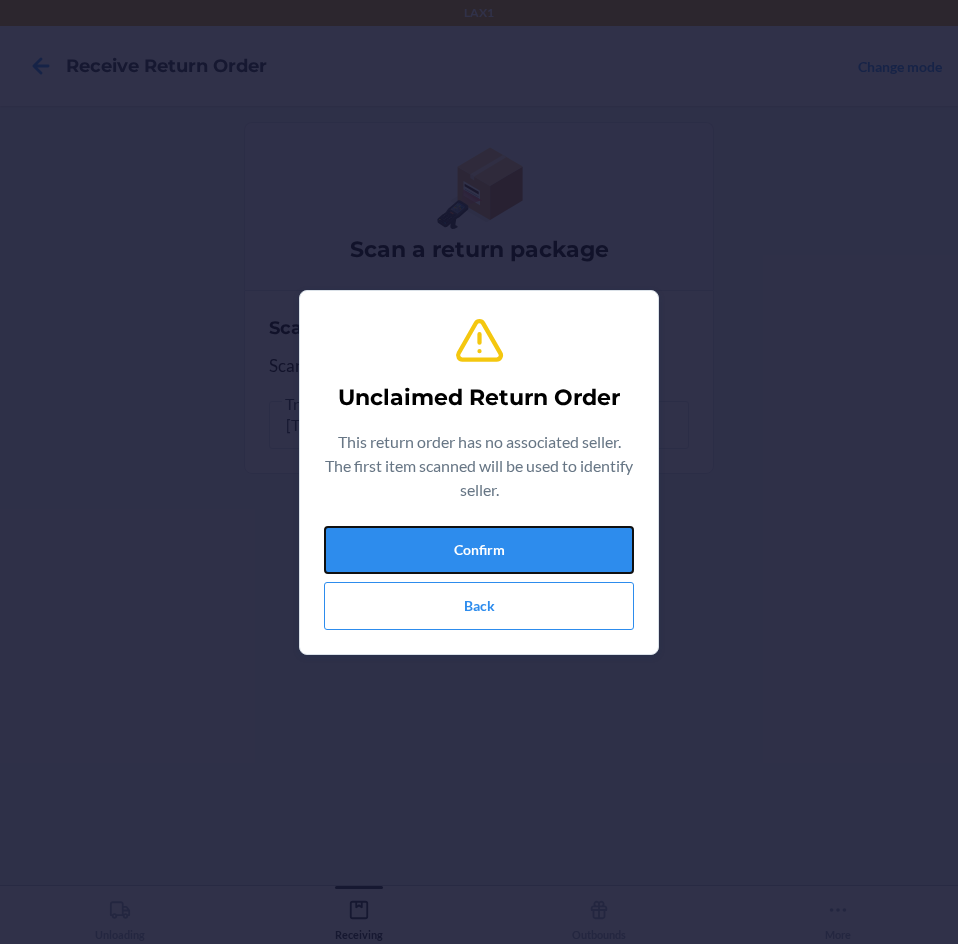 click on "Confirm" at bounding box center [479, 550] 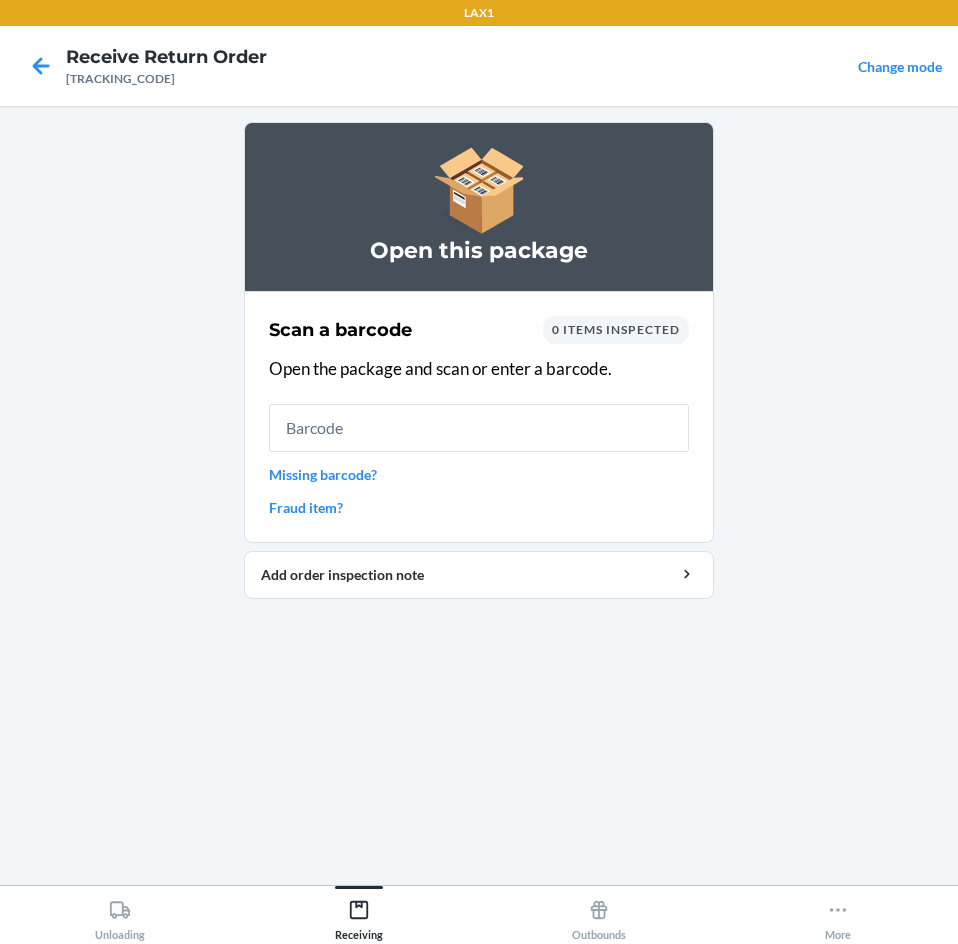 click on "Missing barcode?" at bounding box center [479, 474] 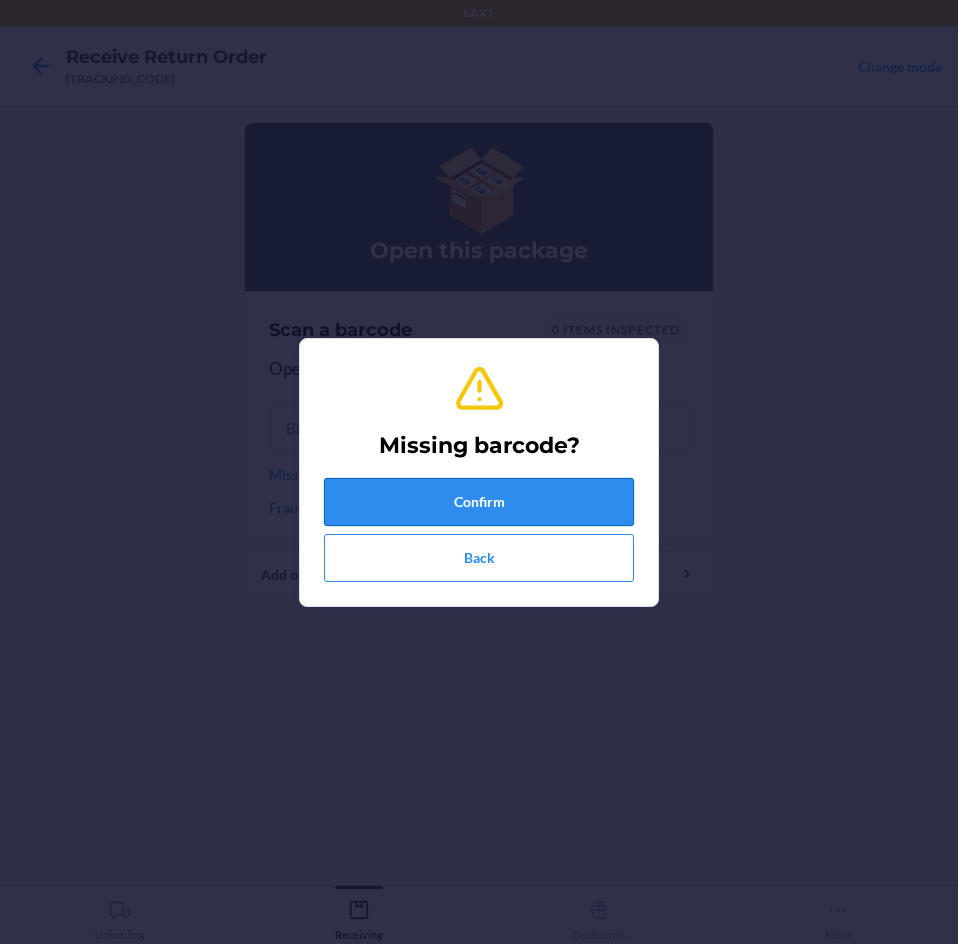 click on "Confirm" at bounding box center [479, 502] 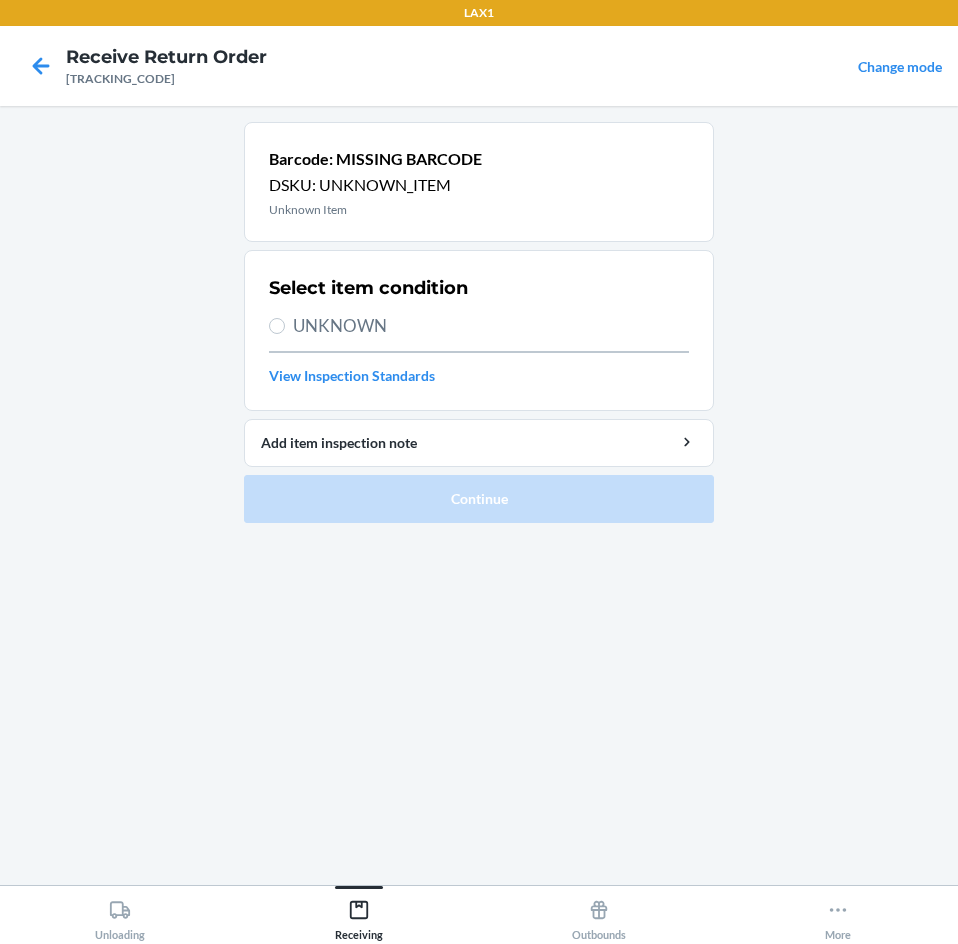 click on "UNKNOWN" at bounding box center (491, 326) 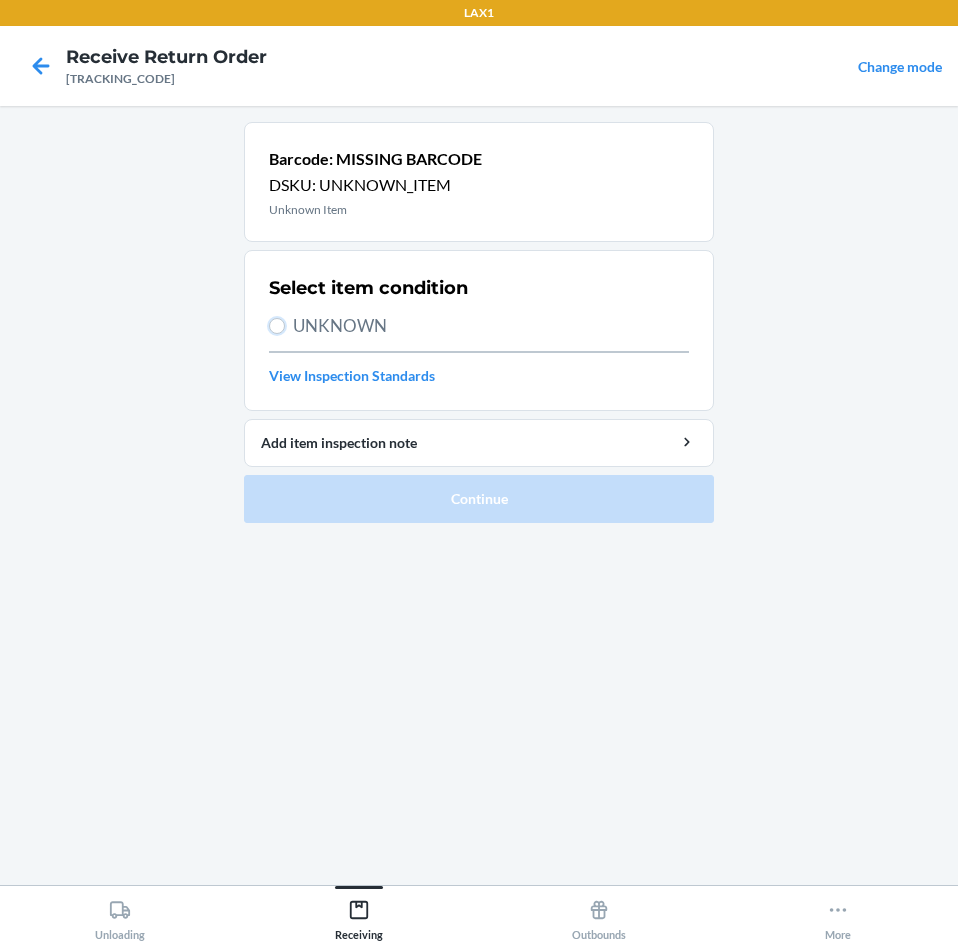 click on "UNKNOWN" at bounding box center [277, 326] 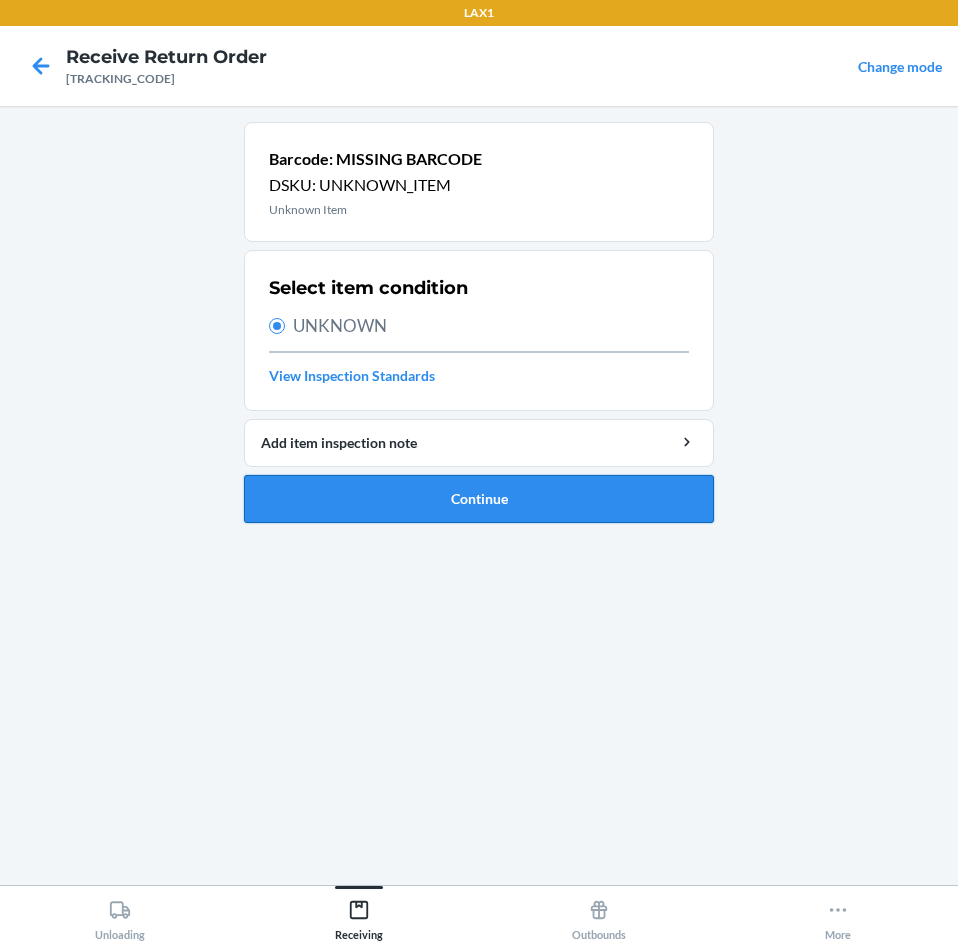click on "Continue" at bounding box center (479, 499) 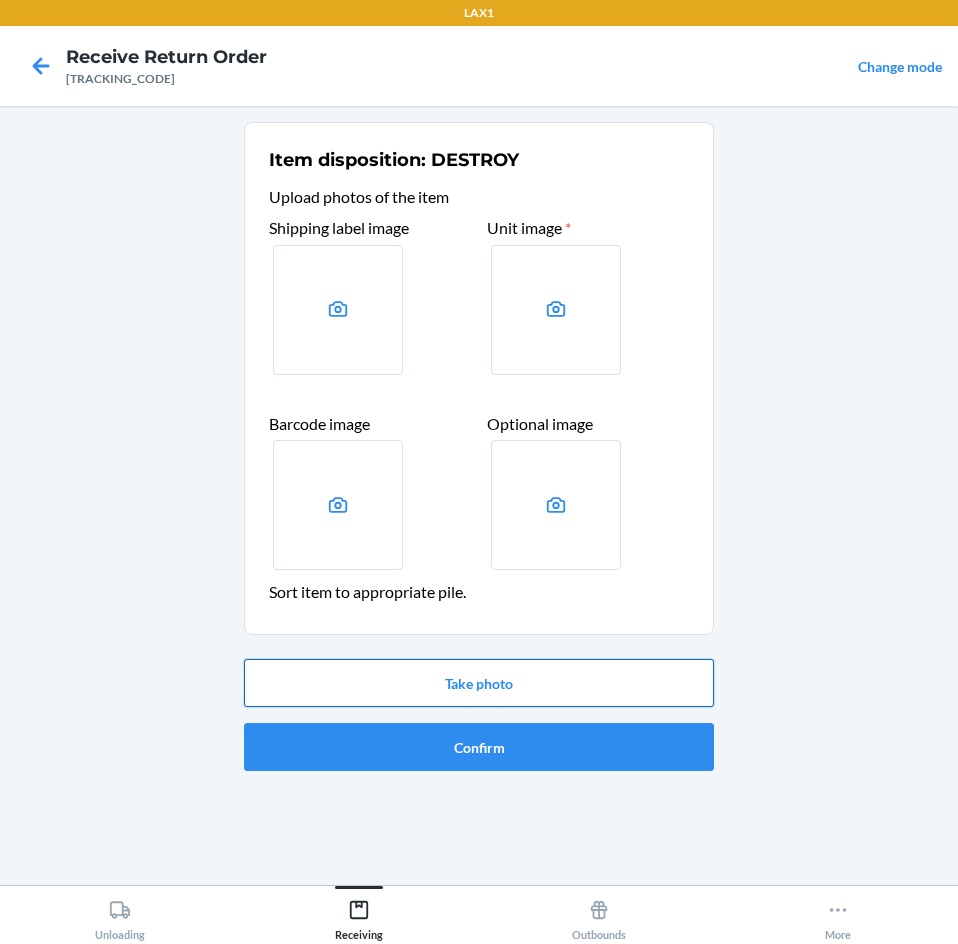 click on "Take photo" at bounding box center [479, 683] 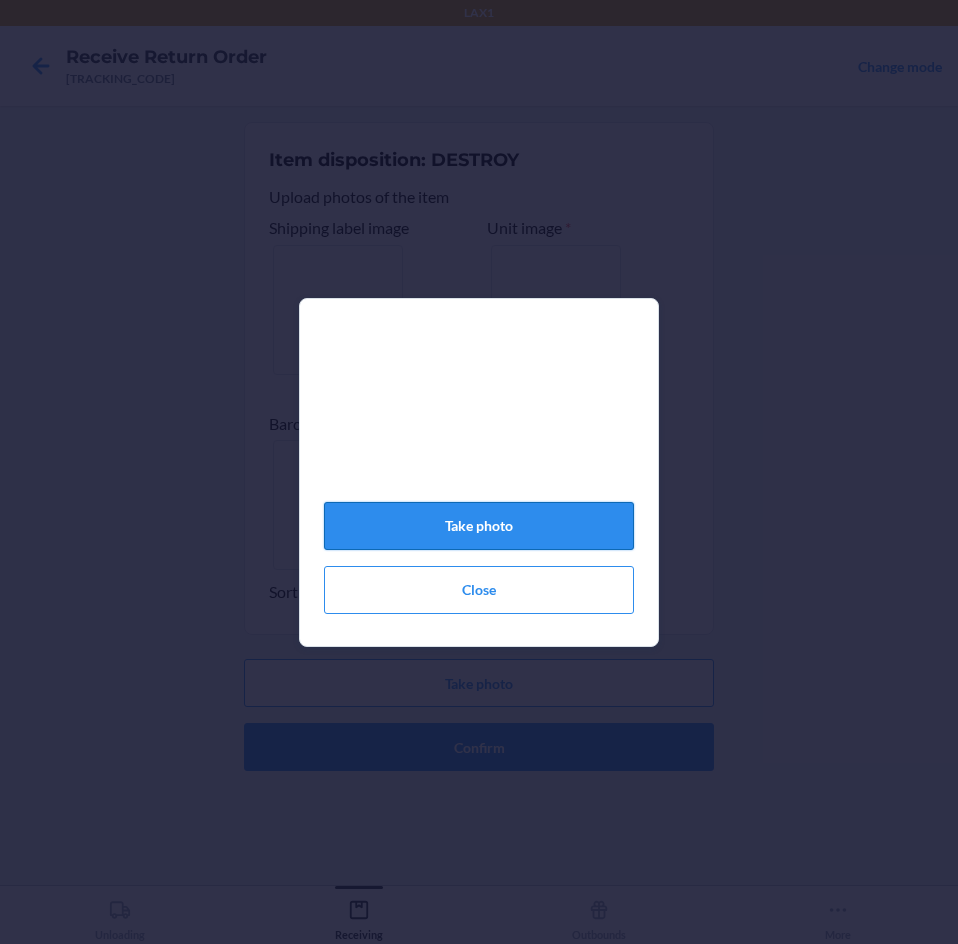 click on "Take photo" 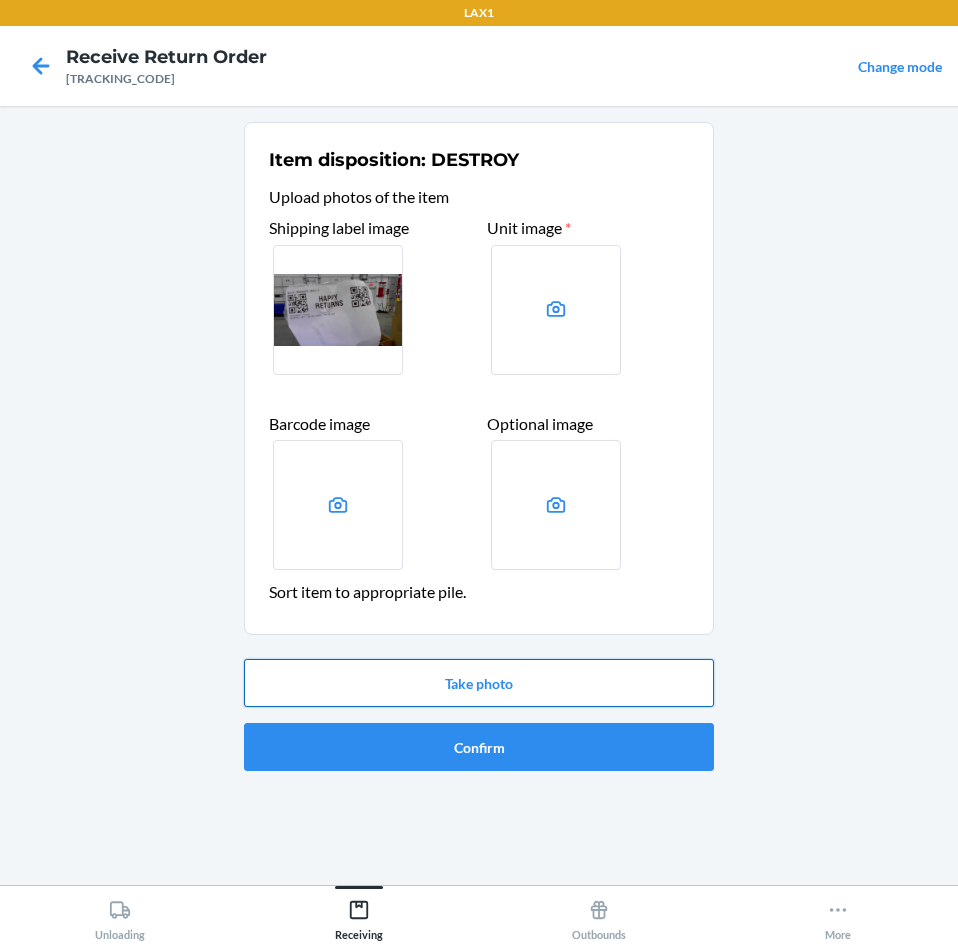 click on "Take photo" at bounding box center (479, 683) 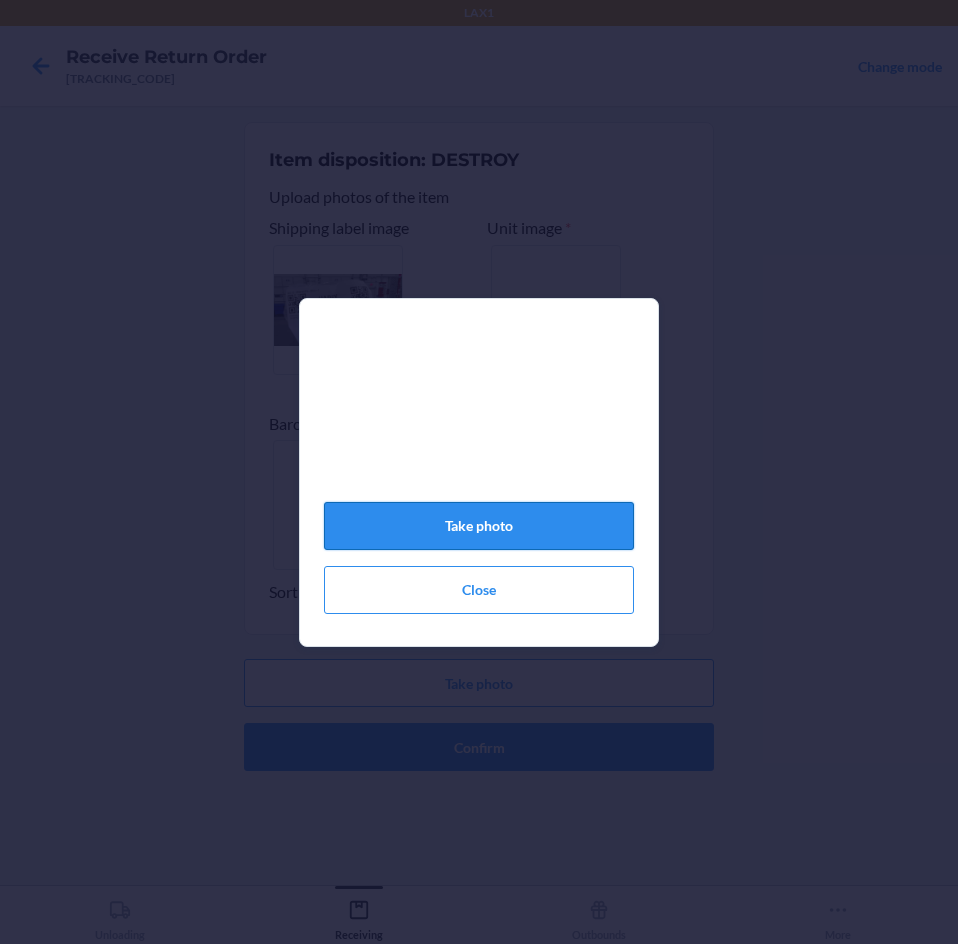 click on "Take photo" 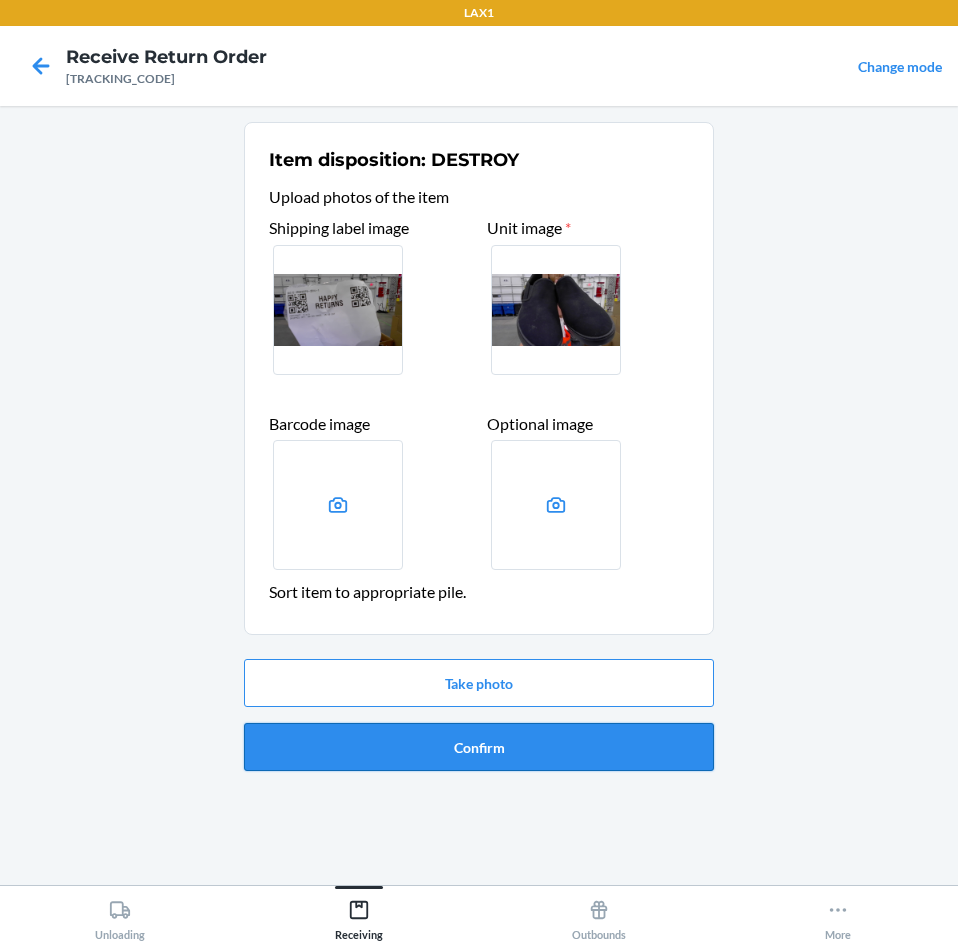 click on "Confirm" at bounding box center (479, 747) 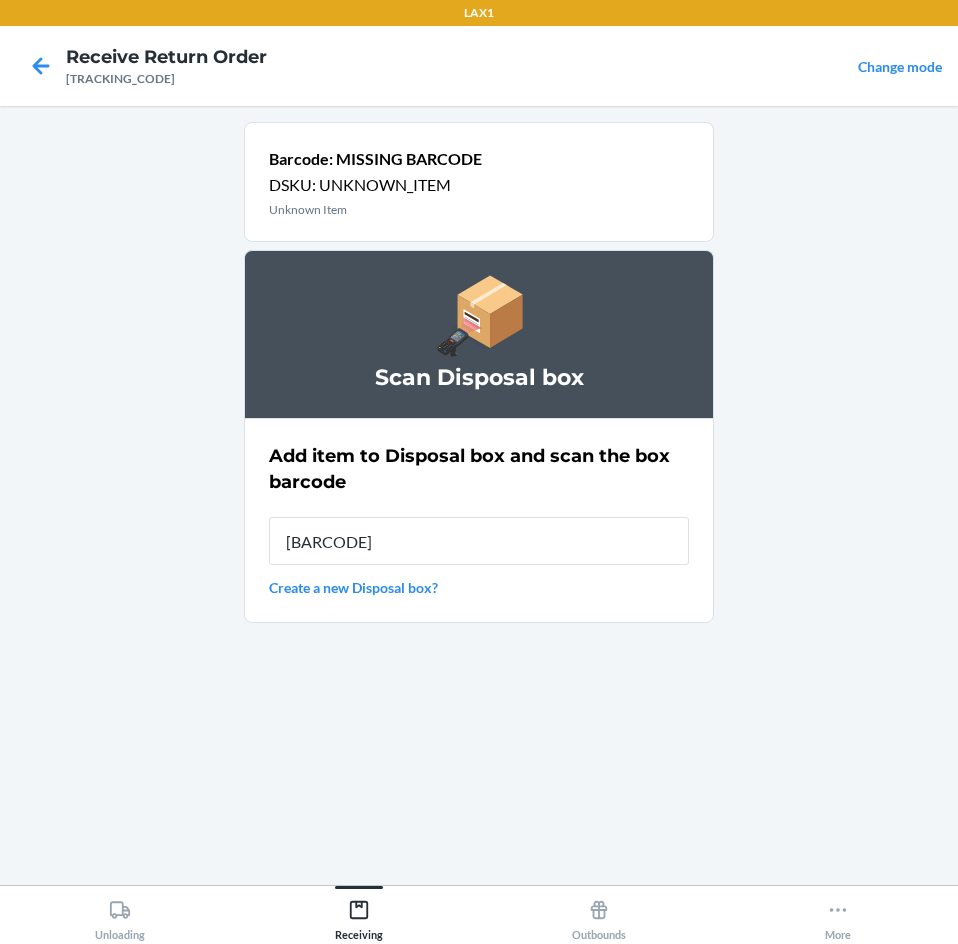 type on "[BARCODE]" 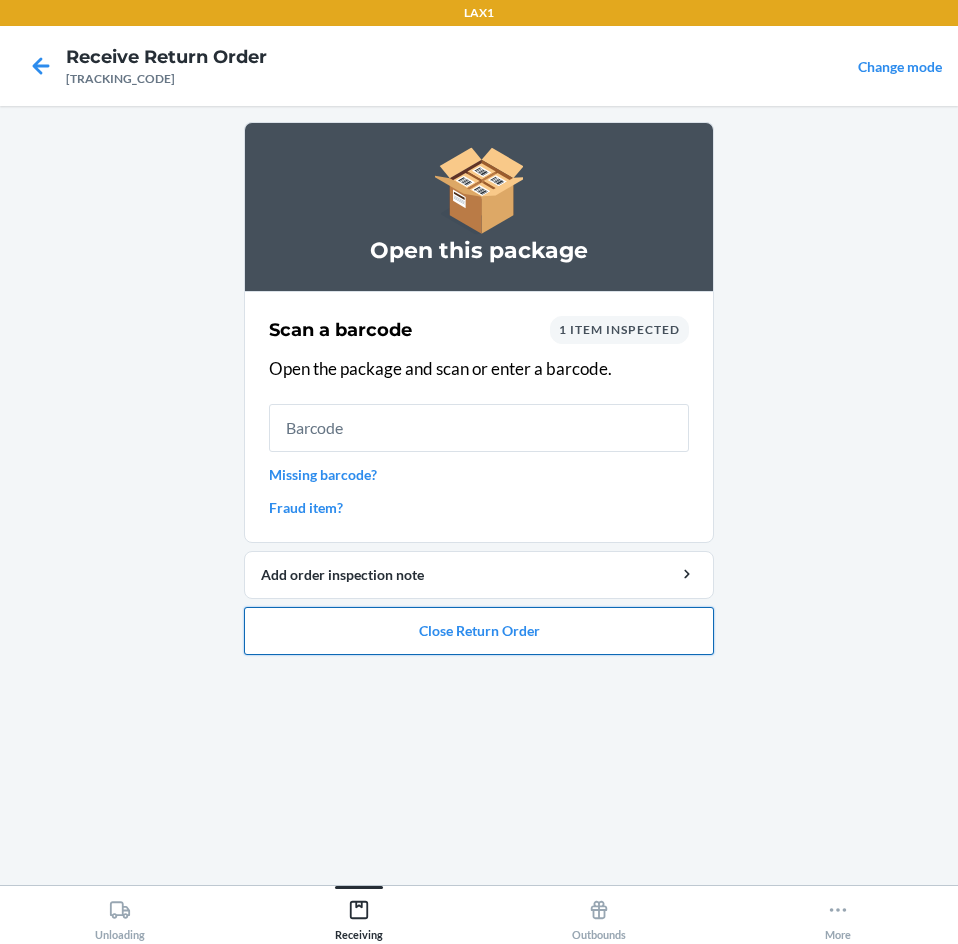 click on "Close Return Order" at bounding box center [479, 631] 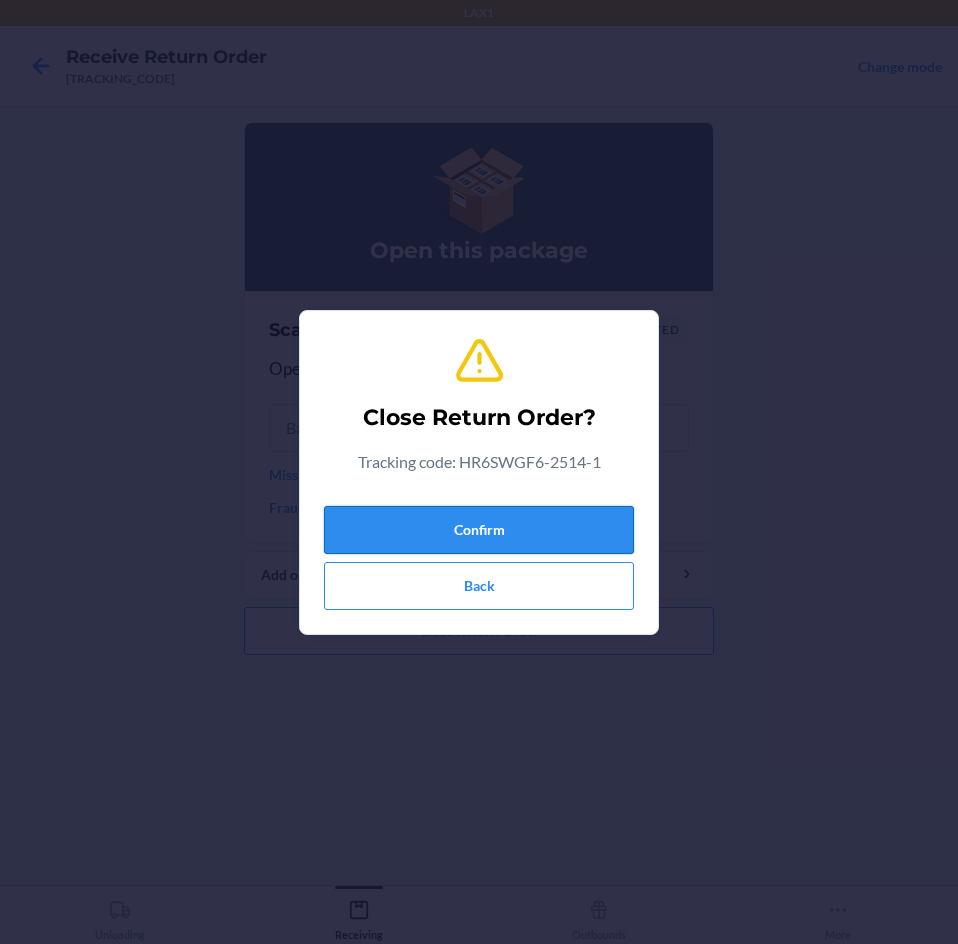 click on "Confirm" at bounding box center (479, 530) 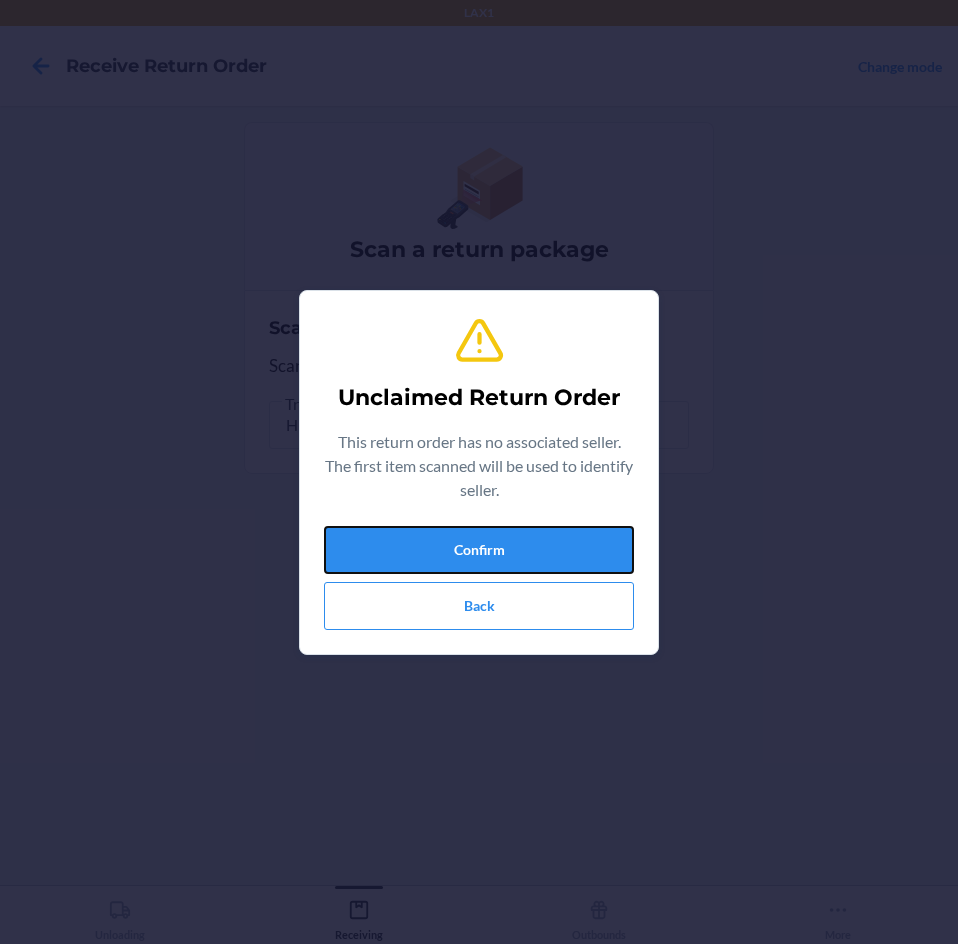 click on "Confirm" at bounding box center [479, 550] 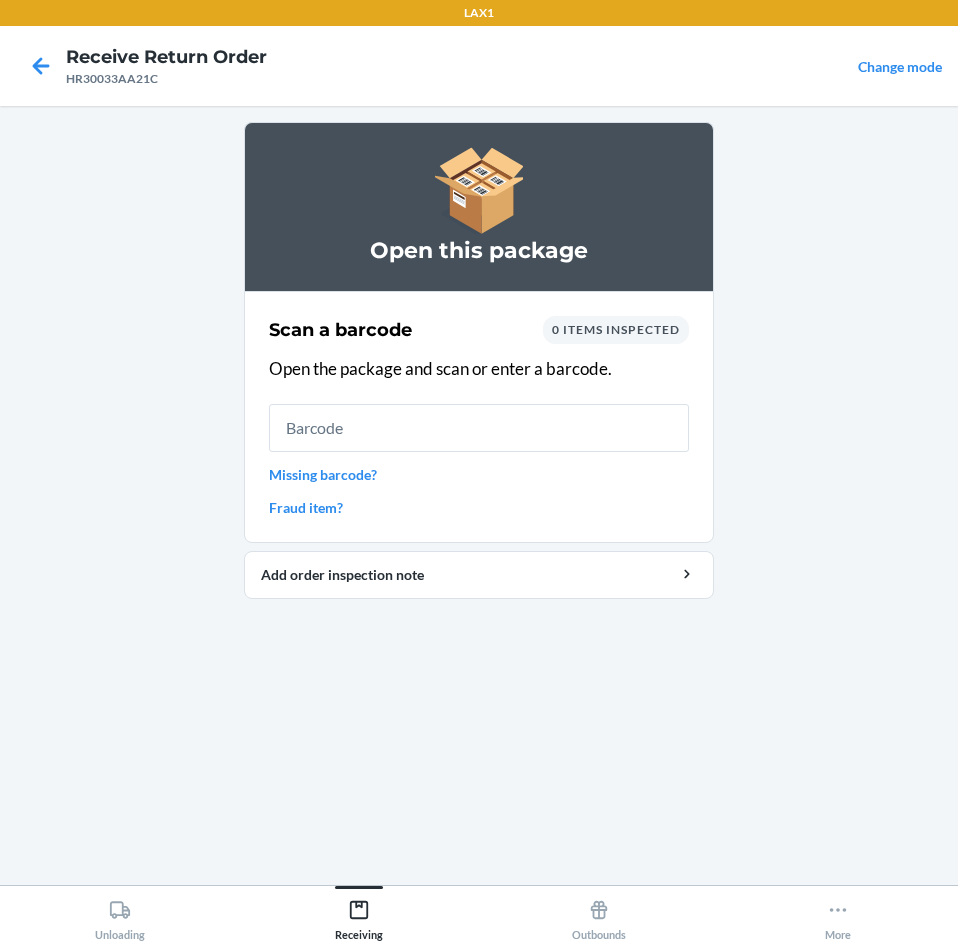 click on "Missing barcode?" at bounding box center [479, 474] 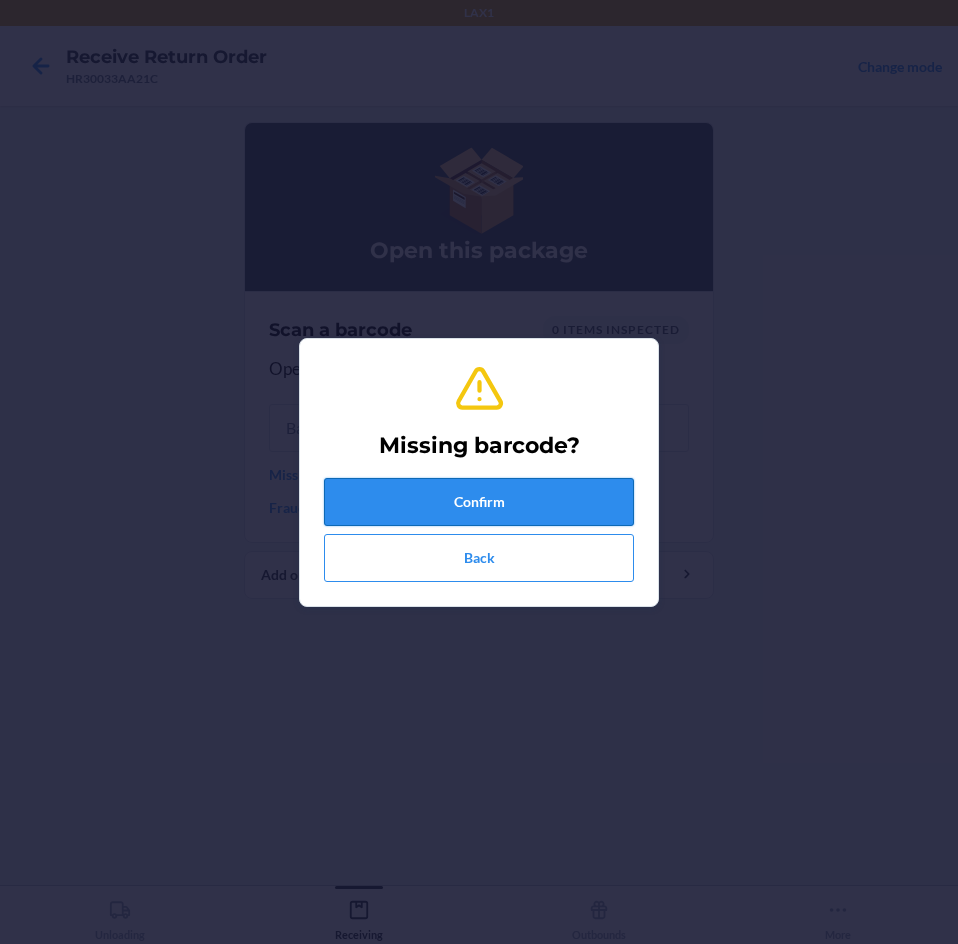 click on "Confirm" at bounding box center (479, 502) 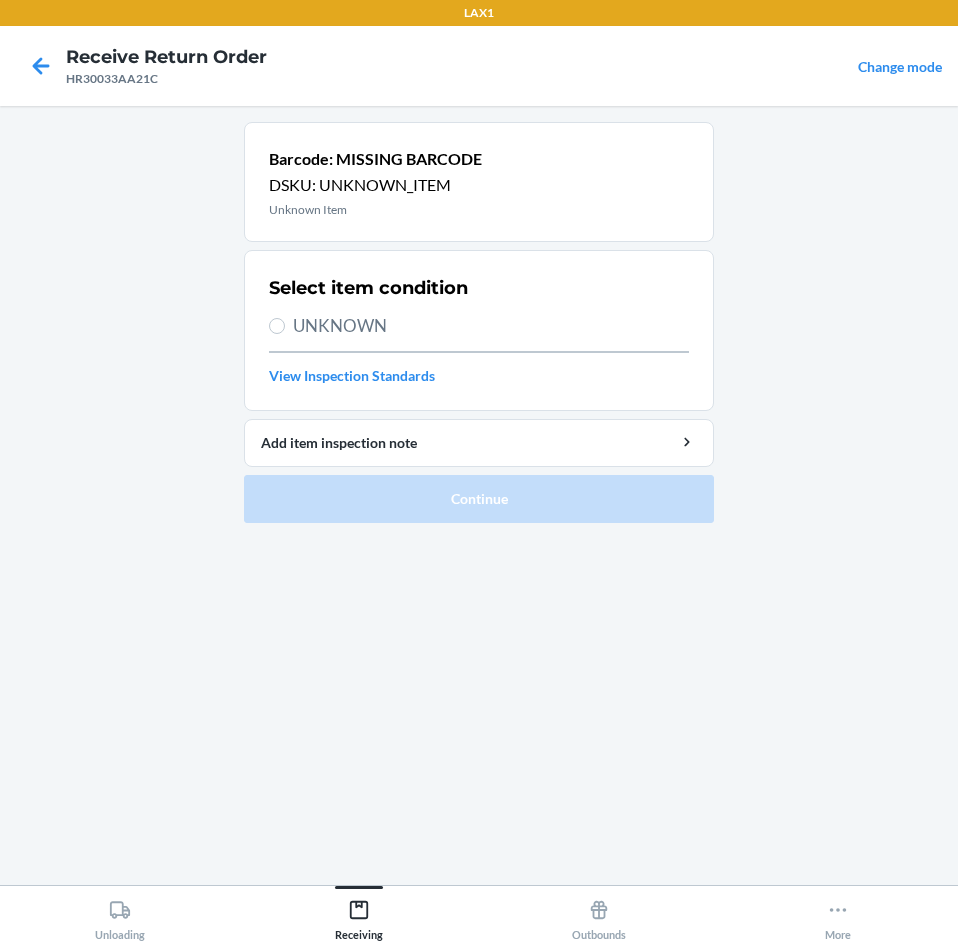 click on "UNKNOWN" at bounding box center [491, 326] 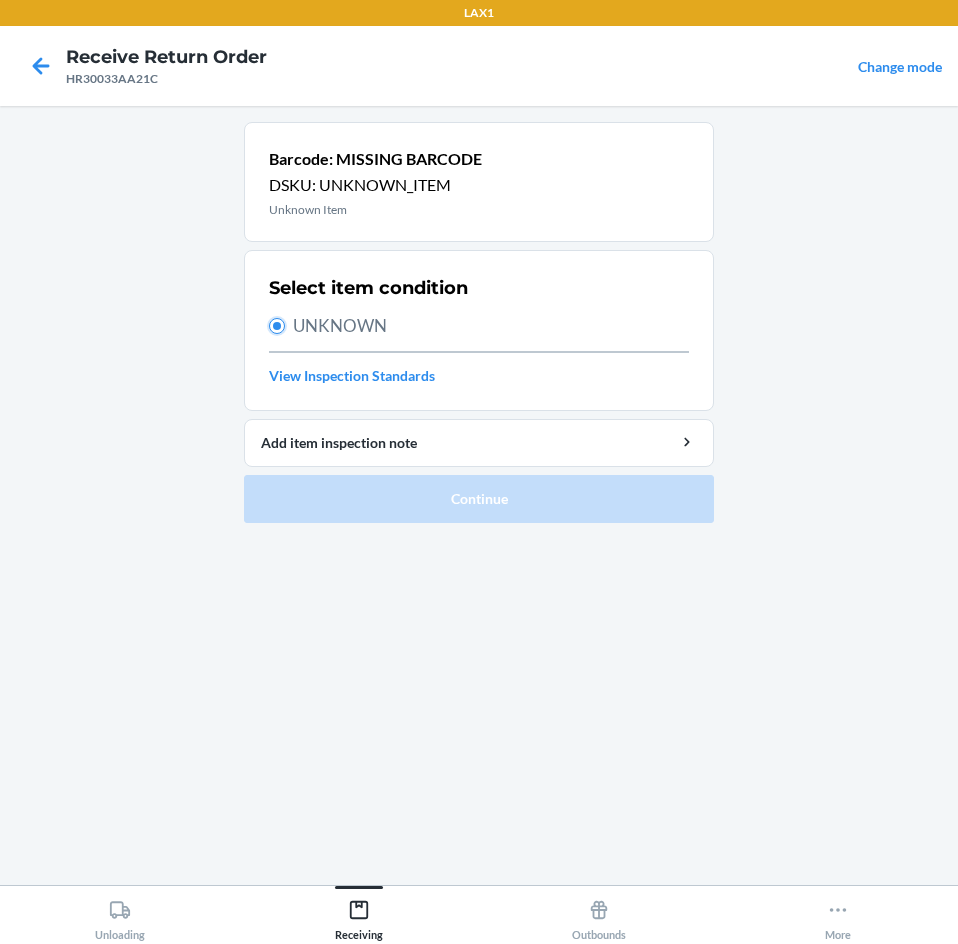 radio on "true" 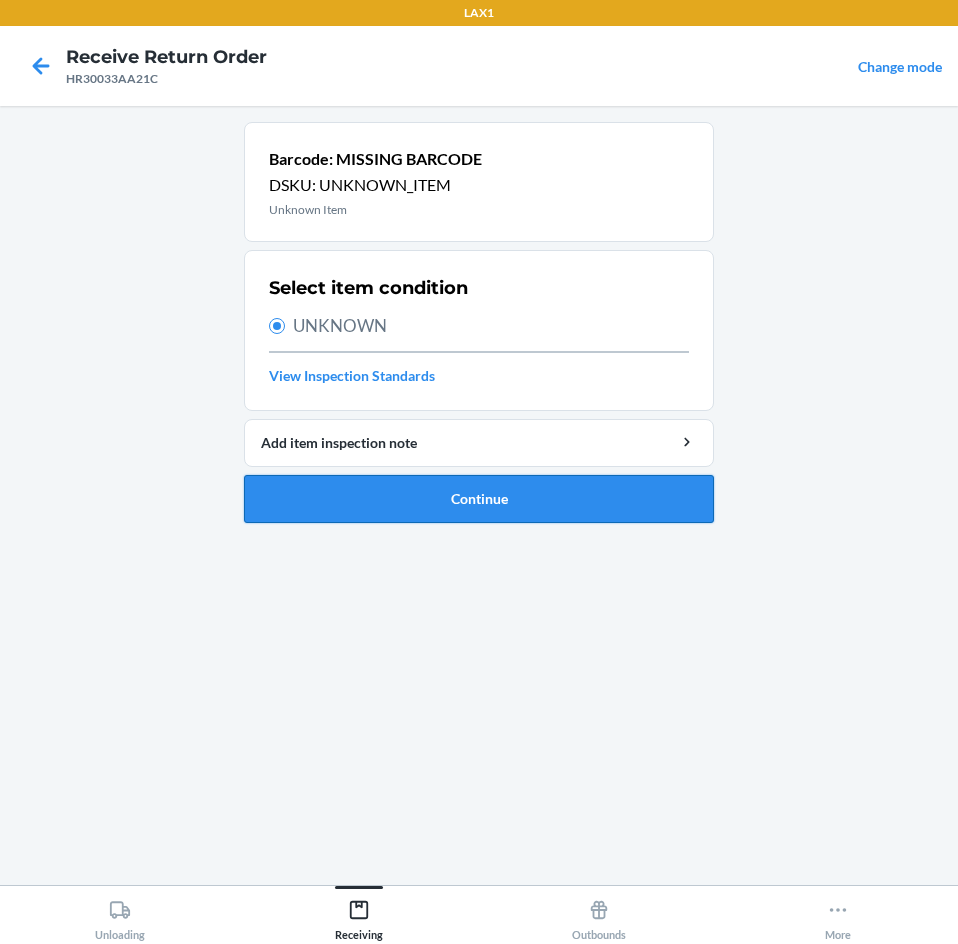 click on "Continue" at bounding box center (479, 499) 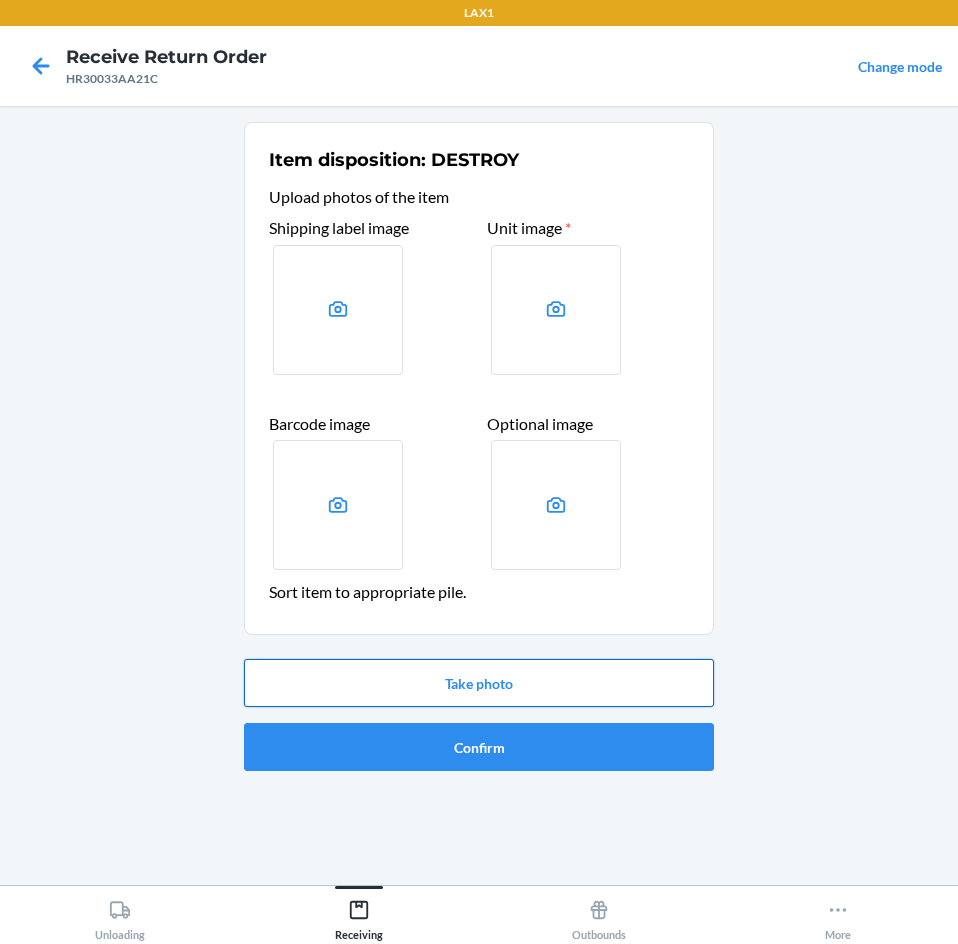 click on "Take photo" at bounding box center (479, 683) 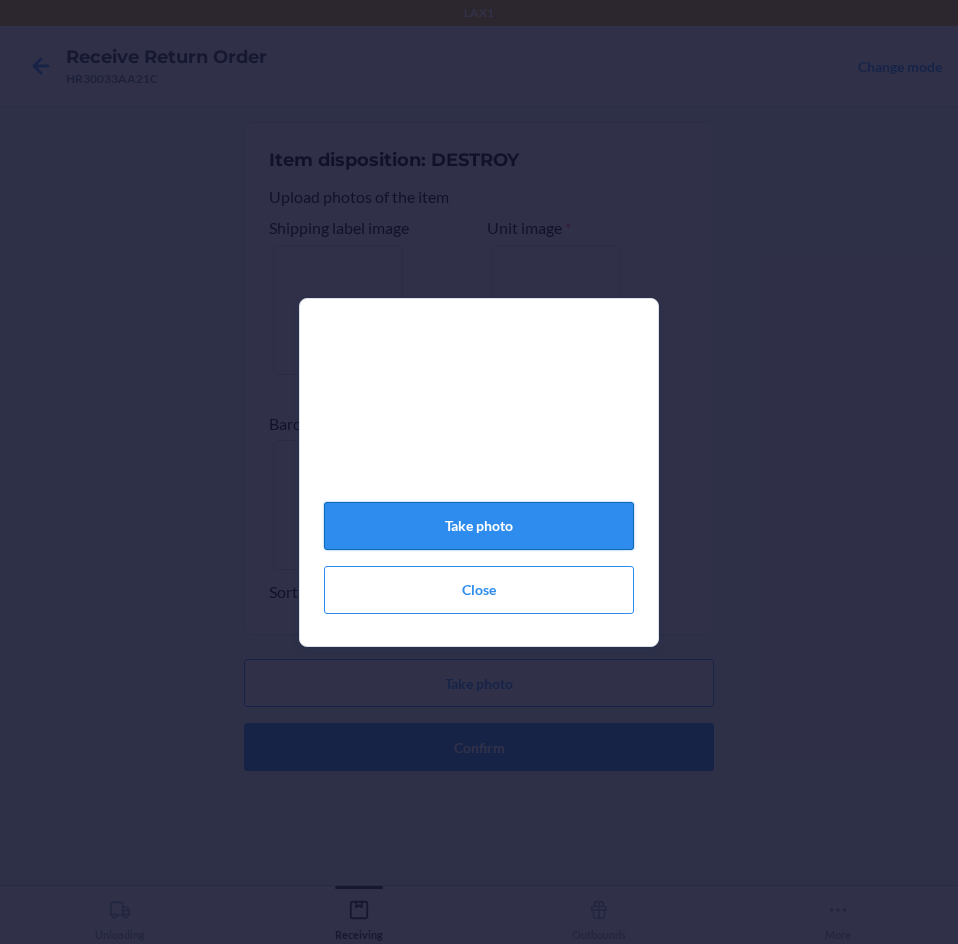 click on "Take photo" 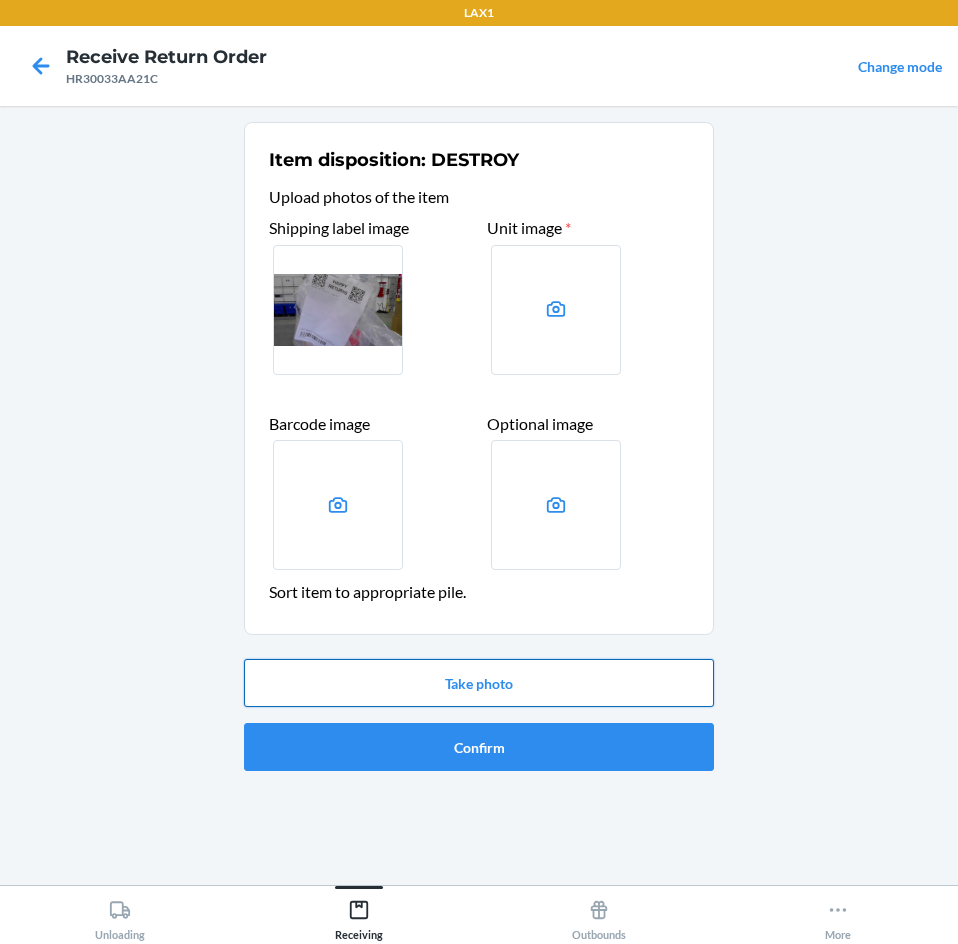 click on "Take photo" at bounding box center [479, 683] 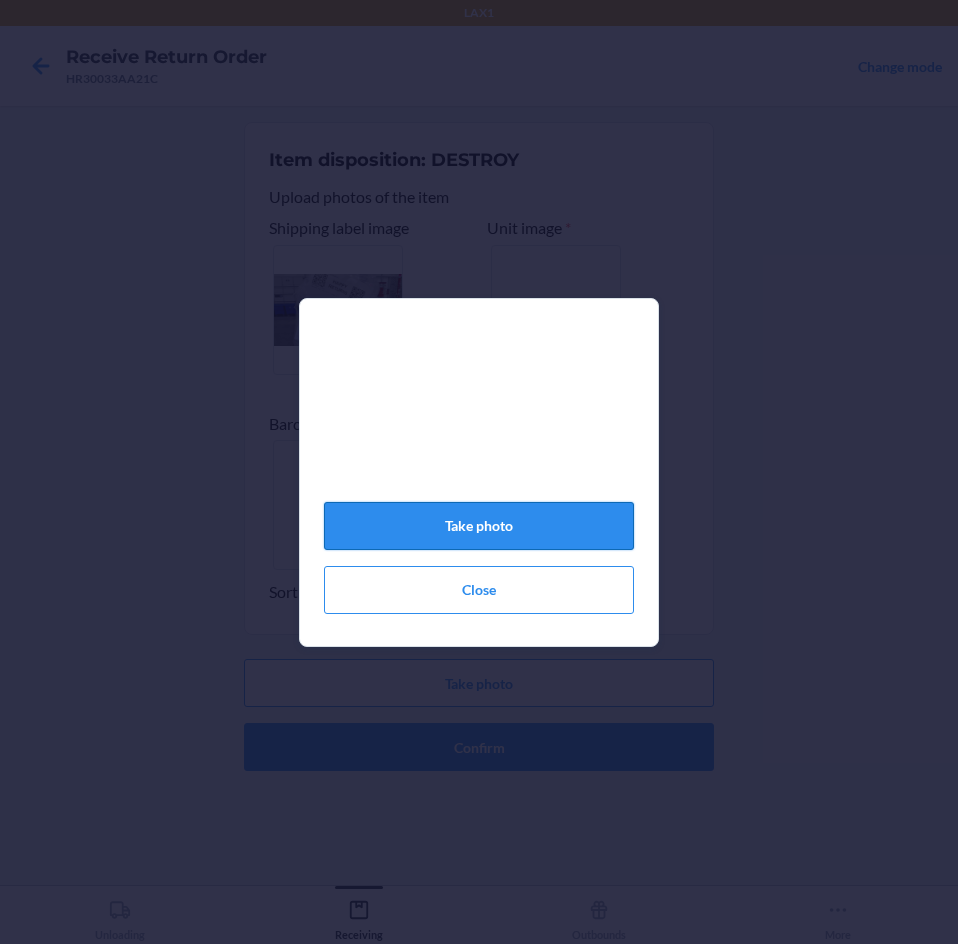 click on "Take photo" 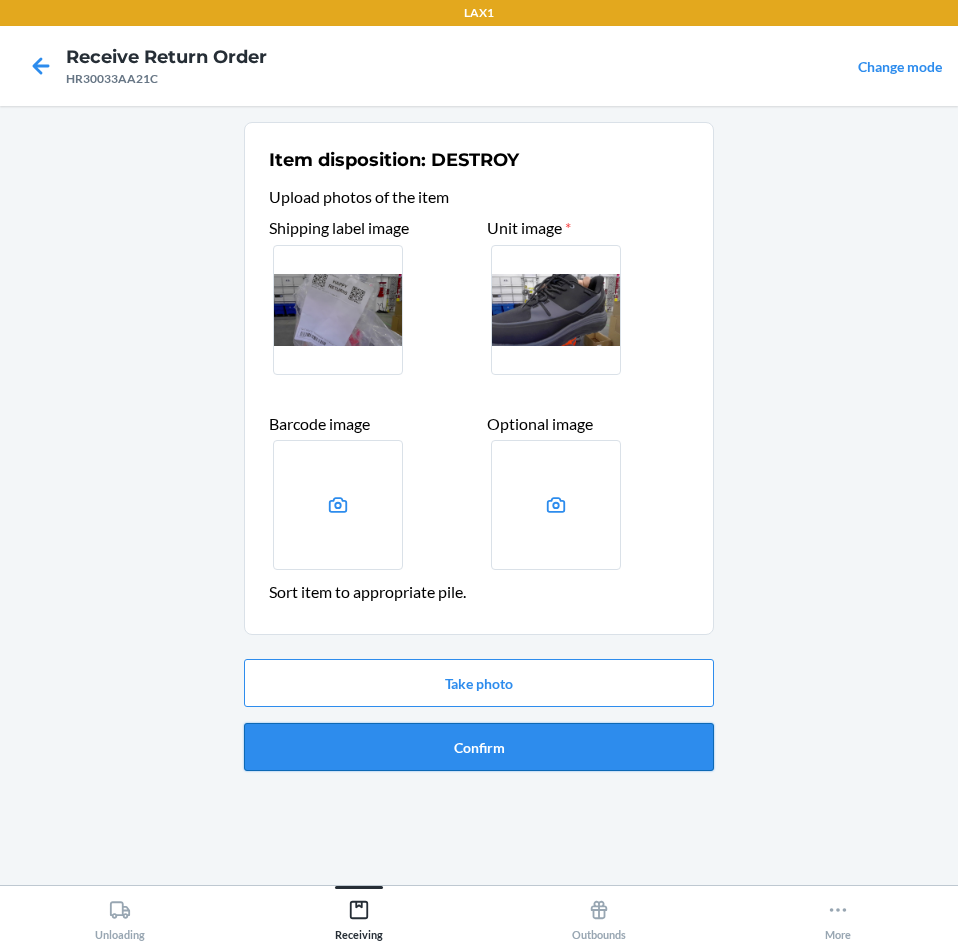 click on "Confirm" at bounding box center (479, 747) 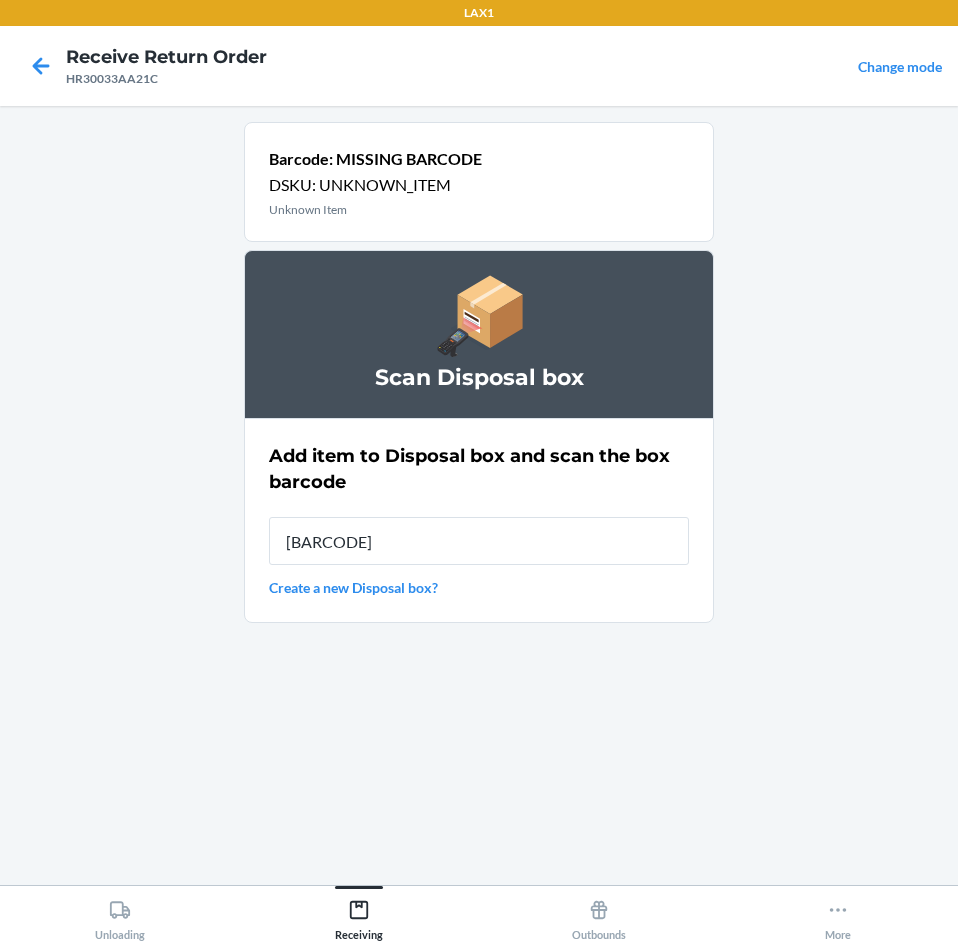 type on "[BARCODE]" 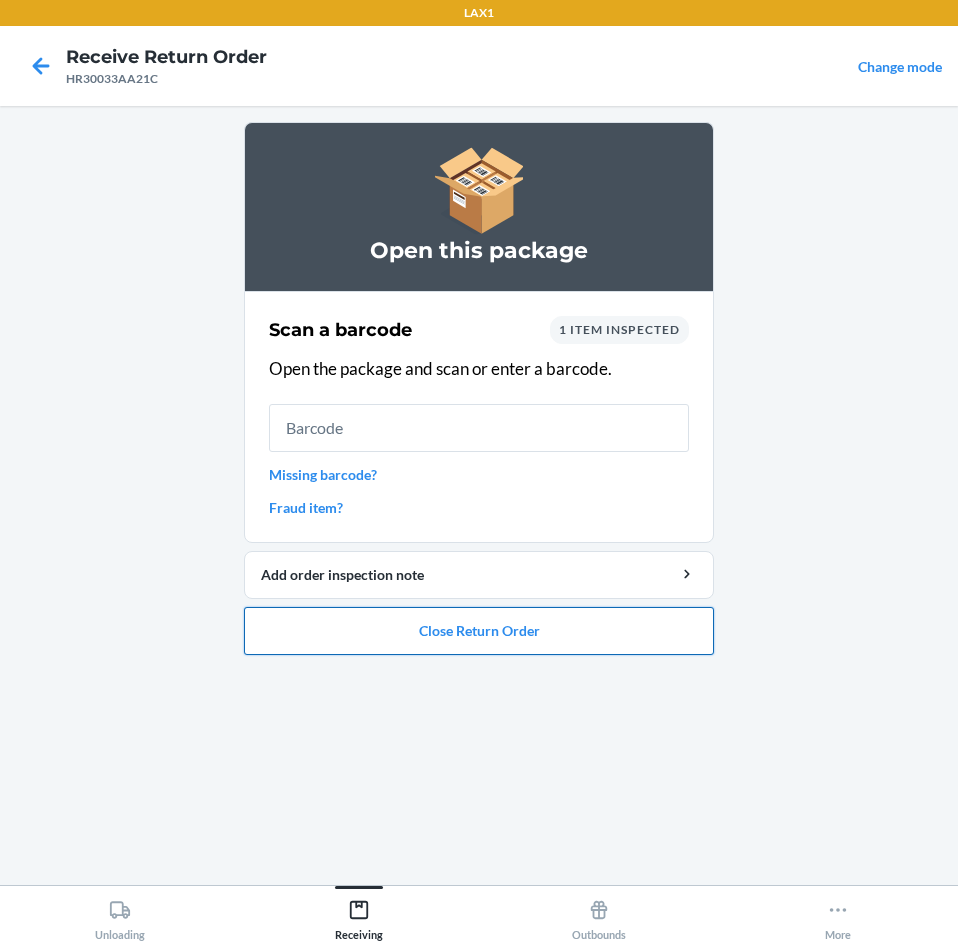click on "Close Return Order" at bounding box center (479, 631) 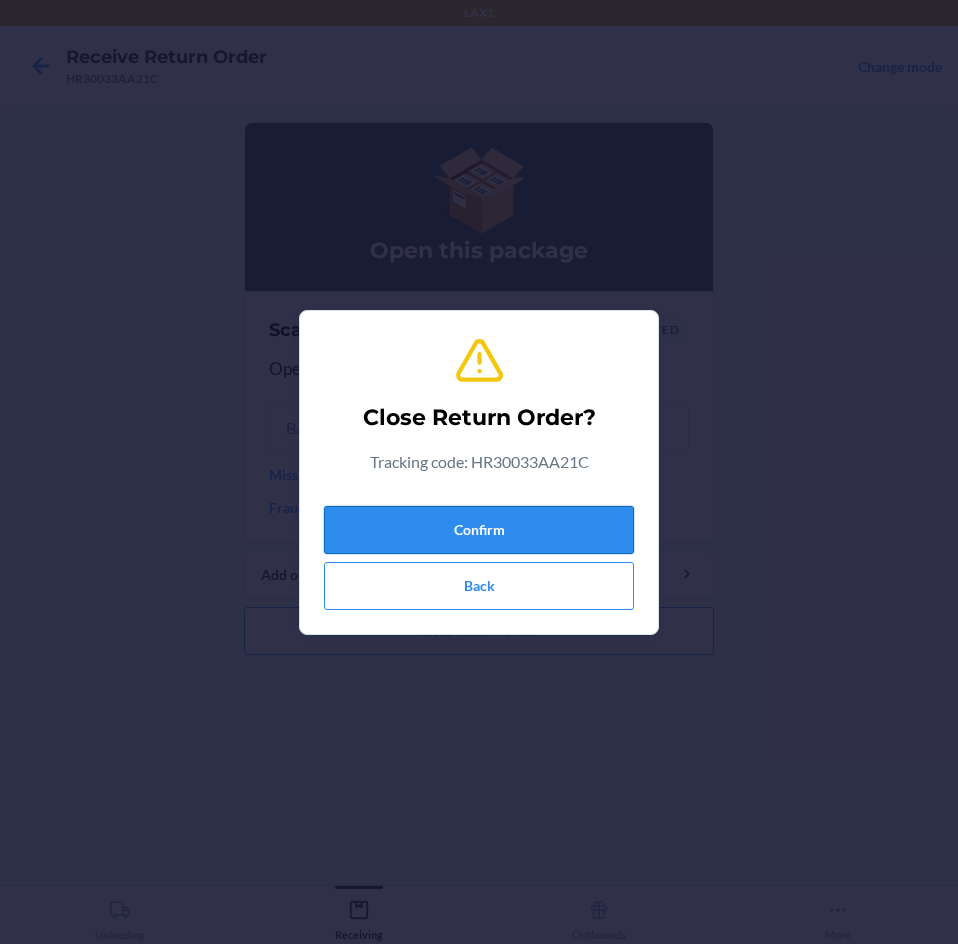 click on "Confirm" at bounding box center [479, 530] 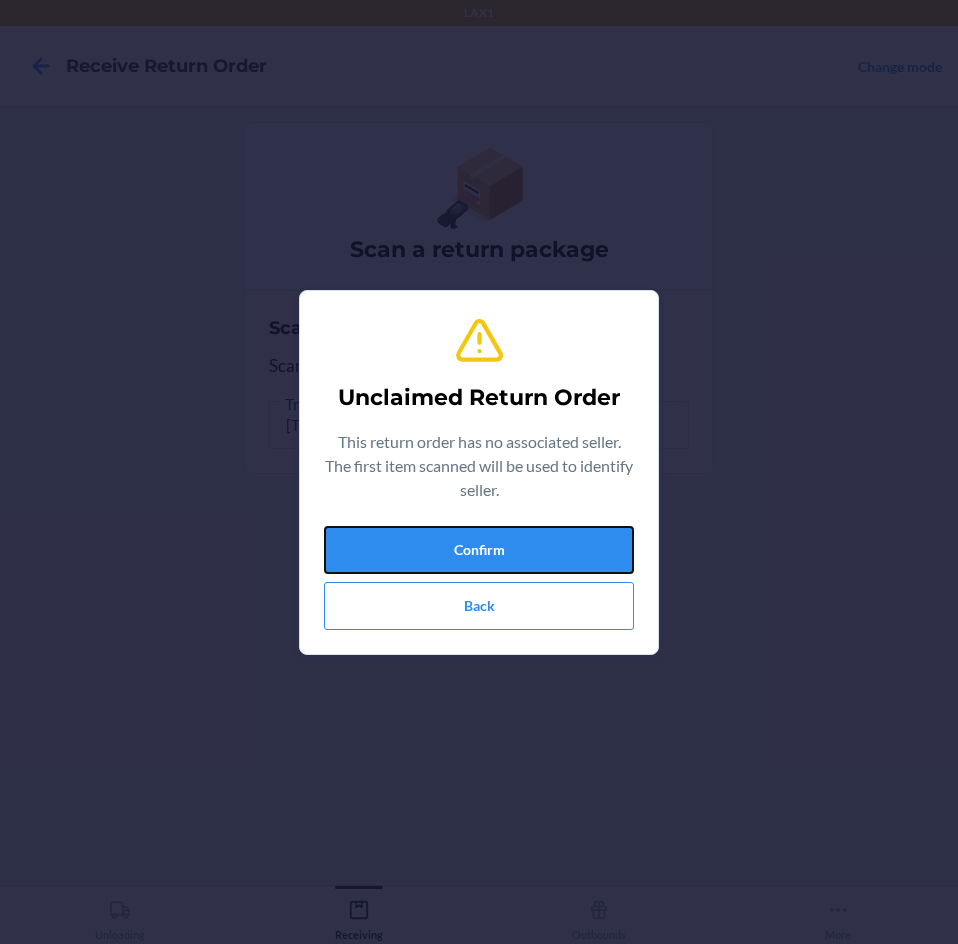 click on "Confirm" at bounding box center [479, 550] 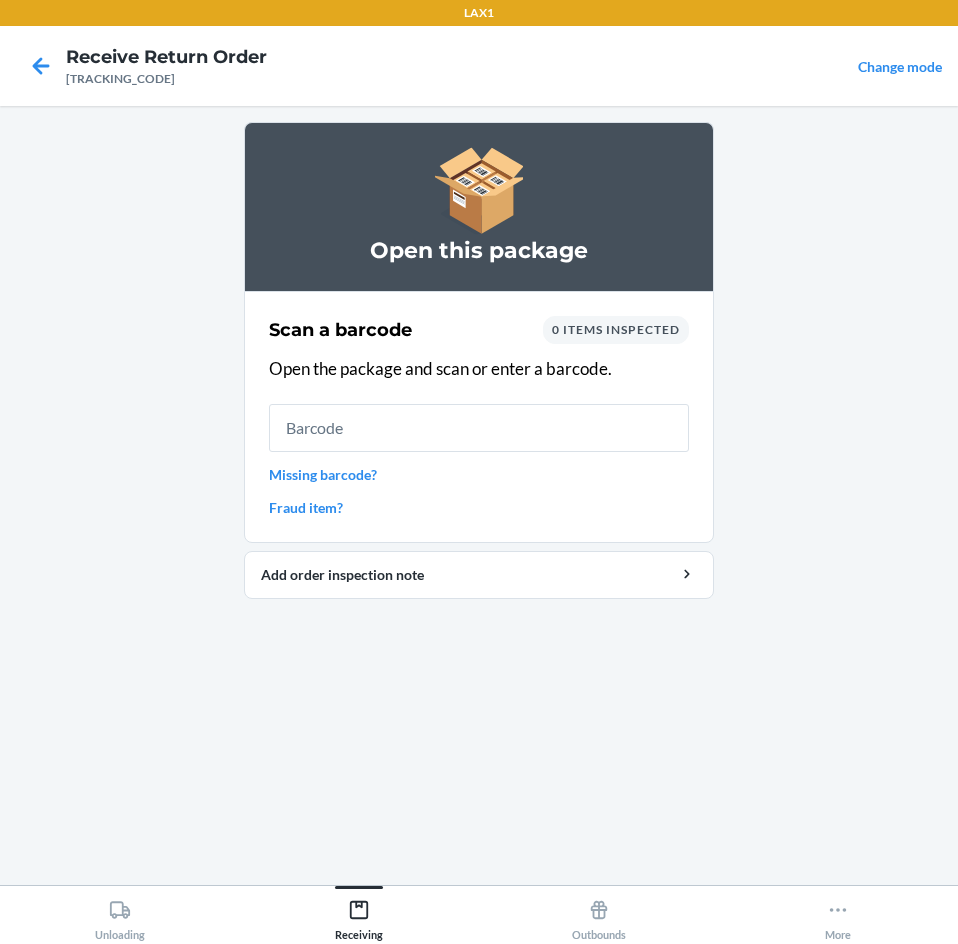 click on "Missing barcode?" at bounding box center (479, 474) 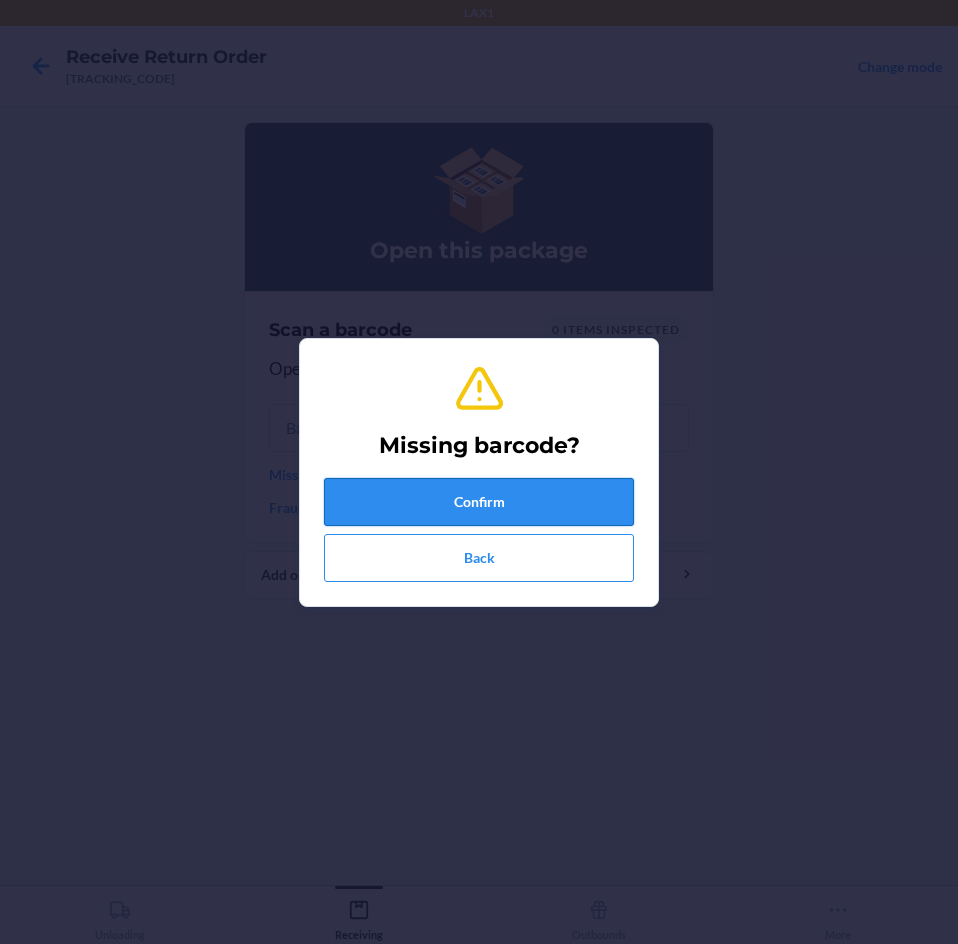 click on "Confirm" at bounding box center (479, 502) 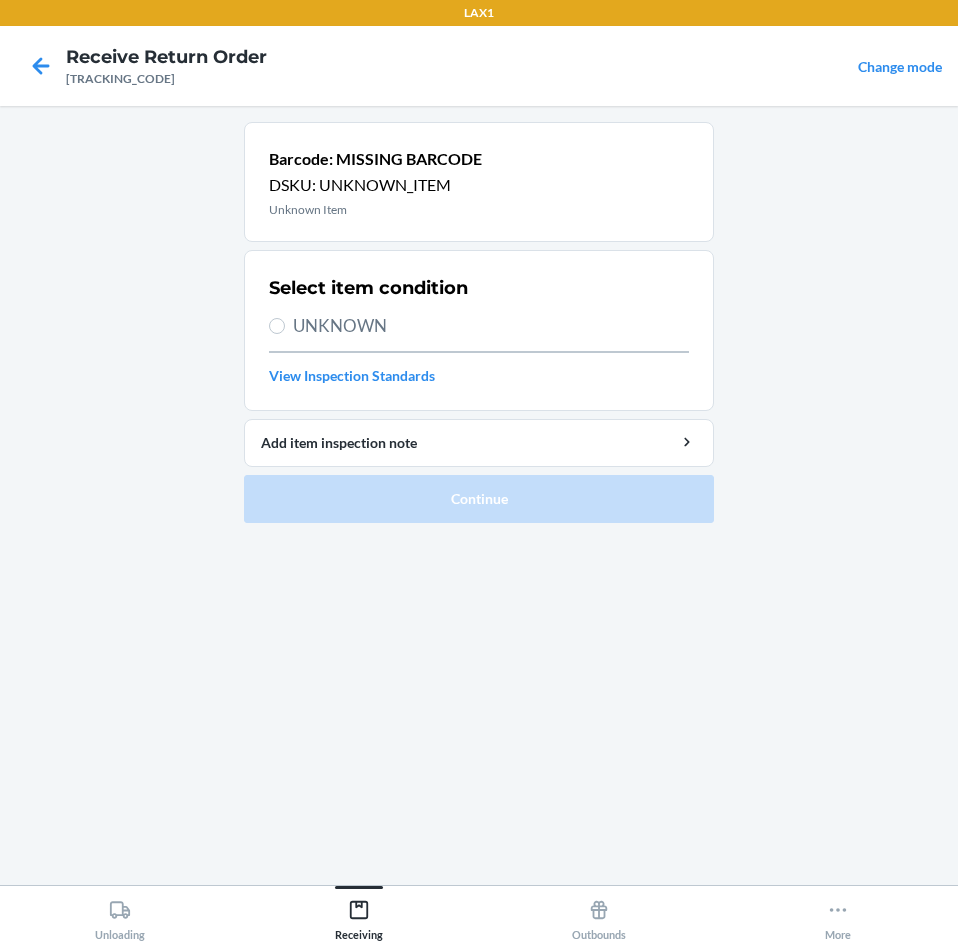 click on "UNKNOWN" at bounding box center (491, 326) 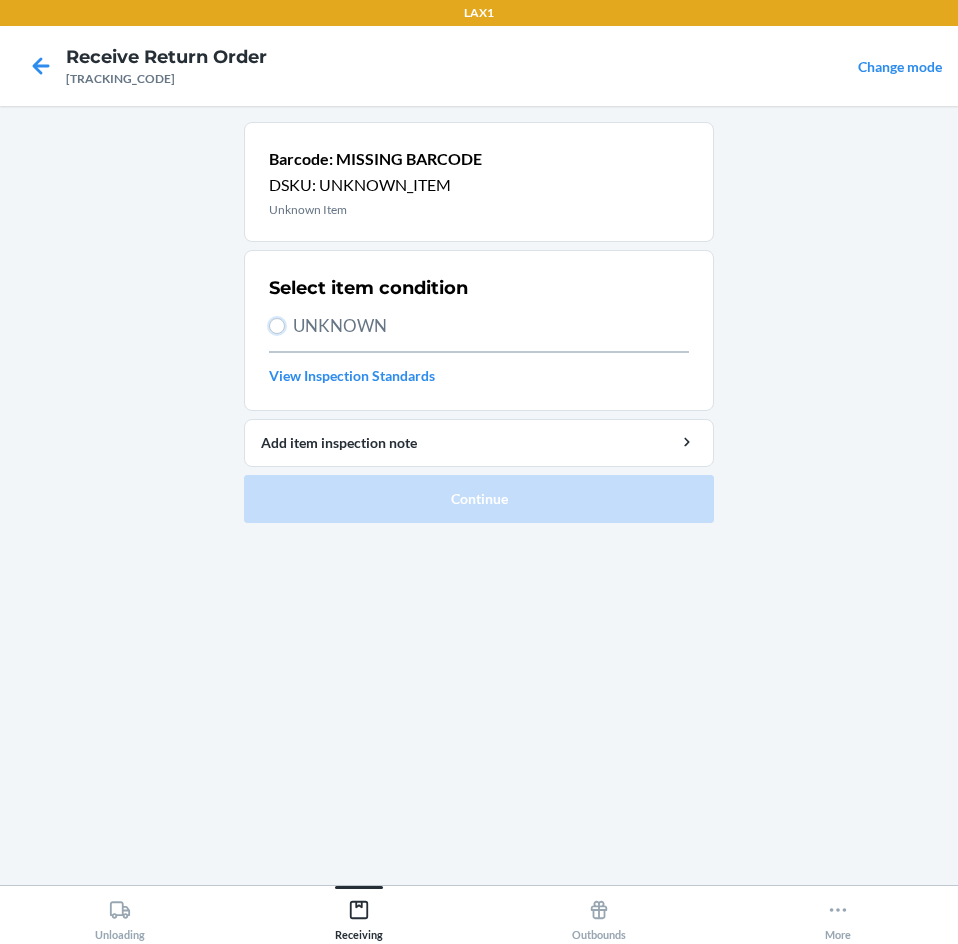 radio on "true" 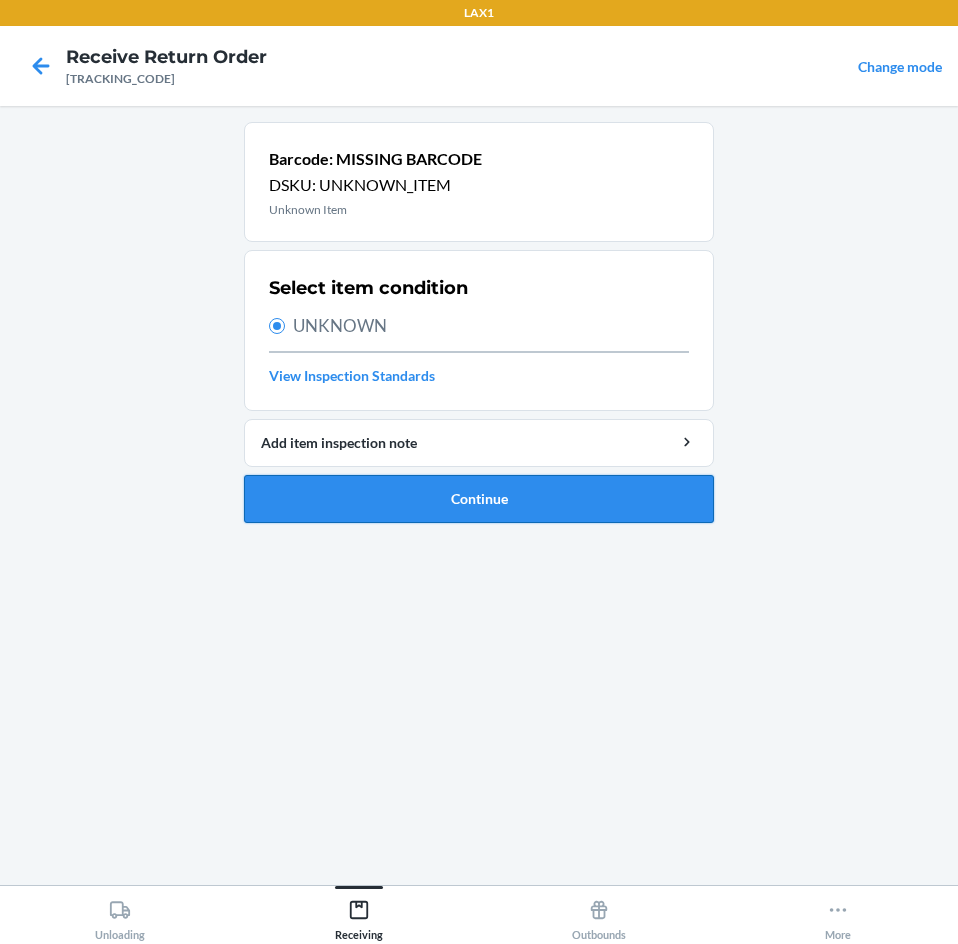 click on "Continue" at bounding box center (479, 499) 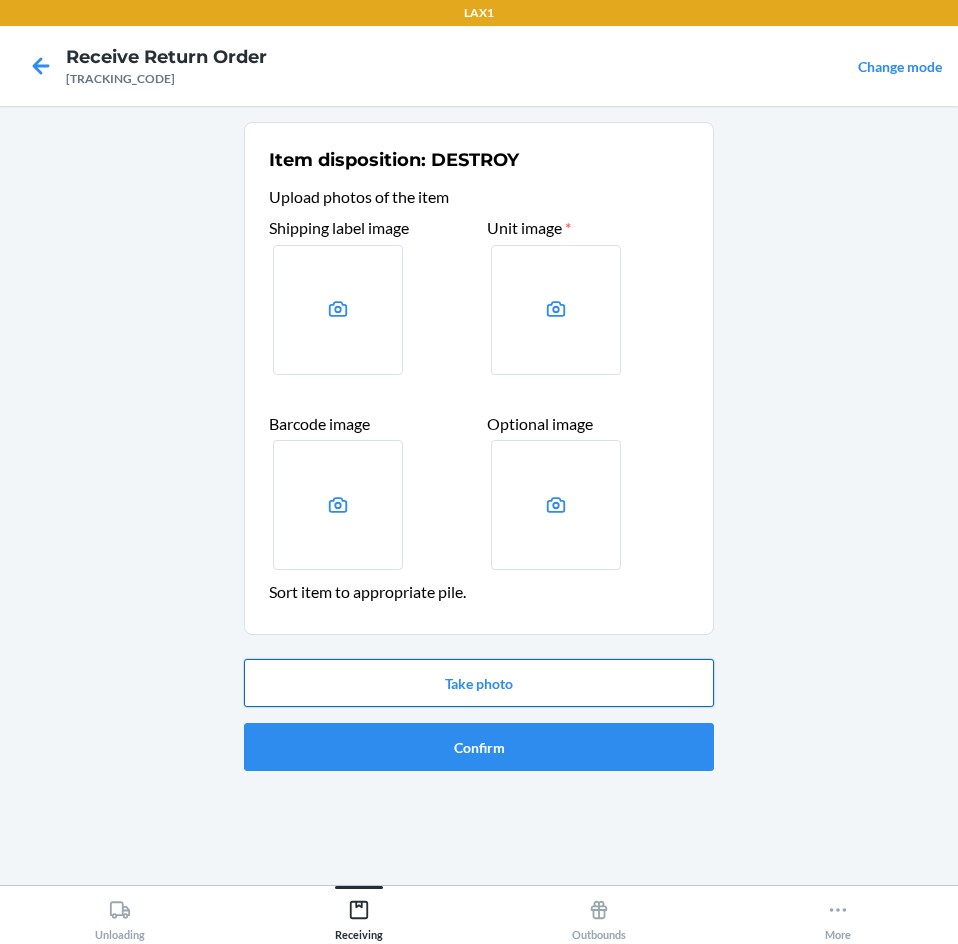 click on "Take photo" at bounding box center [479, 683] 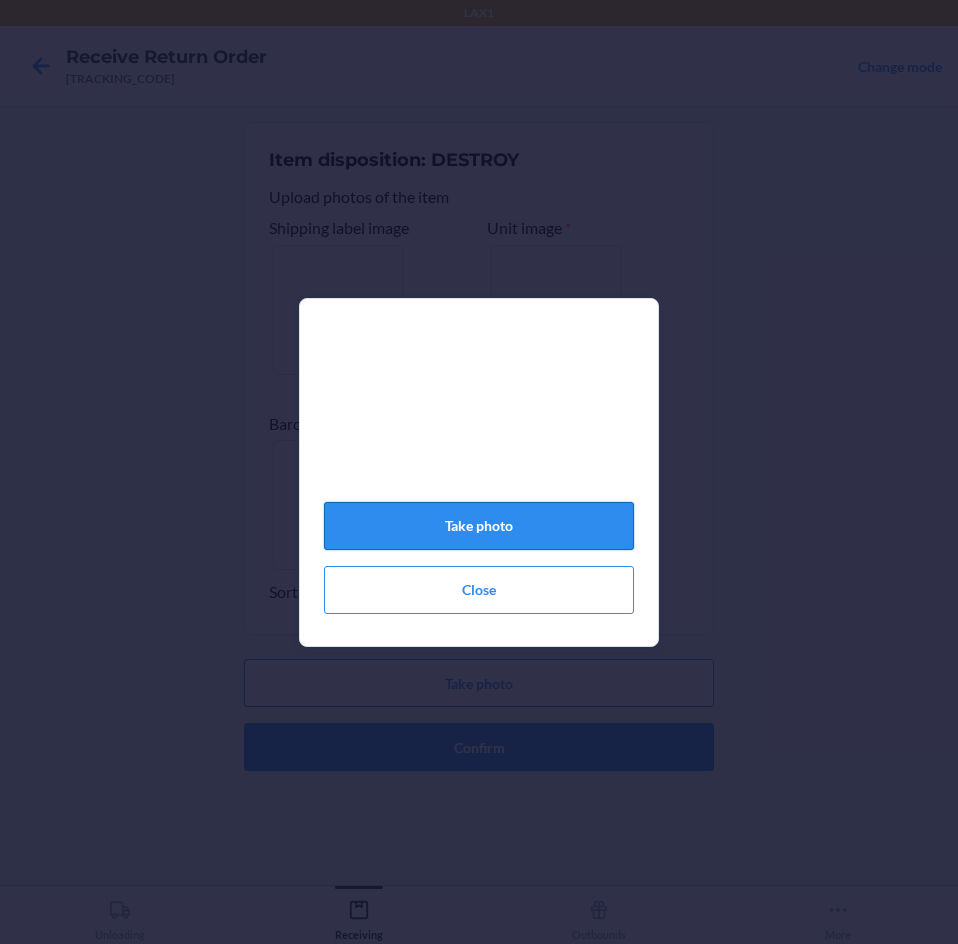 click on "Take photo" 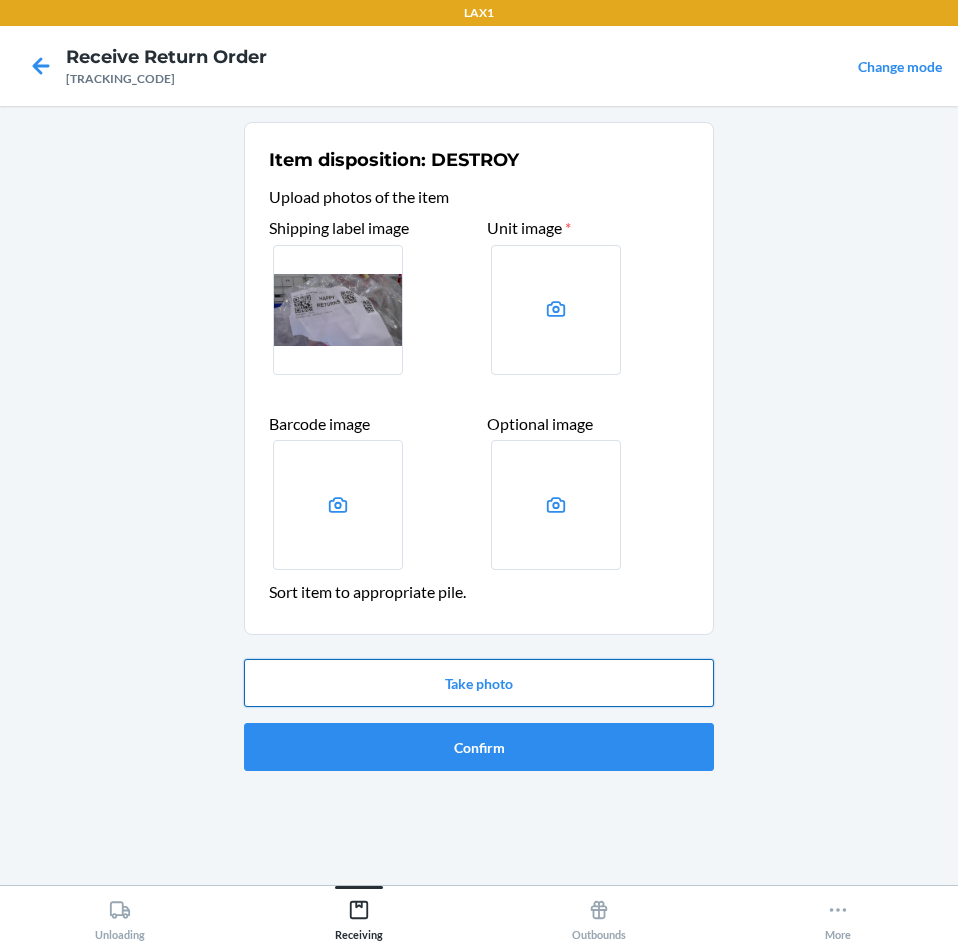 click on "Take photo" at bounding box center (479, 683) 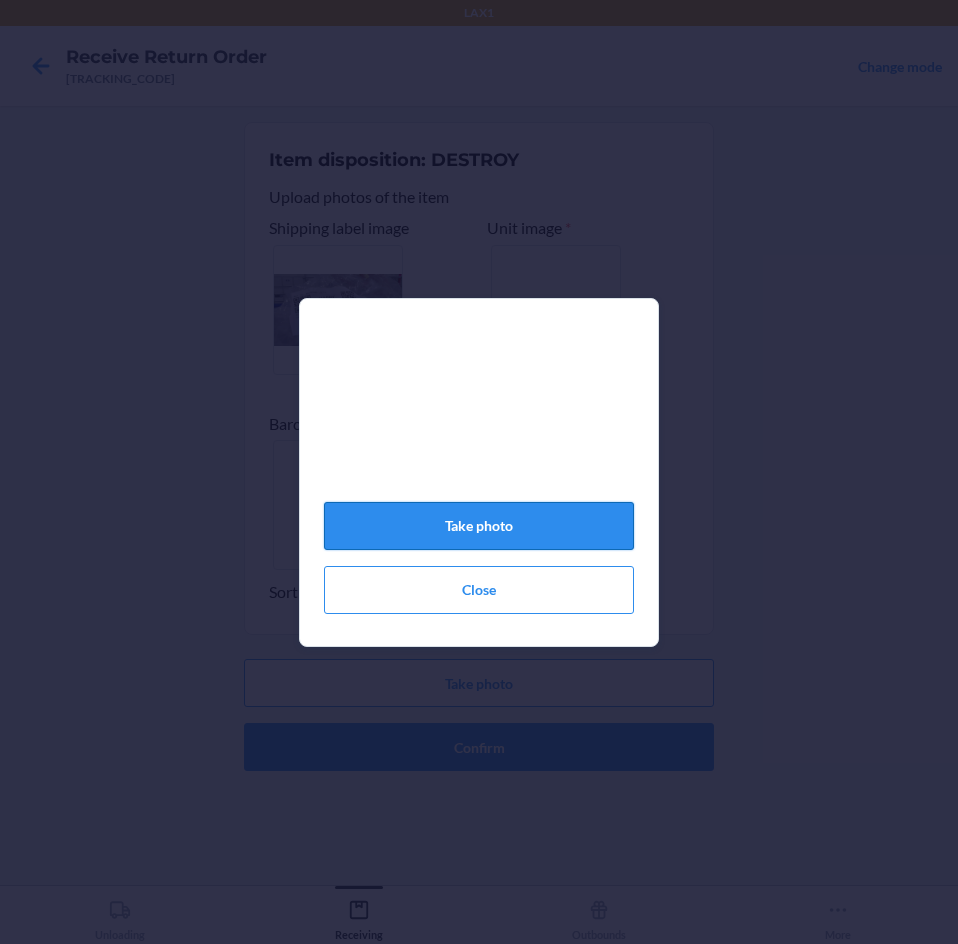click on "Take photo" 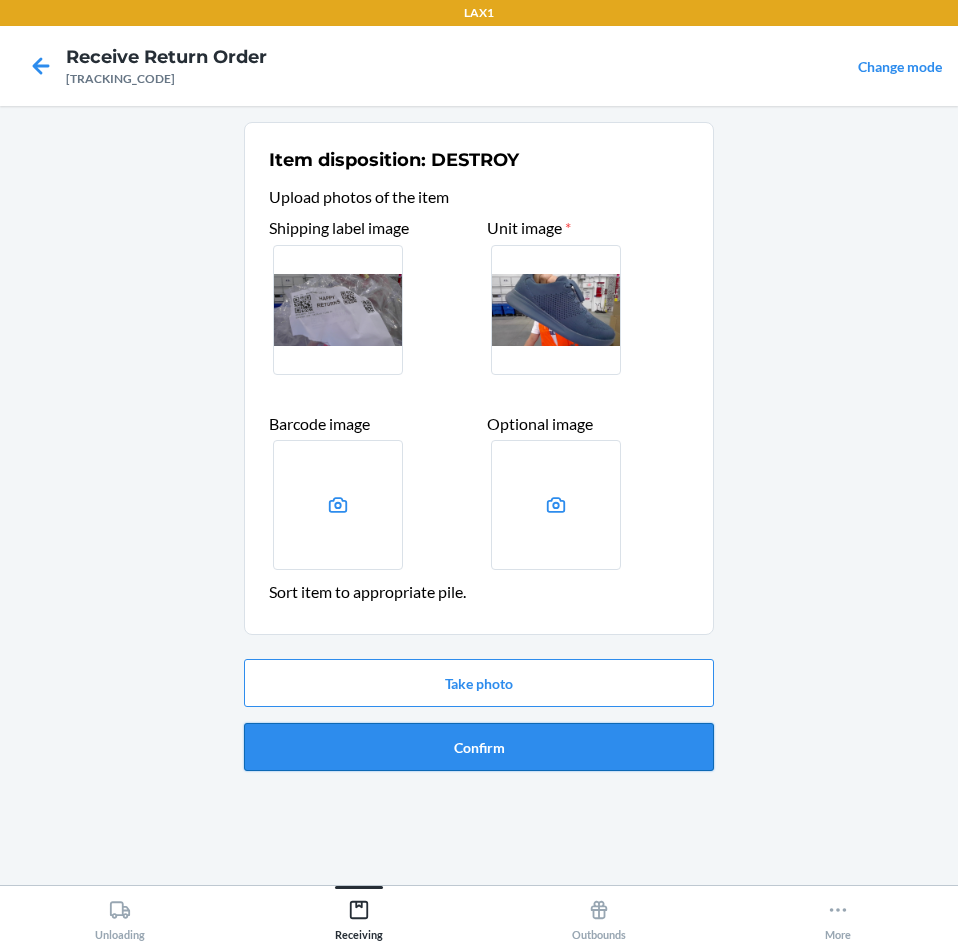 click on "Confirm" at bounding box center [479, 747] 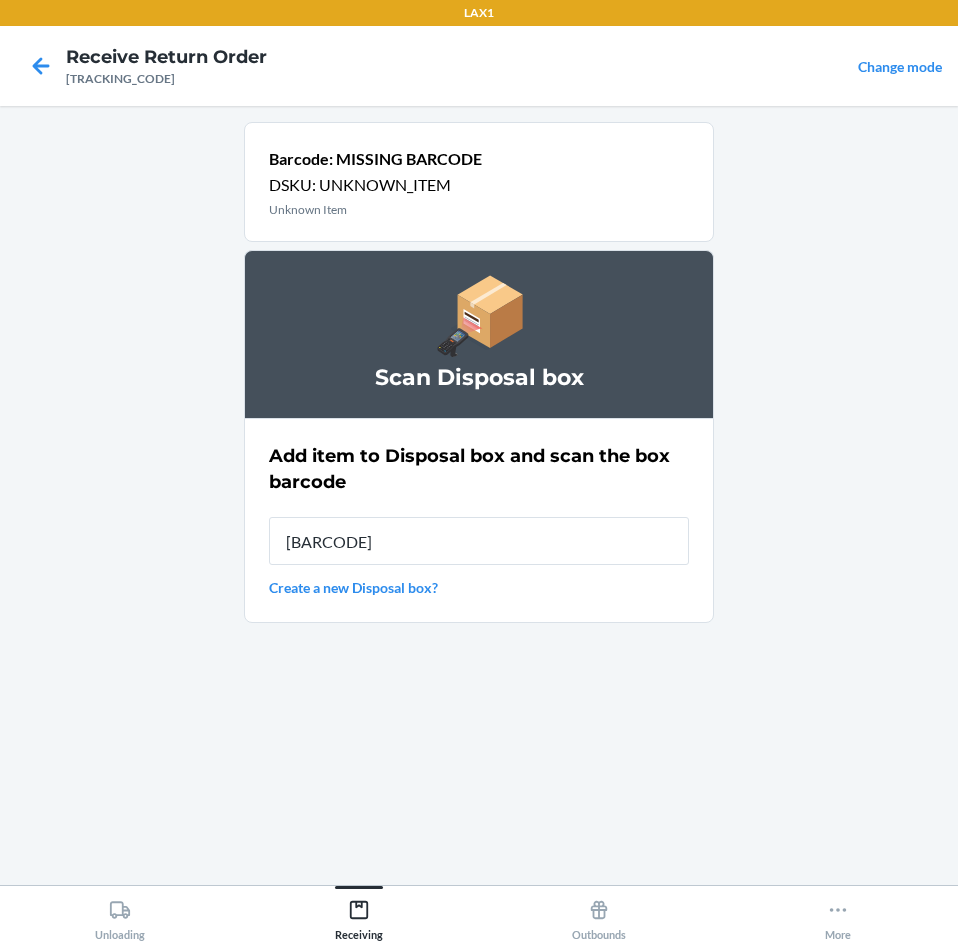 type on "[BARCODE]" 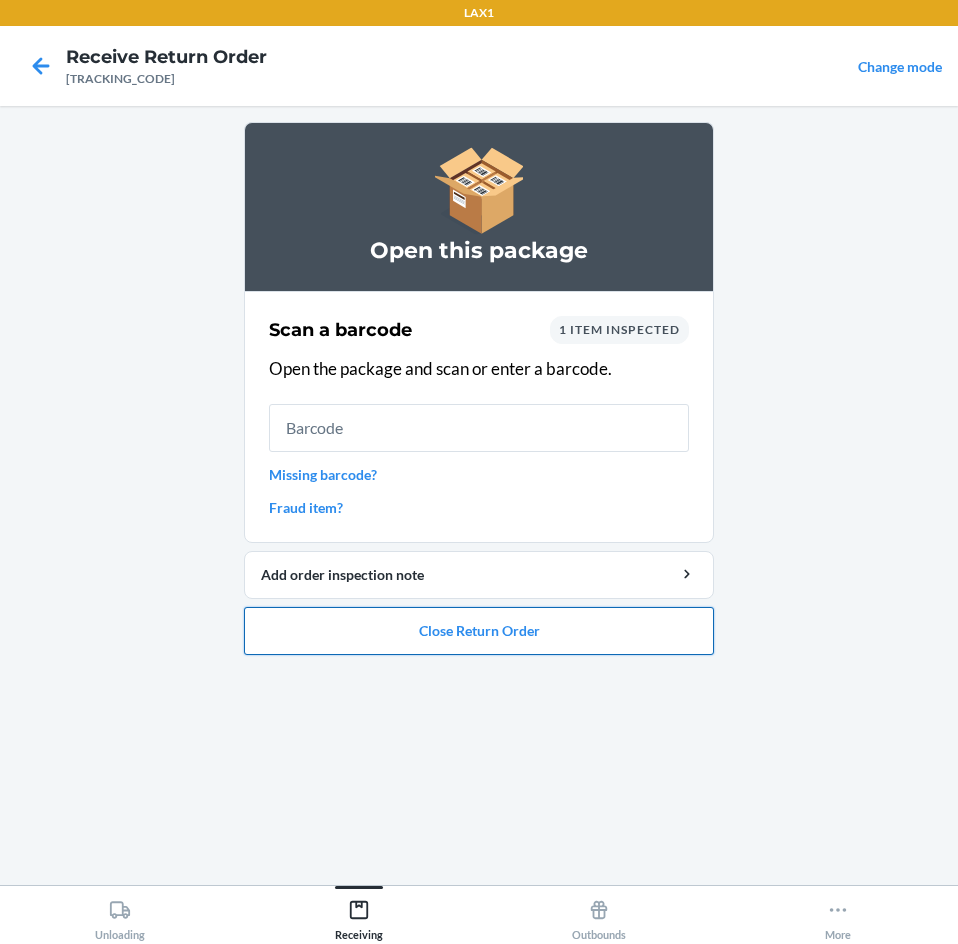 click on "Close Return Order" at bounding box center (479, 631) 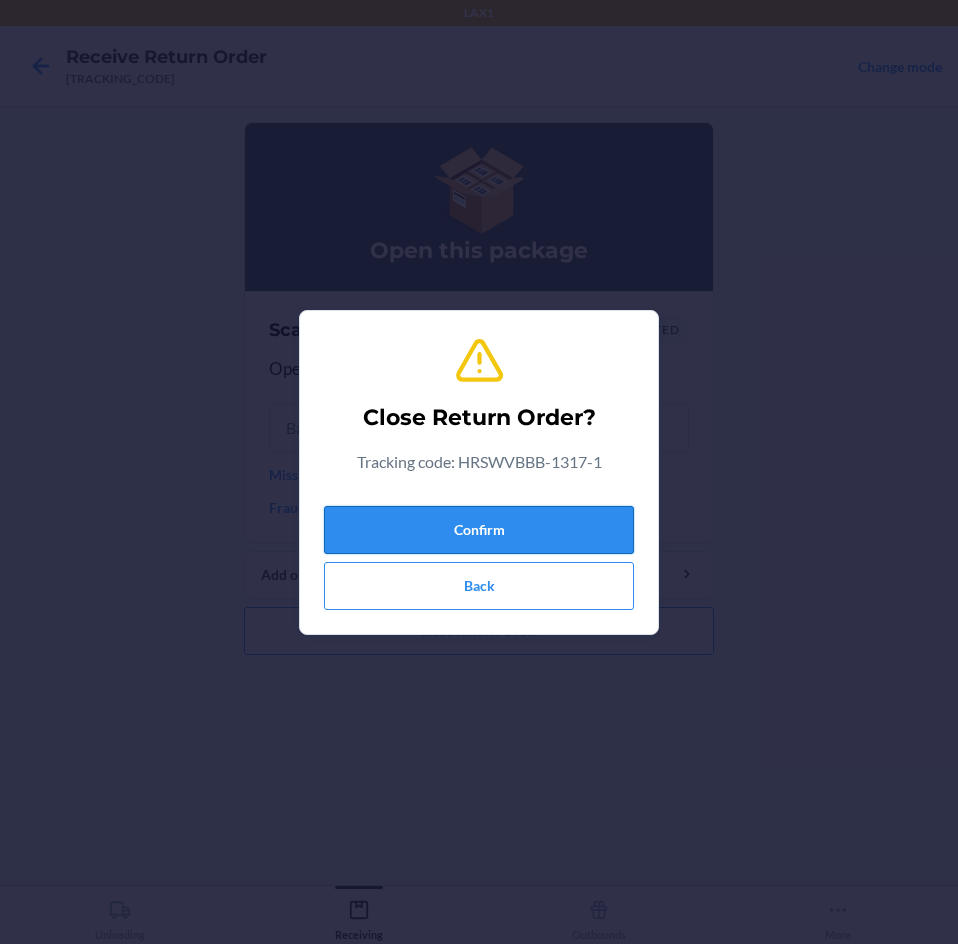 click on "Confirm" at bounding box center (479, 530) 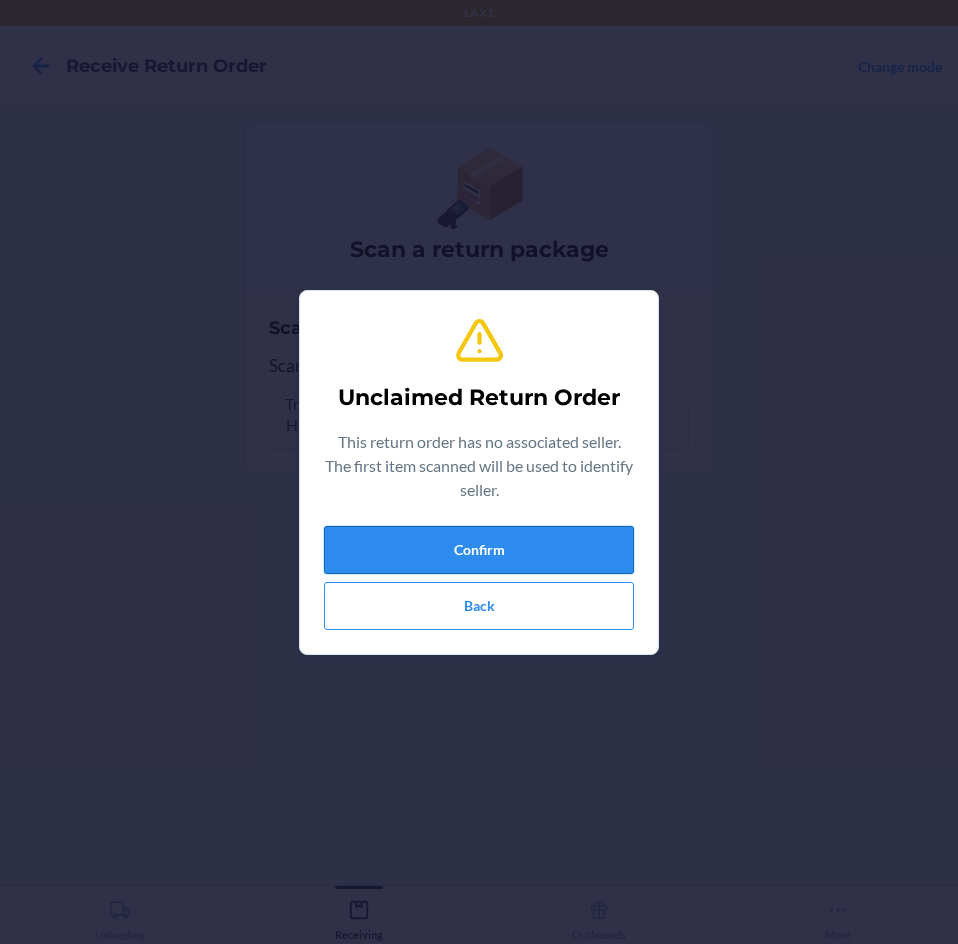 click on "Confirm" at bounding box center [479, 550] 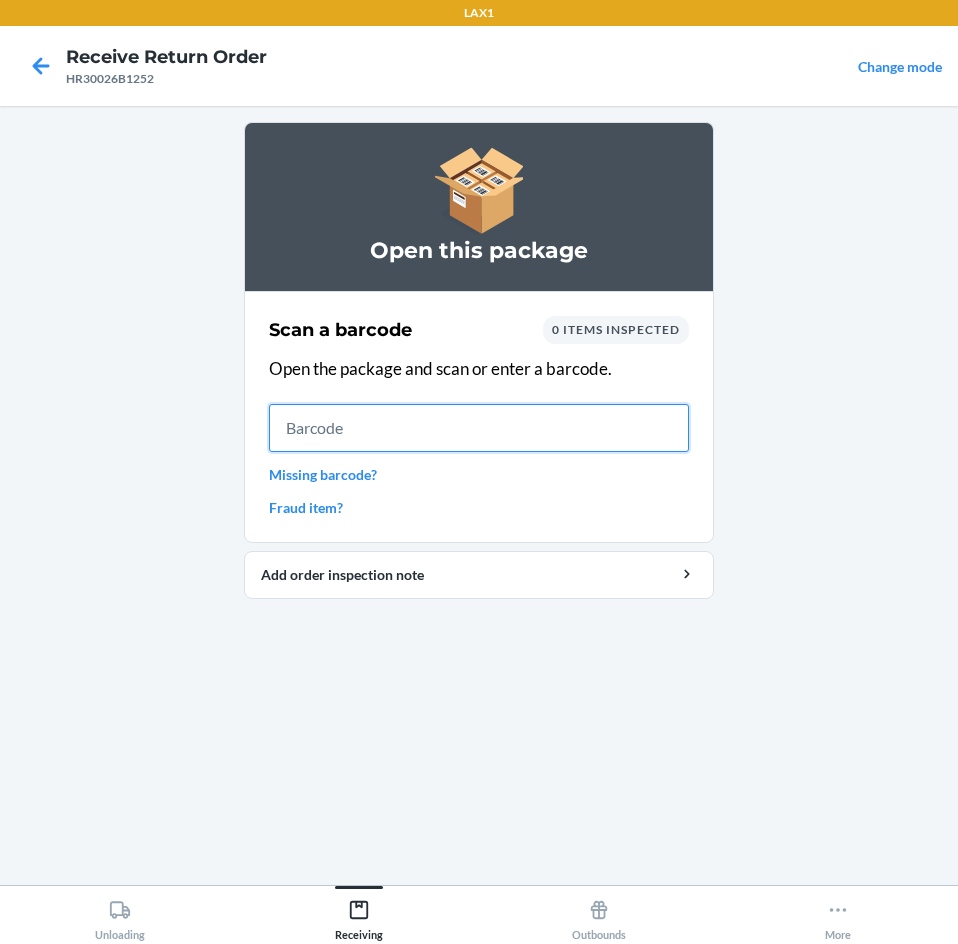 drag, startPoint x: 650, startPoint y: 437, endPoint x: 621, endPoint y: 441, distance: 29.274563 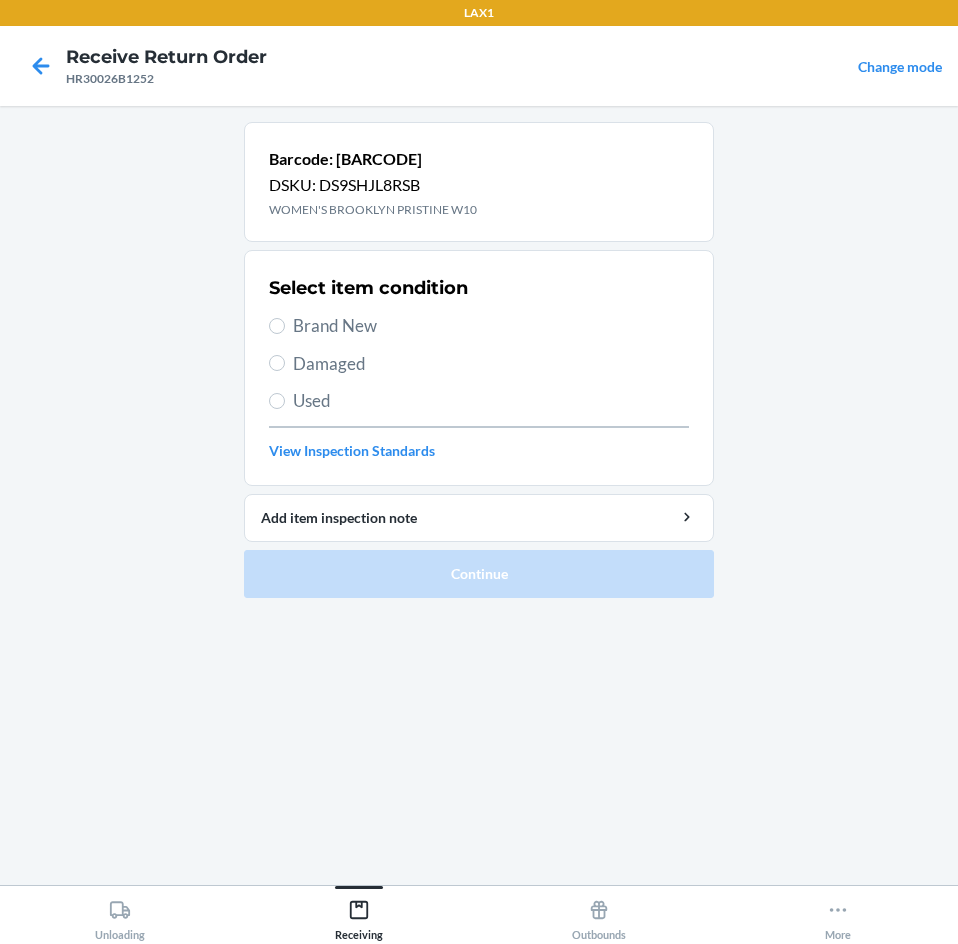 click on "Brand New" at bounding box center [491, 326] 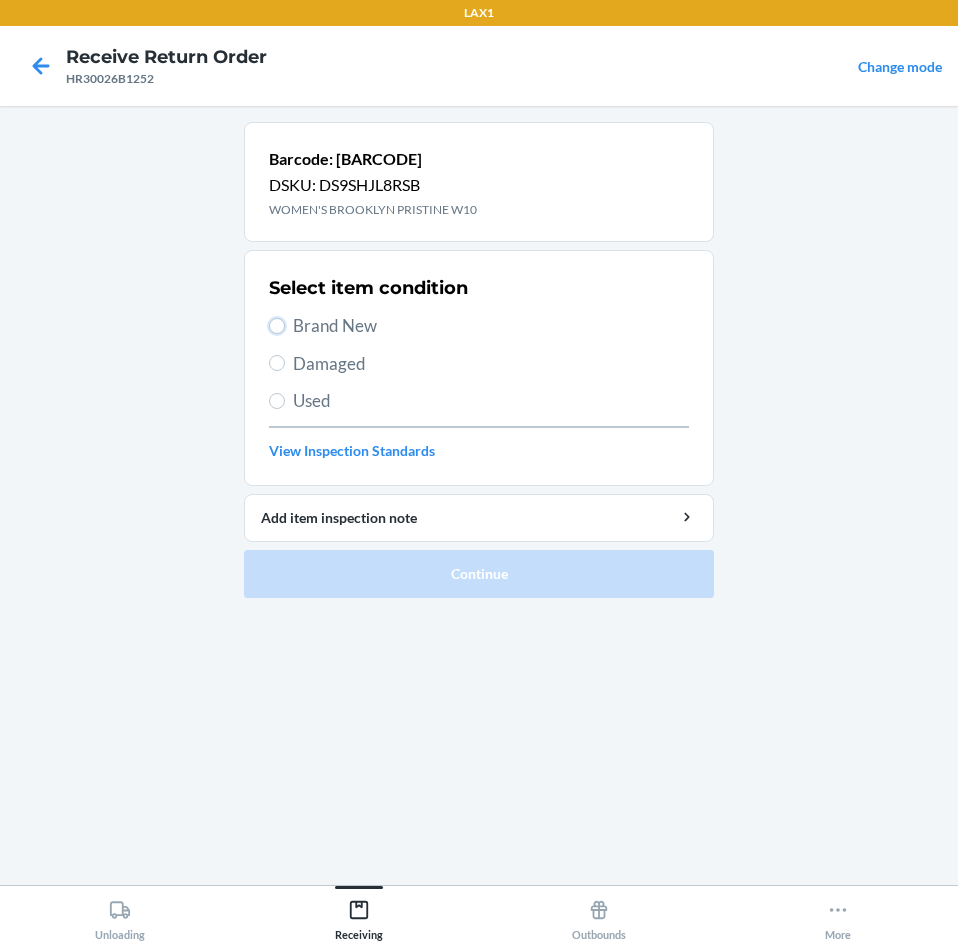 click on "Brand New" at bounding box center [277, 326] 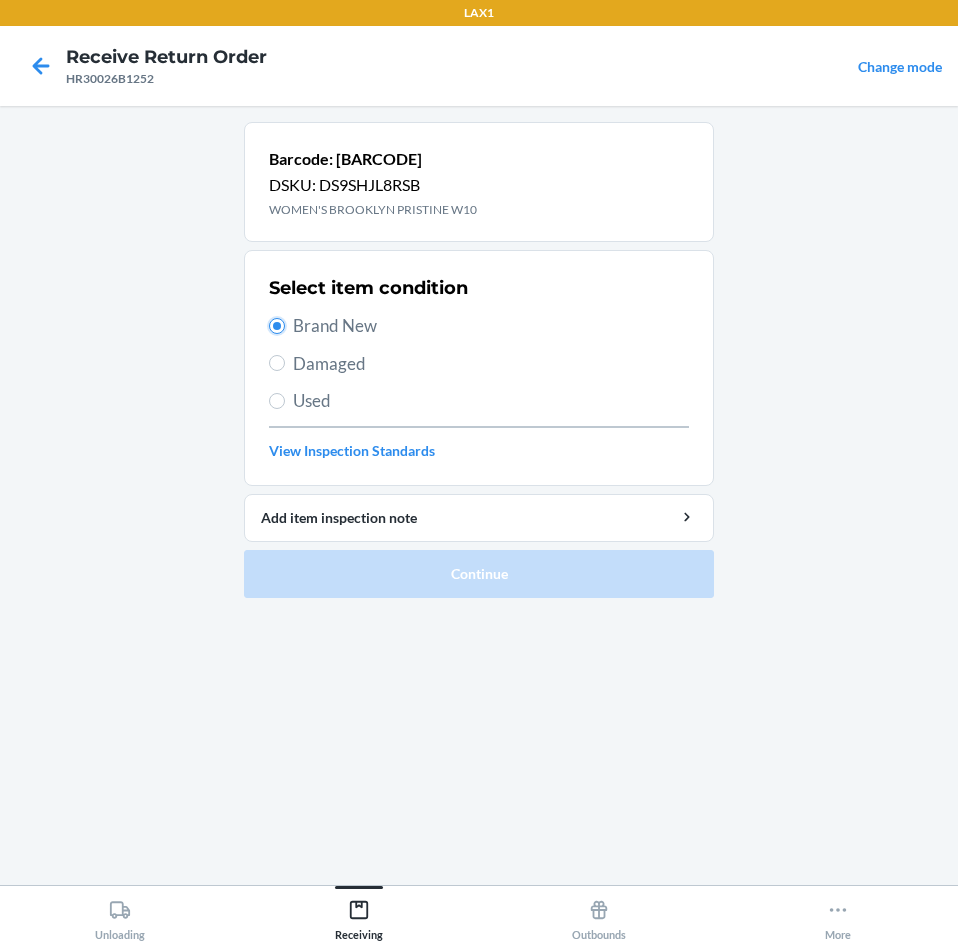 radio on "true" 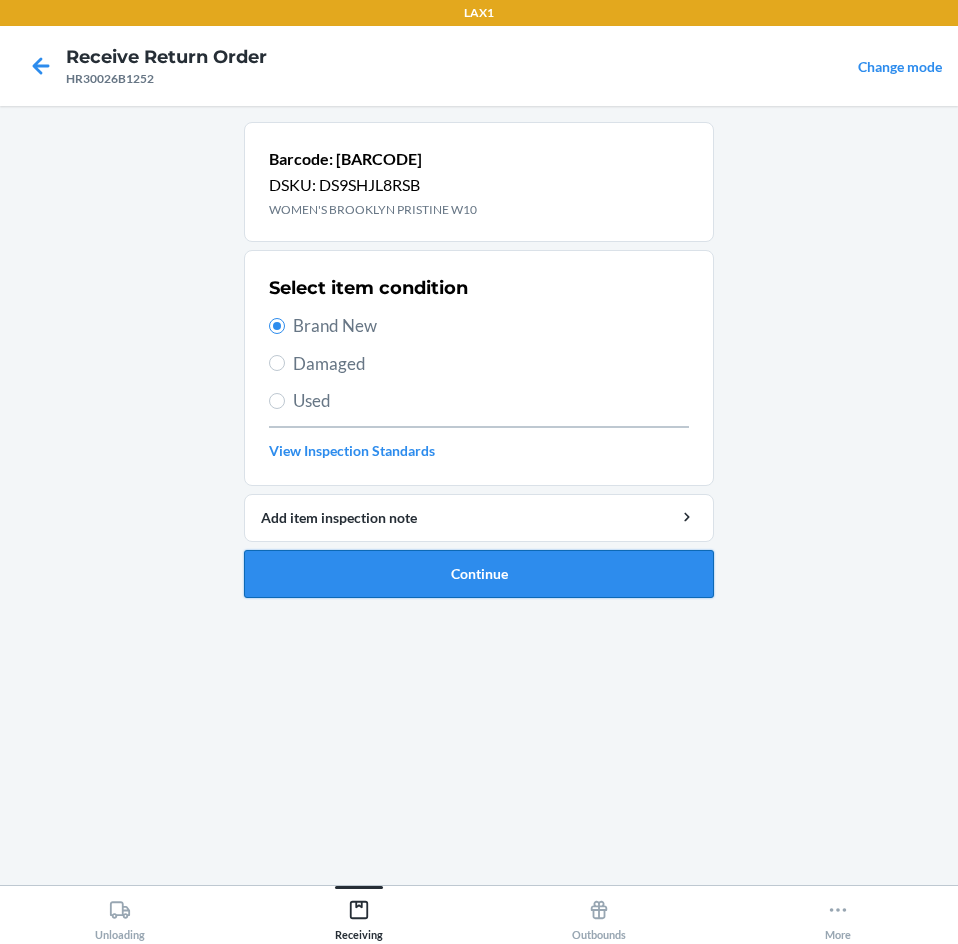 click on "Continue" at bounding box center [479, 574] 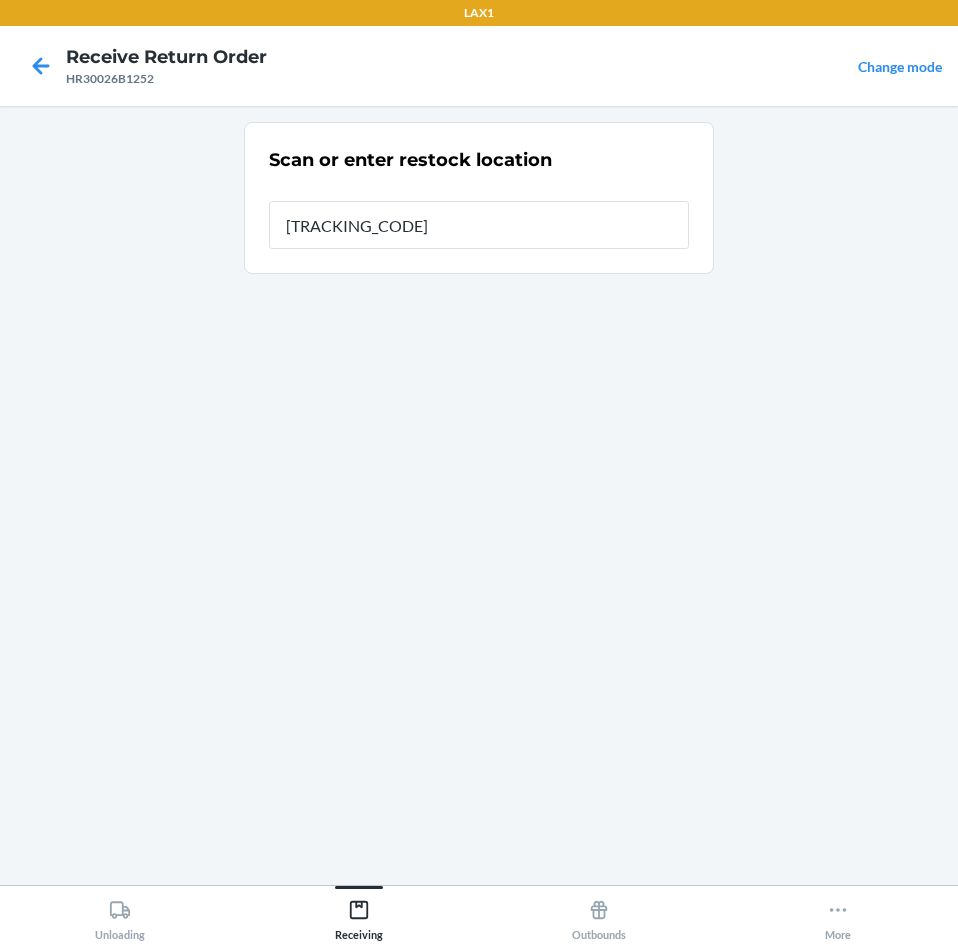 type on "RTCART092" 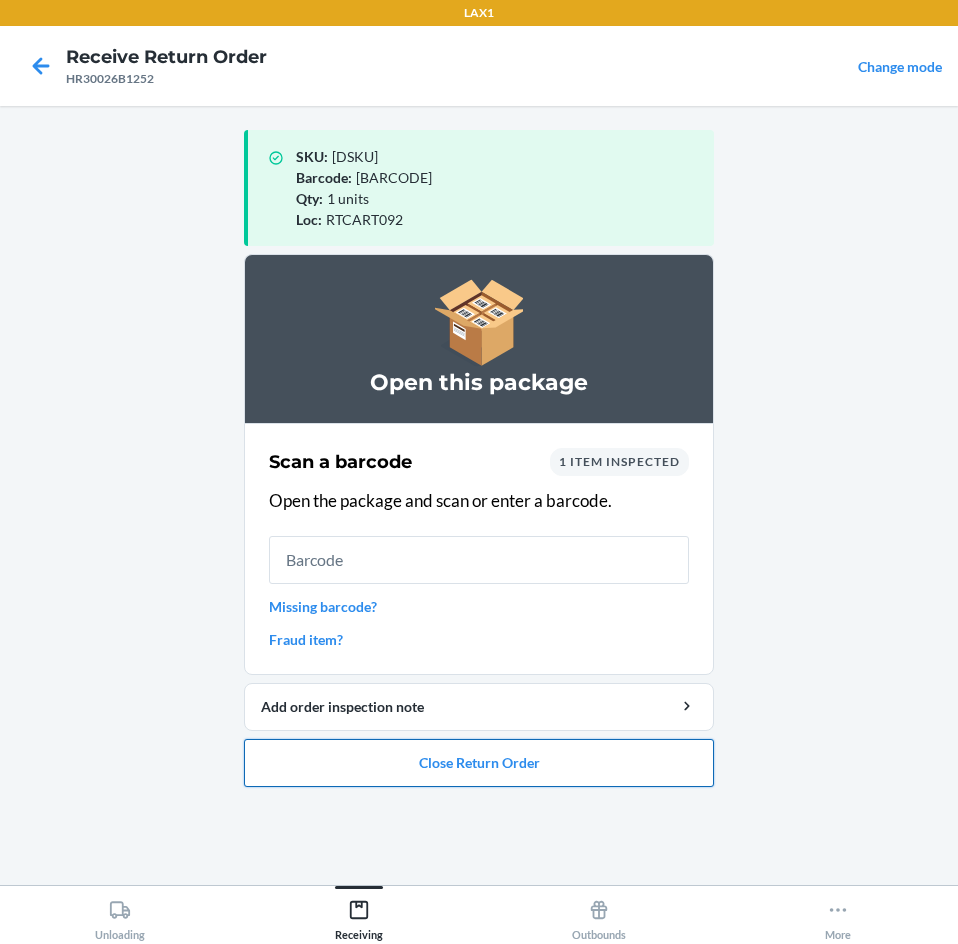 click on "Close Return Order" at bounding box center [479, 763] 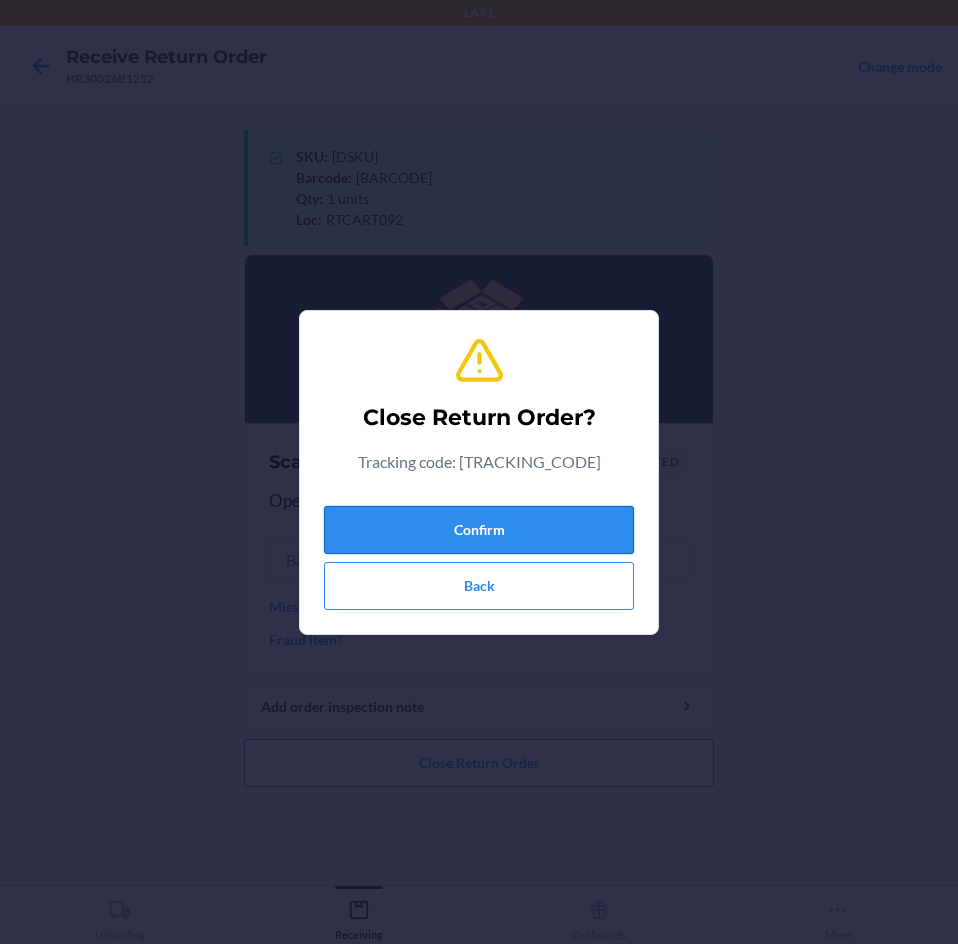 click on "Confirm" at bounding box center (479, 530) 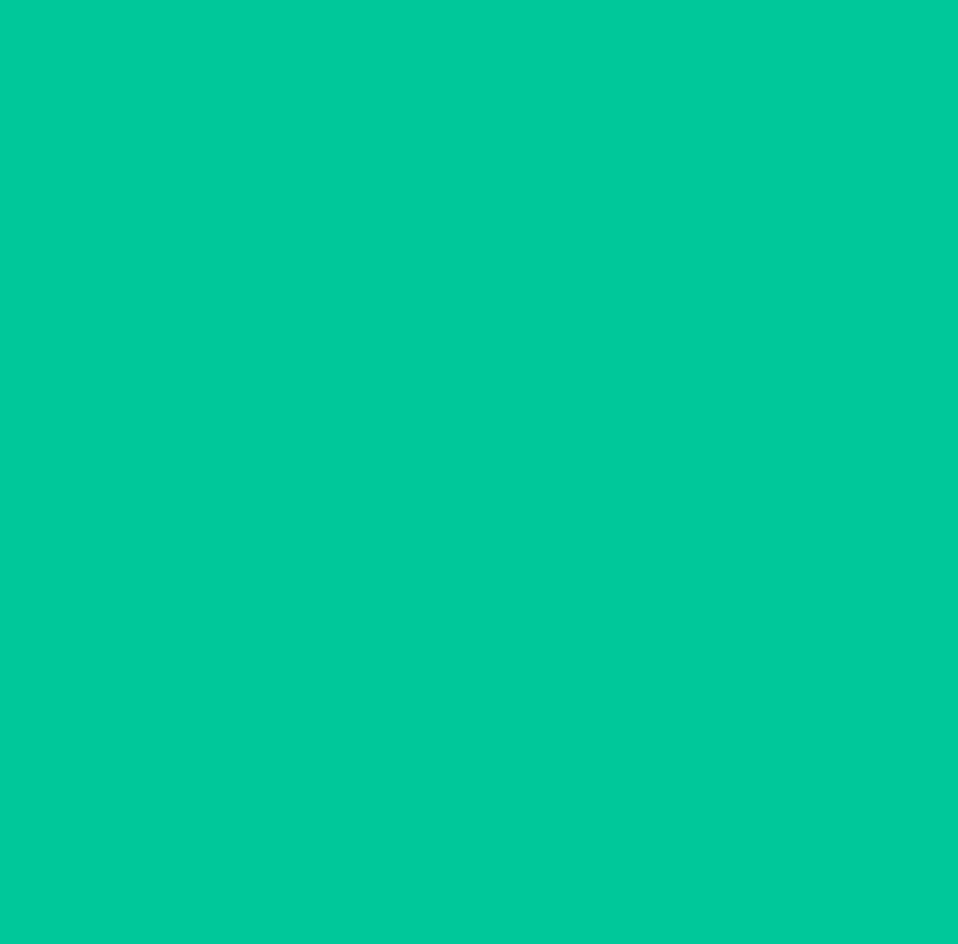 type 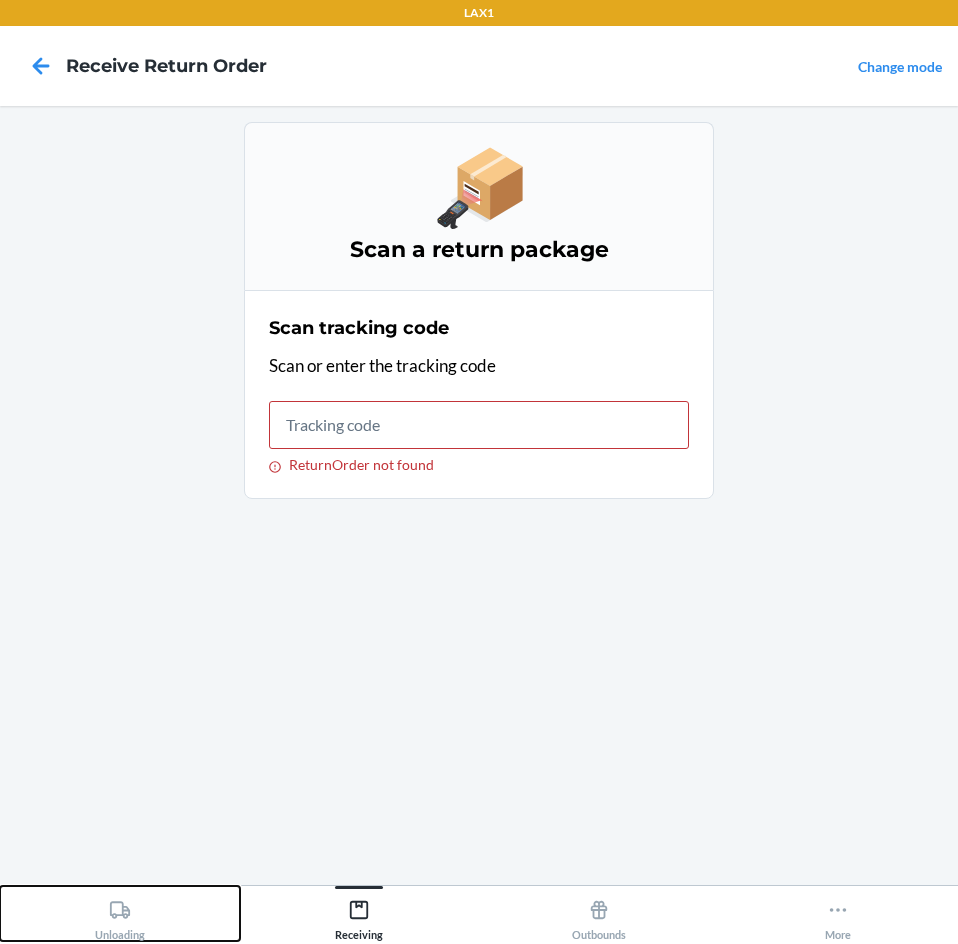 click on "Unloading" at bounding box center (120, 913) 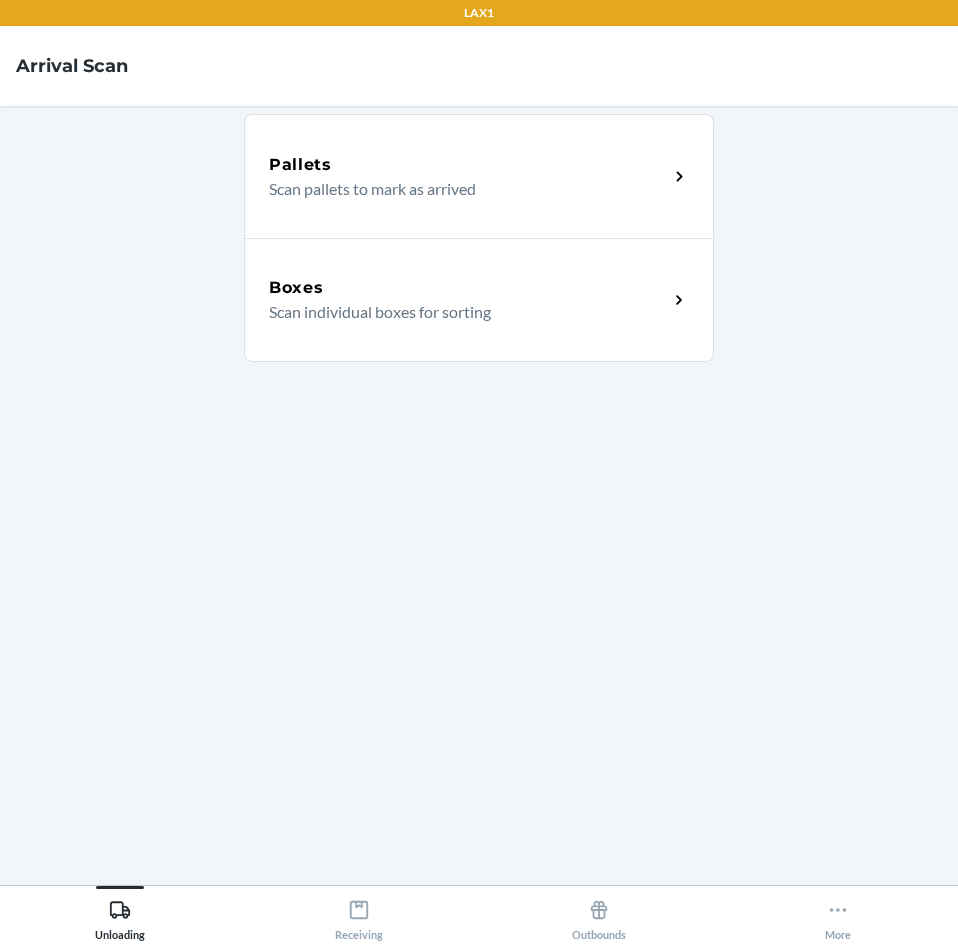 click on "Boxes" at bounding box center [468, 288] 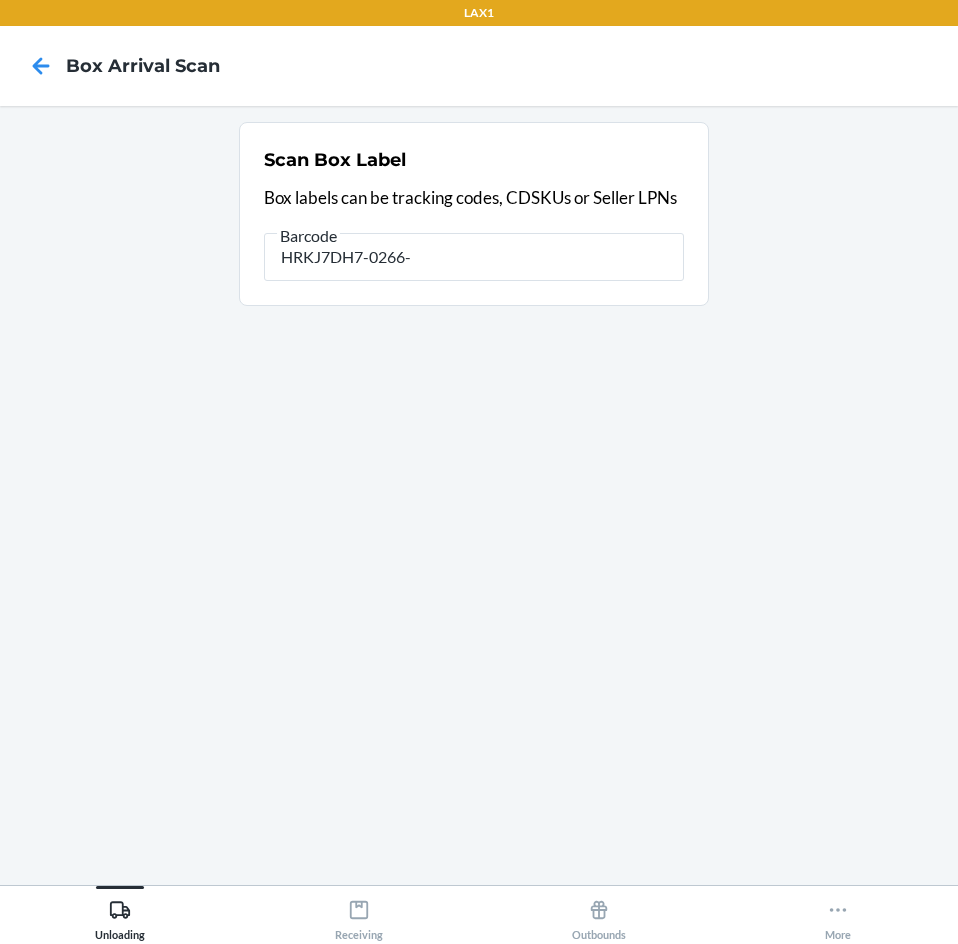 type on "HRKJ7DH7-0266-1" 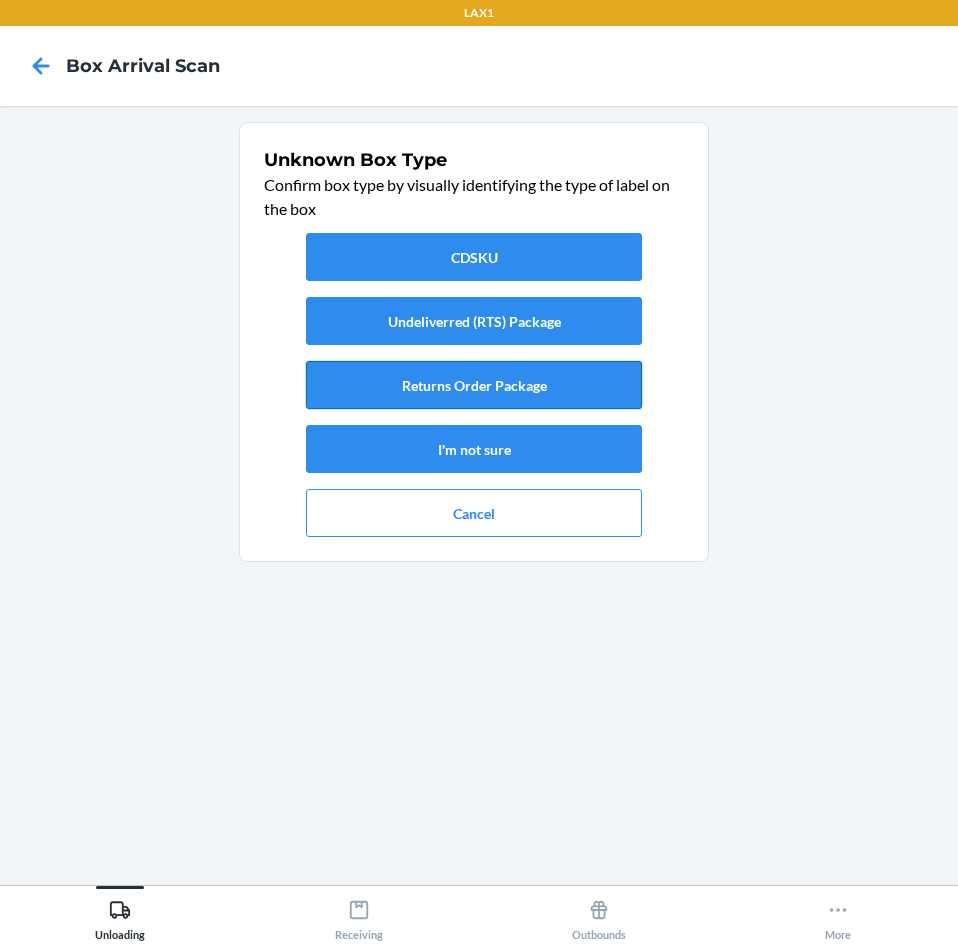 click on "Returns Order Package" at bounding box center [474, 385] 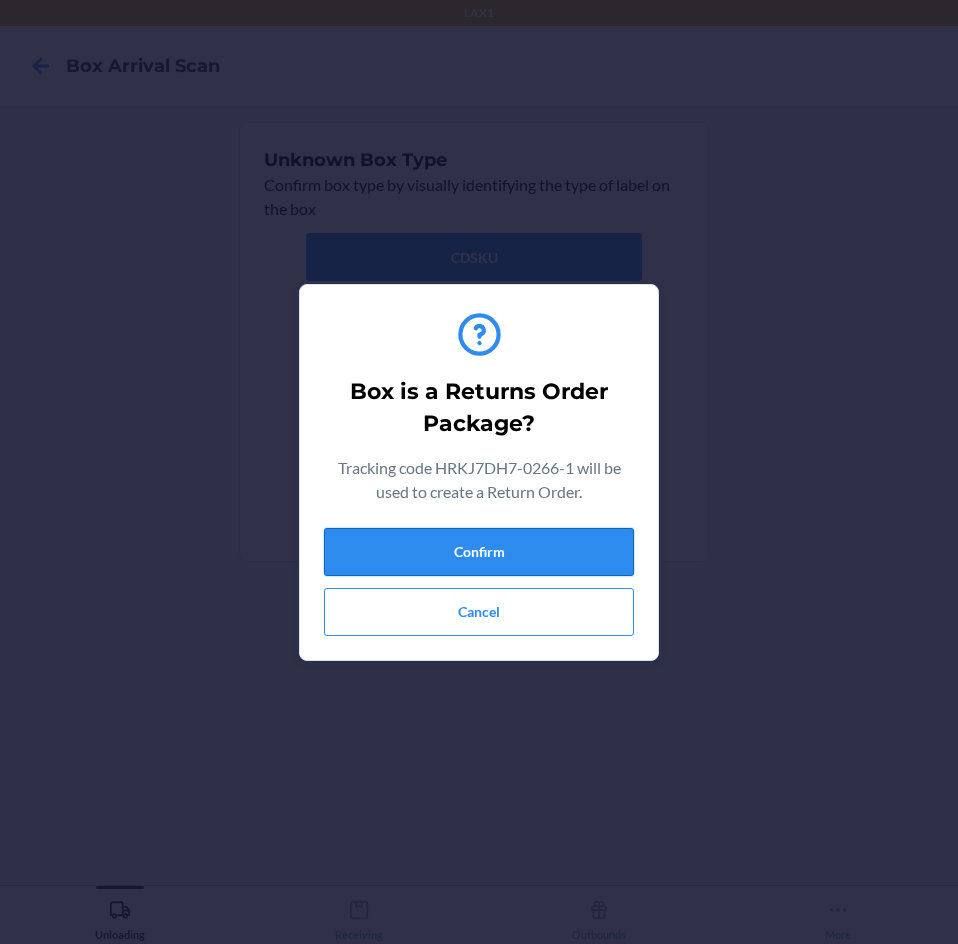 click on "Confirm" at bounding box center [479, 552] 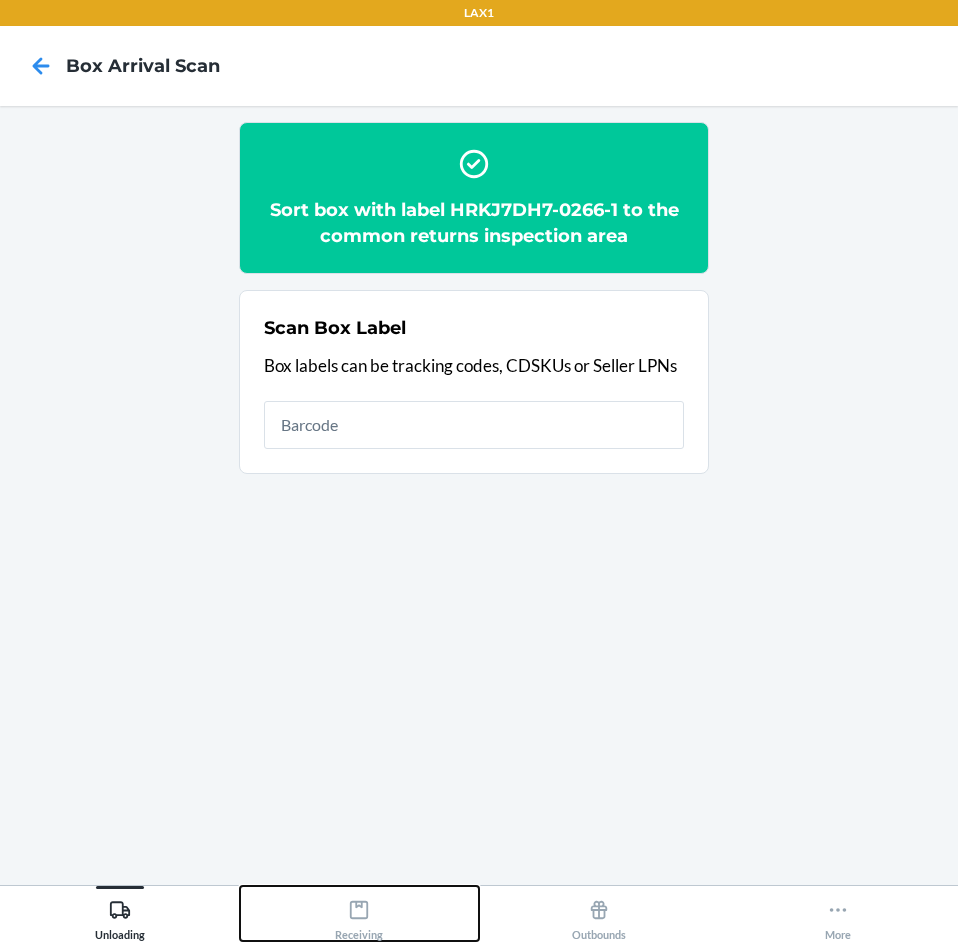 click on "Receiving" at bounding box center [359, 916] 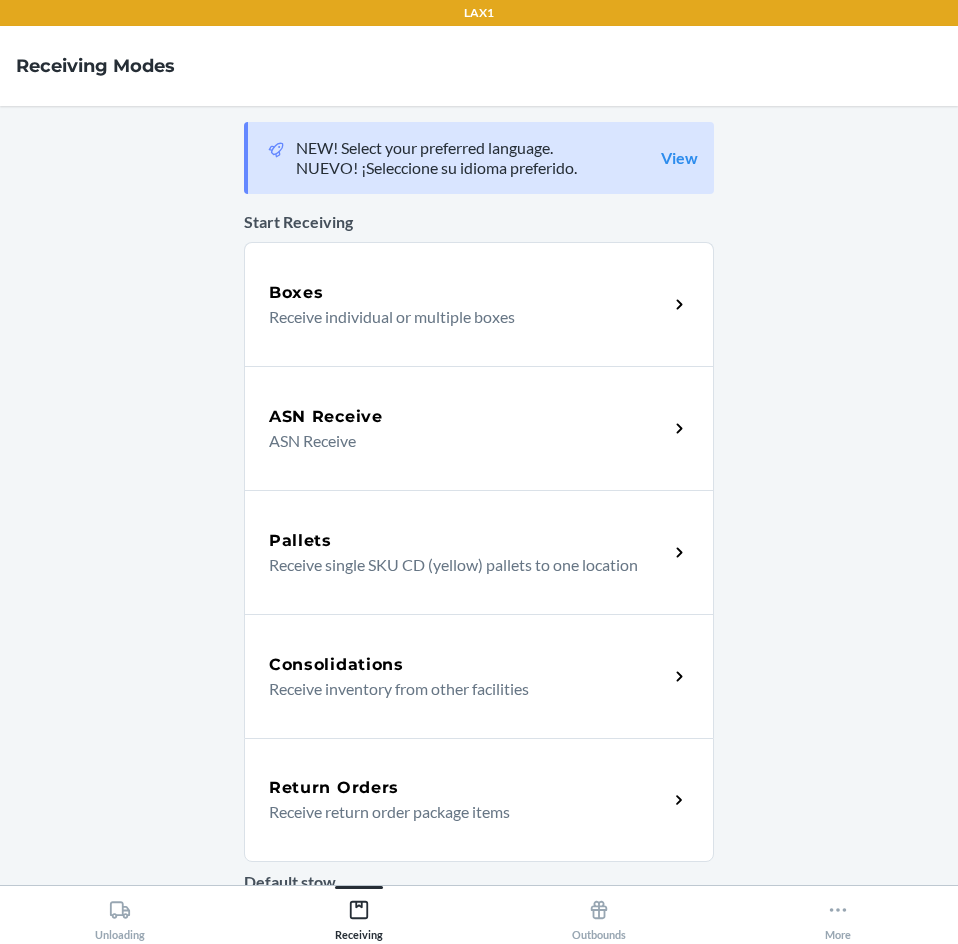click on "Return Orders Receive return order package items" at bounding box center (479, 800) 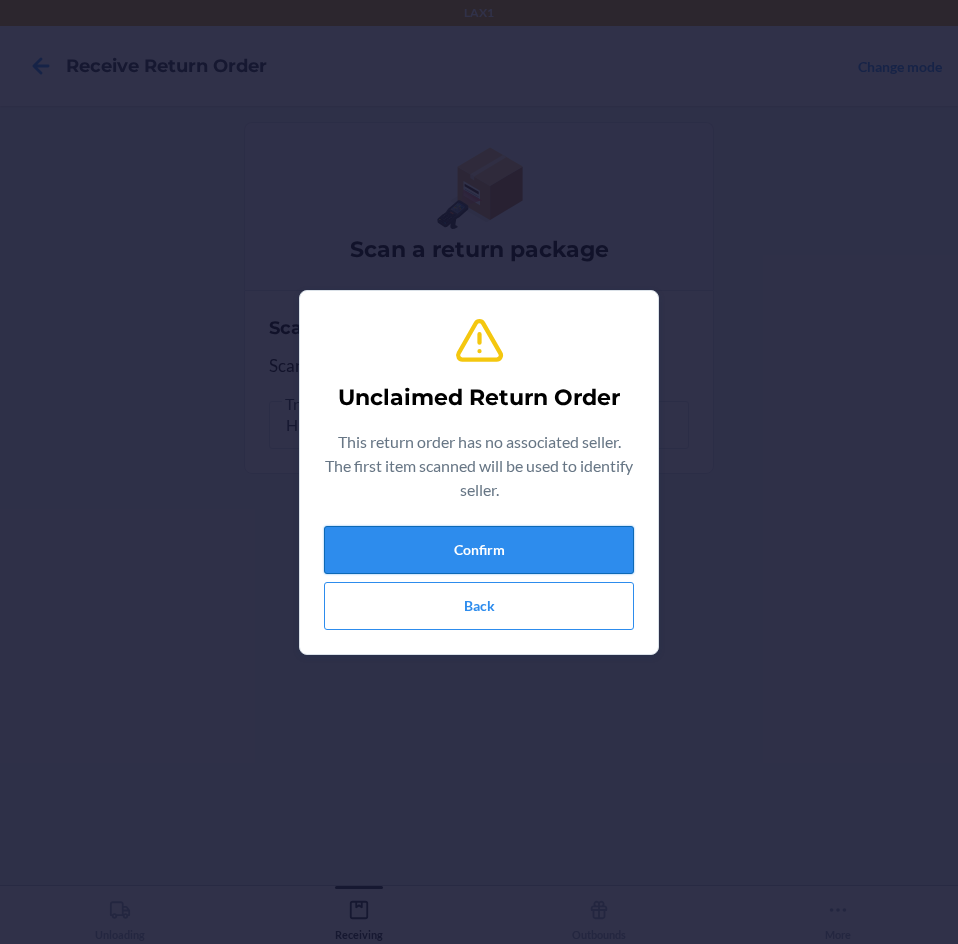 click on "Confirm" at bounding box center [479, 550] 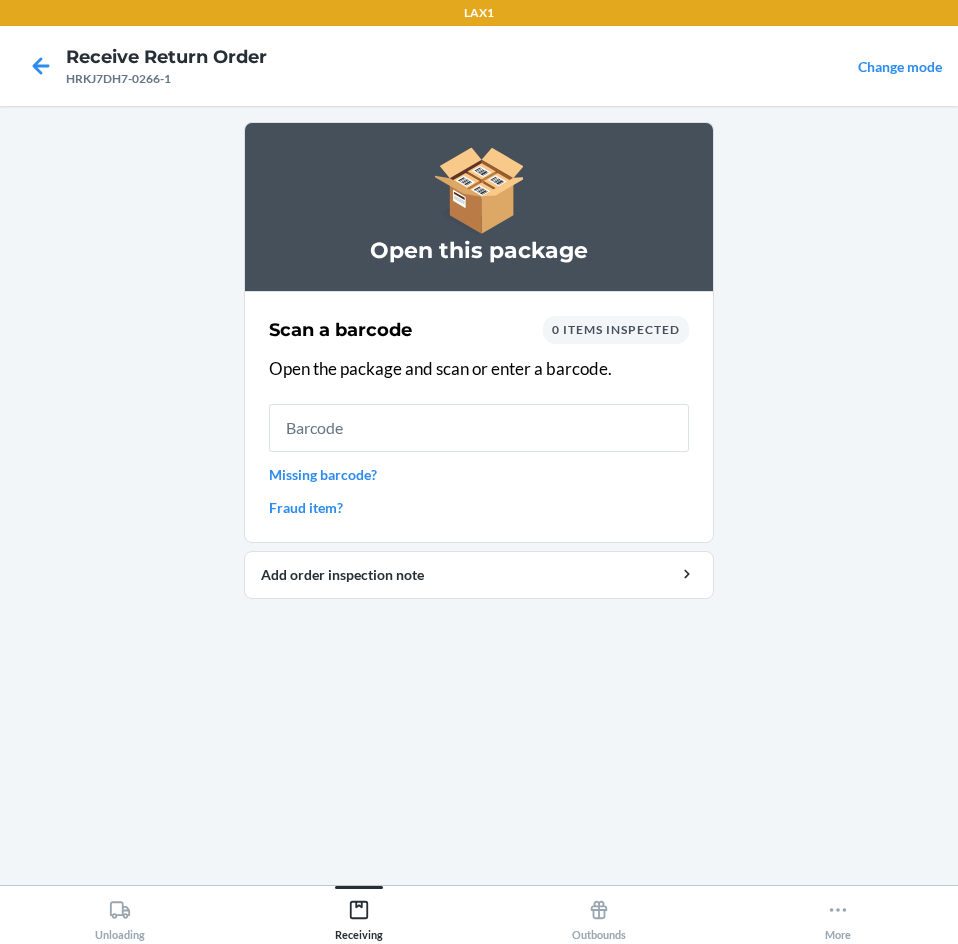 click on "Missing barcode?" at bounding box center [479, 474] 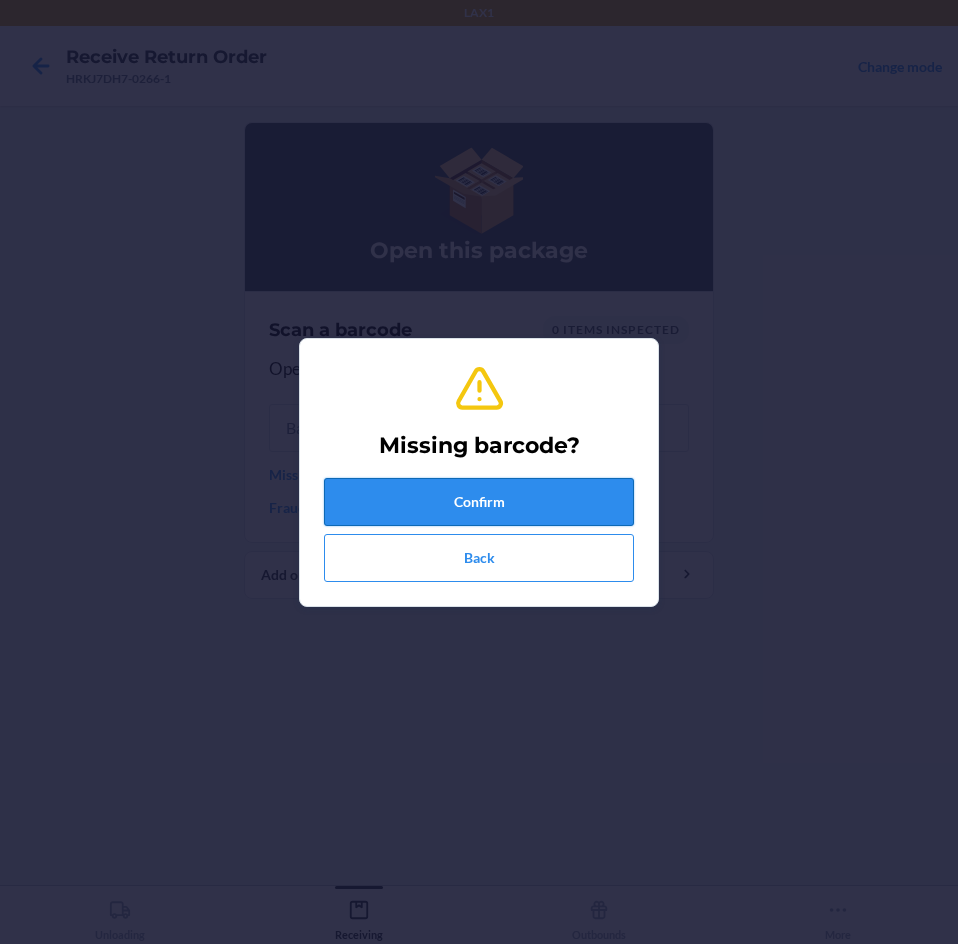 click on "Confirm" at bounding box center [479, 502] 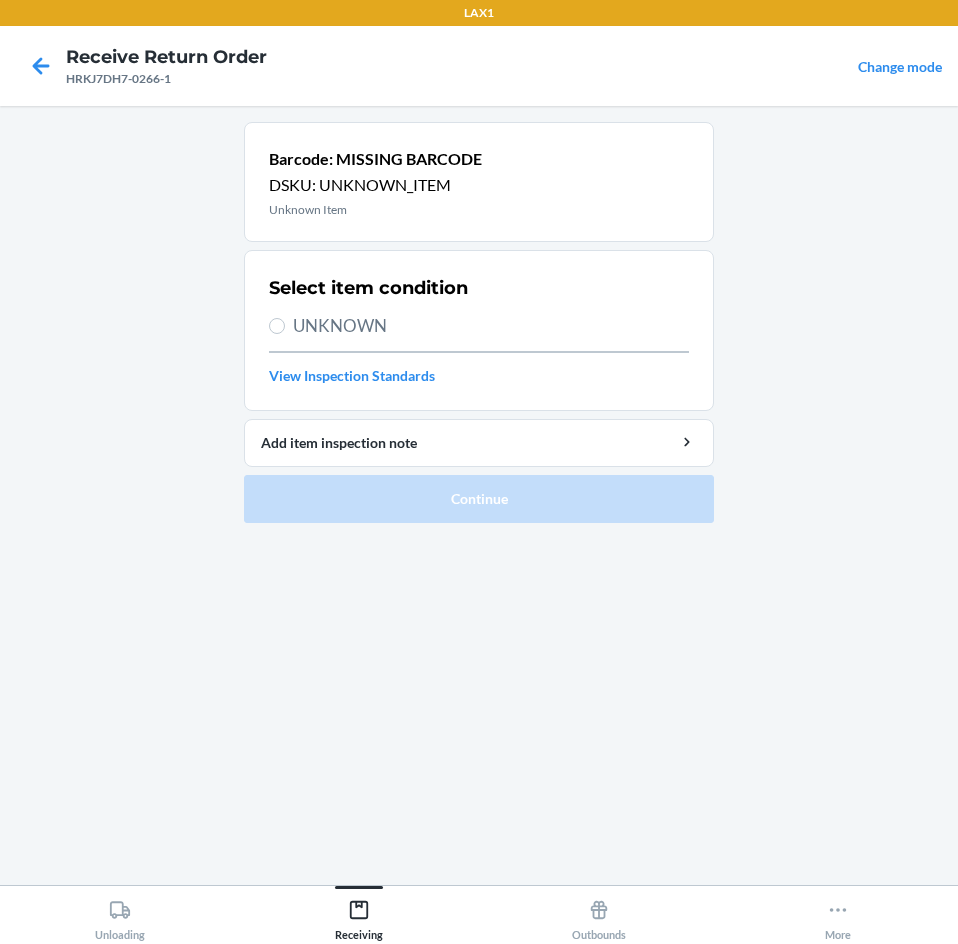 click on "UNKNOWN" at bounding box center (491, 326) 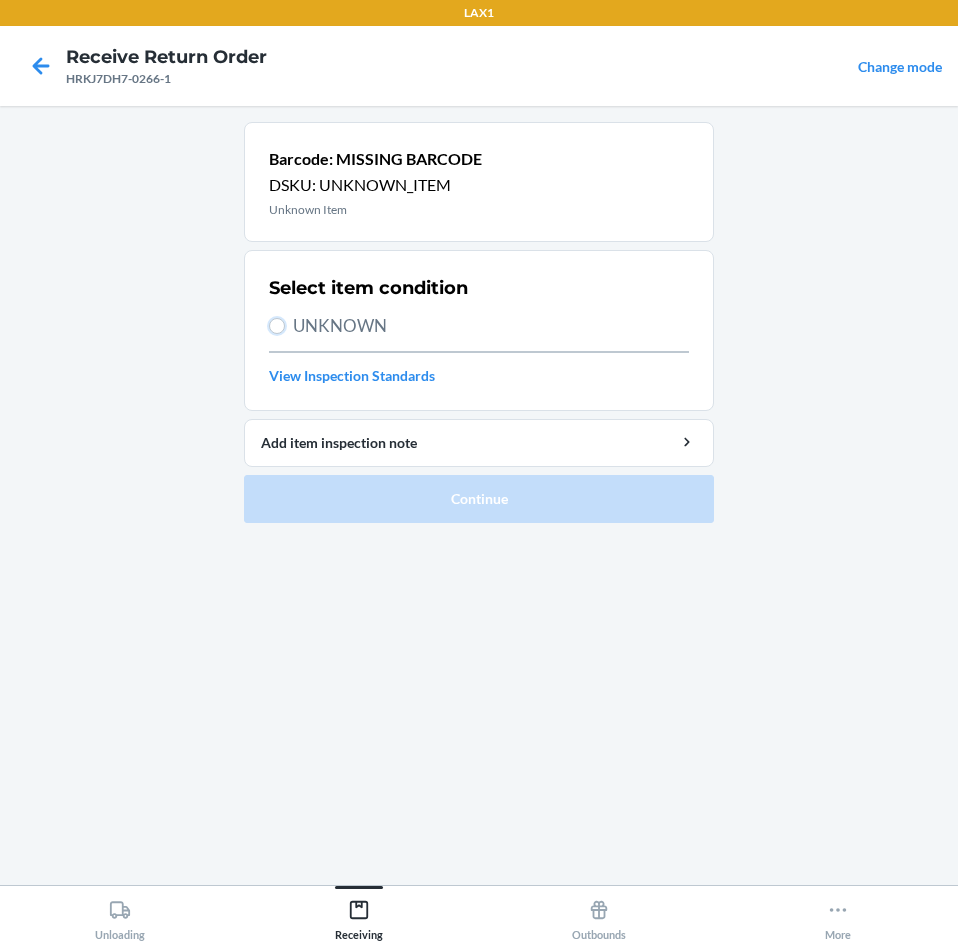 click on "UNKNOWN" at bounding box center [277, 326] 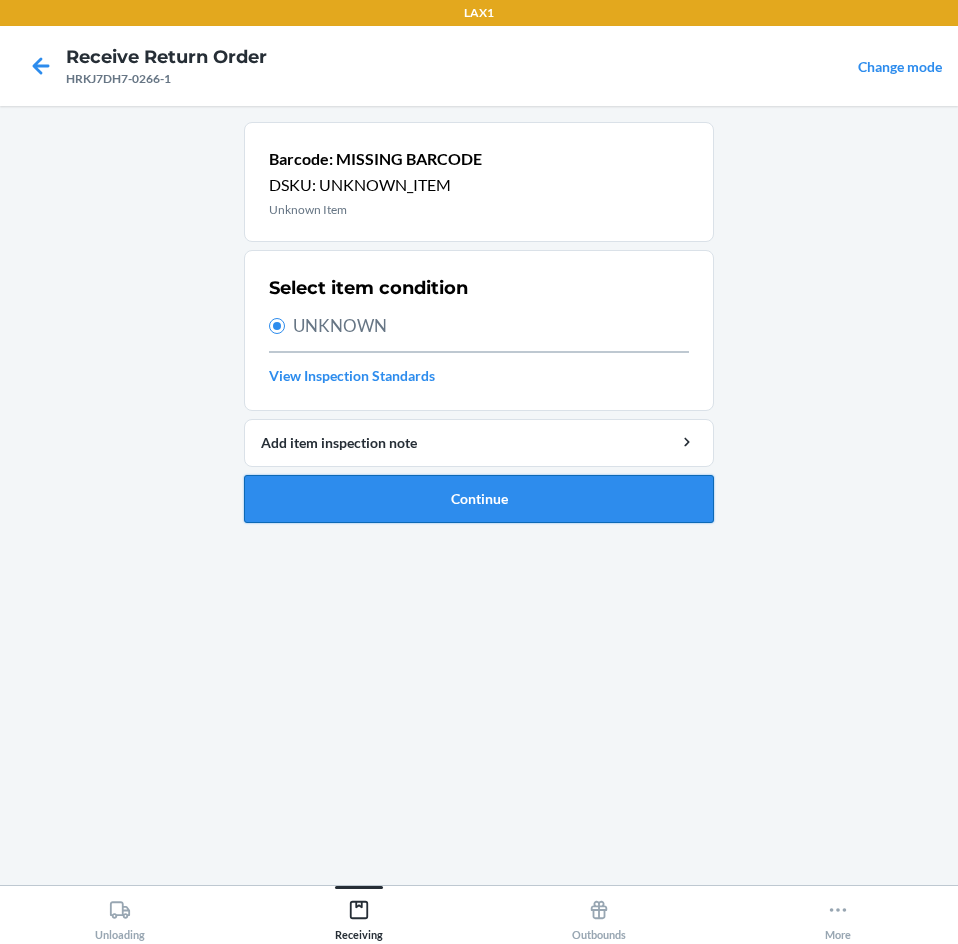 click on "Continue" at bounding box center [479, 499] 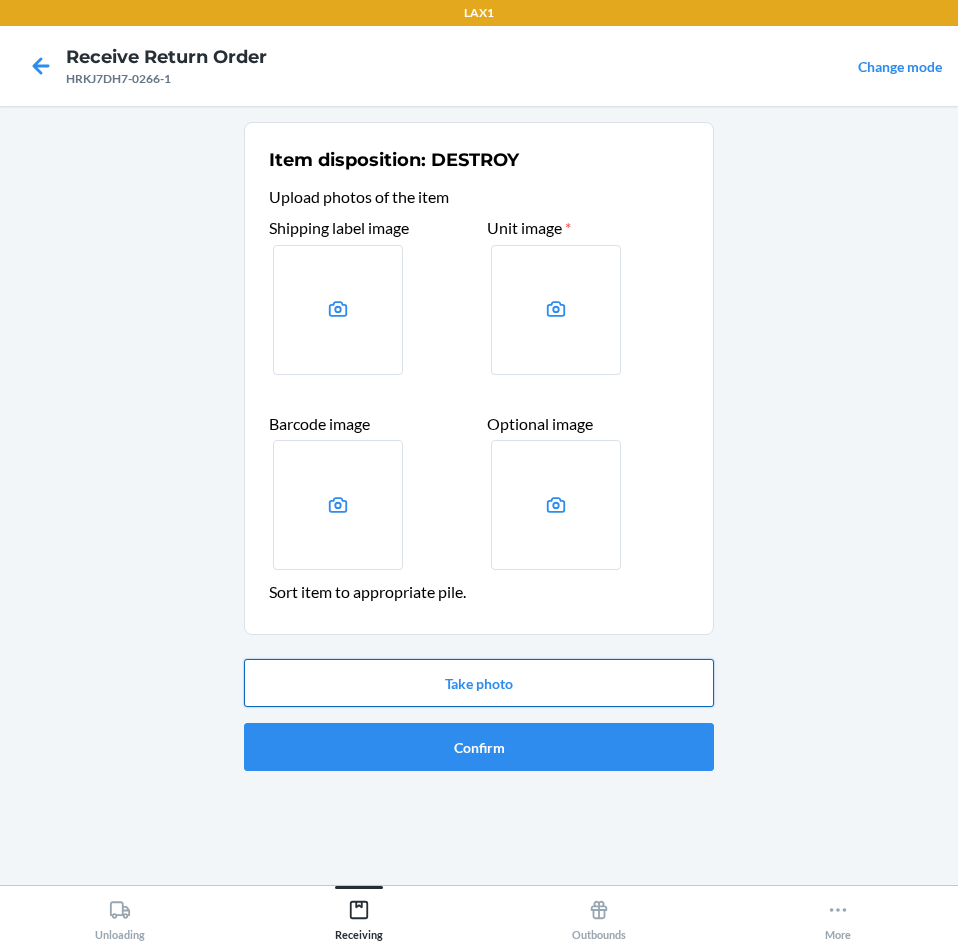 click on "Take photo" at bounding box center [479, 683] 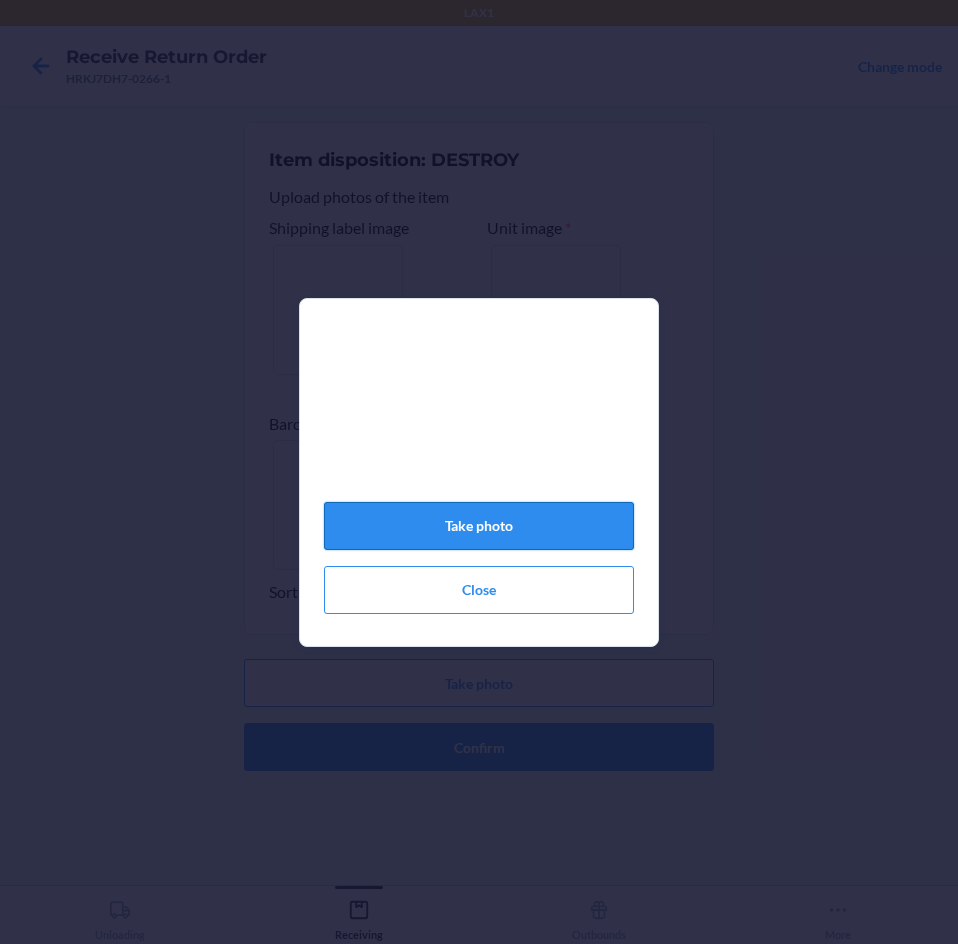click on "Take photo" 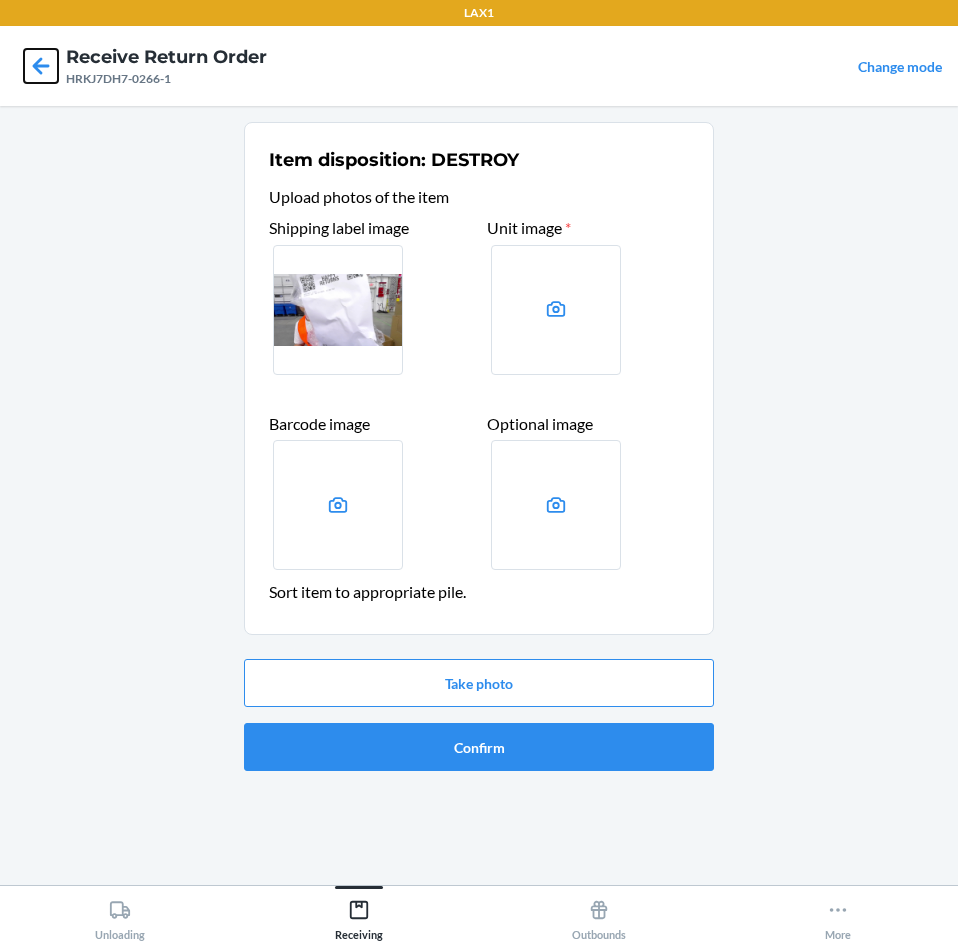 click 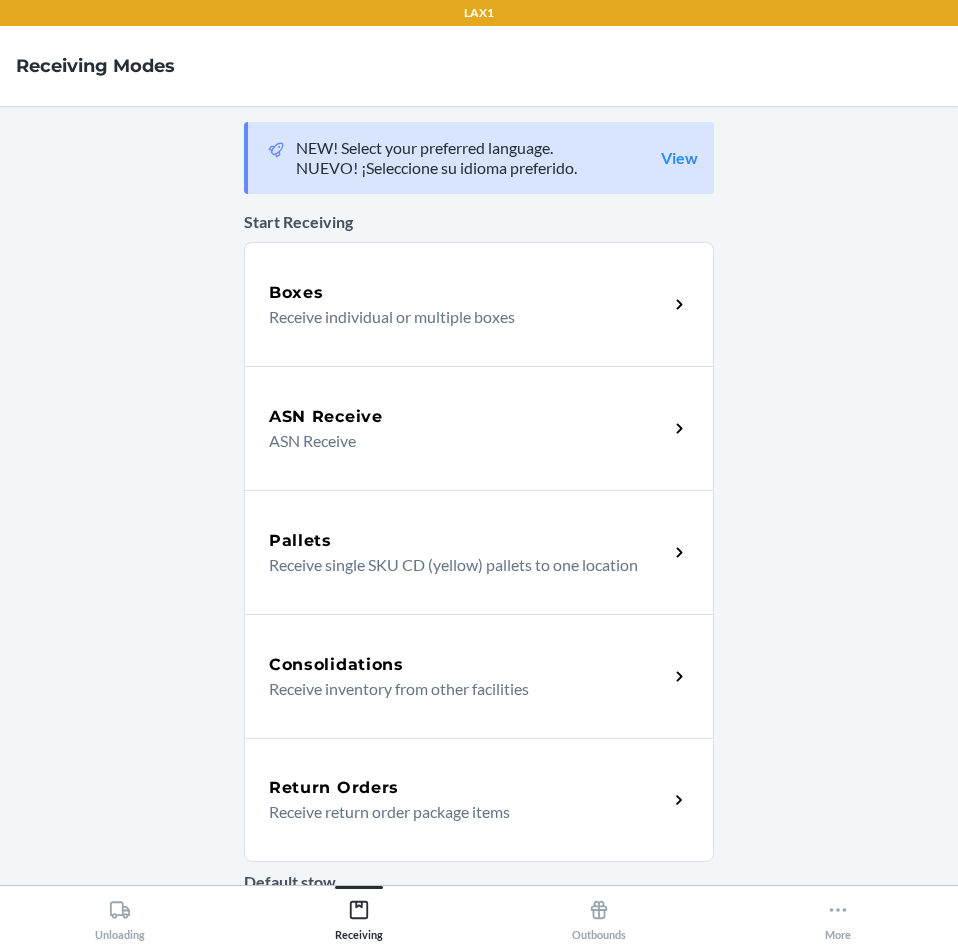 click on "Receive return order package items" at bounding box center (460, 812) 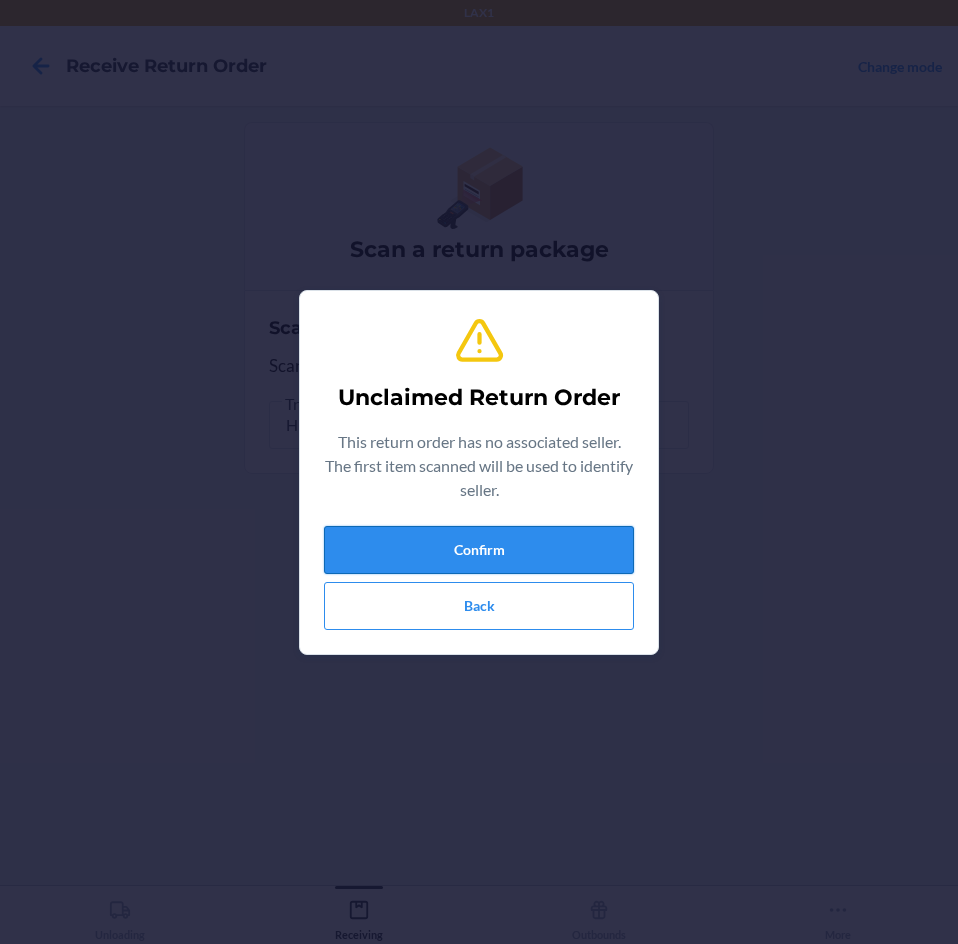click on "Confirm" at bounding box center (479, 550) 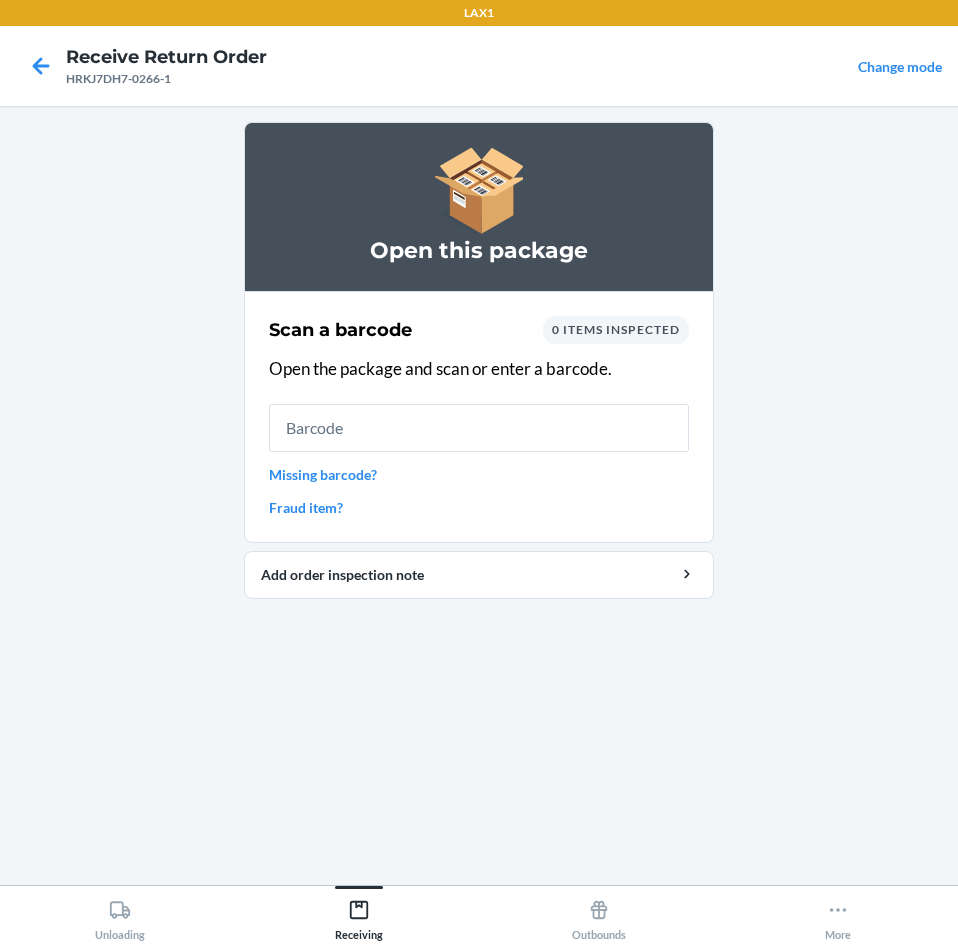click on "Missing barcode?" at bounding box center (479, 474) 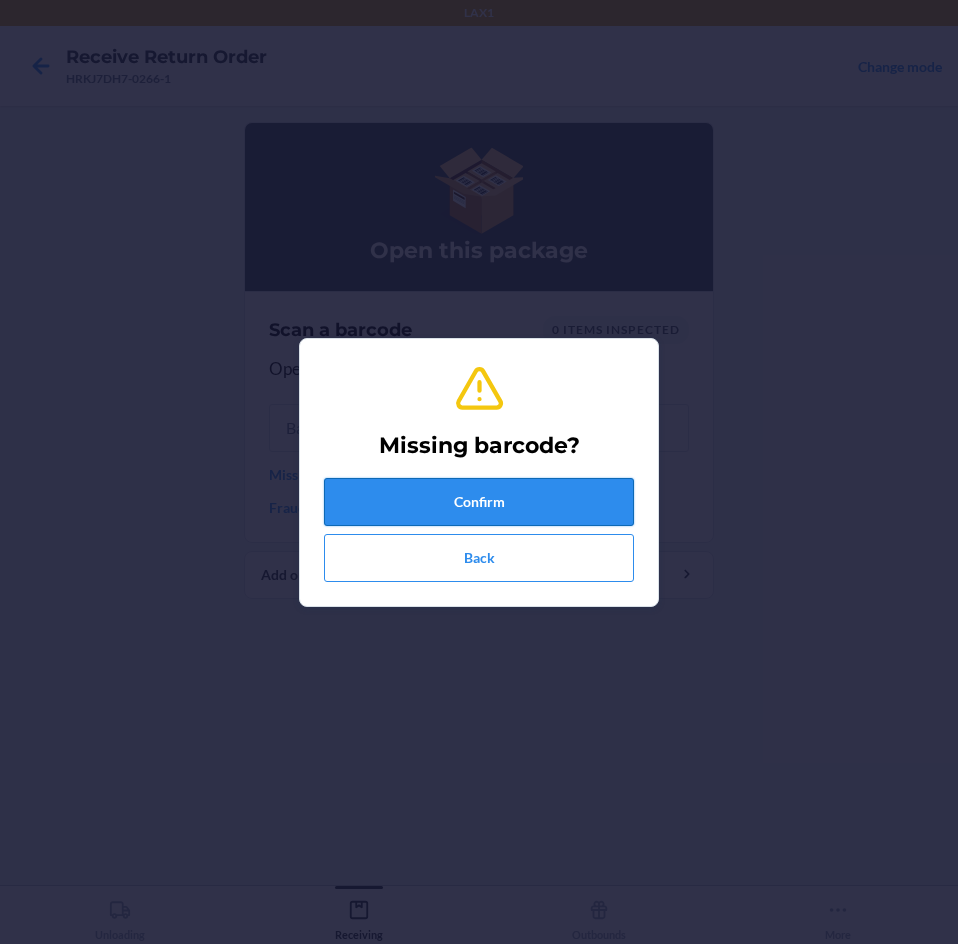 click on "Confirm" at bounding box center (479, 502) 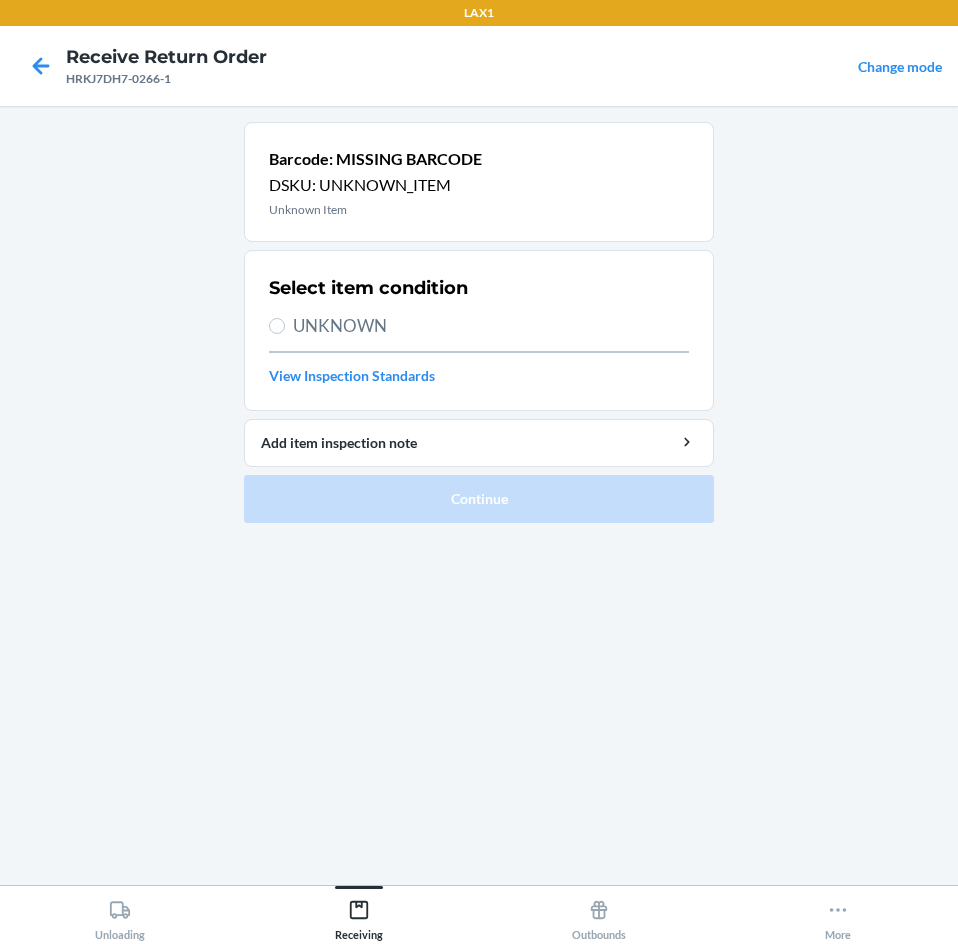 click on "UNKNOWN" at bounding box center [491, 326] 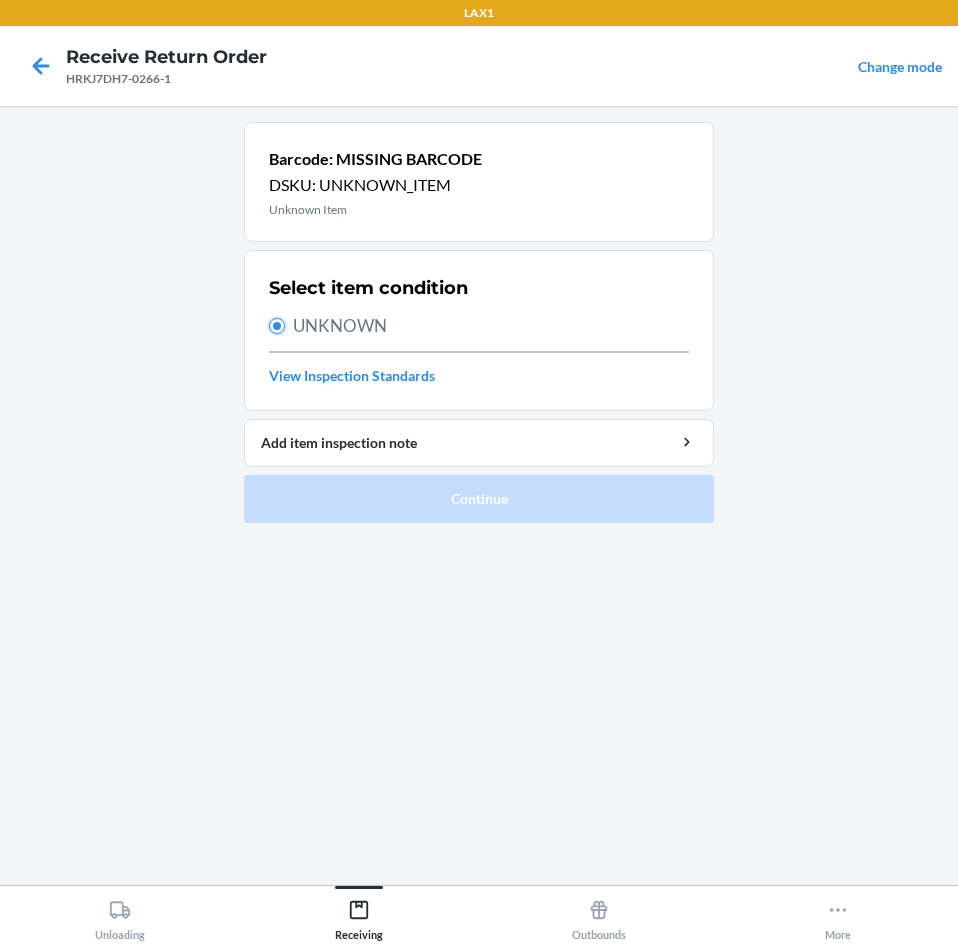 radio on "true" 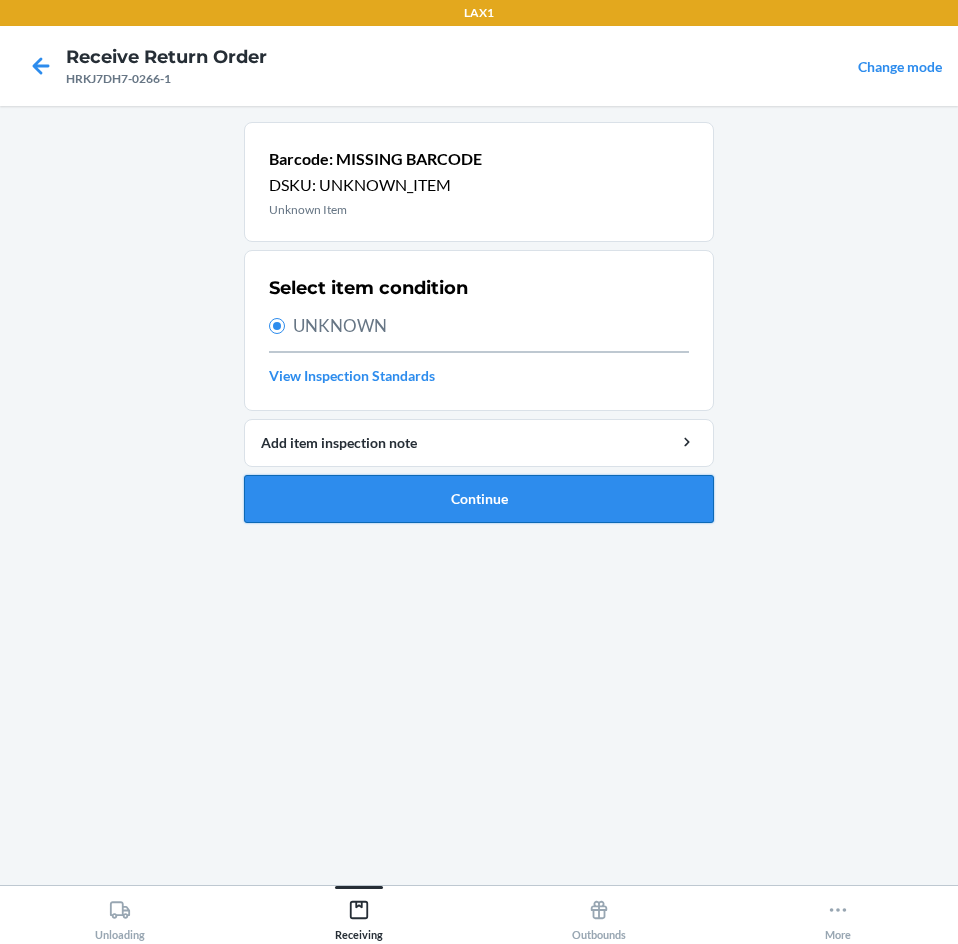 click on "Continue" at bounding box center (479, 499) 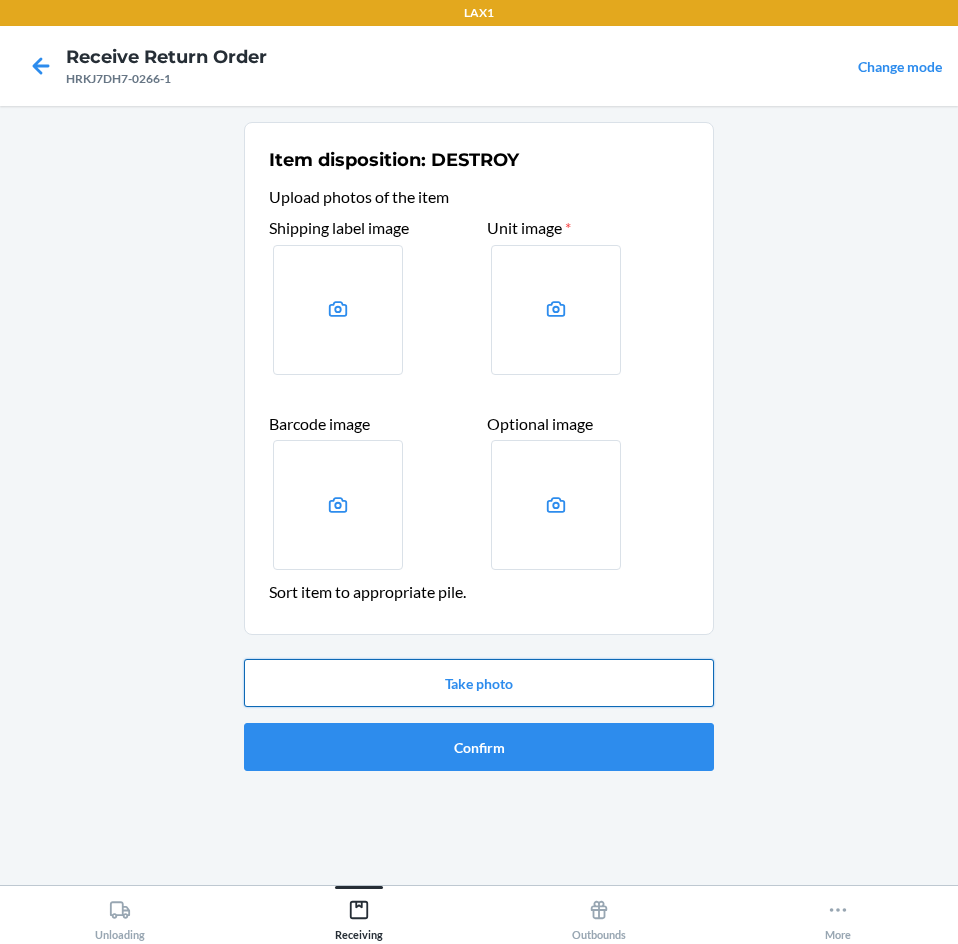 click on "Take photo" at bounding box center [479, 683] 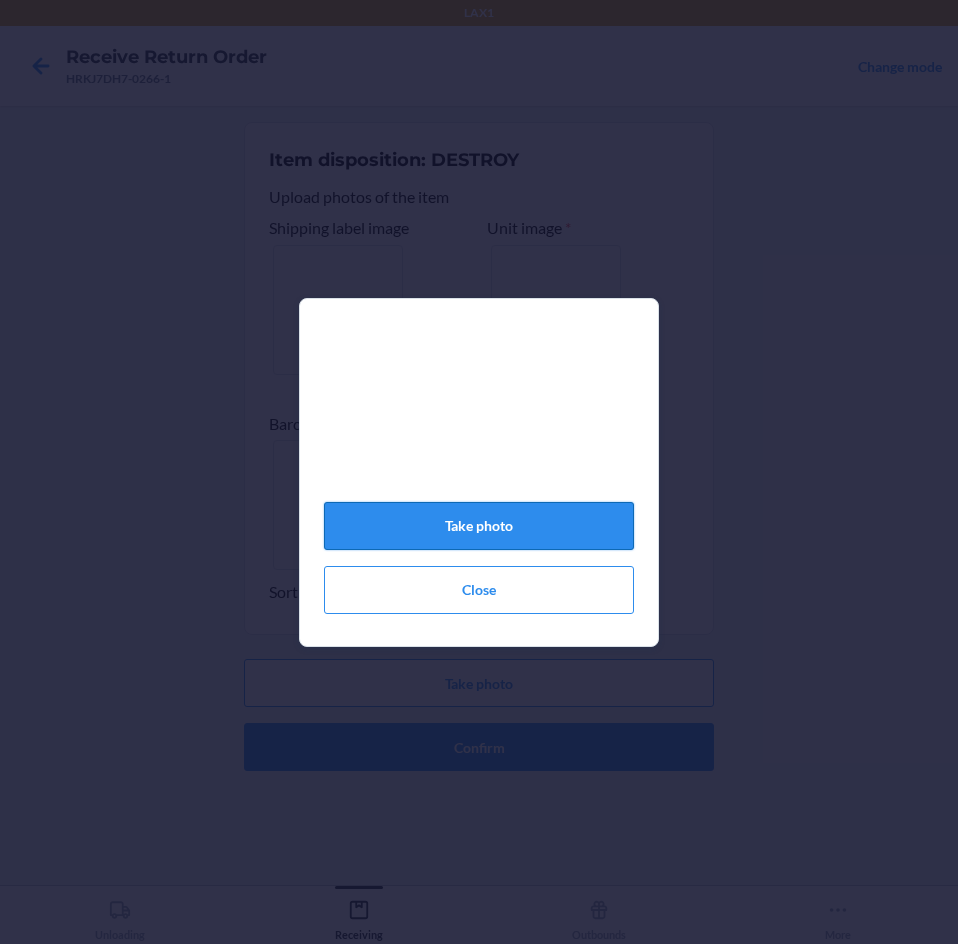 click on "Take photo" 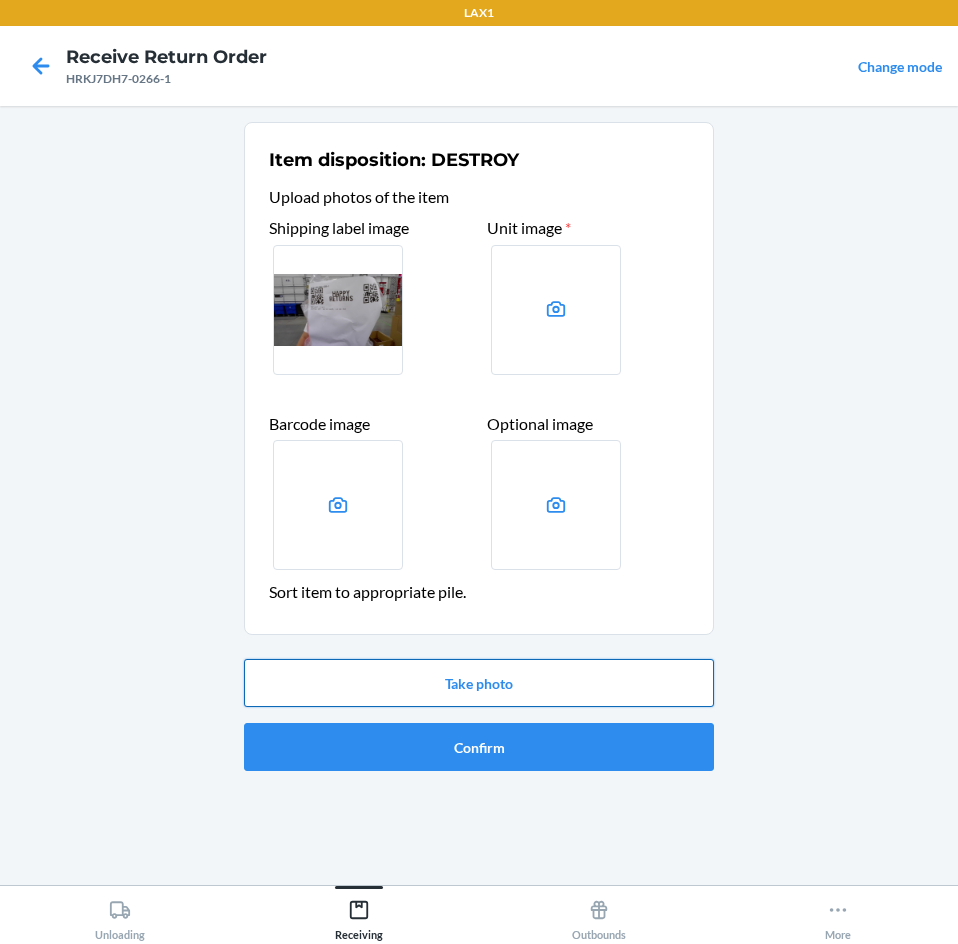click on "Take photo" at bounding box center (479, 683) 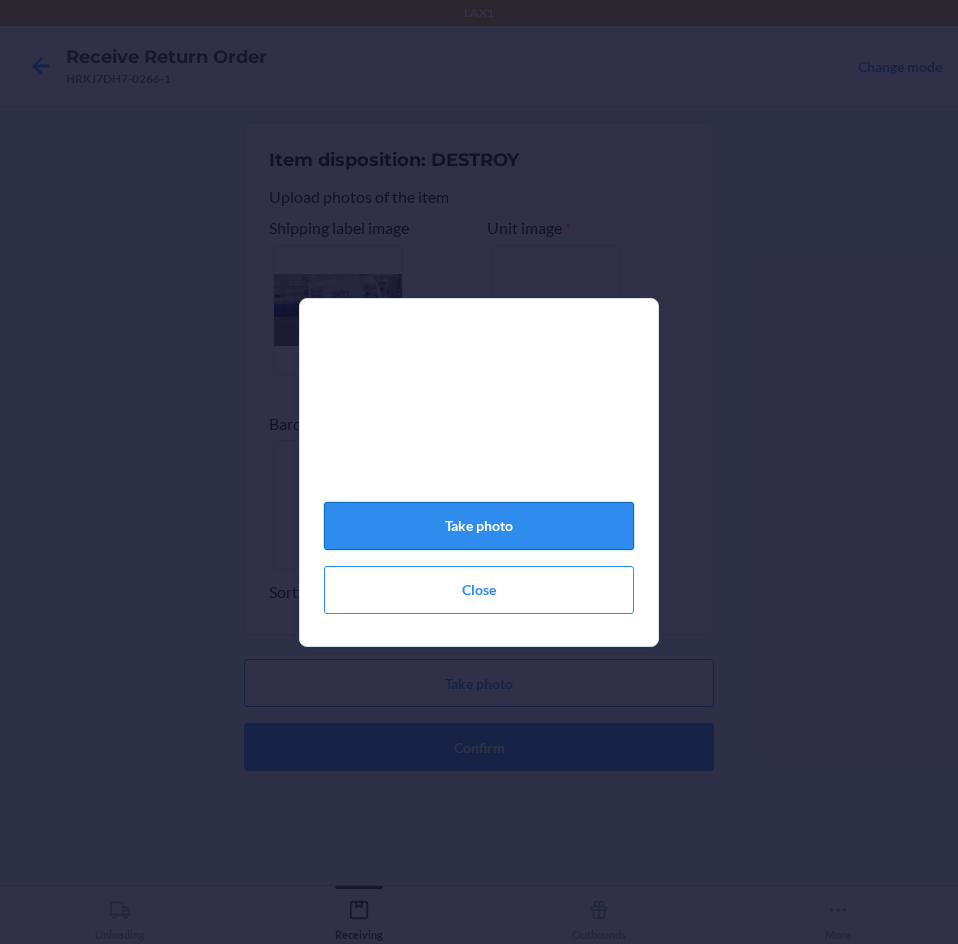 click on "Take photo" 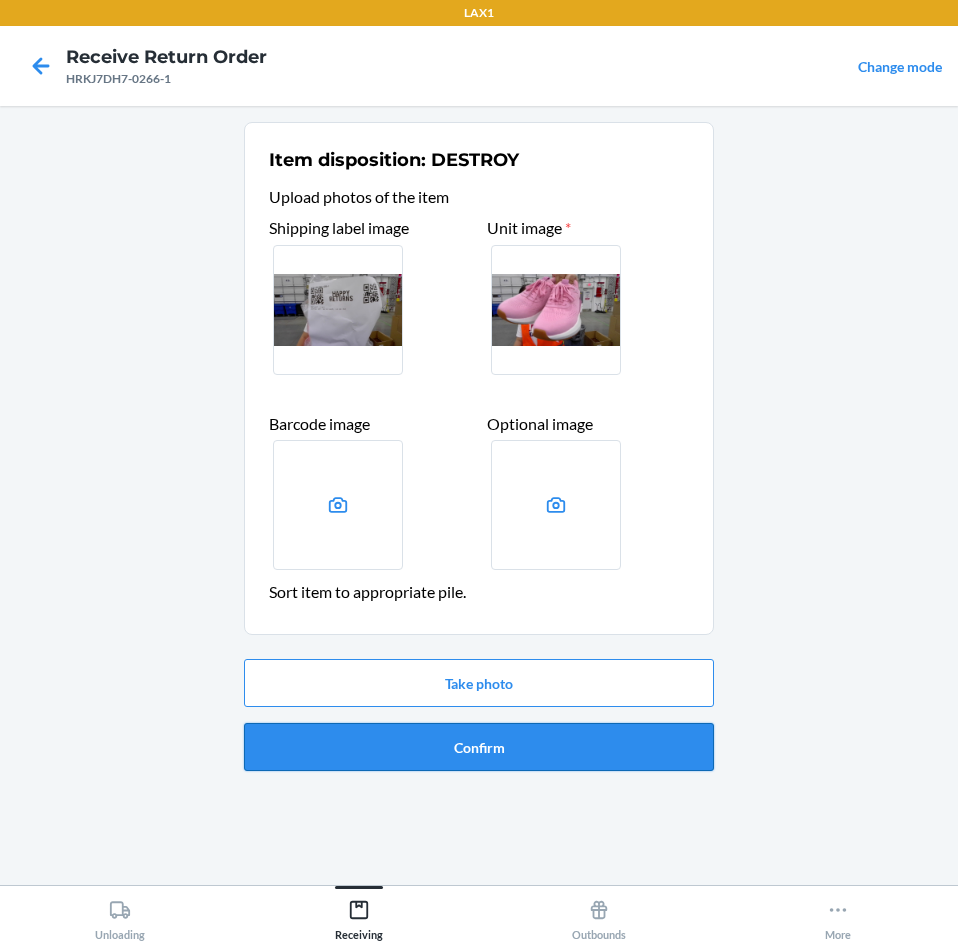 click on "Confirm" at bounding box center (479, 747) 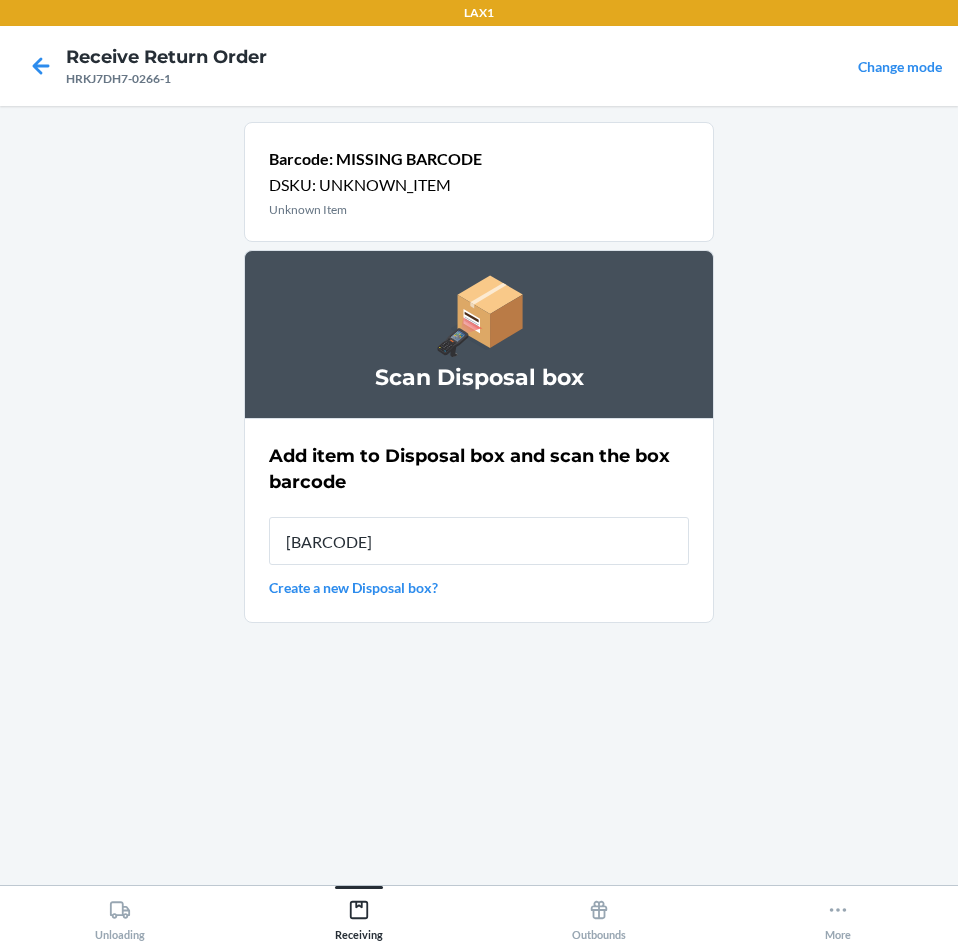 type on "[BARCODE]" 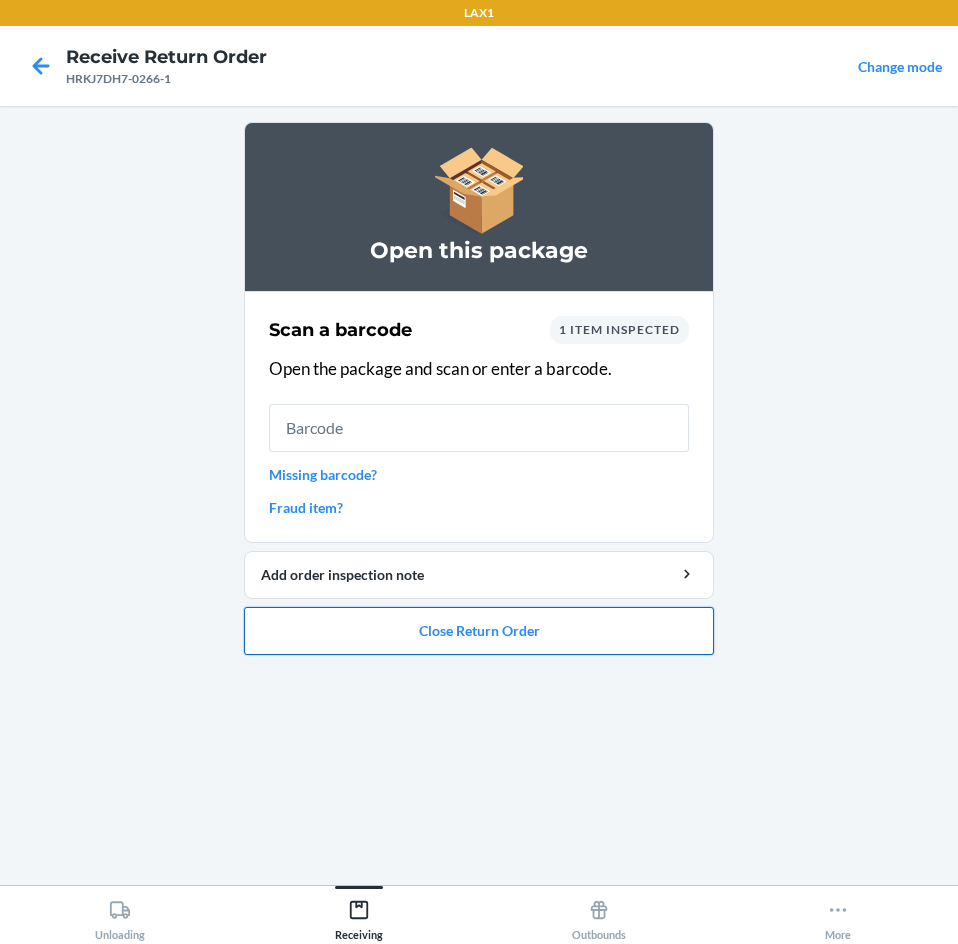 click on "Close Return Order" at bounding box center (479, 631) 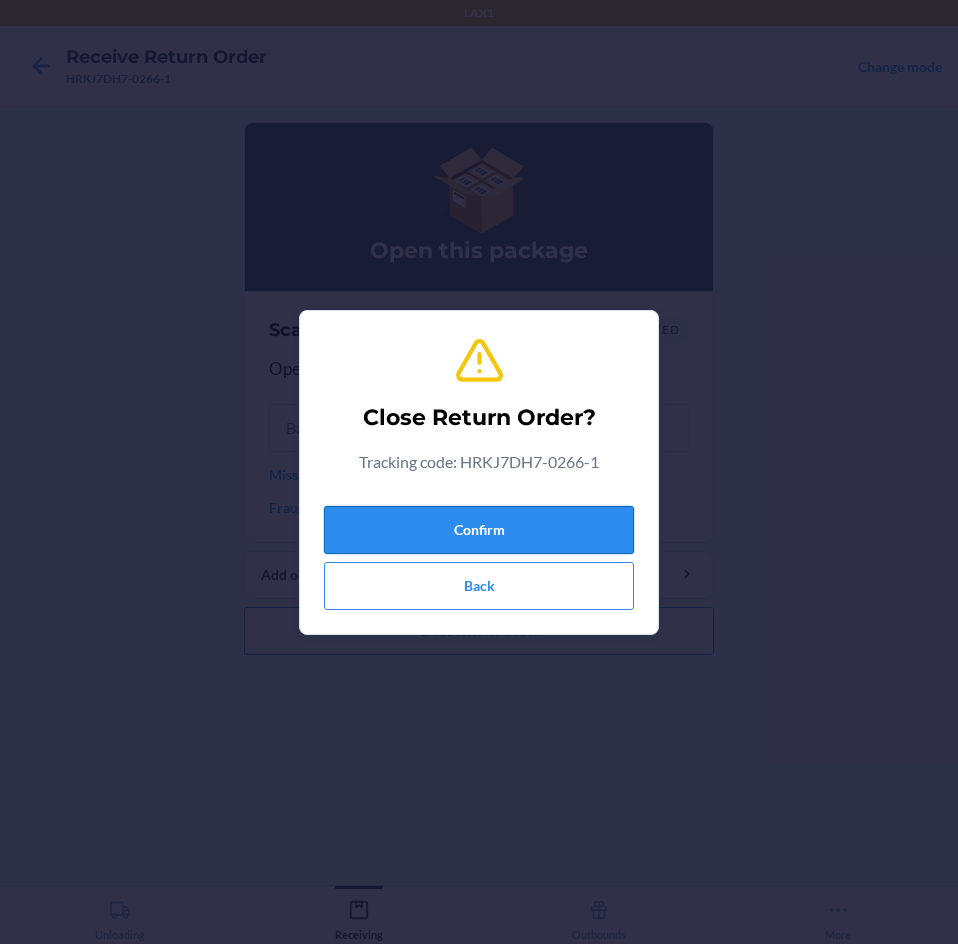 click on "Confirm" at bounding box center (479, 530) 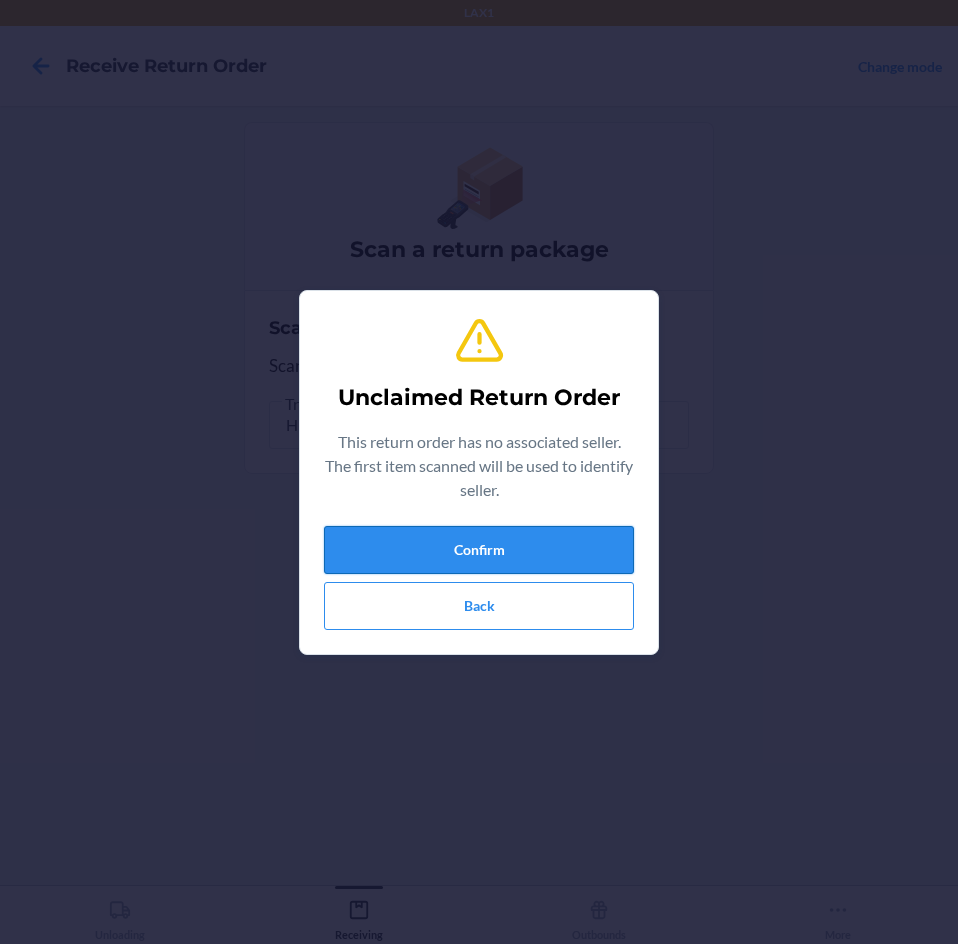click on "Confirm" at bounding box center (479, 550) 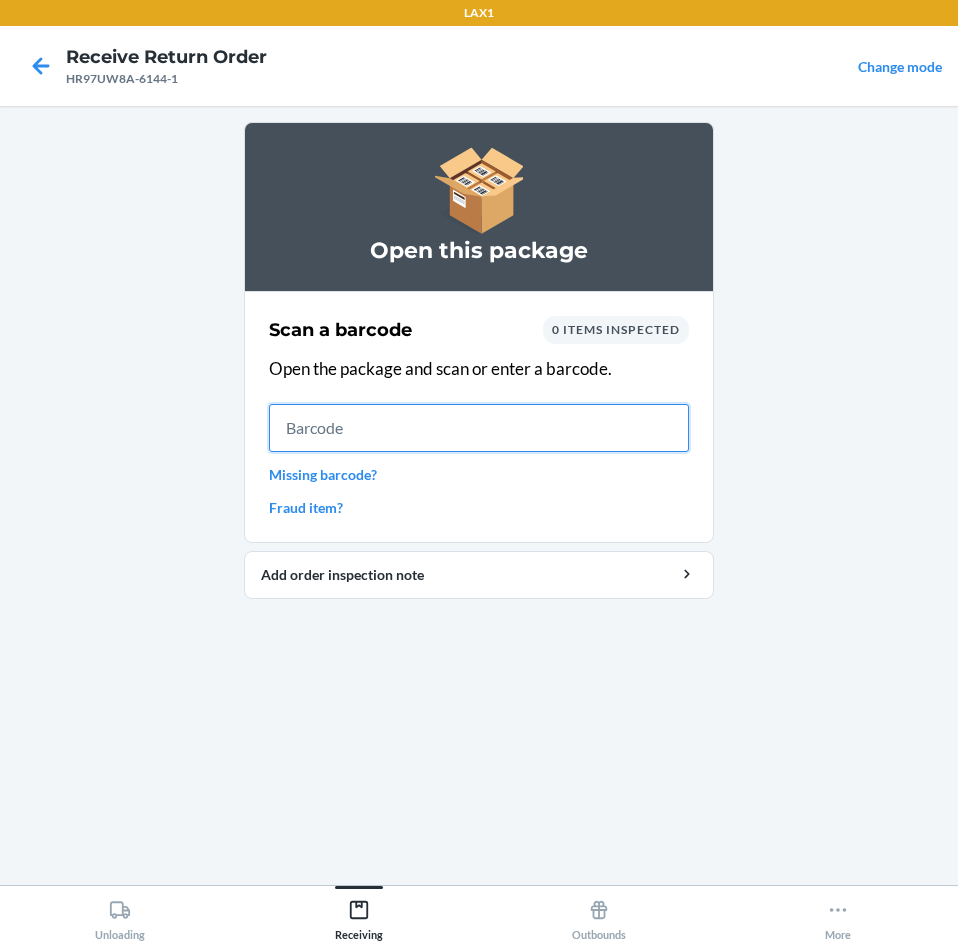 click at bounding box center [479, 428] 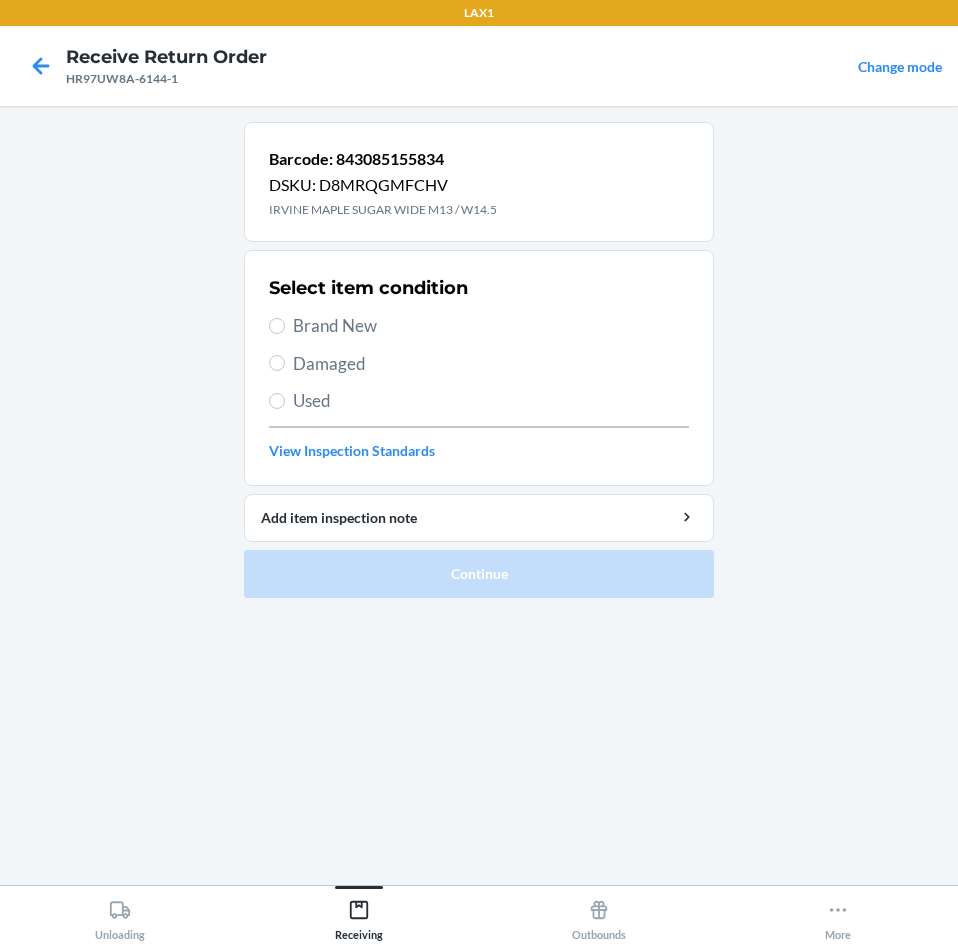 click on "Brand New" at bounding box center (491, 326) 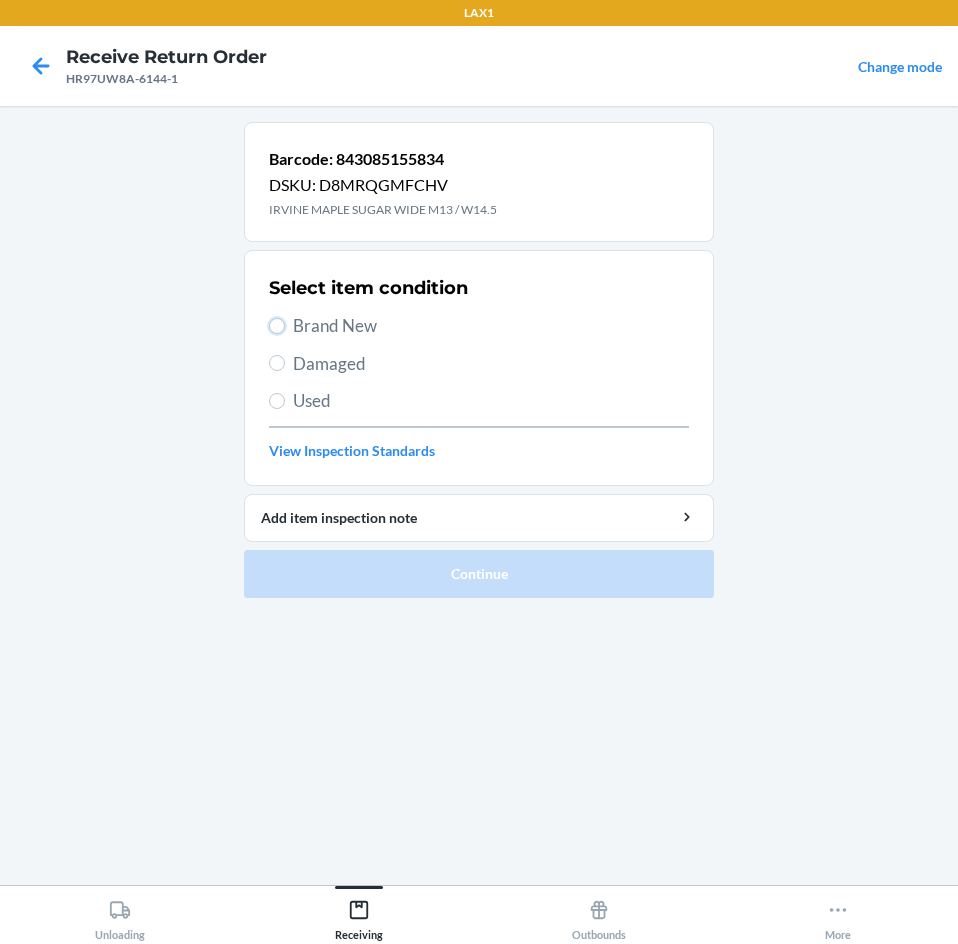 click on "Brand New" at bounding box center [277, 326] 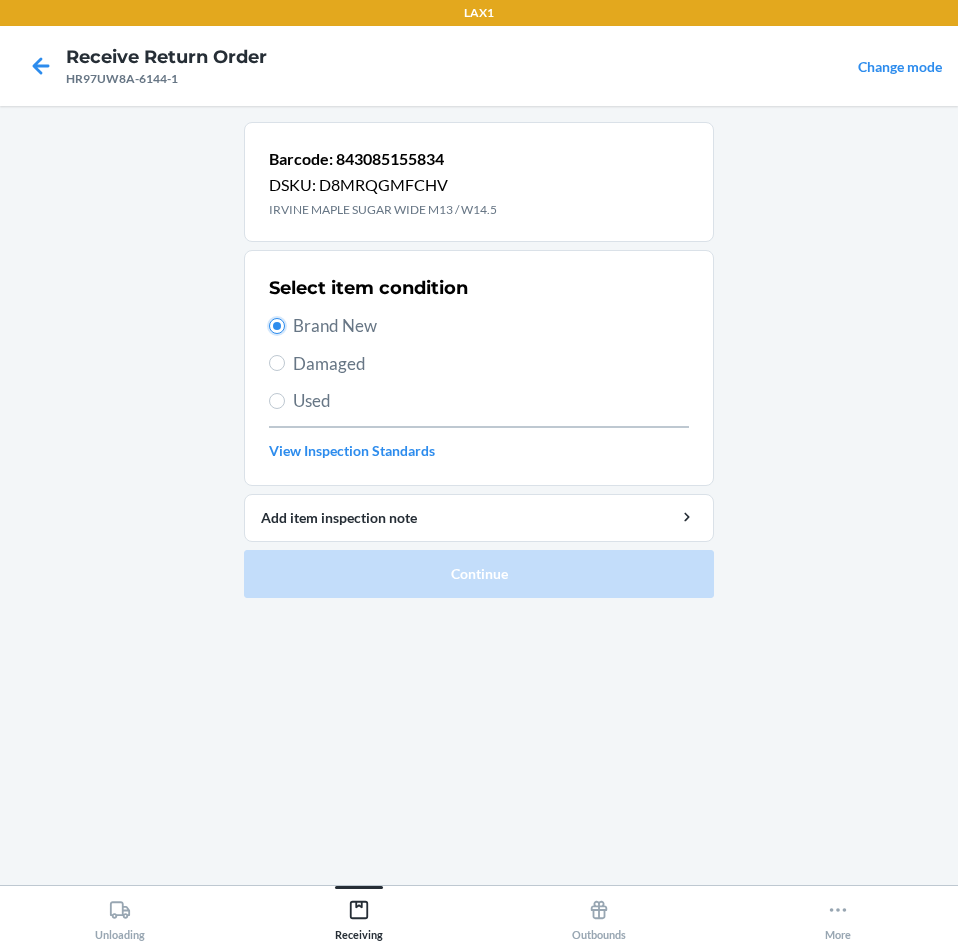 radio on "true" 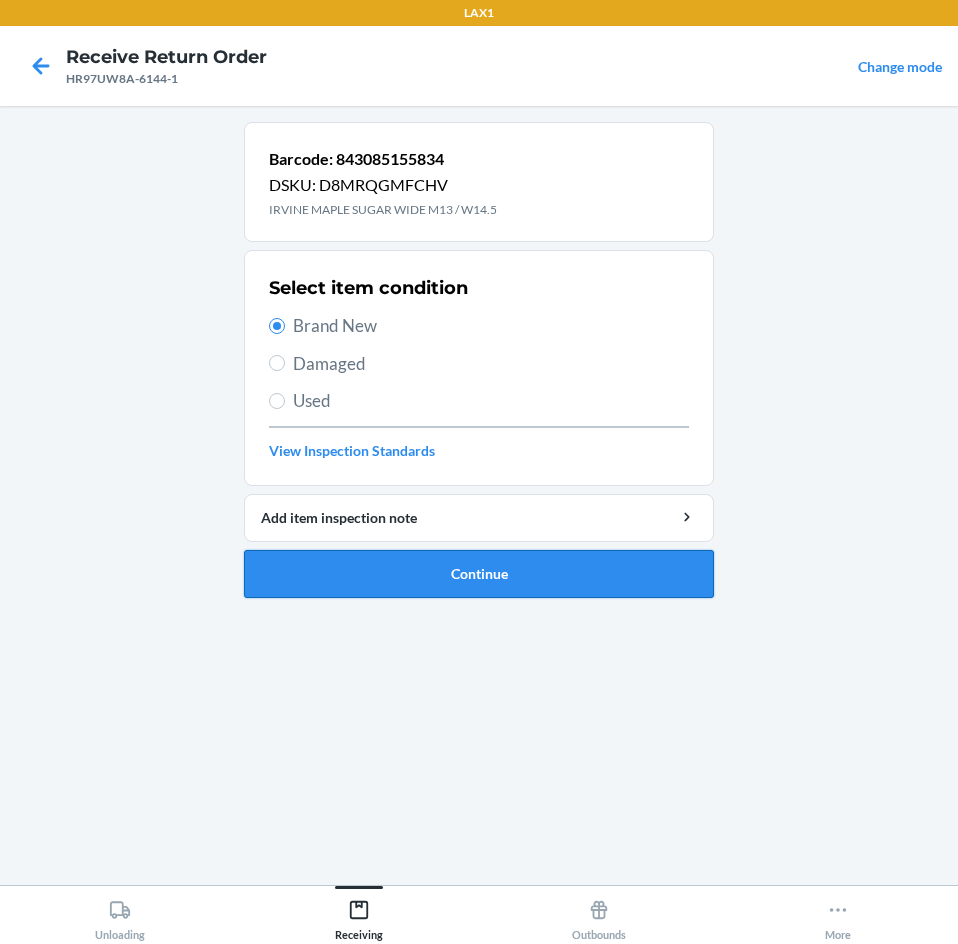 click on "Continue" at bounding box center [479, 574] 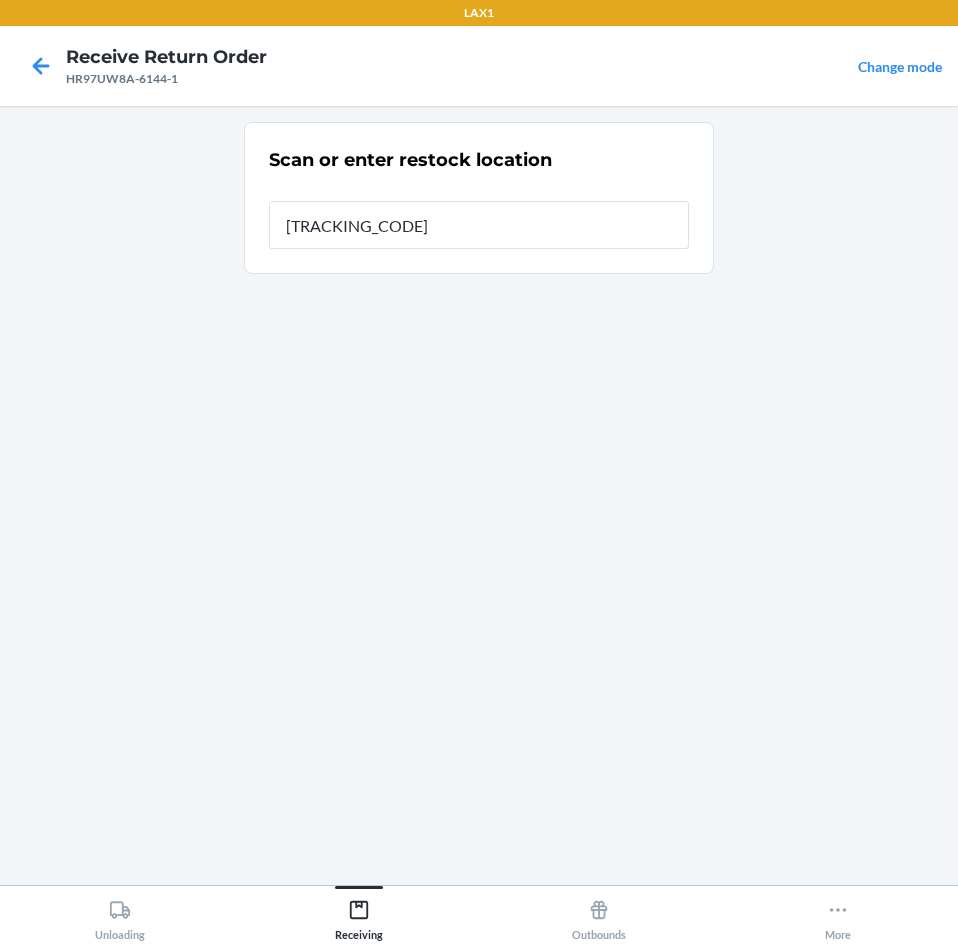 type on "RTCART092" 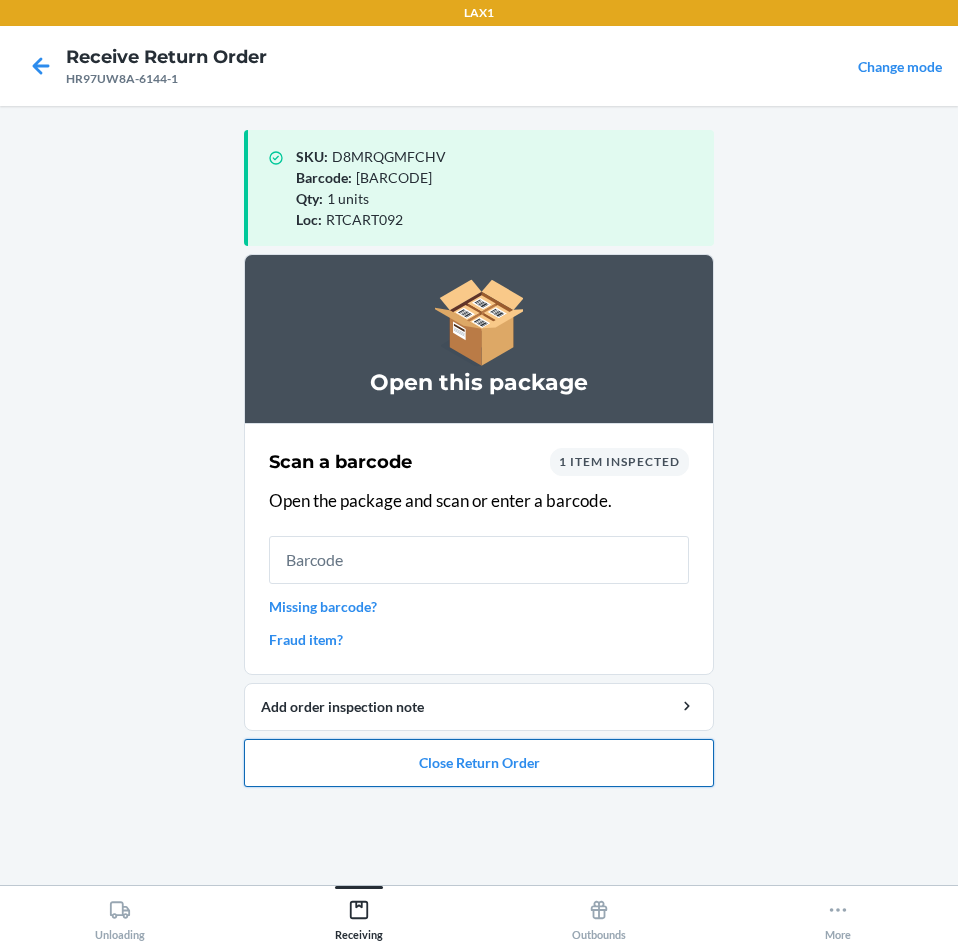 click on "Close Return Order" at bounding box center [479, 763] 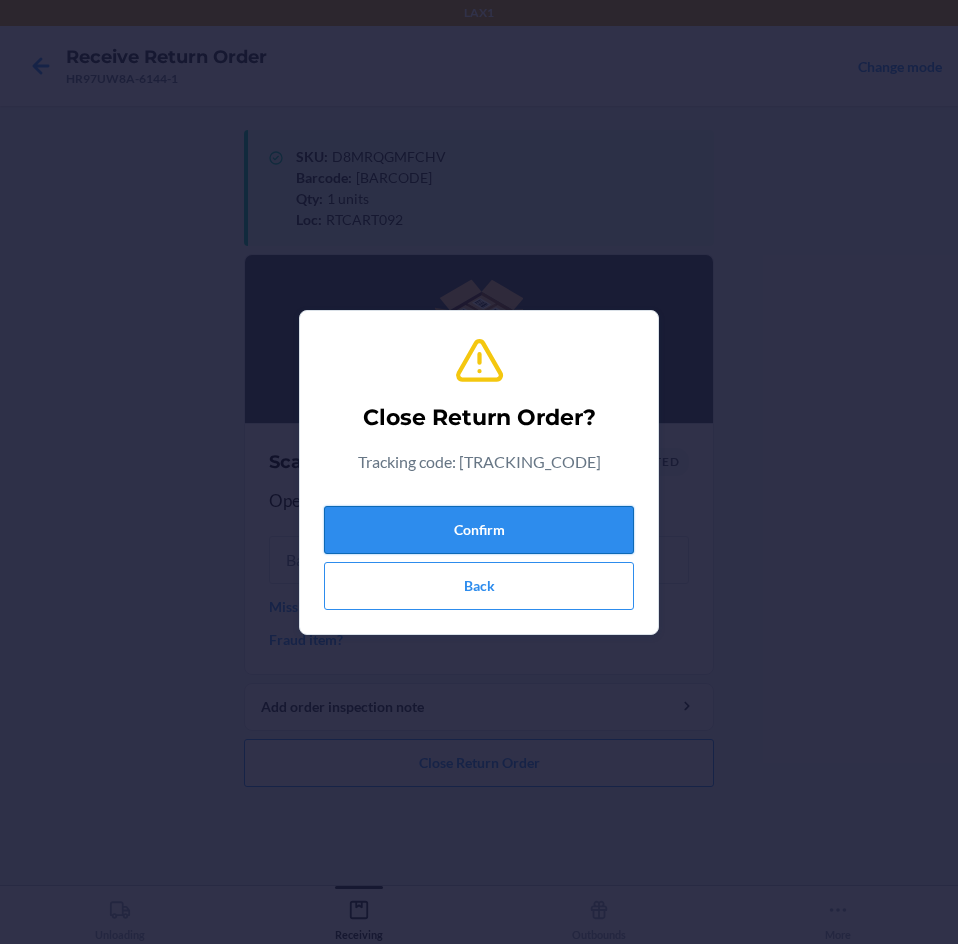 click on "Confirm" at bounding box center (479, 530) 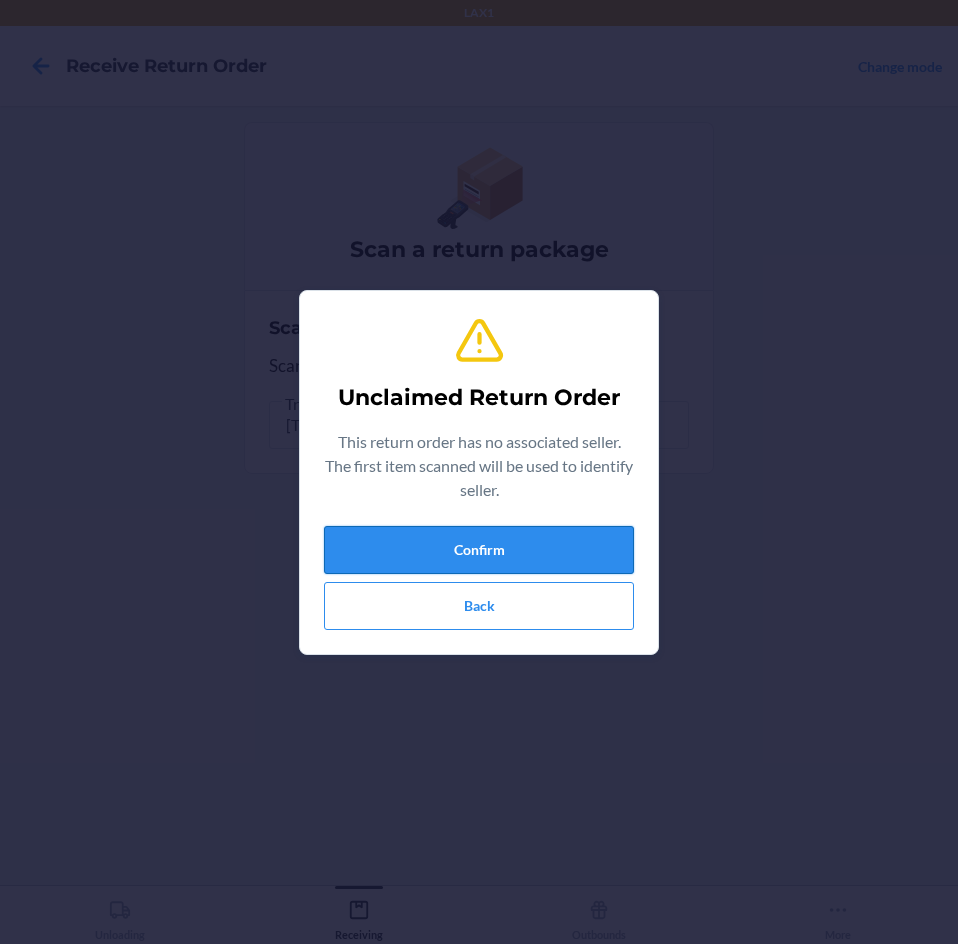 click on "Confirm" at bounding box center [479, 550] 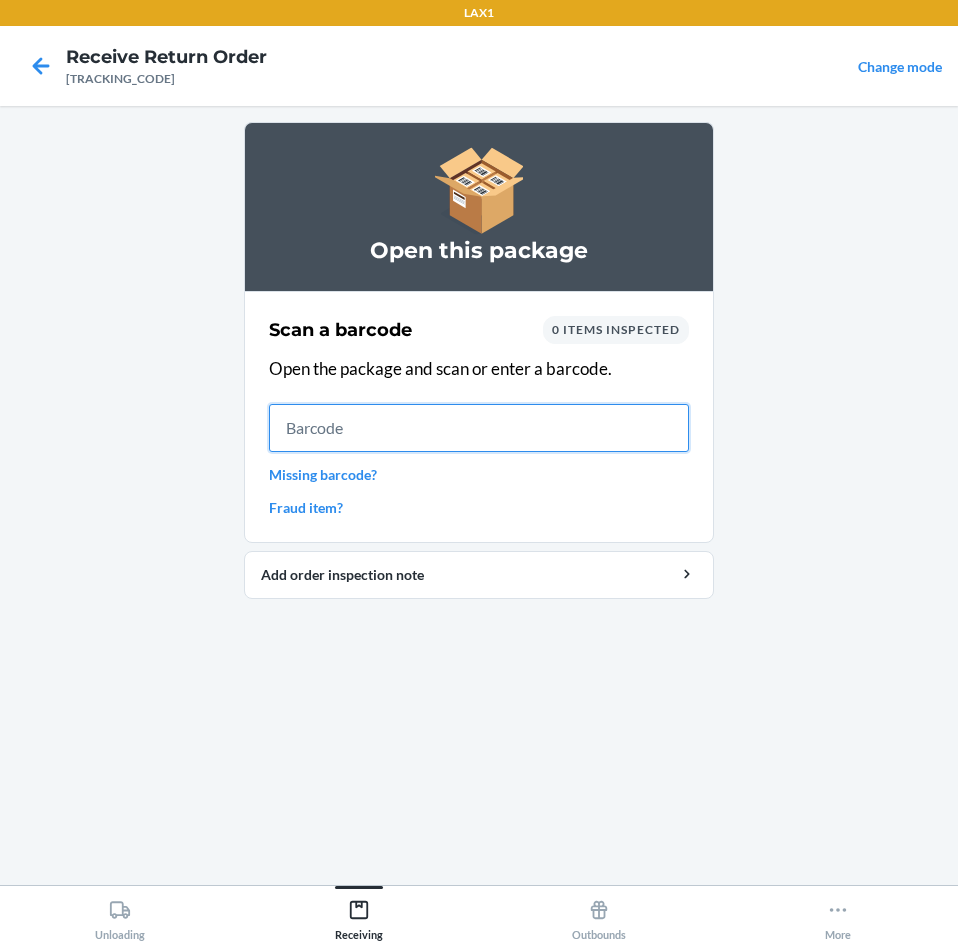 click at bounding box center [479, 428] 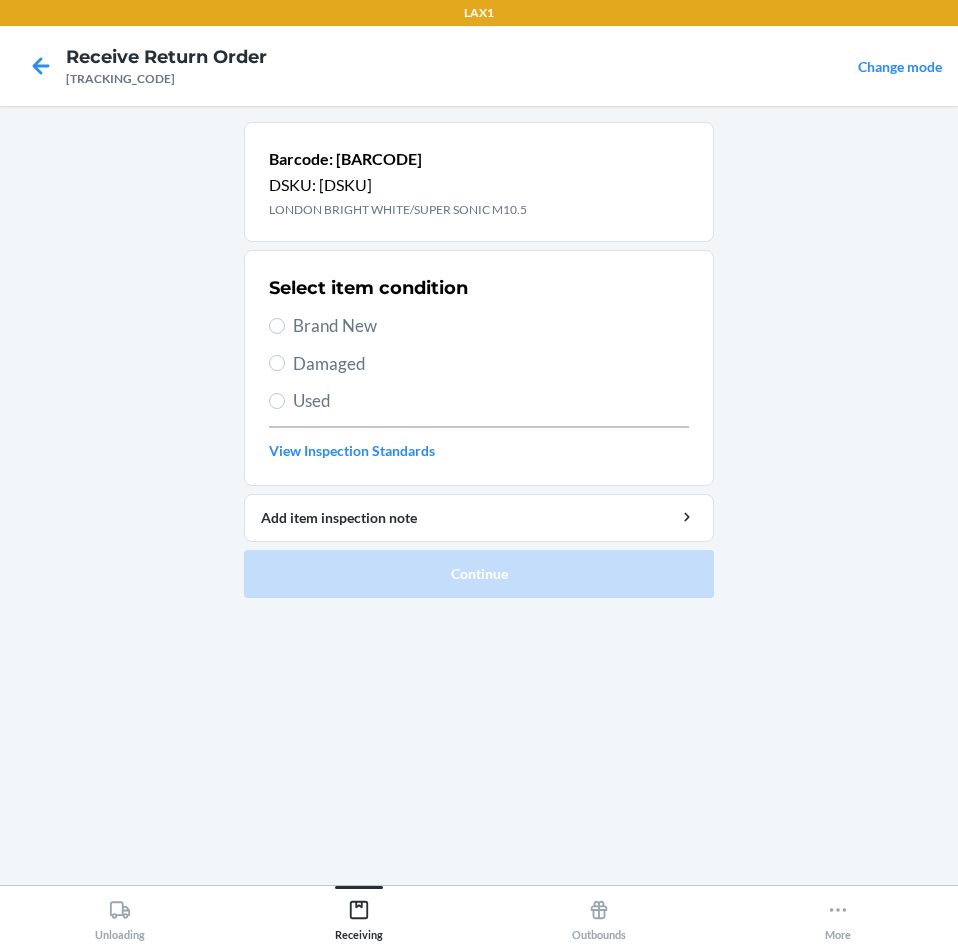 click on "Brand New" at bounding box center (491, 326) 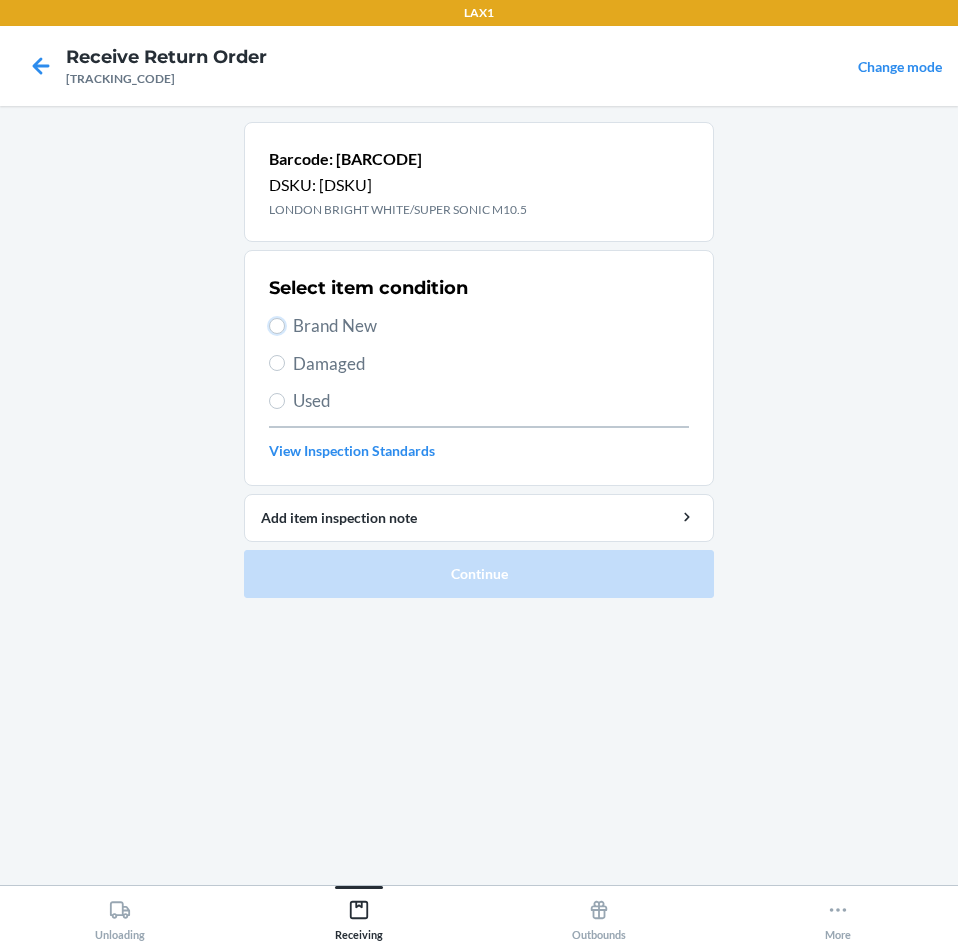 click on "Brand New" at bounding box center [277, 326] 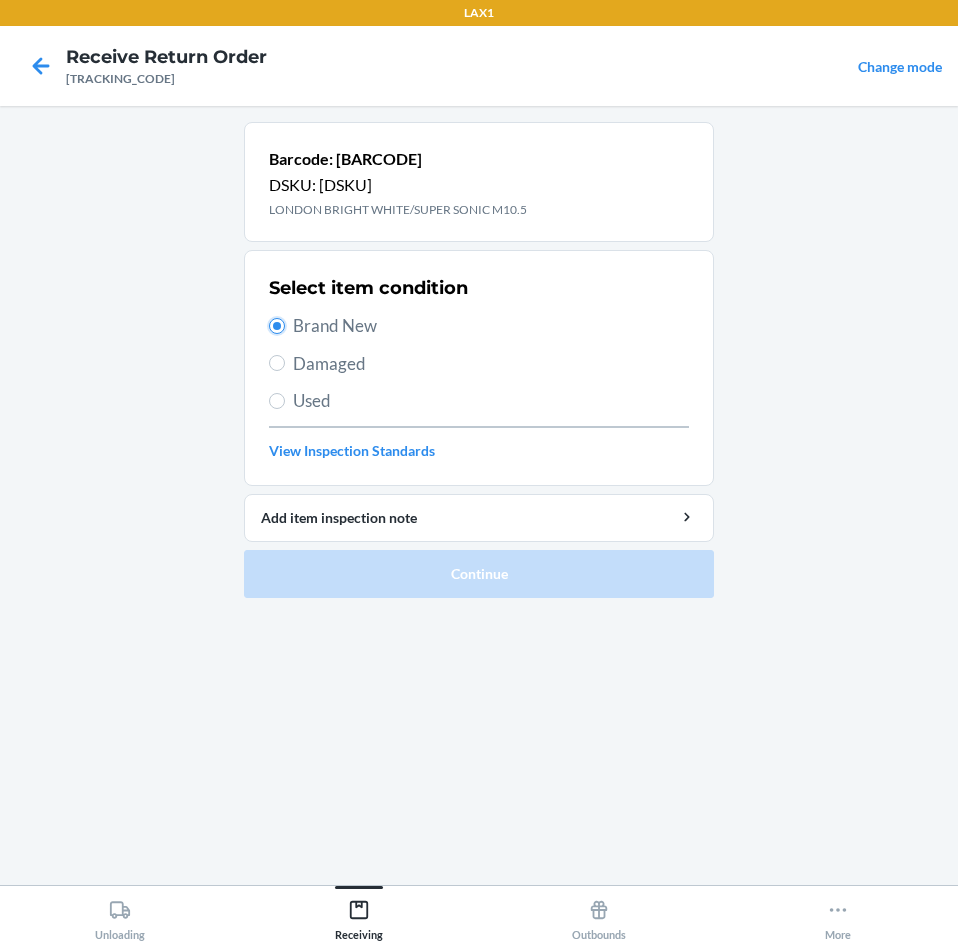 radio on "true" 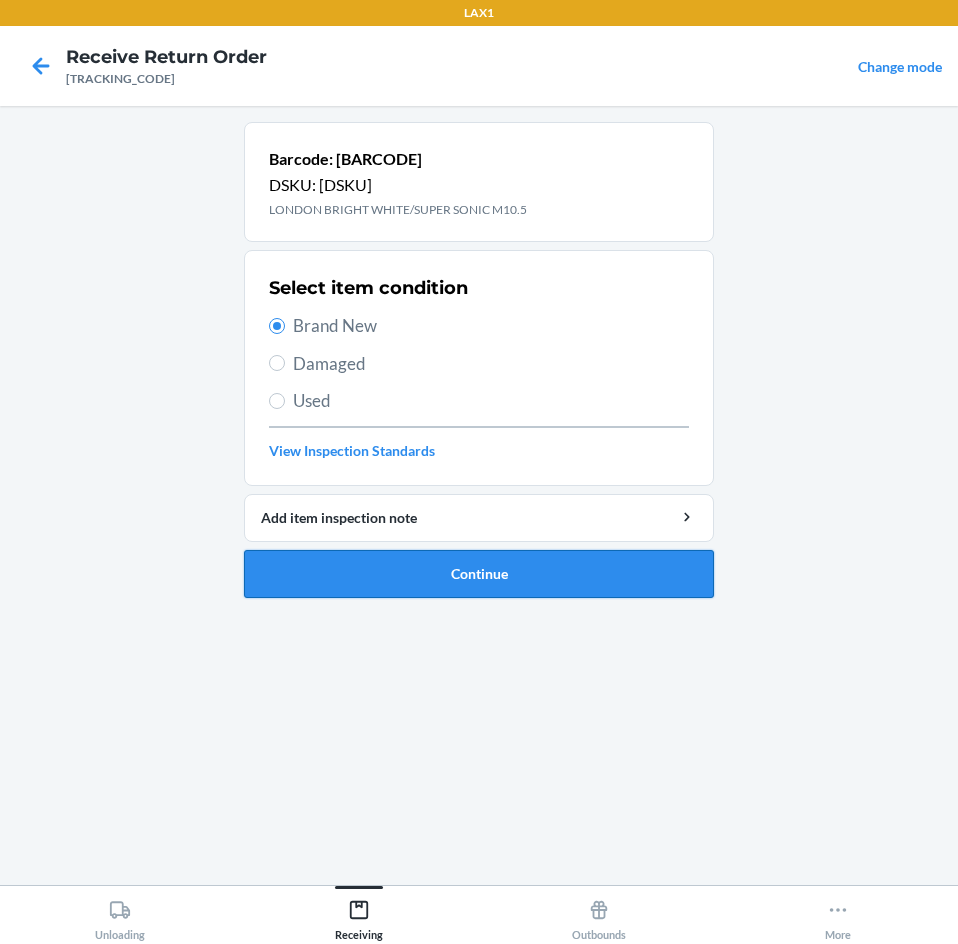 click on "Continue" at bounding box center (479, 574) 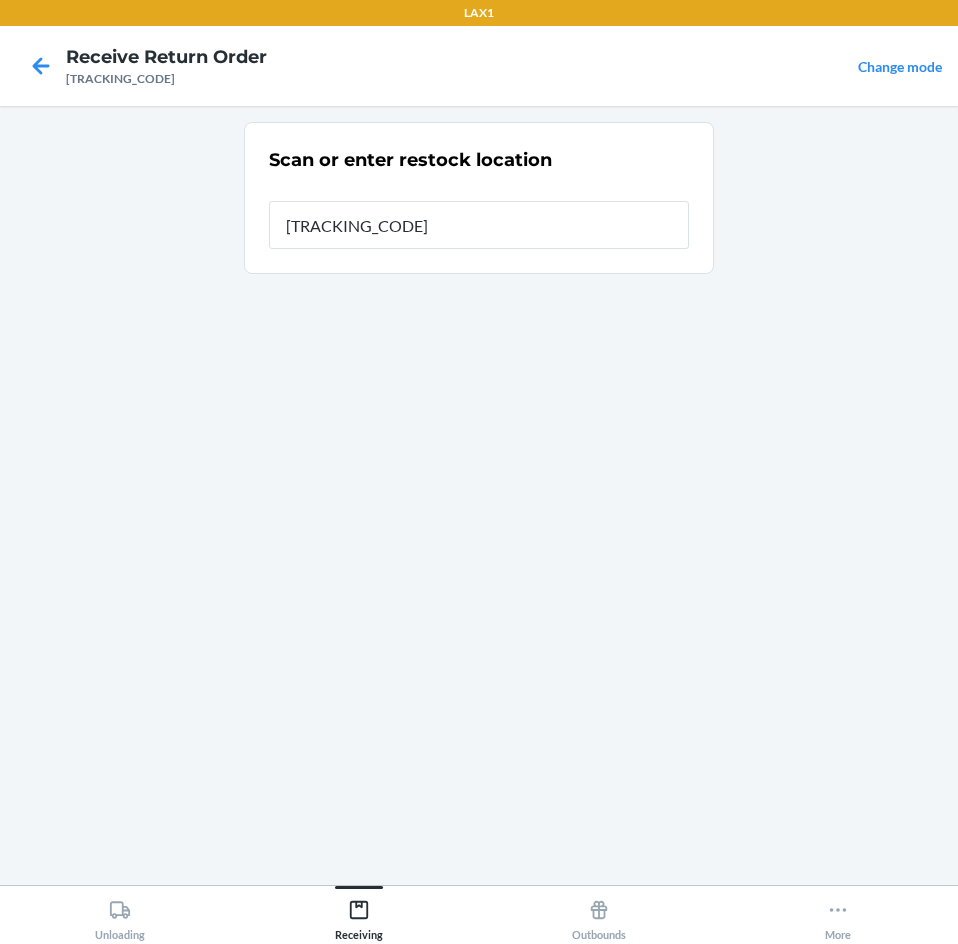 type on "RTCART092" 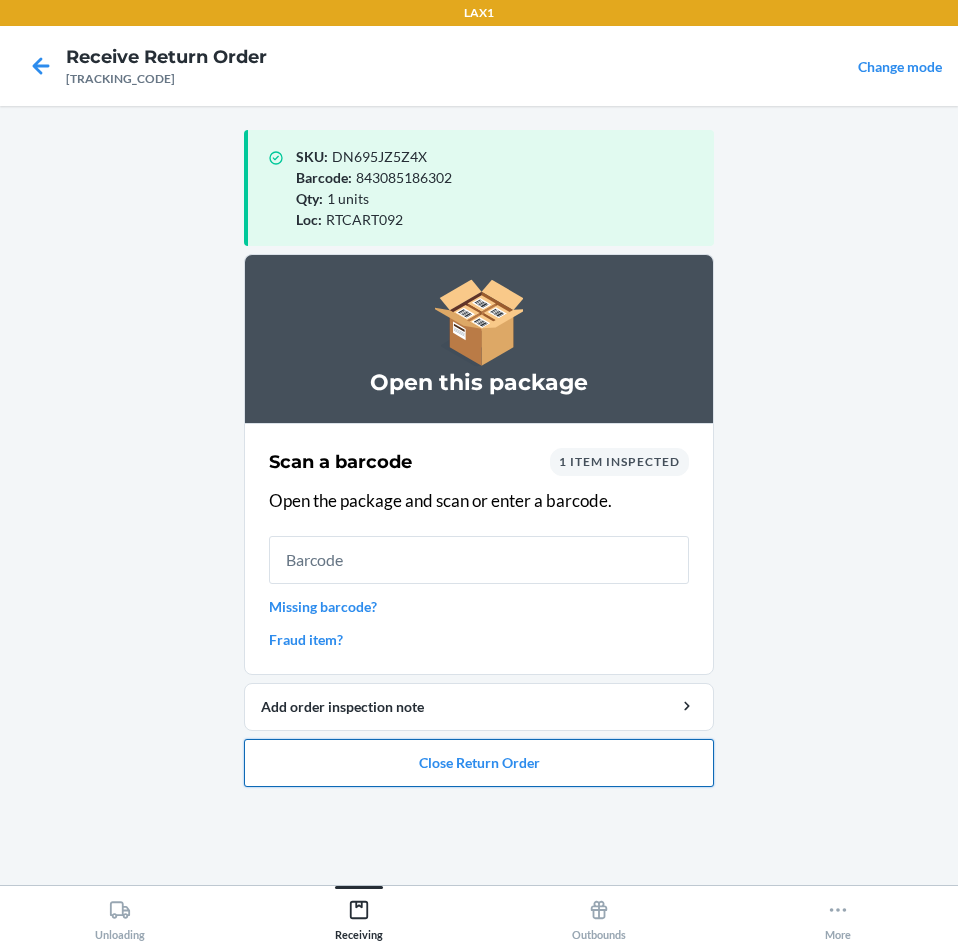 click on "Close Return Order" at bounding box center (479, 763) 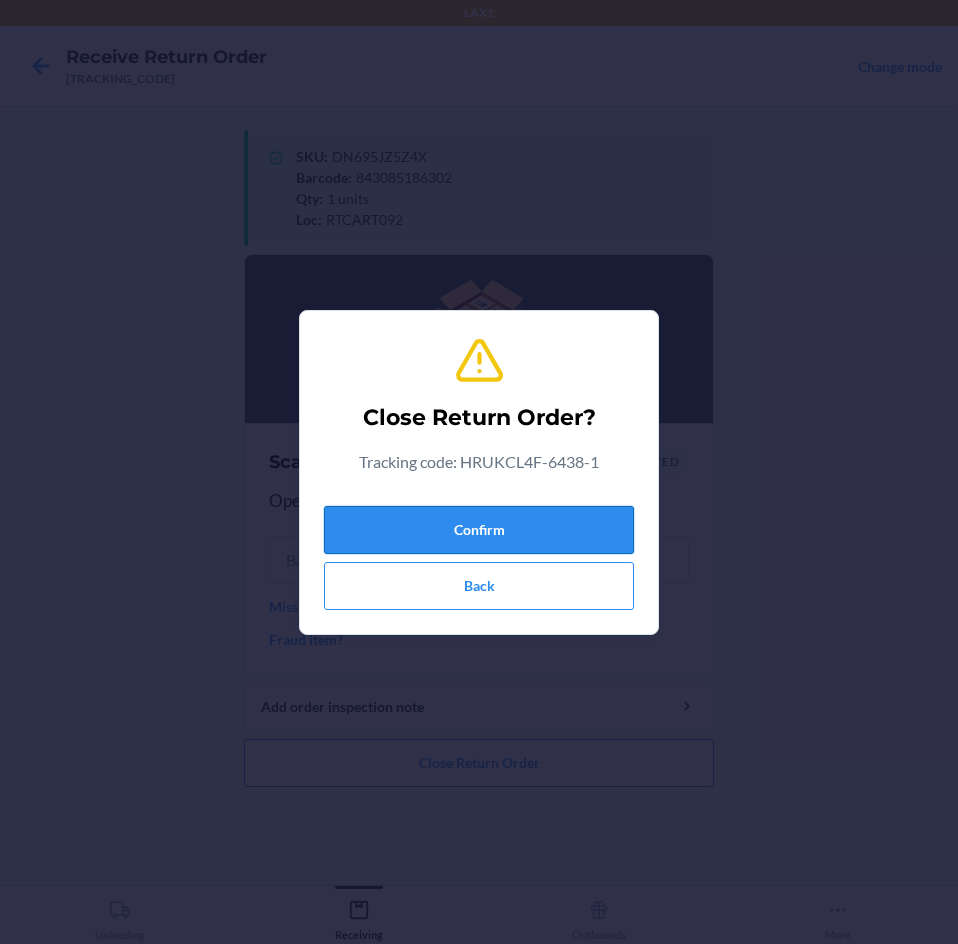 click on "Confirm" at bounding box center (479, 530) 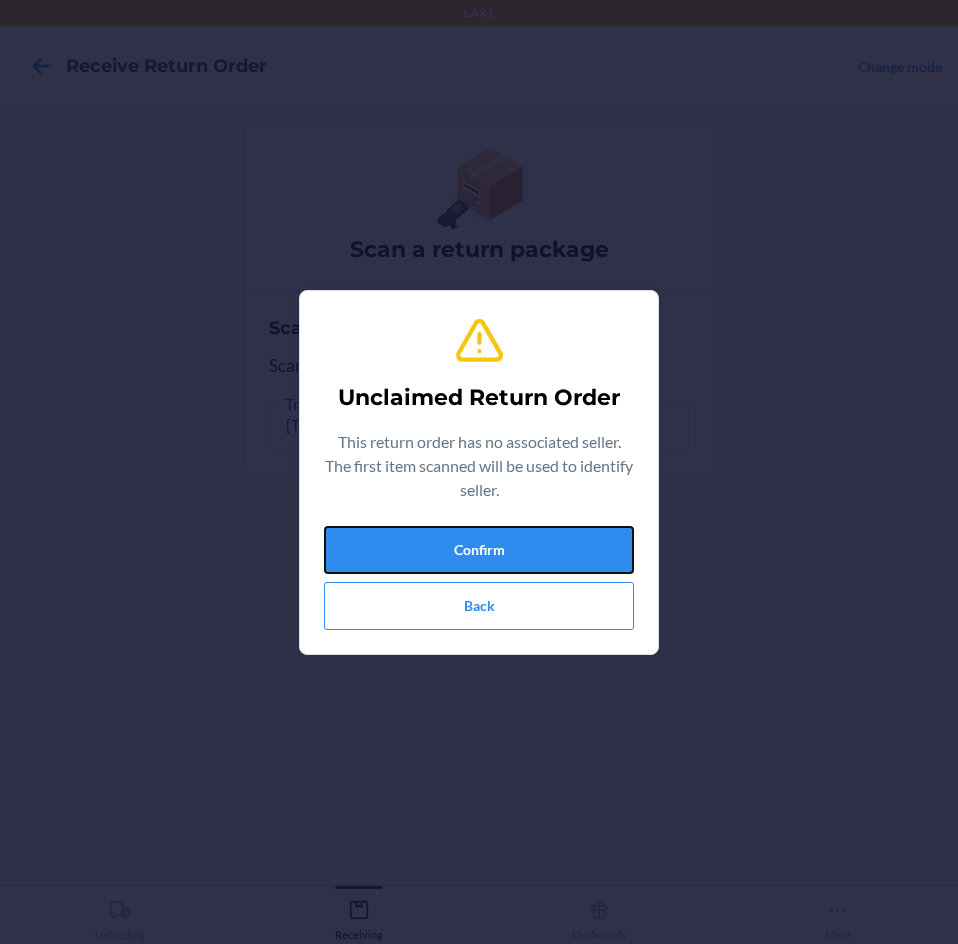 click on "Confirm" at bounding box center (479, 550) 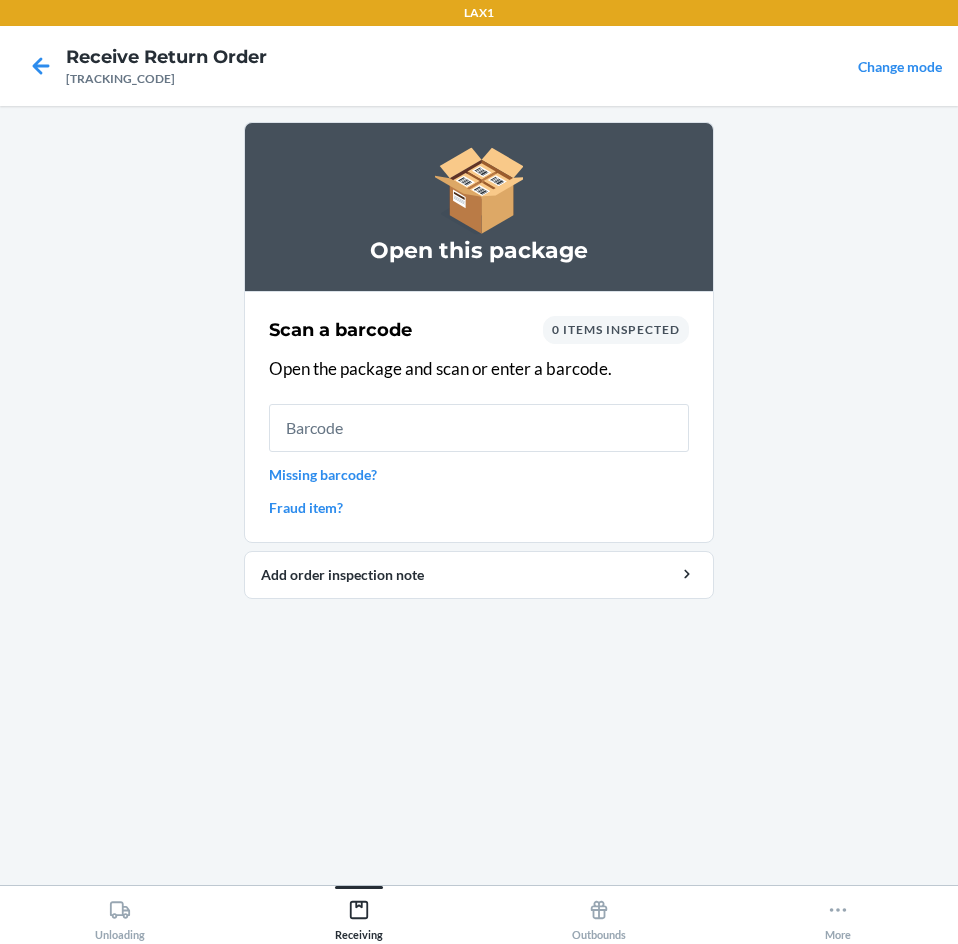 click on "Missing barcode?" at bounding box center [479, 474] 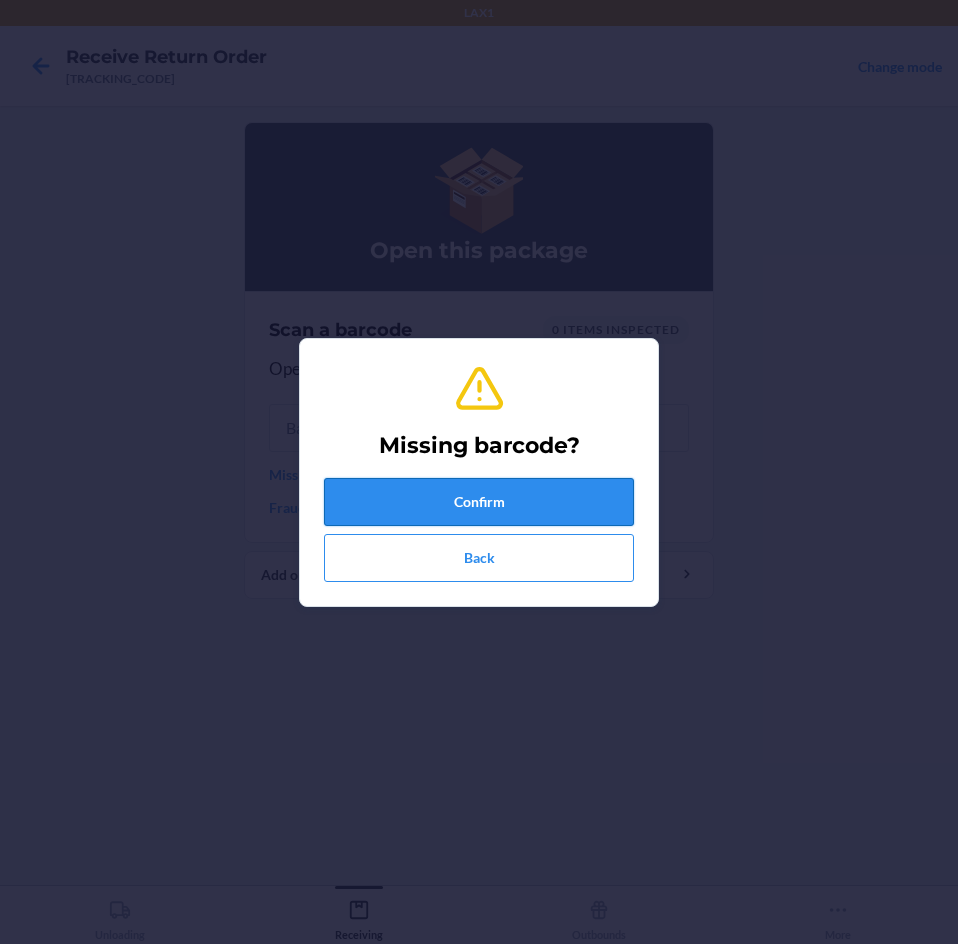 click on "Confirm" at bounding box center (479, 502) 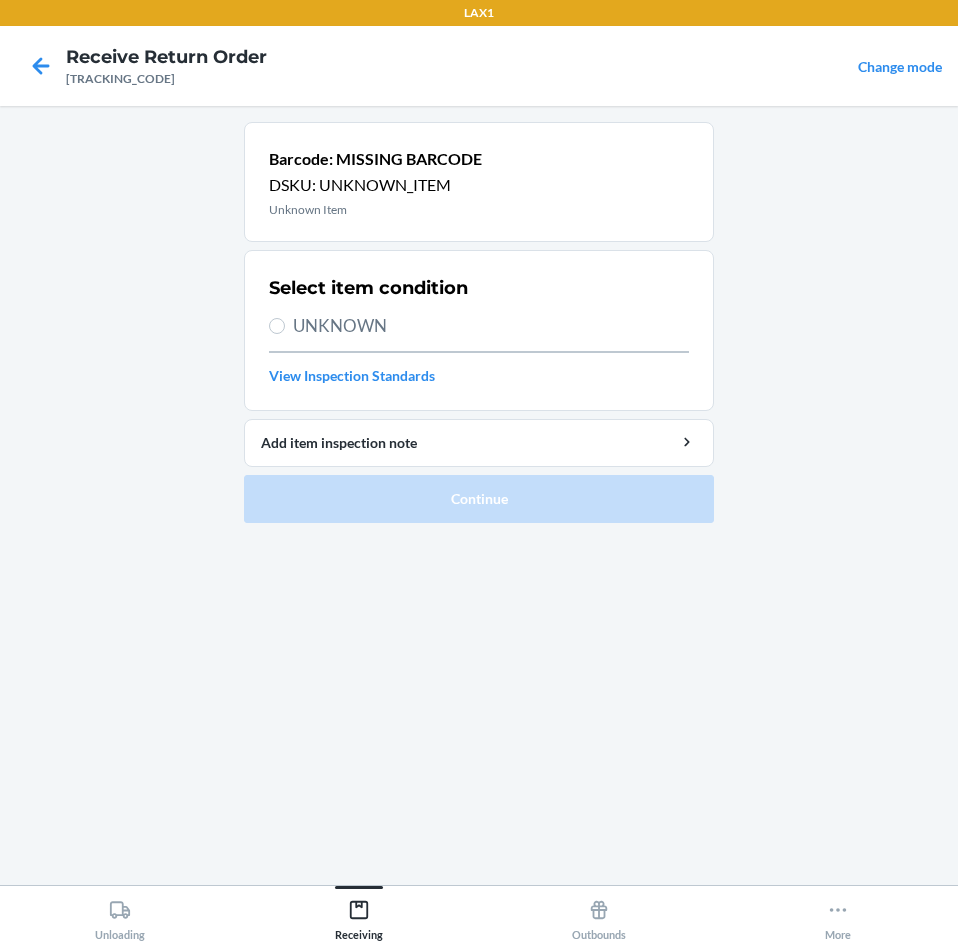 click on "UNKNOWN" at bounding box center [491, 326] 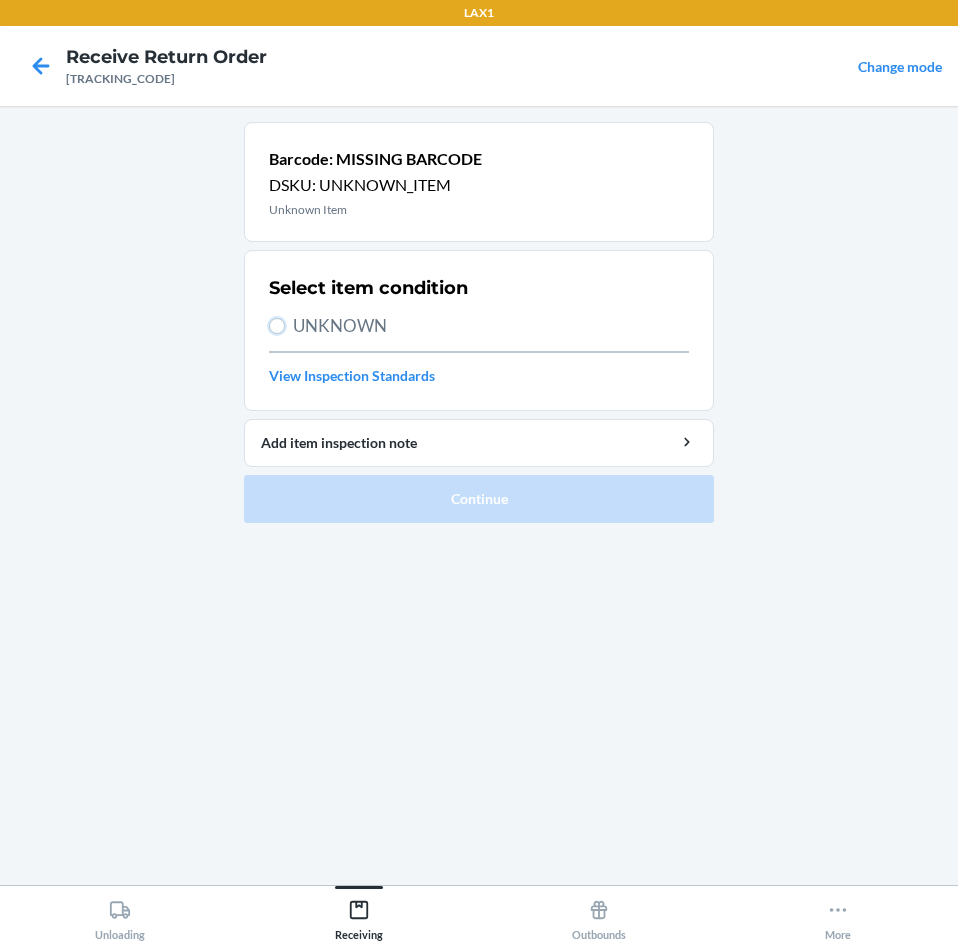 click on "UNKNOWN" at bounding box center [277, 326] 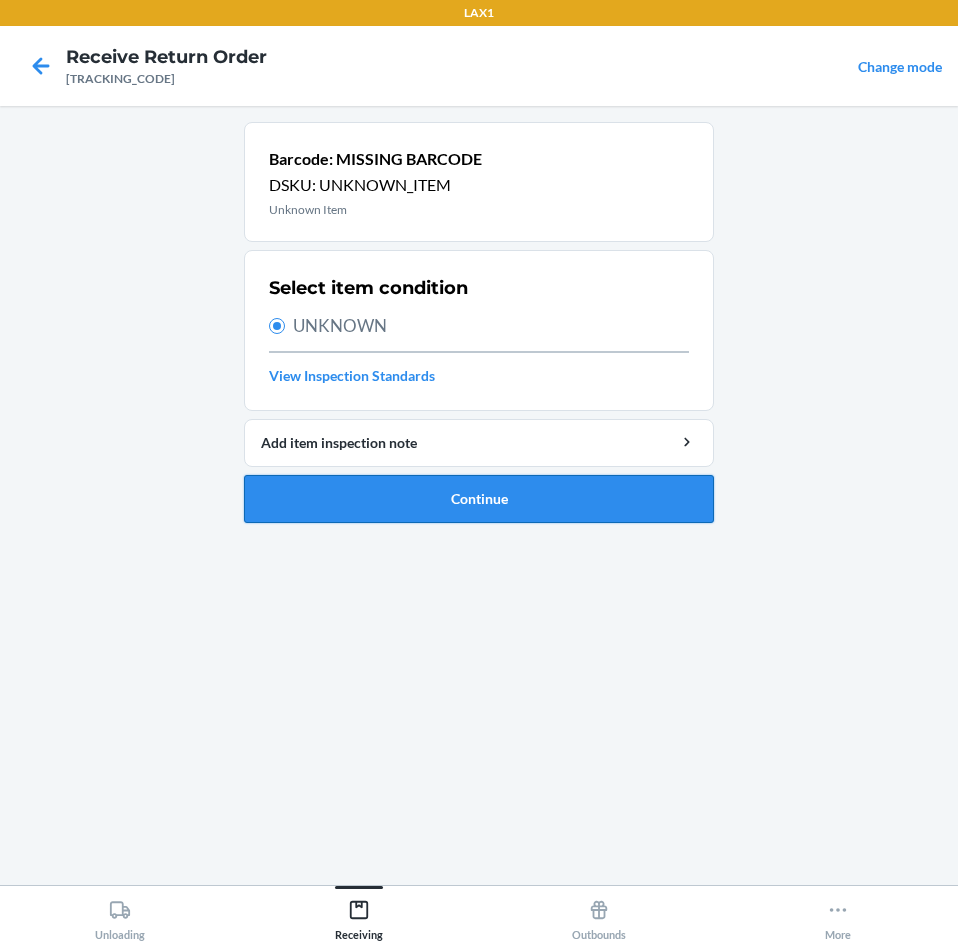 click on "Continue" at bounding box center [479, 499] 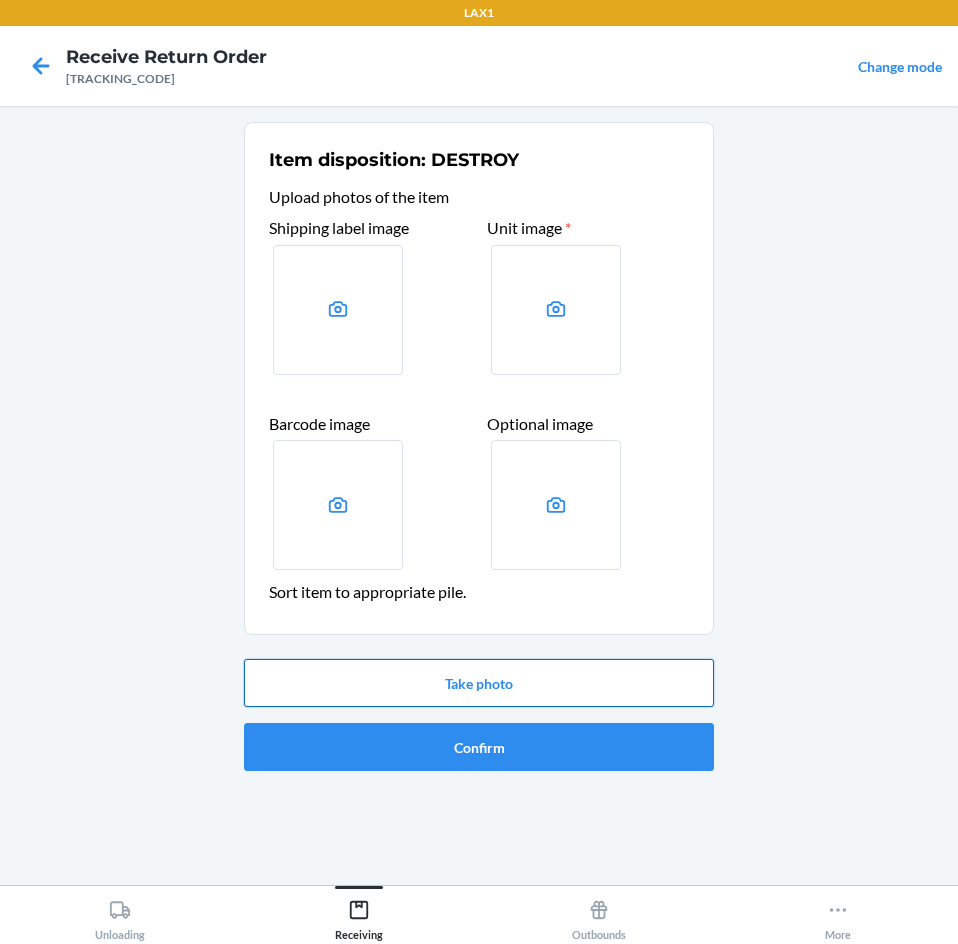 click on "Take photo" at bounding box center [479, 683] 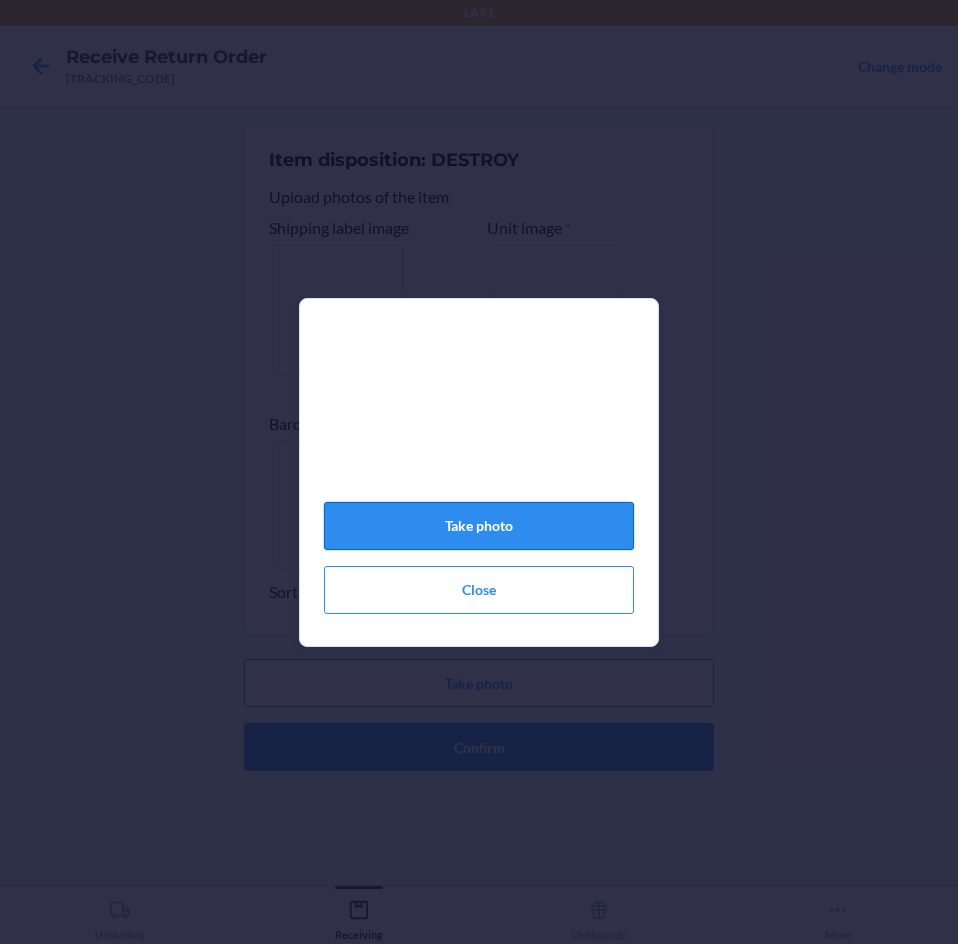click on "Take photo" 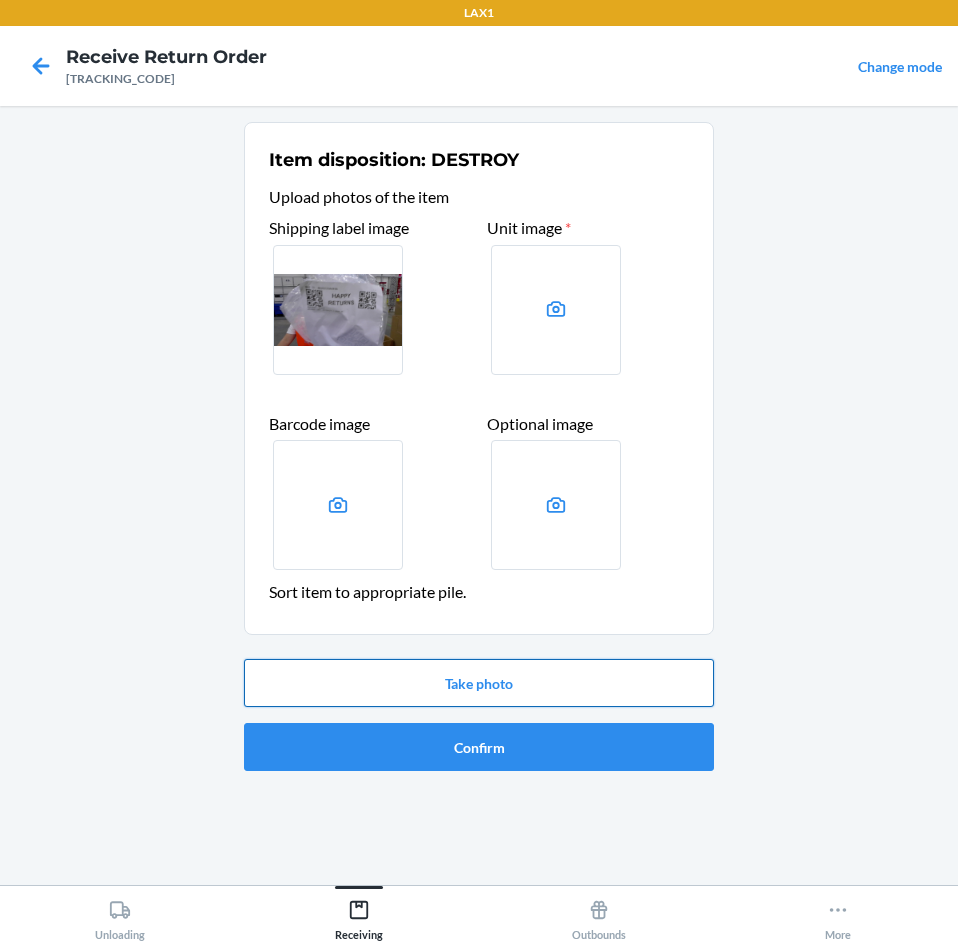 click on "Take photo" at bounding box center [479, 683] 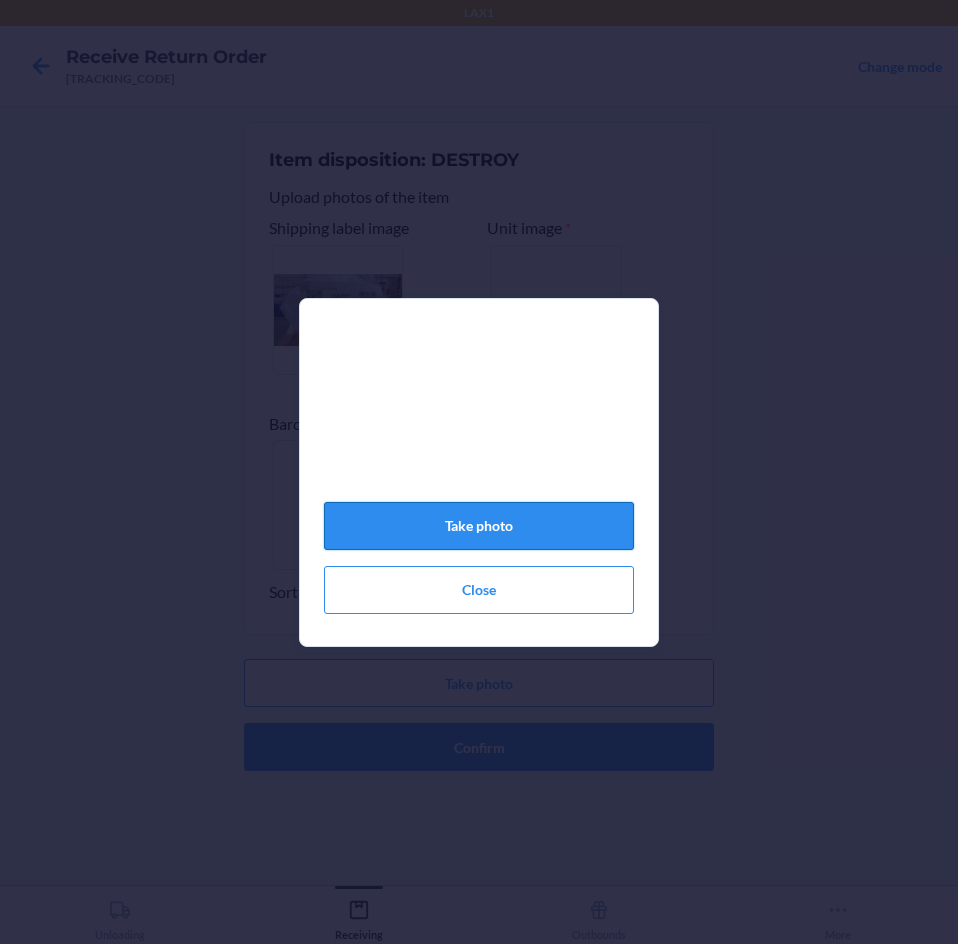 click on "Take photo" 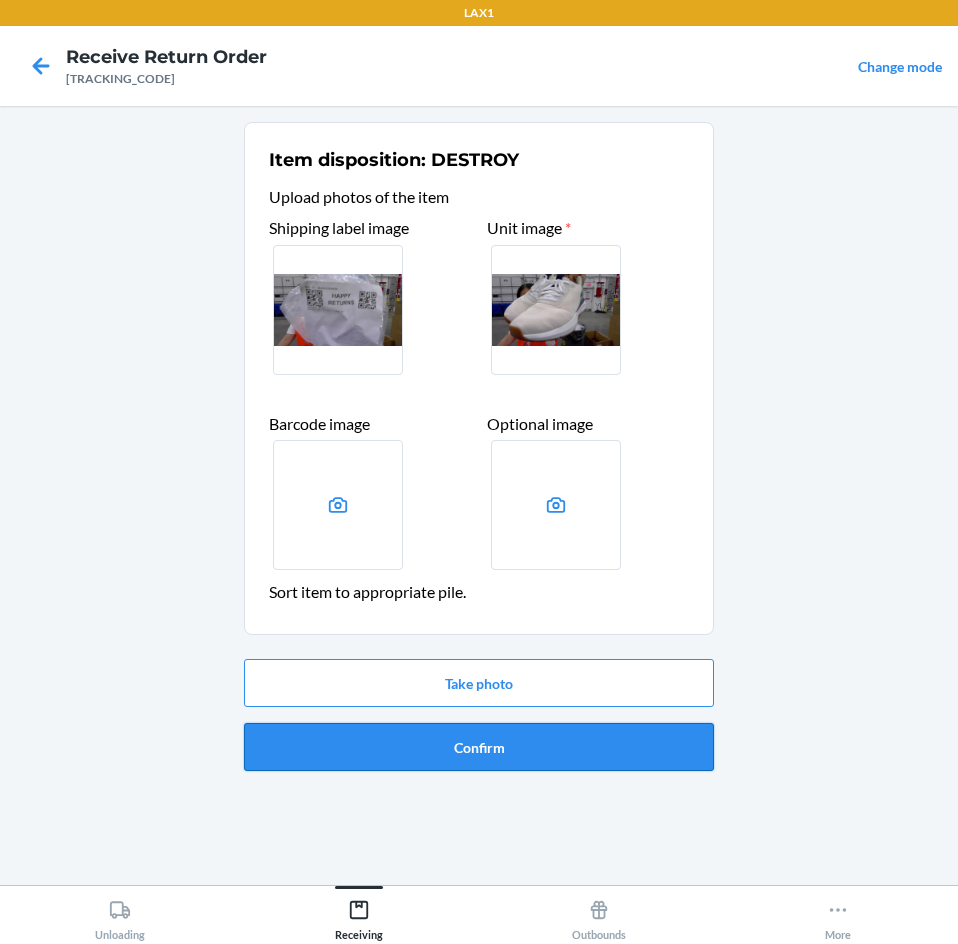 click on "Confirm" at bounding box center (479, 747) 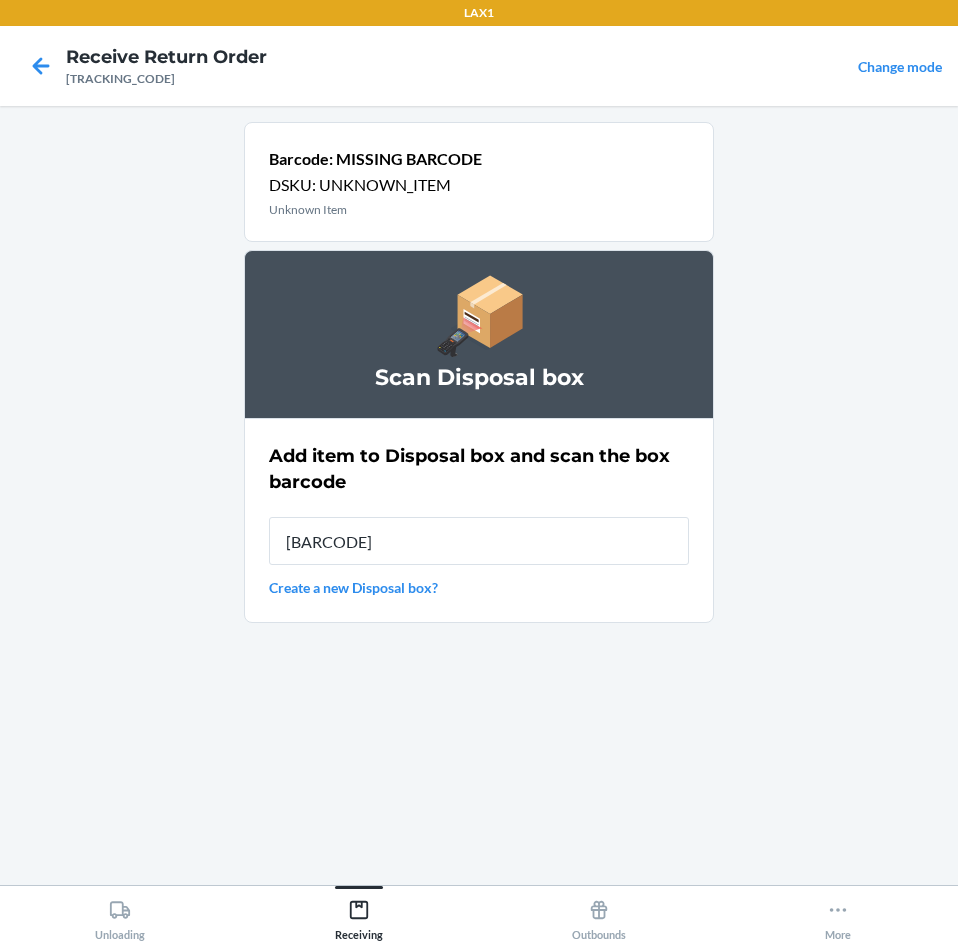 type on "[BARCODE]" 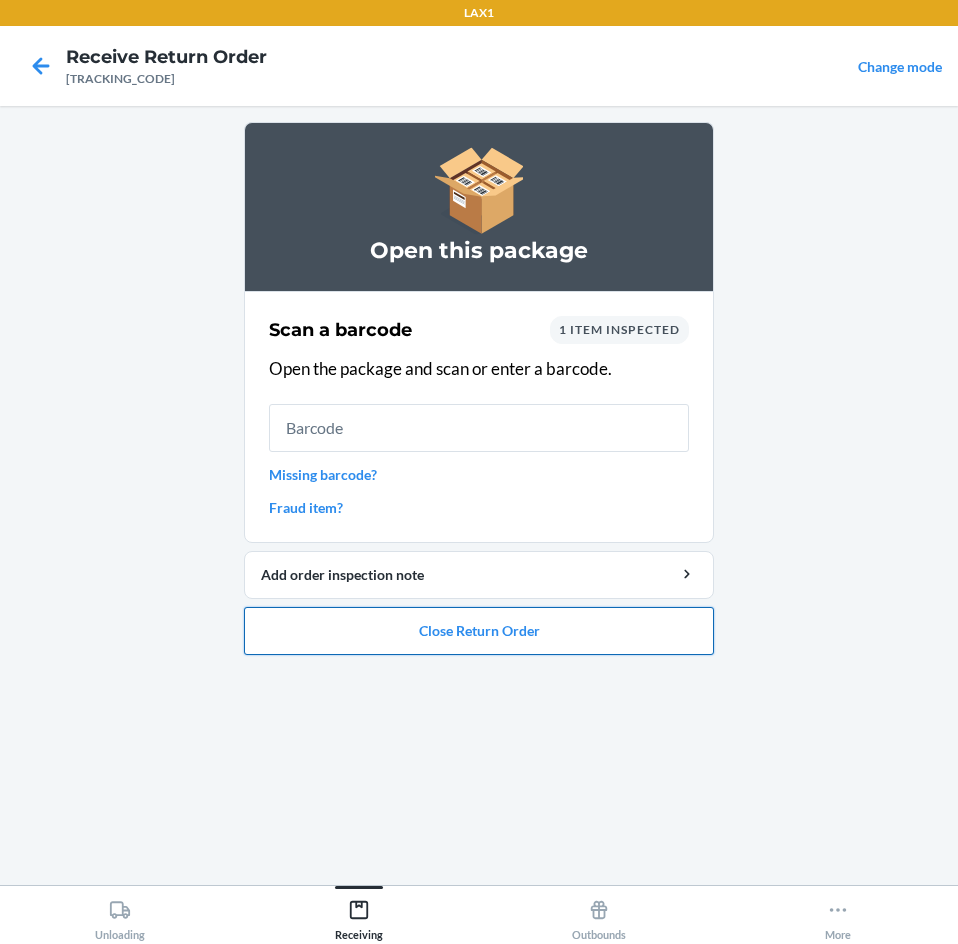 click on "Close Return Order" at bounding box center (479, 631) 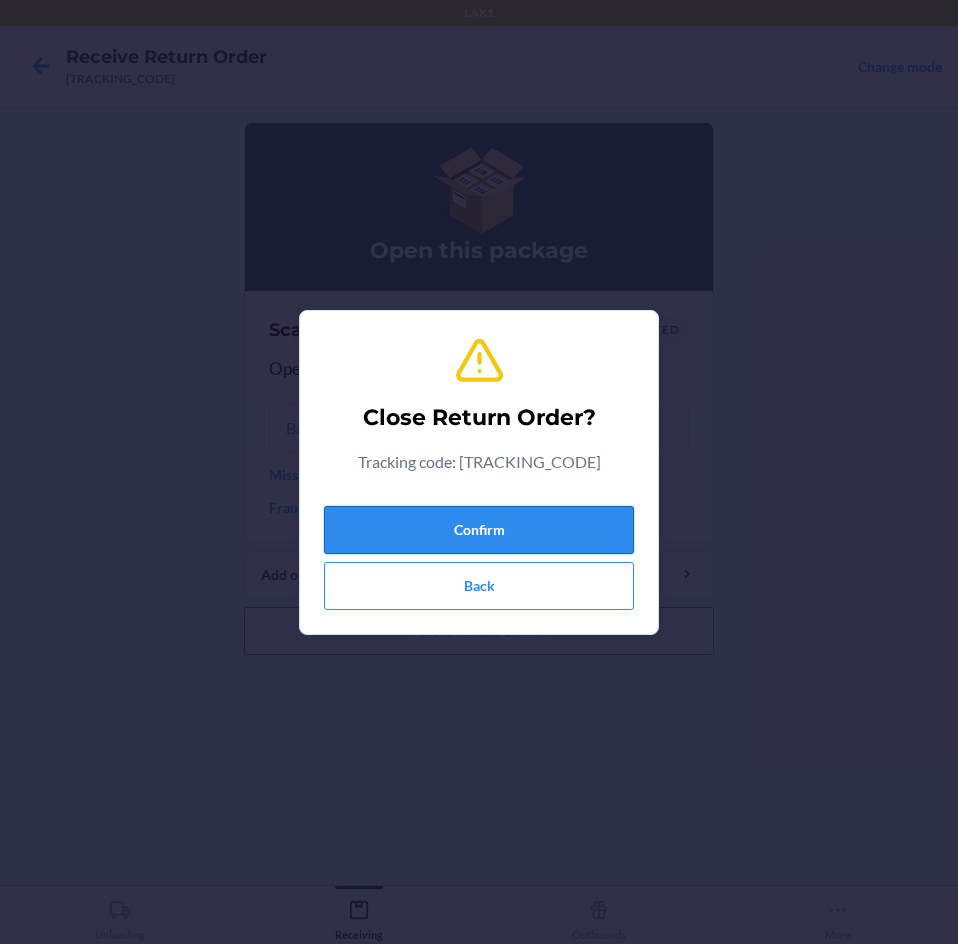 click on "Confirm" at bounding box center [479, 530] 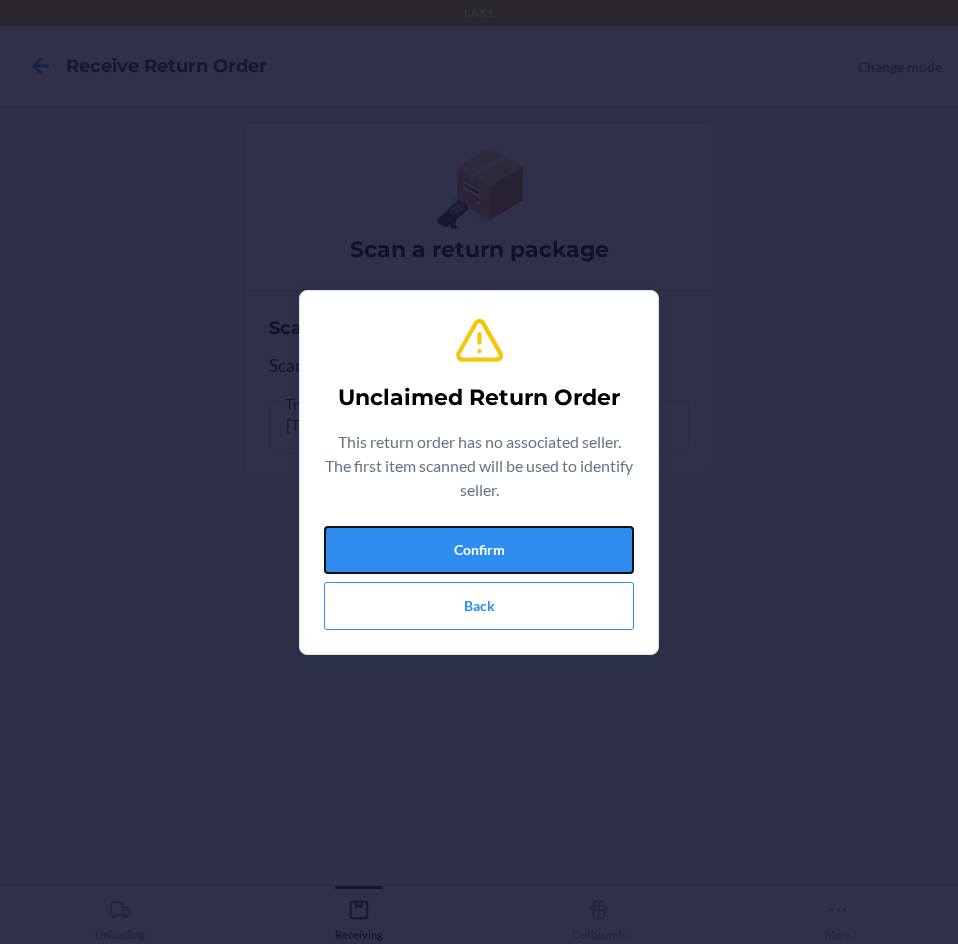 click on "Confirm" at bounding box center [479, 550] 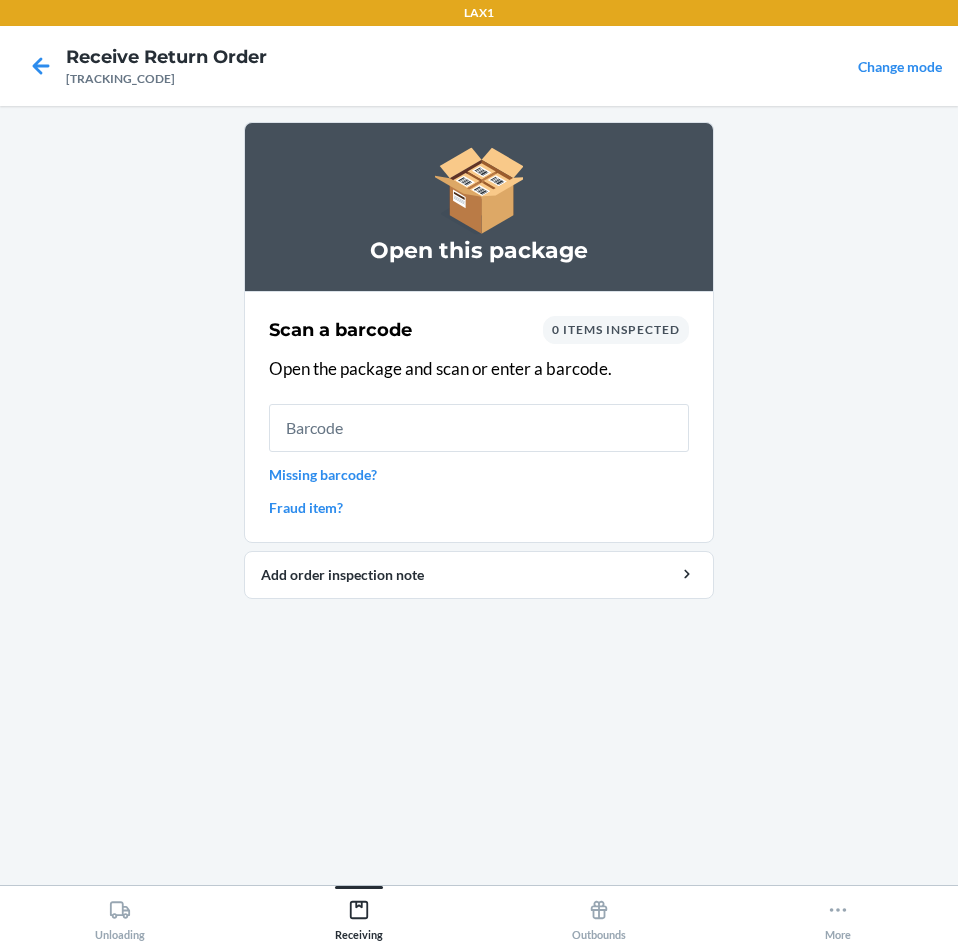 click on "Missing barcode?" at bounding box center [479, 474] 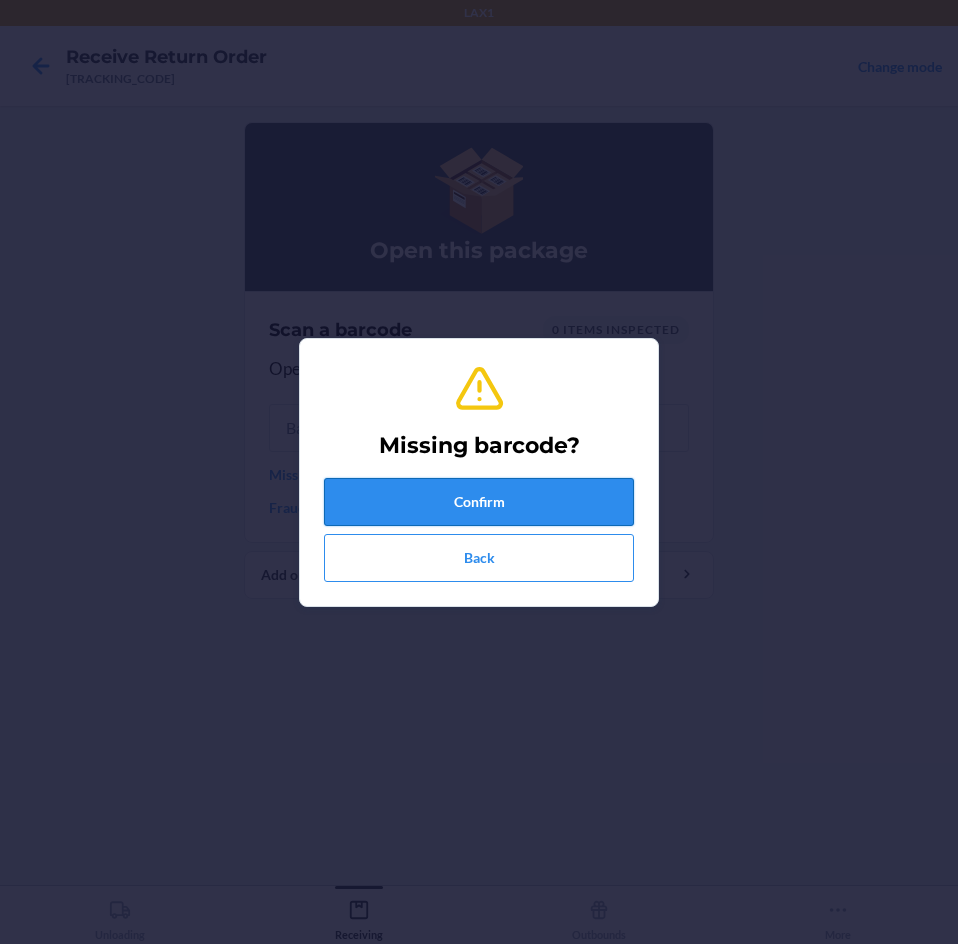 click on "Confirm" at bounding box center (479, 502) 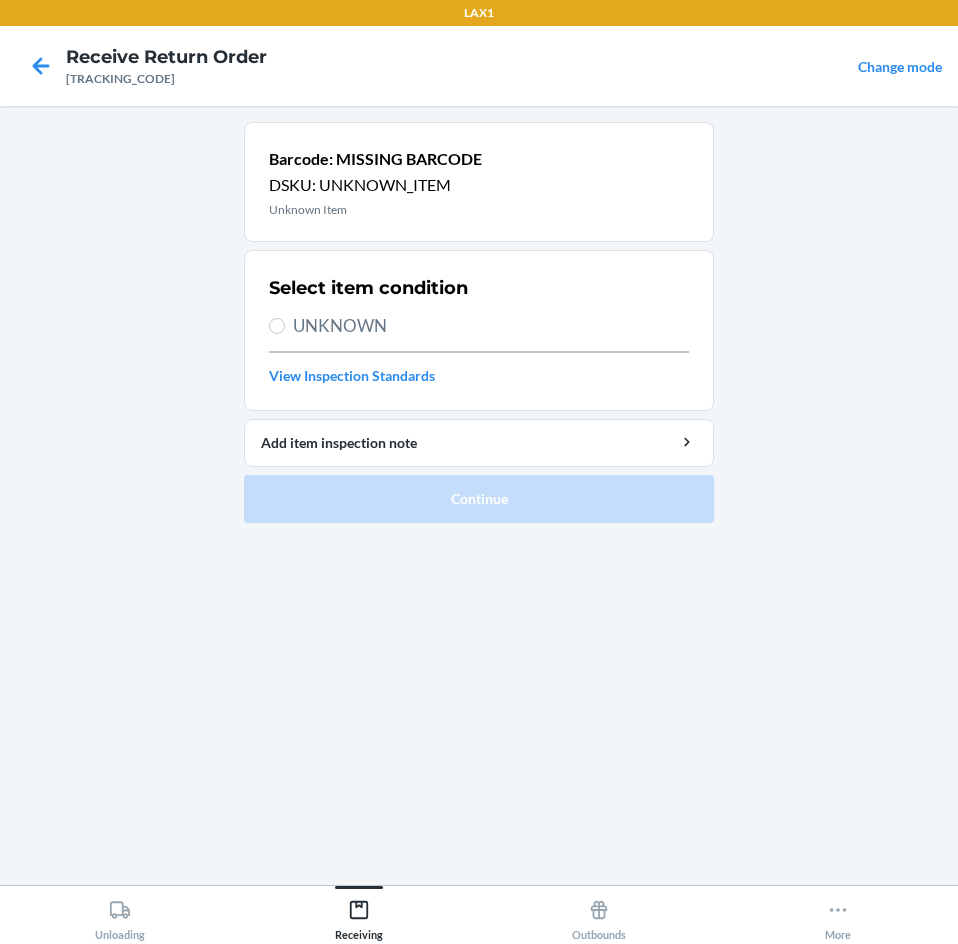 click on "UNKNOWN" at bounding box center (491, 326) 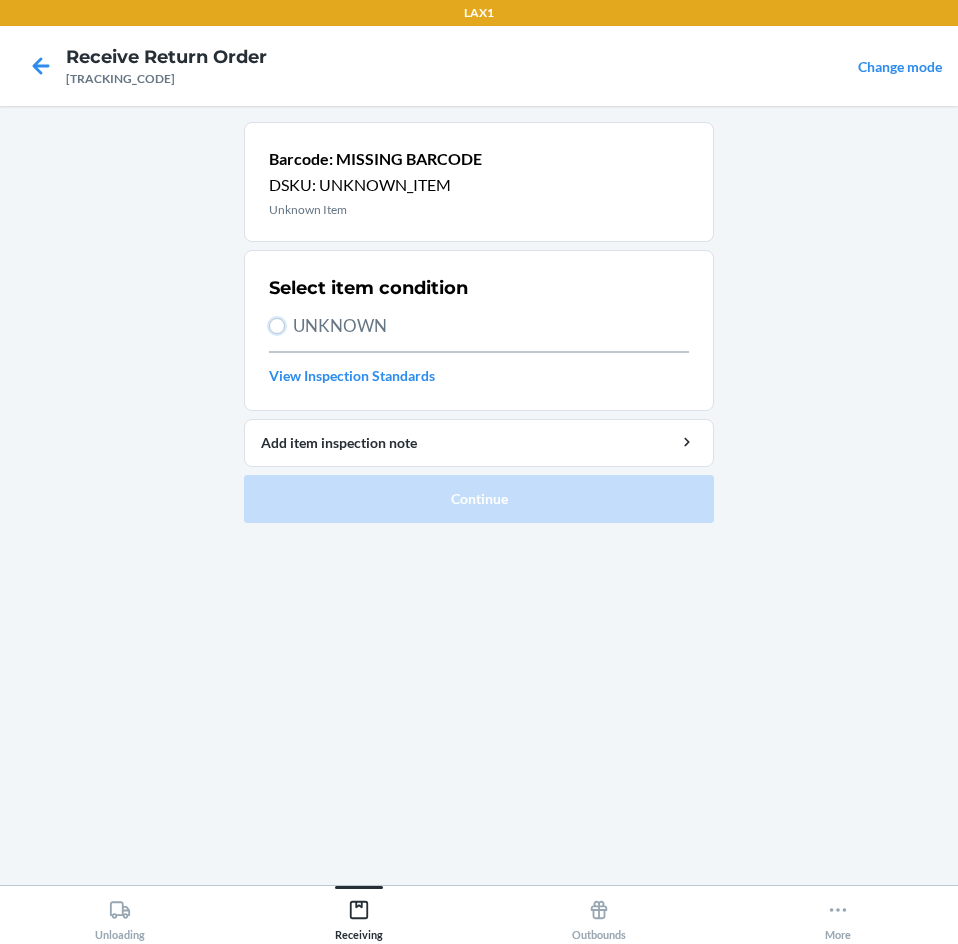 click on "UNKNOWN" at bounding box center (277, 326) 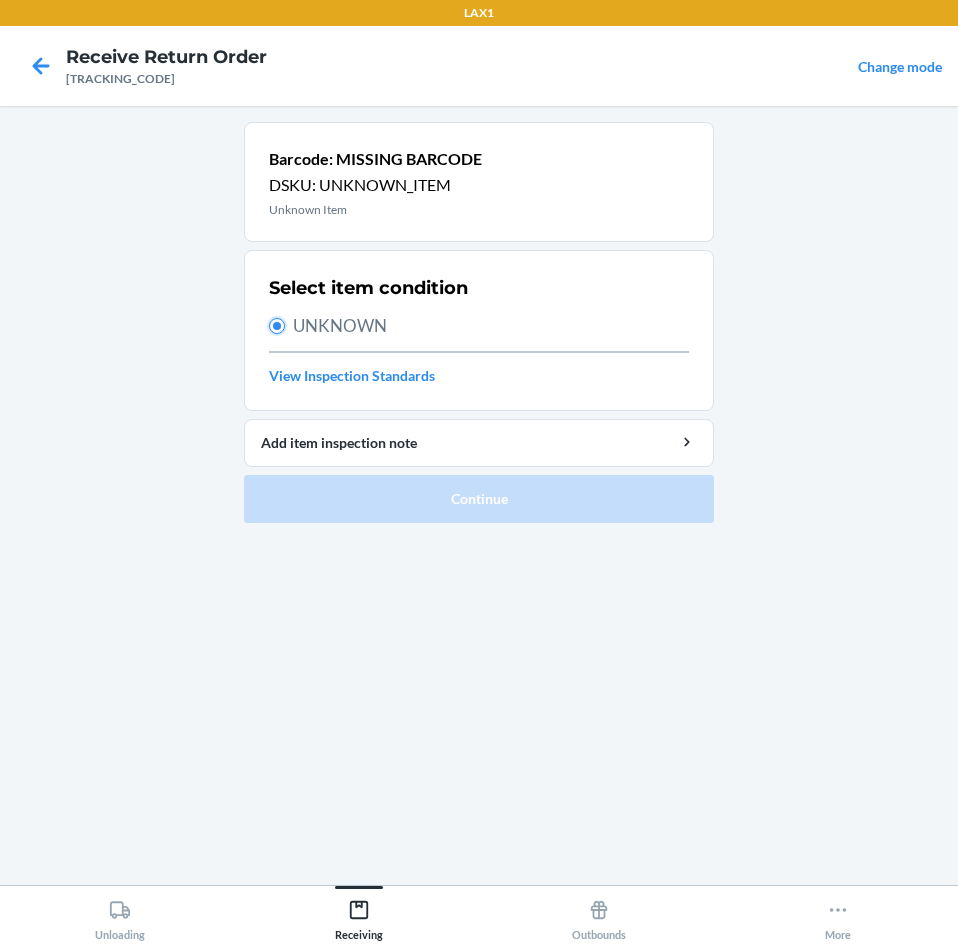 radio on "true" 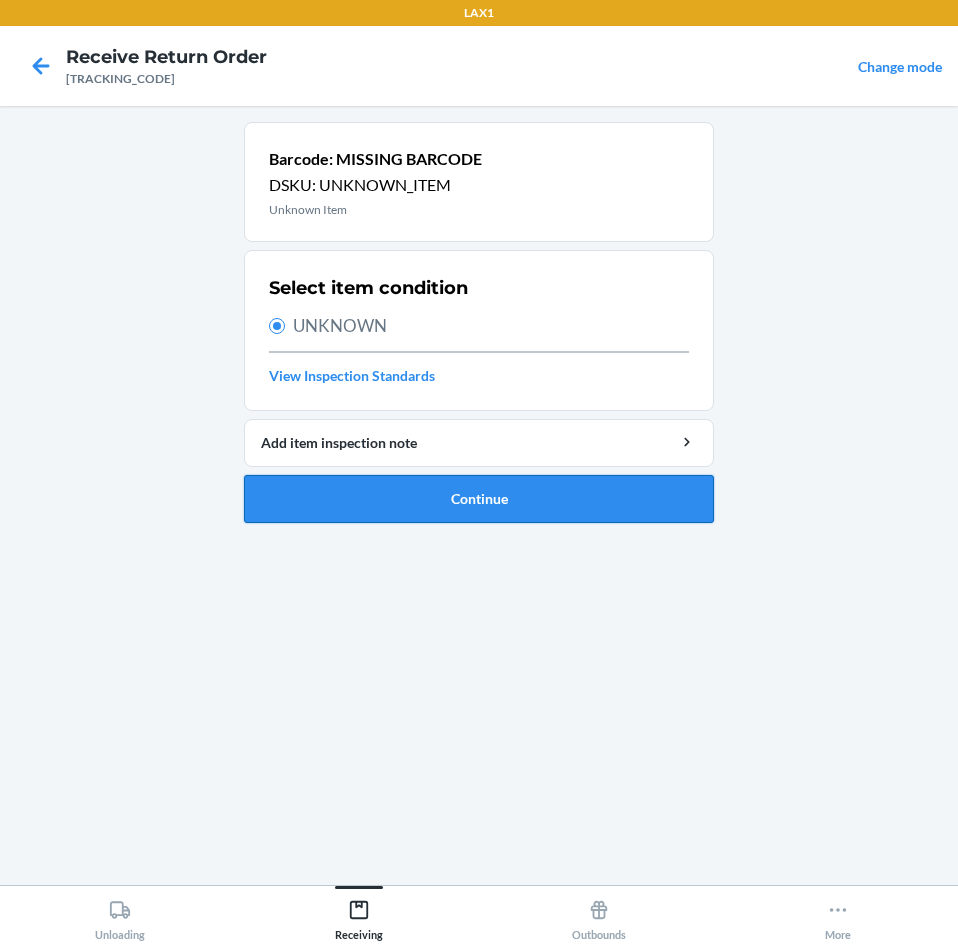 click on "Continue" at bounding box center [479, 499] 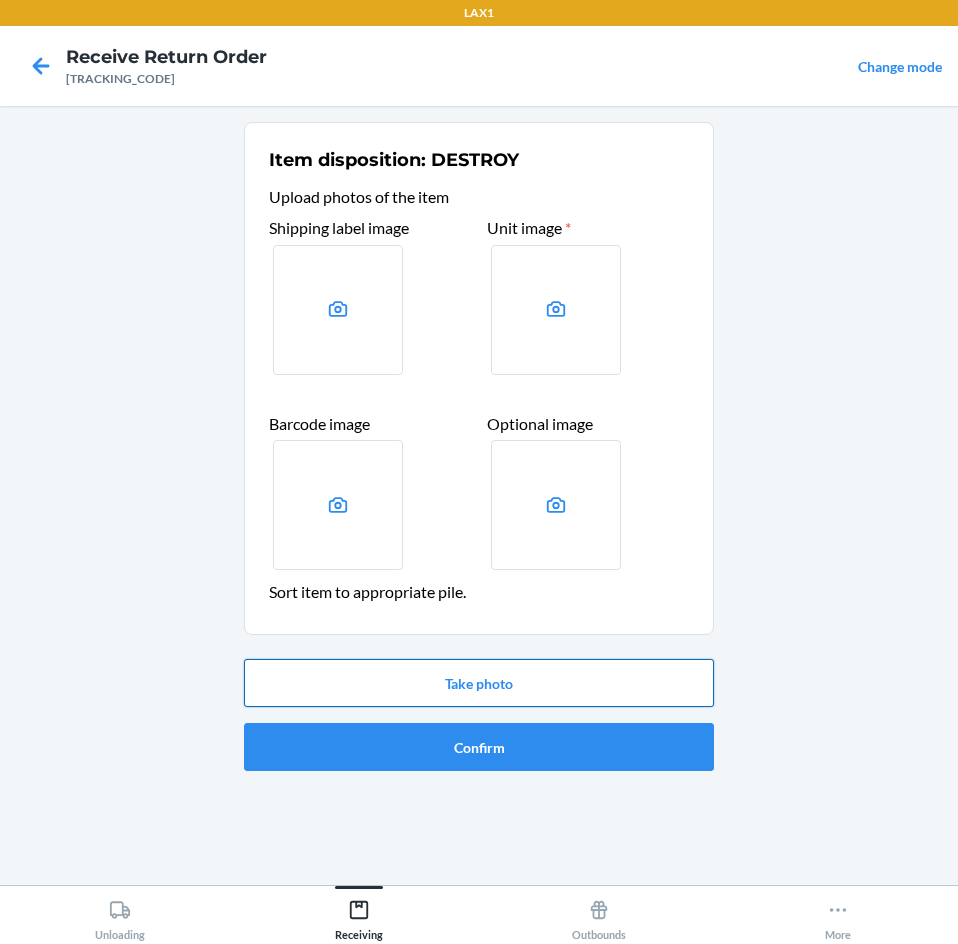 click on "Take photo" at bounding box center (479, 683) 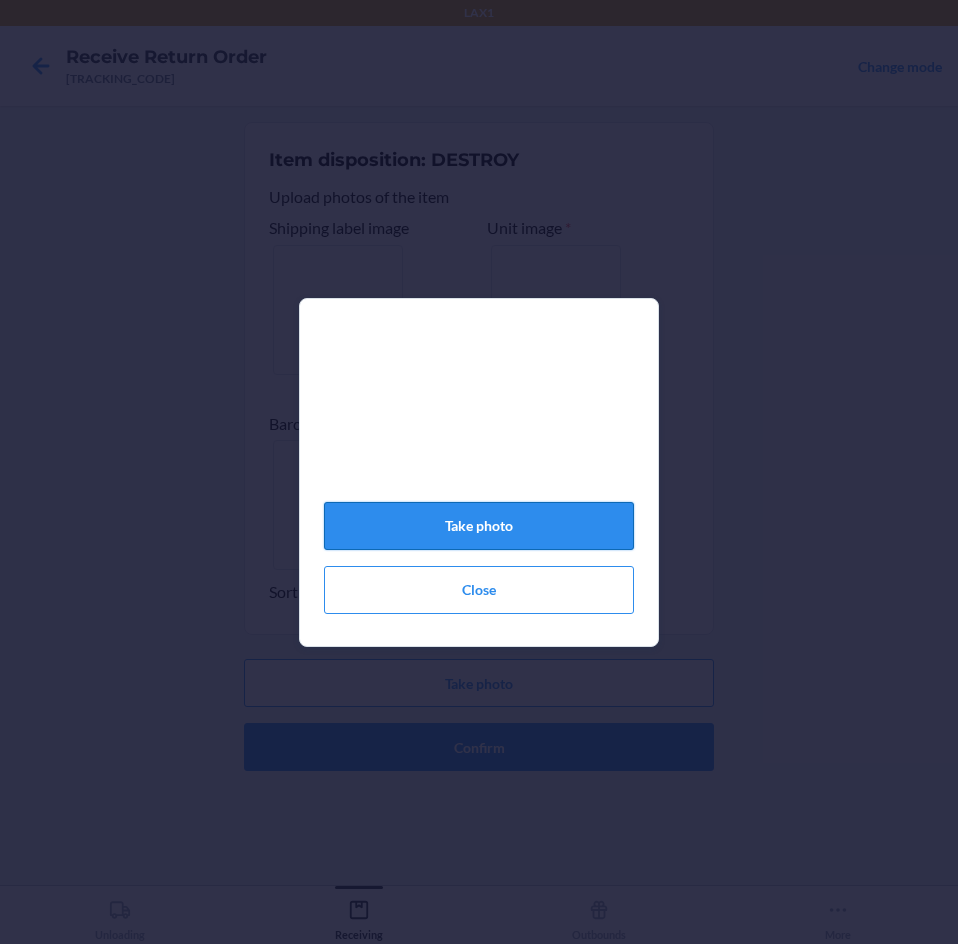 click on "Take photo" 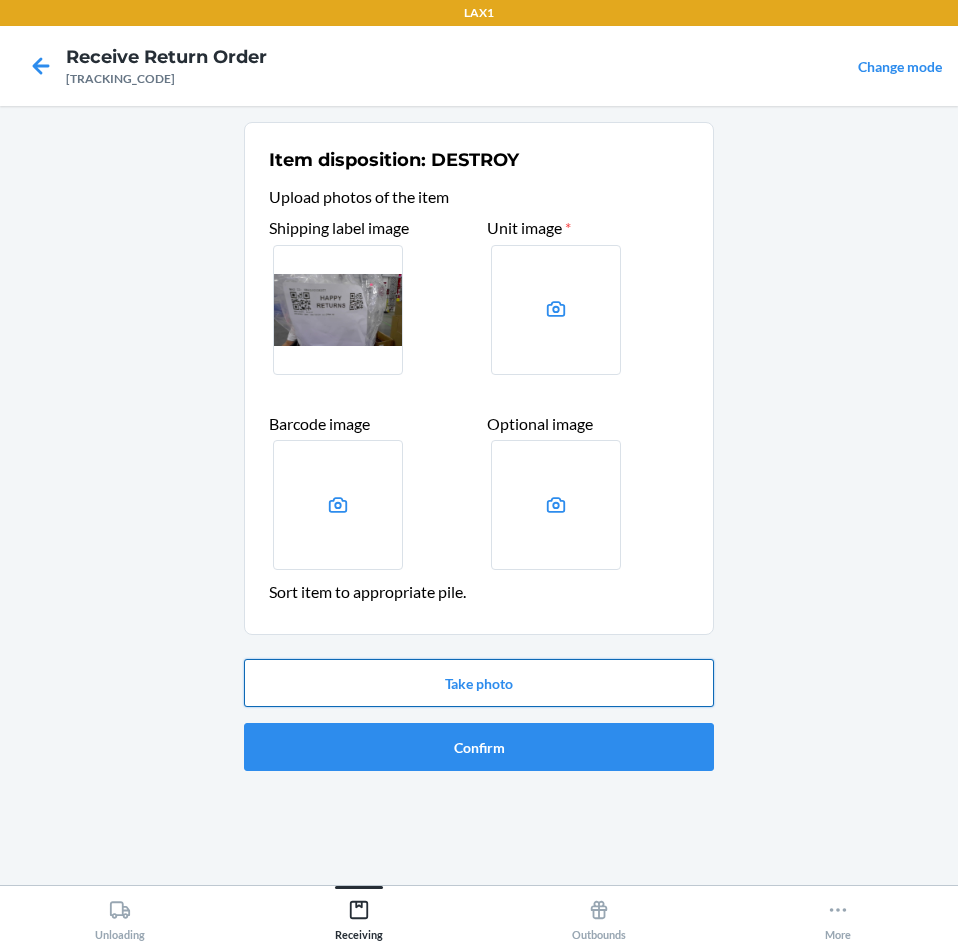 click on "Take photo" at bounding box center [479, 683] 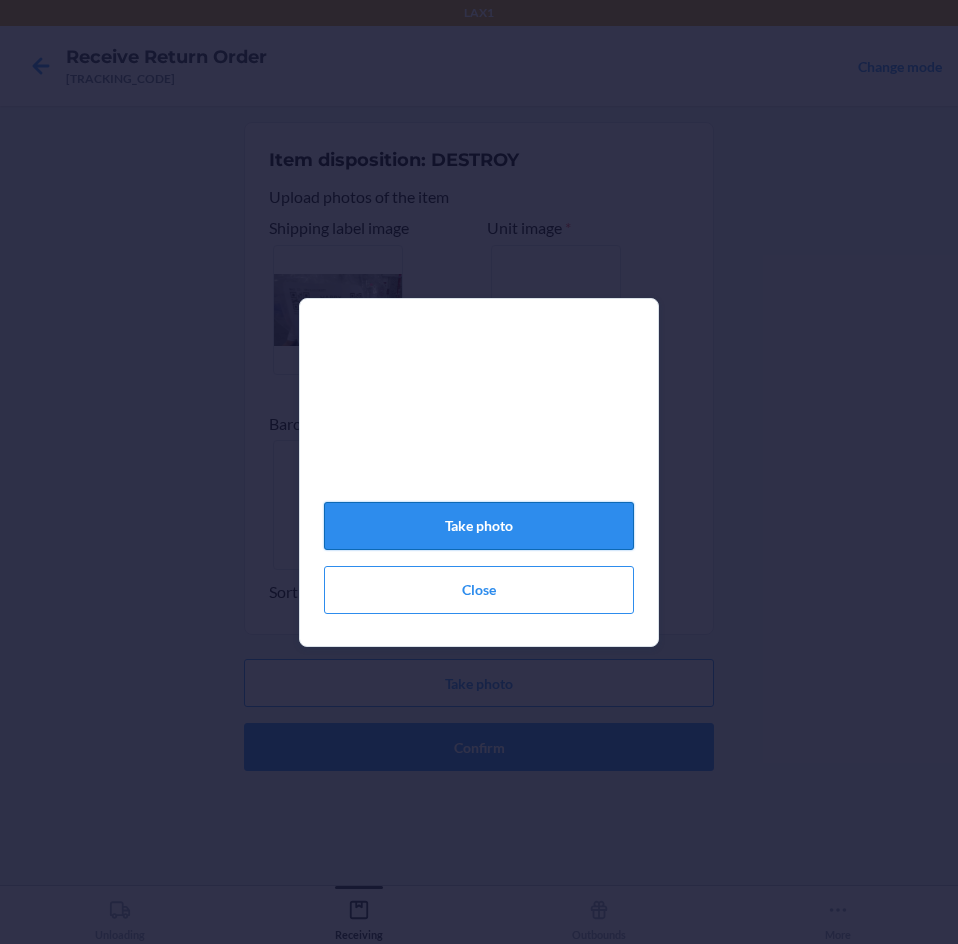 click on "Take photo" 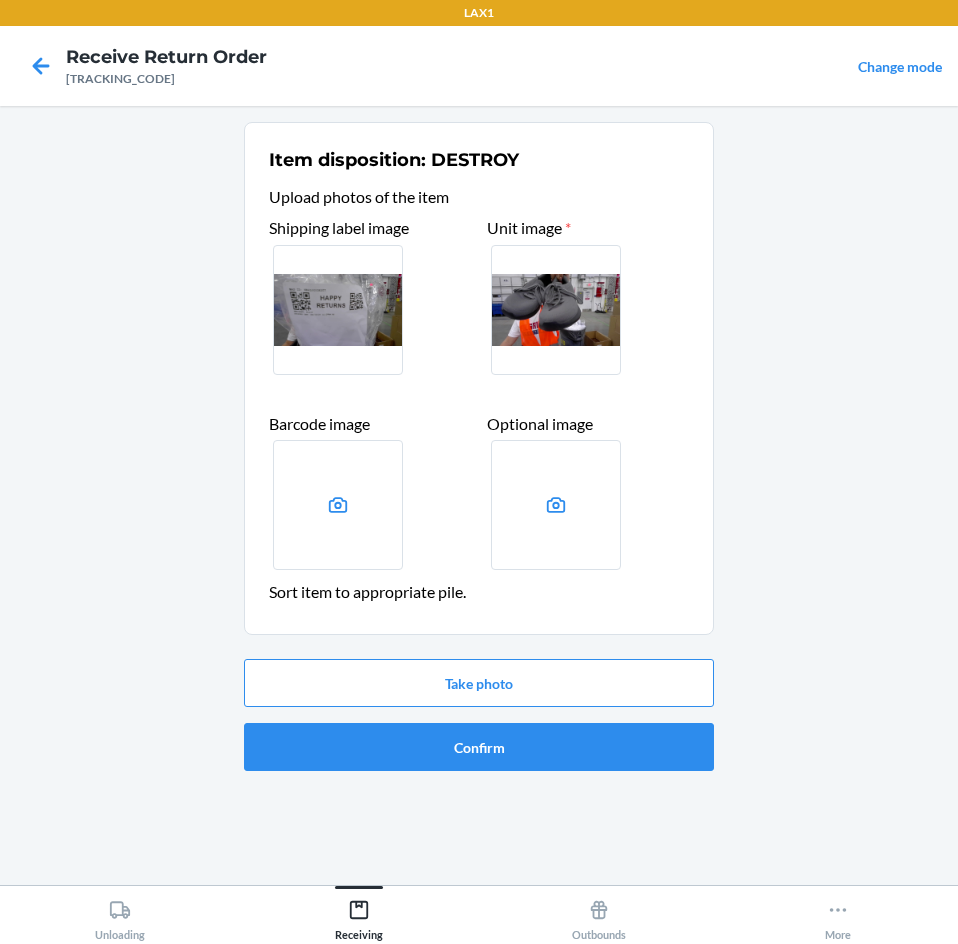 click on "Take photo Confirm" at bounding box center [479, 715] 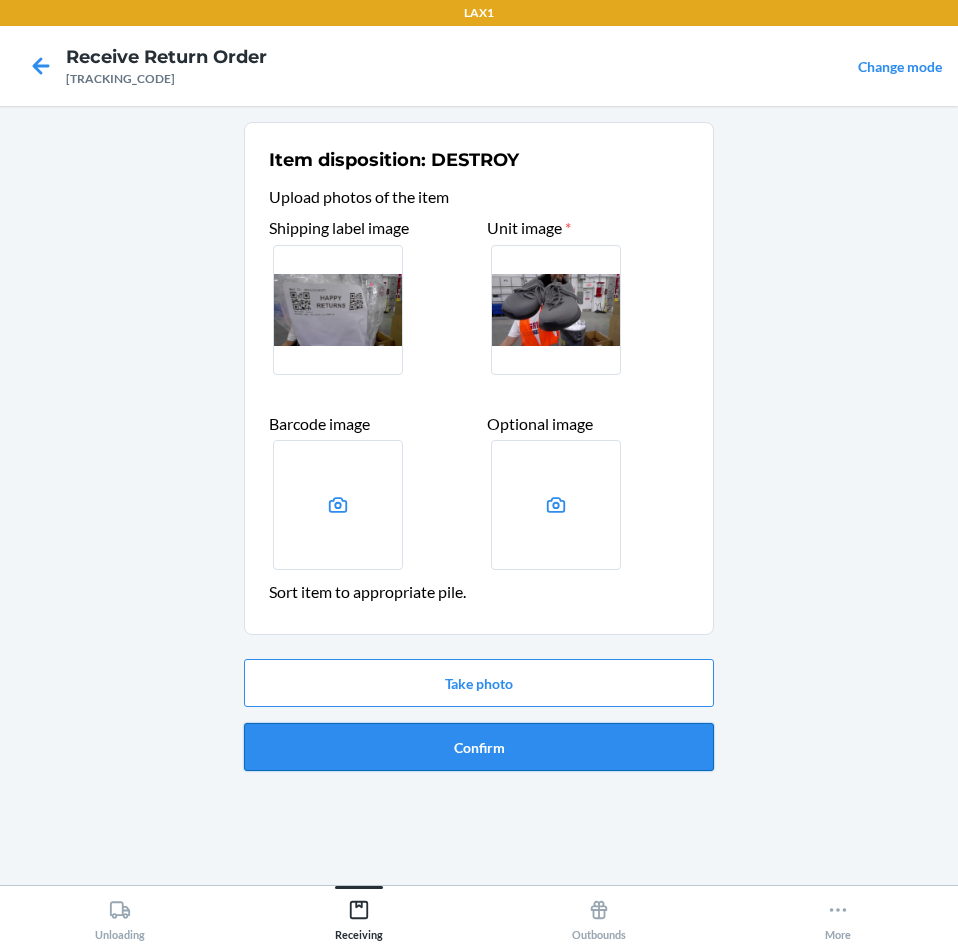 click on "Confirm" at bounding box center (479, 747) 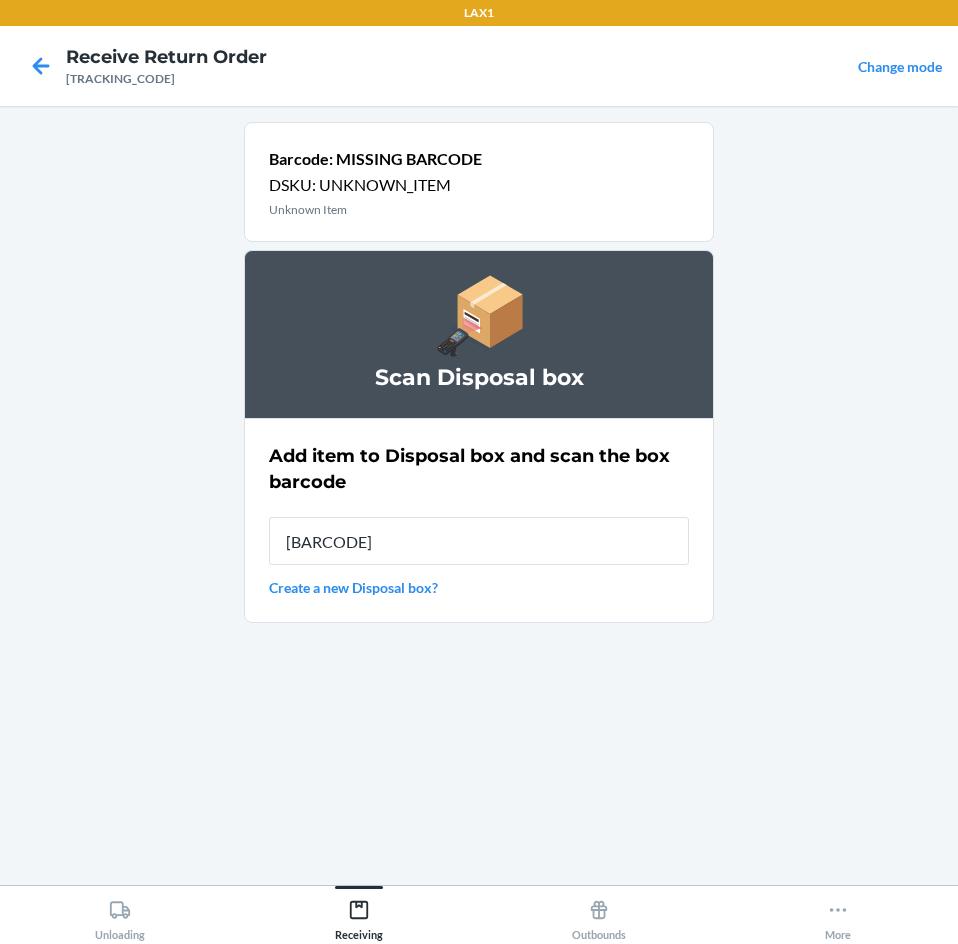 type on "[BARCODE]" 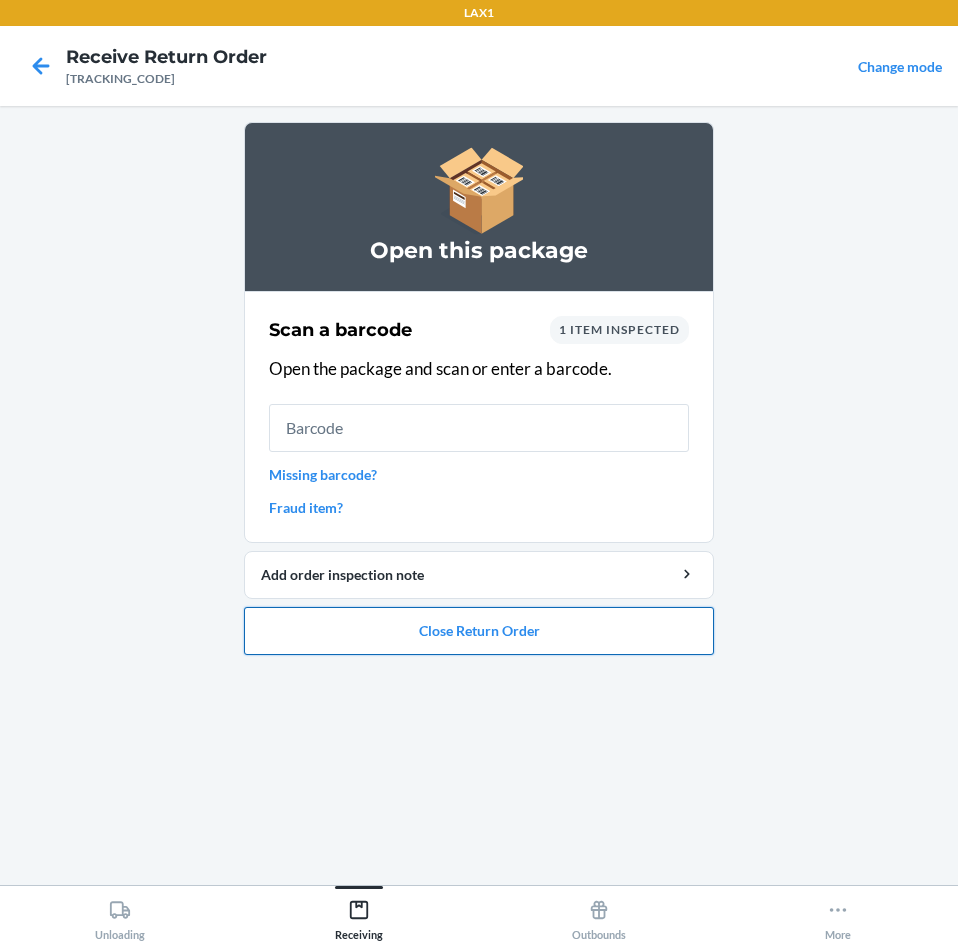 click on "Close Return Order" at bounding box center (479, 631) 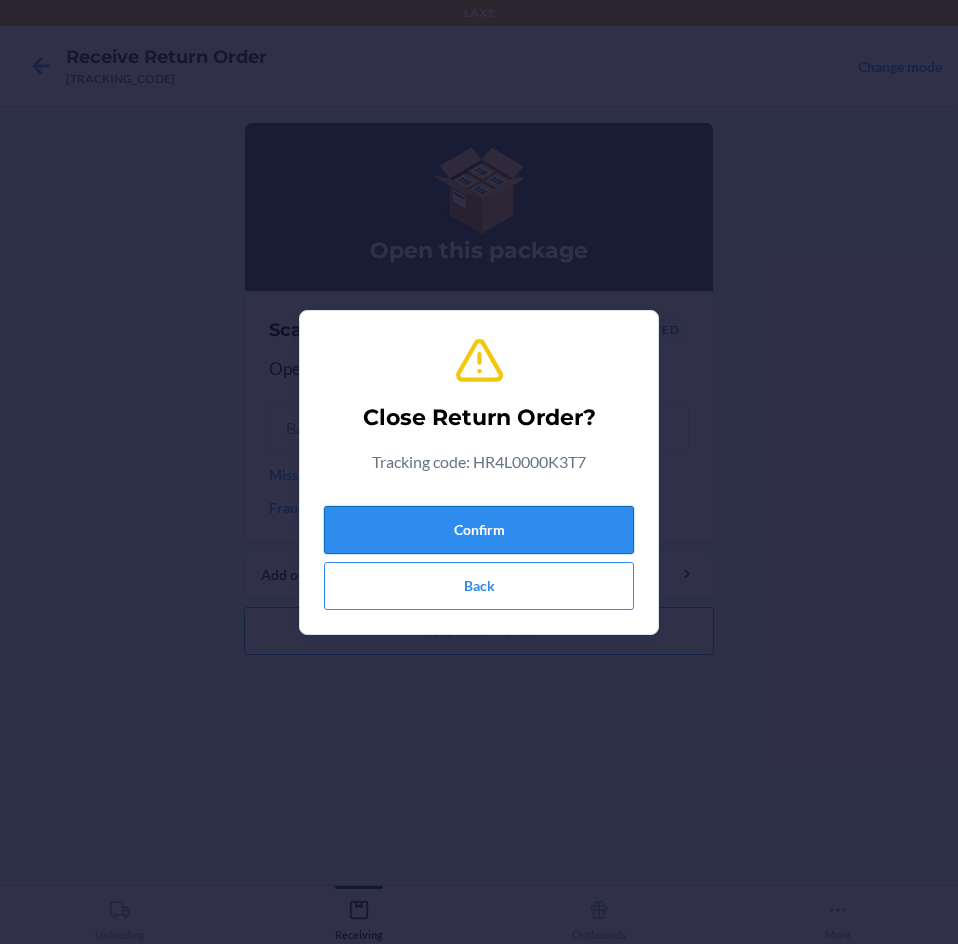 click on "Confirm" at bounding box center [479, 530] 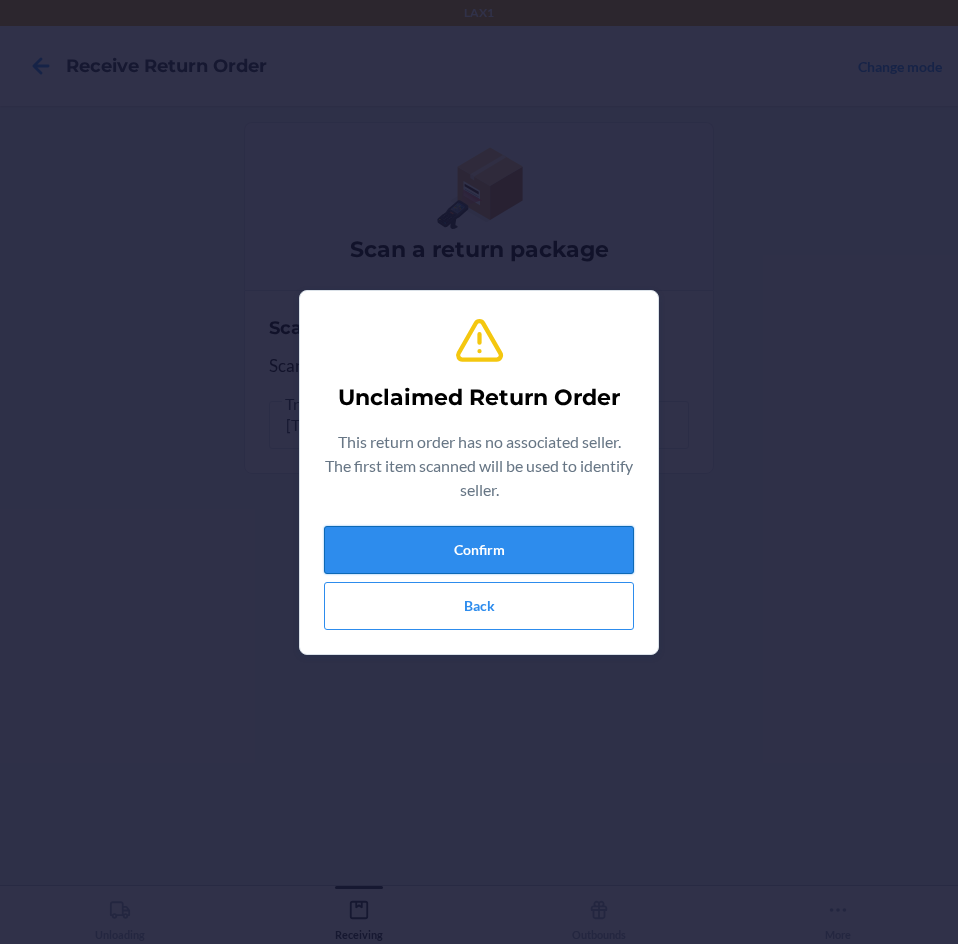 click on "Confirm" at bounding box center [479, 550] 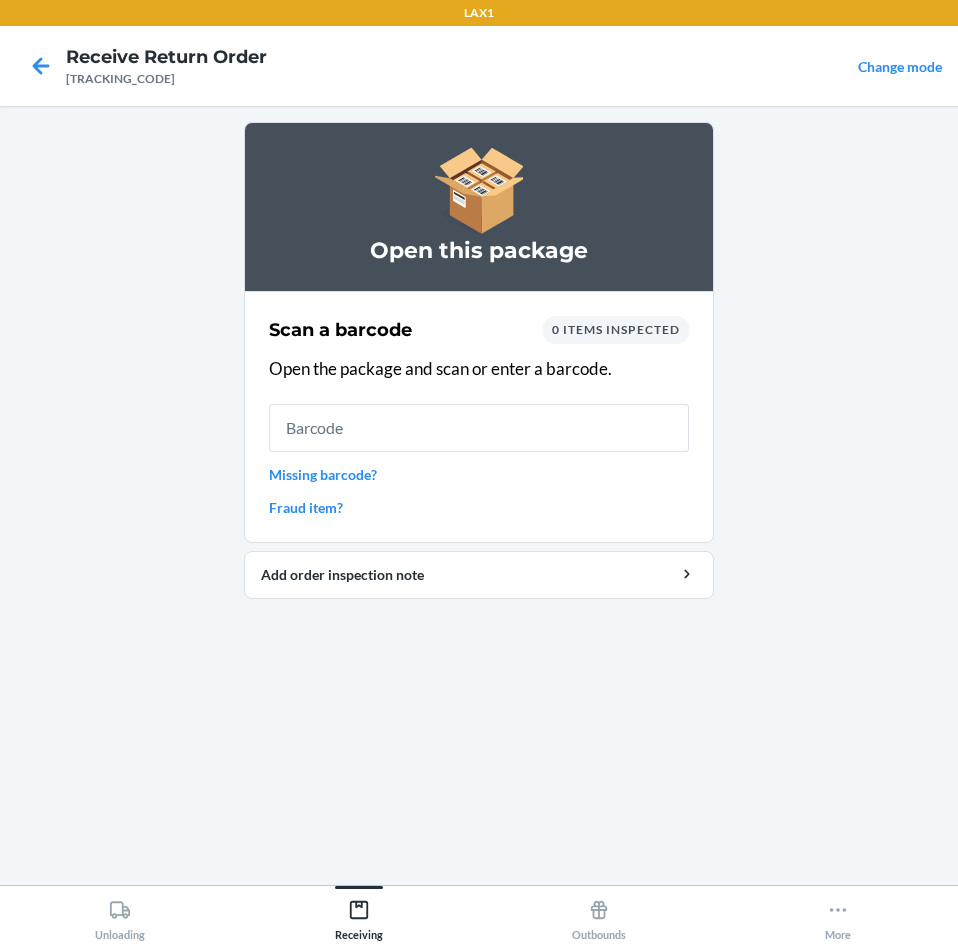 click on "Open this package Scan a barcode 0 items inspected Open the package and scan or enter a barcode. Missing barcode? Fraud item? Add order inspection note" at bounding box center [479, 495] 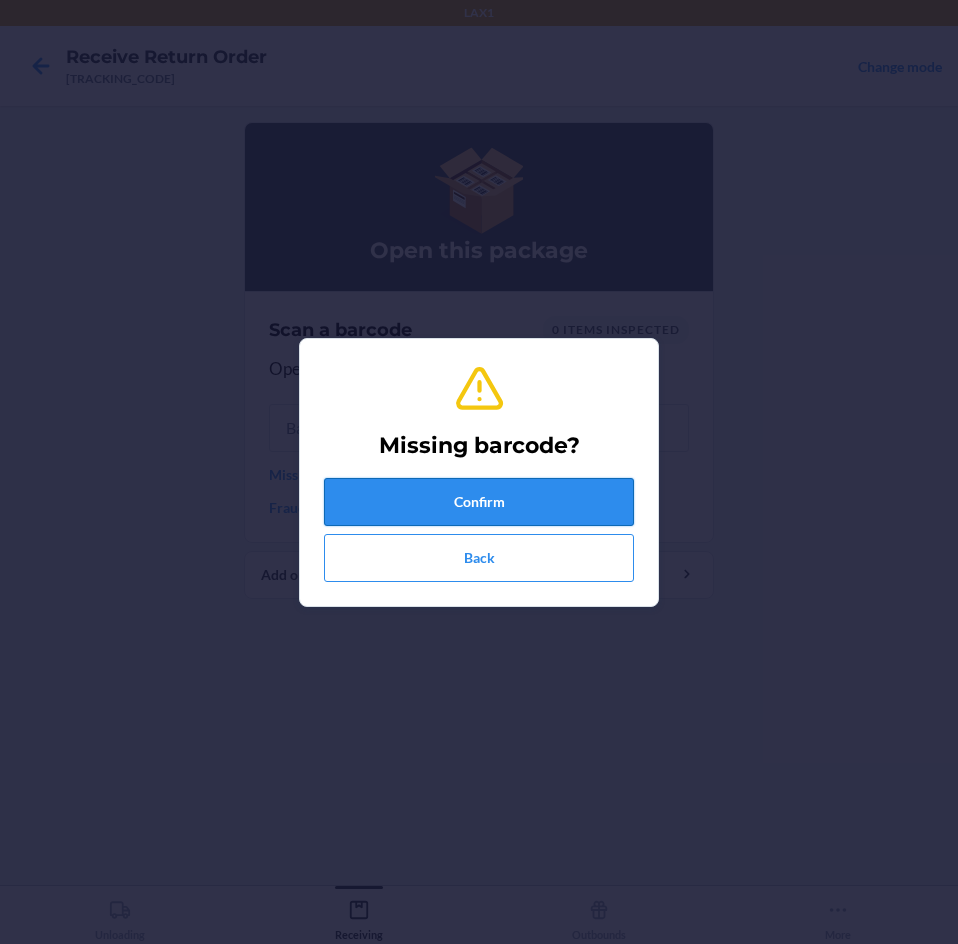 click on "Confirm" at bounding box center (479, 502) 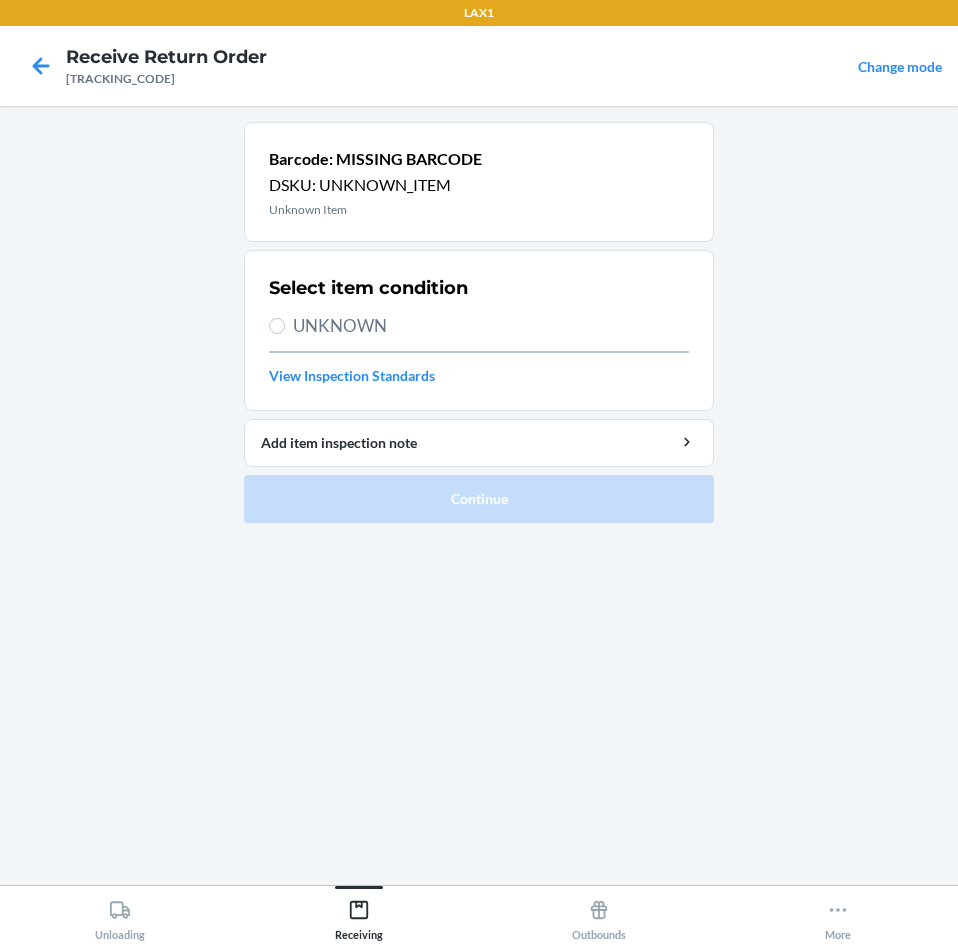 click on "UNKNOWN" at bounding box center [491, 326] 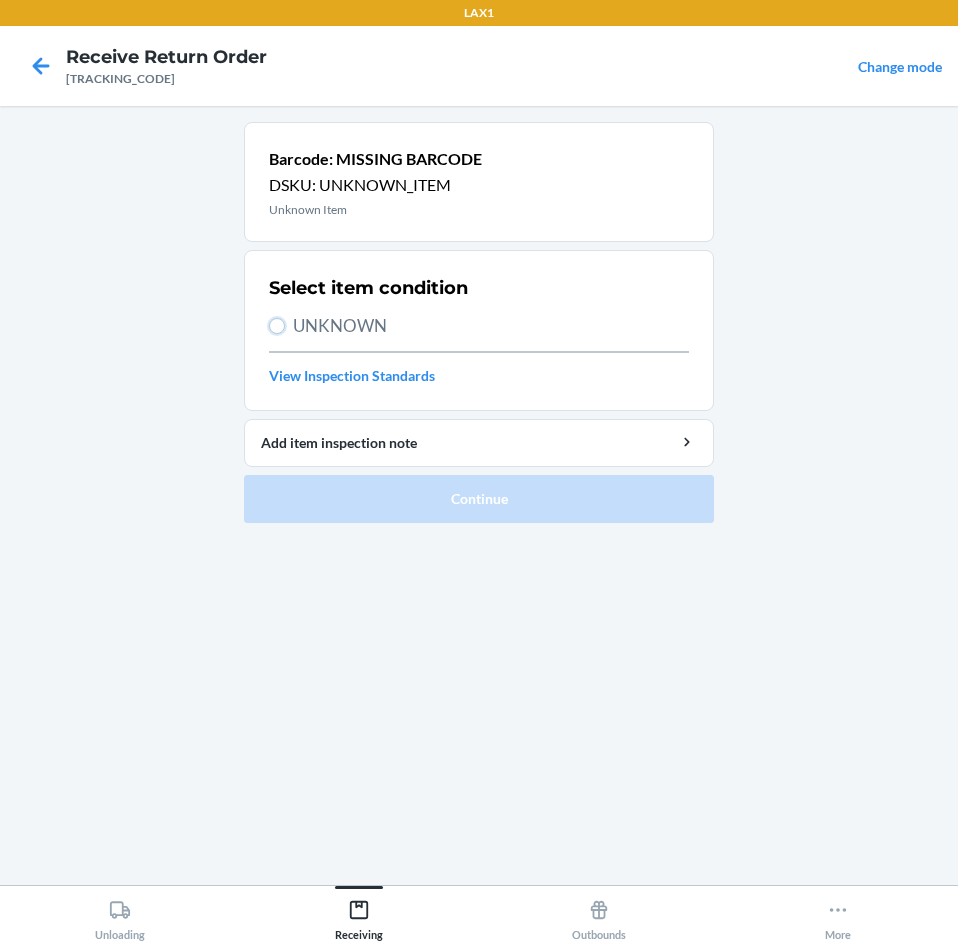 click on "UNKNOWN" at bounding box center (277, 326) 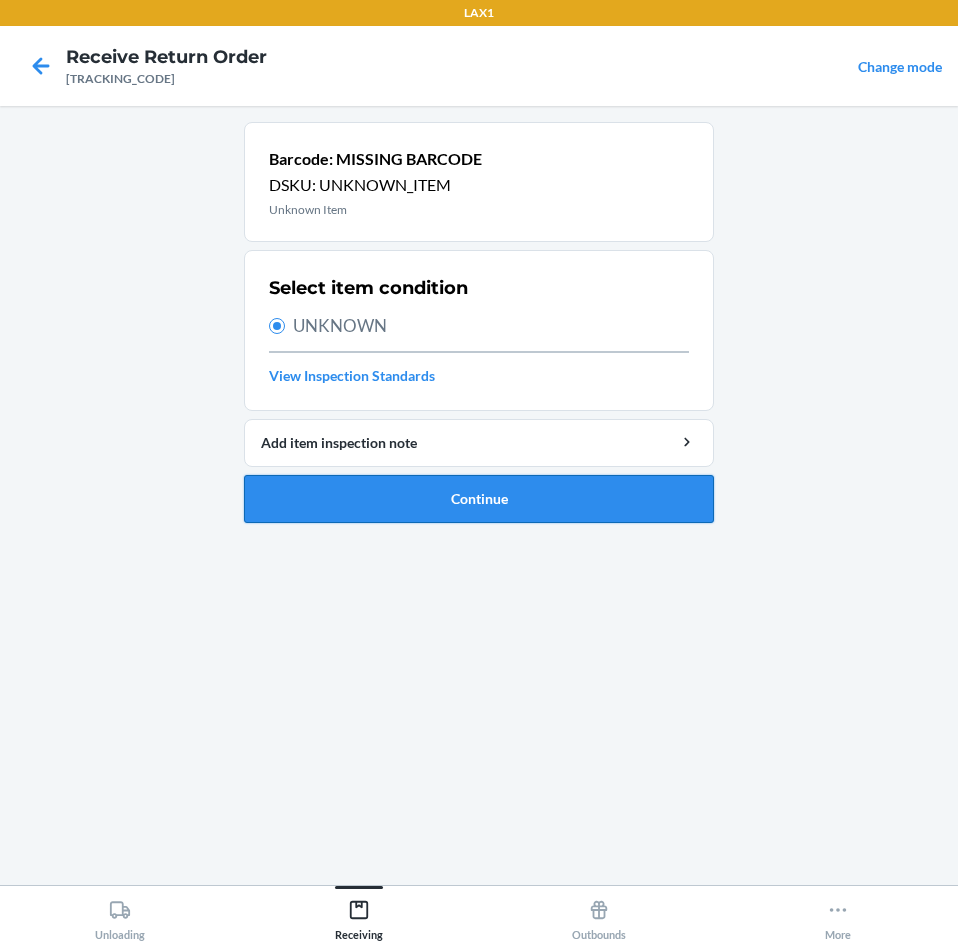 click on "Continue" at bounding box center [479, 499] 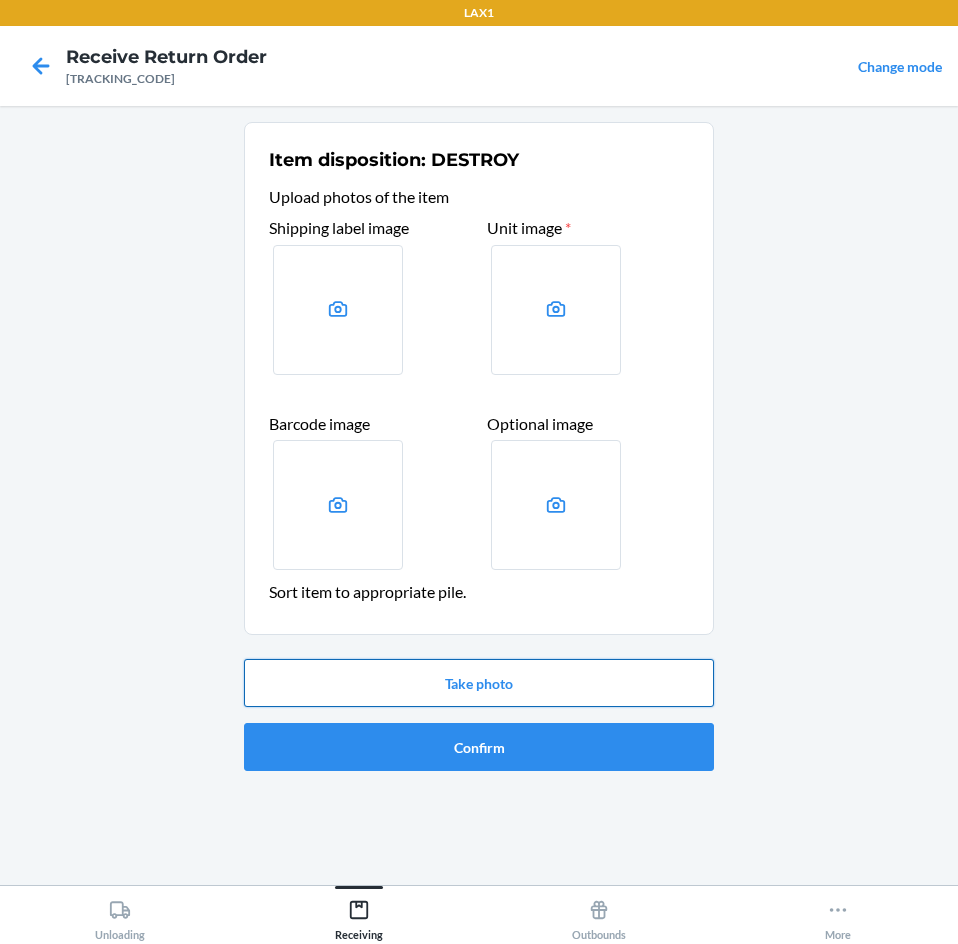 click on "Take photo" at bounding box center [479, 683] 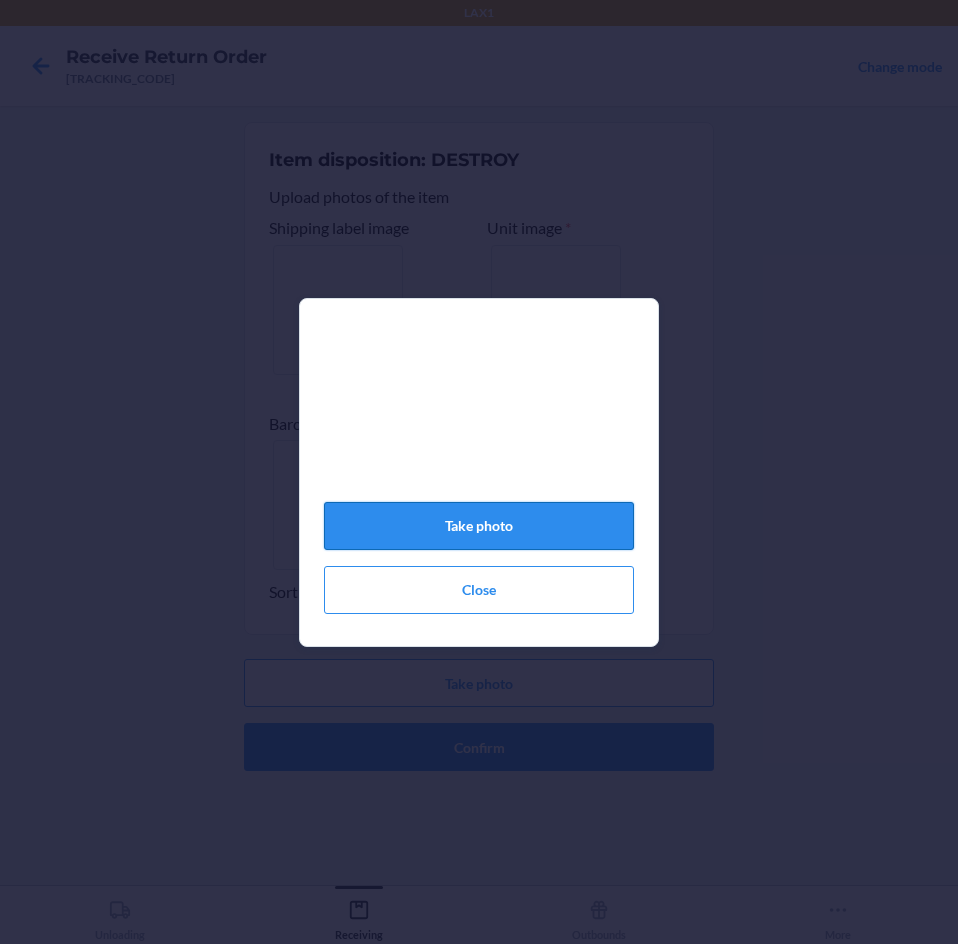 click on "Take photo" 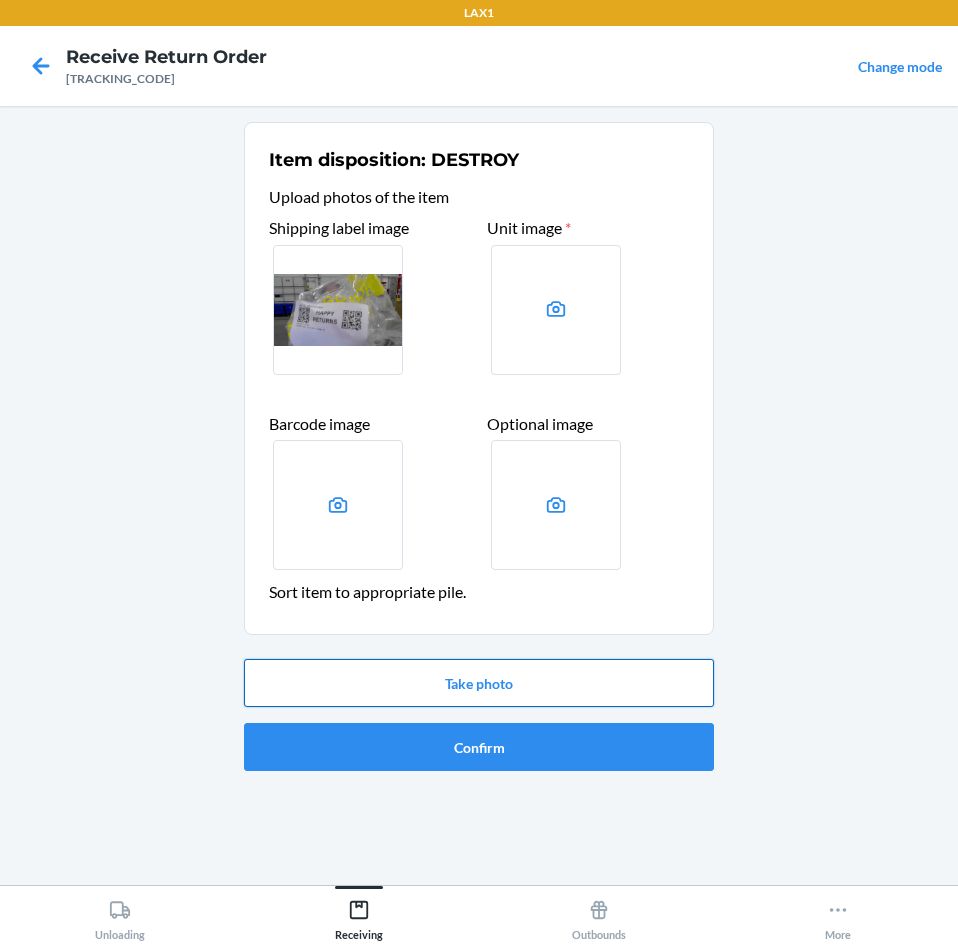 click on "Take photo" at bounding box center [479, 683] 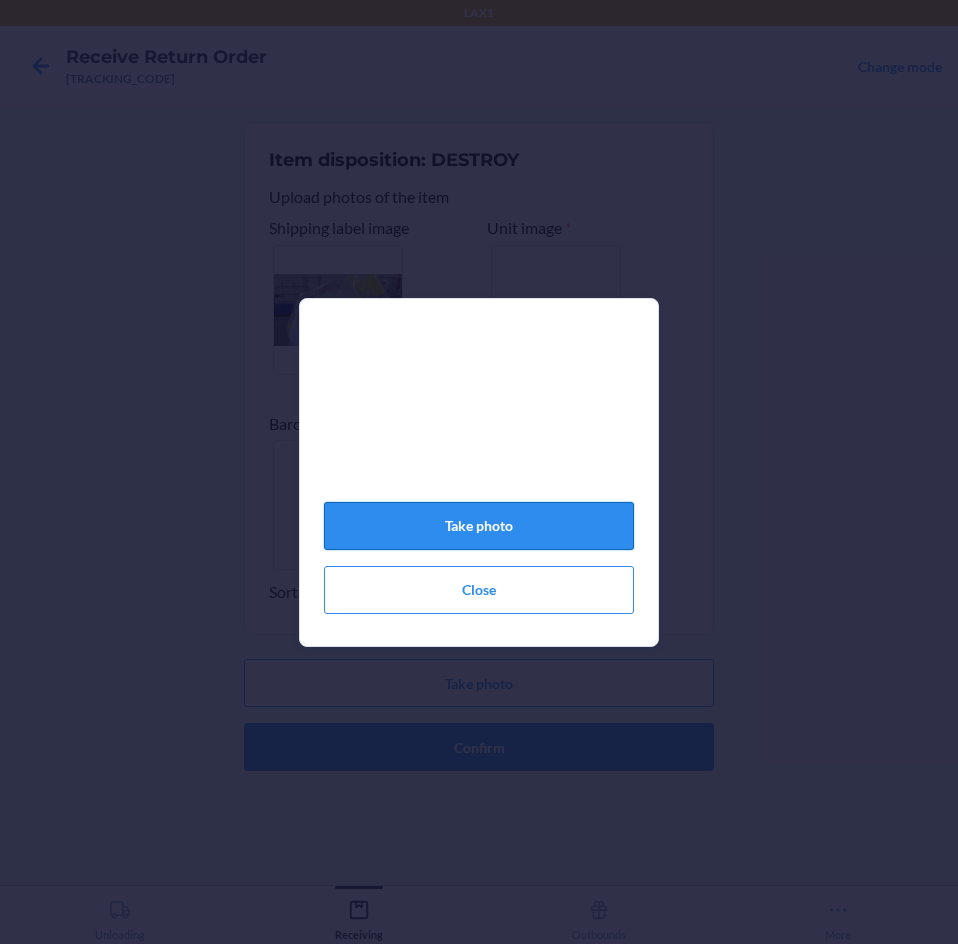 click on "Take photo" 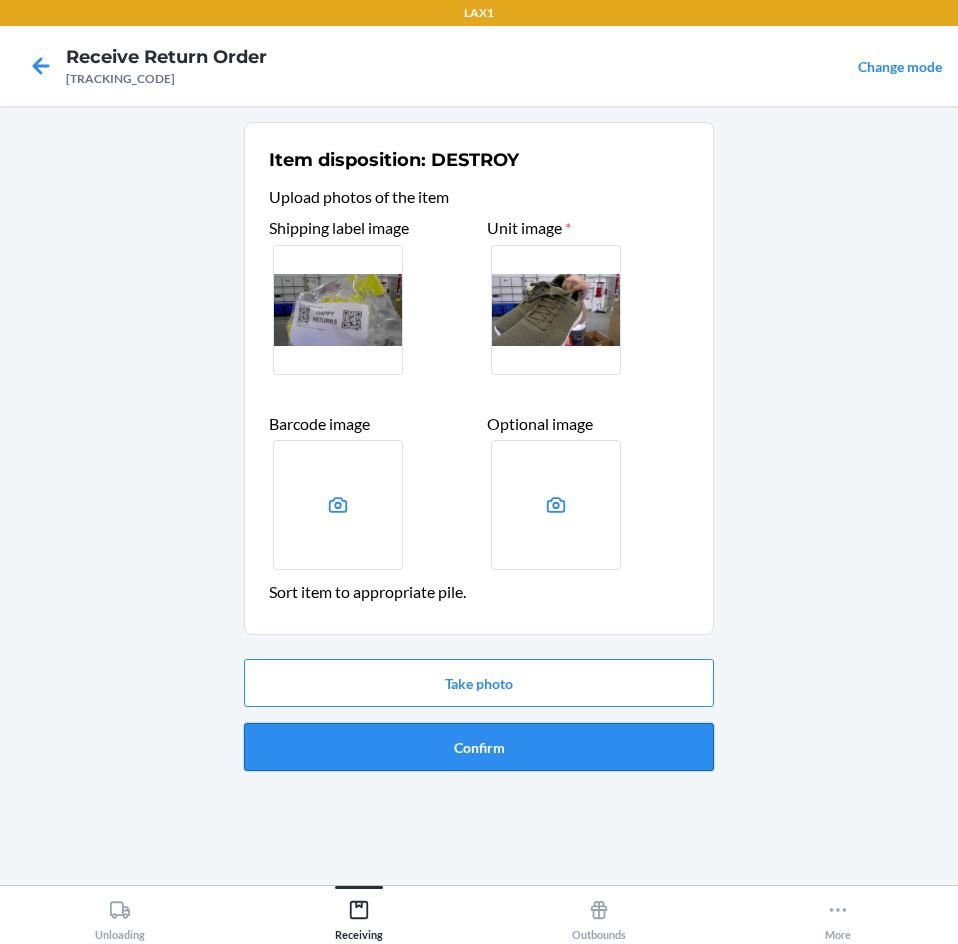 click on "Confirm" at bounding box center [479, 747] 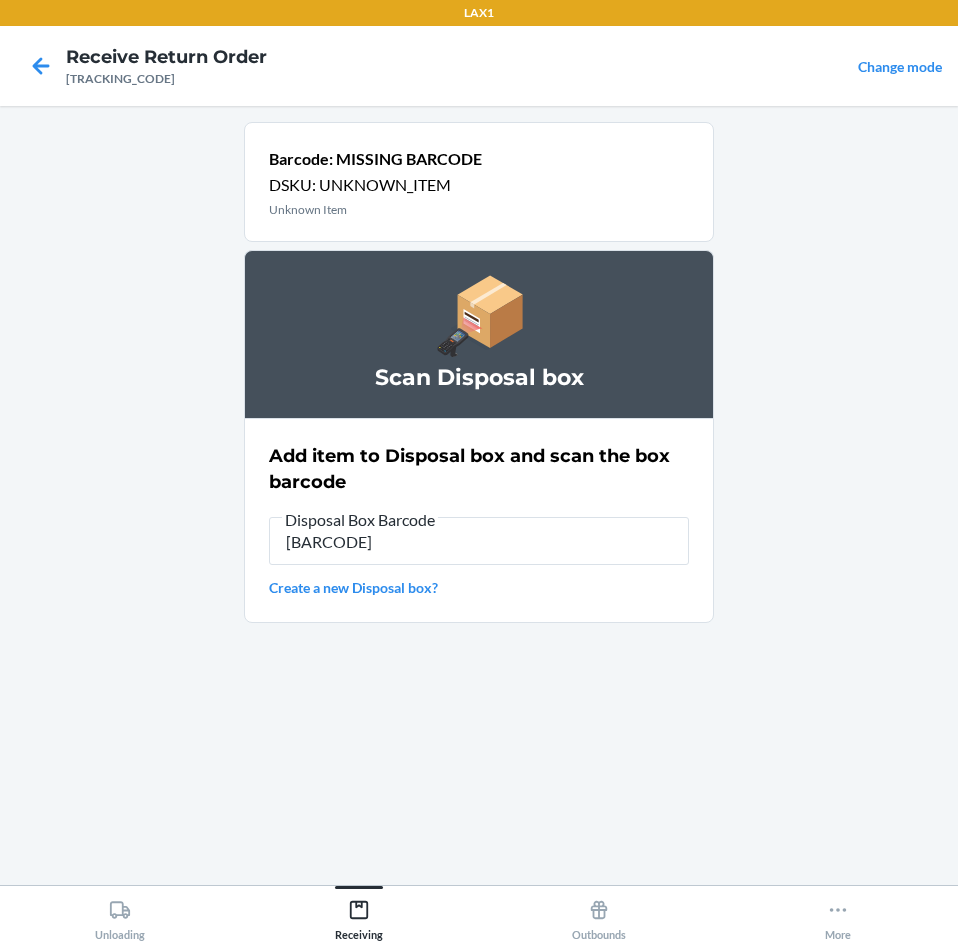 type on "[BARCODE]" 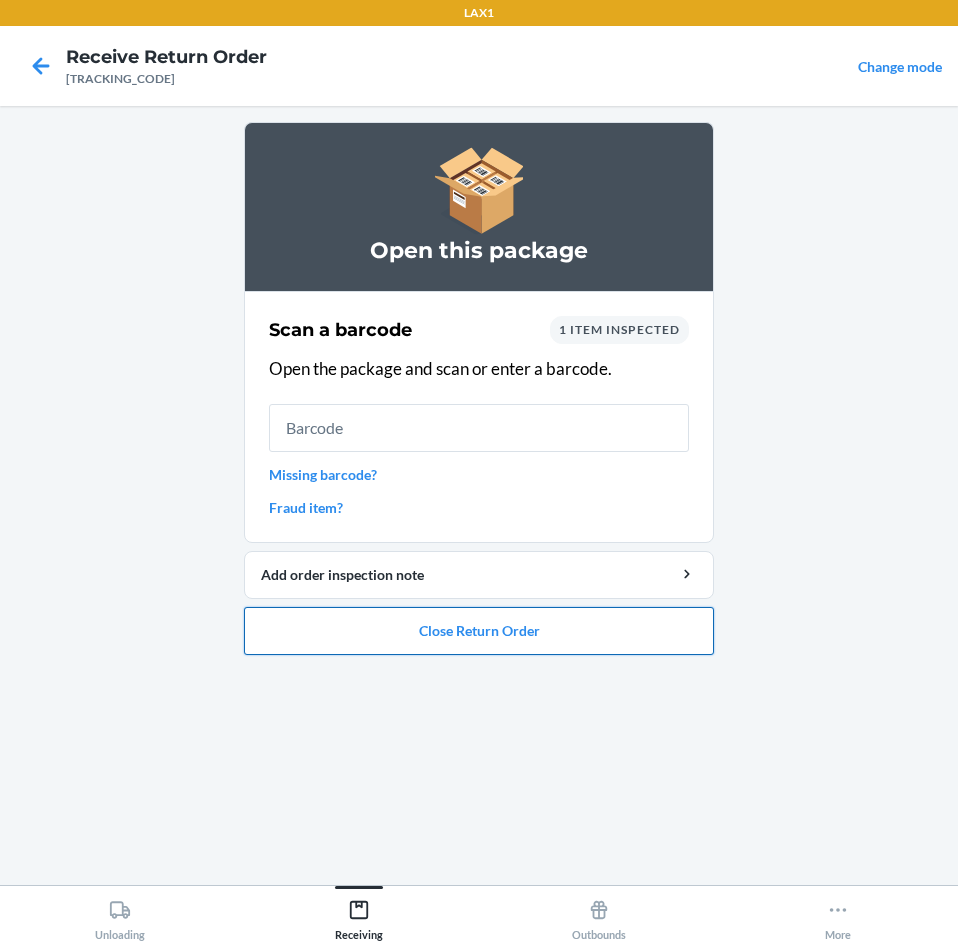 click on "Close Return Order" at bounding box center [479, 631] 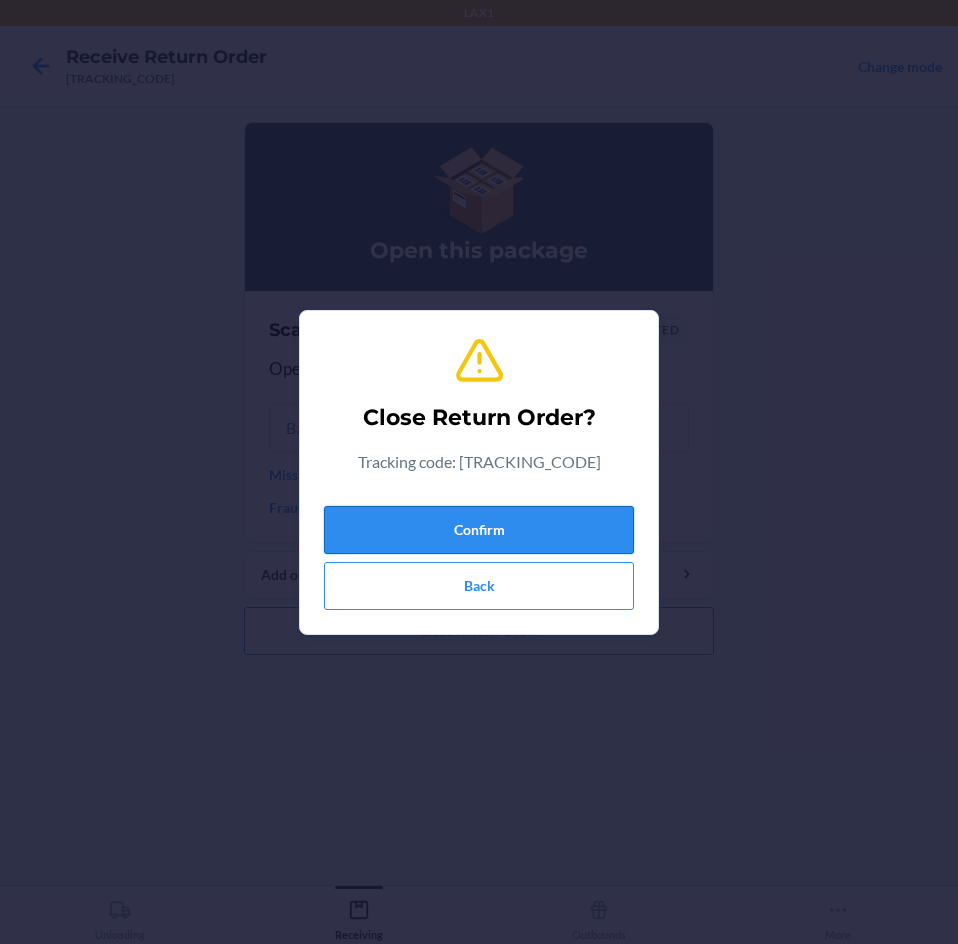 click on "Confirm" at bounding box center (479, 530) 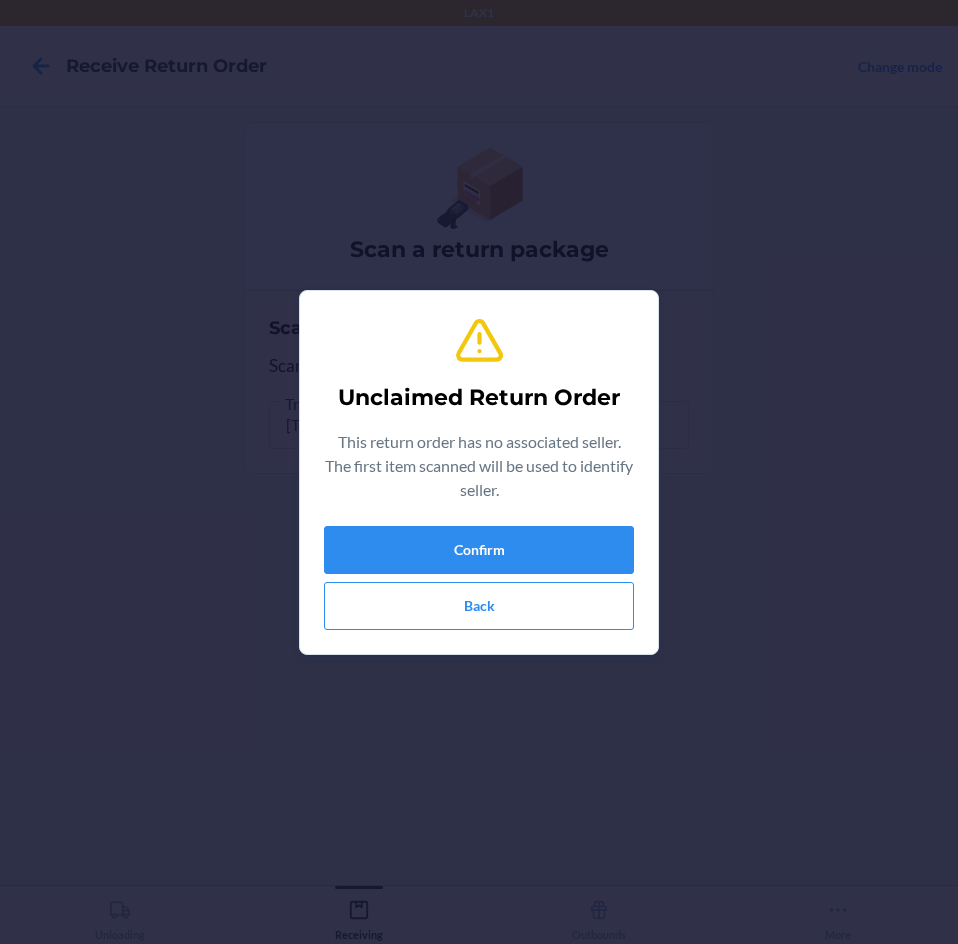 click on "Confirm Back" at bounding box center (479, 578) 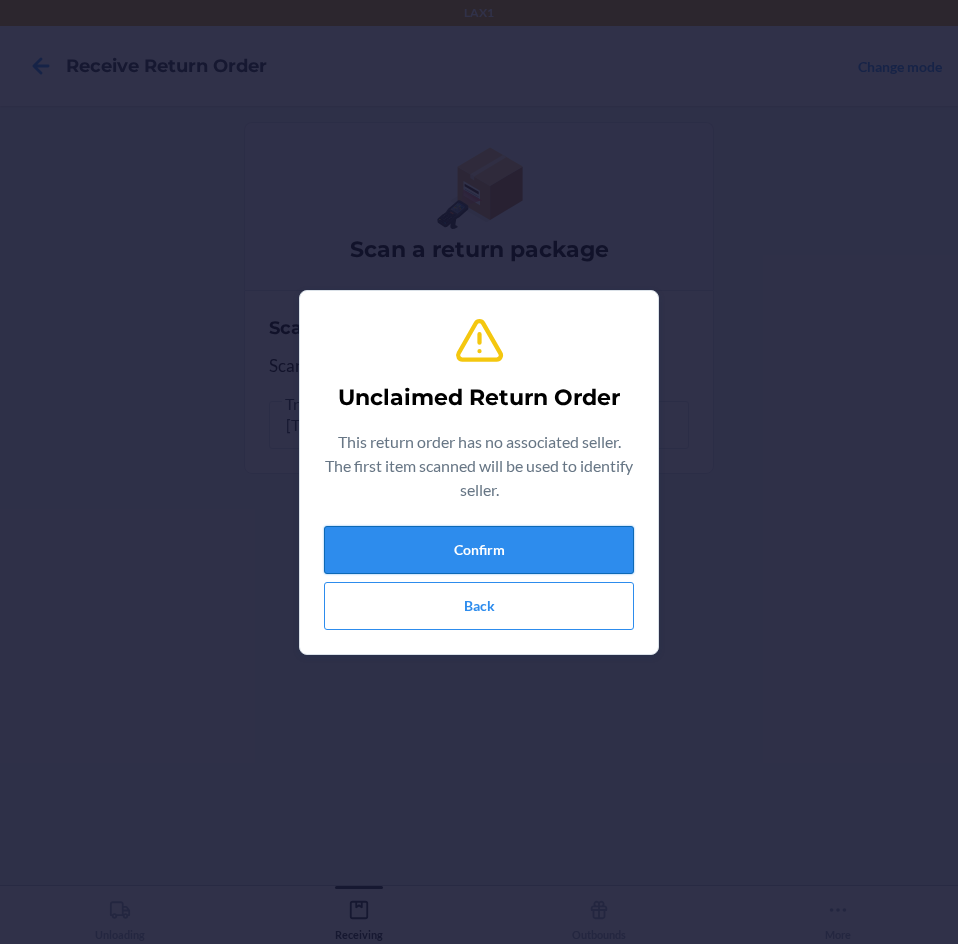click on "Confirm" at bounding box center (479, 550) 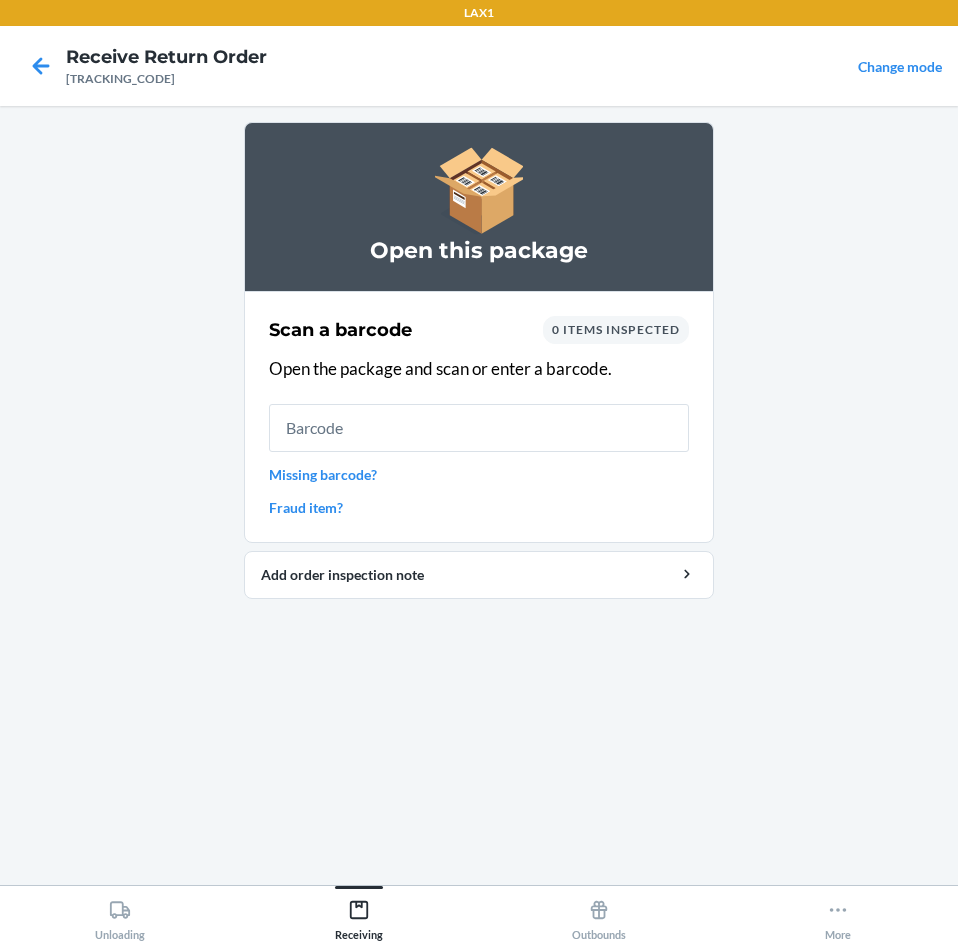 click on "Missing barcode?" at bounding box center (479, 474) 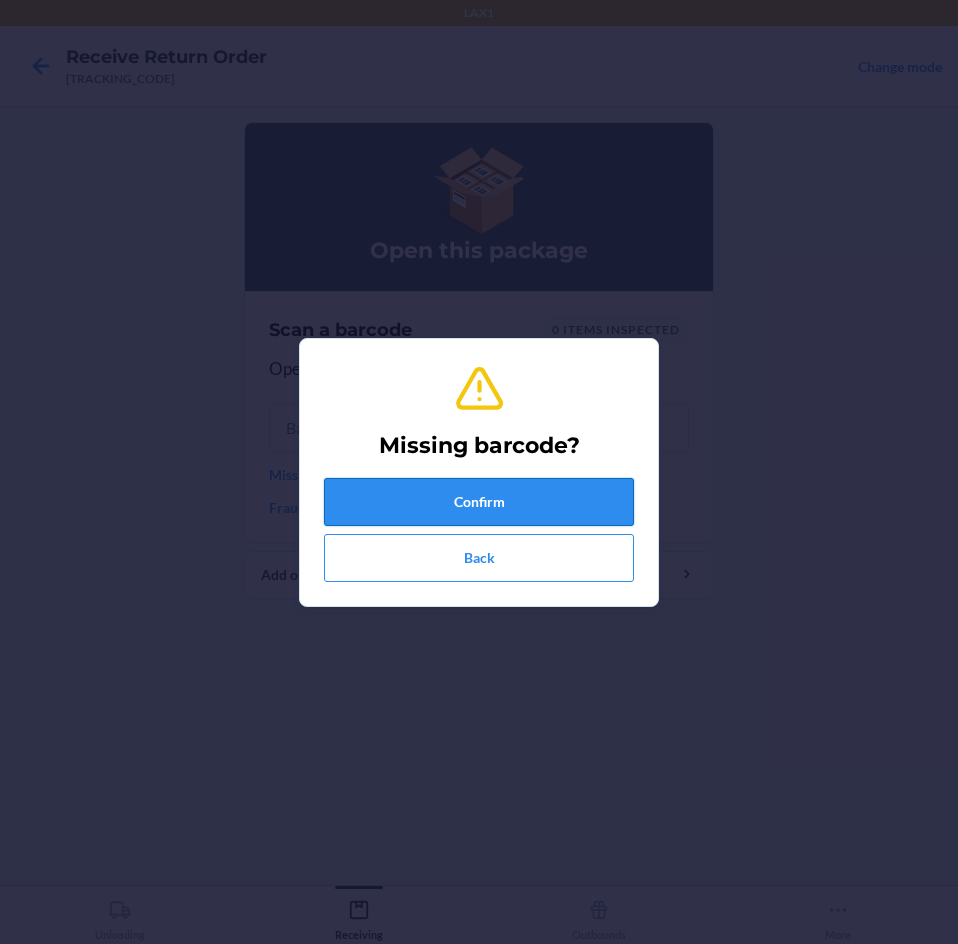 click on "Confirm" at bounding box center [479, 502] 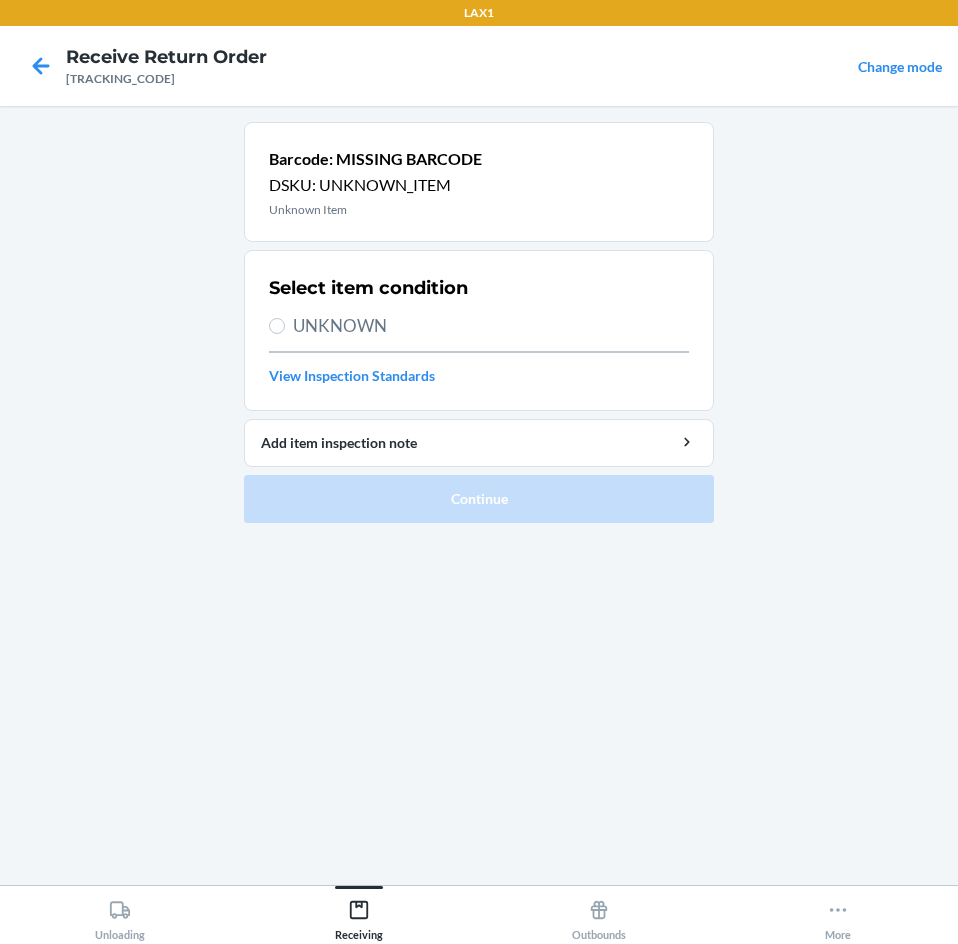 click on "UNKNOWN" at bounding box center [479, 326] 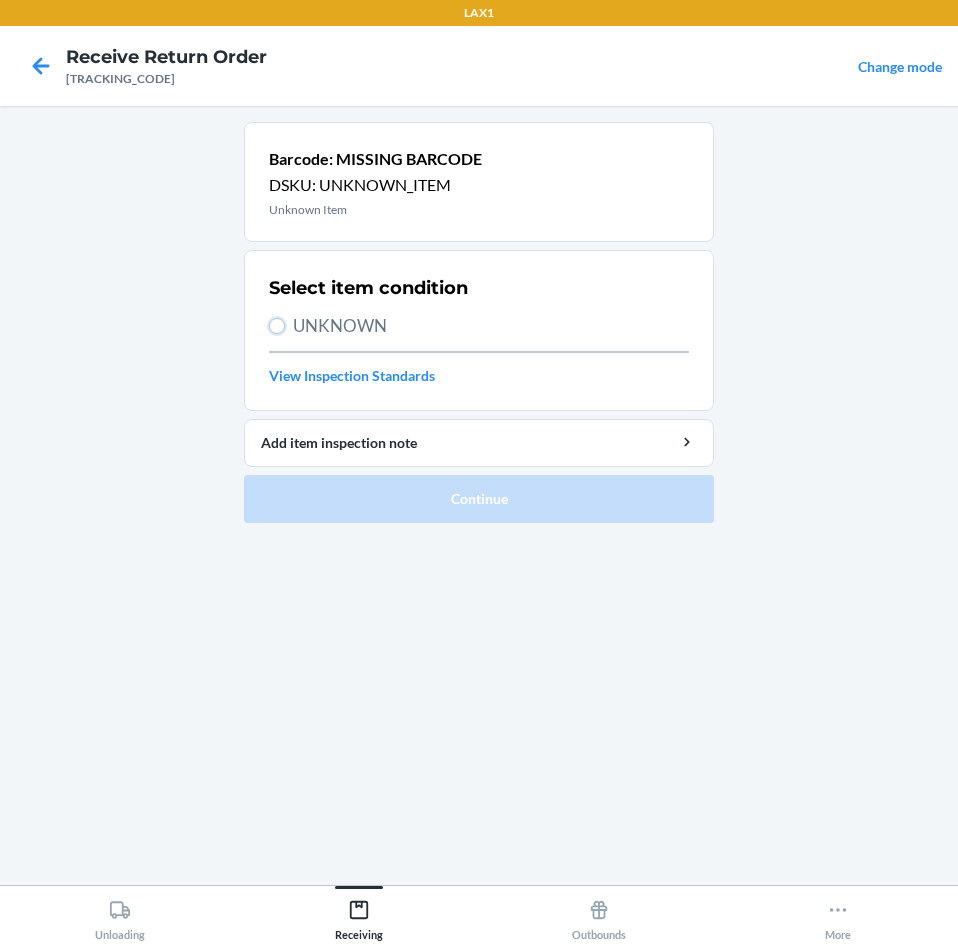 click on "UNKNOWN" at bounding box center (277, 326) 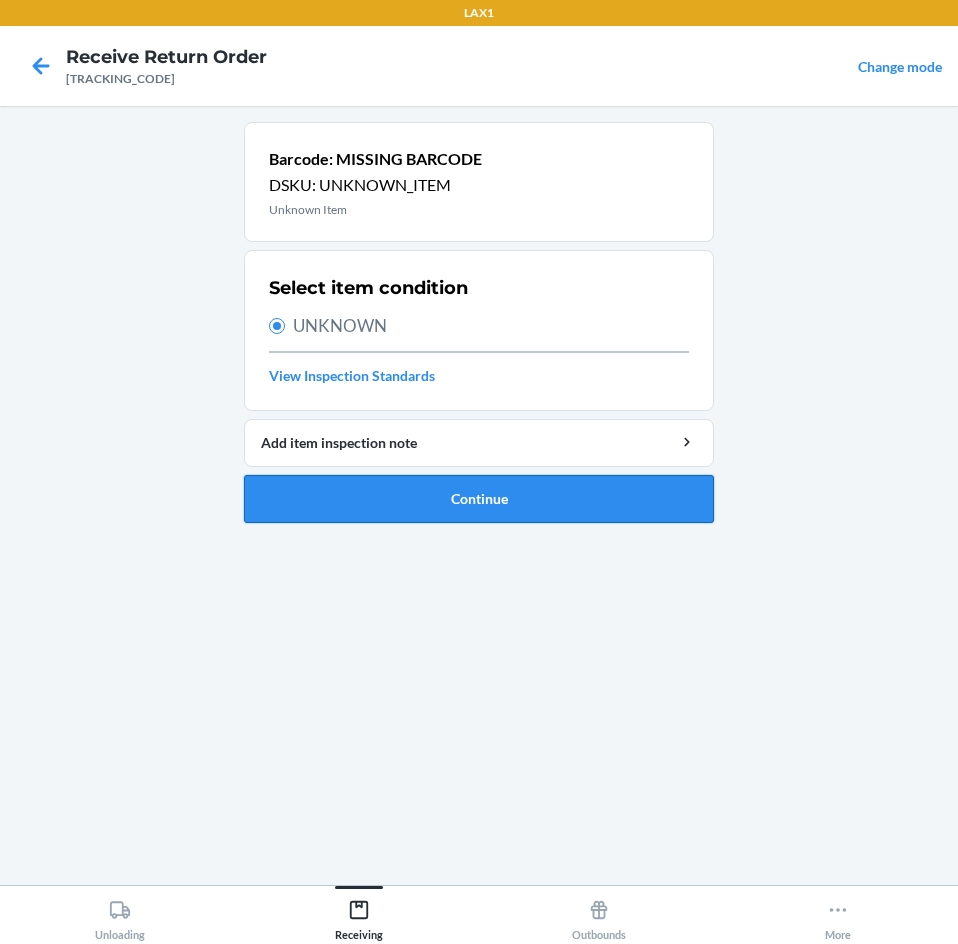 click on "Continue" at bounding box center (479, 499) 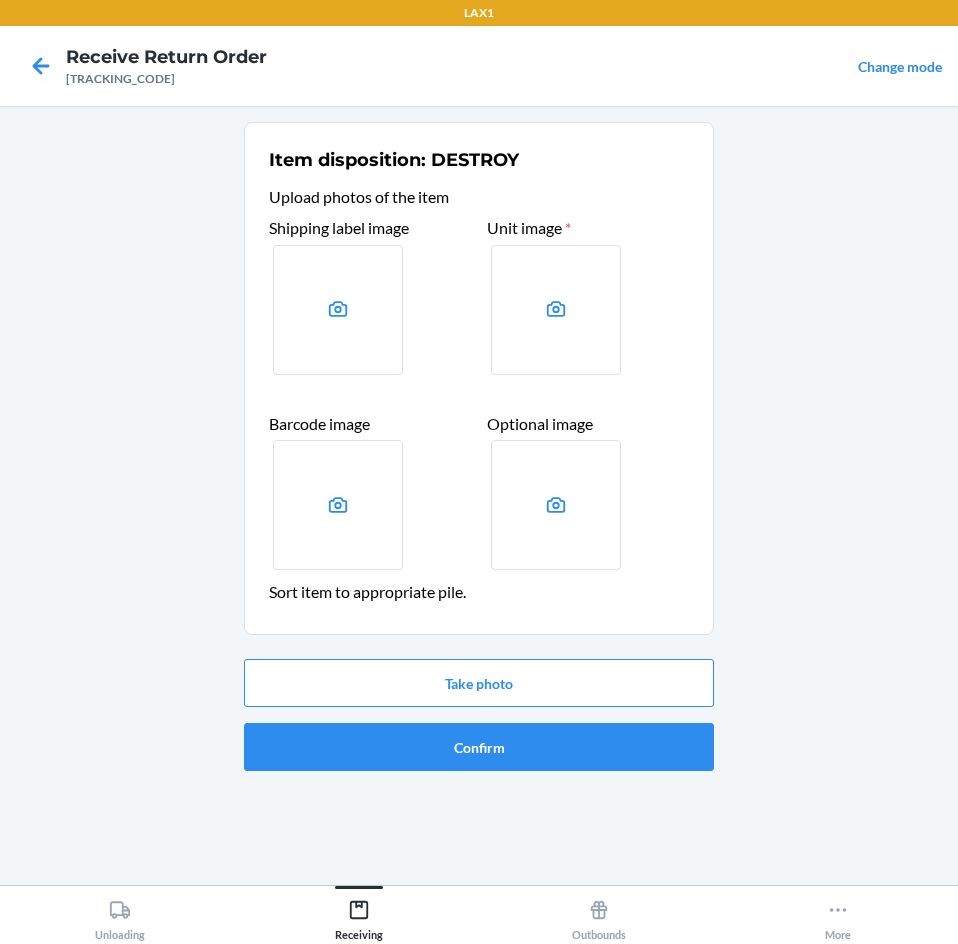 click at bounding box center (338, 310) 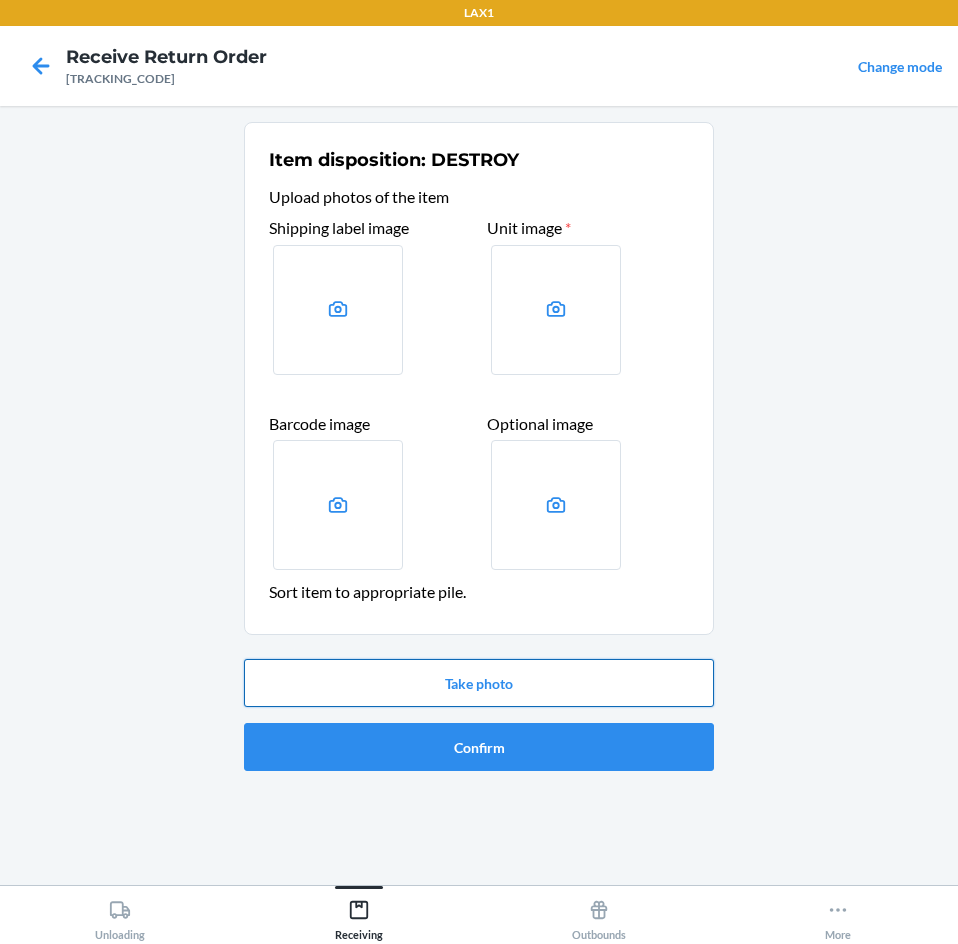 click on "Take photo" at bounding box center [479, 683] 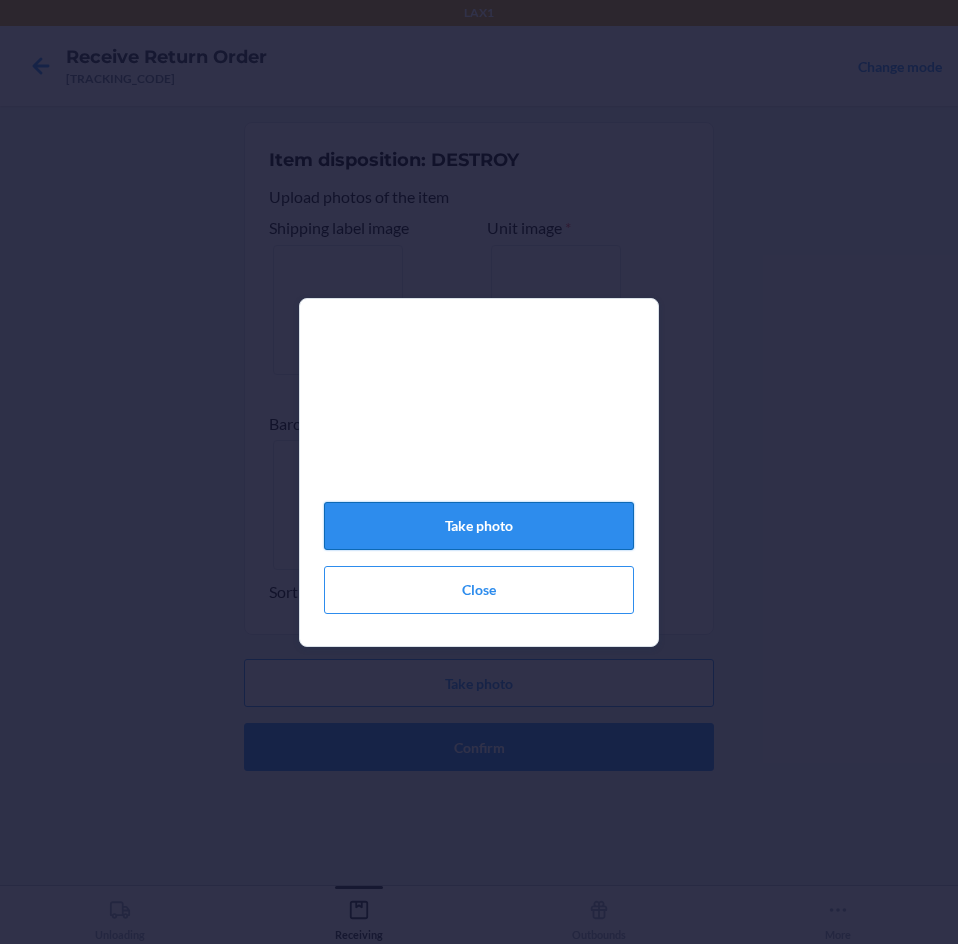 click on "Take photo" 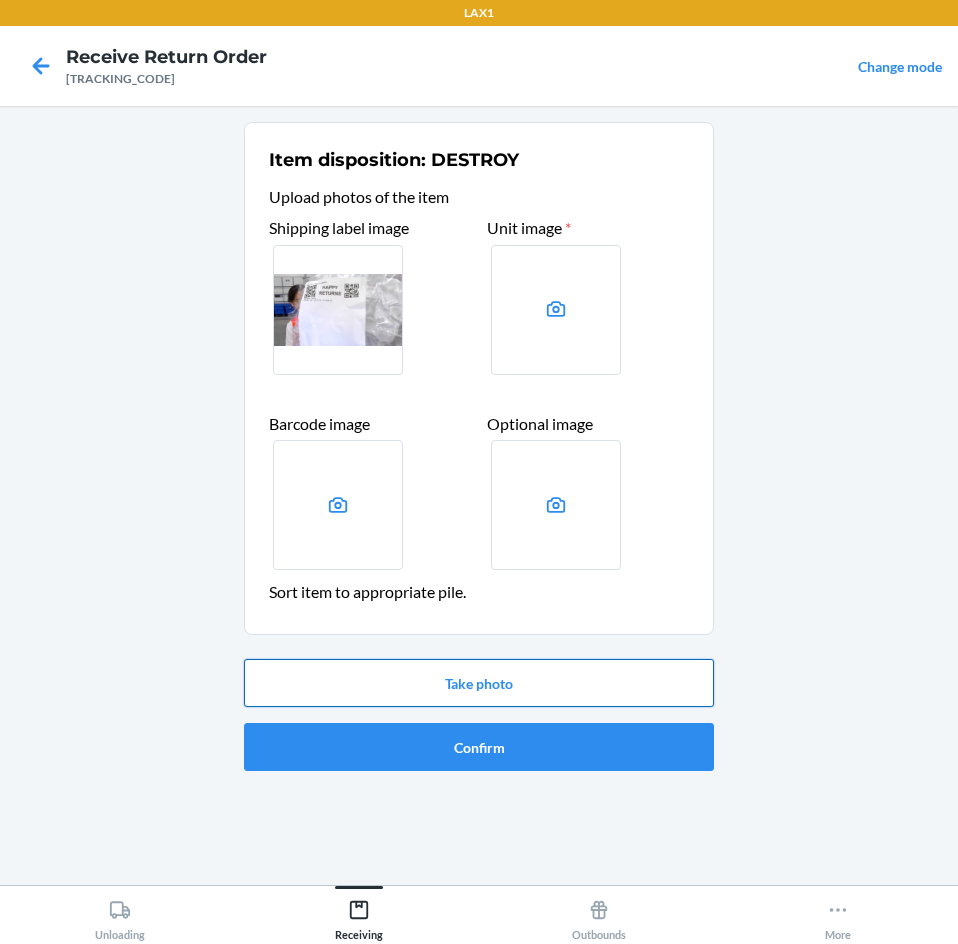 click on "Take photo" at bounding box center (479, 683) 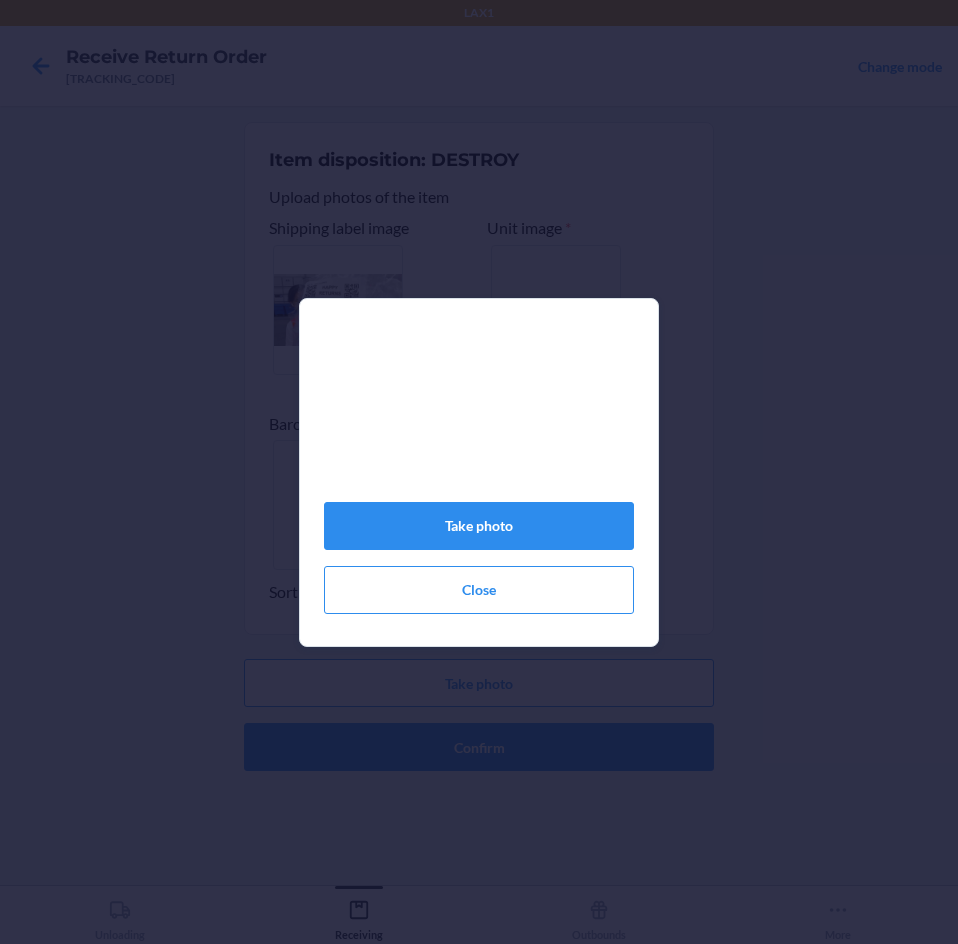 click on "Take photo Close" at bounding box center (479, 480) 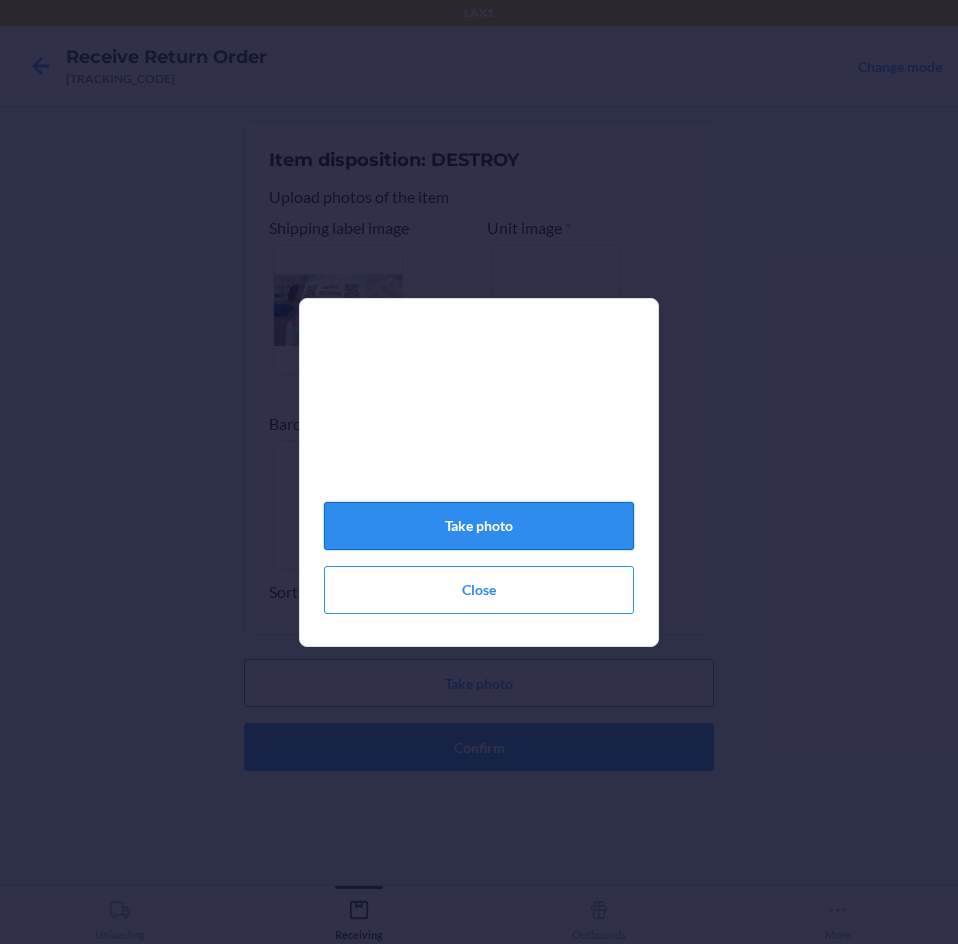 click on "Take photo" 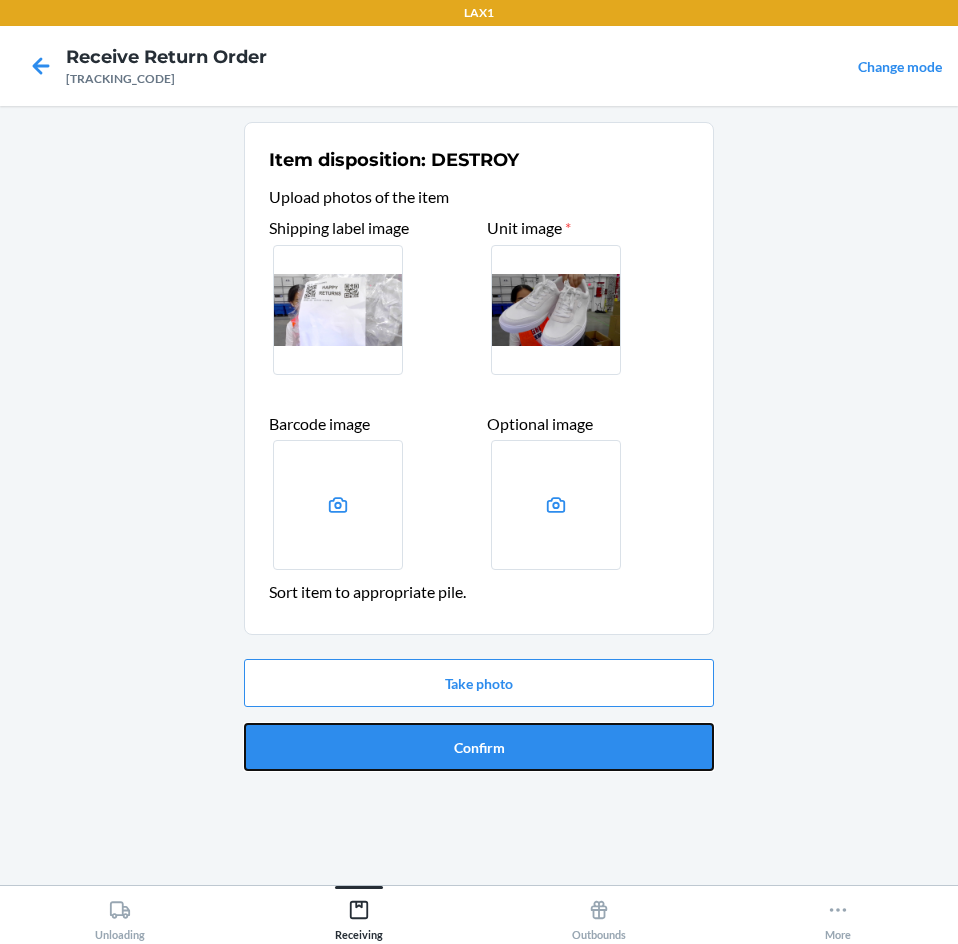 click on "Confirm" at bounding box center (479, 747) 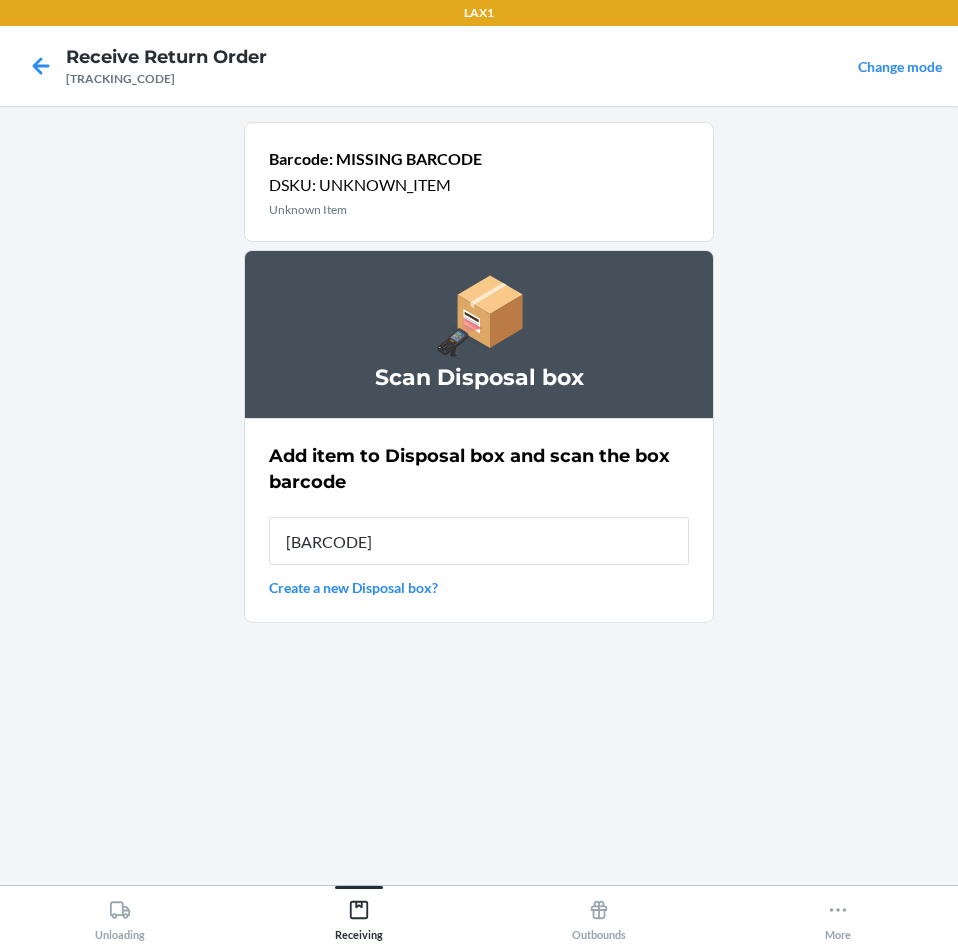 type on "[BARCODE]" 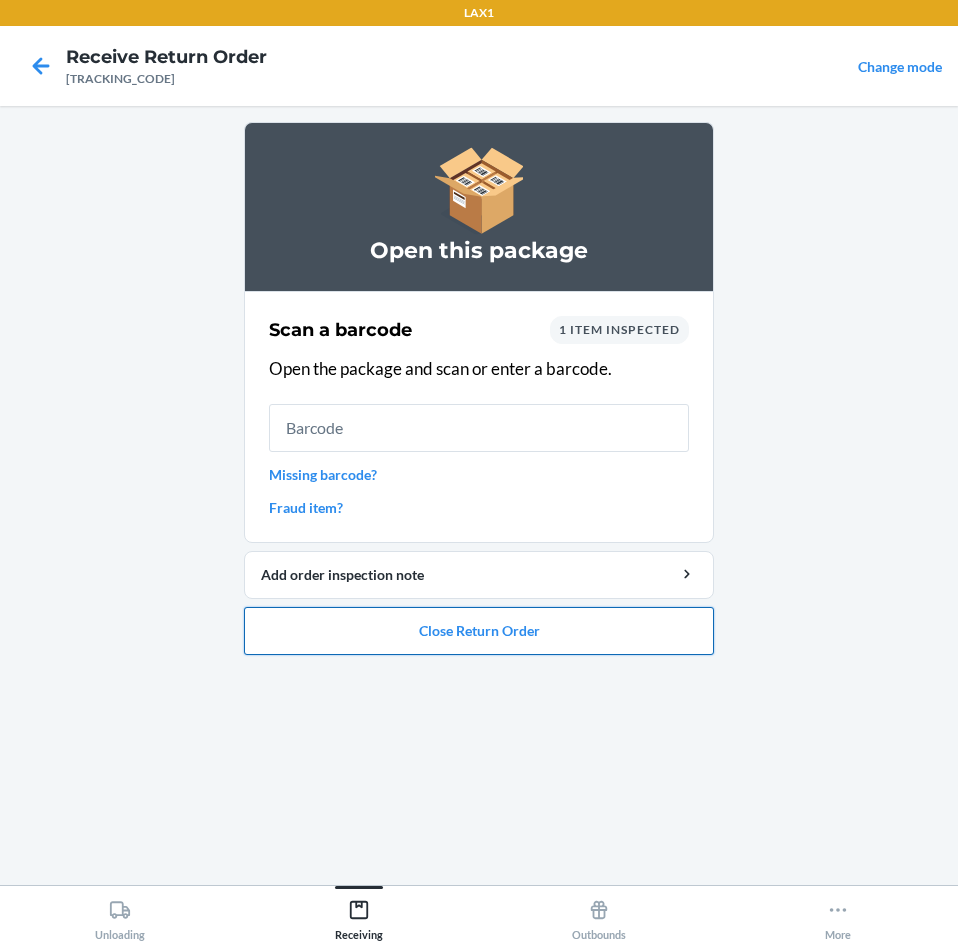 click on "Close Return Order" at bounding box center [479, 631] 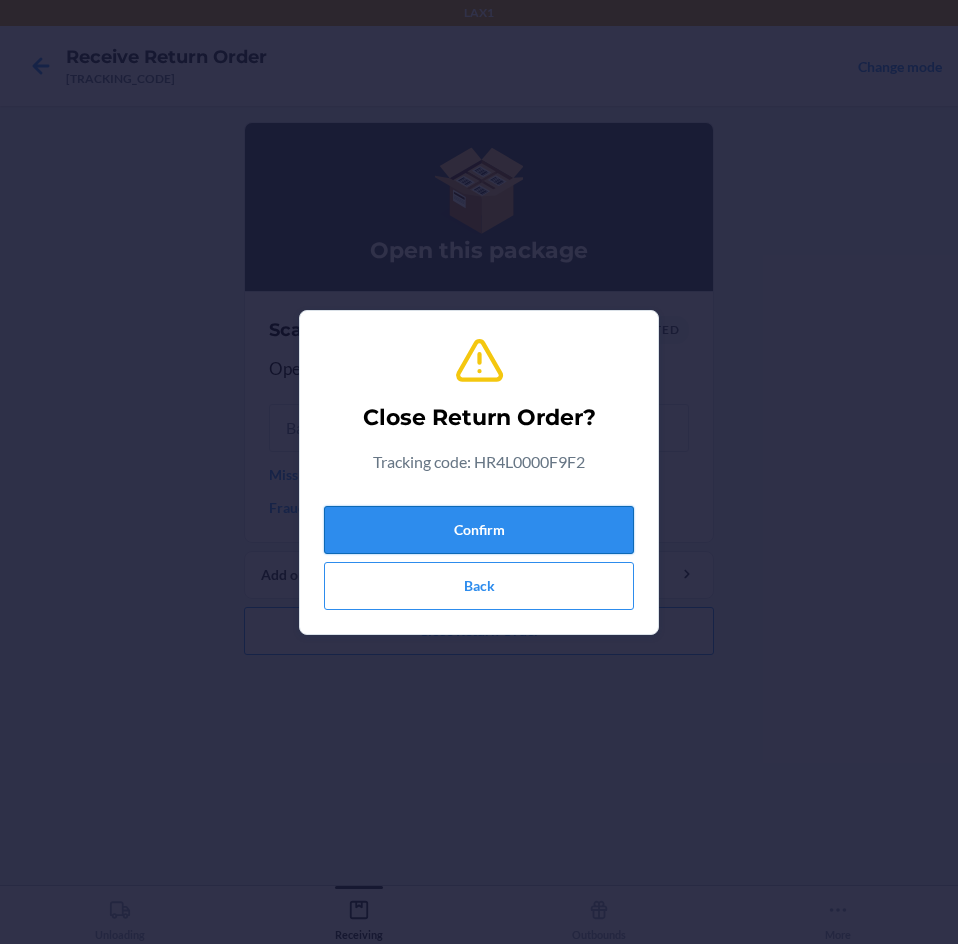 click on "Confirm" at bounding box center [479, 530] 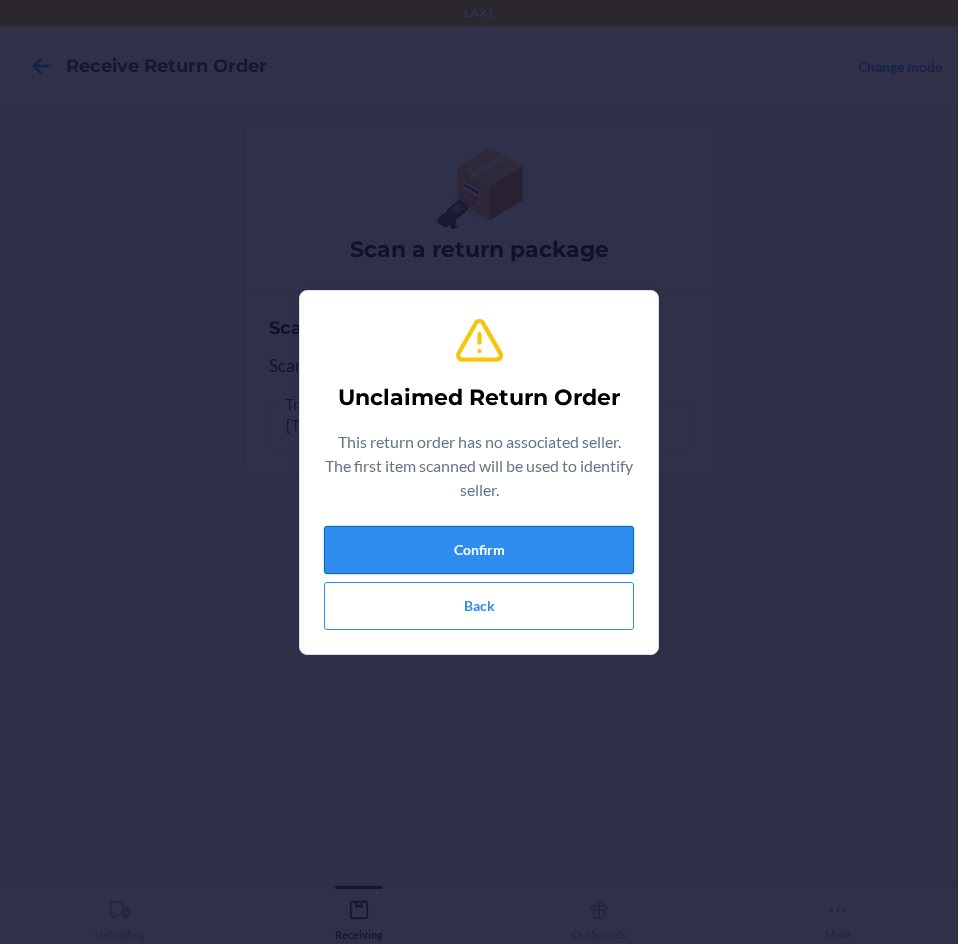 click on "Confirm" at bounding box center [479, 550] 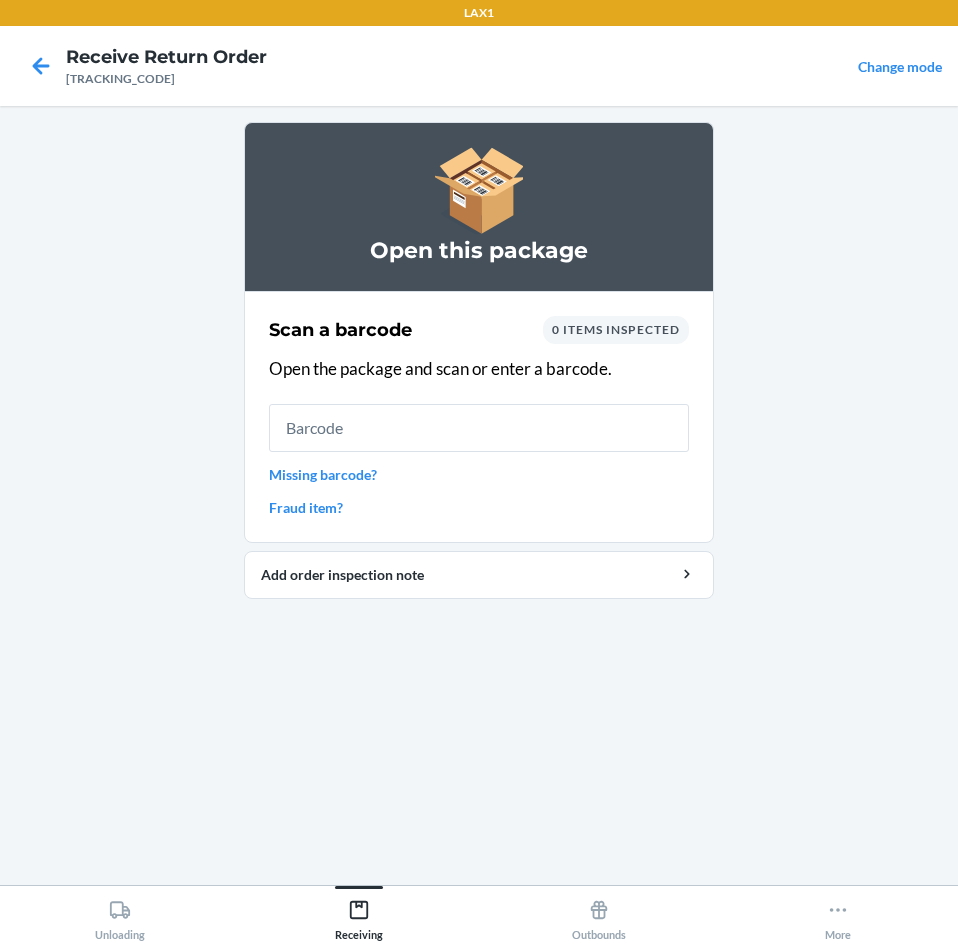click on "Open this package Scan a barcode 0 items inspected Open the package and scan or enter a barcode. Missing barcode? Fraud item? Add order inspection note" at bounding box center [479, 495] 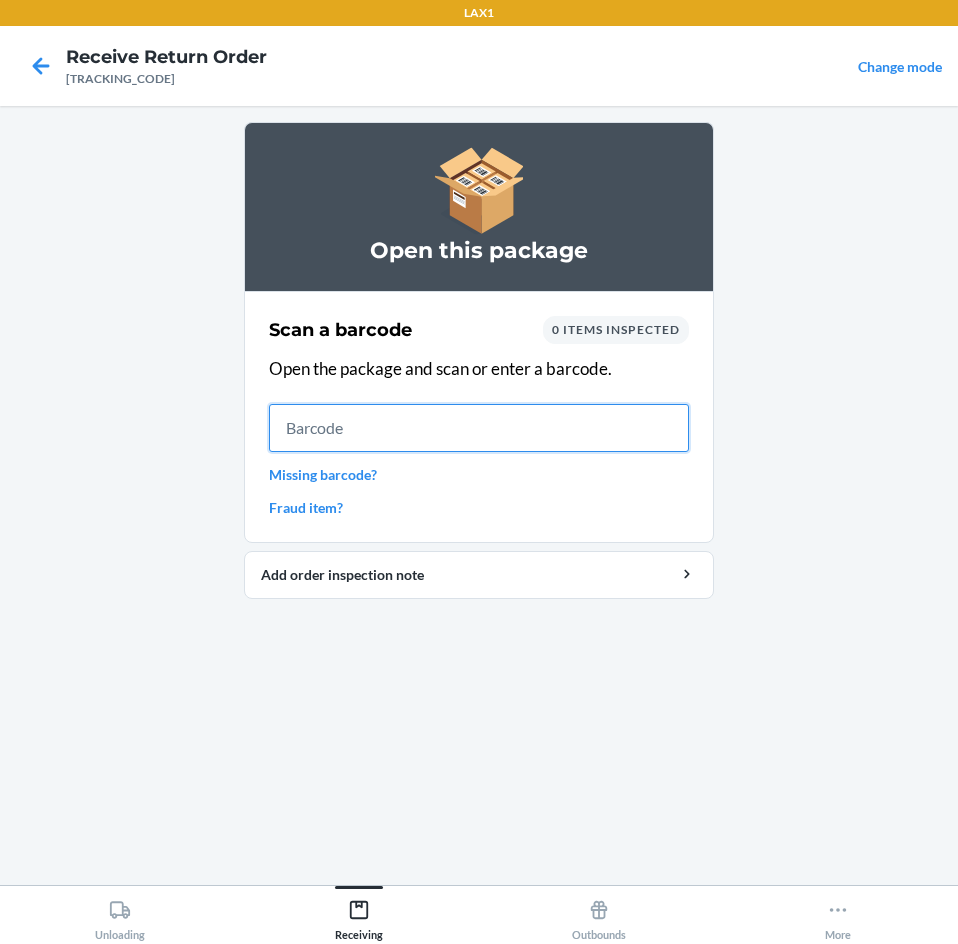 click at bounding box center [479, 428] 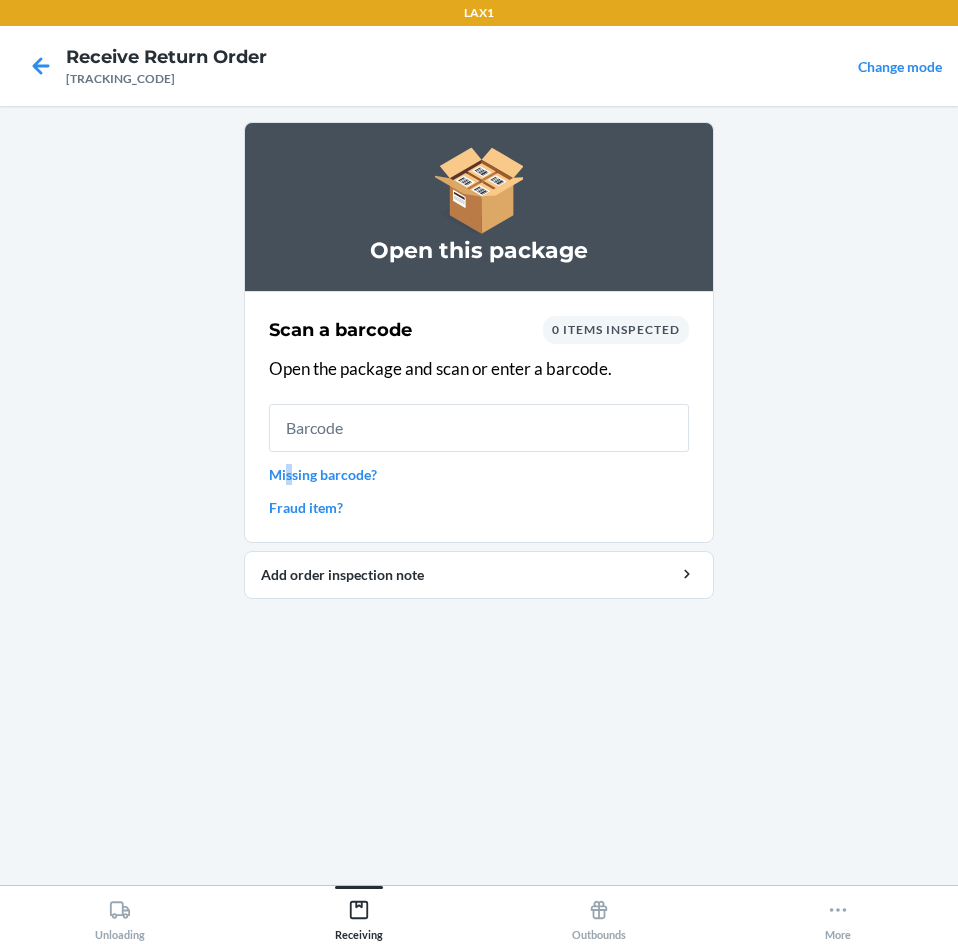 click on "Missing barcode?" at bounding box center [479, 474] 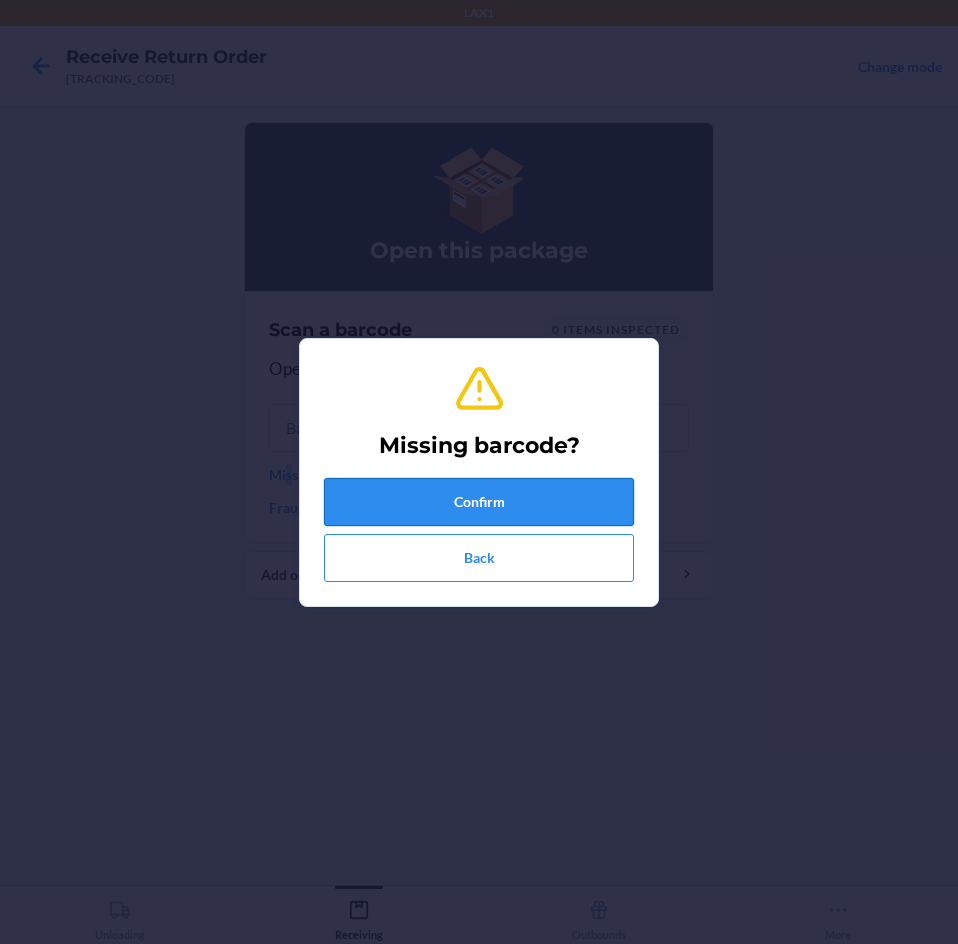 click on "Confirm" at bounding box center [479, 502] 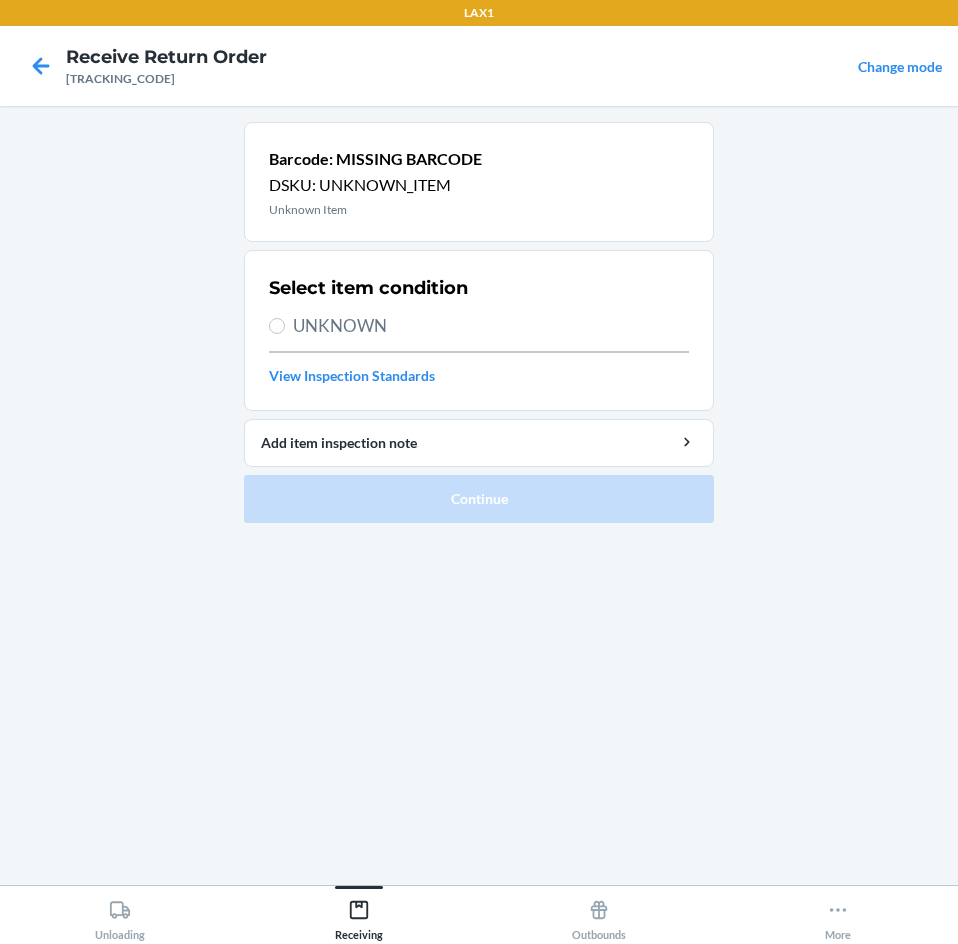 click on "UNKNOWN" at bounding box center [491, 326] 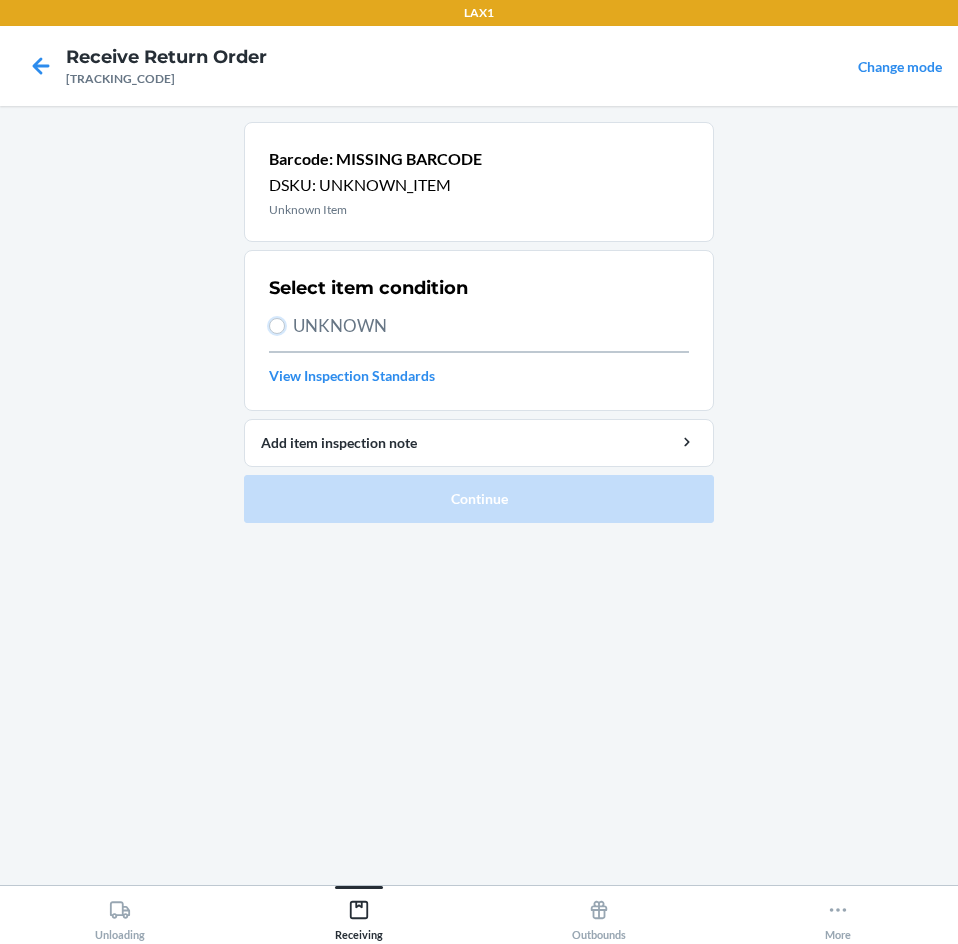 click on "UNKNOWN" at bounding box center (277, 326) 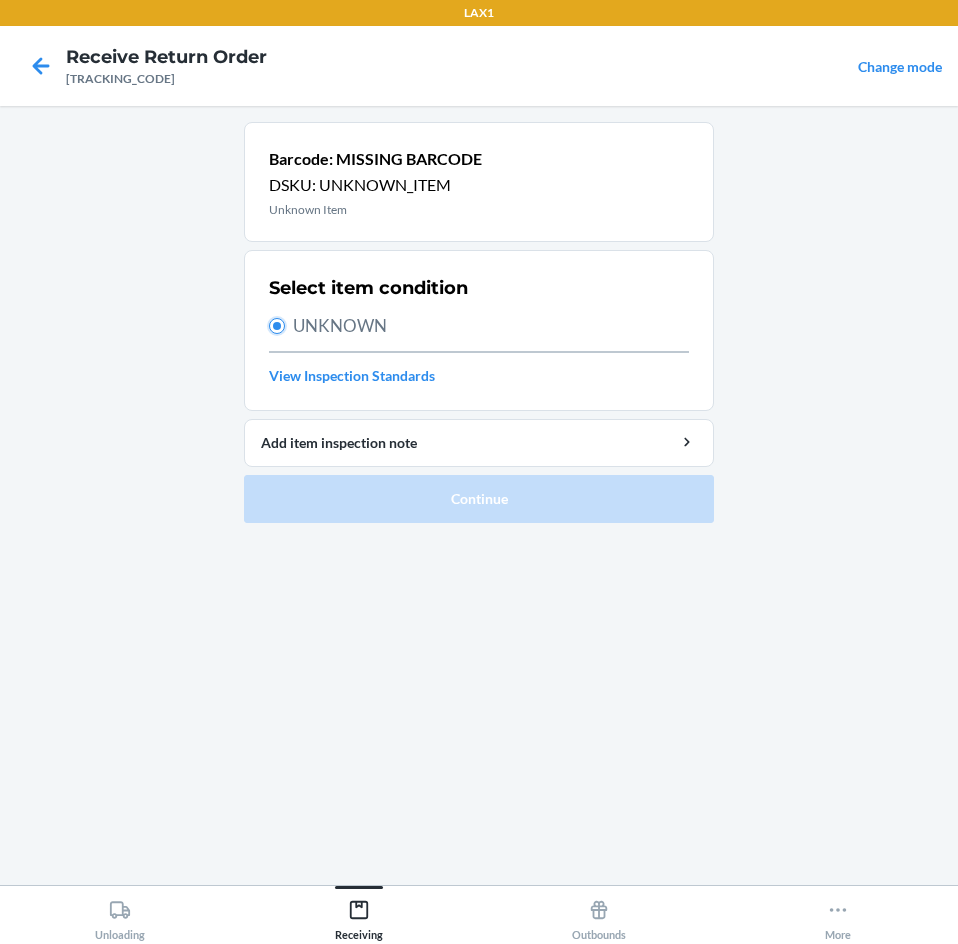 radio on "true" 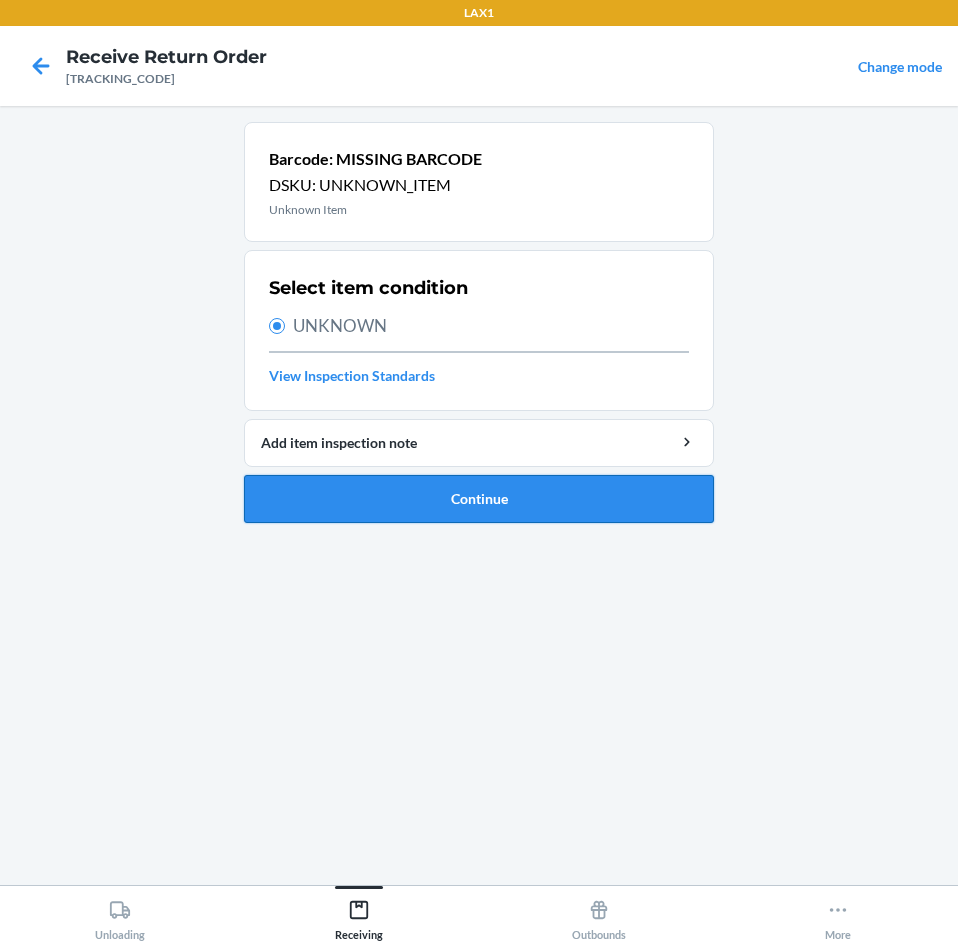 click on "Continue" at bounding box center (479, 499) 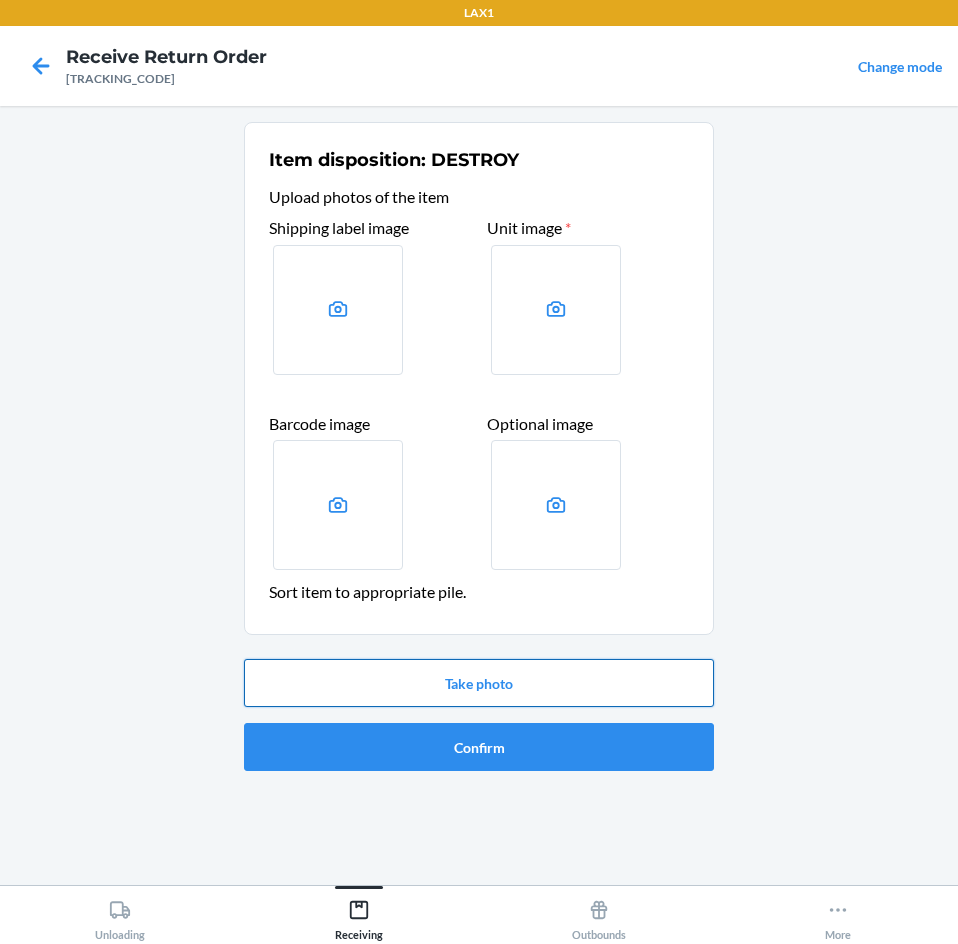 click on "Take photo" at bounding box center [479, 683] 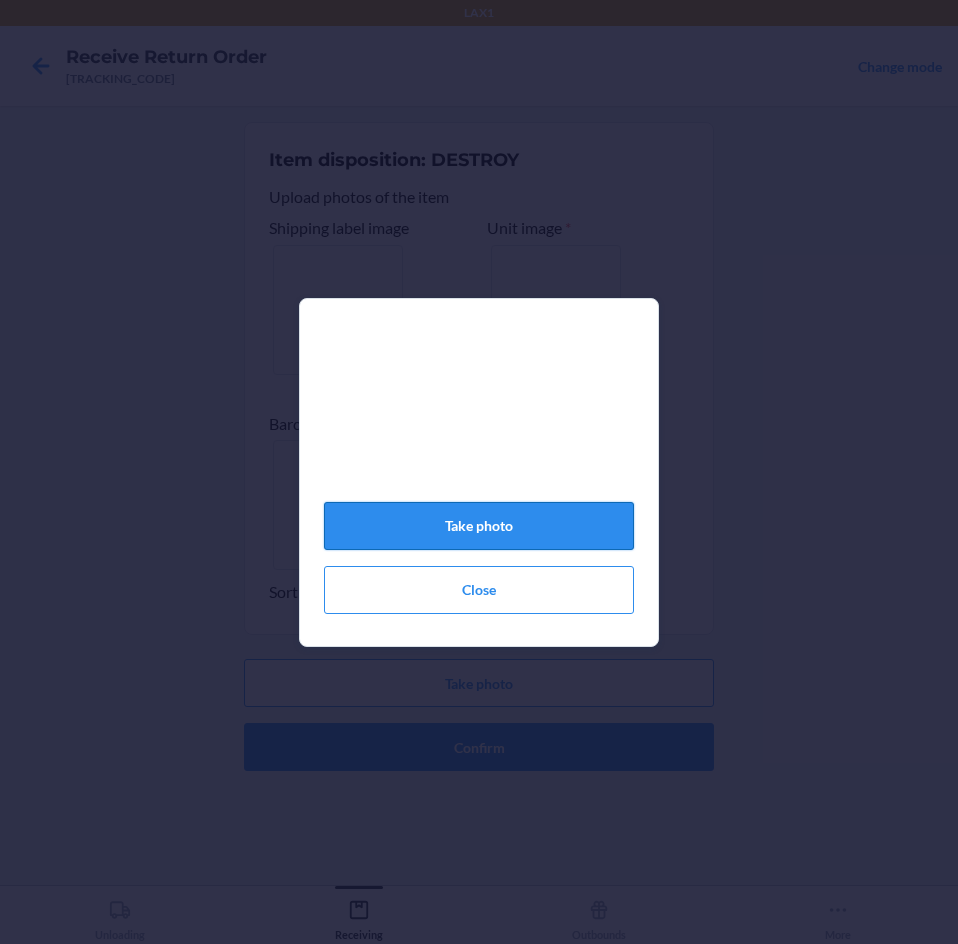 click on "Take photo" 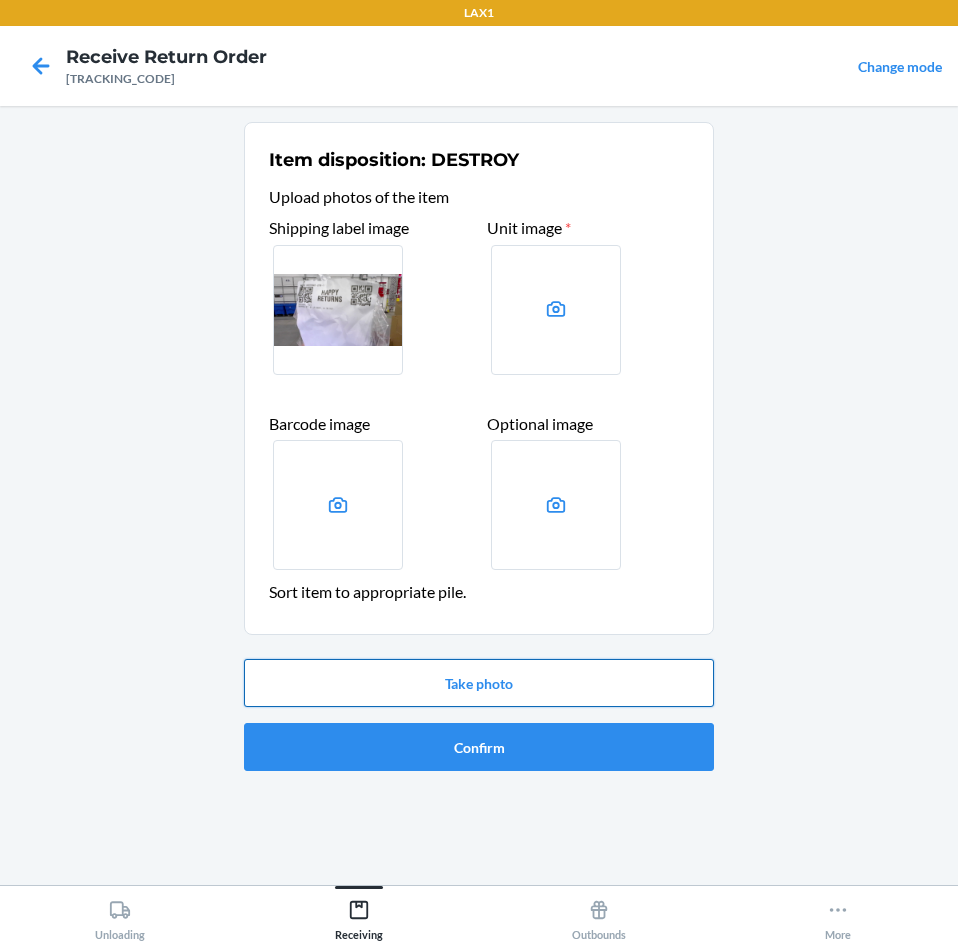 click on "Take photo" at bounding box center (479, 683) 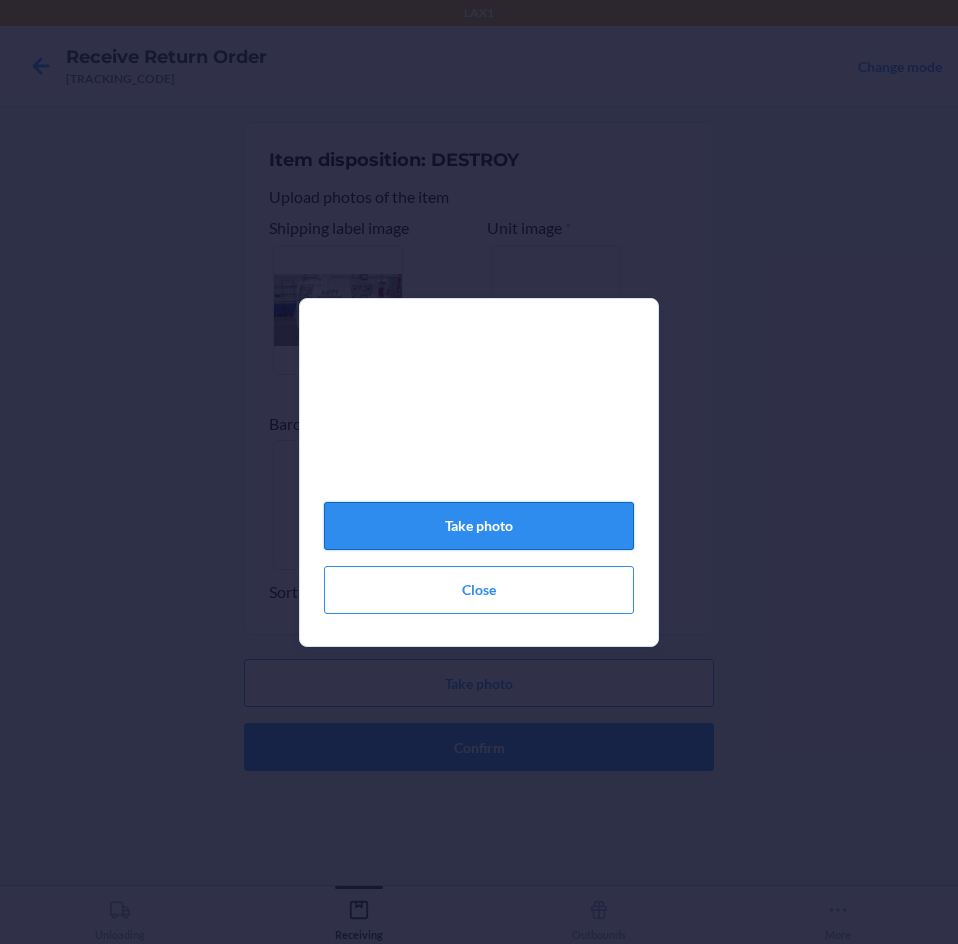 click on "Take photo" 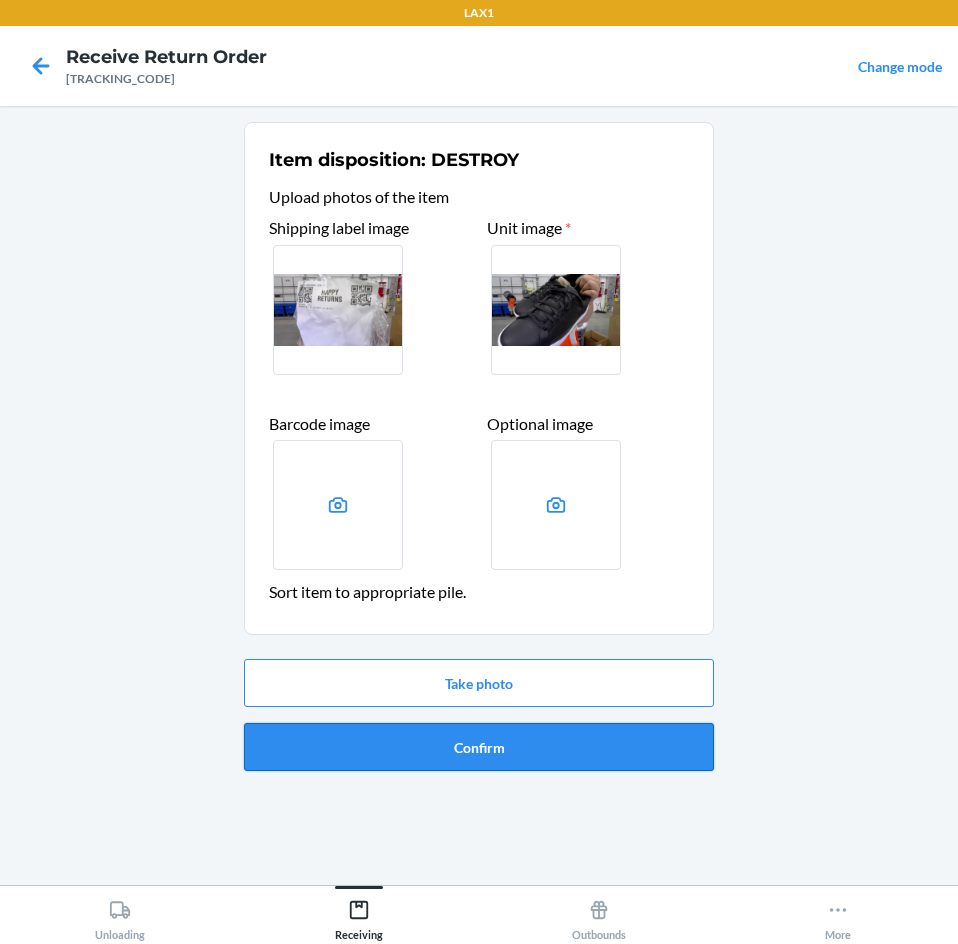 click on "Confirm" at bounding box center (479, 747) 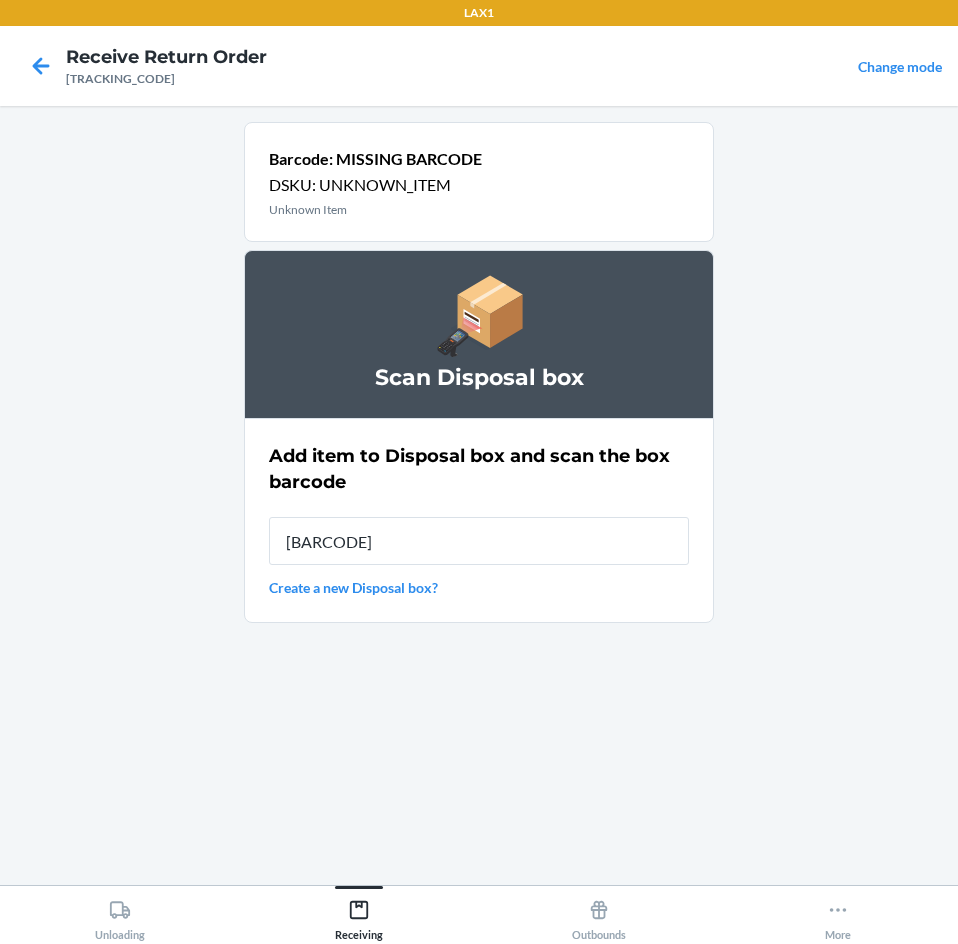 type on "[BARCODE]" 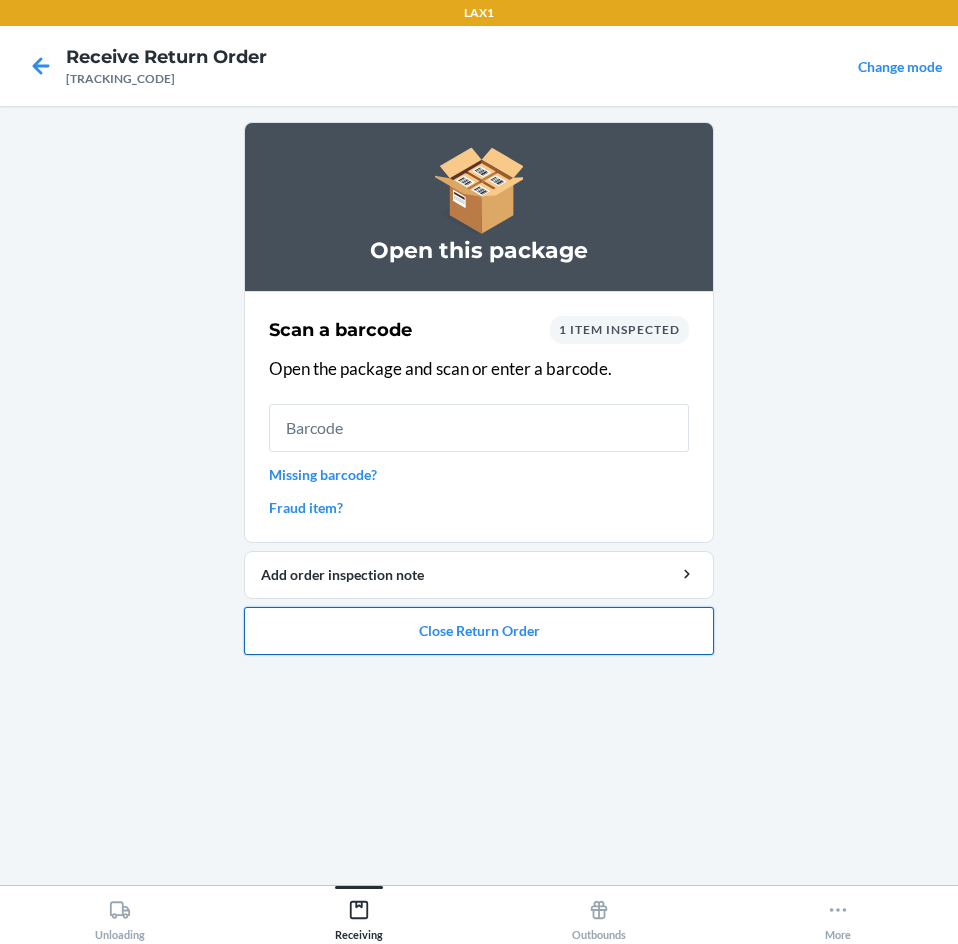 click on "Close Return Order" at bounding box center [479, 631] 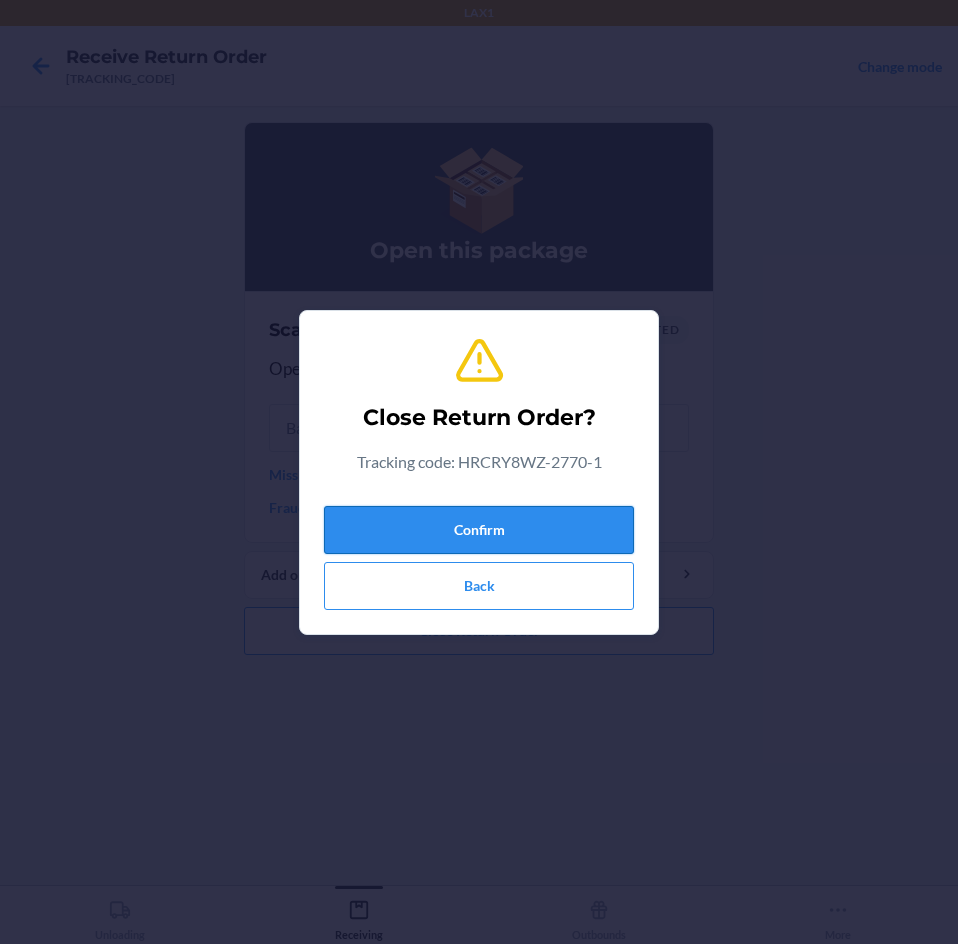 click on "Confirm" at bounding box center [479, 530] 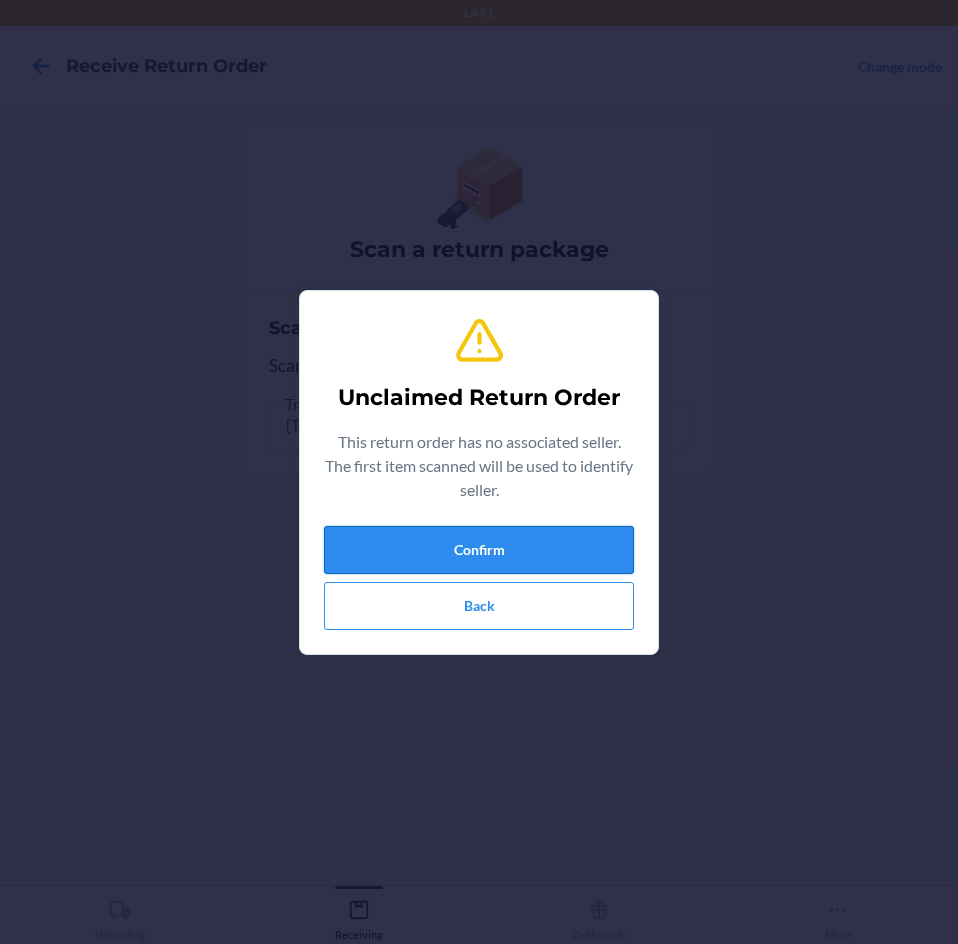 click on "Confirm" at bounding box center [479, 550] 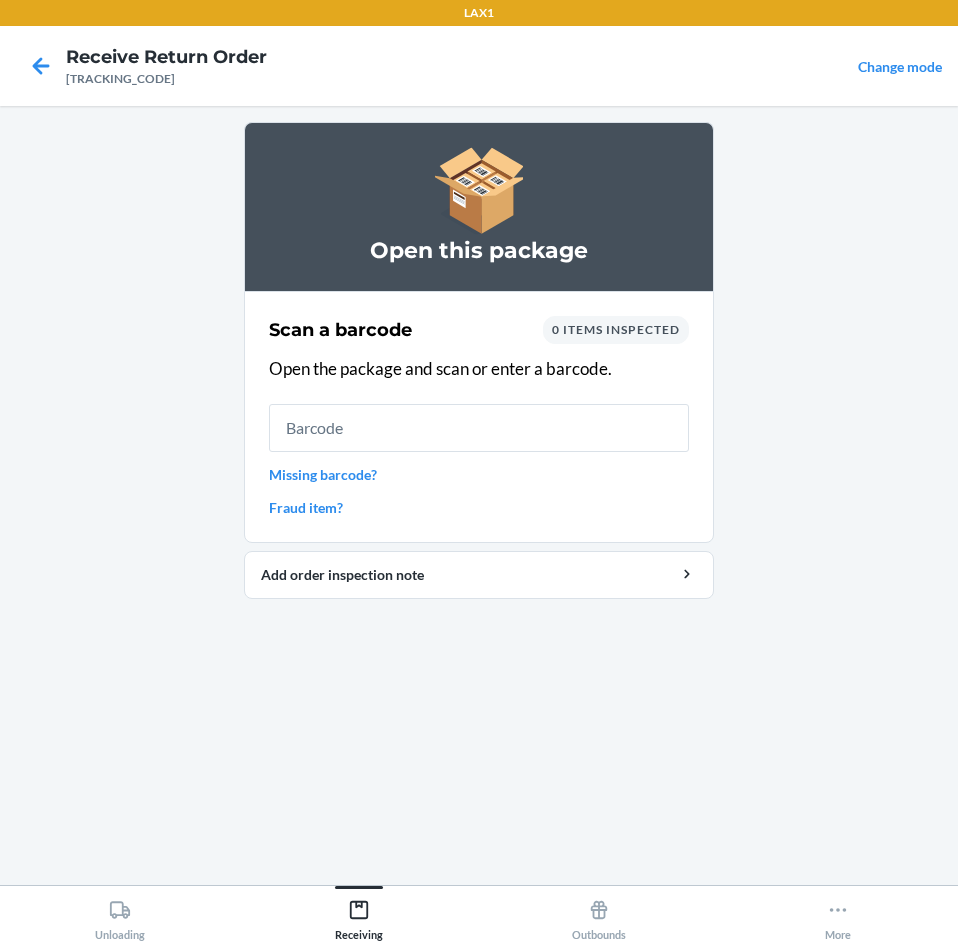 click at bounding box center (479, 428) 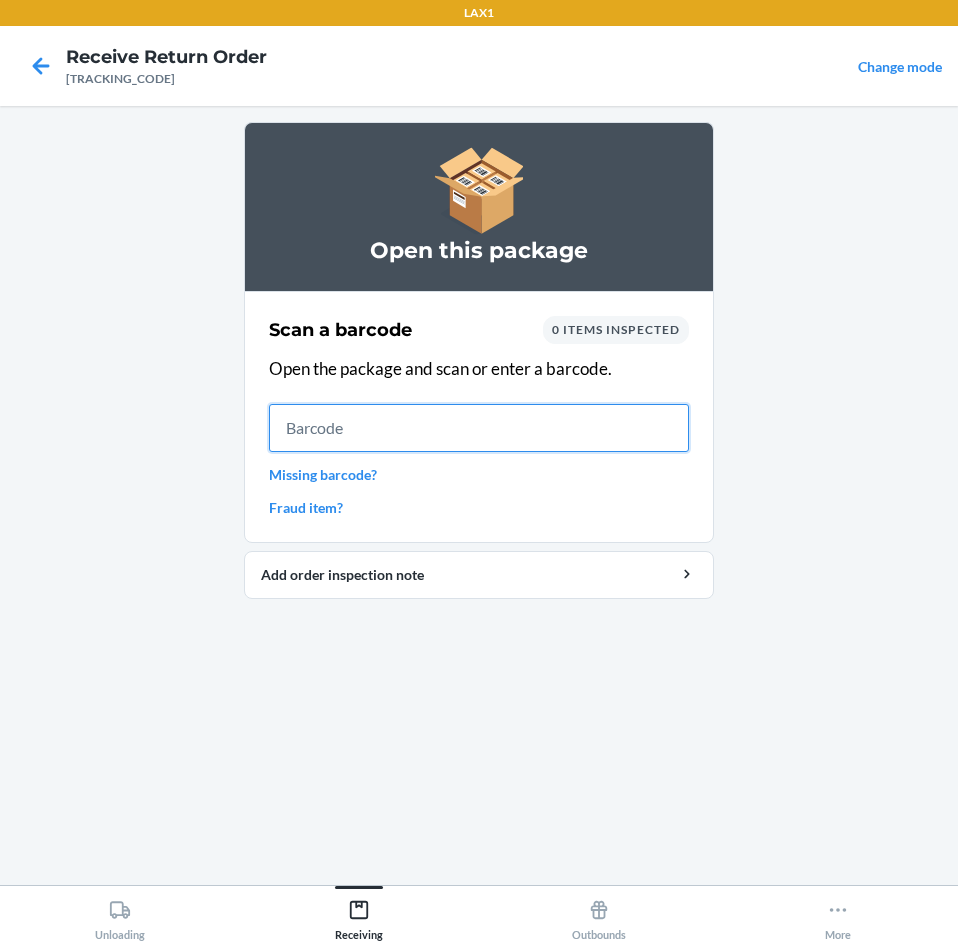 click at bounding box center [479, 428] 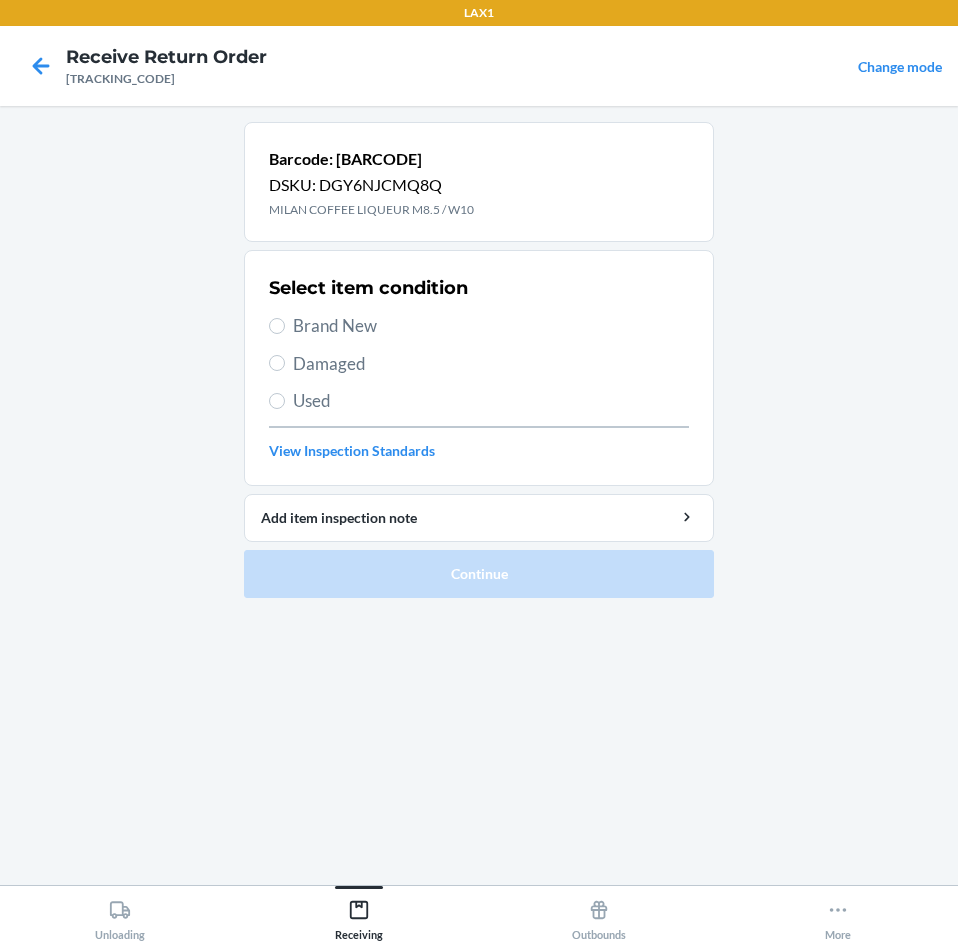 click on "Damaged" at bounding box center [491, 364] 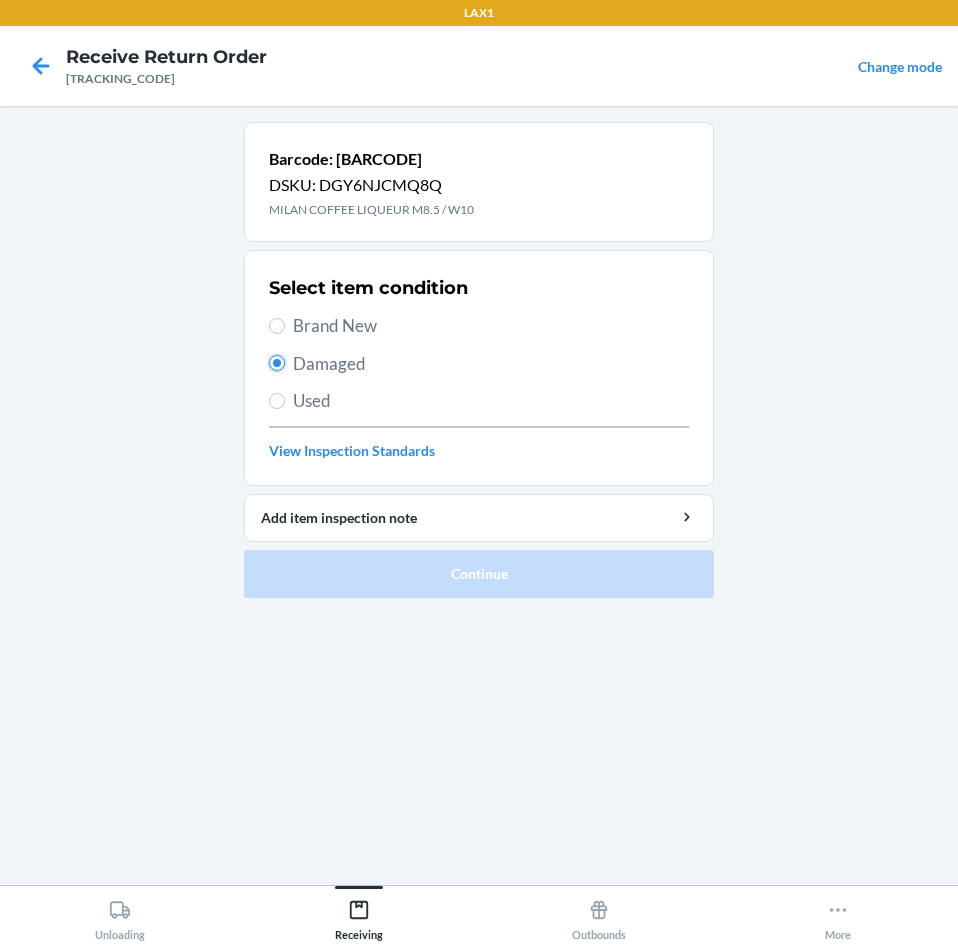 radio on "true" 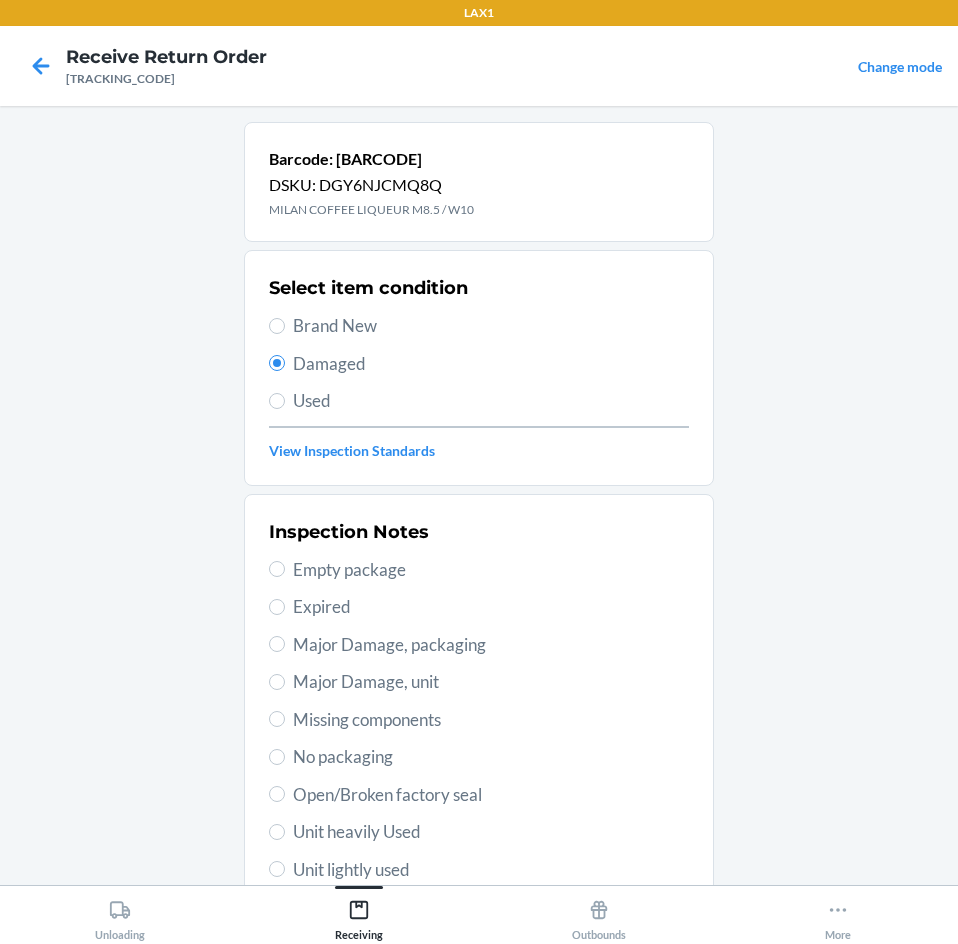 click on "Select item condition Brand New Damaged Used View Inspection Standards" at bounding box center [479, 368] 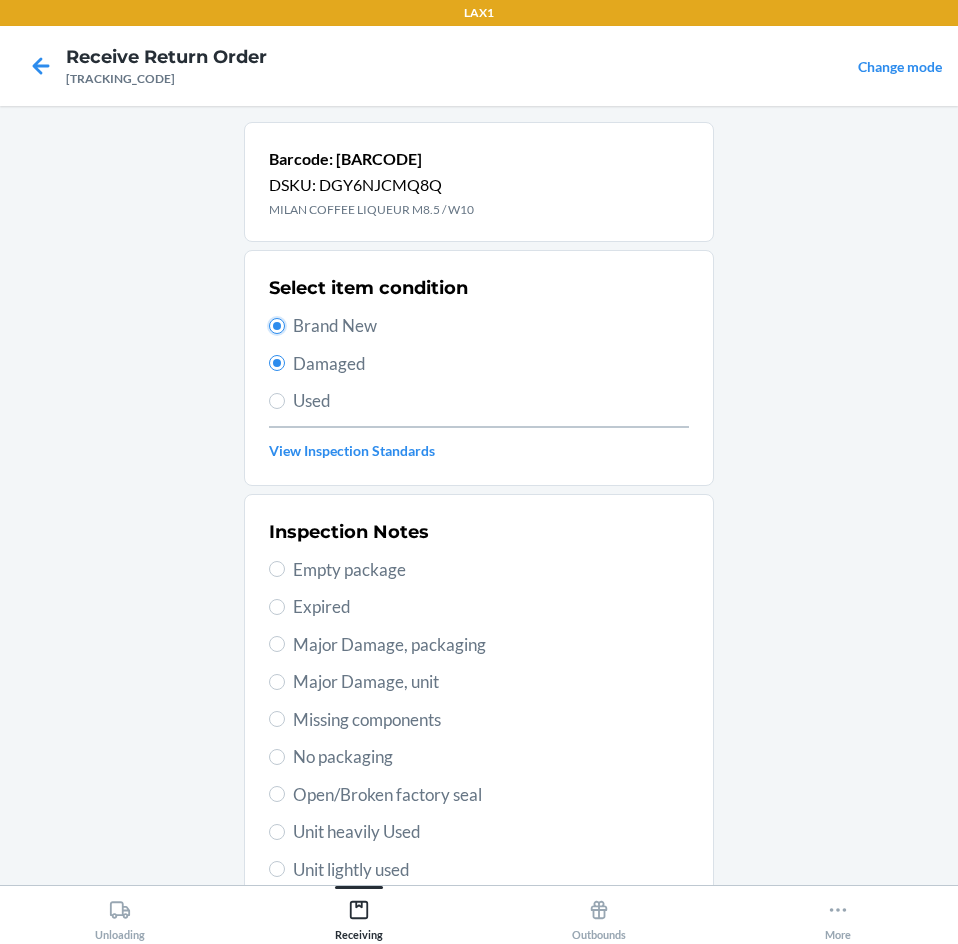 radio on "true" 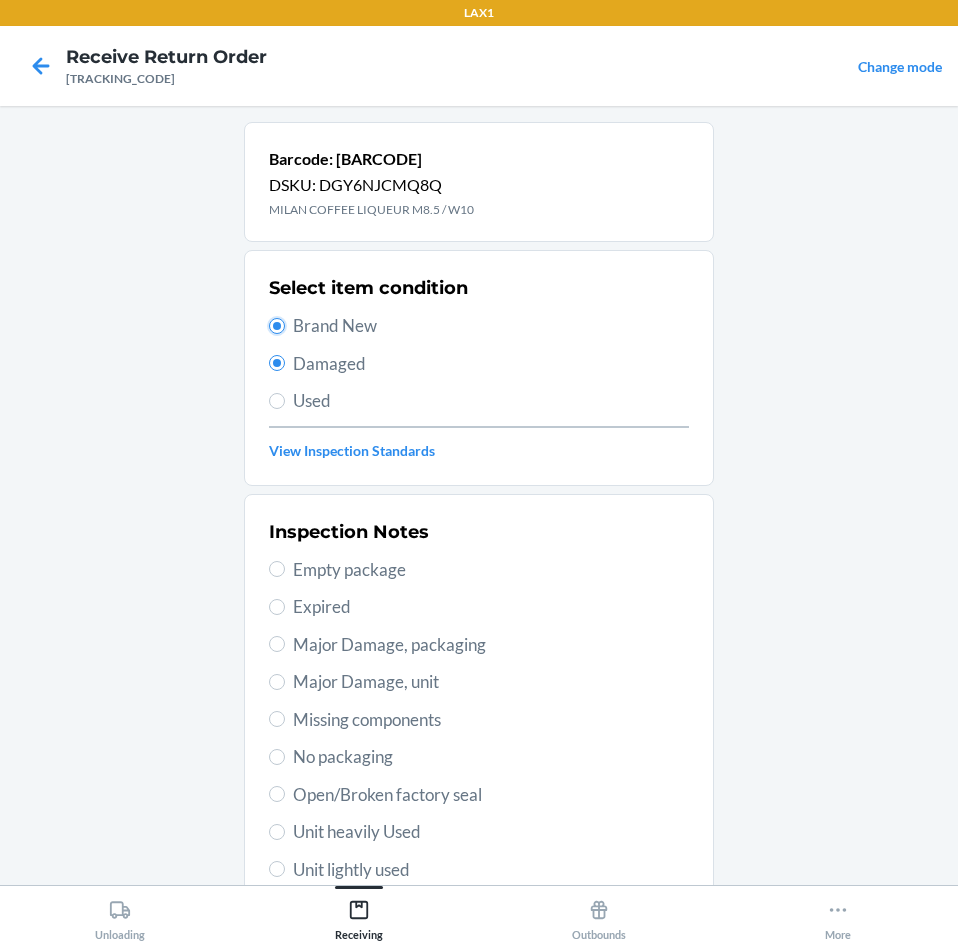 radio on "false" 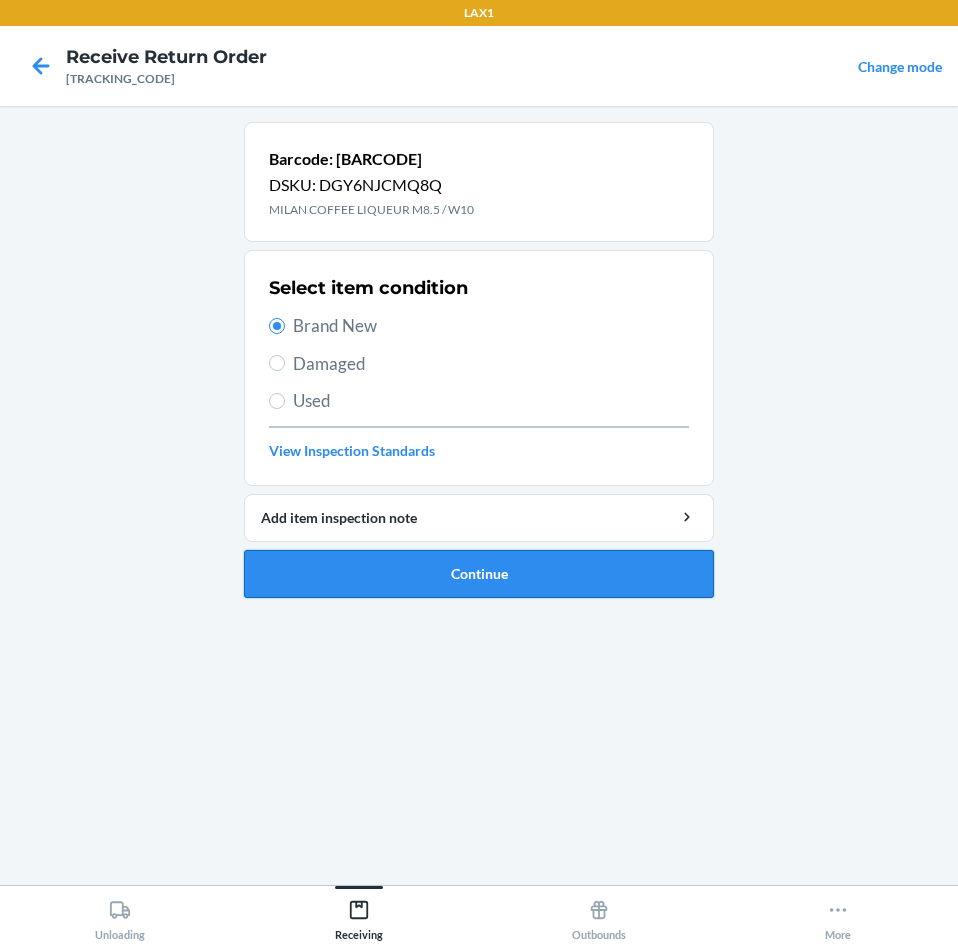 click on "Continue" at bounding box center (479, 574) 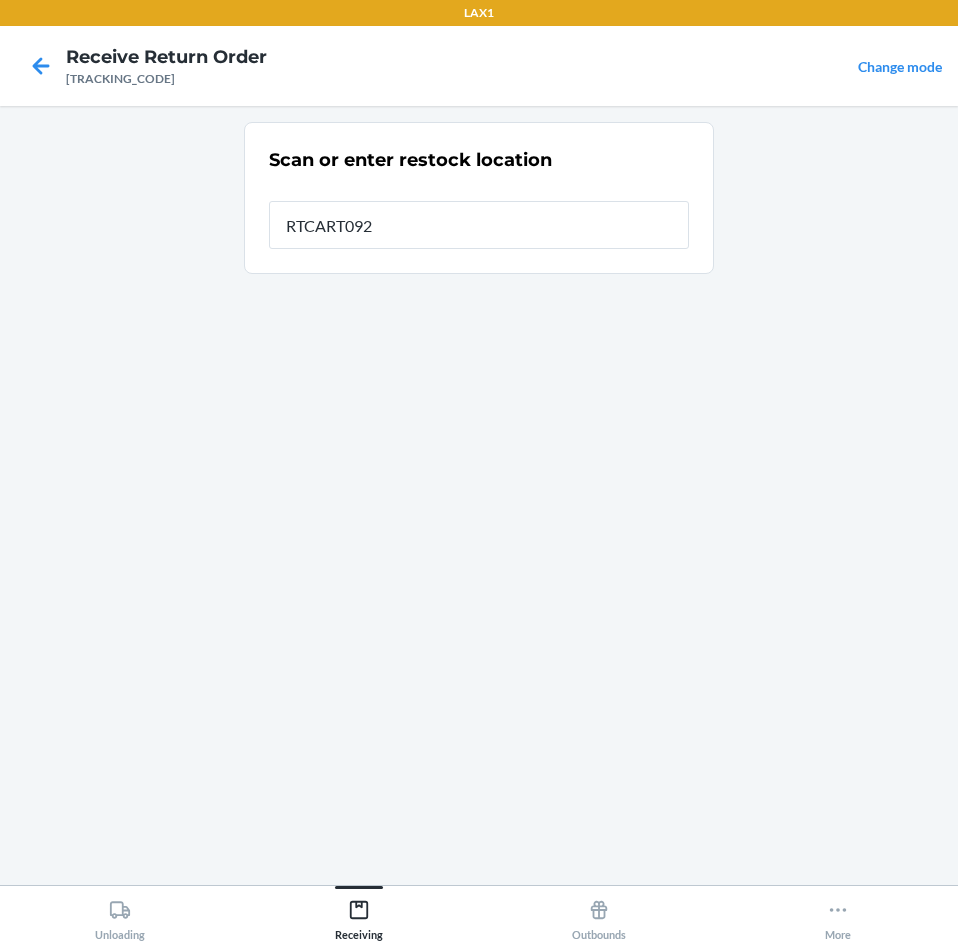 type on "RTCART092" 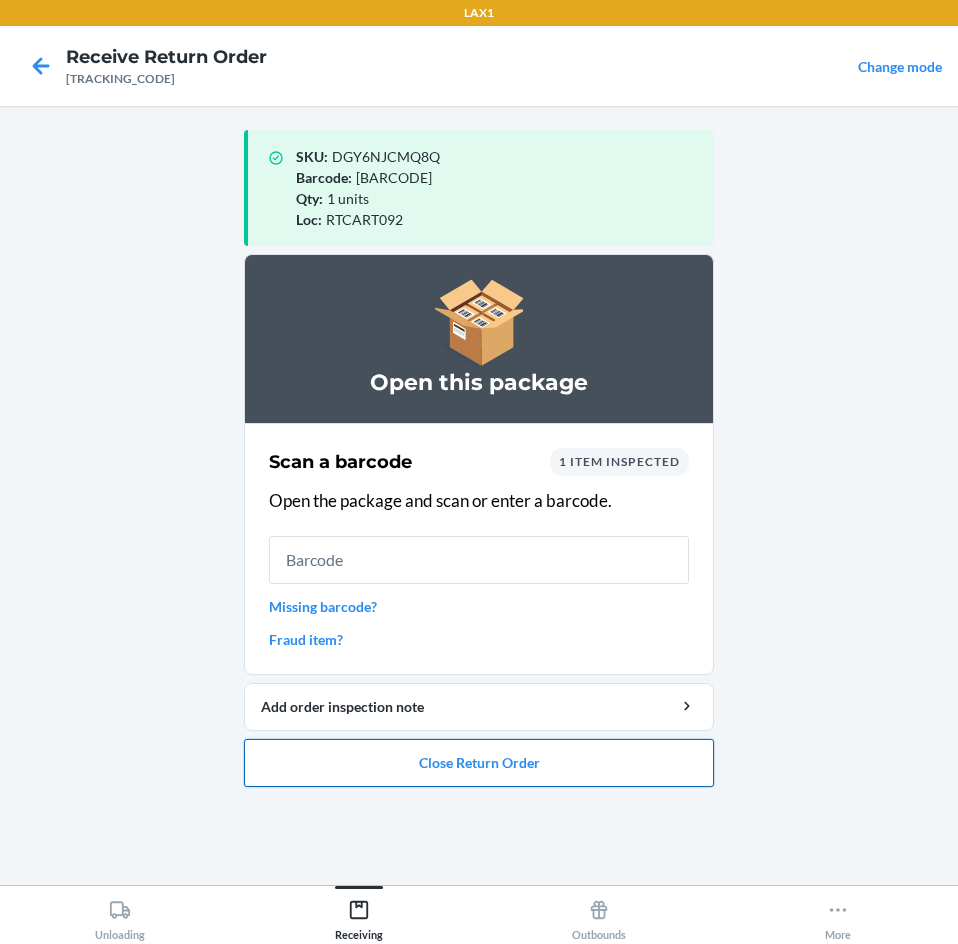 click on "Close Return Order" at bounding box center (479, 763) 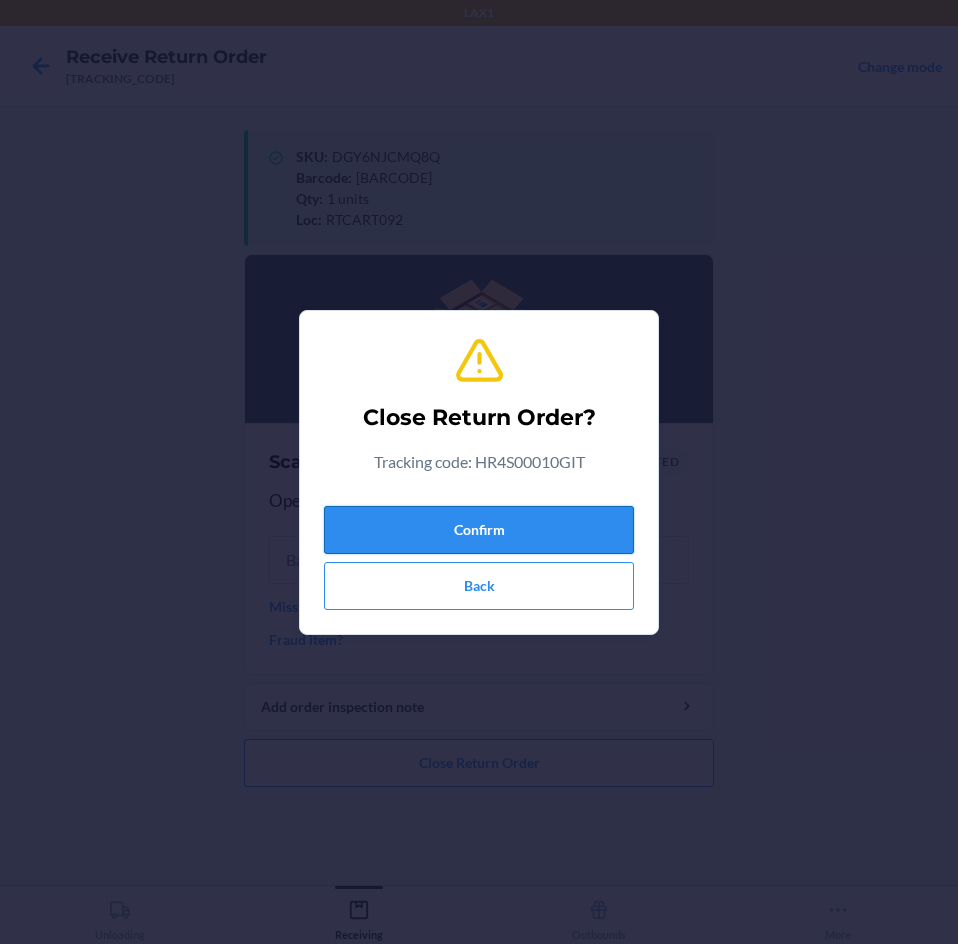 click on "Confirm" at bounding box center [479, 530] 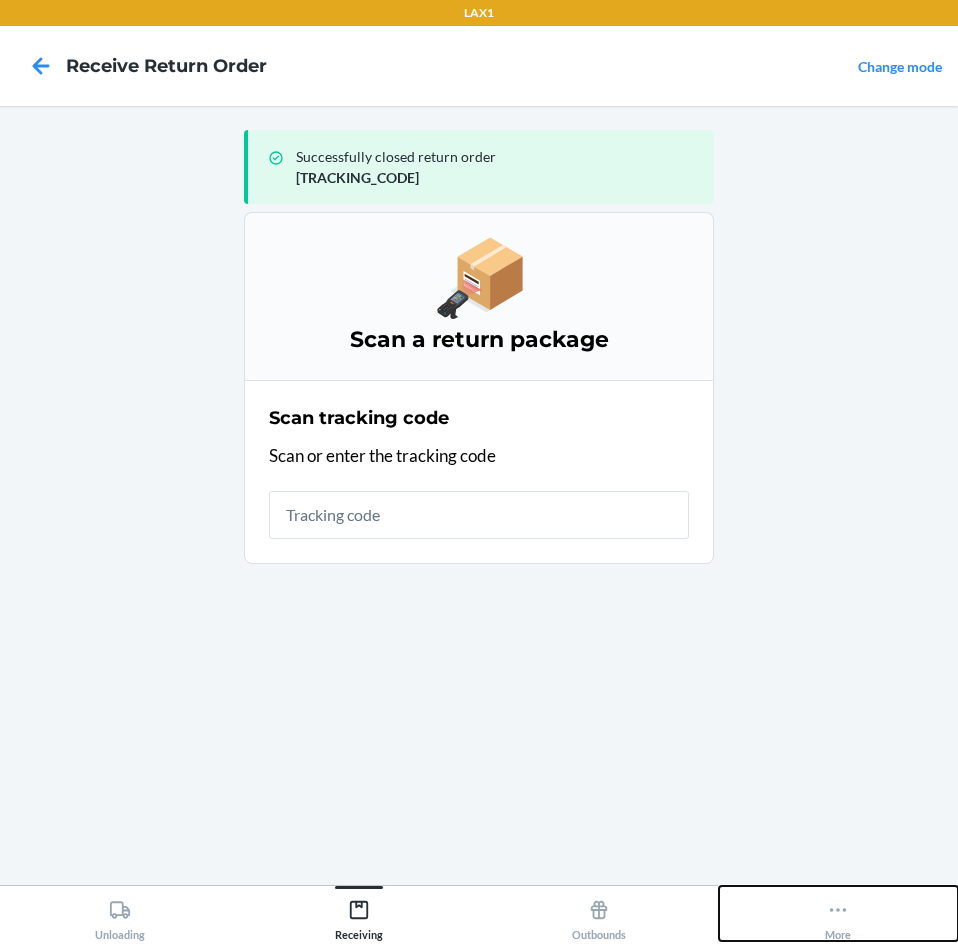 drag, startPoint x: 868, startPoint y: 916, endPoint x: 860, endPoint y: 909, distance: 10.630146 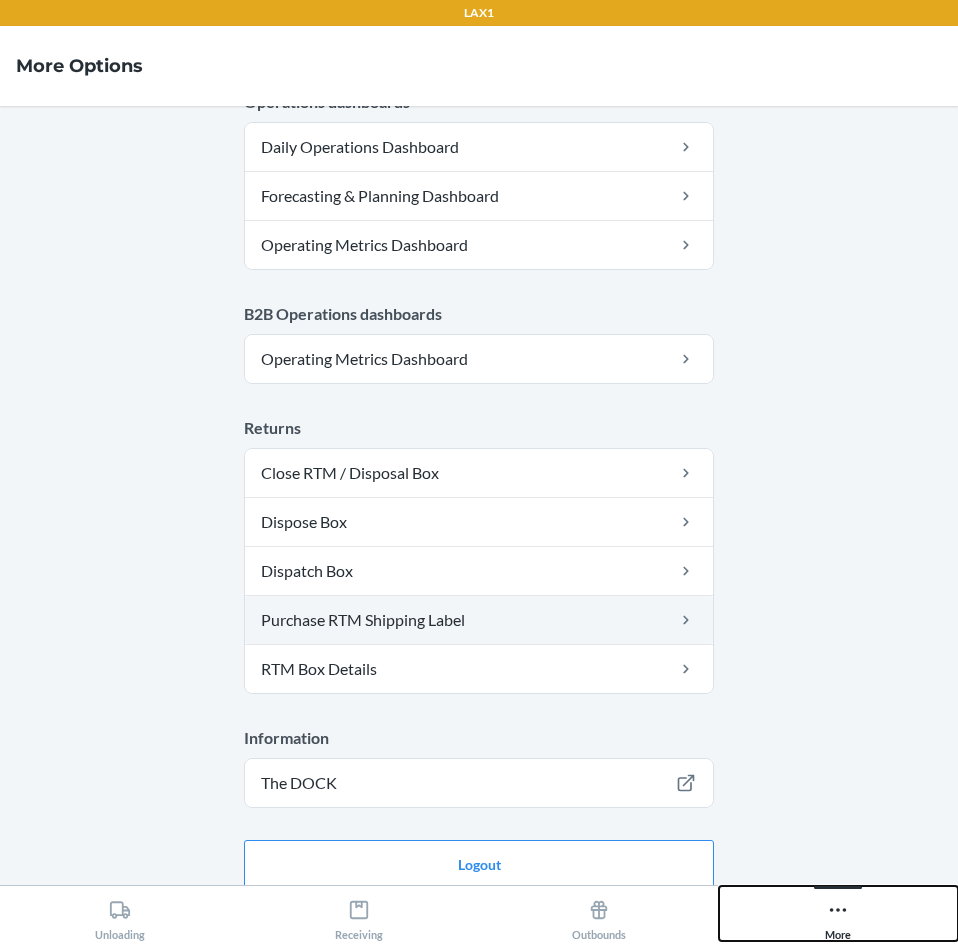 scroll, scrollTop: 980, scrollLeft: 0, axis: vertical 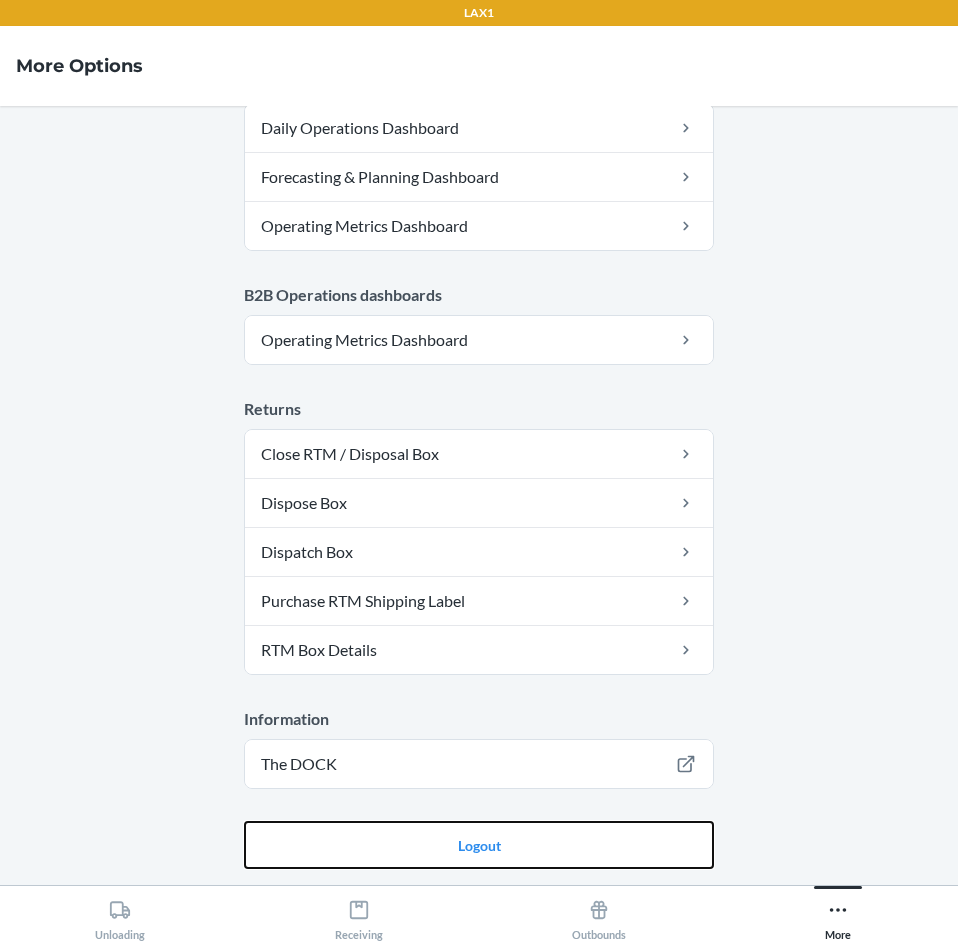 drag, startPoint x: 498, startPoint y: 841, endPoint x: 491, endPoint y: 793, distance: 48.507732 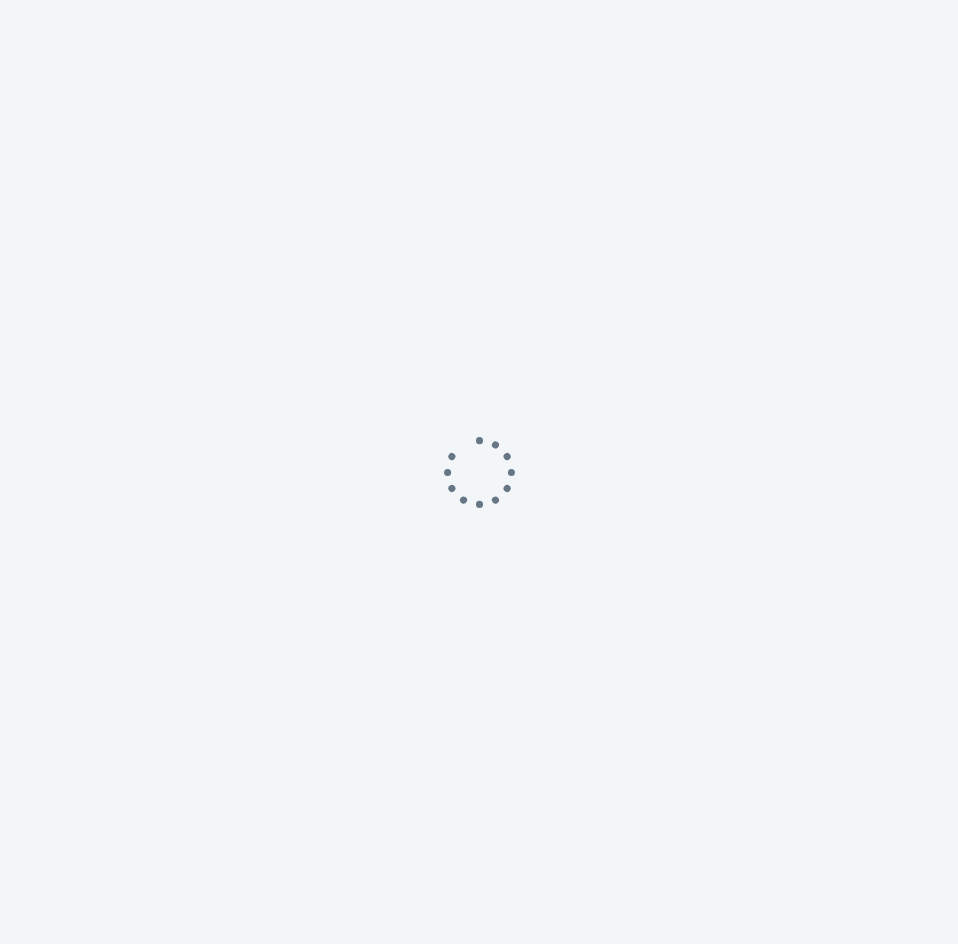 scroll, scrollTop: 0, scrollLeft: 0, axis: both 